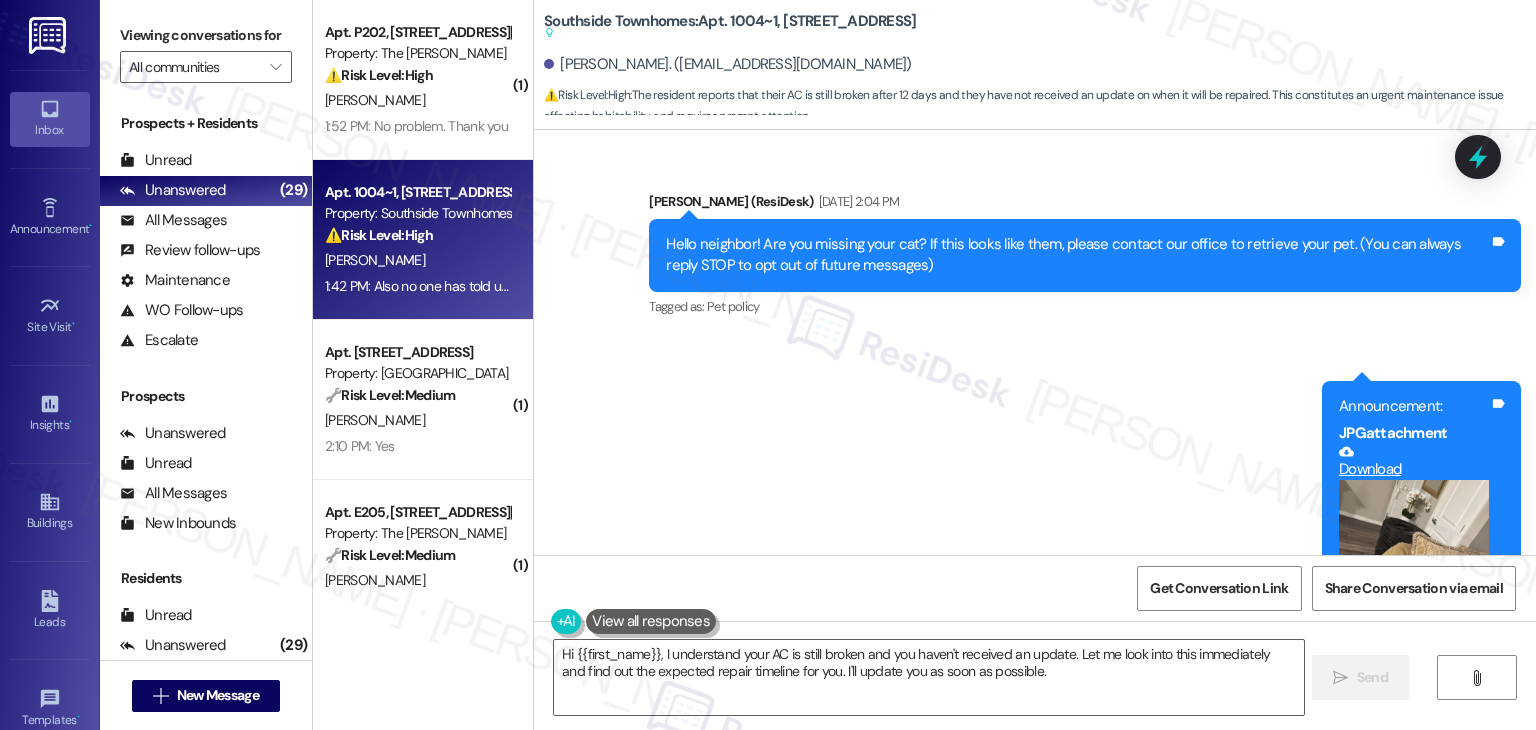 scroll, scrollTop: 0, scrollLeft: 0, axis: both 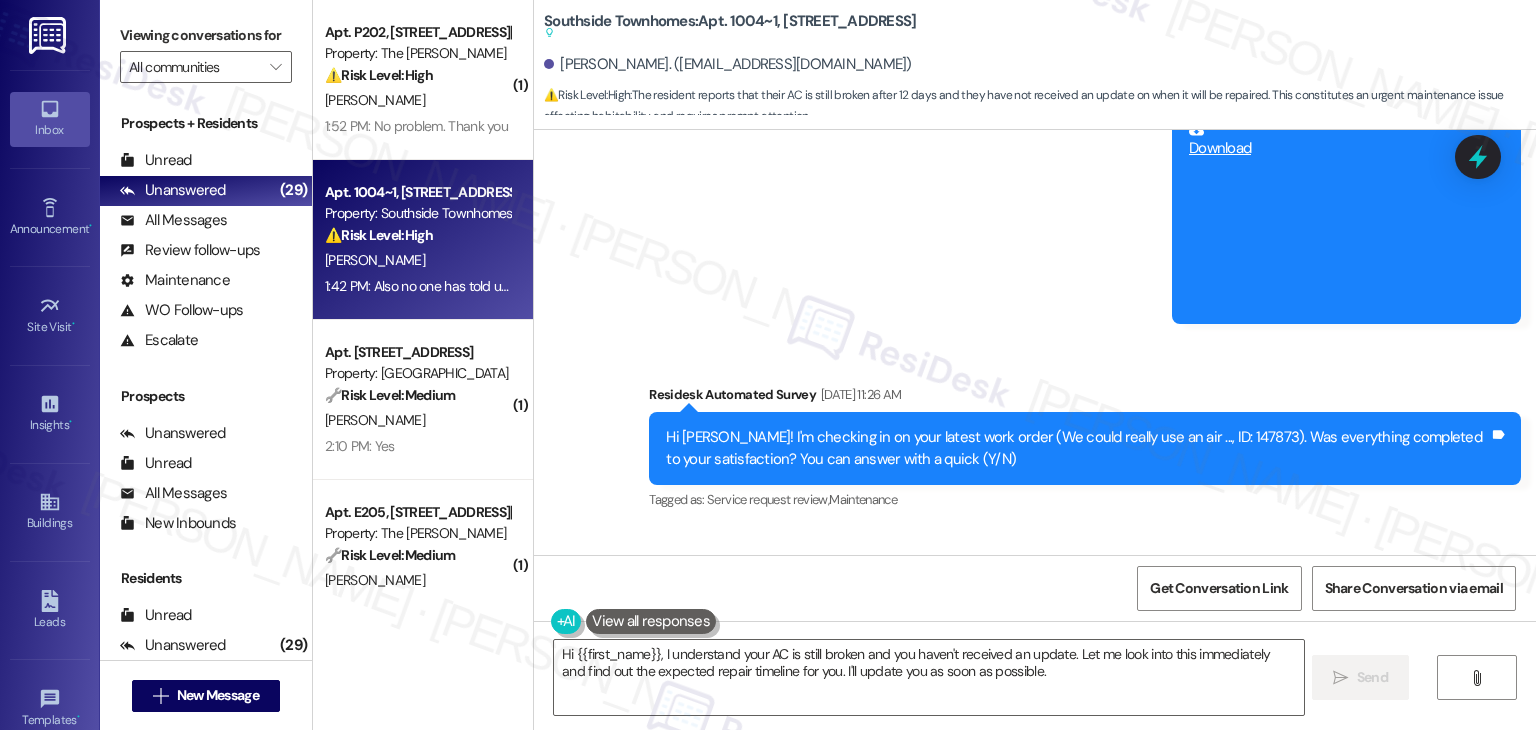 click on "Announcement, sent via SMS Dottie  (ResiDesk) Nov 18, 2024 at 2:04 PM Hello neighbor! Are you missing your cat? If this looks like them, please contact our office to retrieve your pet. (You can always reply STOP to opt out of future messages) Tags and notes Tagged as:   Pet policy Click to highlight conversations about Pet policy Announcement, sent via SMS 2:10 PM Dottie  (ResiDesk) Nov 18, 2024 at 2:10 PM Announcement:
JPG  attachment   Download   (Click to zoom) Tags and notes Announcement, sent via SMS Dottie  (ResiDesk) Apr 21, 2025 at 10:12 AM Hi Teira!
New Discounted Internet – Sign by May 23!
Tags and notes Tagged as:   Rent/payments ,  Click to highlight conversations about Rent/payments Internet services or cable ,  Click to highlight conversations about Internet services or cable Packages/delivery ,  Click to highlight conversations about Packages/delivery Internet services Click to highlight conversations about Internet services Announcement, sent via SMS 10:13 AM Dottie  (ResiDesk)
," at bounding box center (1035, -300) 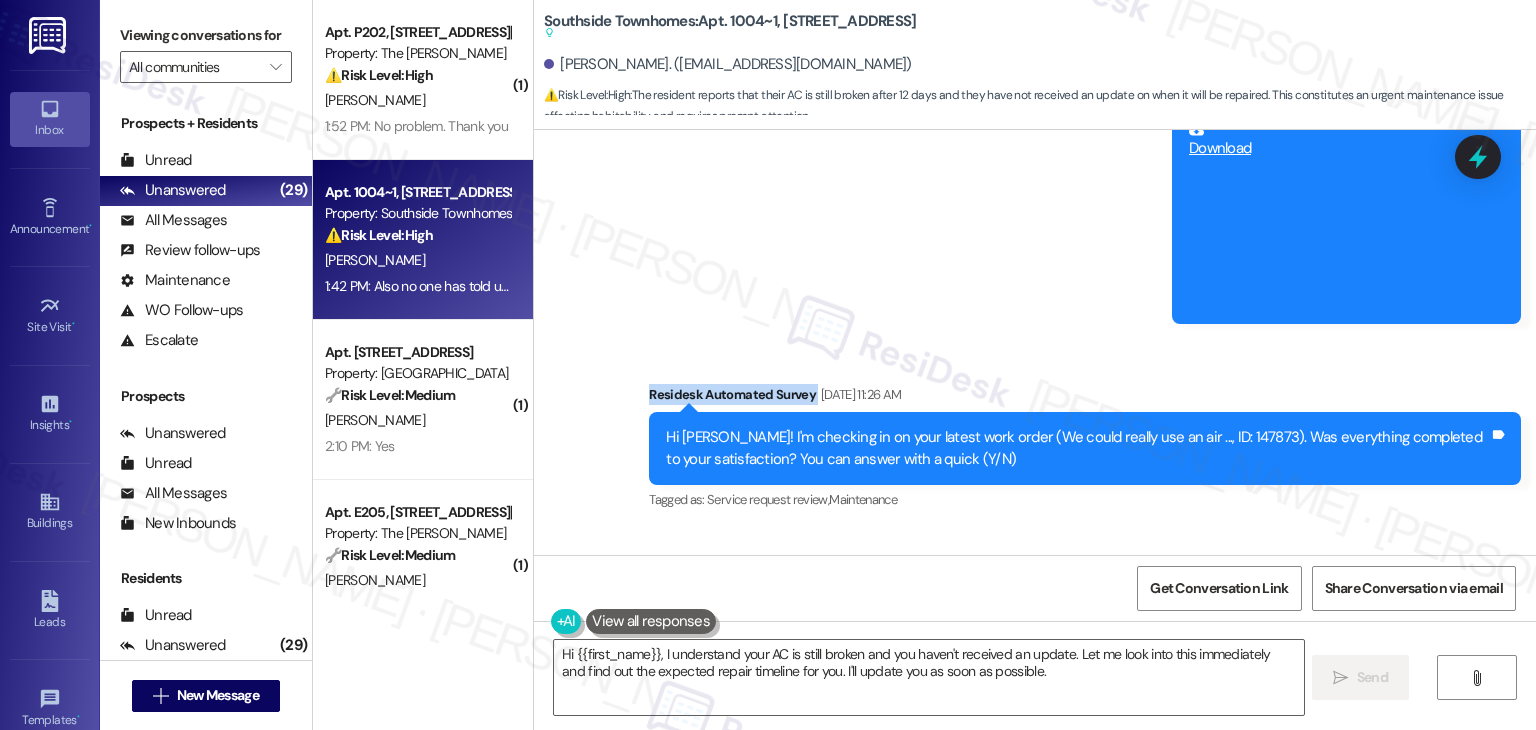click on "Announcement, sent via SMS Dottie  (ResiDesk) Nov 18, 2024 at 2:04 PM Hello neighbor! Are you missing your cat? If this looks like them, please contact our office to retrieve your pet. (You can always reply STOP to opt out of future messages) Tags and notes Tagged as:   Pet policy Click to highlight conversations about Pet policy Announcement, sent via SMS 2:10 PM Dottie  (ResiDesk) Nov 18, 2024 at 2:10 PM Announcement:
JPG  attachment   Download   (Click to zoom) Tags and notes Announcement, sent via SMS Dottie  (ResiDesk) Apr 21, 2025 at 10:12 AM Hi Teira!
New Discounted Internet – Sign by May 23!
Tags and notes Tagged as:   Rent/payments ,  Click to highlight conversations about Rent/payments Internet services or cable ,  Click to highlight conversations about Internet services or cable Packages/delivery ,  Click to highlight conversations about Packages/delivery Internet services Click to highlight conversations about Internet services Announcement, sent via SMS 10:13 AM Dottie  (ResiDesk)
," at bounding box center [1035, -300] 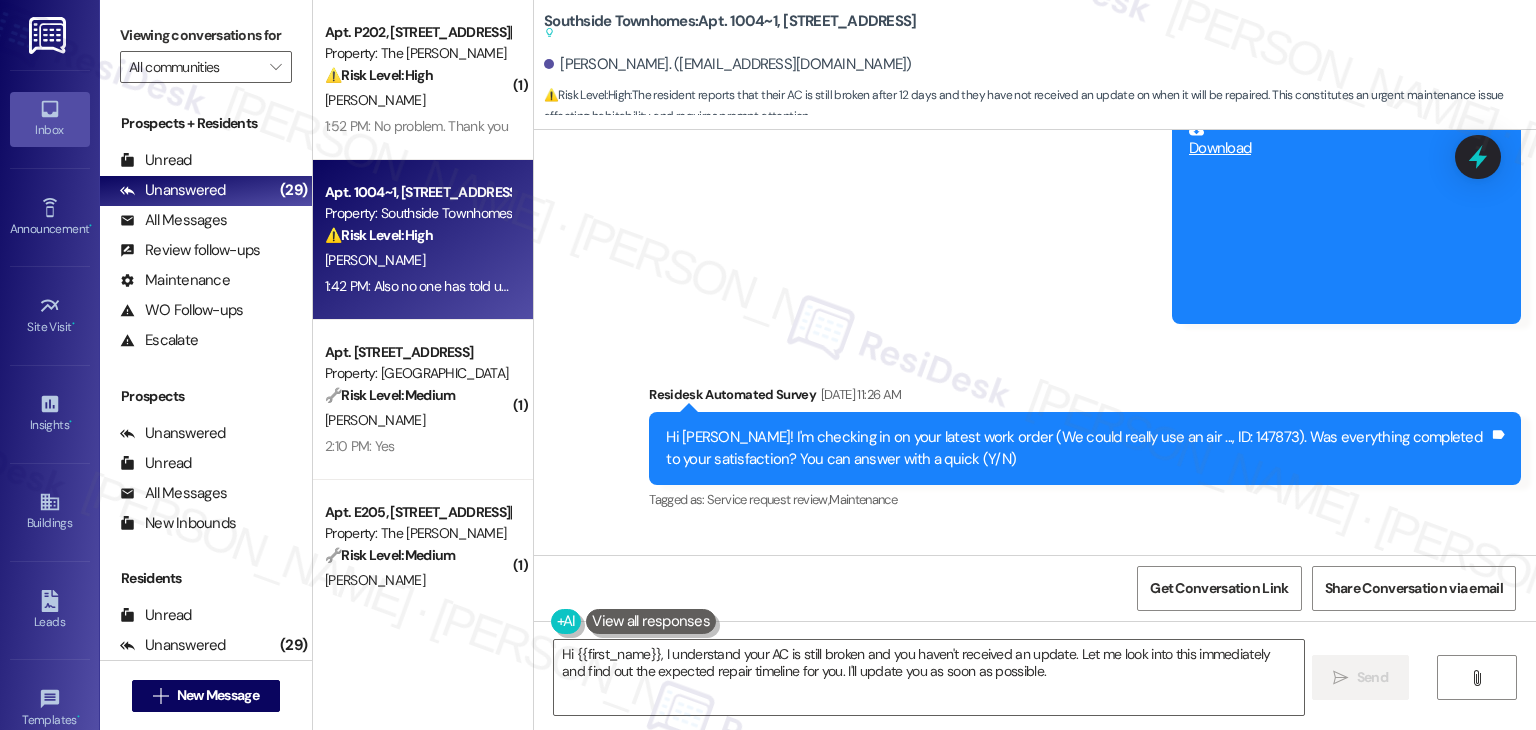 click on "Announcement, sent via SMS Dottie  (ResiDesk) Nov 18, 2024 at 2:04 PM Hello neighbor! Are you missing your cat? If this looks like them, please contact our office to retrieve your pet. (You can always reply STOP to opt out of future messages) Tags and notes Tagged as:   Pet policy Click to highlight conversations about Pet policy Announcement, sent via SMS 2:10 PM Dottie  (ResiDesk) Nov 18, 2024 at 2:10 PM Announcement:
JPG  attachment   Download   (Click to zoom) Tags and notes Announcement, sent via SMS Dottie  (ResiDesk) Apr 21, 2025 at 10:12 AM Hi Teira!
New Discounted Internet – Sign by May 23!
Tags and notes Tagged as:   Rent/payments ,  Click to highlight conversations about Rent/payments Internet services or cable ,  Click to highlight conversations about Internet services or cable Packages/delivery ,  Click to highlight conversations about Packages/delivery Internet services Click to highlight conversations about Internet services Announcement, sent via SMS 10:13 AM Dottie  (ResiDesk)
," at bounding box center [1035, -300] 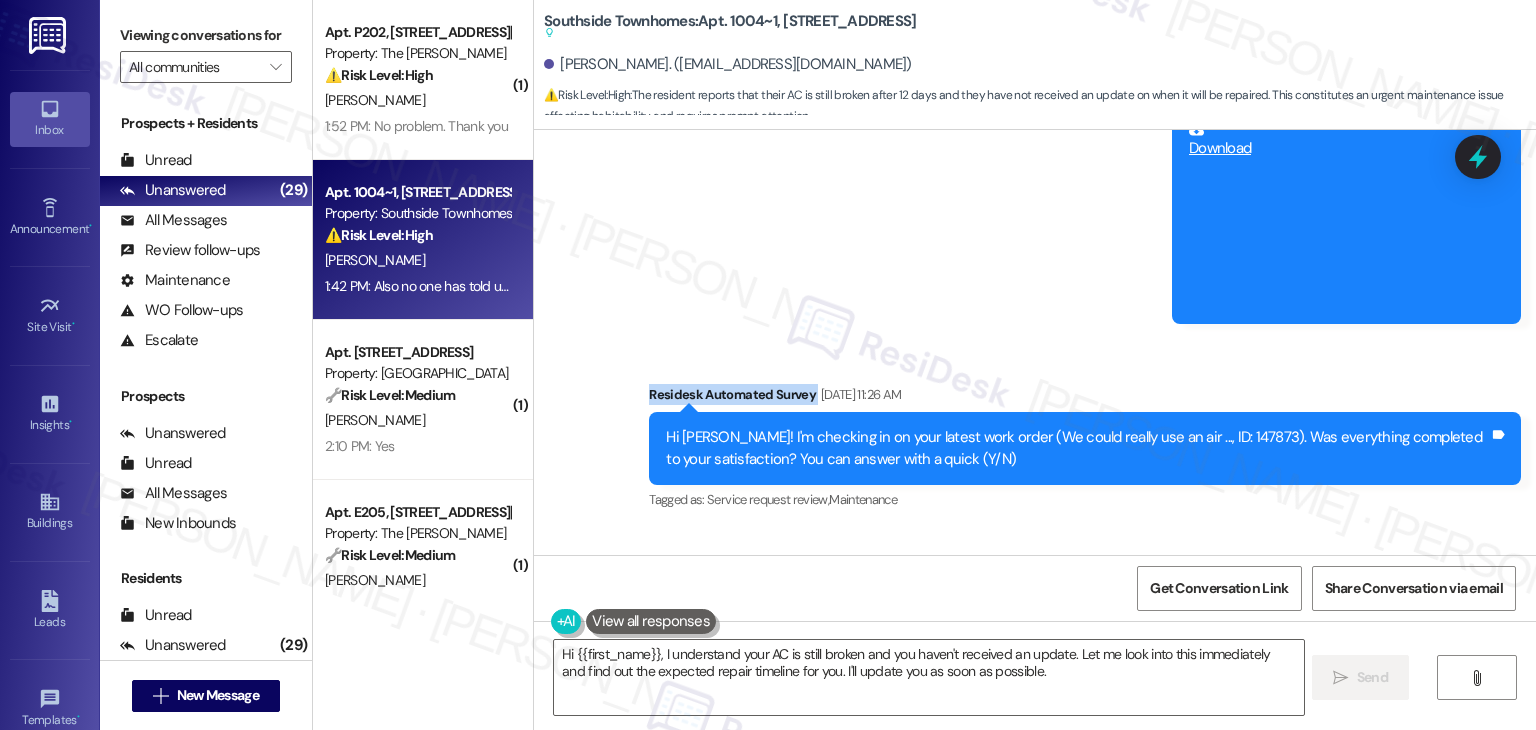 click on "Announcement, sent via SMS Dottie  (ResiDesk) Nov 18, 2024 at 2:04 PM Hello neighbor! Are you missing your cat? If this looks like them, please contact our office to retrieve your pet. (You can always reply STOP to opt out of future messages) Tags and notes Tagged as:   Pet policy Click to highlight conversations about Pet policy Announcement, sent via SMS 2:10 PM Dottie  (ResiDesk) Nov 18, 2024 at 2:10 PM Announcement:
JPG  attachment   Download   (Click to zoom) Tags and notes Announcement, sent via SMS Dottie  (ResiDesk) Apr 21, 2025 at 10:12 AM Hi Teira!
New Discounted Internet – Sign by May 23!
Tags and notes Tagged as:   Rent/payments ,  Click to highlight conversations about Rent/payments Internet services or cable ,  Click to highlight conversations about Internet services or cable Packages/delivery ,  Click to highlight conversations about Packages/delivery Internet services Click to highlight conversations about Internet services Announcement, sent via SMS 10:13 AM Dottie  (ResiDesk)
," at bounding box center [1035, -300] 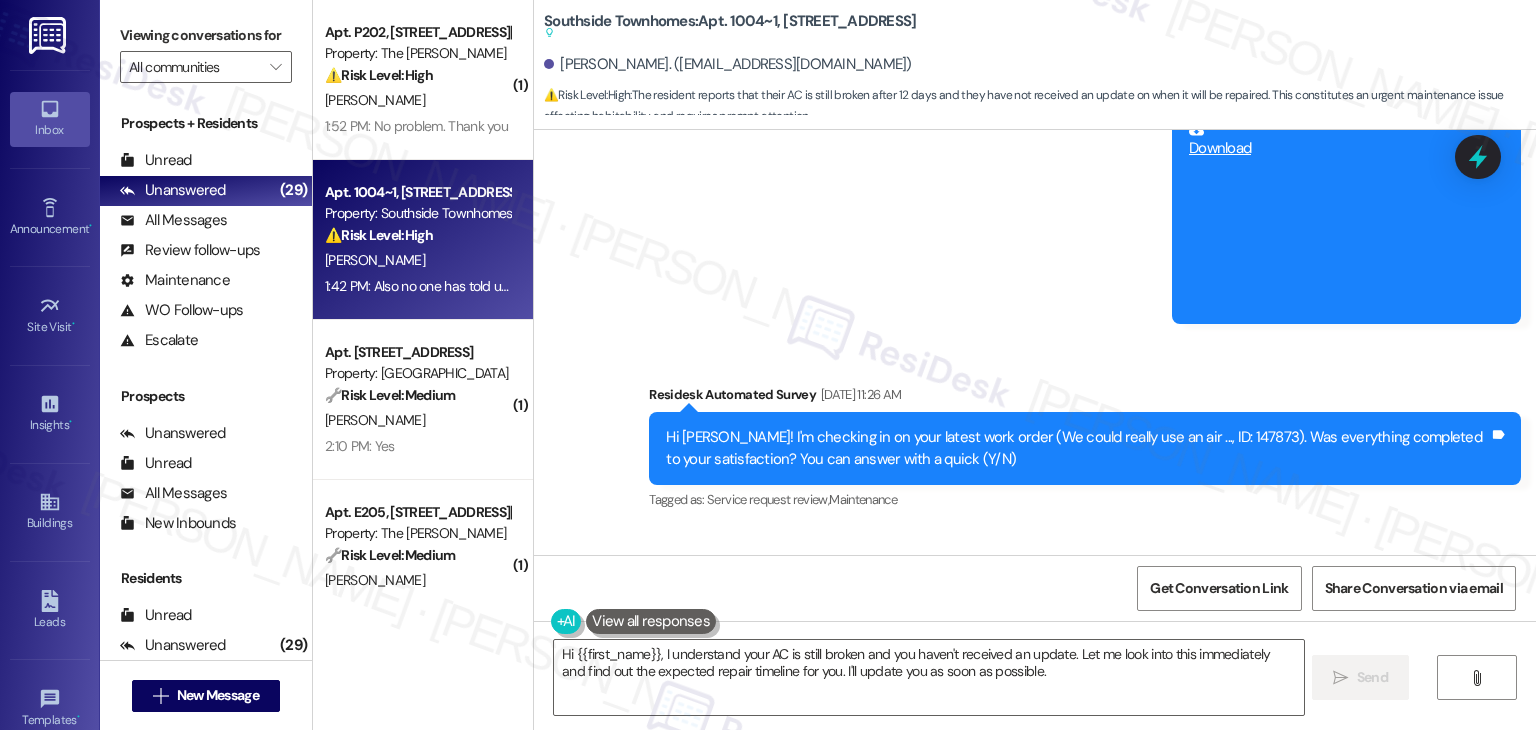 click on "Announcement, sent via SMS Dottie  (ResiDesk) Nov 18, 2024 at 2:04 PM Hello neighbor! Are you missing your cat? If this looks like them, please contact our office to retrieve your pet. (You can always reply STOP to opt out of future messages) Tags and notes Tagged as:   Pet policy Click to highlight conversations about Pet policy Announcement, sent via SMS 2:10 PM Dottie  (ResiDesk) Nov 18, 2024 at 2:10 PM Announcement:
JPG  attachment   Download   (Click to zoom) Tags and notes Announcement, sent via SMS Dottie  (ResiDesk) Apr 21, 2025 at 10:12 AM Hi Teira!
New Discounted Internet – Sign by May 23!
Tags and notes Tagged as:   Rent/payments ,  Click to highlight conversations about Rent/payments Internet services or cable ,  Click to highlight conversations about Internet services or cable Packages/delivery ,  Click to highlight conversations about Packages/delivery Internet services Click to highlight conversations about Internet services Announcement, sent via SMS 10:13 AM Dottie  (ResiDesk)
," at bounding box center (1035, -300) 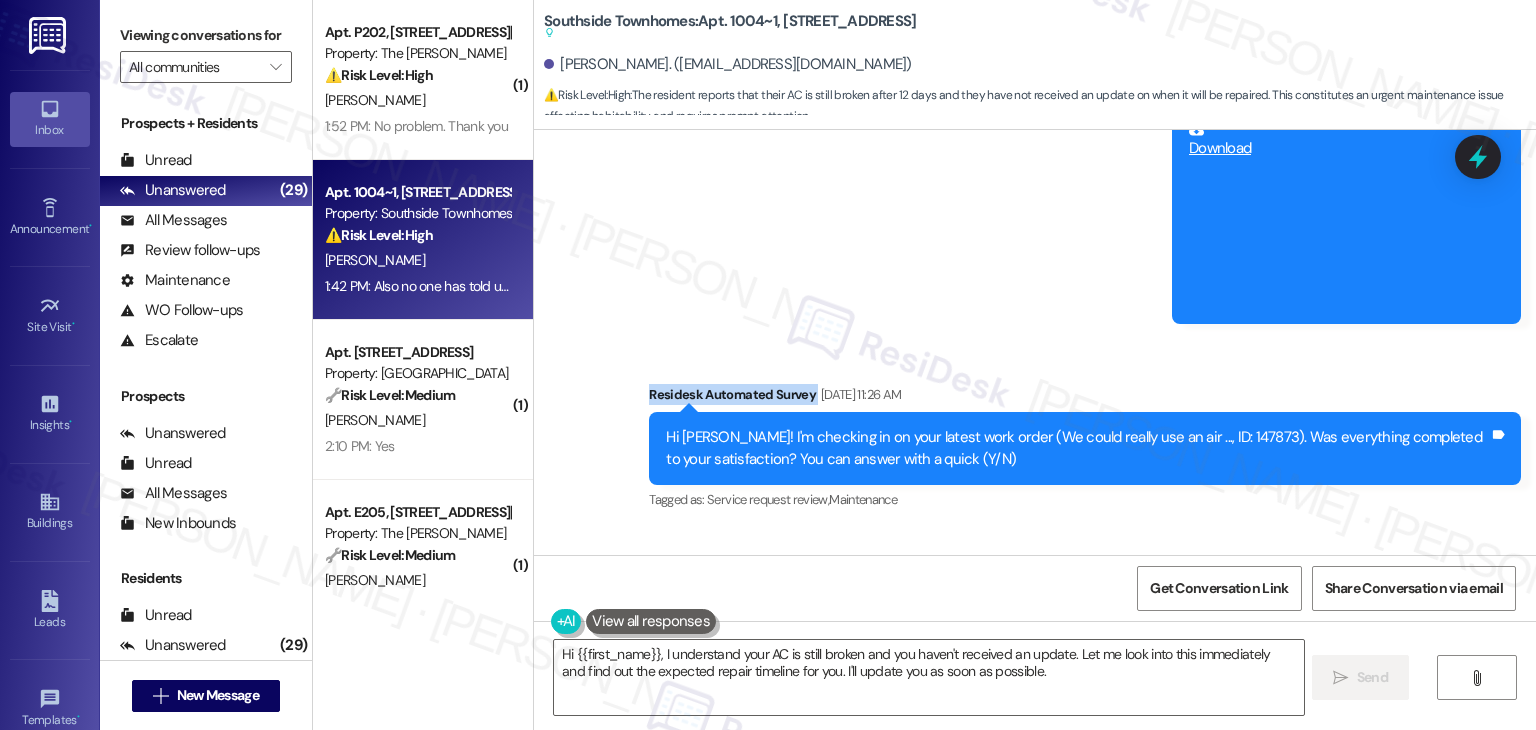 click on "Announcement, sent via SMS Dottie  (ResiDesk) Nov 18, 2024 at 2:04 PM Hello neighbor! Are you missing your cat? If this looks like them, please contact our office to retrieve your pet. (You can always reply STOP to opt out of future messages) Tags and notes Tagged as:   Pet policy Click to highlight conversations about Pet policy Announcement, sent via SMS 2:10 PM Dottie  (ResiDesk) Nov 18, 2024 at 2:10 PM Announcement:
JPG  attachment   Download   (Click to zoom) Tags and notes Announcement, sent via SMS Dottie  (ResiDesk) Apr 21, 2025 at 10:12 AM Hi Teira!
New Discounted Internet – Sign by May 23!
Tags and notes Tagged as:   Rent/payments ,  Click to highlight conversations about Rent/payments Internet services or cable ,  Click to highlight conversations about Internet services or cable Packages/delivery ,  Click to highlight conversations about Packages/delivery Internet services Click to highlight conversations about Internet services Announcement, sent via SMS 10:13 AM Dottie  (ResiDesk)
," at bounding box center [1035, -300] 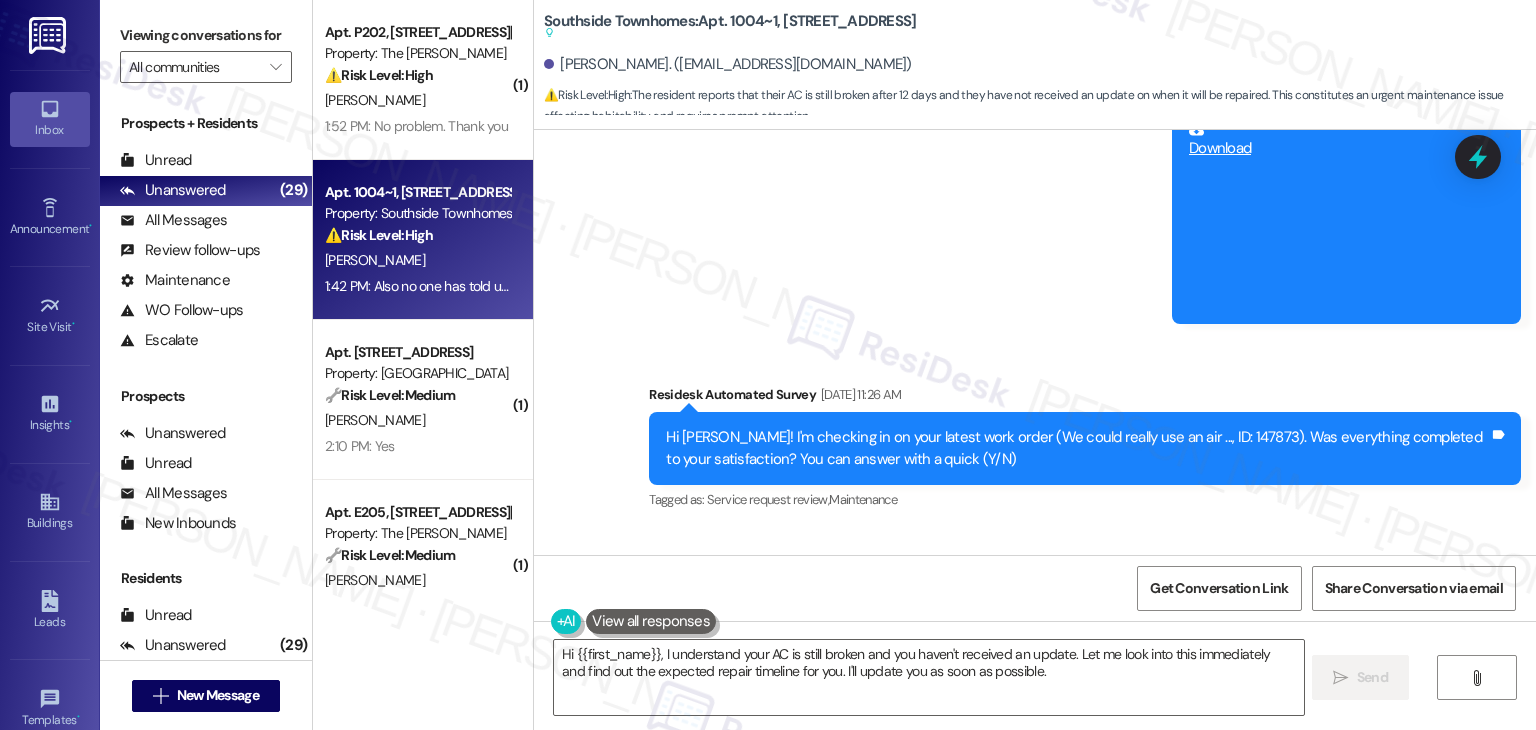 click on "Get Conversation Link Share Conversation via email" at bounding box center (1035, 588) 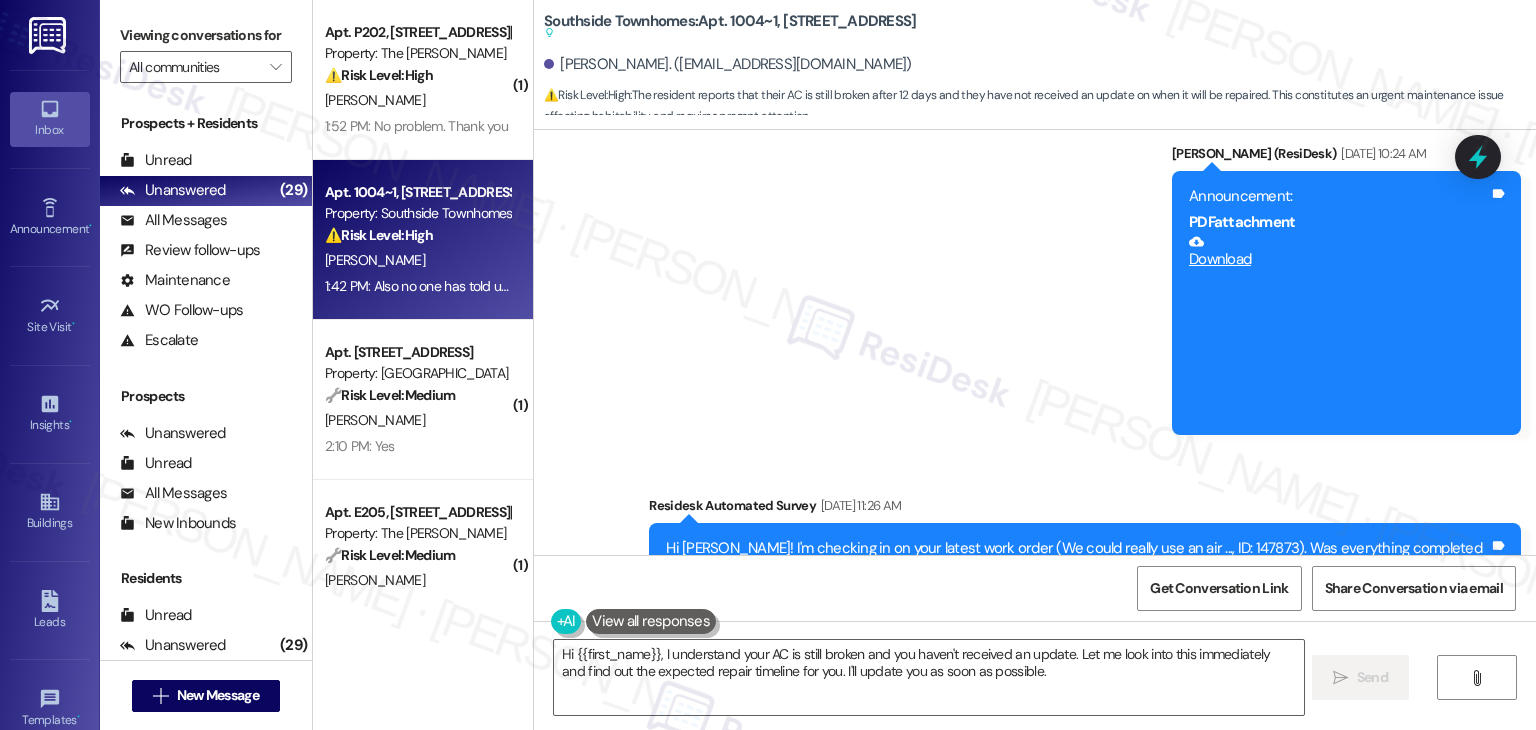 scroll, scrollTop: 1175, scrollLeft: 0, axis: vertical 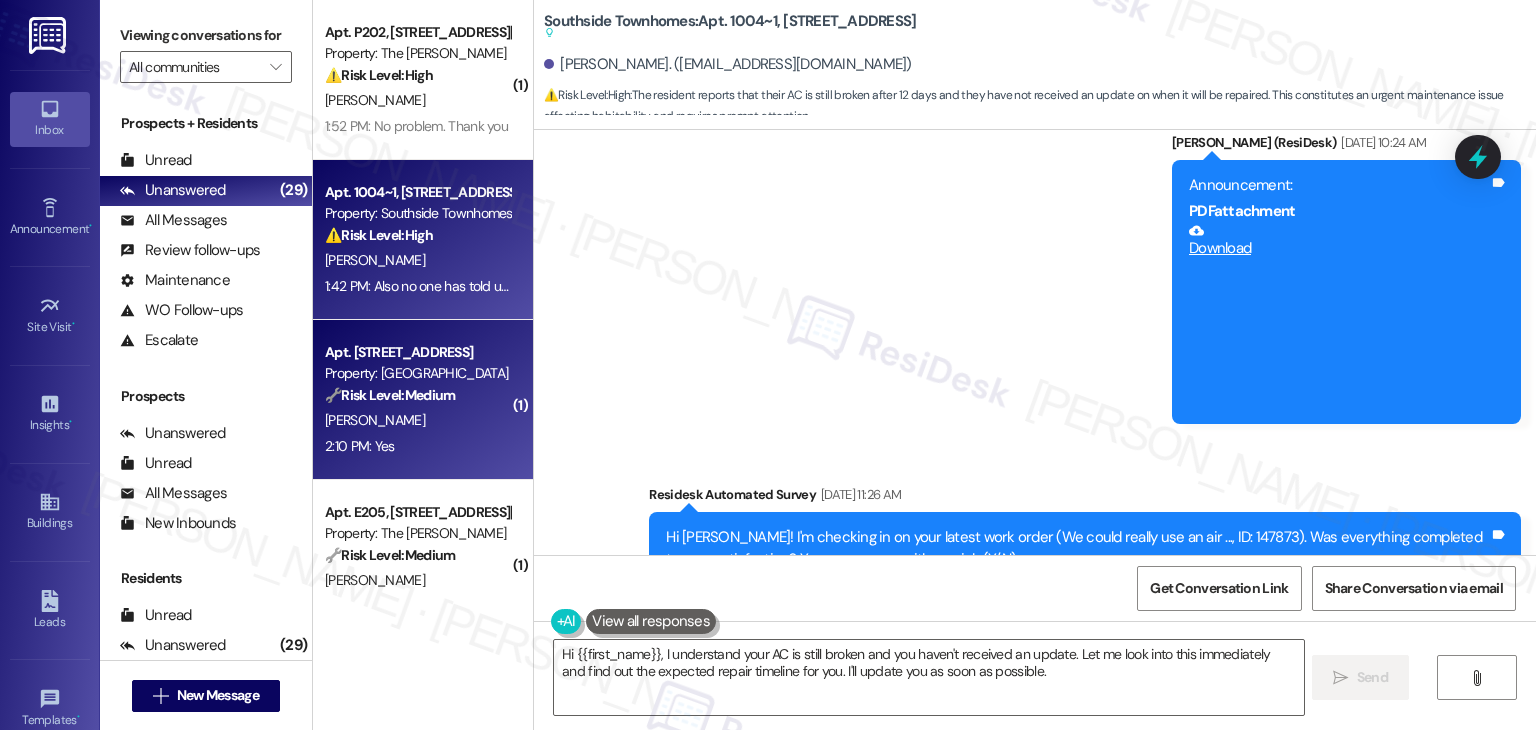 click on "2:10 PM: Yes 2:10 PM: Yes" at bounding box center [417, 446] 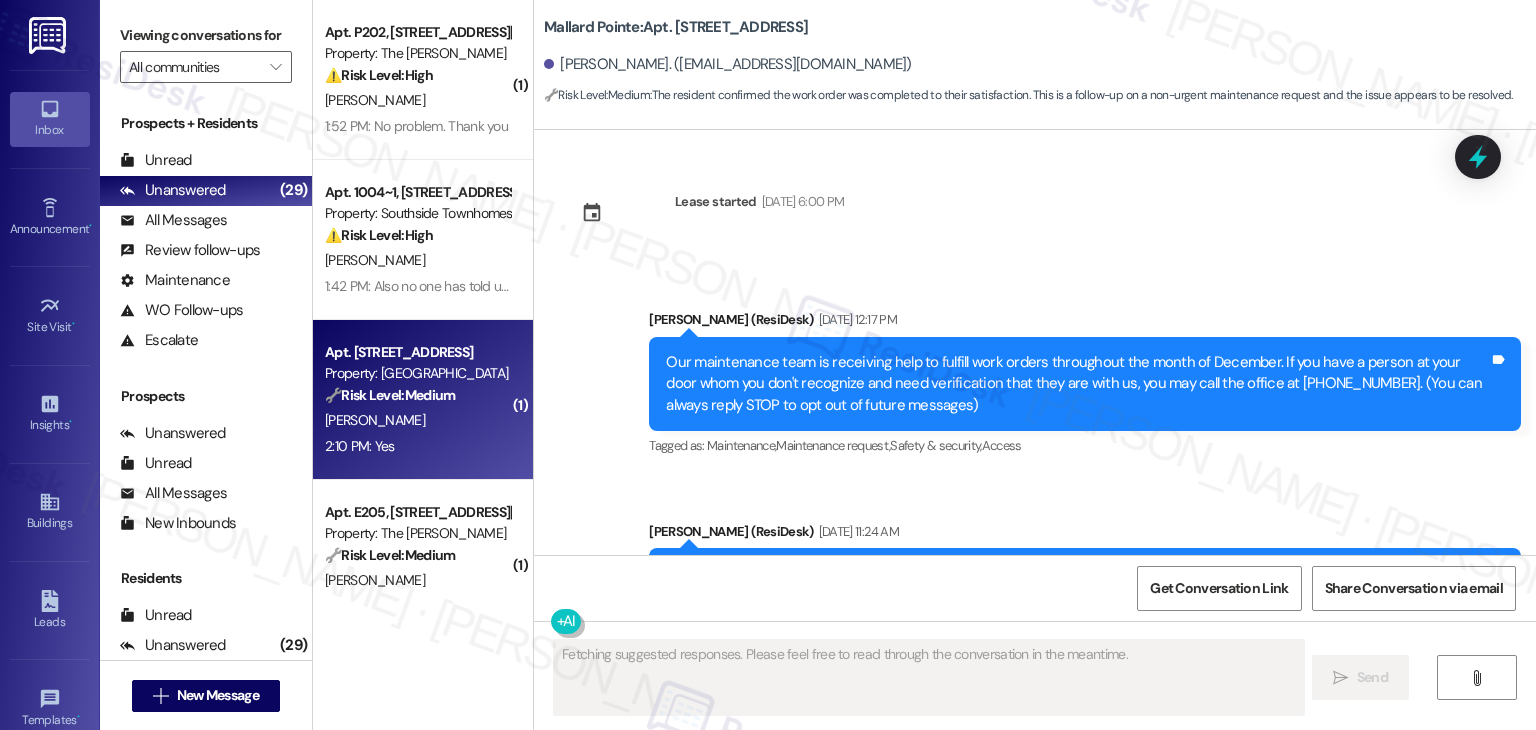 scroll, scrollTop: 13605, scrollLeft: 0, axis: vertical 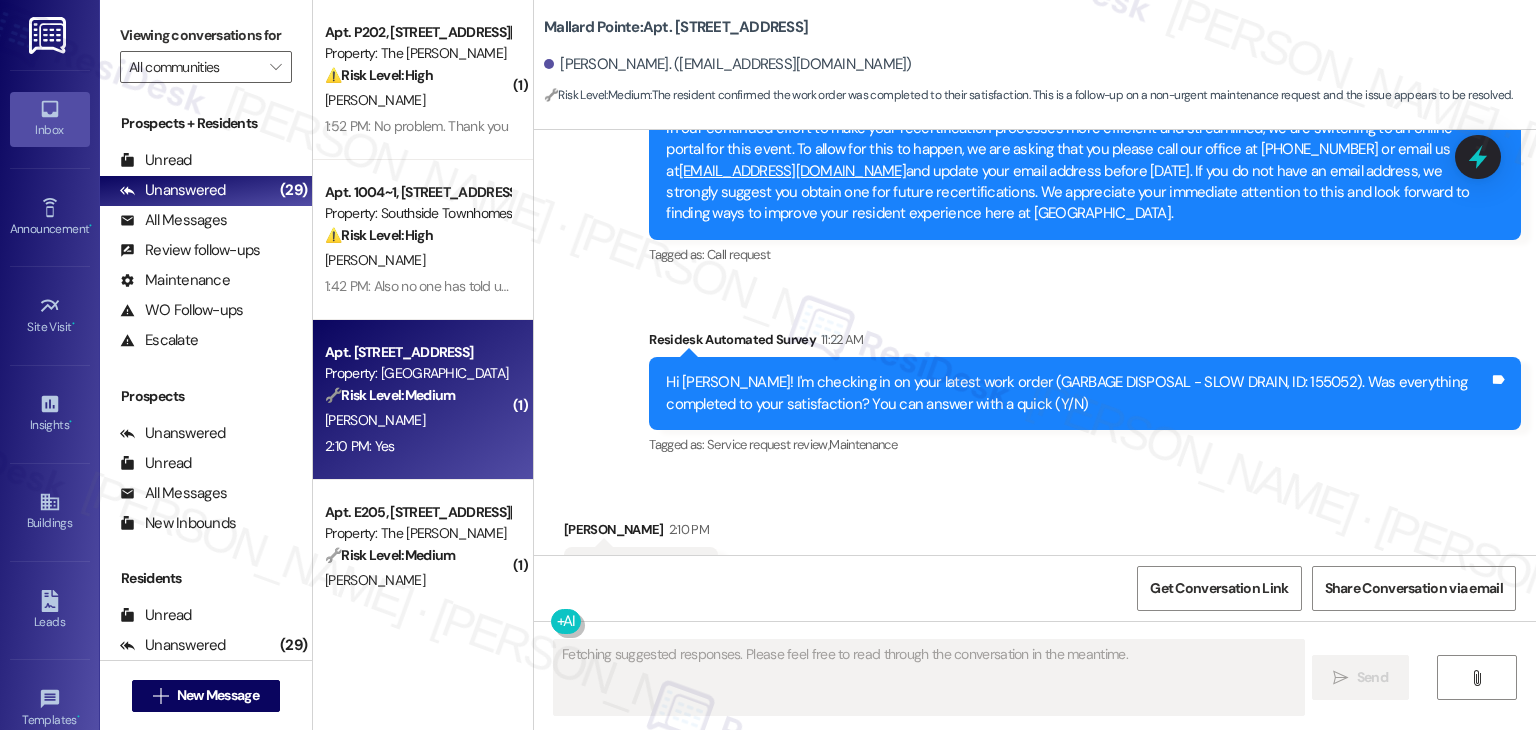 click on "Received via SMS Laura Lampe 2:10 PM Yes Tags and notes Tagged as:   Positive response Click to highlight conversations about Positive response" at bounding box center (1035, 558) 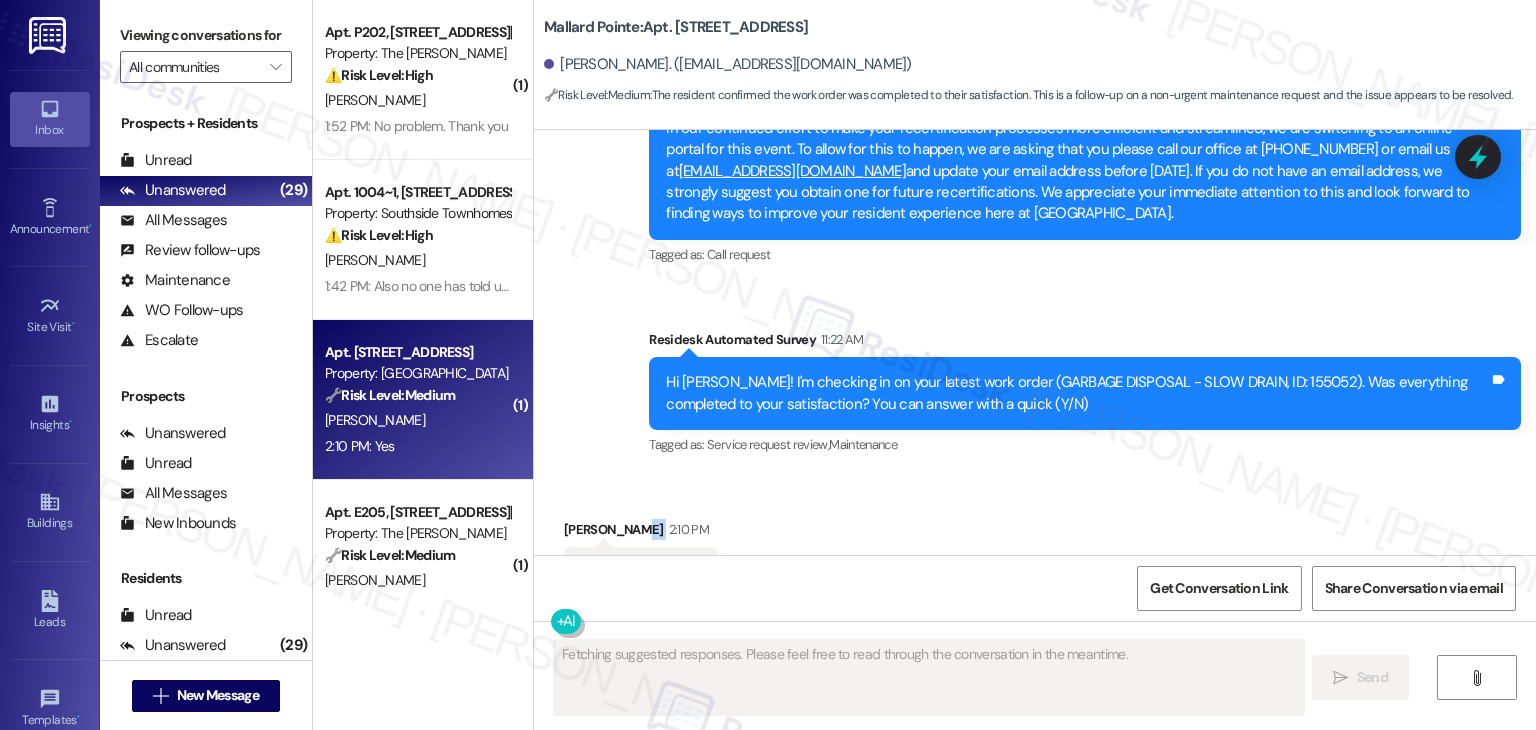 click on "Received via SMS Laura Lampe 2:10 PM Yes Tags and notes Tagged as:   Positive response Click to highlight conversations about Positive response" at bounding box center [1035, 558] 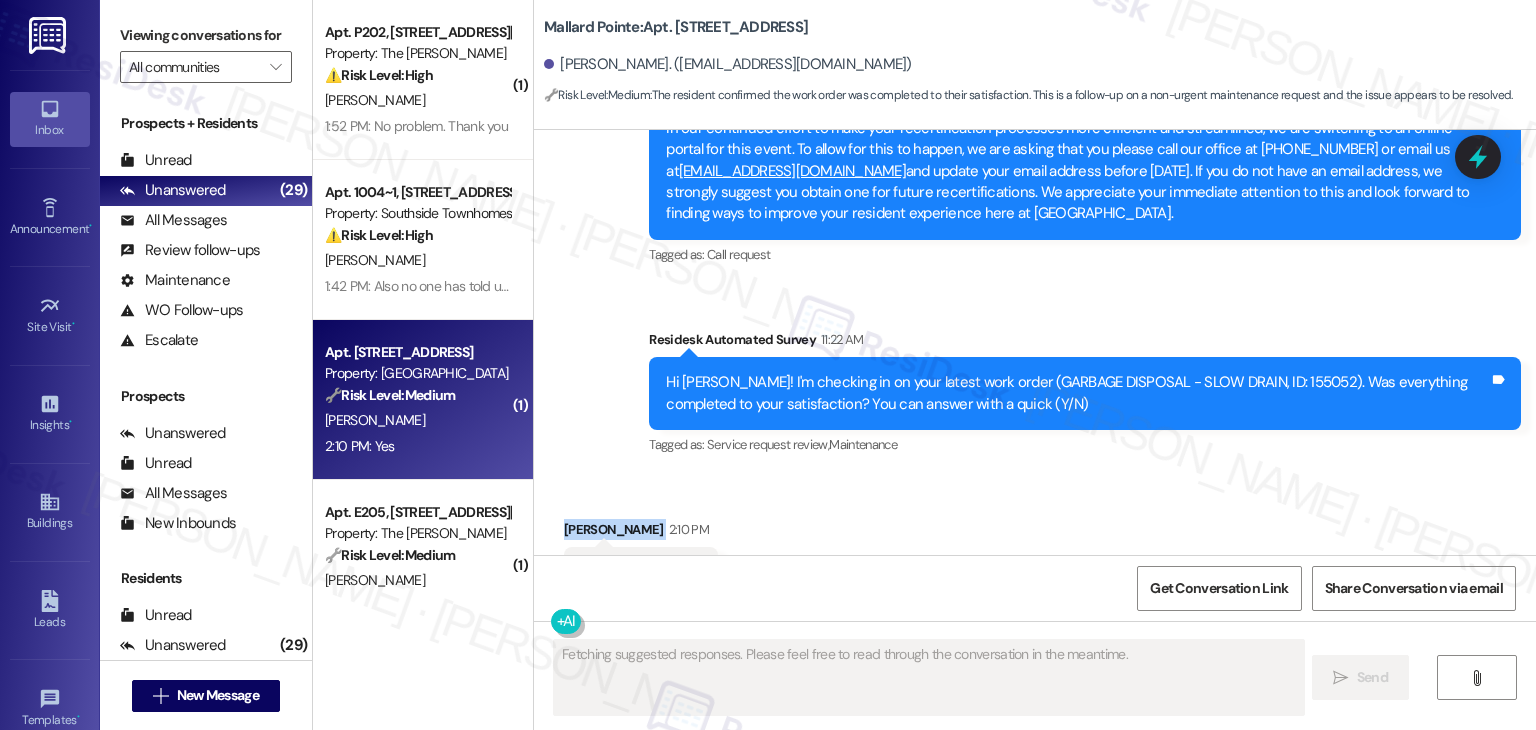 click on "Received via SMS Laura Lampe 2:10 PM Yes Tags and notes Tagged as:   Positive response Click to highlight conversations about Positive response" at bounding box center [1035, 558] 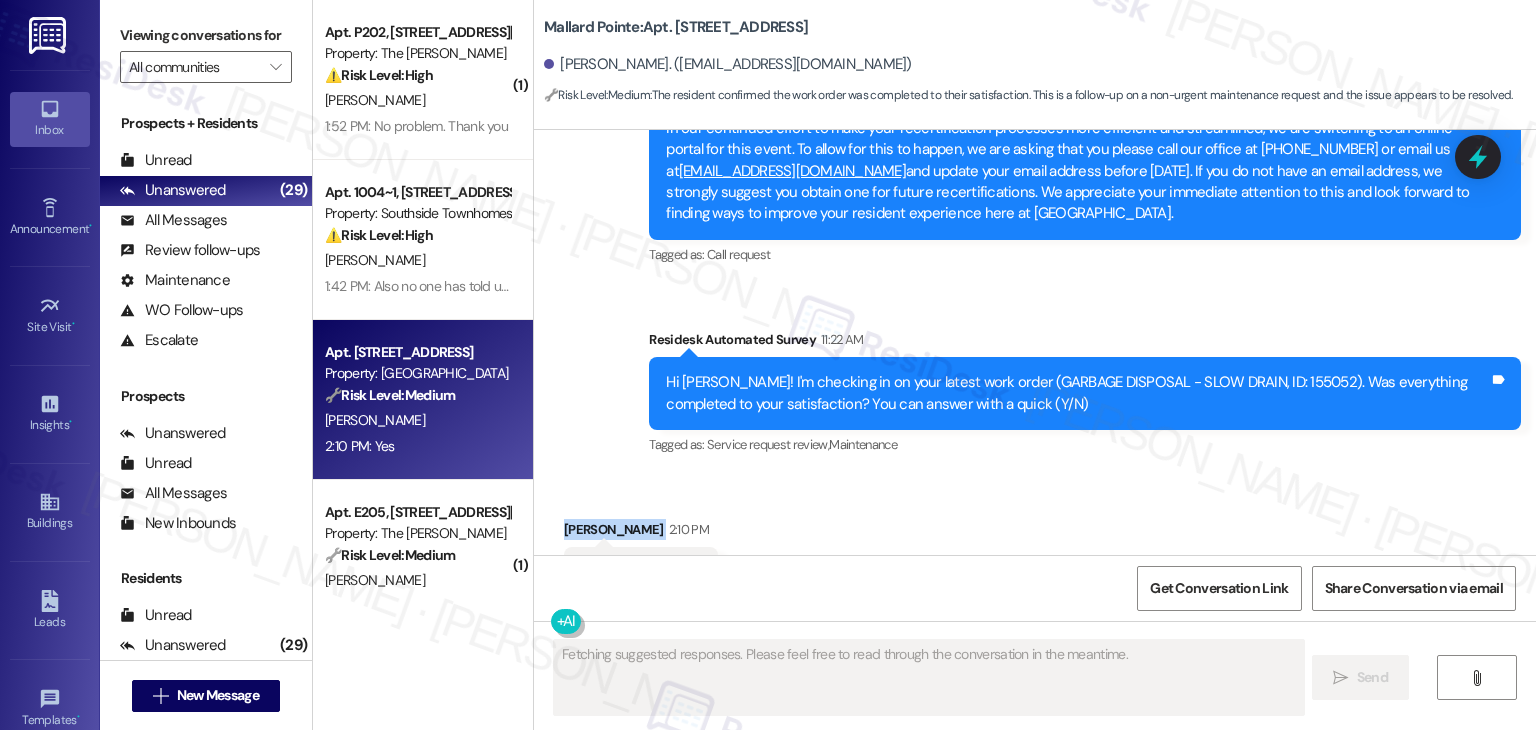 click on "Received via SMS Laura Lampe 2:10 PM Yes Tags and notes Tagged as:   Positive response Click to highlight conversations about Positive response" at bounding box center (1035, 558) 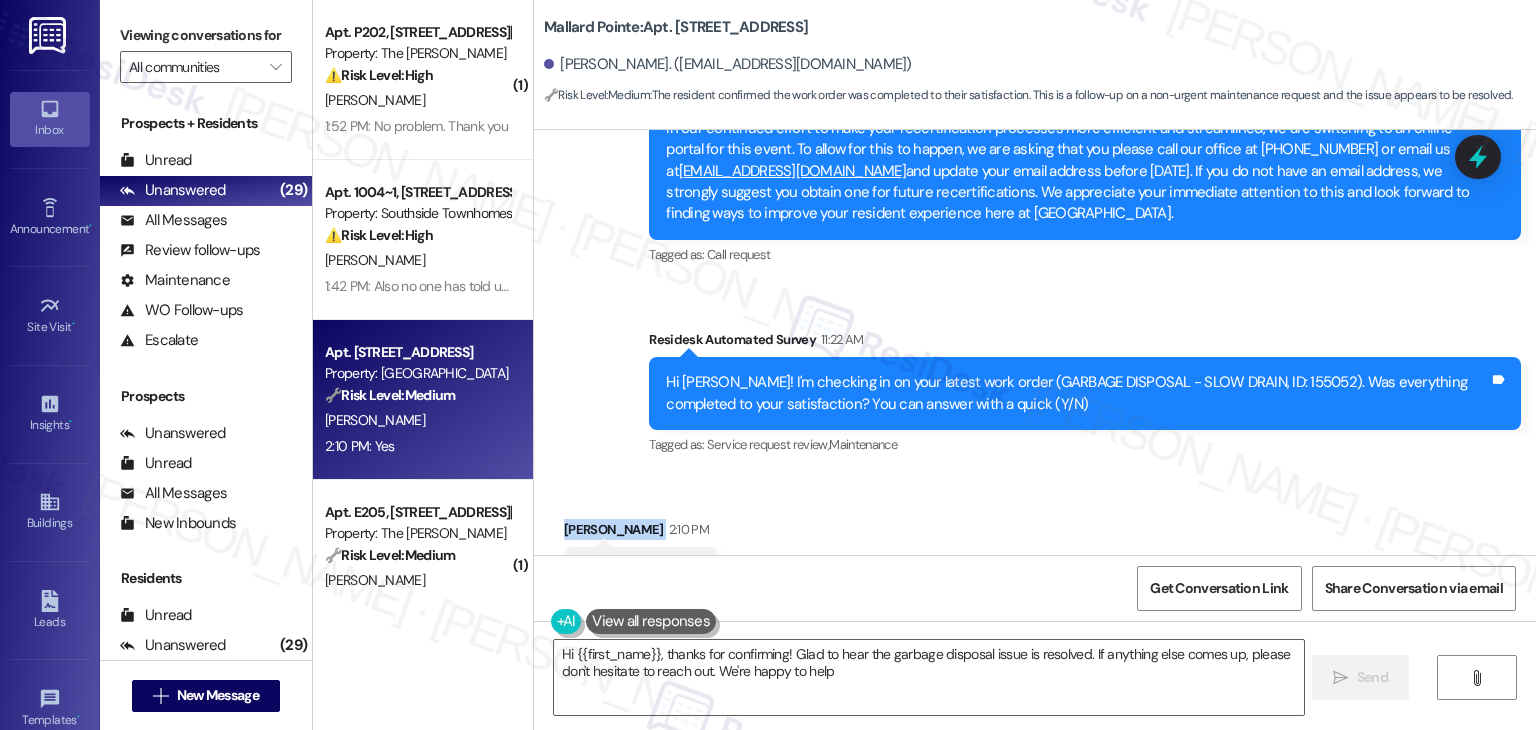 type on "Hi {{first_name}}, thanks for confirming! Glad to hear the garbage disposal issue is resolved. If anything else comes up, please don't hesitate to reach out. We're happy to help!" 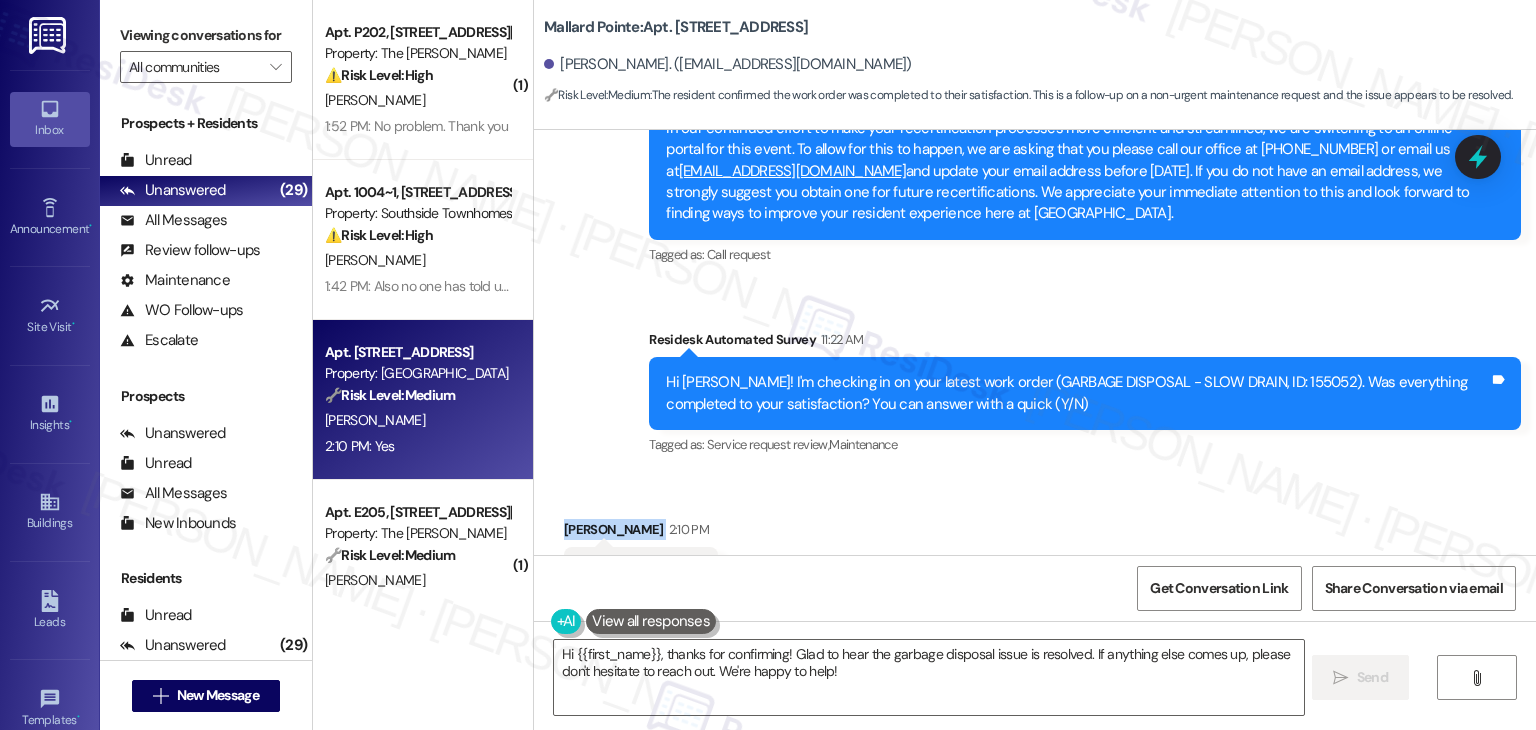 click on "Received via SMS Laura Lampe 2:10 PM Yes Tags and notes Tagged as:   Positive response Click to highlight conversations about Positive response" at bounding box center (1035, 558) 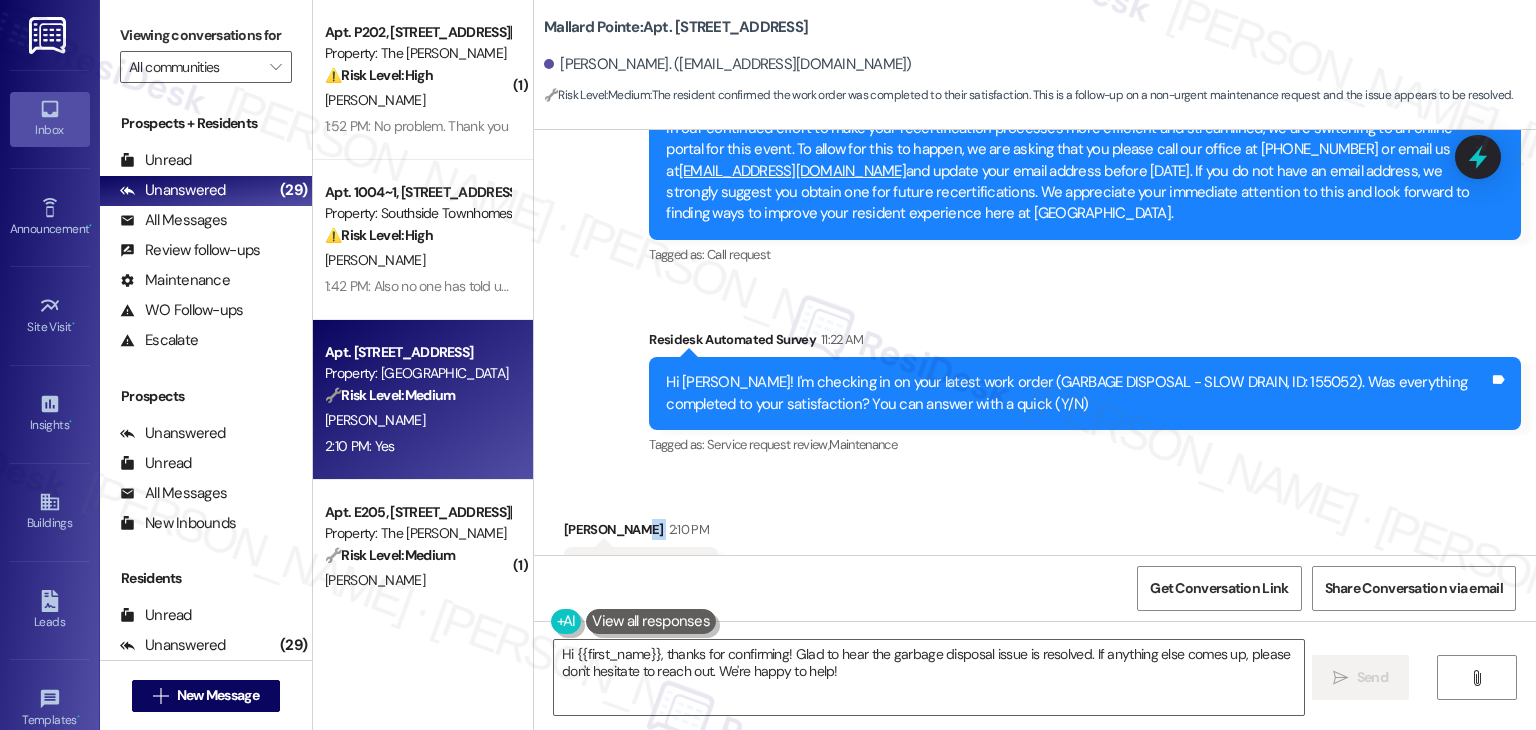 click on "Received via SMS Laura Lampe 2:10 PM Yes Tags and notes Tagged as:   Positive response Click to highlight conversations about Positive response" at bounding box center (1035, 558) 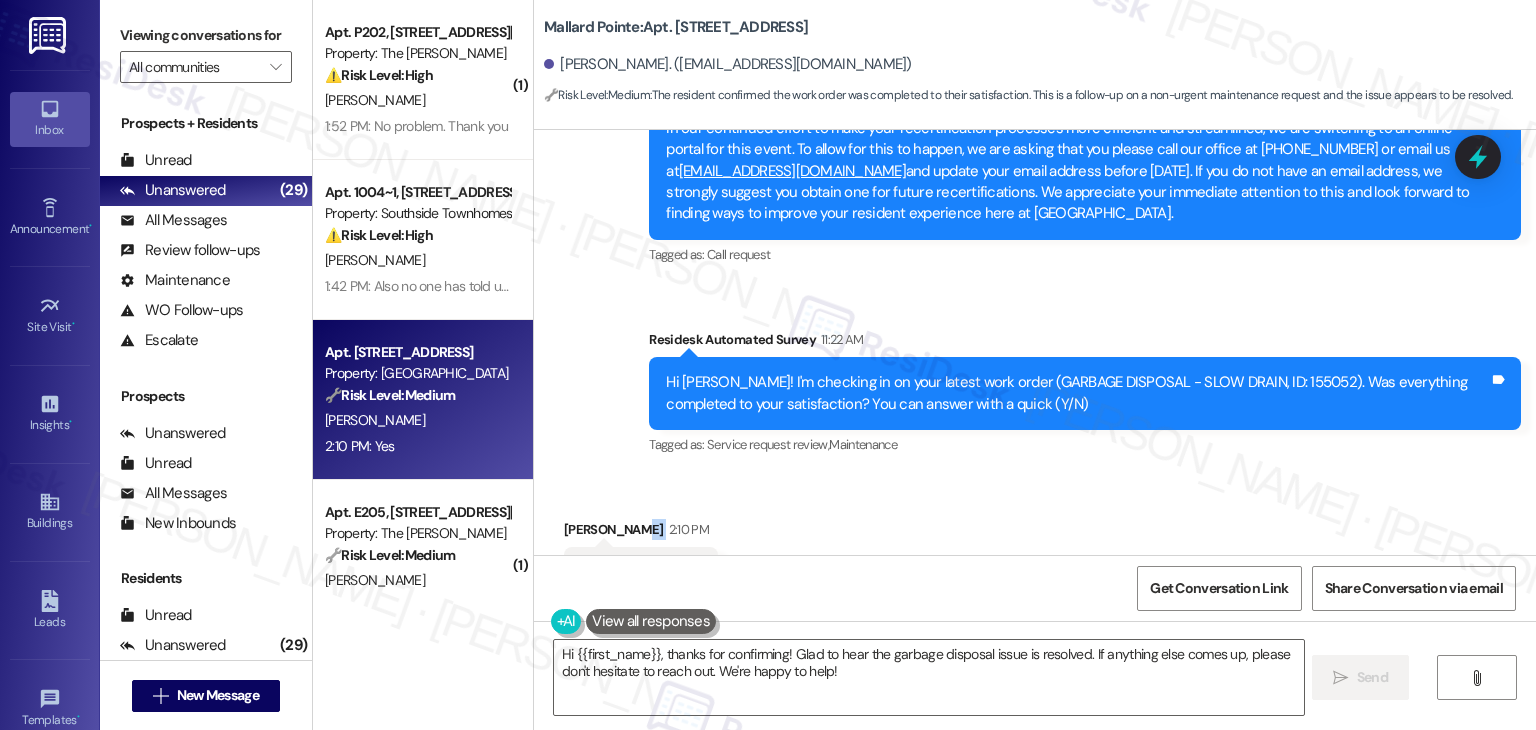 click on "Received via SMS Laura Lampe 2:10 PM Yes Tags and notes Tagged as:   Positive response Click to highlight conversations about Positive response" at bounding box center [1035, 558] 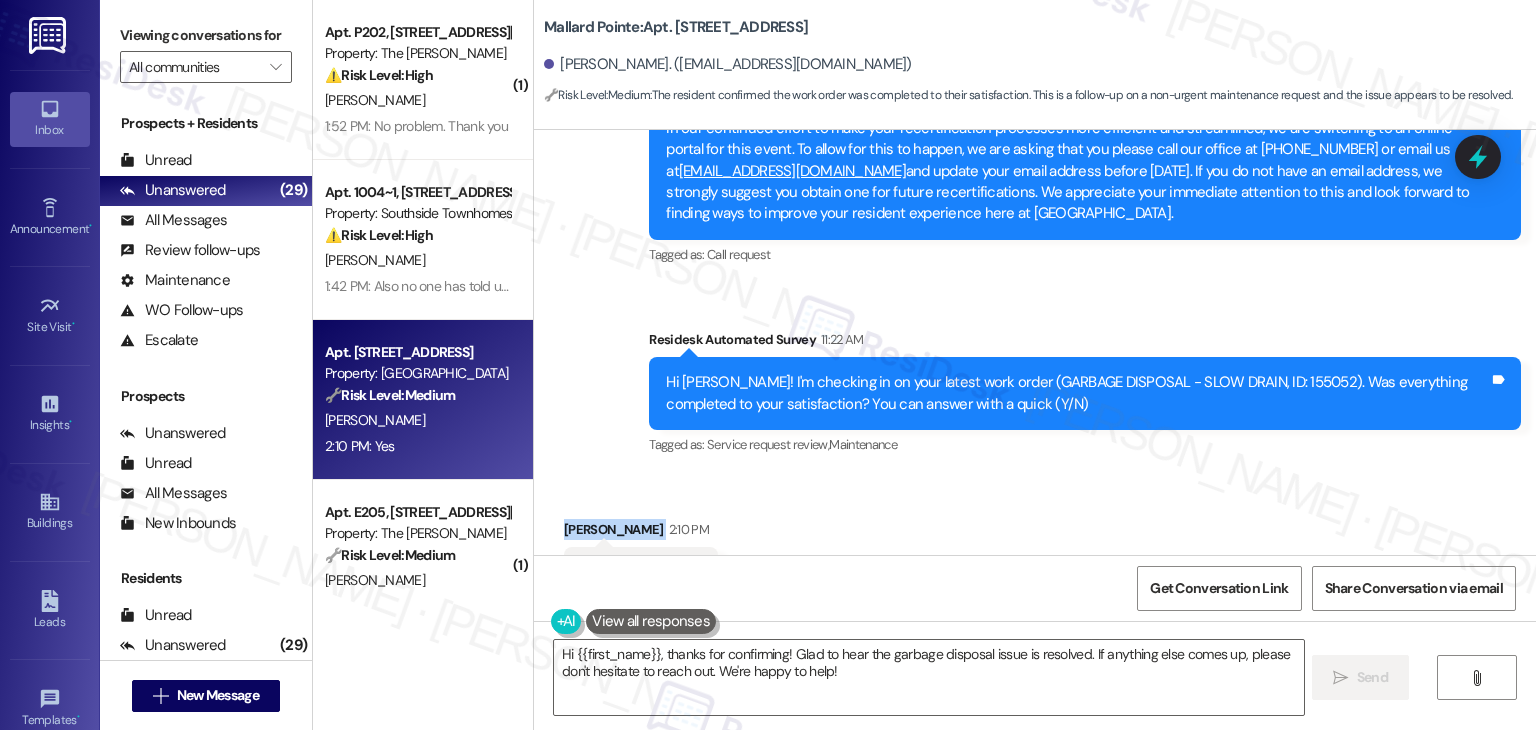 click on "Received via SMS Laura Lampe 2:10 PM Yes Tags and notes Tagged as:   Positive response Click to highlight conversations about Positive response" at bounding box center (1035, 558) 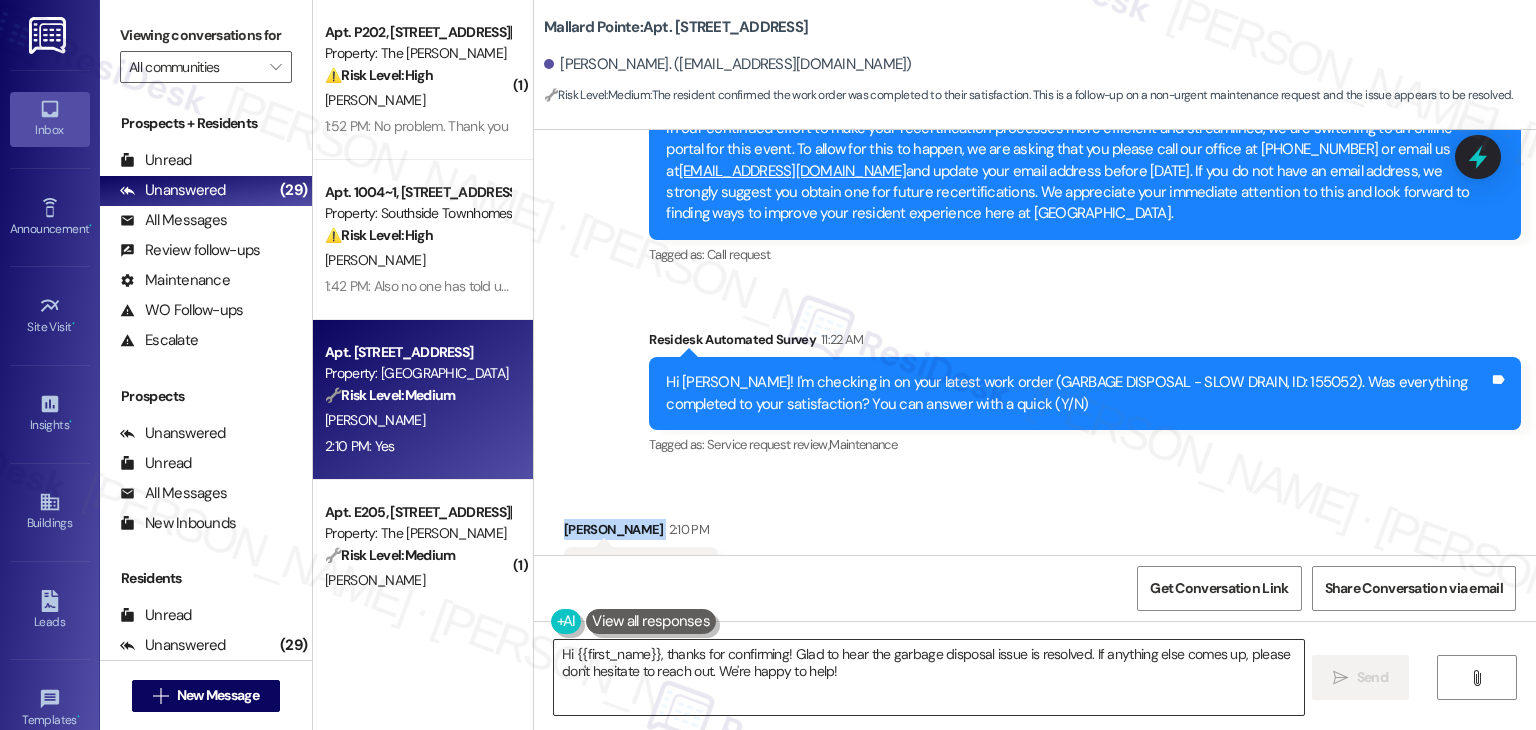 click on "Hi {{first_name}}, thanks for confirming! Glad to hear the garbage disposal issue is resolved. If anything else comes up, please don't hesitate to reach out. We're happy to help!" at bounding box center [928, 677] 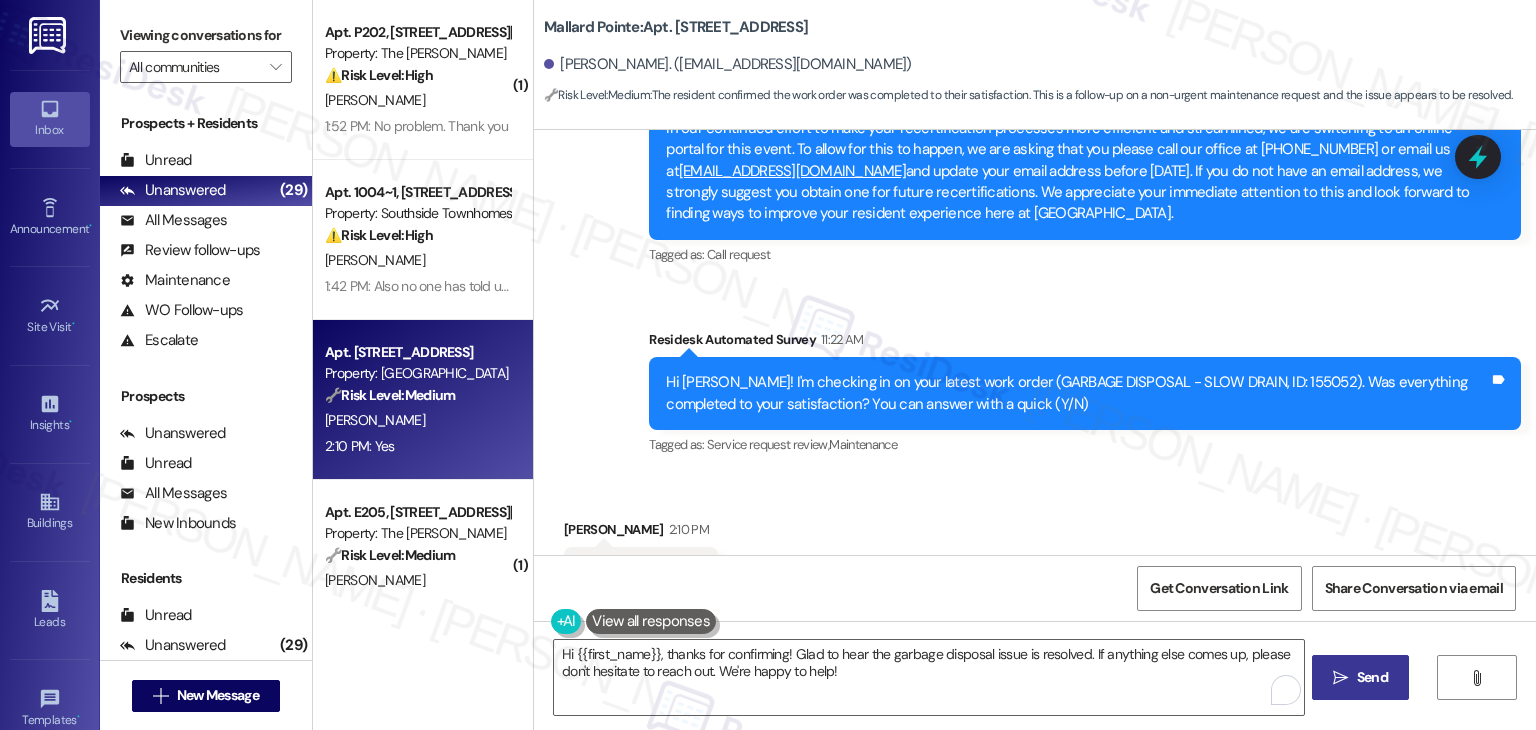 click on "Send" at bounding box center [1372, 677] 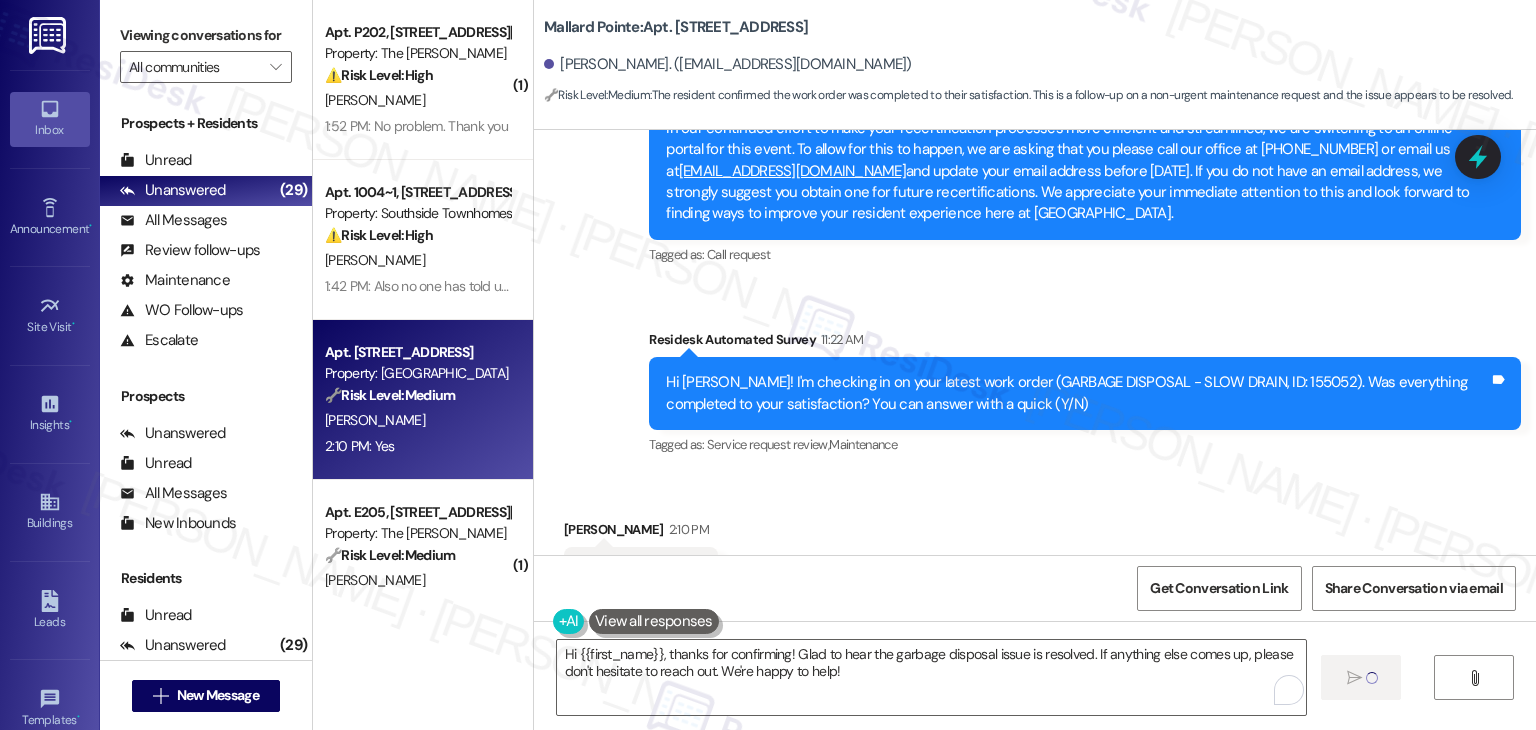 type 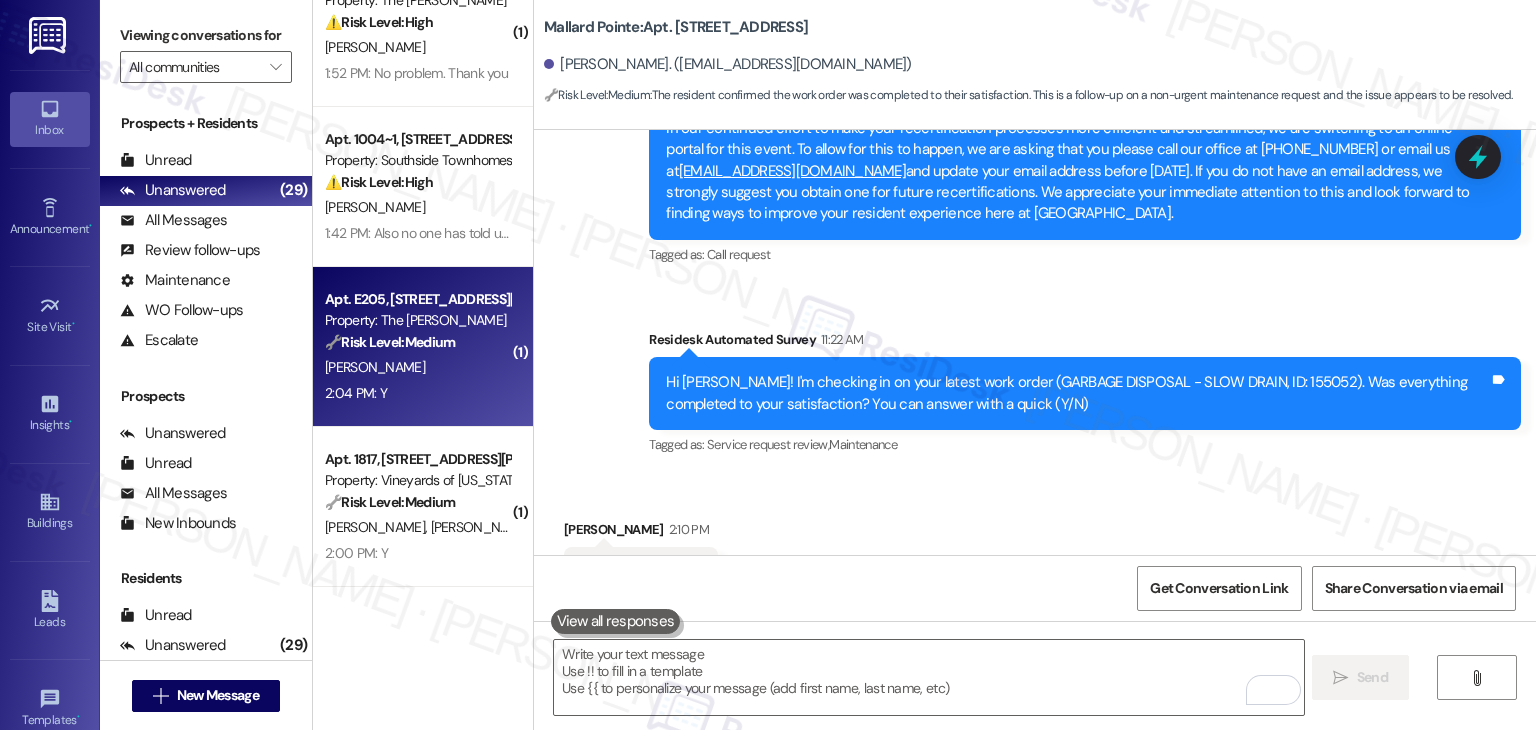 scroll, scrollTop: 100, scrollLeft: 0, axis: vertical 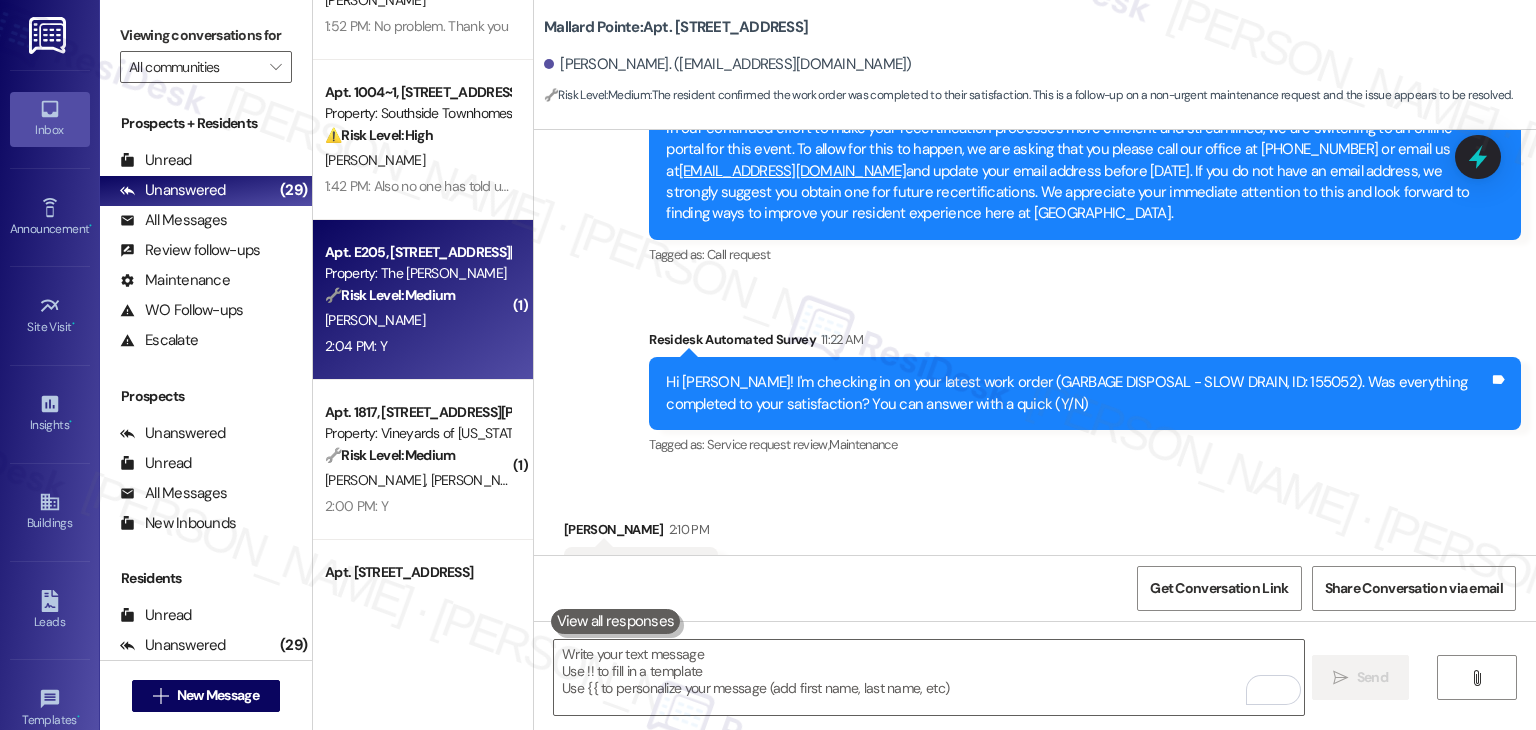 click on "2:04 PM: Y 2:04 PM: Y" at bounding box center (417, 346) 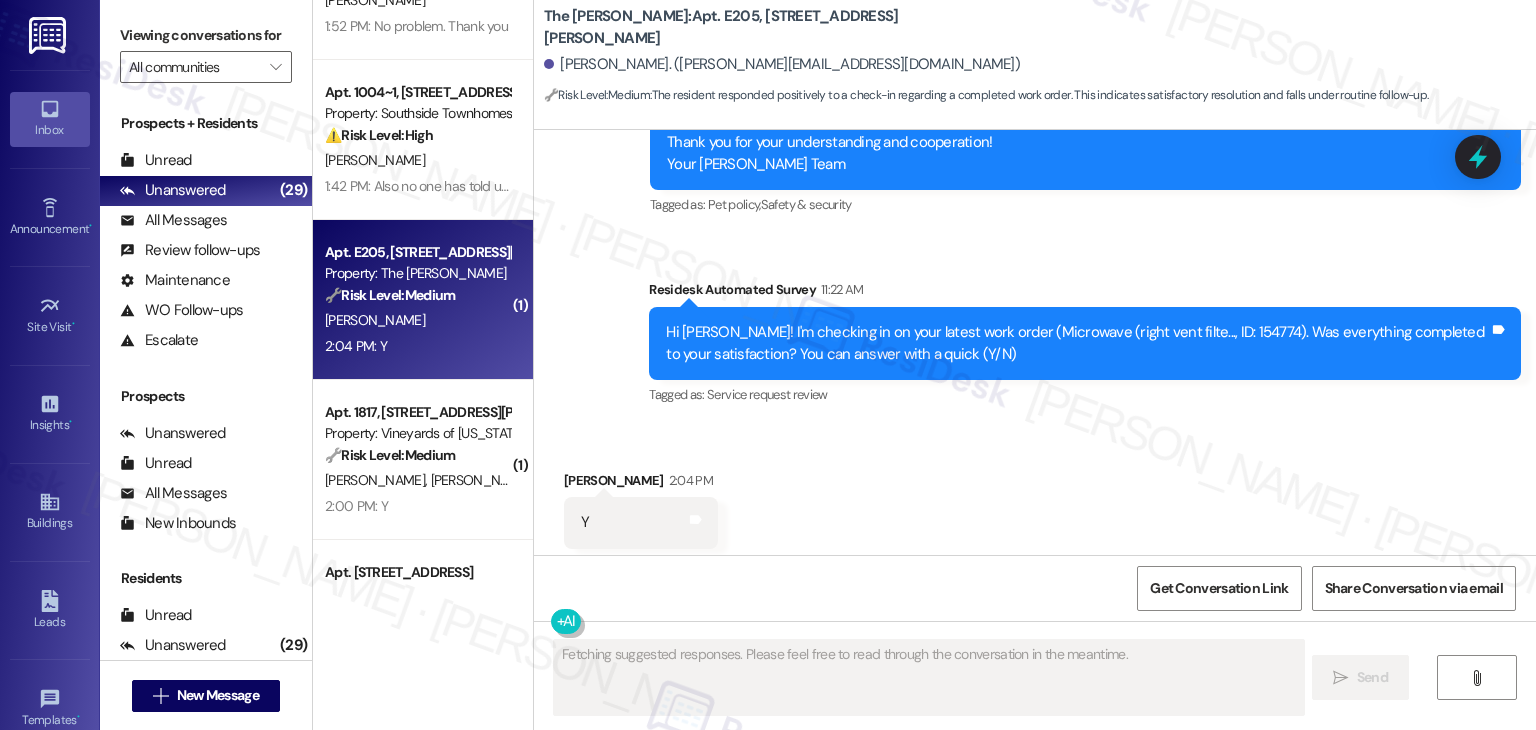scroll, scrollTop: 684, scrollLeft: 0, axis: vertical 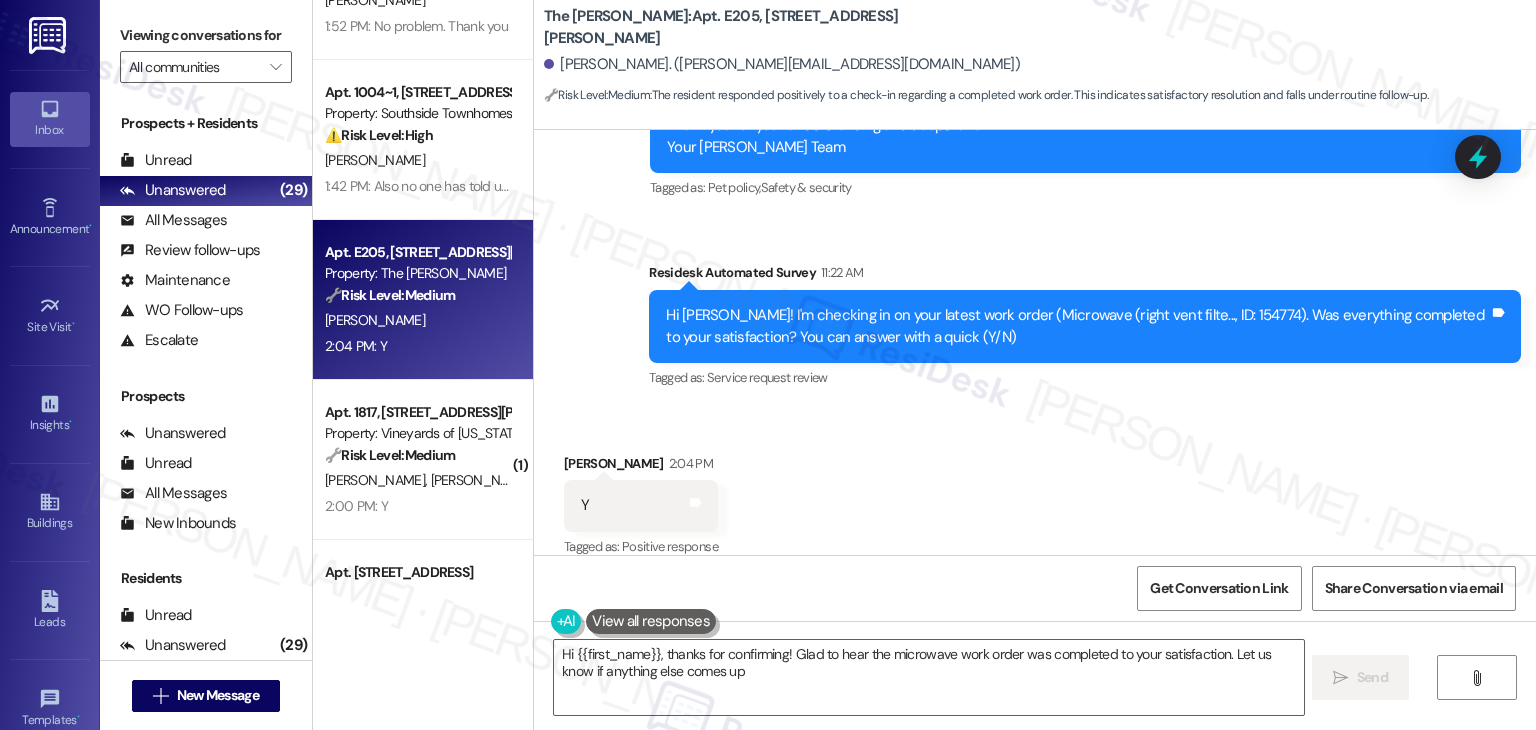 type on "Hi {{first_name}}, thanks for confirming! Glad to hear the microwave work order was completed to your satisfaction. Let us know if anything else comes up!" 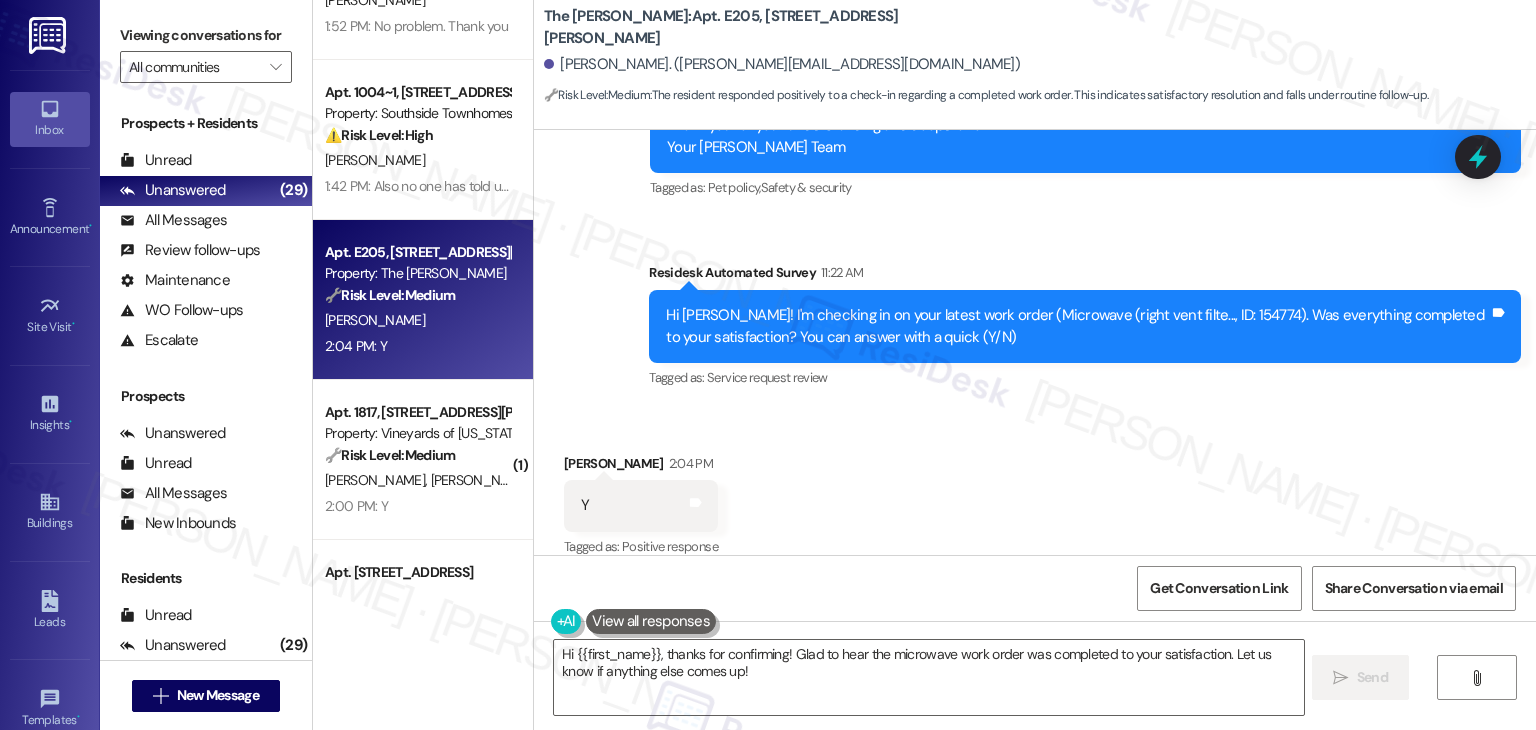click on "Received via SMS Jonah Rosberg 2:04 PM Y Tags and notes Tagged as:   Positive response Click to highlight conversations about Positive response" at bounding box center (1035, 492) 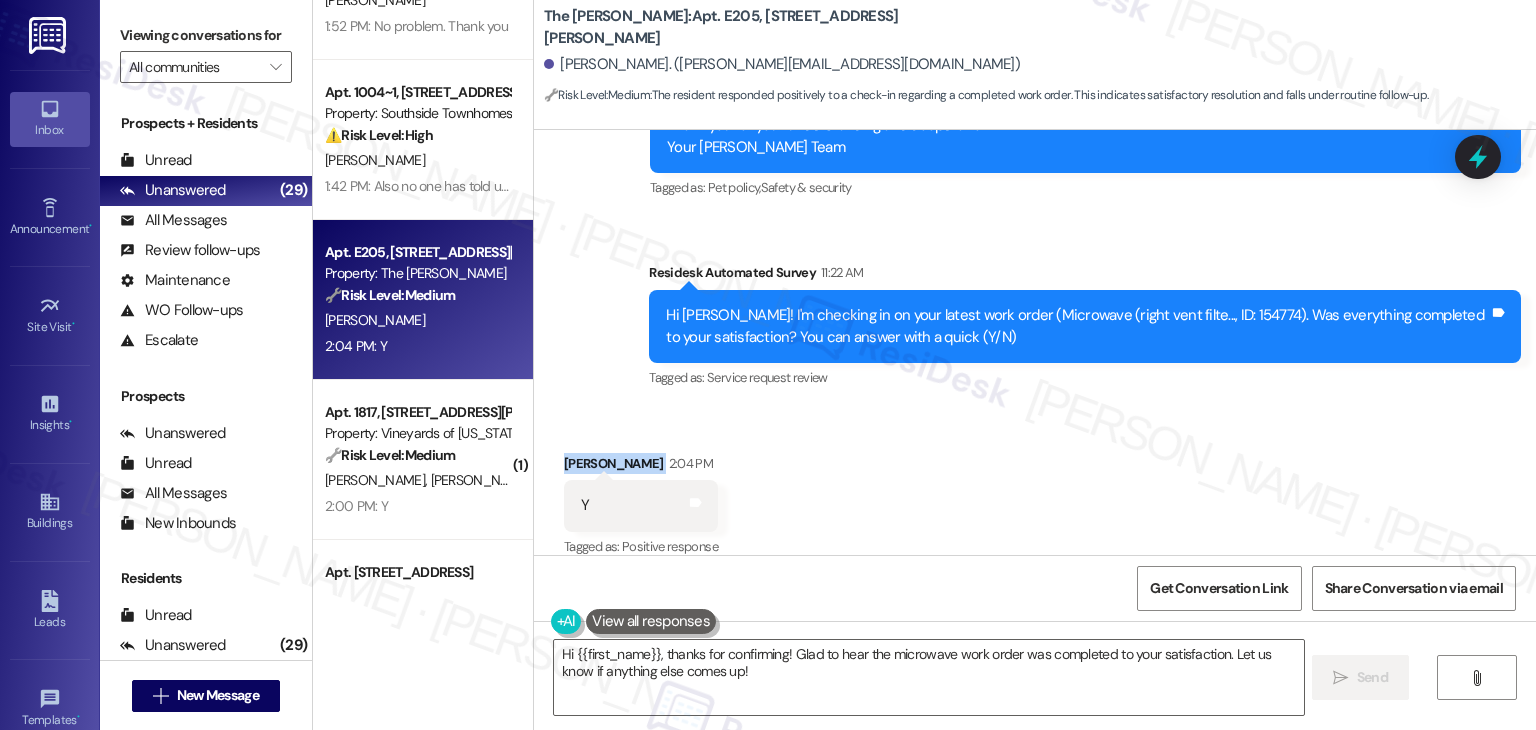 click on "Received via SMS Jonah Rosberg 2:04 PM Y Tags and notes Tagged as:   Positive response Click to highlight conversations about Positive response" at bounding box center (1035, 492) 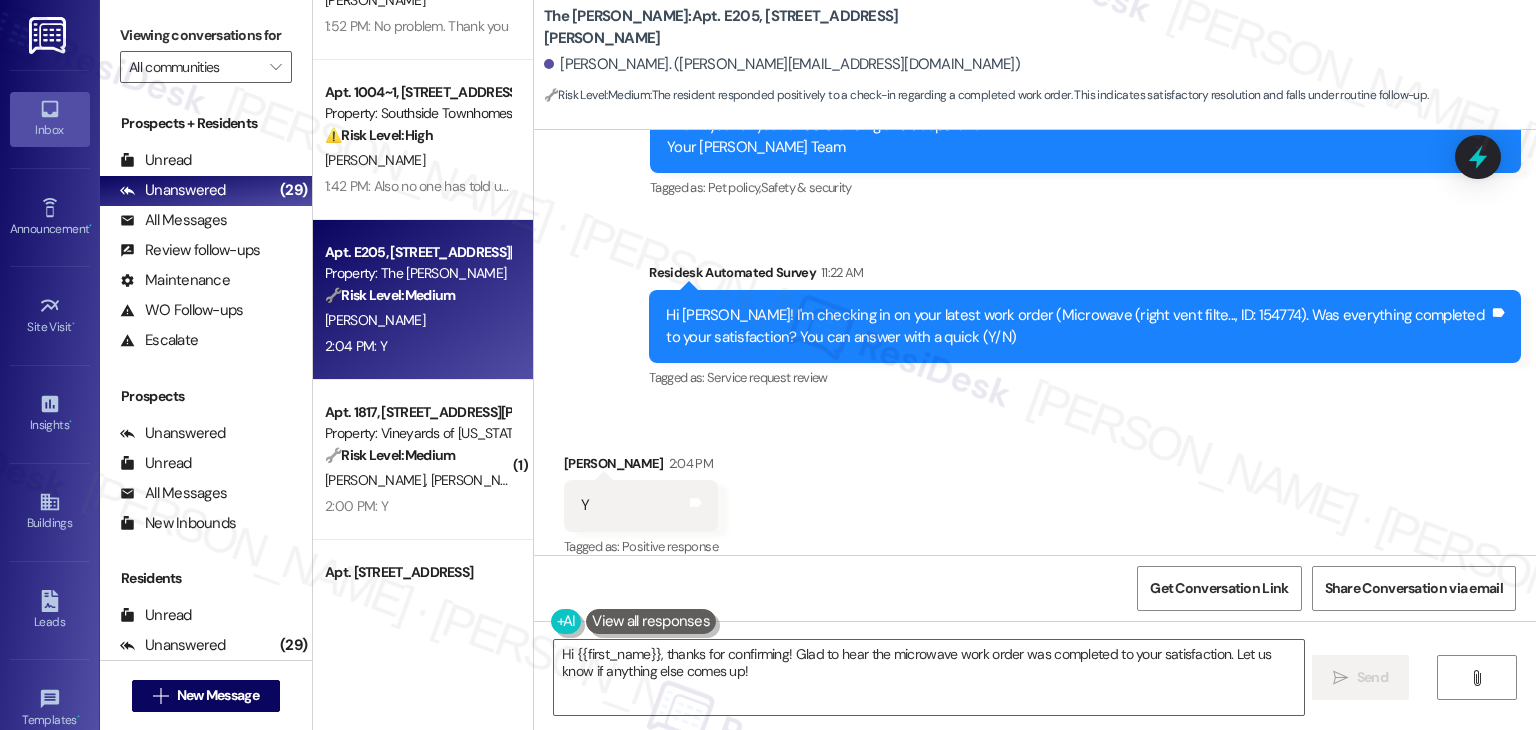click on "Received via SMS Jonah Rosberg 2:04 PM Y Tags and notes Tagged as:   Positive response Click to highlight conversations about Positive response" at bounding box center (1035, 492) 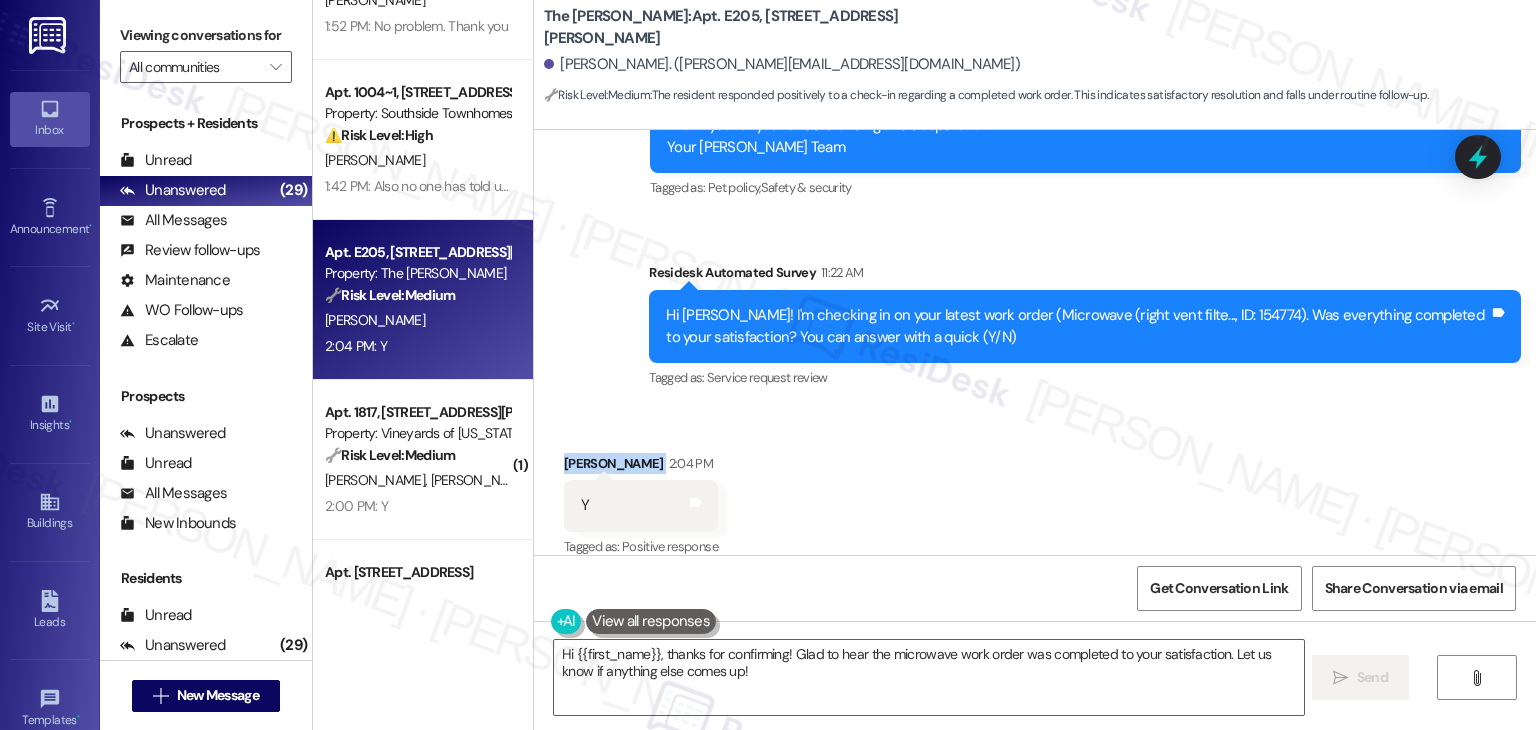 click on "Received via SMS Jonah Rosberg 2:04 PM Y Tags and notes Tagged as:   Positive response Click to highlight conversations about Positive response" at bounding box center [1035, 492] 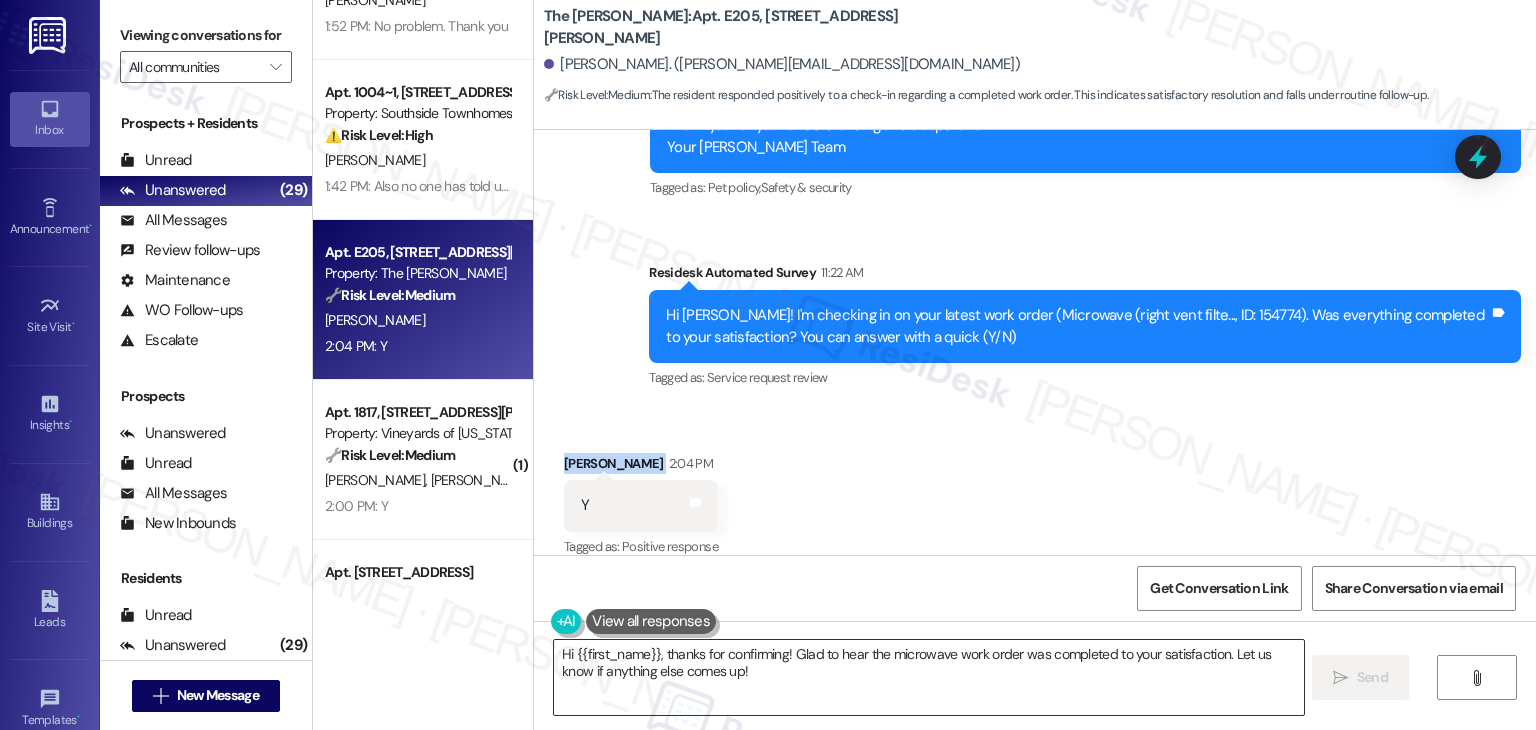 click on "Hi {{first_name}}, thanks for confirming! Glad to hear the microwave work order was completed to your satisfaction. Let us know if anything else comes up!" at bounding box center [928, 677] 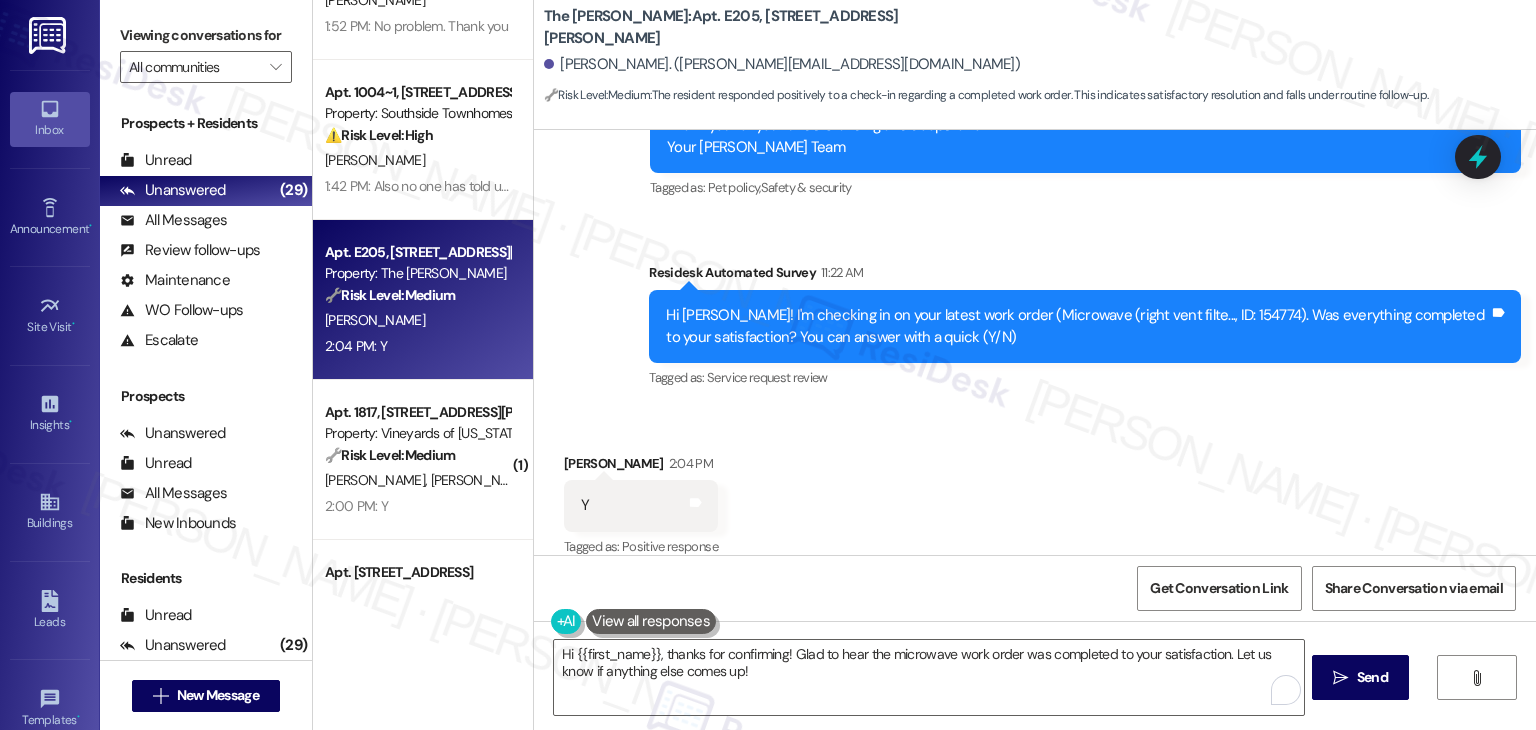 click on "Received via SMS Jonah Rosberg 2:04 PM Y Tags and notes Tagged as:   Positive response Click to highlight conversations about Positive response" at bounding box center [1035, 492] 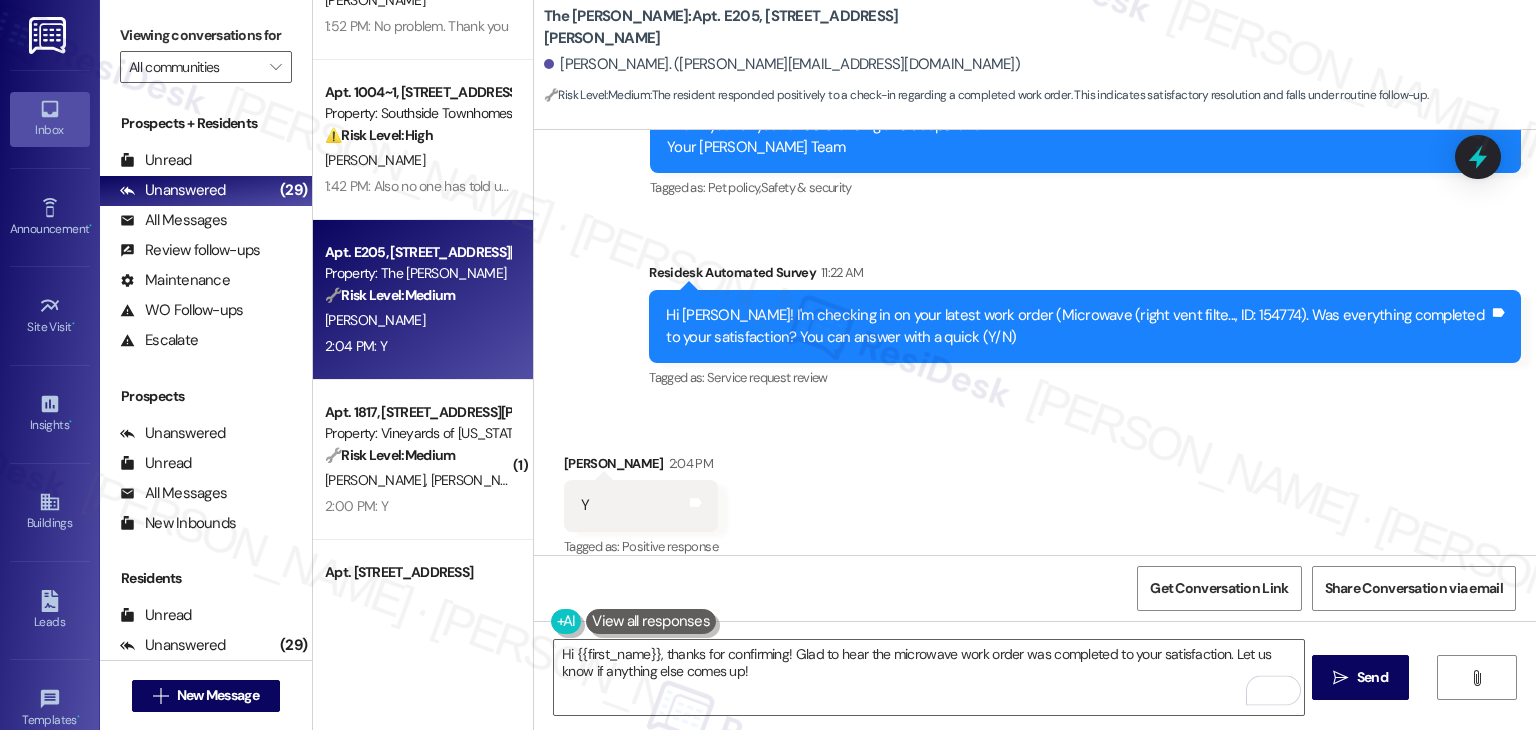 click on "Received via SMS Jonah Rosberg 2:04 PM Y Tags and notes Tagged as:   Positive response Click to highlight conversations about Positive response" at bounding box center (1035, 492) 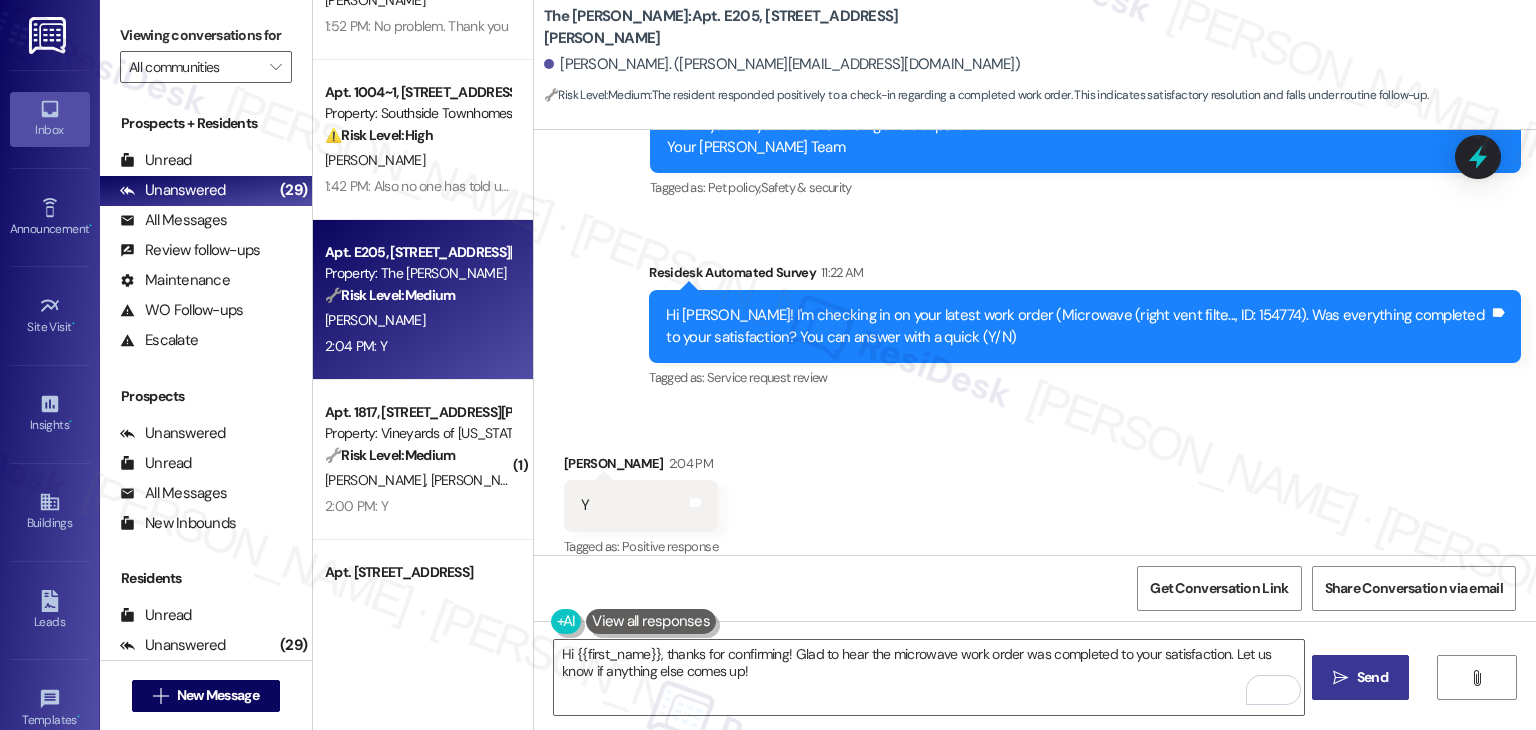 click on "Send" at bounding box center [1372, 677] 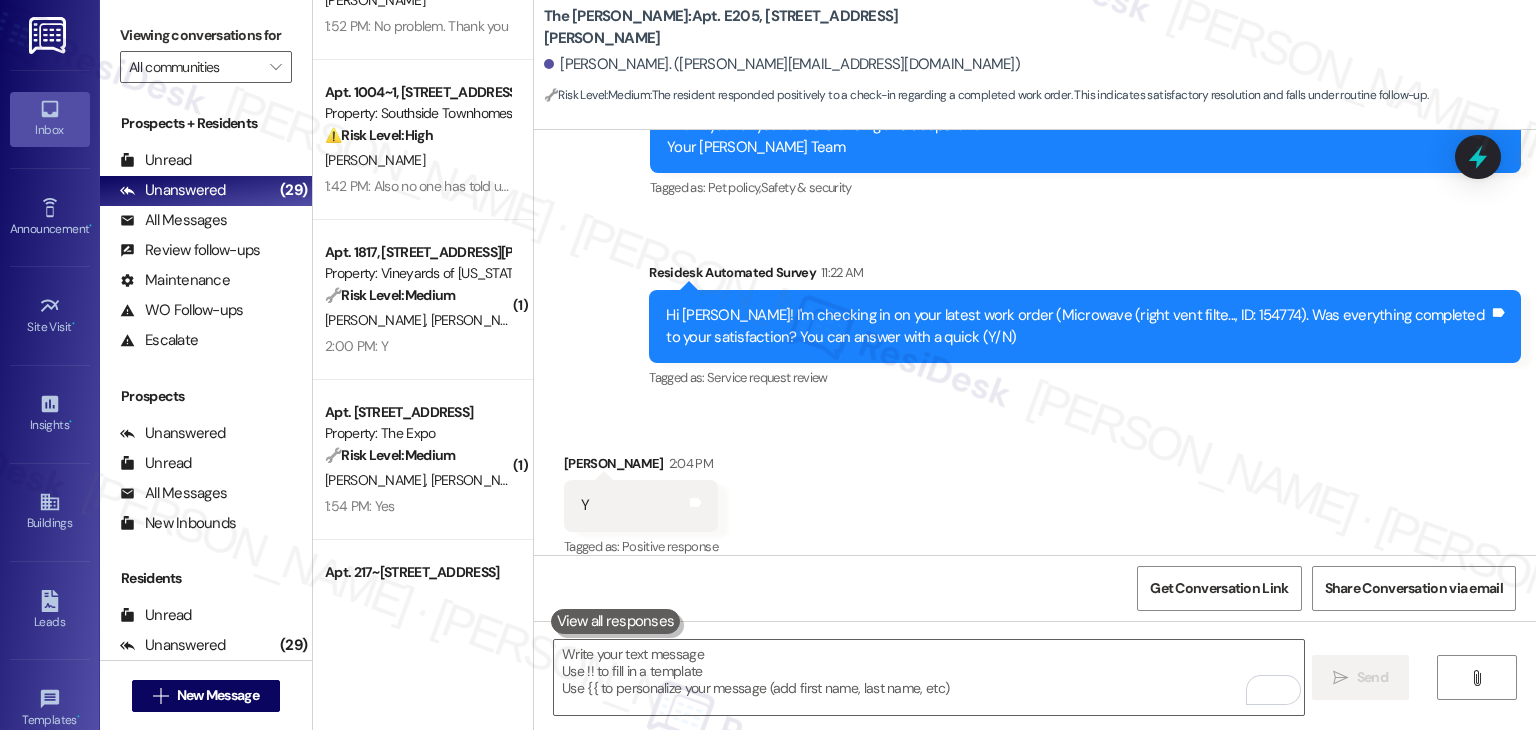 scroll, scrollTop: 845, scrollLeft: 0, axis: vertical 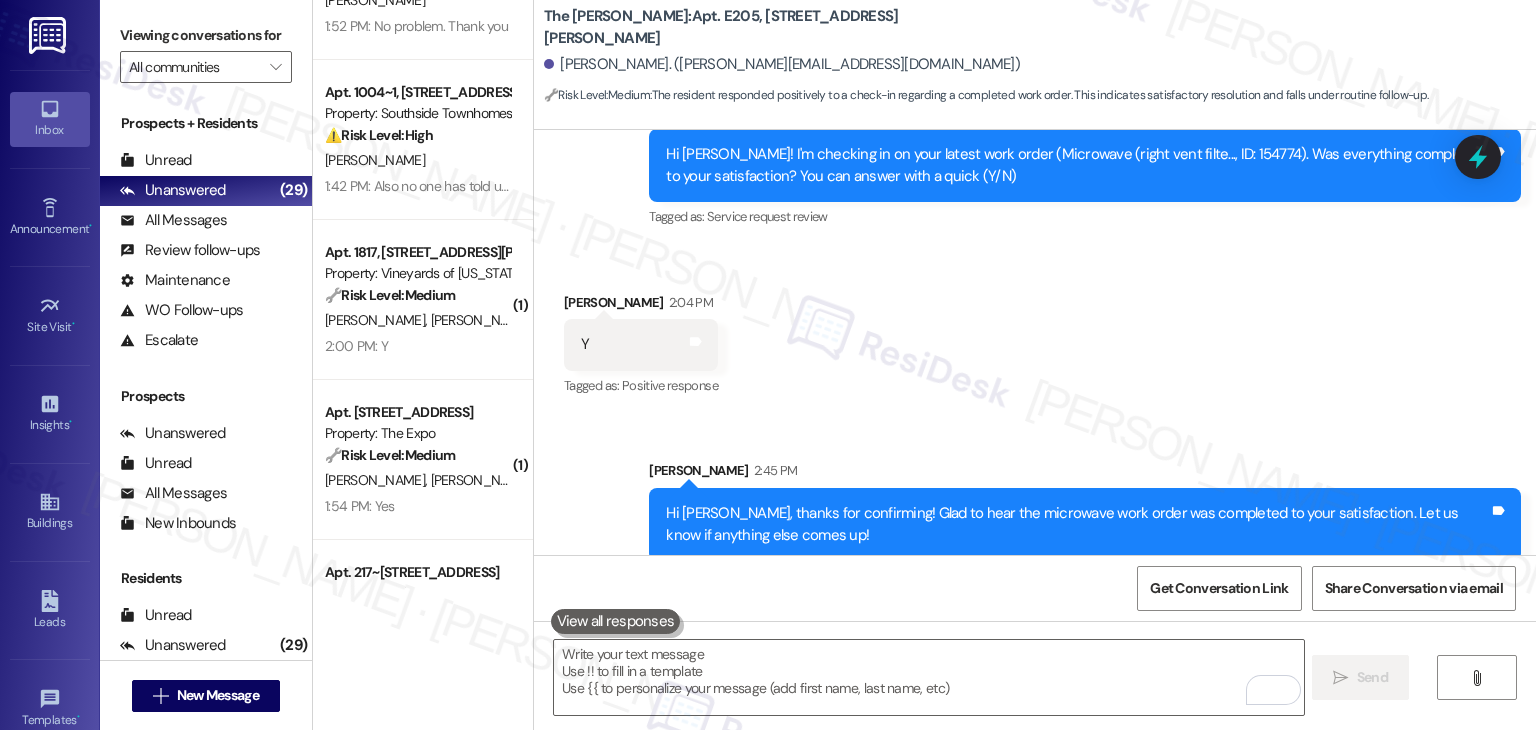 click on "Received via SMS Jonah Rosberg 2:04 PM Y Tags and notes Tagged as:   Positive response Click to highlight conversations about Positive response" at bounding box center [1035, 331] 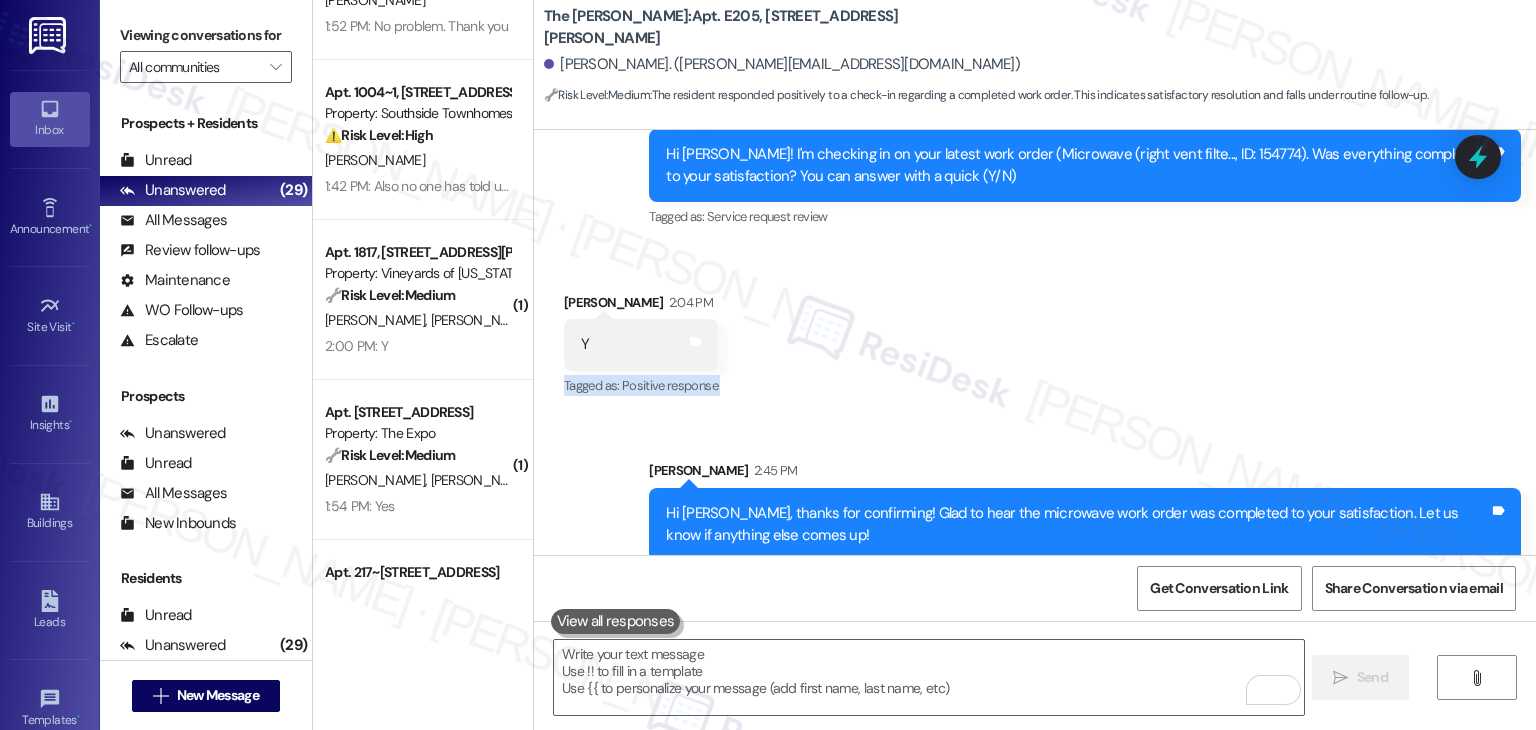 click on "Received via SMS Jonah Rosberg 2:04 PM Y Tags and notes Tagged as:   Positive response Click to highlight conversations about Positive response" at bounding box center (1035, 331) 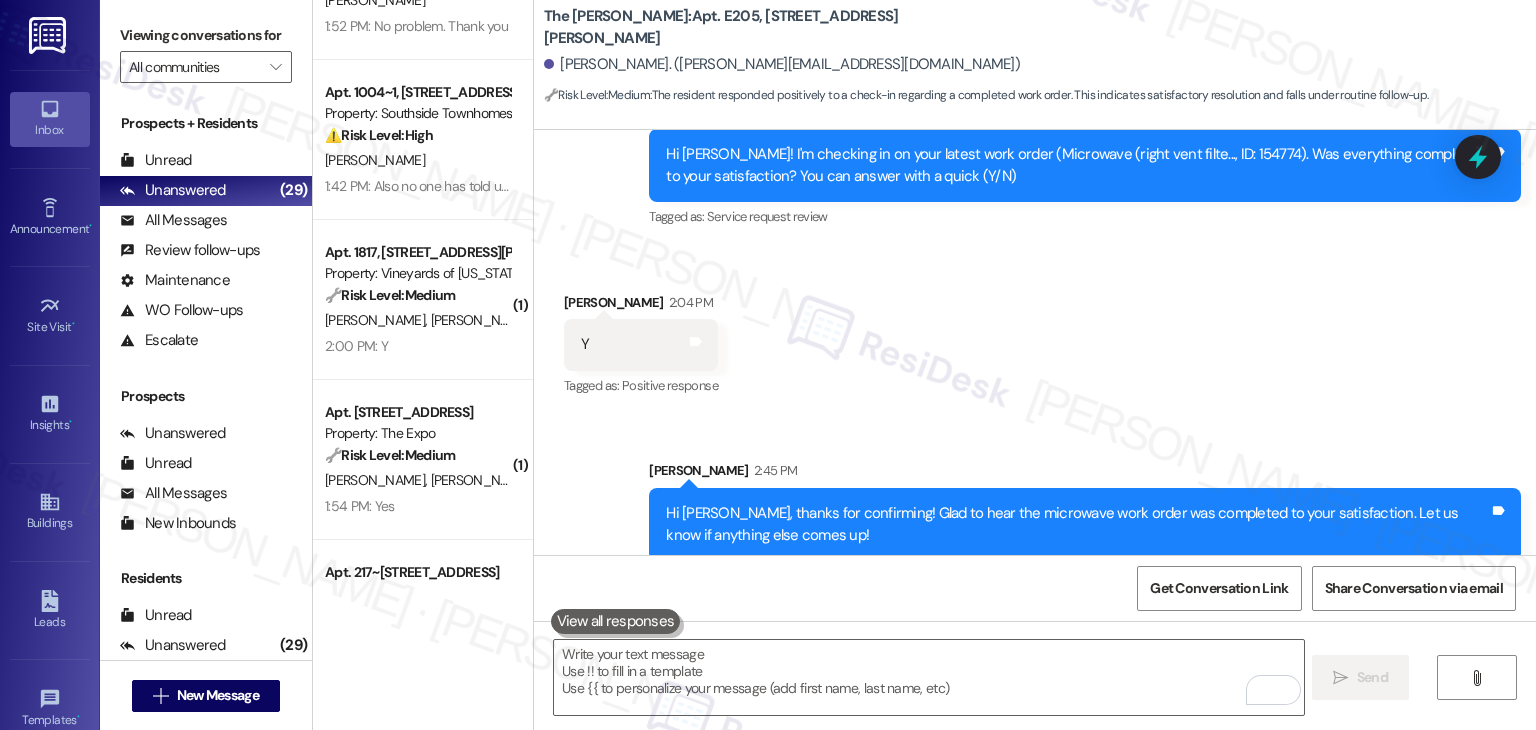 click on "Received via SMS Jonah Rosberg 2:04 PM Y Tags and notes Tagged as:   Positive response Click to highlight conversations about Positive response" at bounding box center (1035, 331) 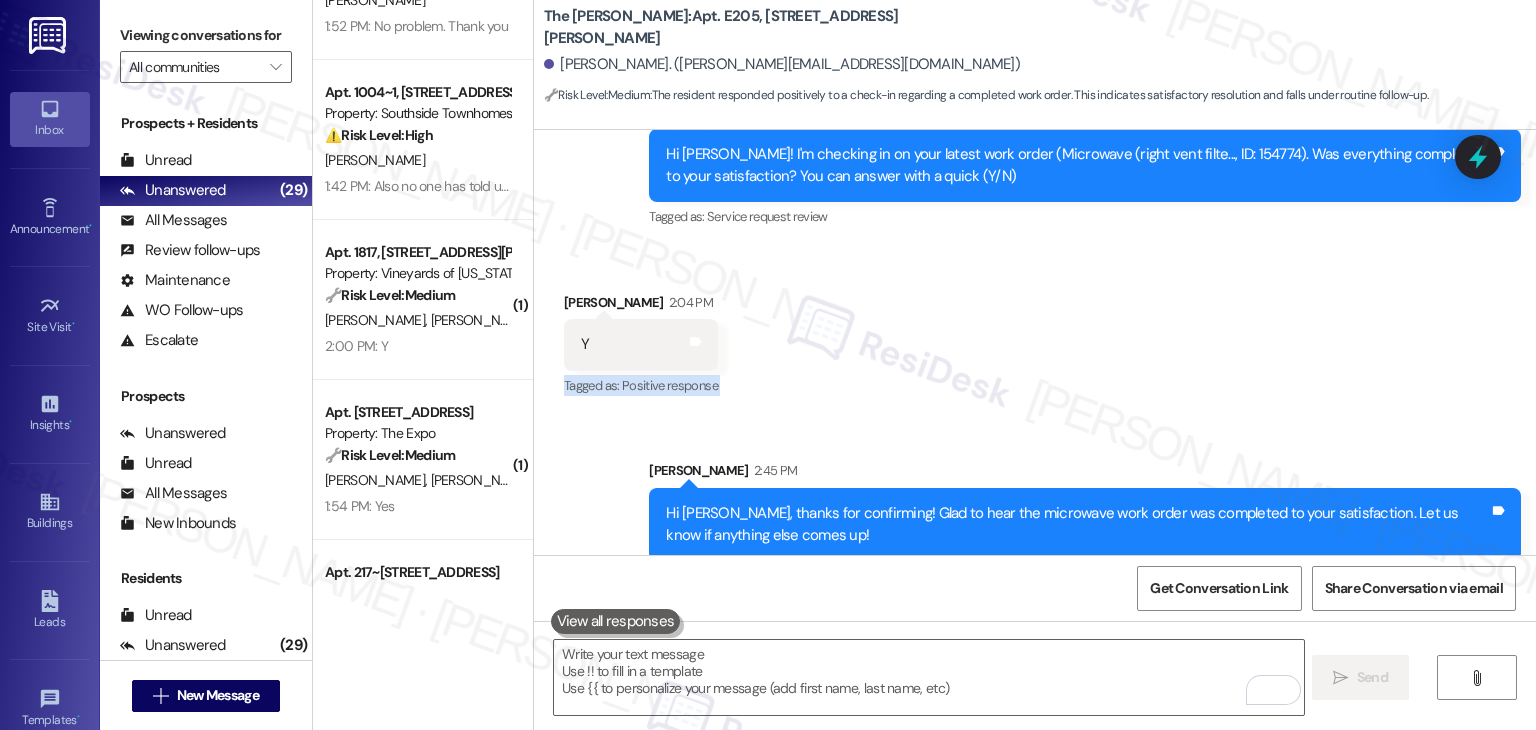 click on "Received via SMS Jonah Rosberg 2:04 PM Y Tags and notes Tagged as:   Positive response Click to highlight conversations about Positive response" at bounding box center (1035, 331) 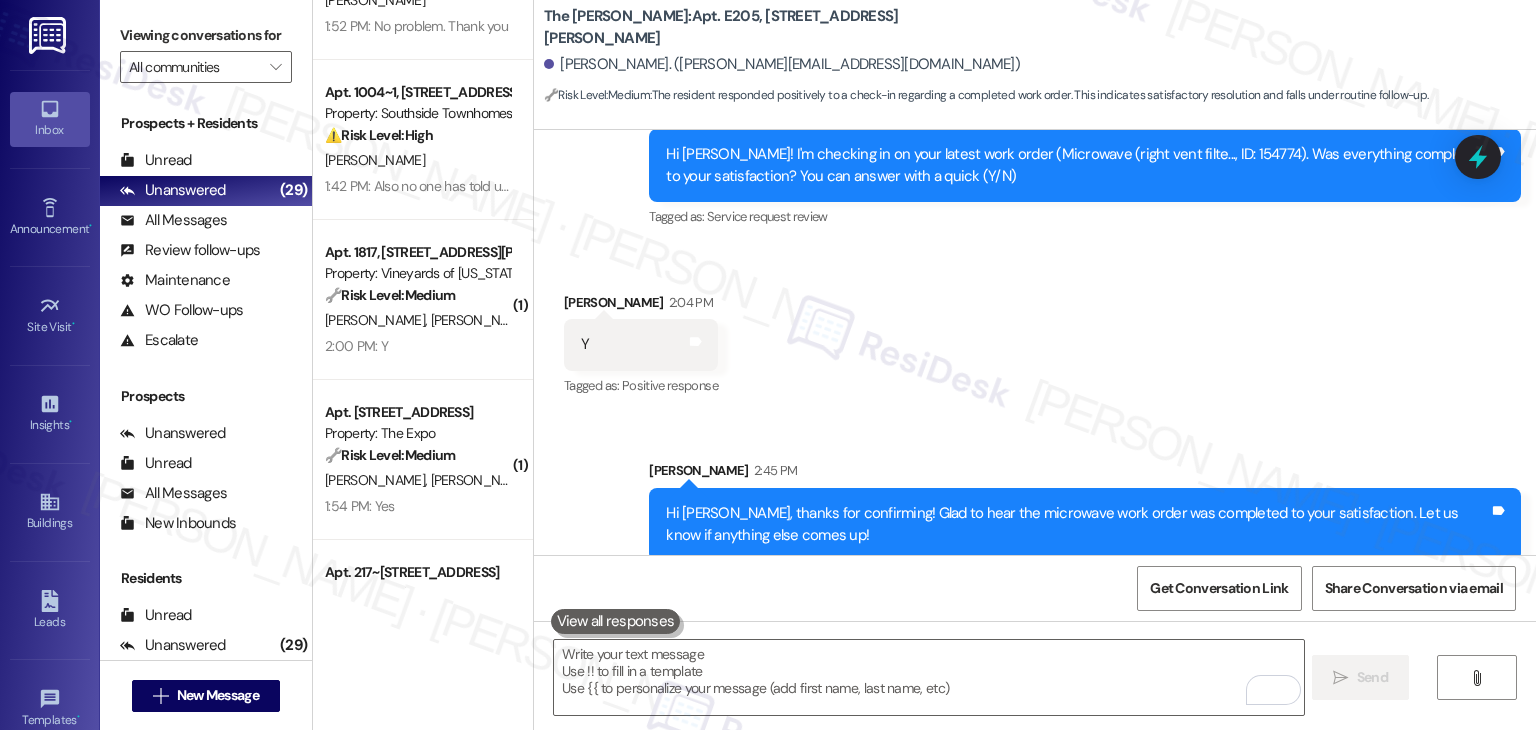 click on "Received via SMS Jonah Rosberg 2:04 PM Y Tags and notes Tagged as:   Positive response Click to highlight conversations about Positive response" at bounding box center (1035, 331) 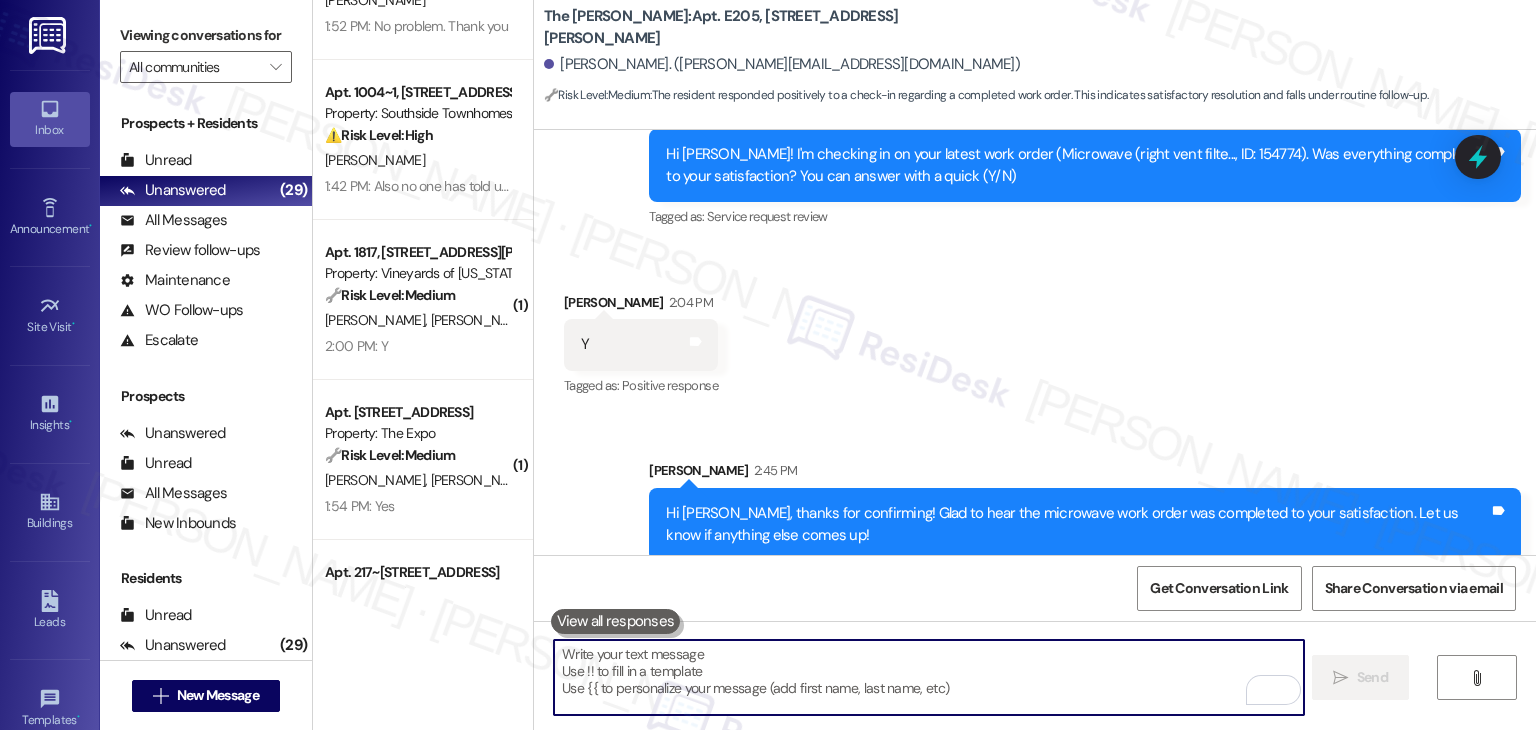 click at bounding box center [928, 677] 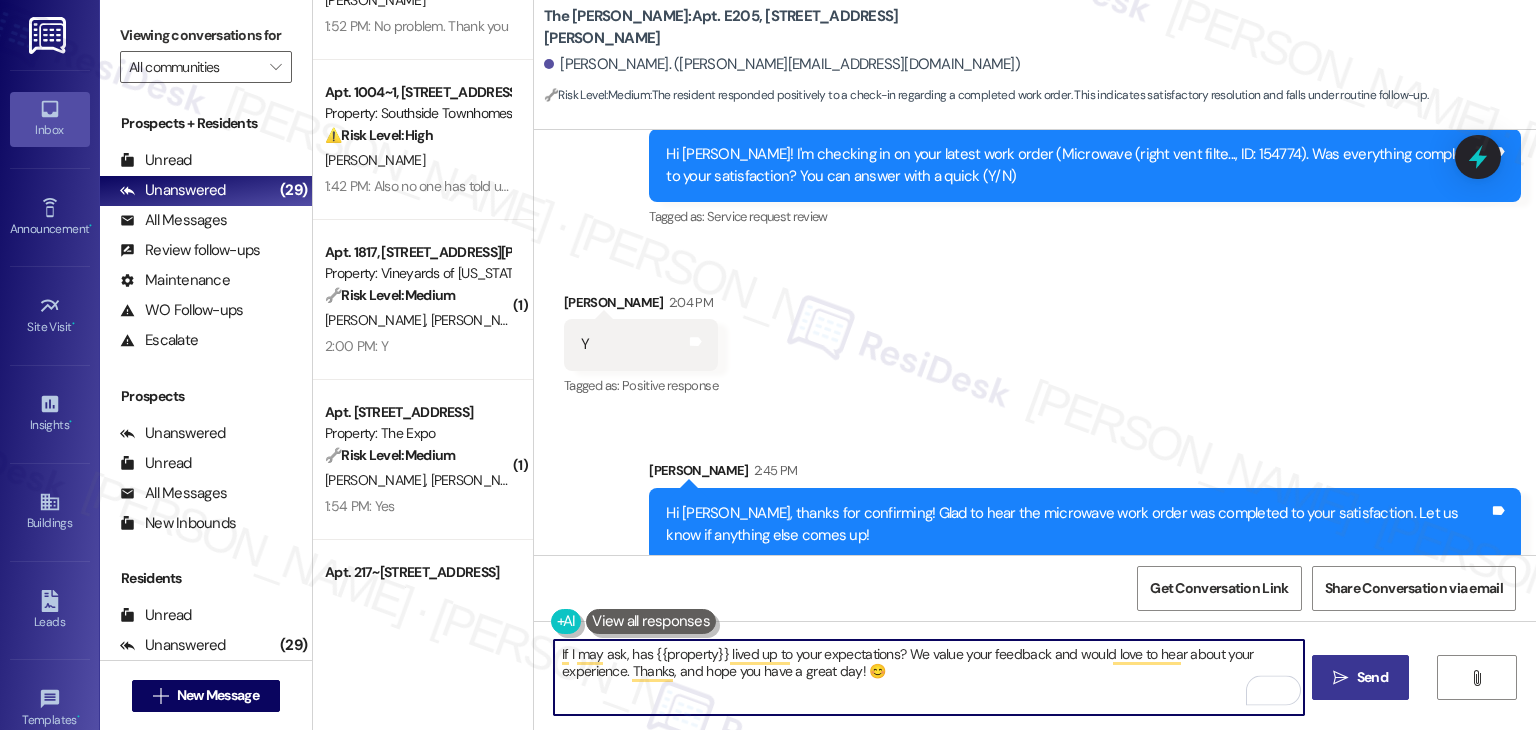 type on "If I may ask, has {{property}} lived up to your expectations? We value your feedback and would love to hear about your experience. Thanks, and hope you have a great day! 😊" 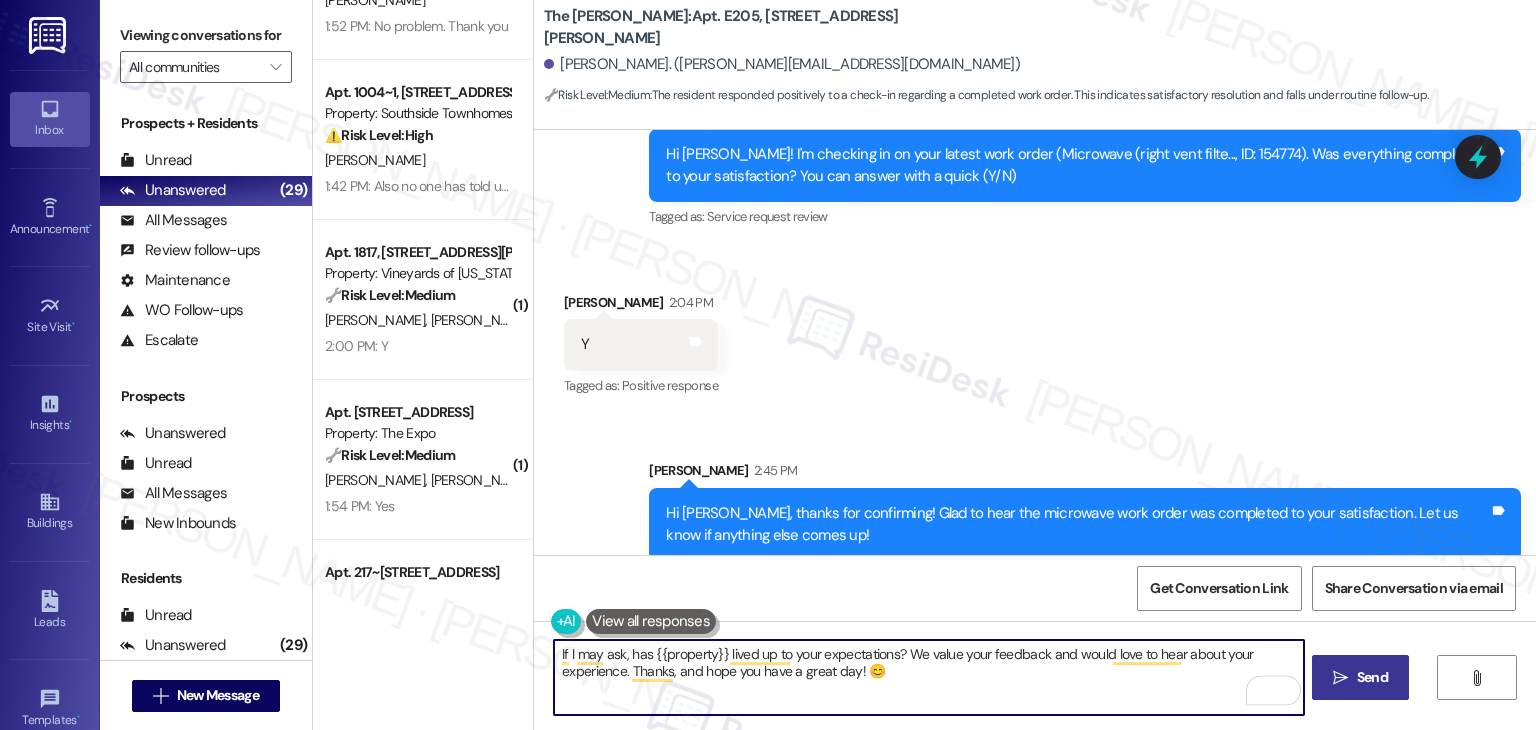 click on " Send" at bounding box center (1360, 677) 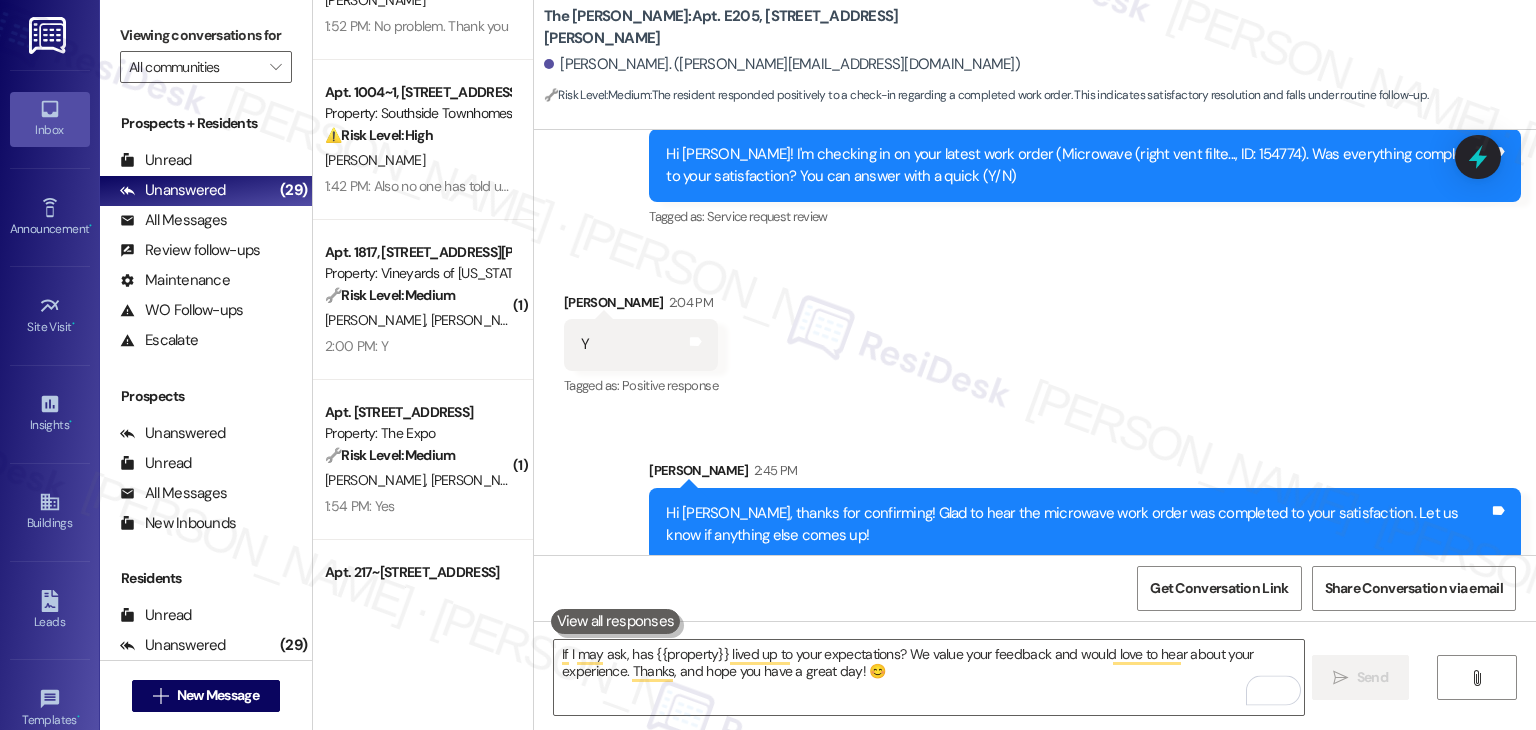 type 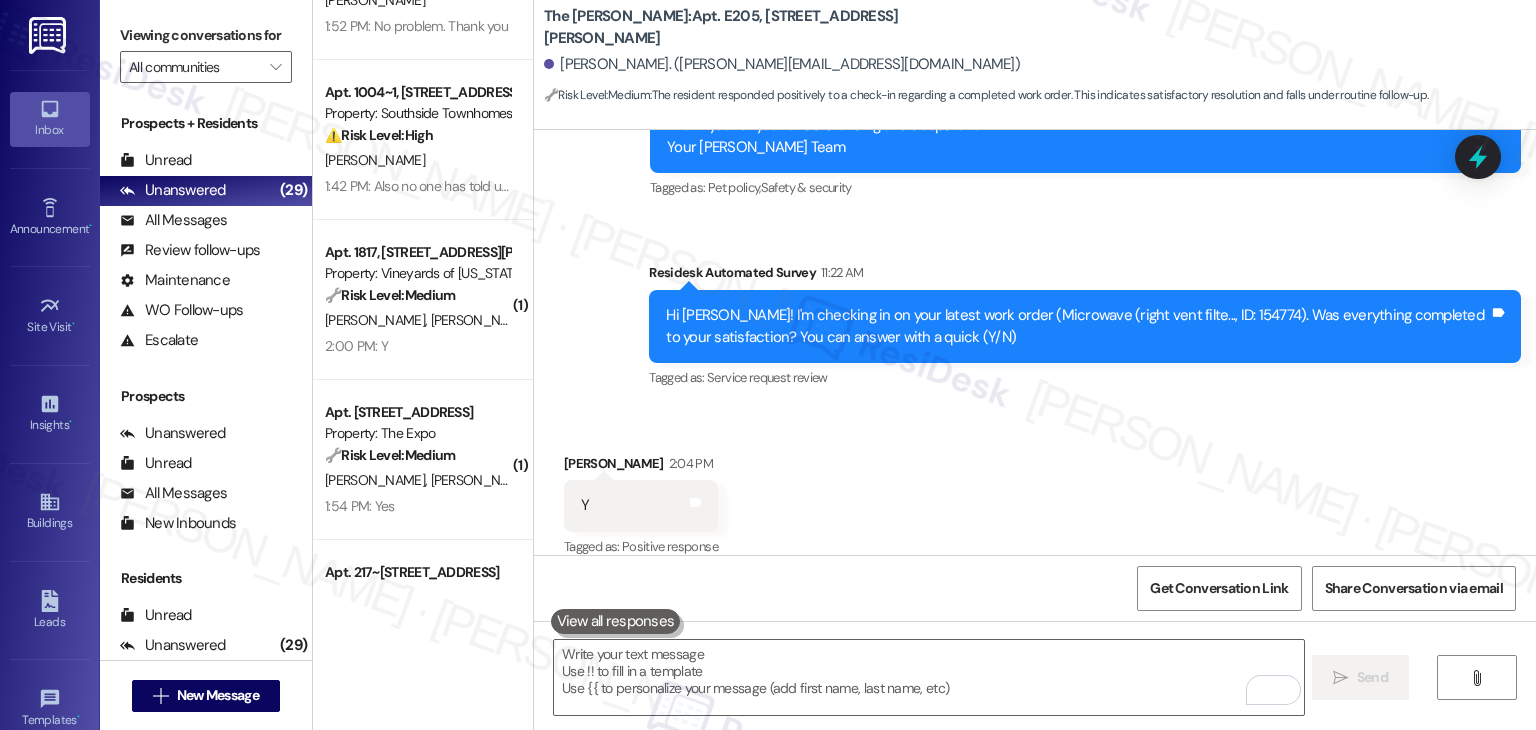 scroll, scrollTop: 1006, scrollLeft: 0, axis: vertical 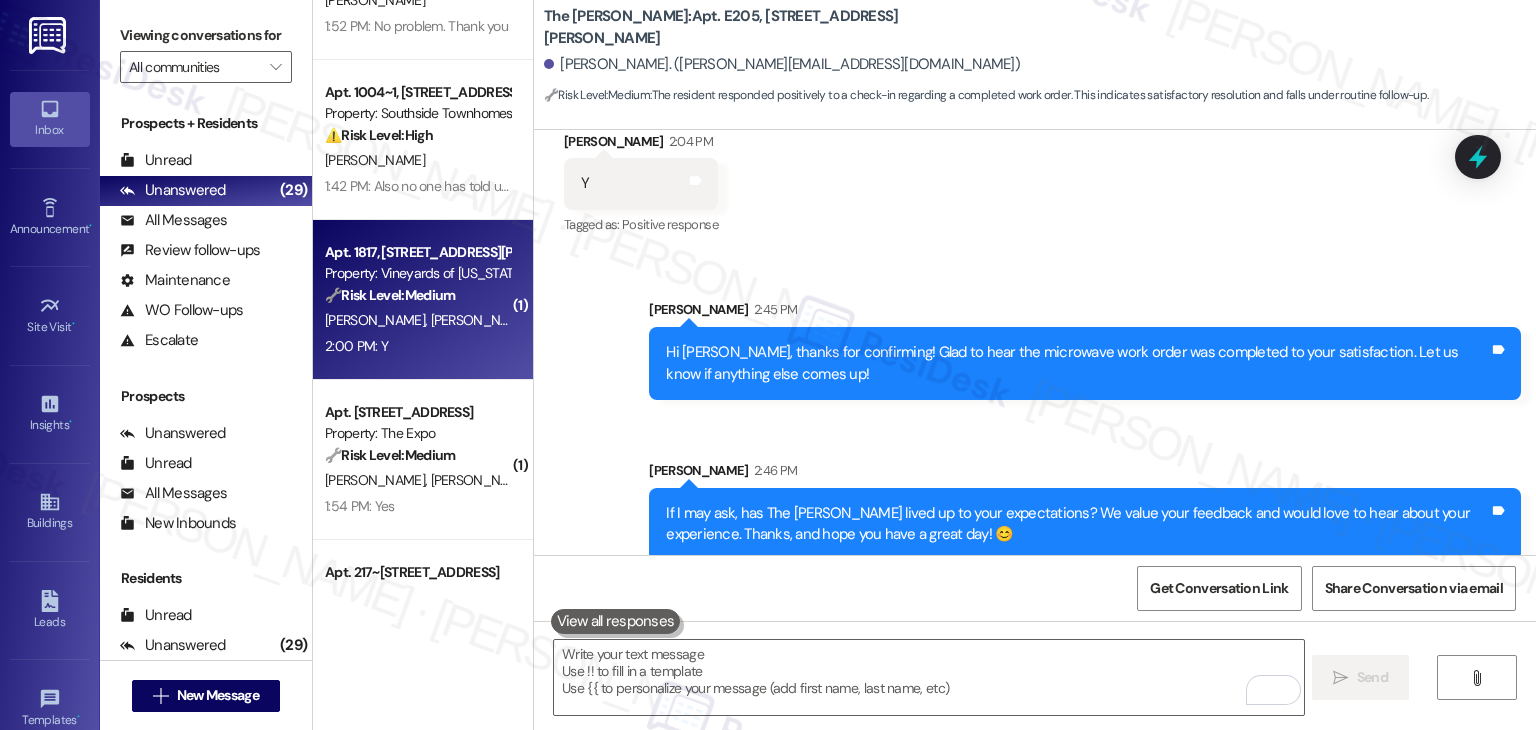 click on "2:00 PM: Y 2:00 PM: Y" at bounding box center [417, 346] 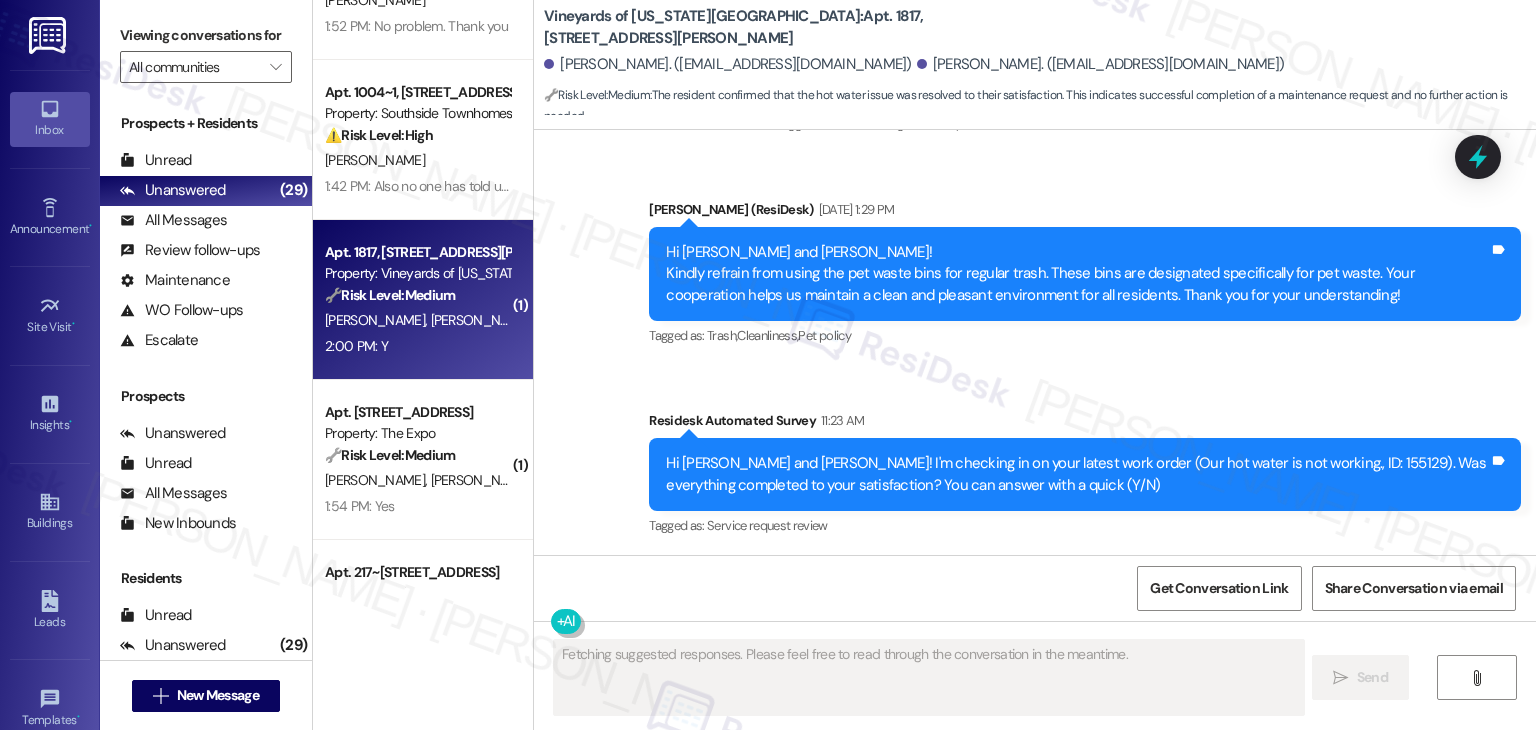 scroll, scrollTop: 4472, scrollLeft: 0, axis: vertical 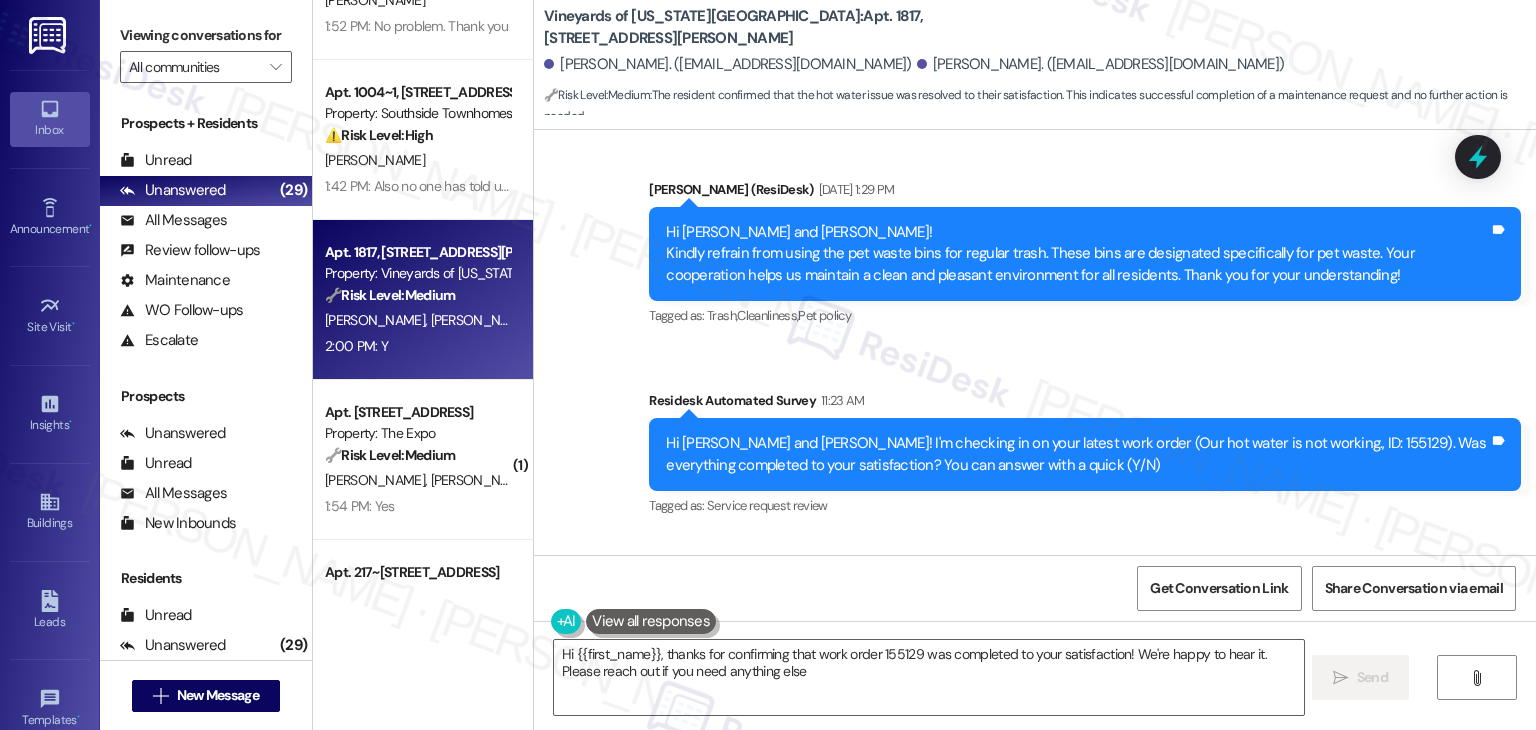 type on "Hi {{first_name}}, thanks for confirming that work order 155129 was completed to your satisfaction! We're happy to hear it. Please reach out if you need anything else!" 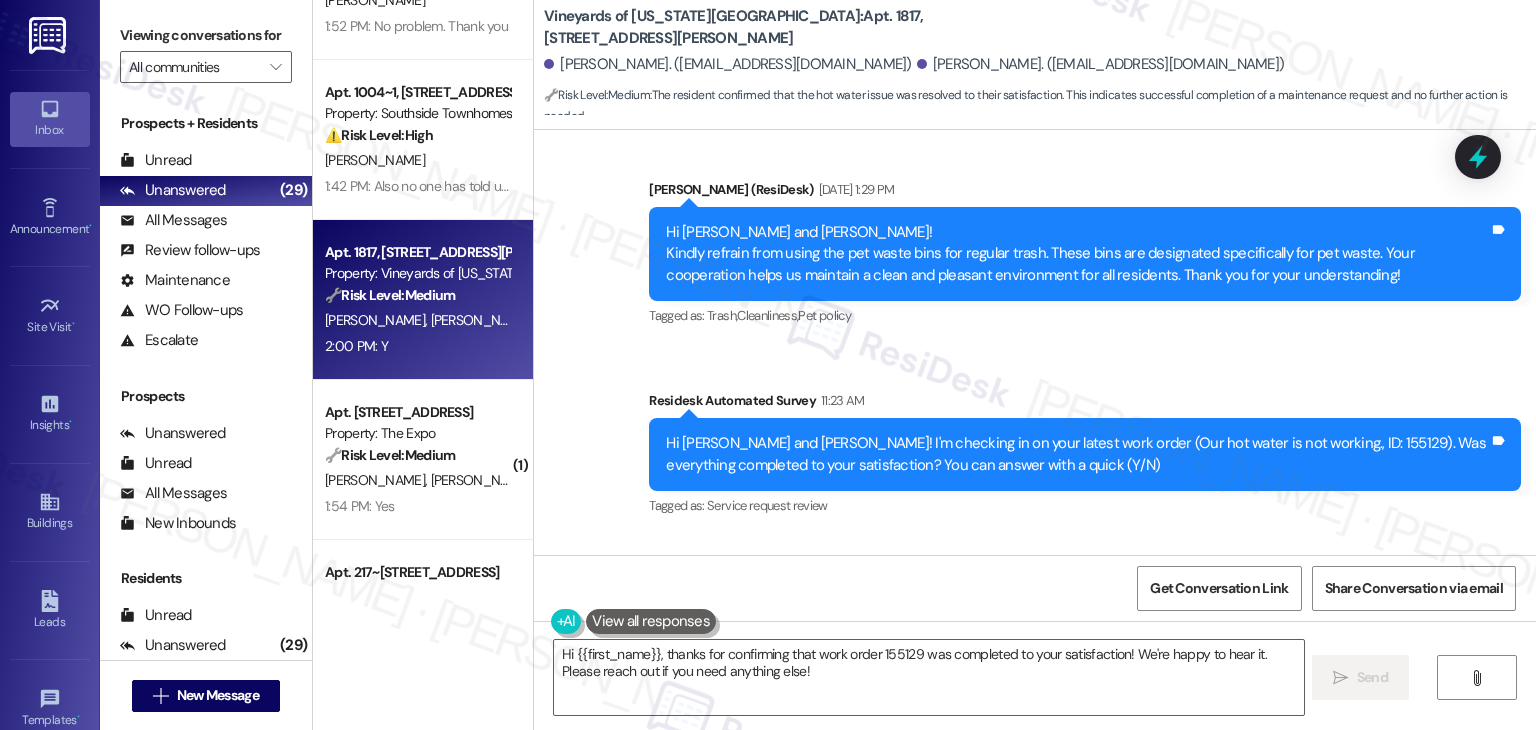 scroll, scrollTop: 4472, scrollLeft: 0, axis: vertical 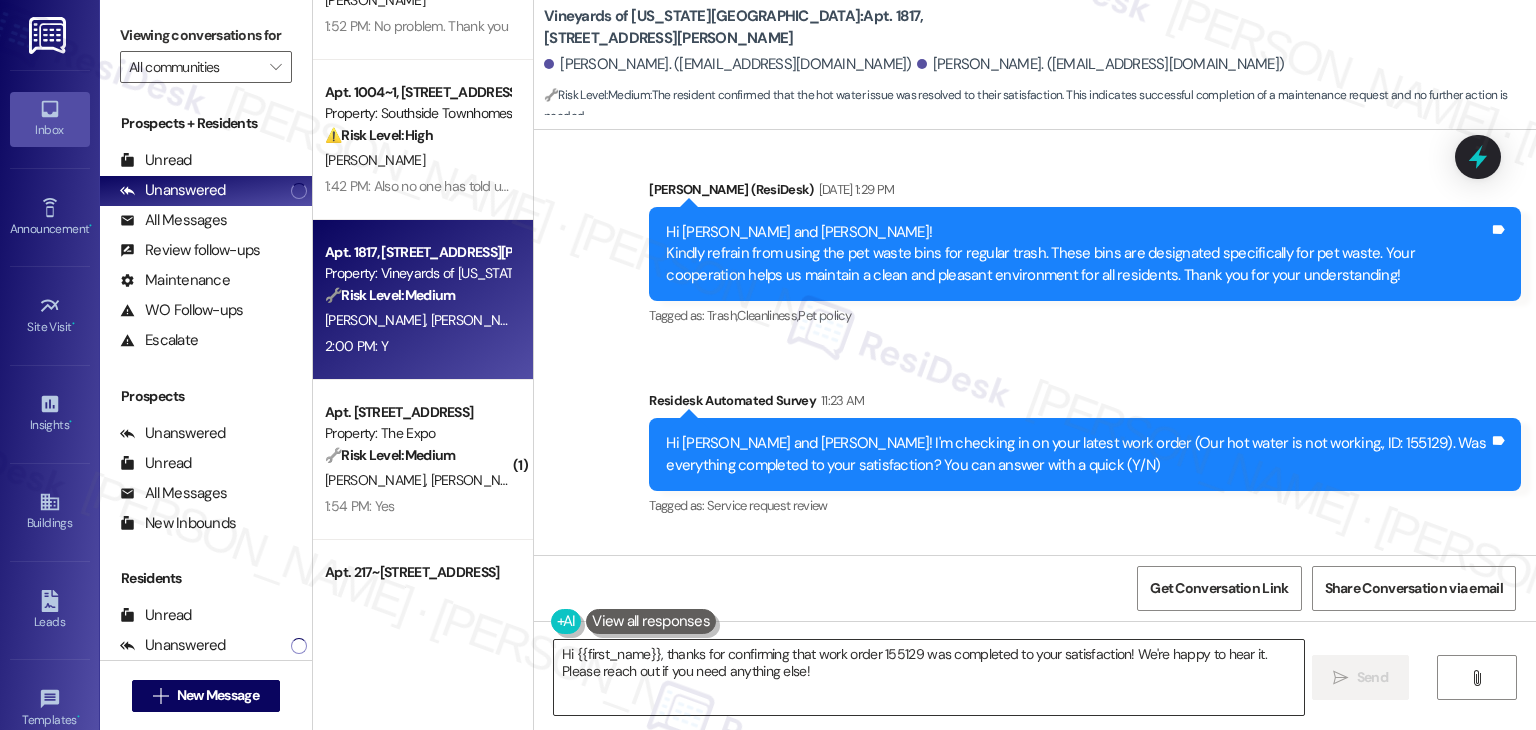 click on "Hi {{first_name}}, thanks for confirming that work order 155129 was completed to your satisfaction! We're happy to hear it. Please reach out if you need anything else!" at bounding box center (928, 677) 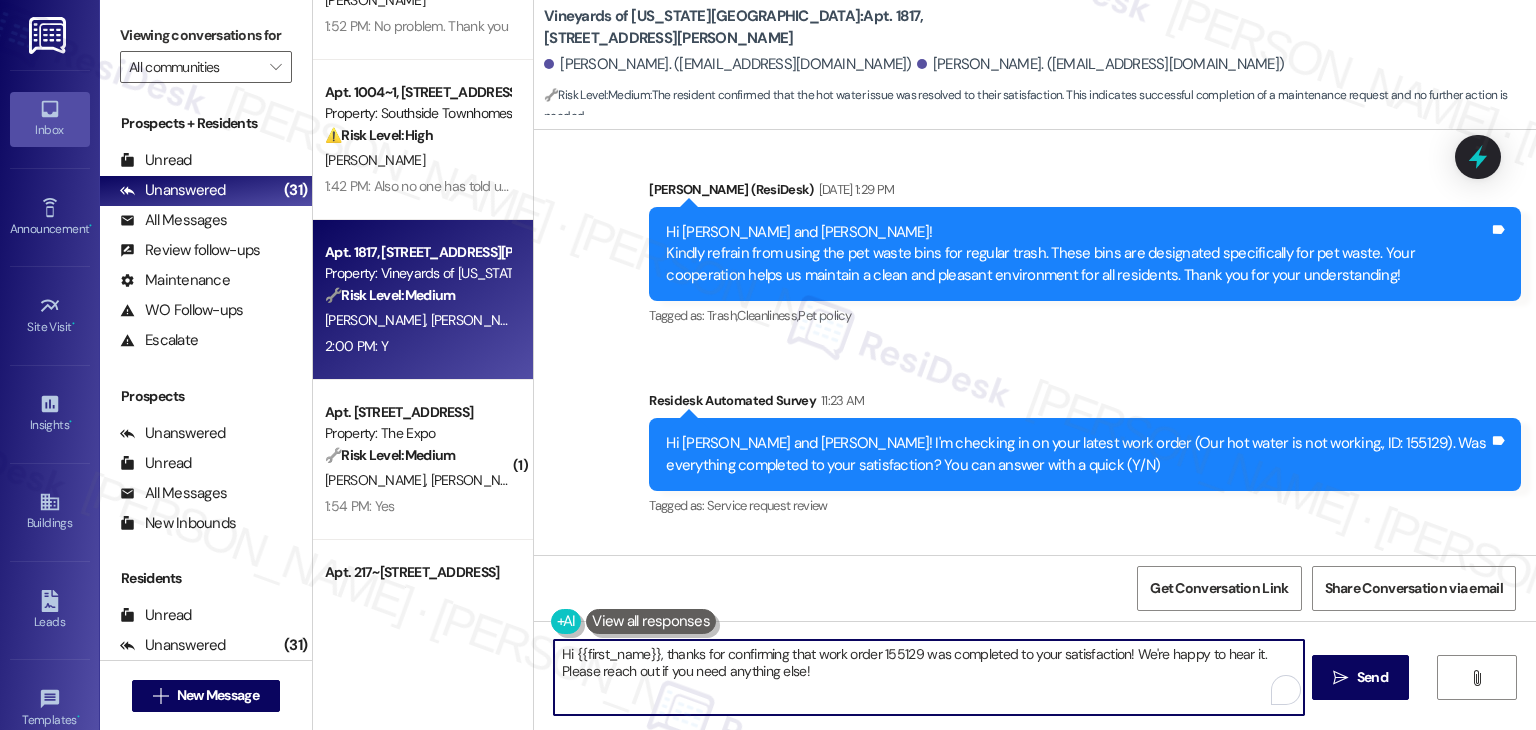 click on "Hi {{first_name}}, thanks for confirming that work order 155129 was completed to your satisfaction! We're happy to hear it. Please reach out if you need anything else!" at bounding box center [928, 677] 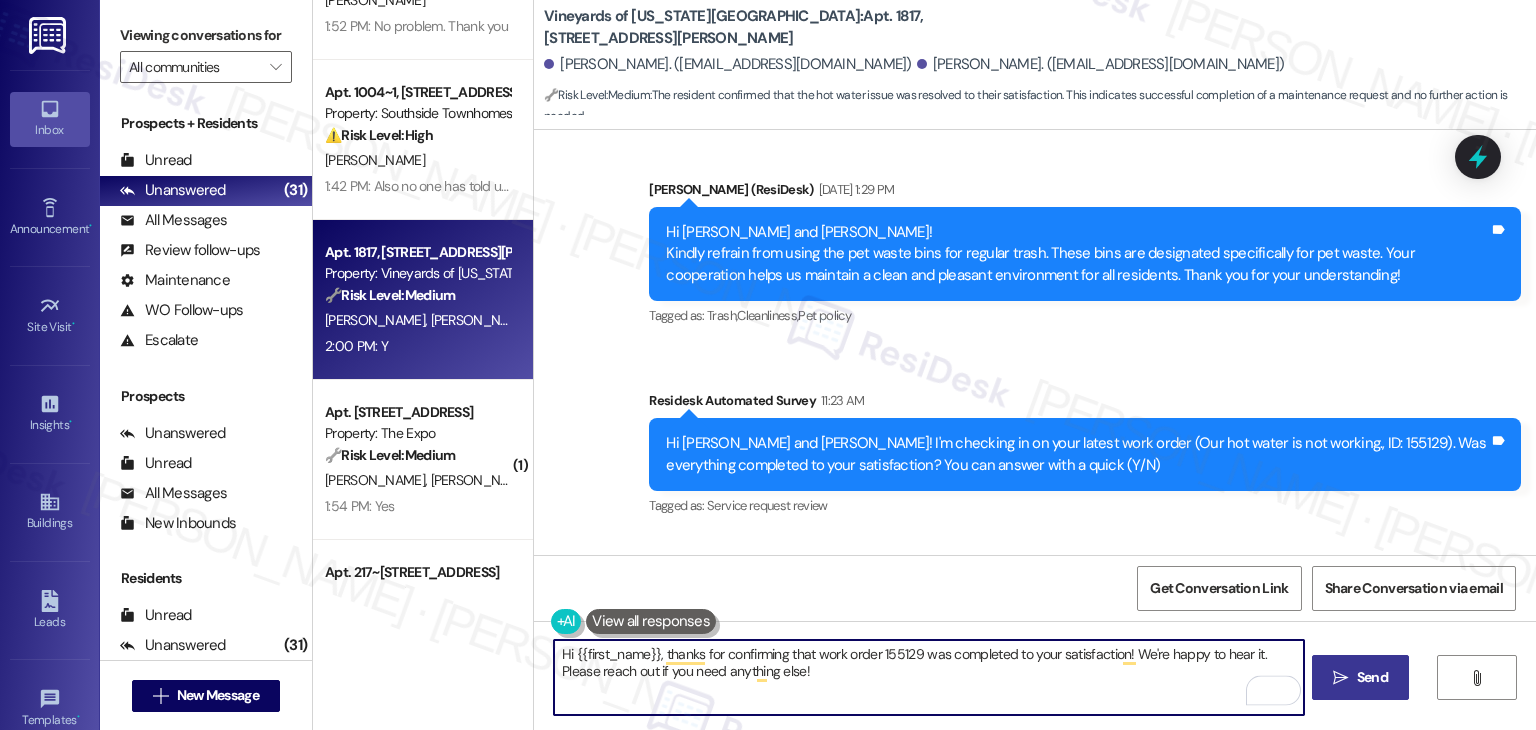 click on "Send" at bounding box center [1372, 677] 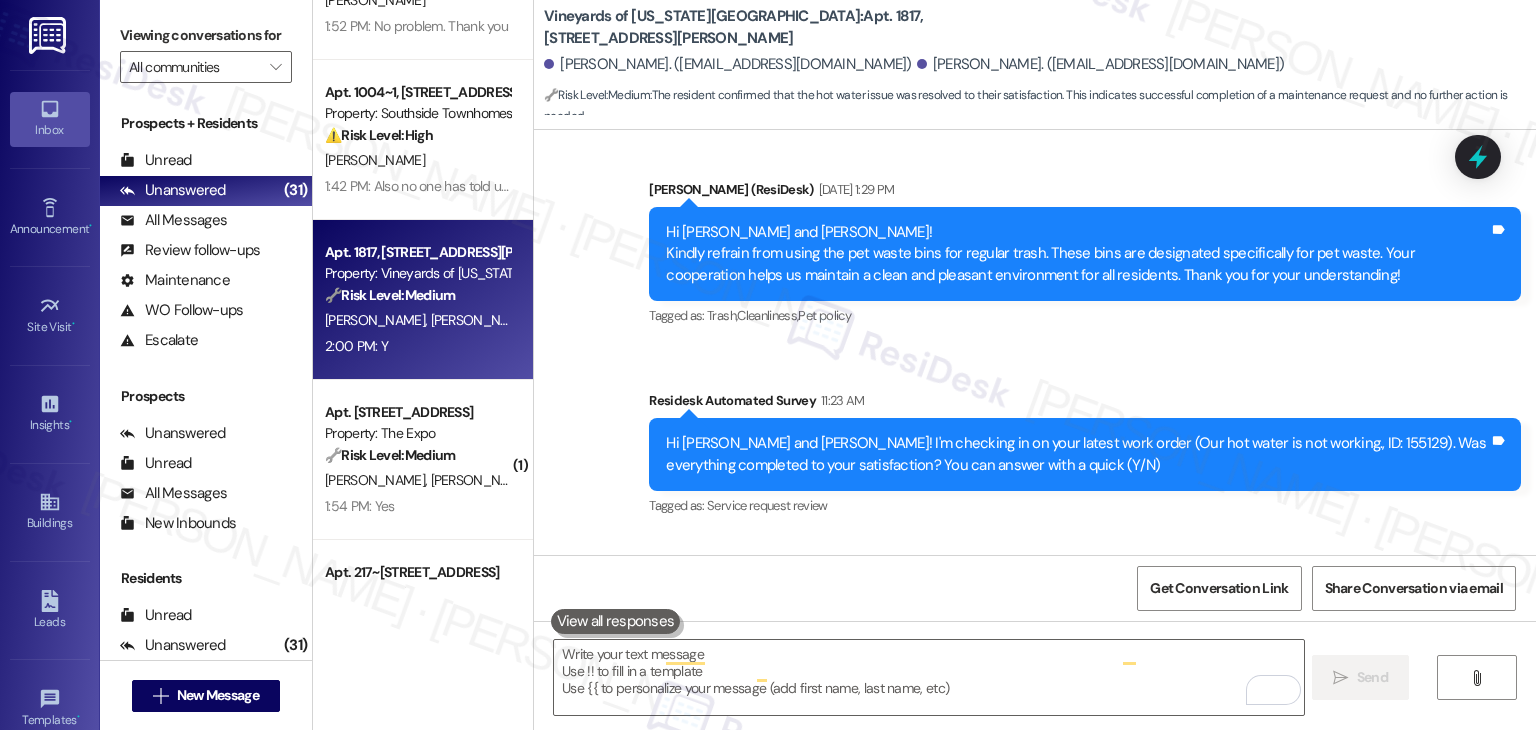 scroll, scrollTop: 4472, scrollLeft: 0, axis: vertical 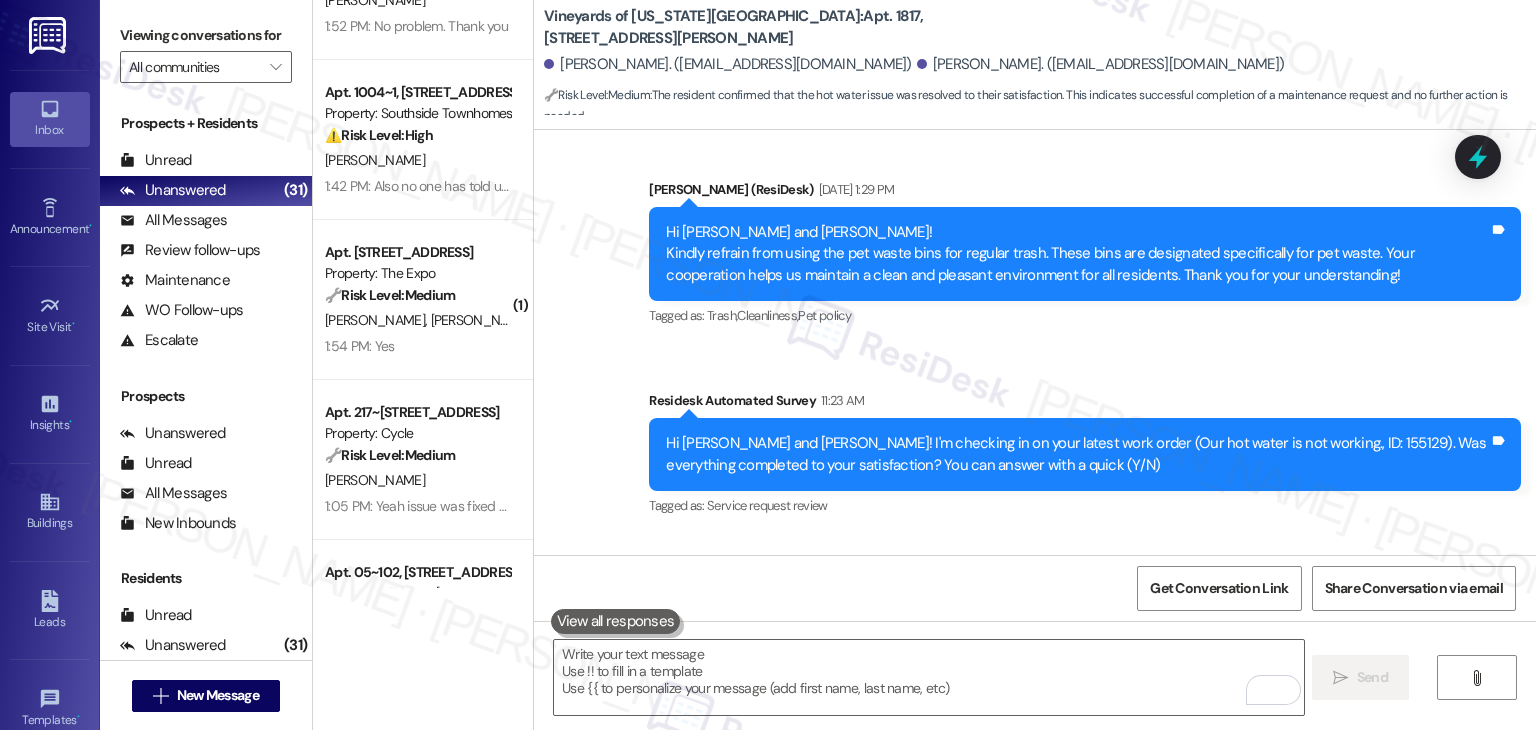 click on "Received via SMS Abigail Burg 2:00 PM Y Tags and notes Tagged as:   Positive response Click to highlight conversations about Positive response" at bounding box center (1035, 620) 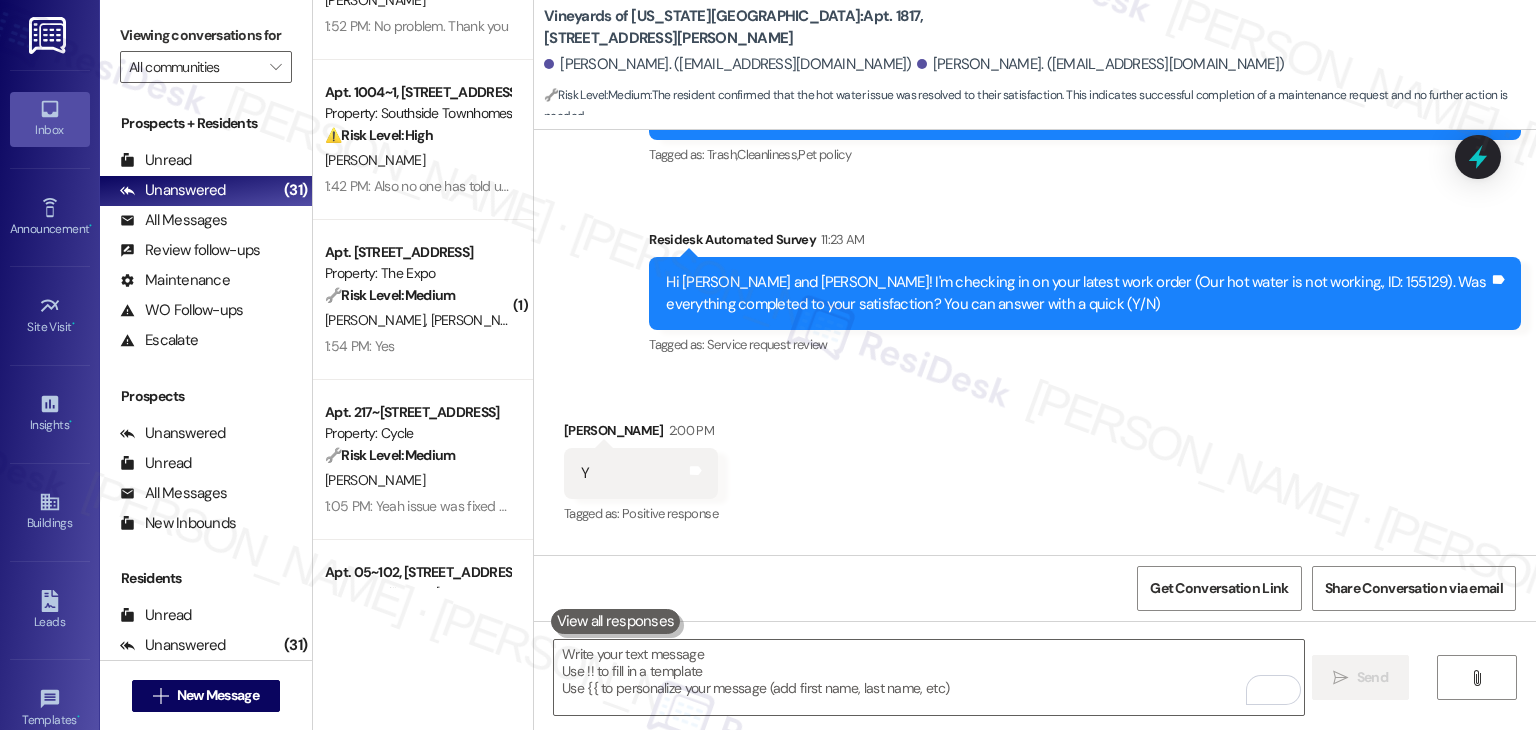 click on "Received via SMS Abigail Burg 2:00 PM Y Tags and notes Tagged as:   Positive response Click to highlight conversations about Positive response" at bounding box center (1035, 459) 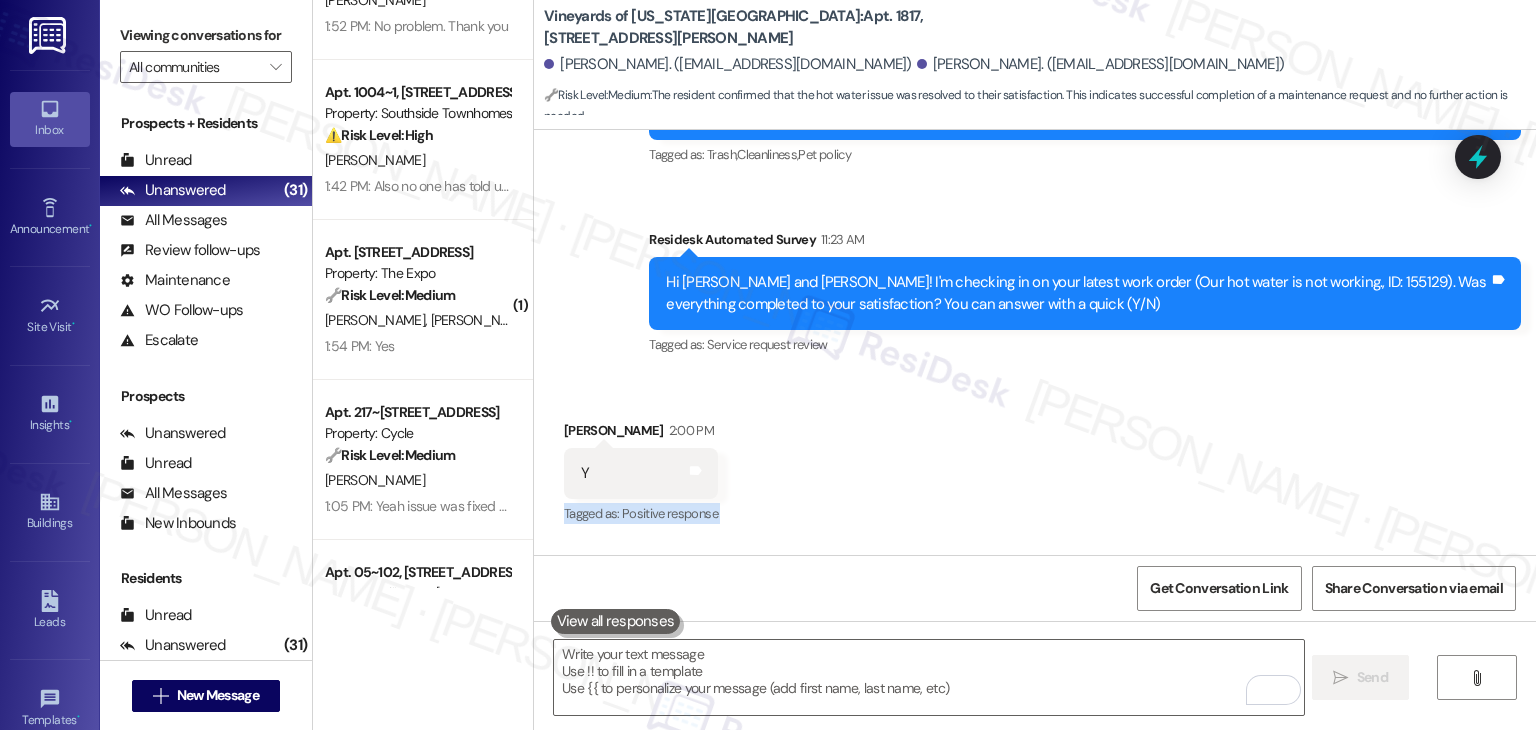 click on "Received via SMS Abigail Burg 2:00 PM Y Tags and notes Tagged as:   Positive response Click to highlight conversations about Positive response" at bounding box center [1035, 459] 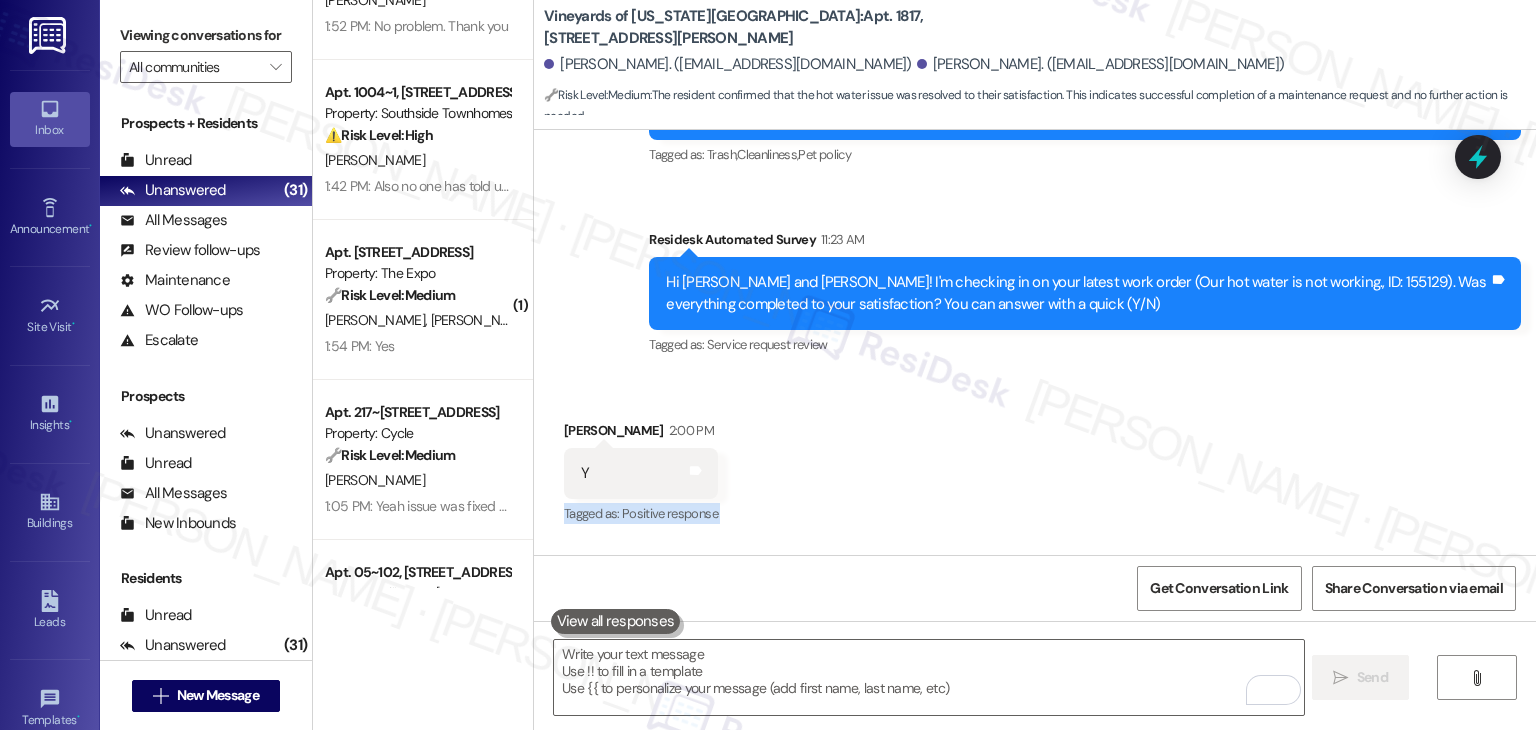 click on "Received via SMS Abigail Burg 2:00 PM Y Tags and notes Tagged as:   Positive response Click to highlight conversations about Positive response" at bounding box center (1035, 459) 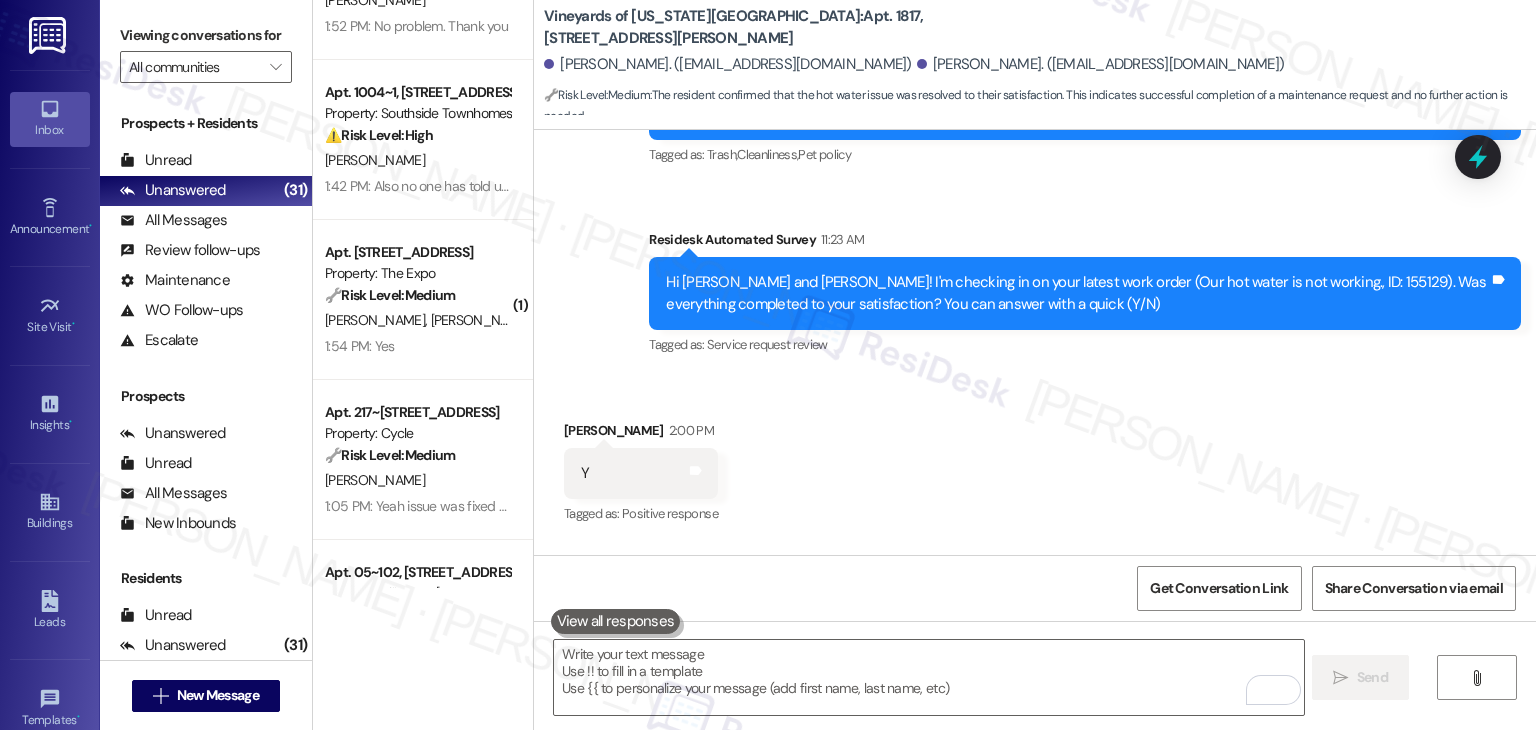 click on "Received via SMS Abigail Burg 2:00 PM Y Tags and notes Tagged as:   Positive response Click to highlight conversations about Positive response" at bounding box center [1035, 459] 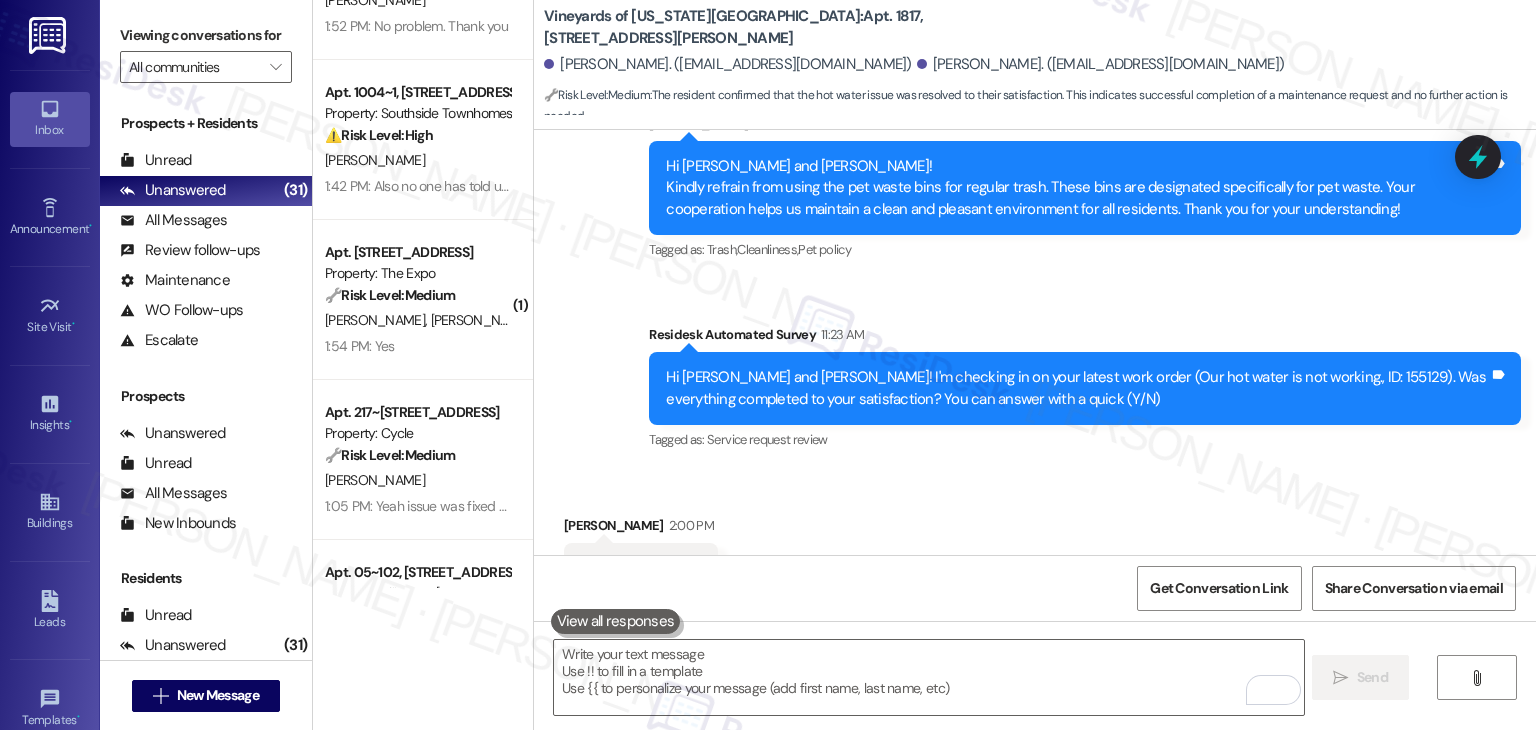 scroll, scrollTop: 4633, scrollLeft: 0, axis: vertical 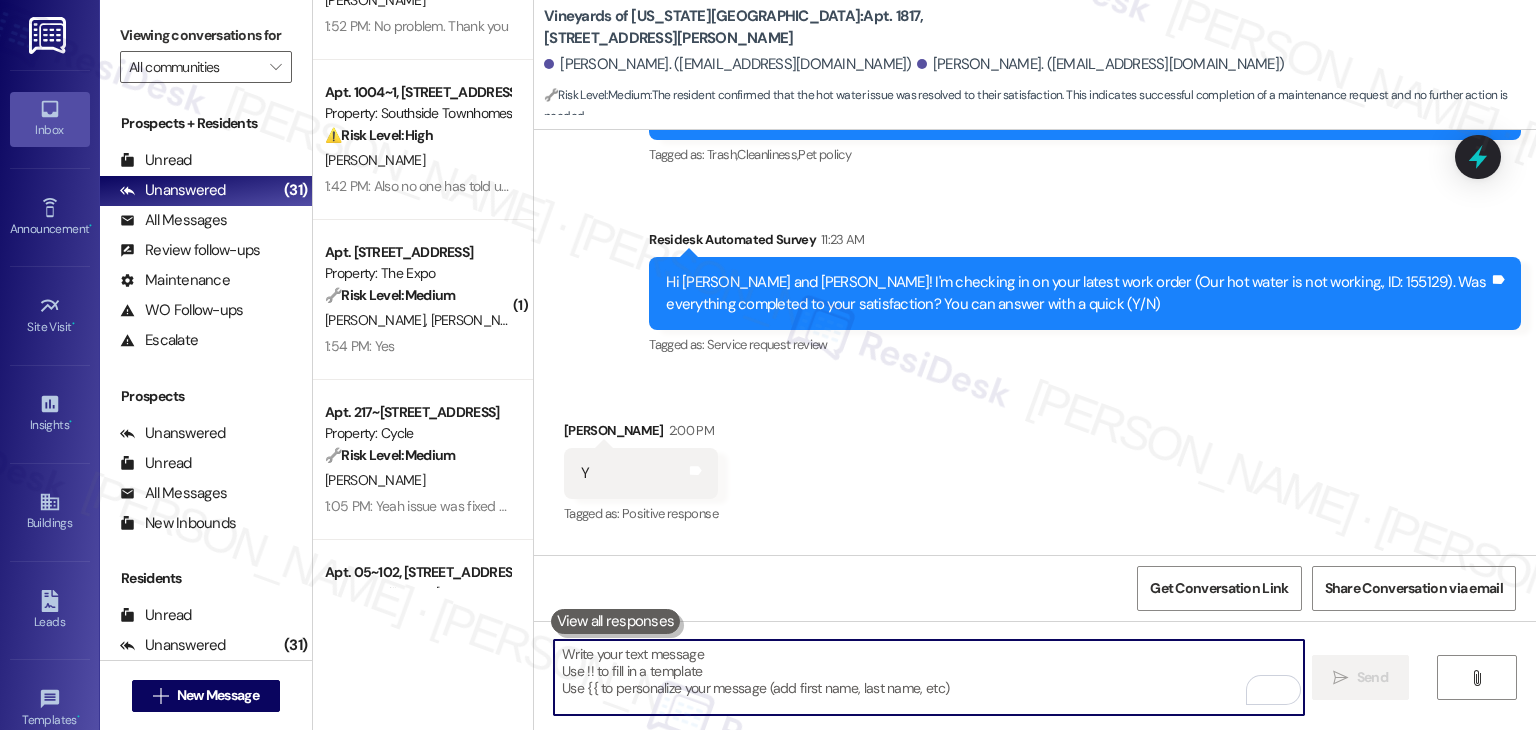 click at bounding box center [928, 677] 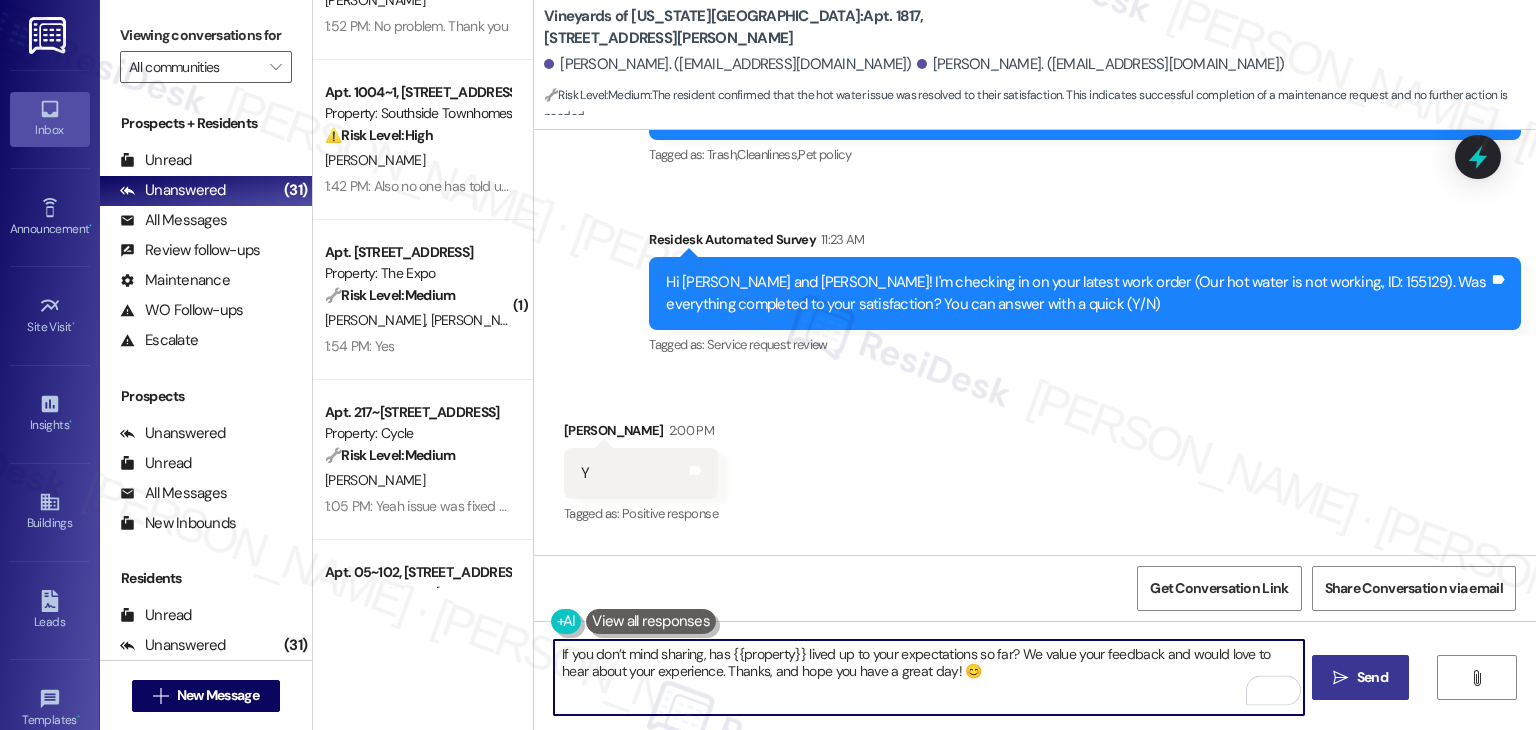 type on "If you don’t mind sharing, has {{property}} lived up to your expectations so far? We value your feedback and would love to hear about your experience. Thanks, and hope you have a great day! 😊" 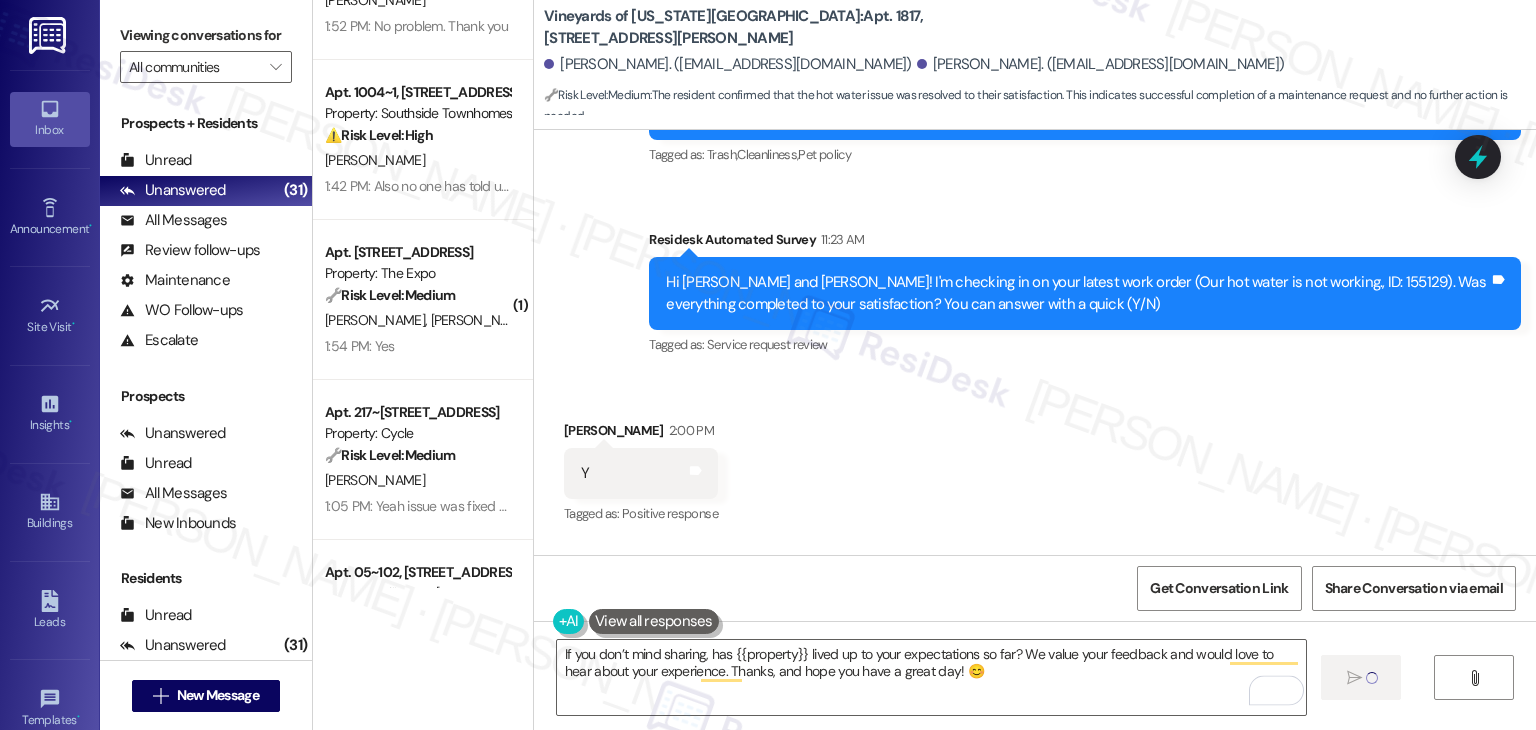 type 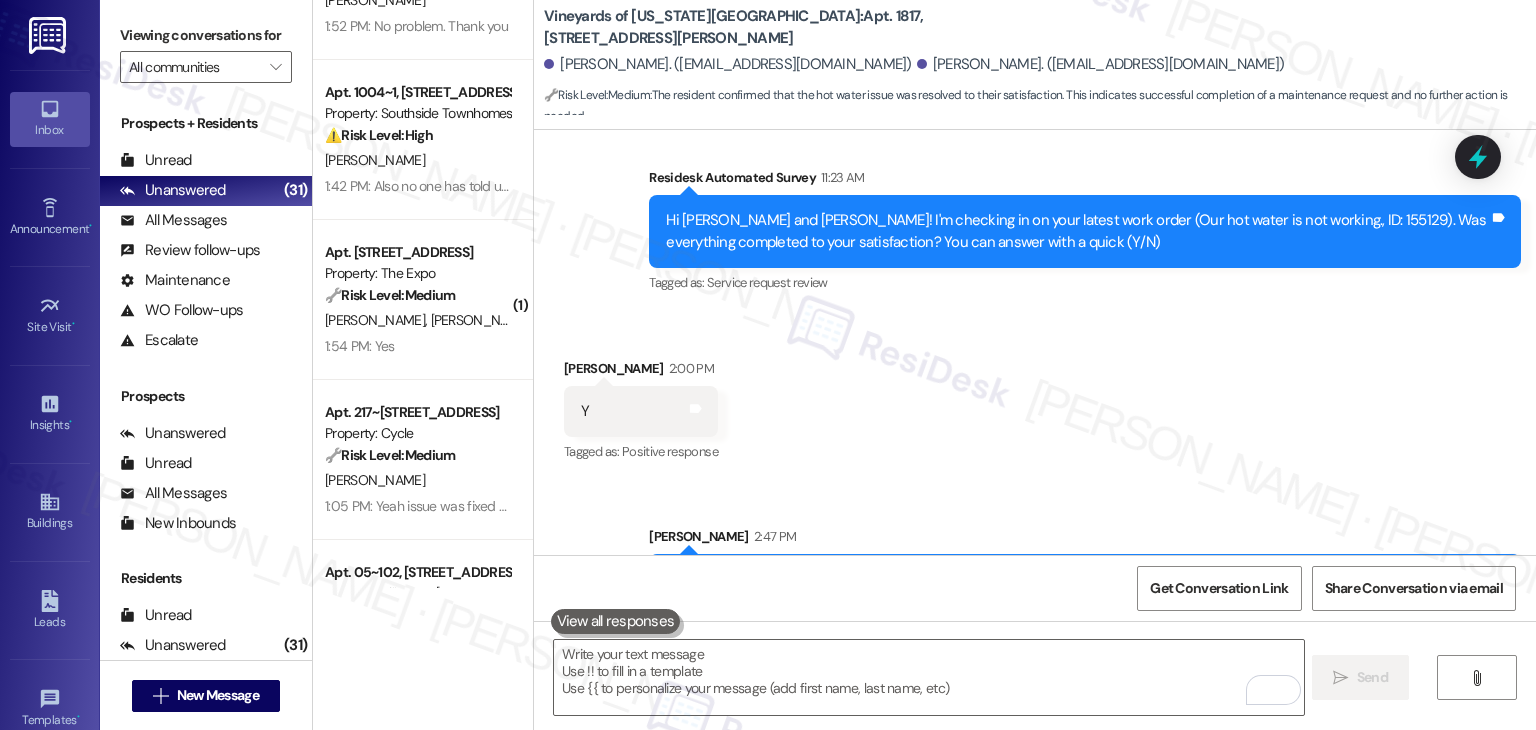 scroll, scrollTop: 4794, scrollLeft: 0, axis: vertical 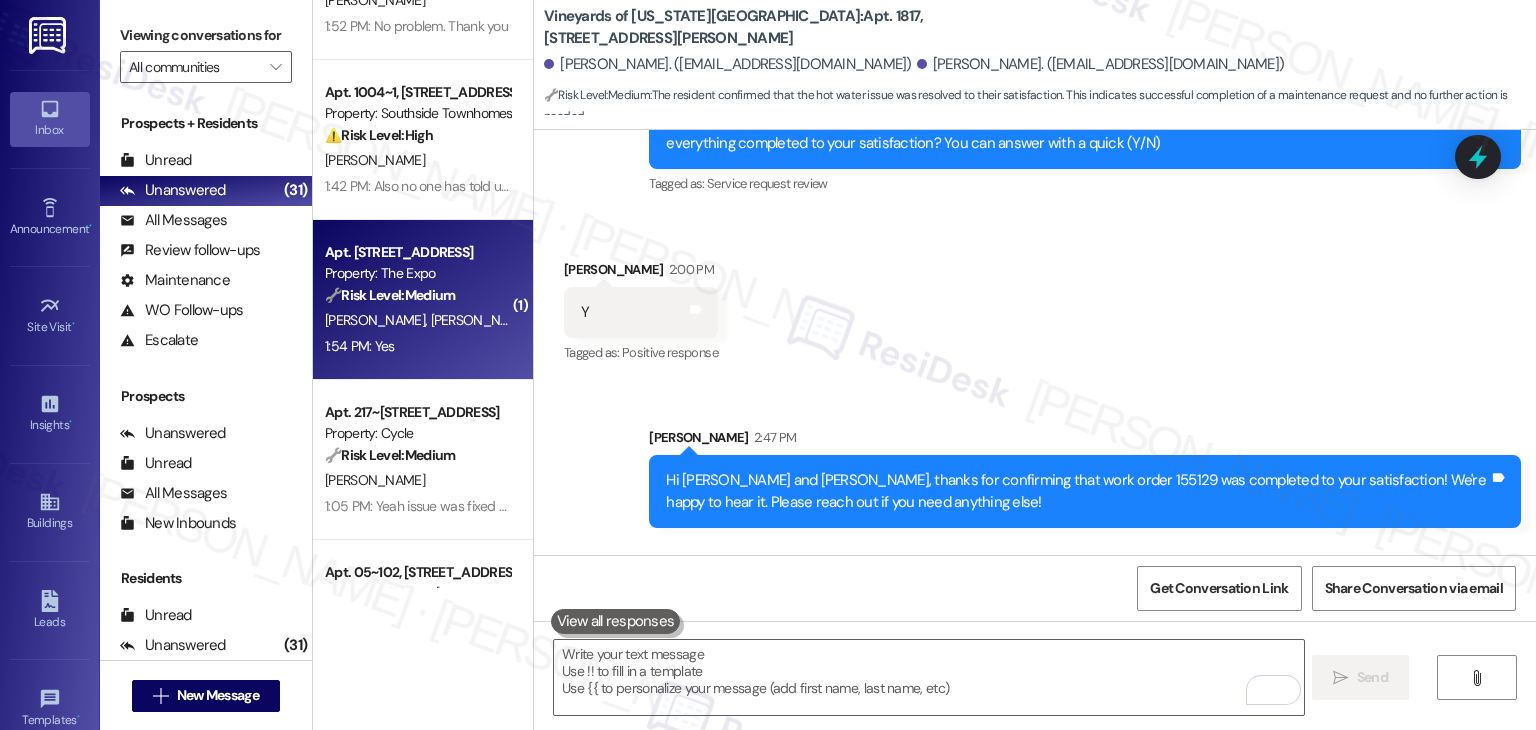 click on "1:54 PM: Yes 1:54 PM: Yes" at bounding box center (417, 346) 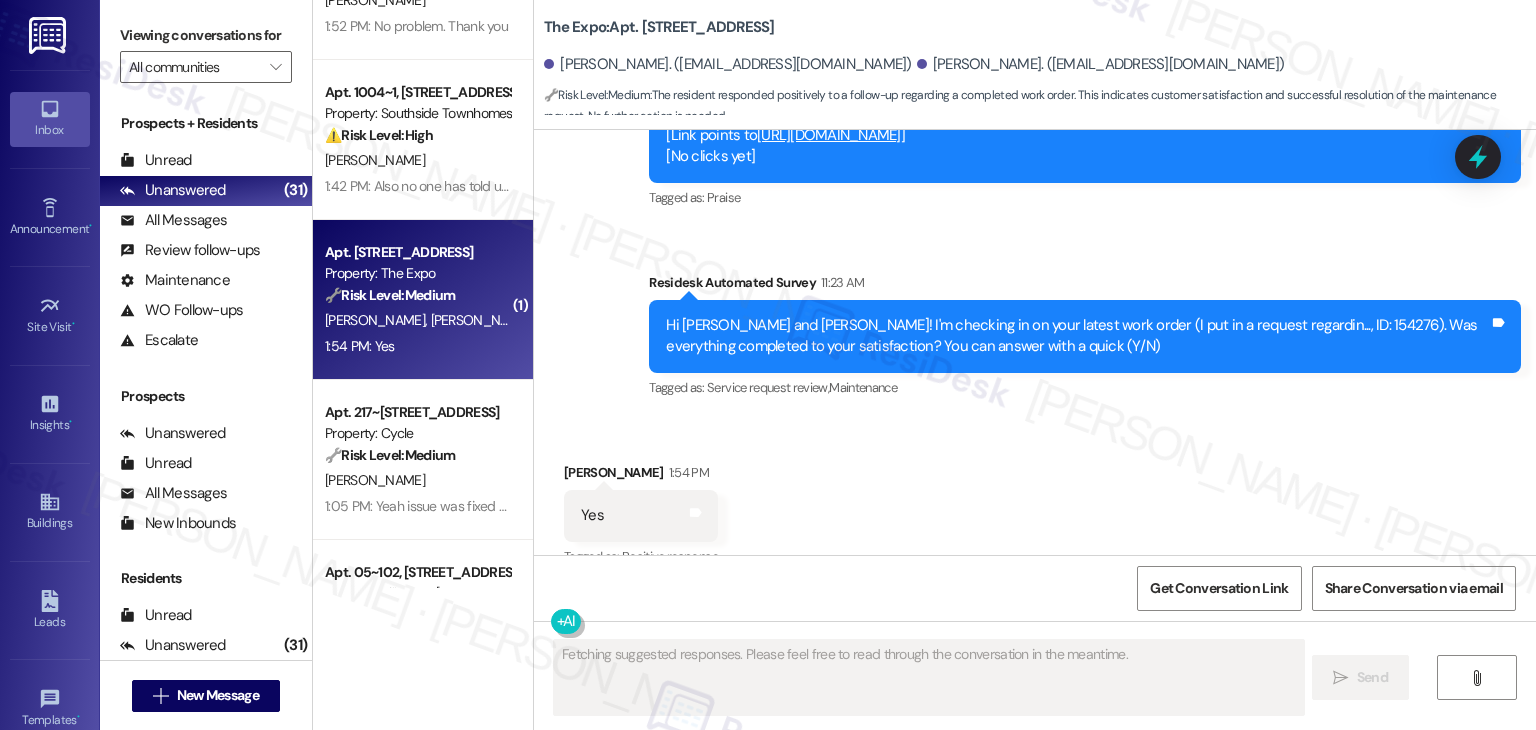 scroll, scrollTop: 1310, scrollLeft: 0, axis: vertical 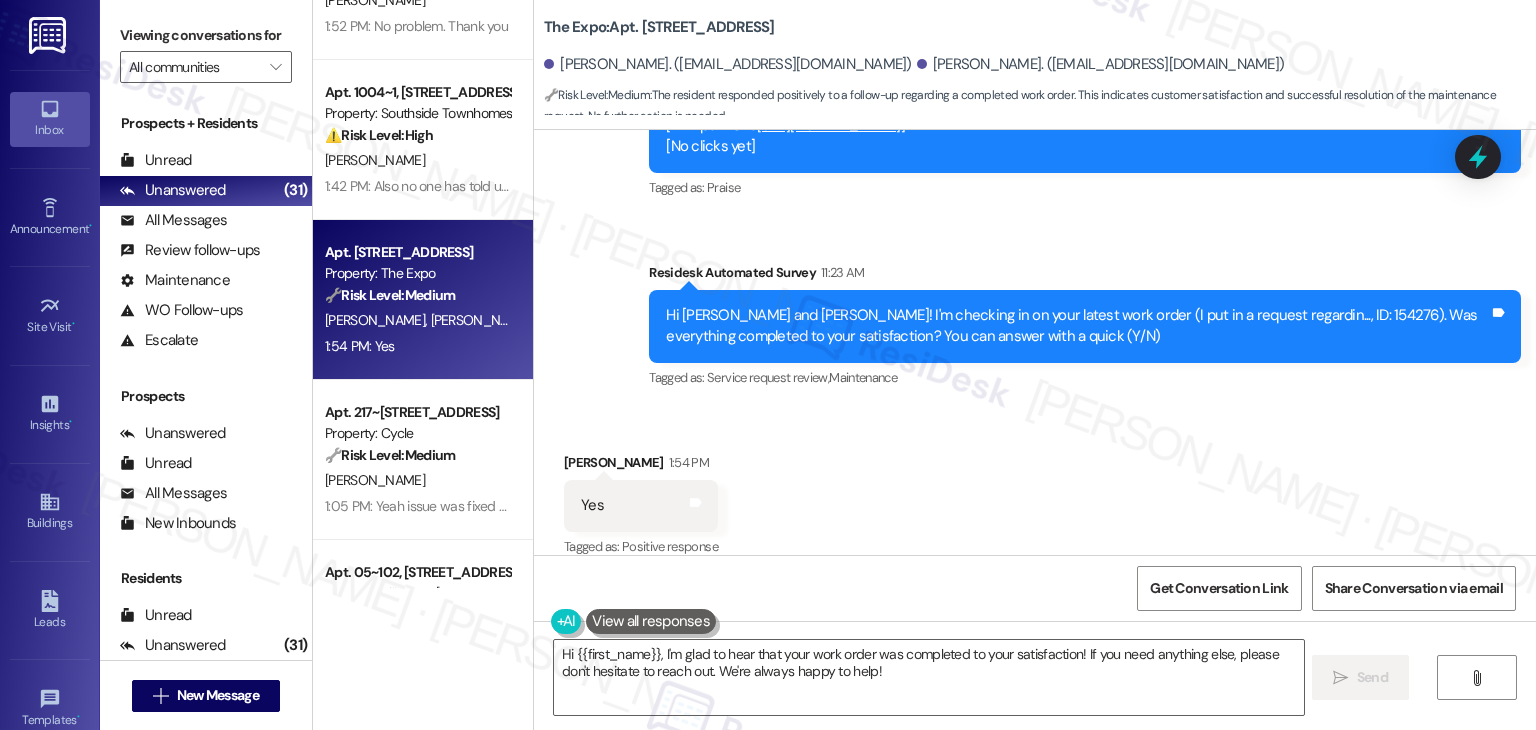 click on "Received via SMS Ashley Chase 1:54 PM Yes Tags and notes Tagged as:   Positive response Click to highlight conversations about Positive response" at bounding box center (1035, 491) 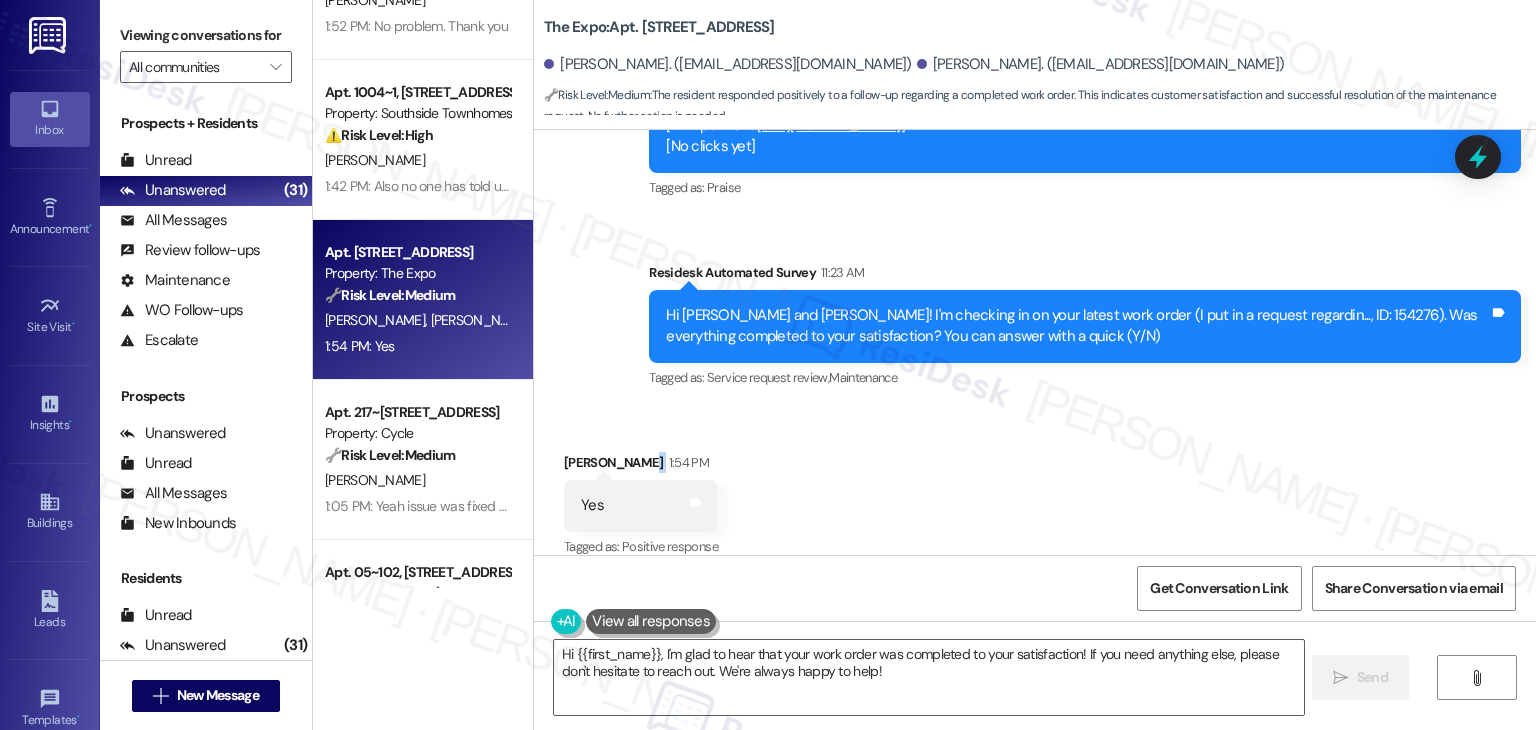click on "Received via SMS Ashley Chase 1:54 PM Yes Tags and notes Tagged as:   Positive response Click to highlight conversations about Positive response" at bounding box center (1035, 491) 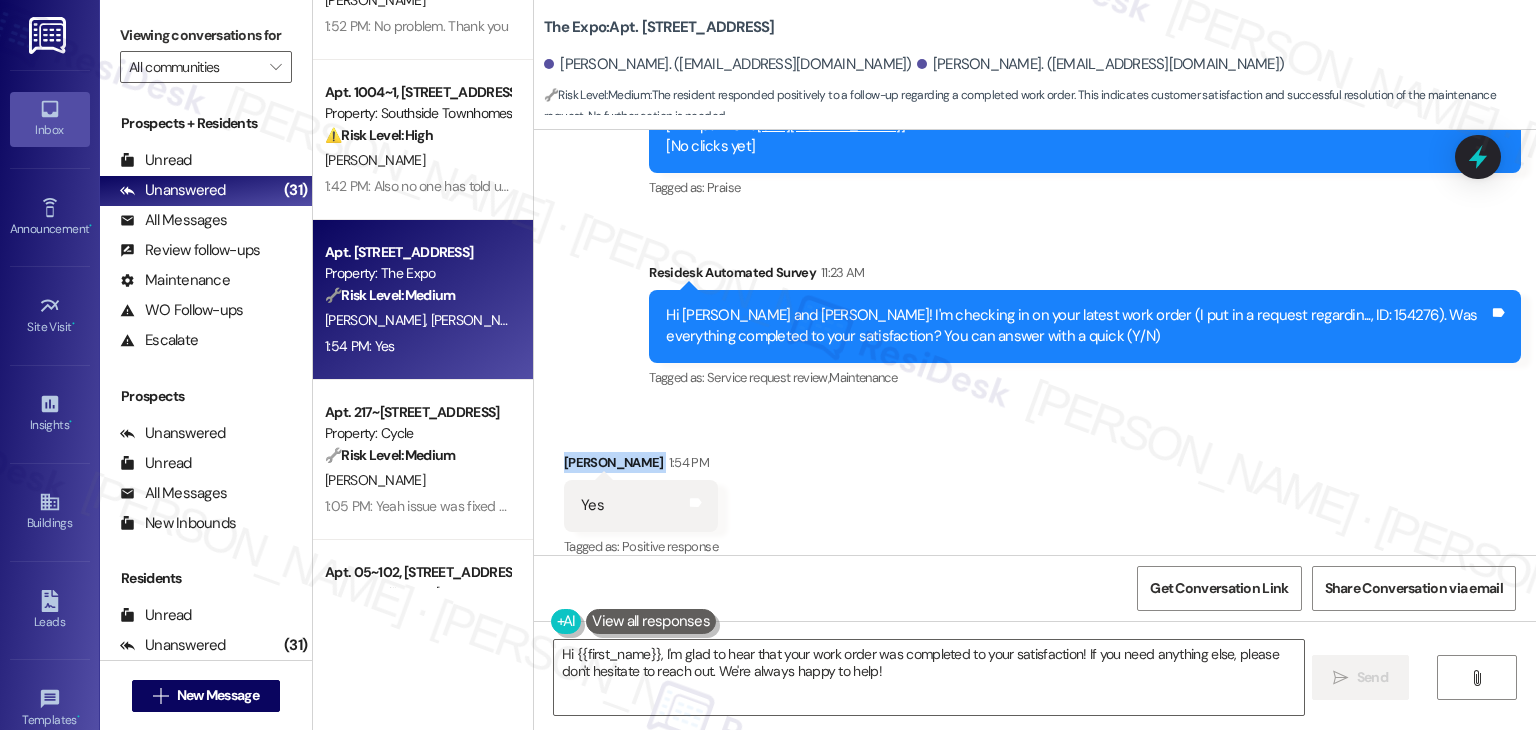 click on "Received via SMS Ashley Chase 1:54 PM Yes Tags and notes Tagged as:   Positive response Click to highlight conversations about Positive response" at bounding box center [1035, 491] 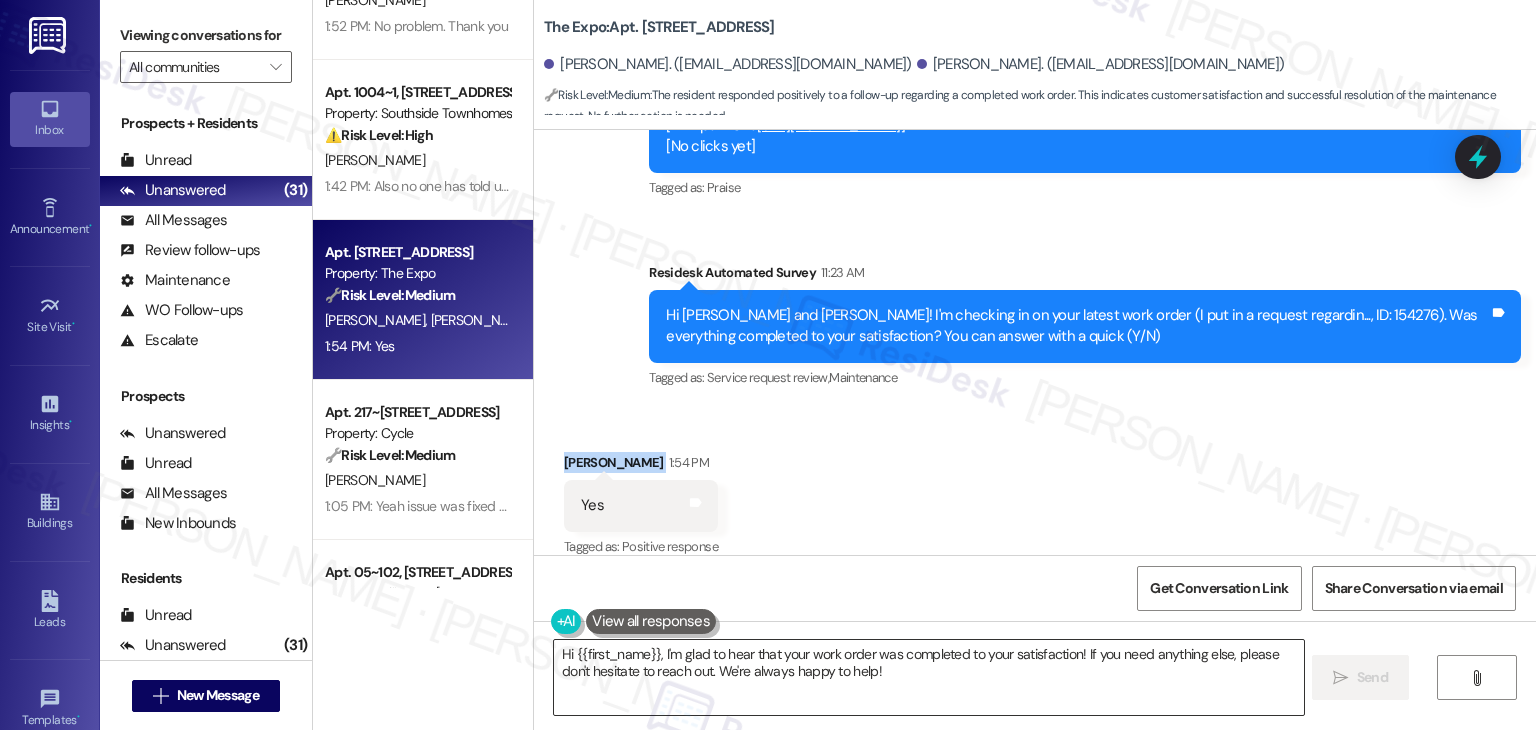 click on "Hi {{first_name}}, I'm glad to hear that your work order was completed to your satisfaction! If you need anything else, please don't hesitate to reach out. We're always happy to help!" at bounding box center (928, 677) 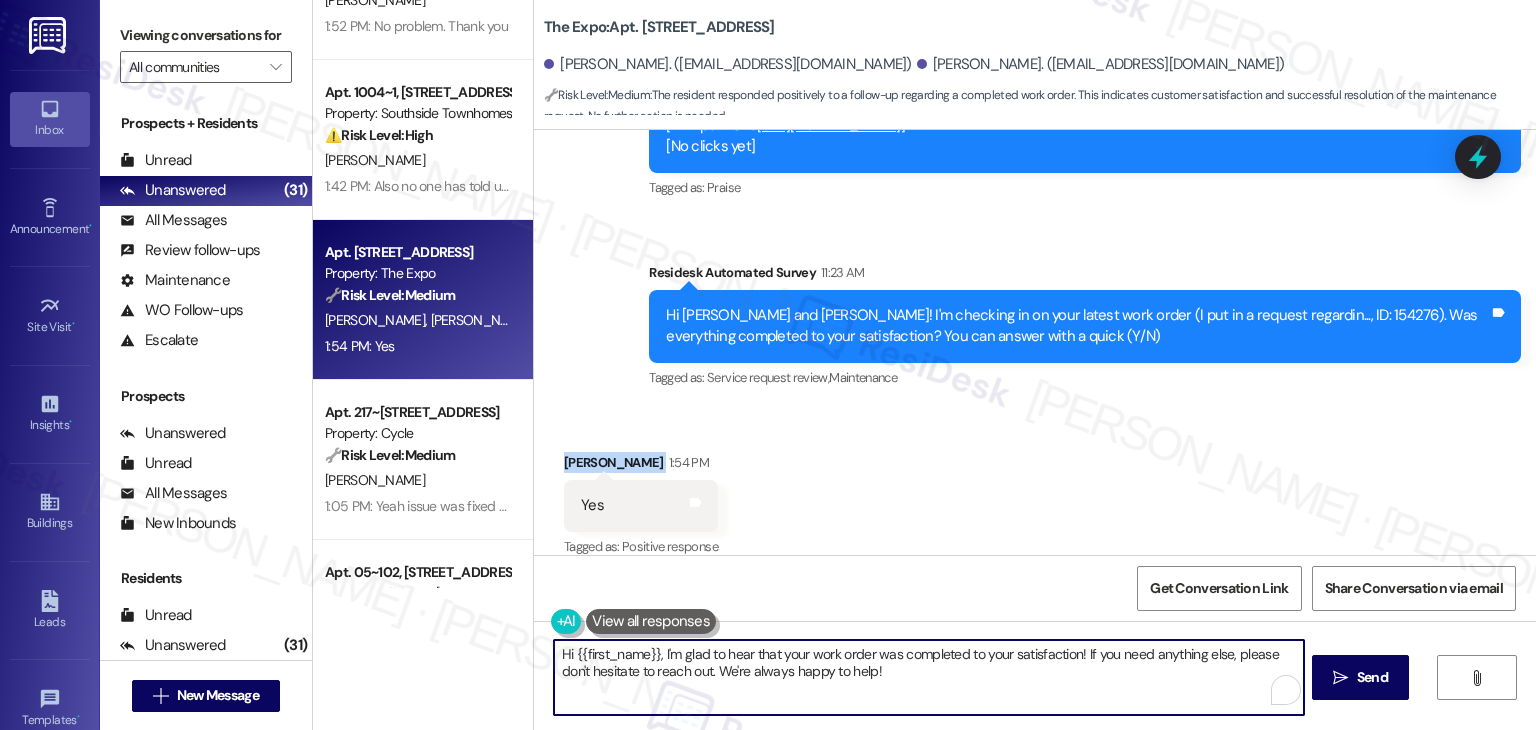 click on "Hi {{first_name}}, I'm glad to hear that your work order was completed to your satisfaction! If you need anything else, please don't hesitate to reach out. We're always happy to help!" at bounding box center [928, 677] 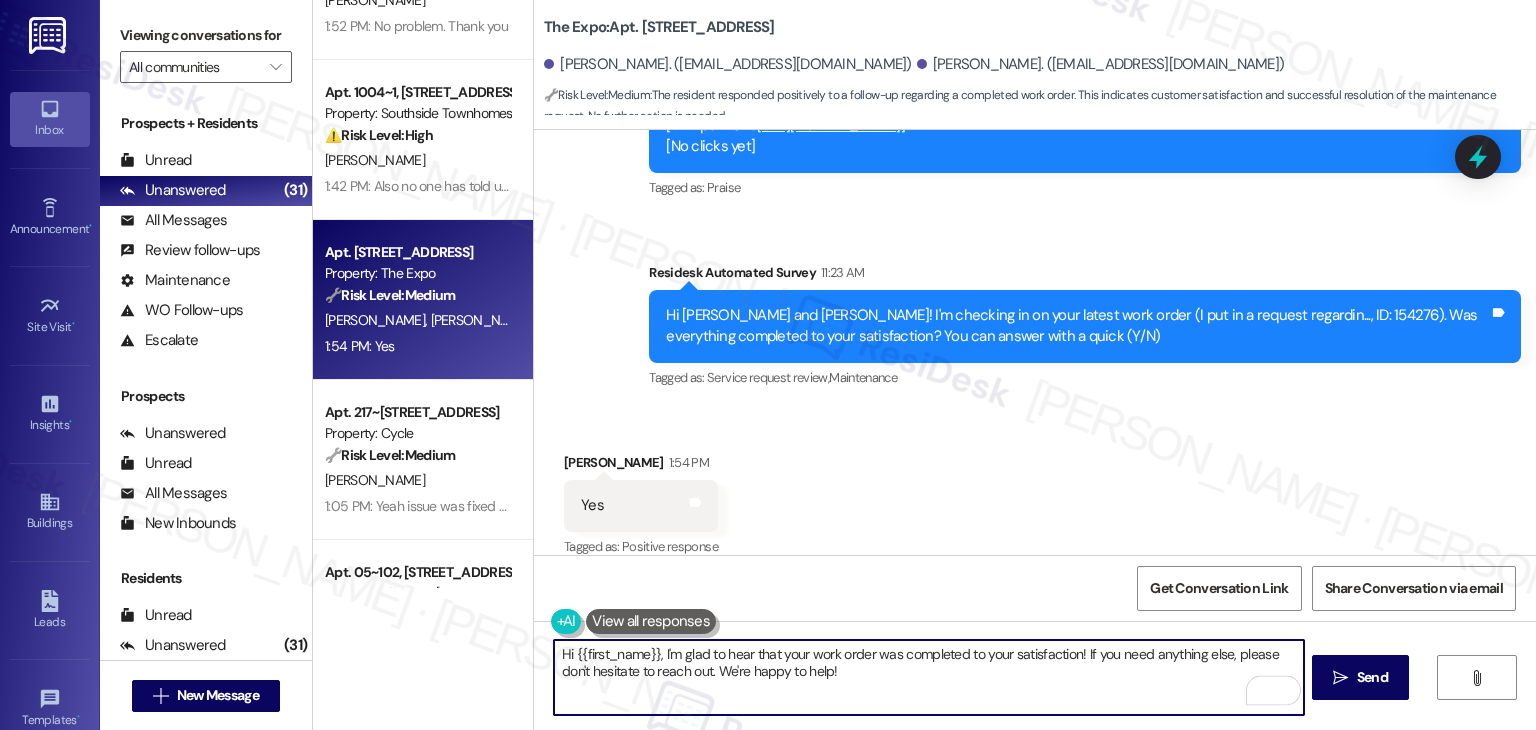 type on "Hi {{first_name}}, I'm glad to hear that your work order was completed to your satisfaction! If you need anything else, please don't hesitate to reach out. We're happy to help!" 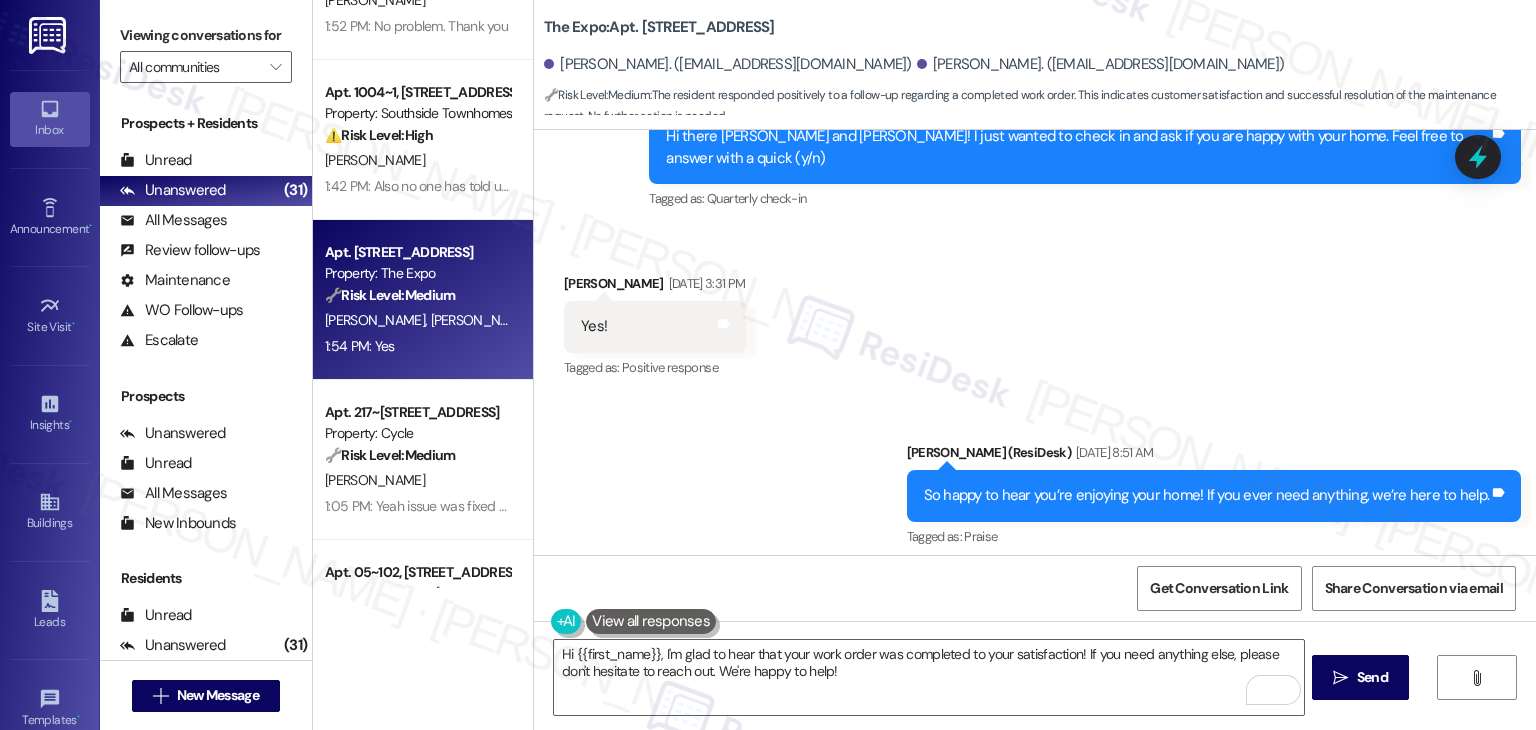 scroll, scrollTop: 1000, scrollLeft: 0, axis: vertical 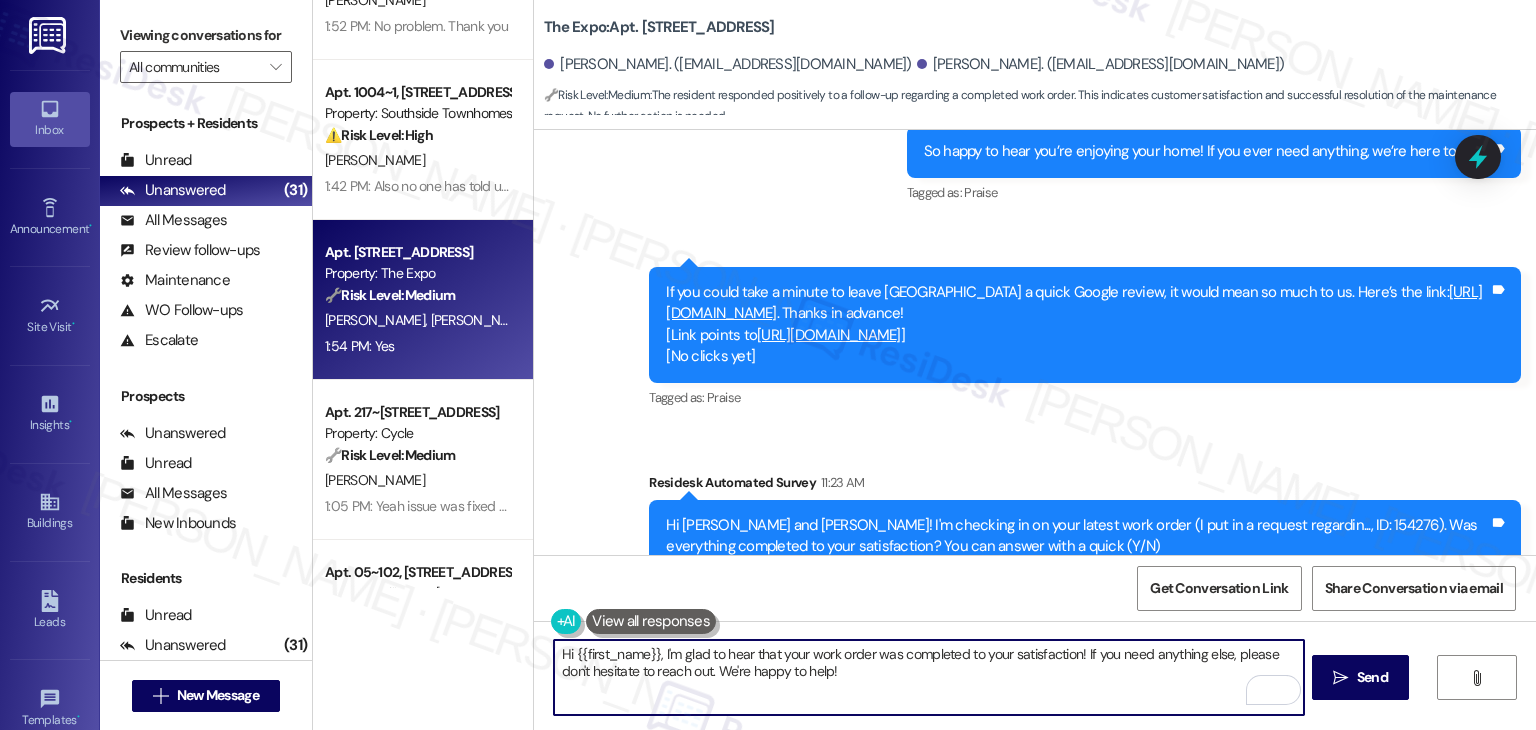 click on "Hi {{first_name}}, I'm glad to hear that your work order was completed to your satisfaction! If you need anything else, please don't hesitate to reach out. We're happy to help!" at bounding box center [928, 677] 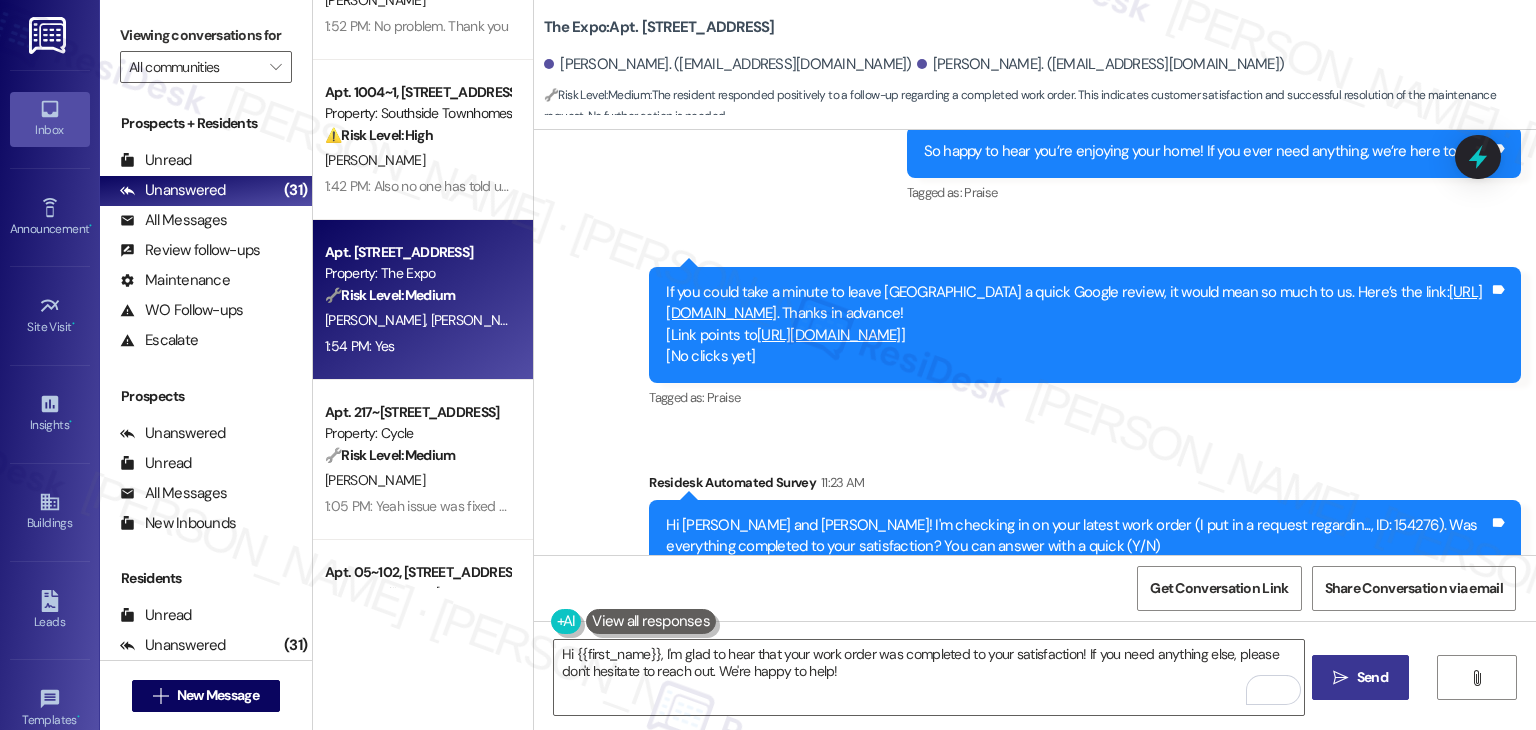 click on "Send" at bounding box center [1372, 677] 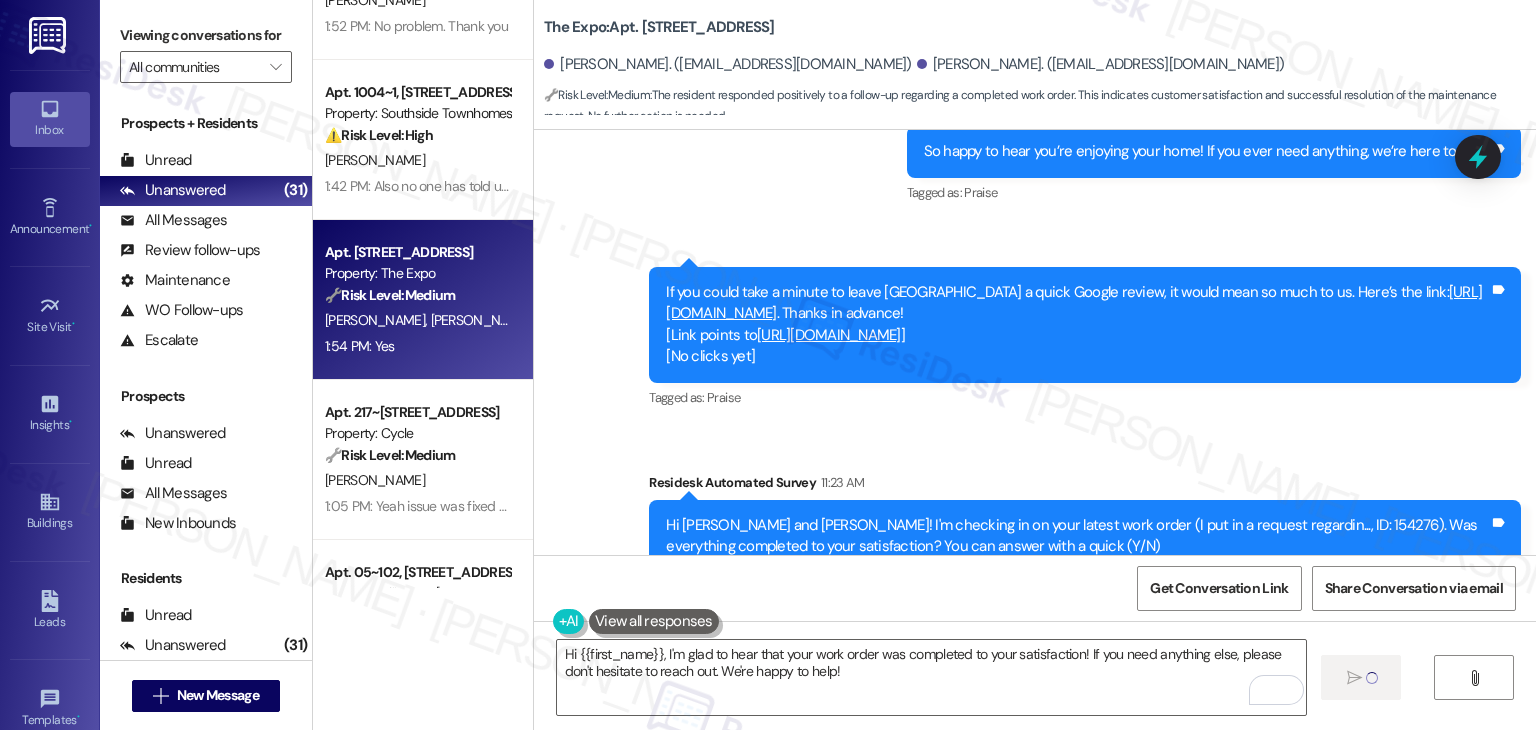 type 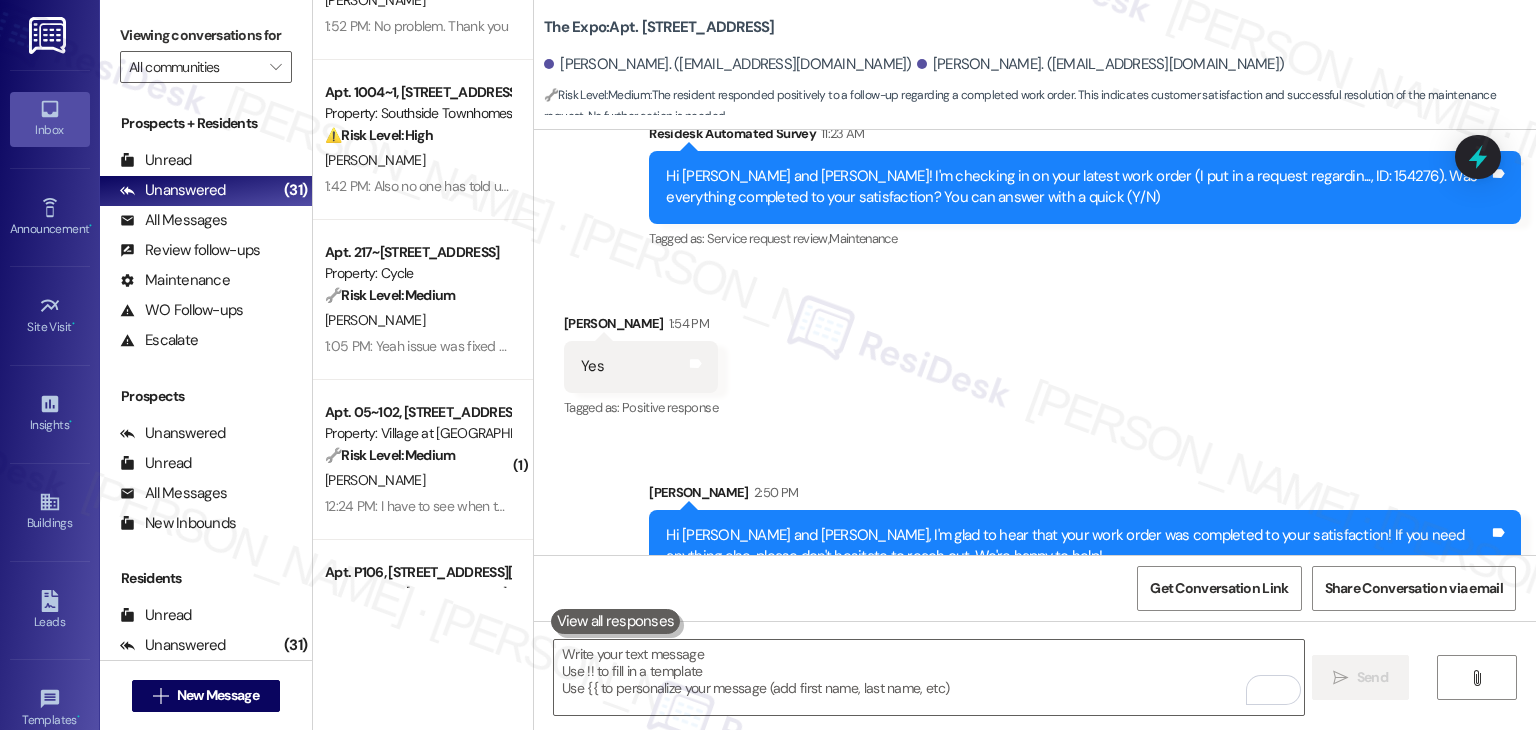 scroll, scrollTop: 1472, scrollLeft: 0, axis: vertical 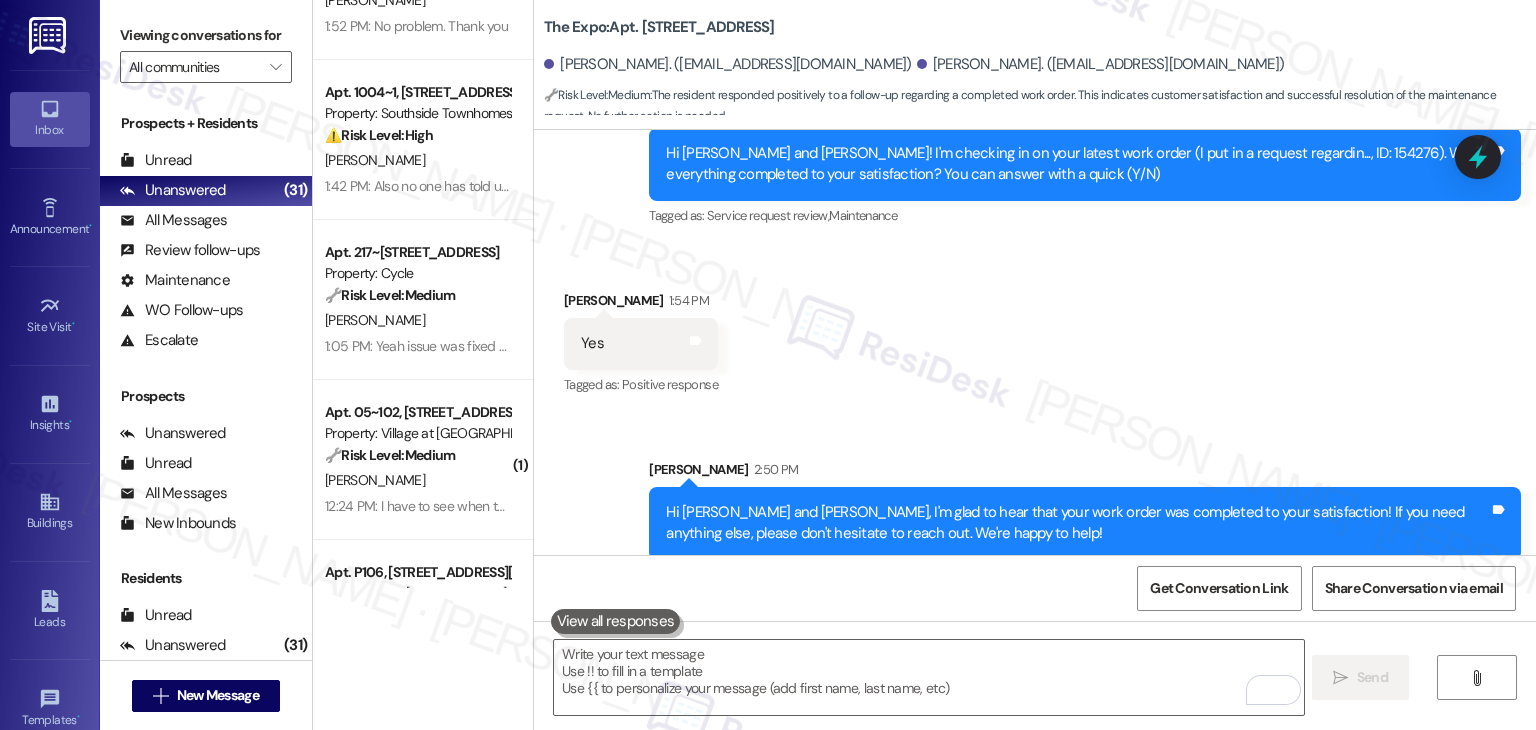 click on "Received via SMS Ashley Chase 1:54 PM Yes Tags and notes Tagged as:   Positive response Click to highlight conversations about Positive response" at bounding box center [1035, 329] 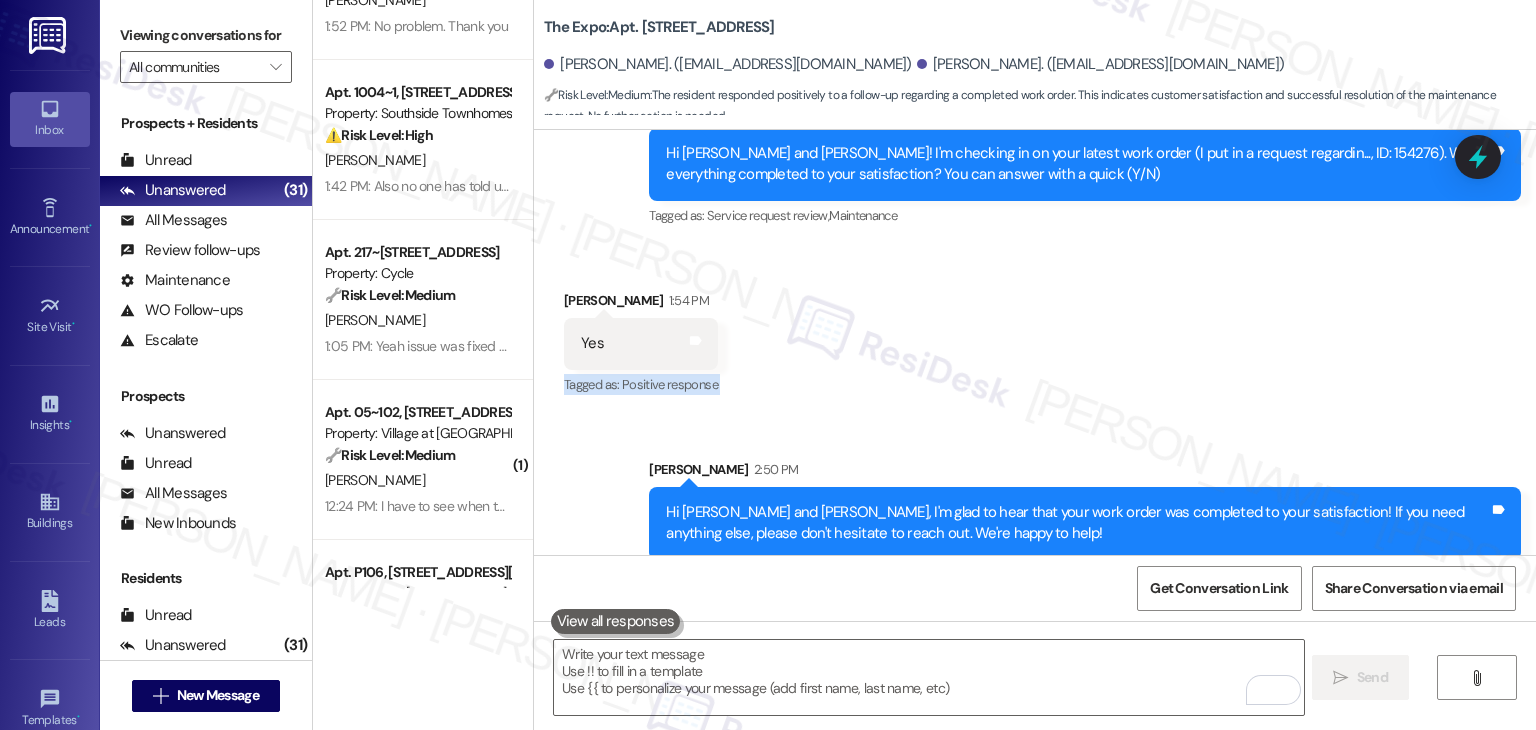 click on "Received via SMS Ashley Chase 1:54 PM Yes Tags and notes Tagged as:   Positive response Click to highlight conversations about Positive response" at bounding box center (1035, 329) 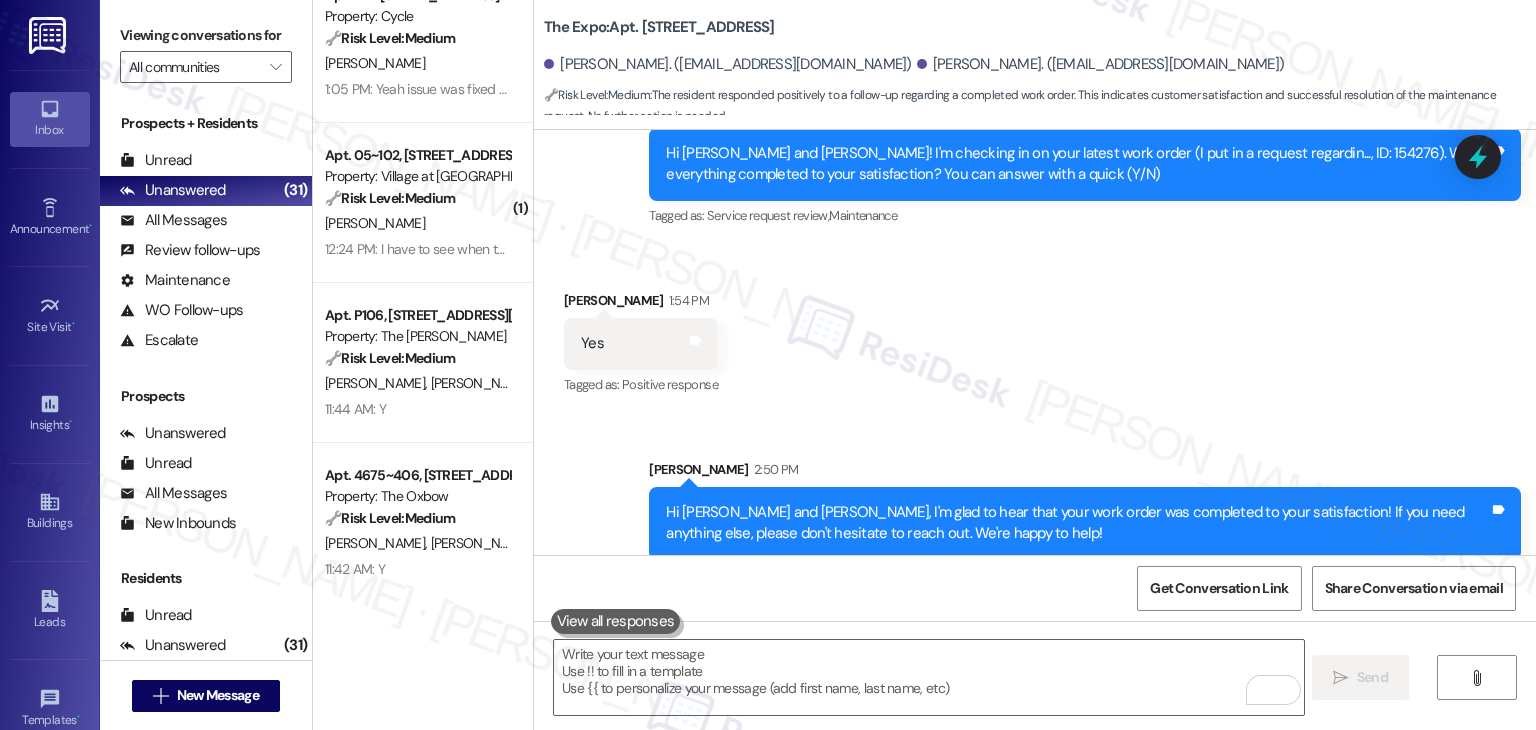 scroll, scrollTop: 400, scrollLeft: 0, axis: vertical 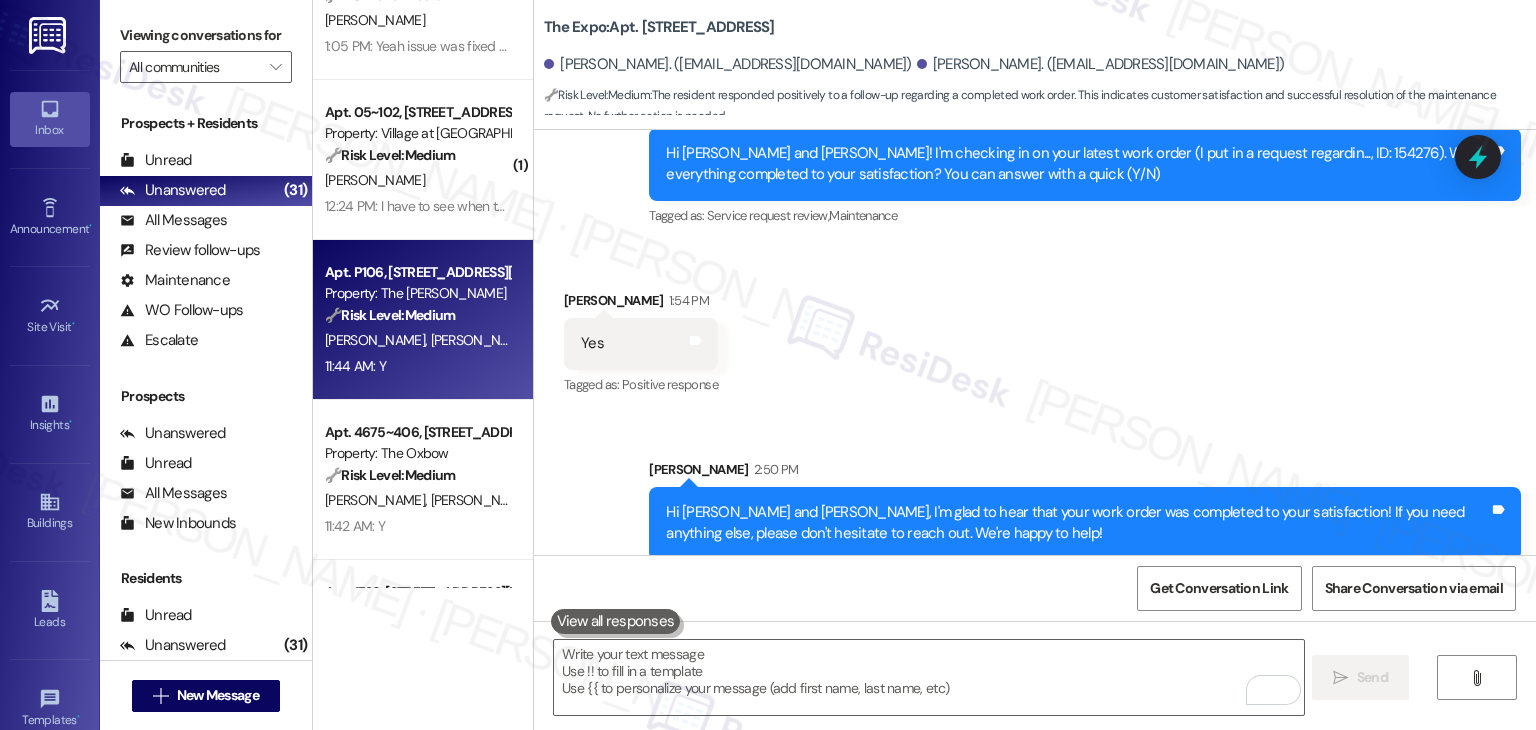 click on "11:44 AM: Y 11:44 AM: Y" at bounding box center [417, 366] 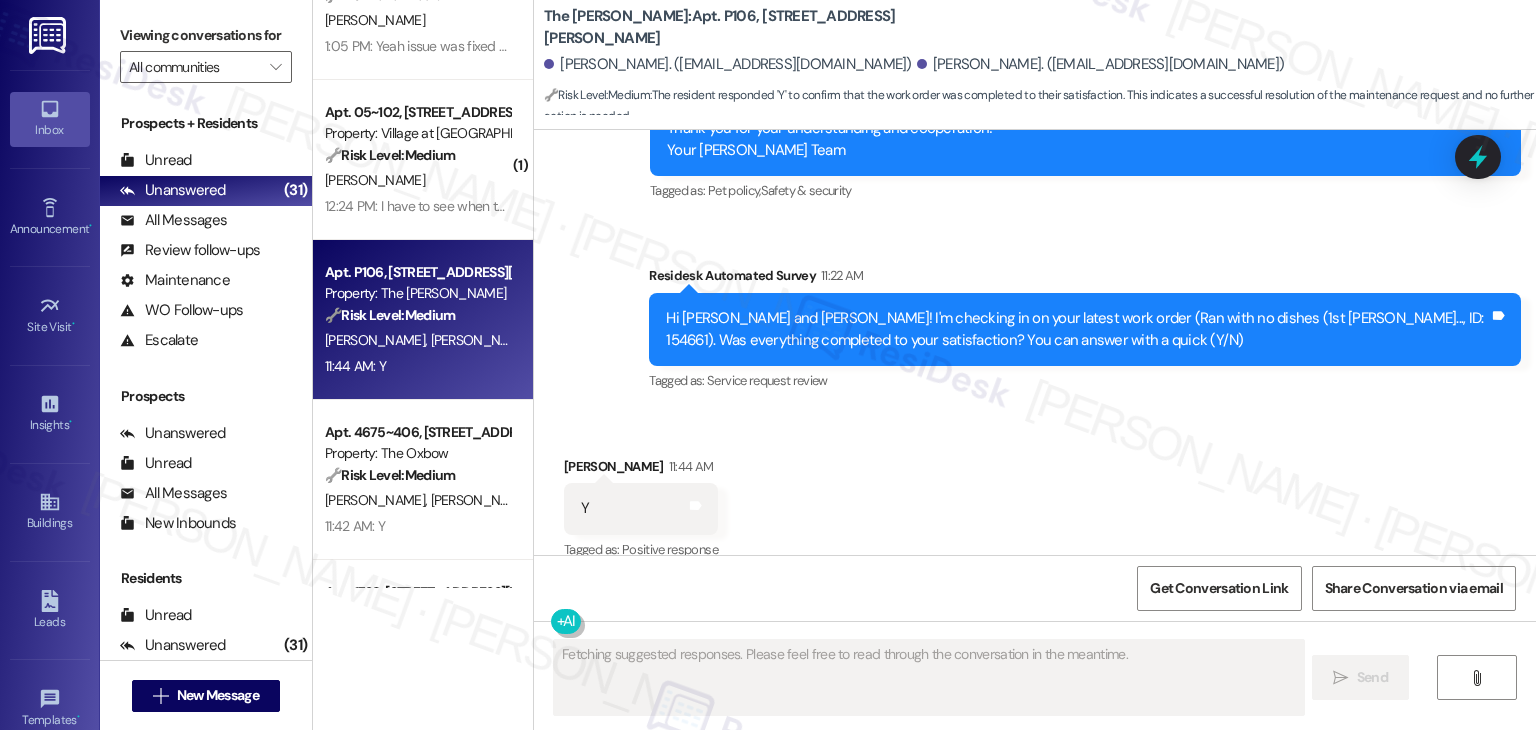 scroll, scrollTop: 684, scrollLeft: 0, axis: vertical 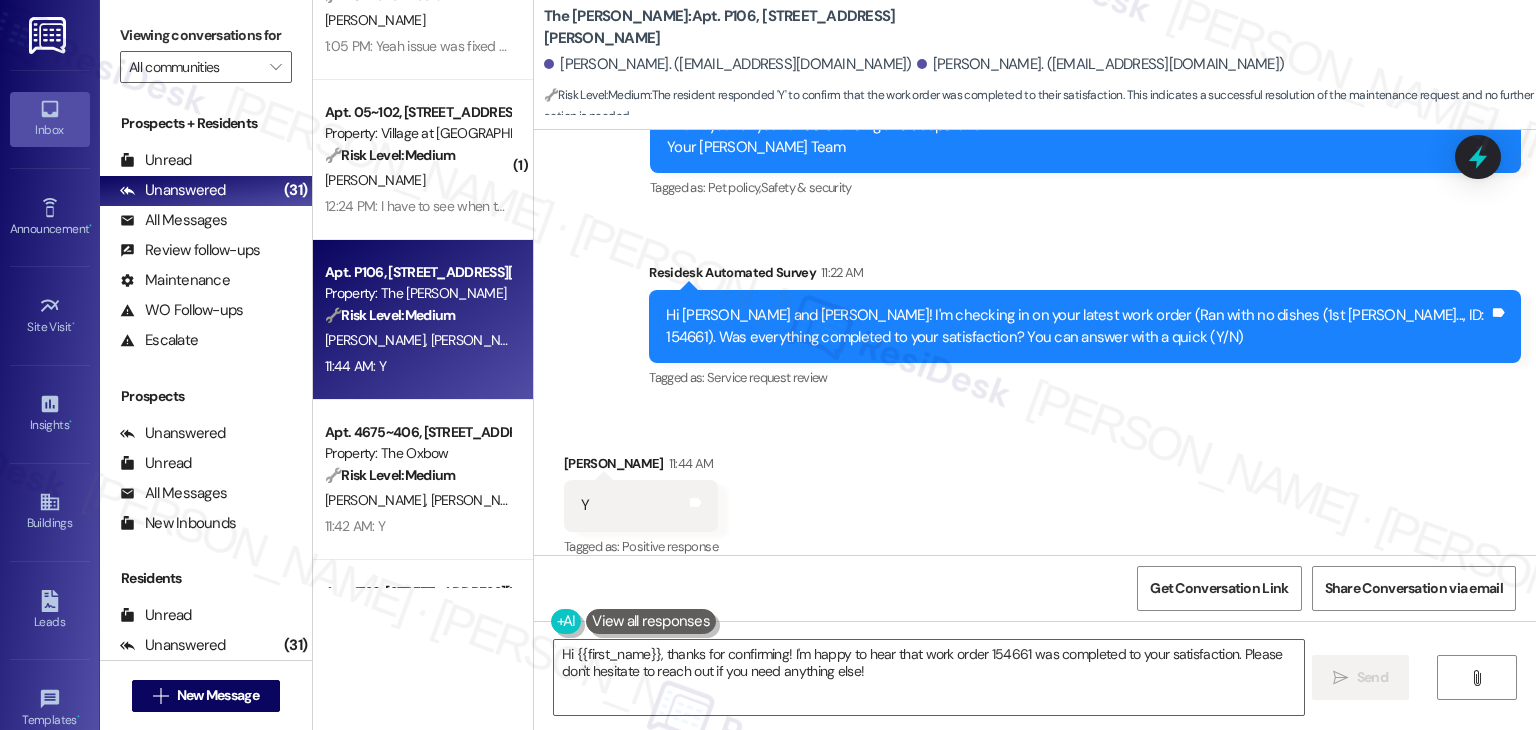 click on "Received via SMS Titus Chamberlain 11:44 AM Y Tags and notes Tagged as:   Positive response Click to highlight conversations about Positive response" at bounding box center [1035, 492] 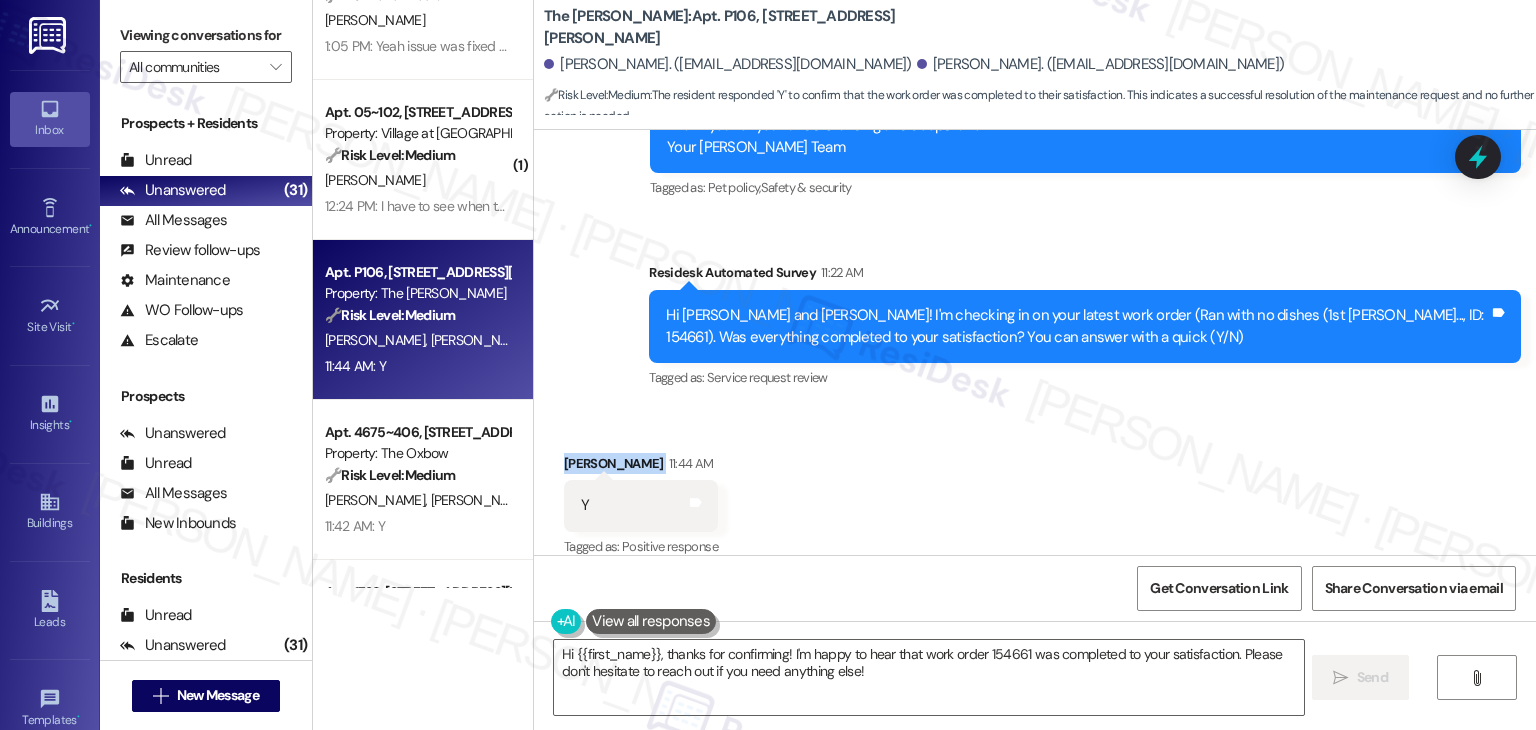 click on "Received via SMS Titus Chamberlain 11:44 AM Y Tags and notes Tagged as:   Positive response Click to highlight conversations about Positive response" at bounding box center [1035, 492] 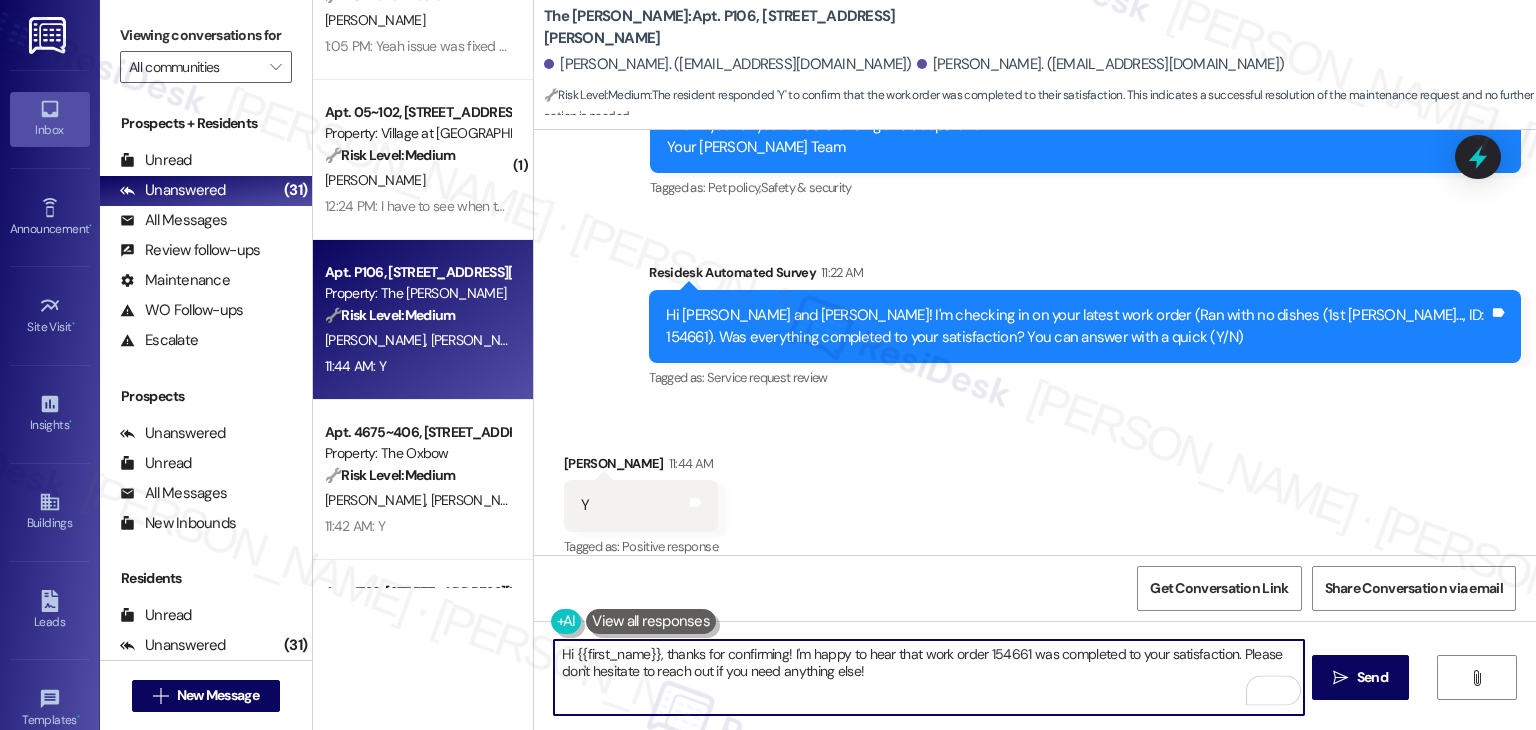 drag, startPoint x: 649, startPoint y: 660, endPoint x: 565, endPoint y: 660, distance: 84 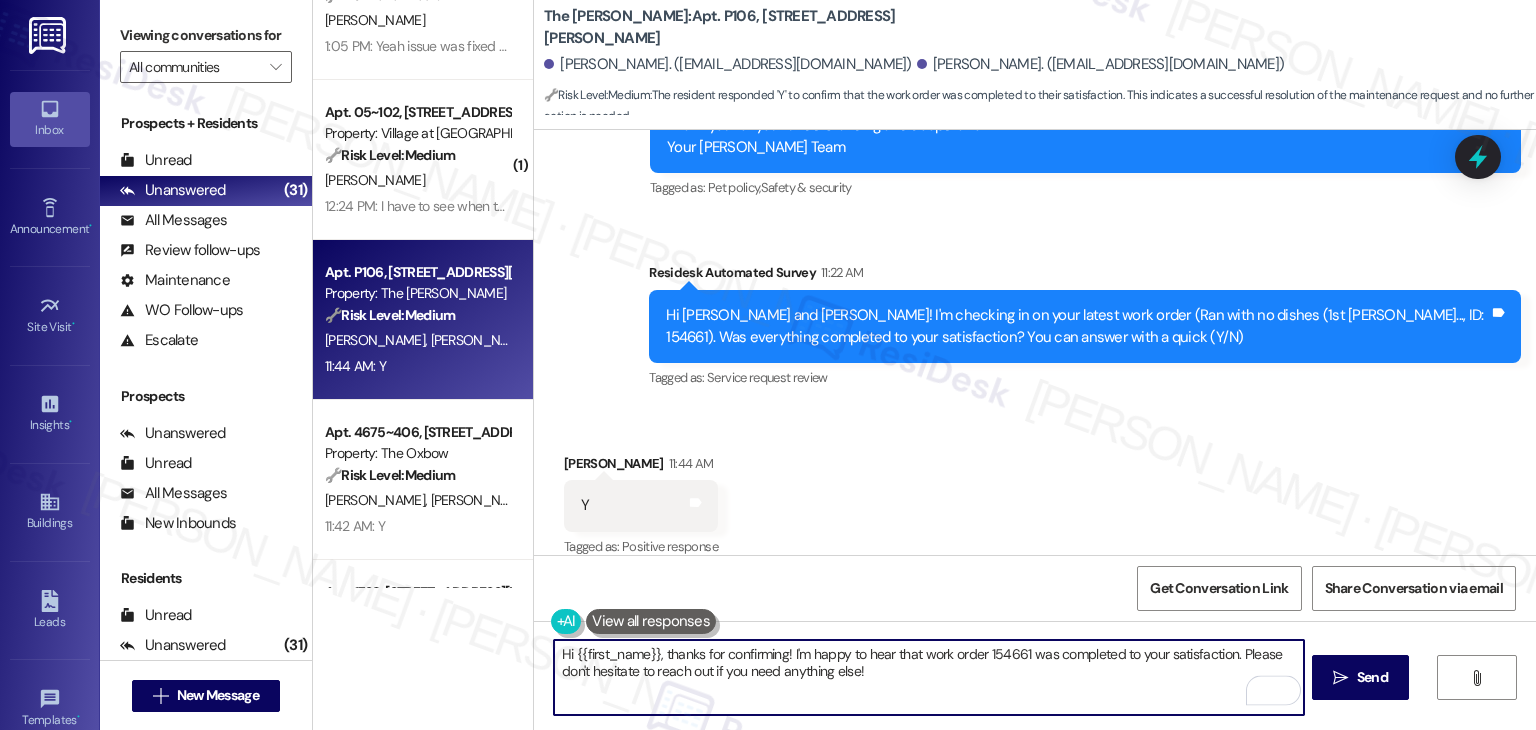 click on "Hi {{first_name}}, thanks for confirming! I'm happy to hear that work order 154661 was completed to your satisfaction. Please don't hesitate to reach out if you need anything else!" at bounding box center [928, 677] 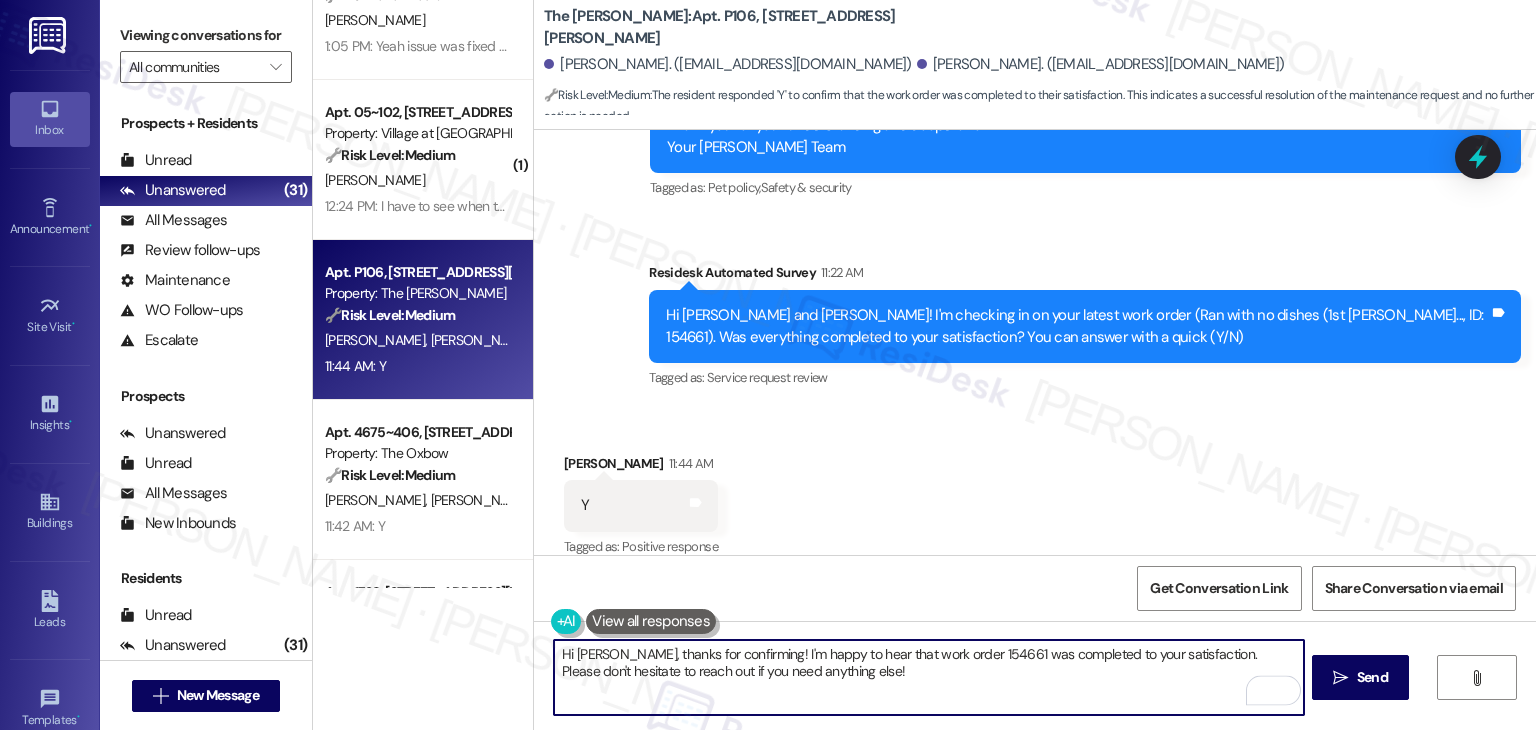 click on "Hi Titus, thanks for confirming! I'm happy to hear that work order 154661 was completed to your satisfaction. Please don't hesitate to reach out if you need anything else!" at bounding box center (928, 677) 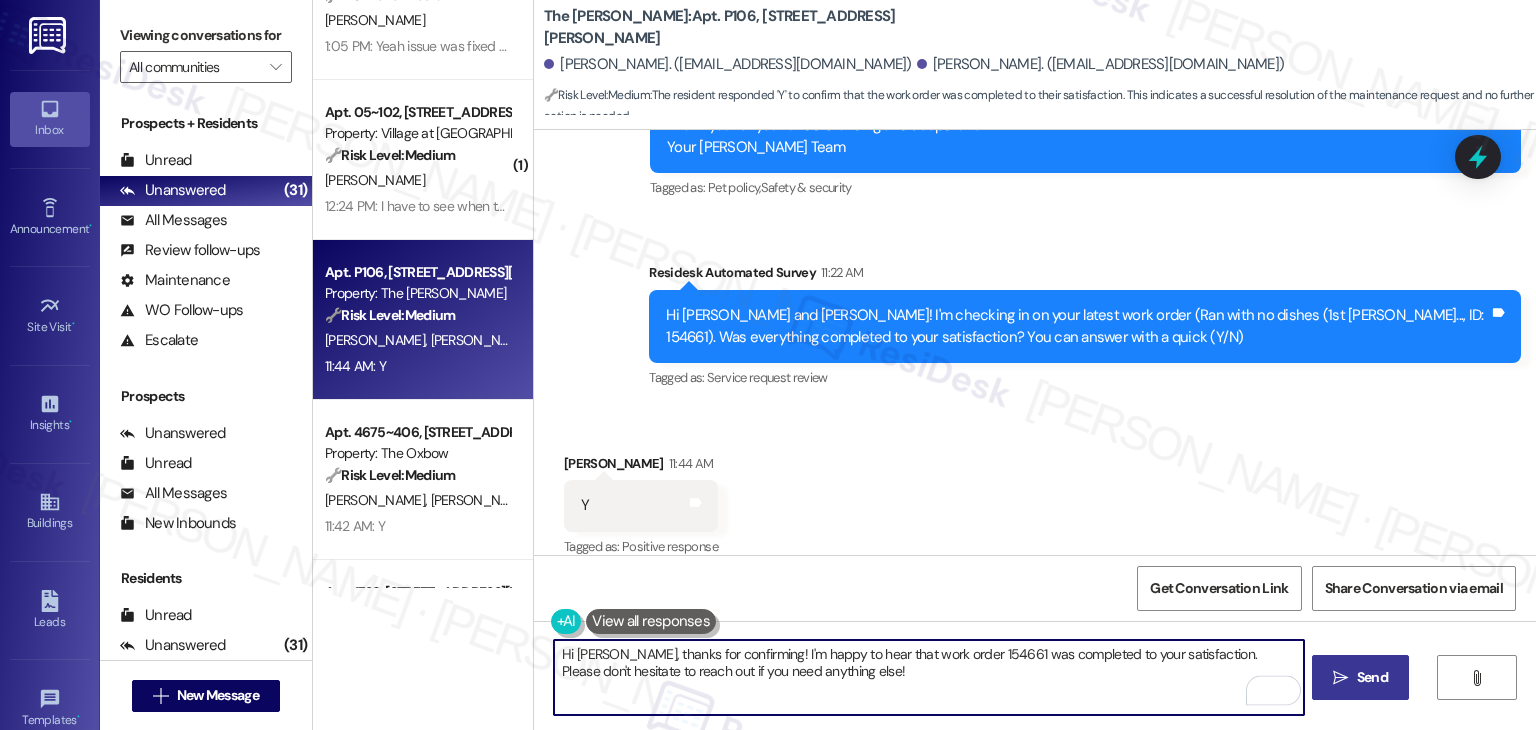 type on "Hi Titus, thanks for confirming! I'm happy to hear that work order 154661 was completed to your satisfaction. Please don't hesitate to reach out if you need anything else!" 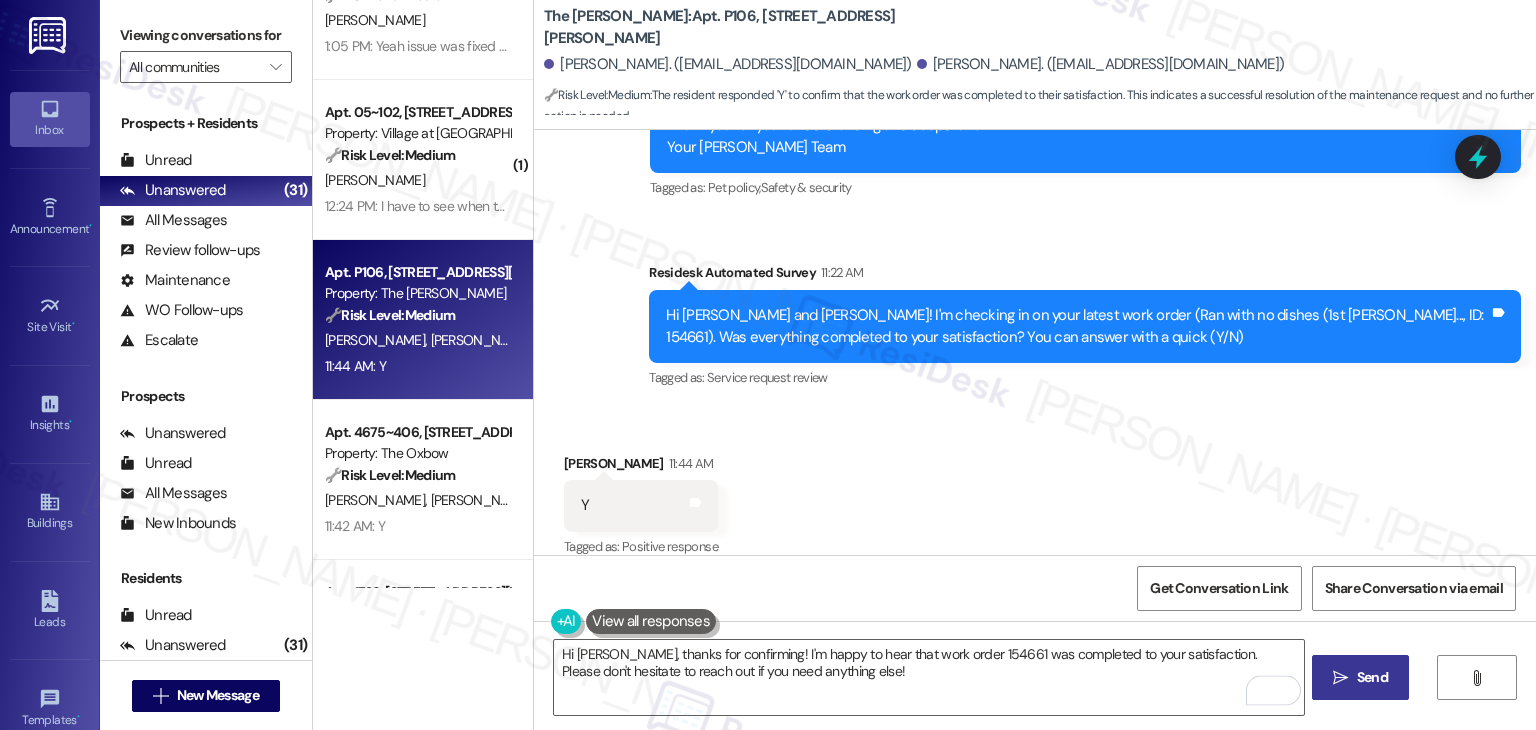 click on " Send" at bounding box center [1360, 677] 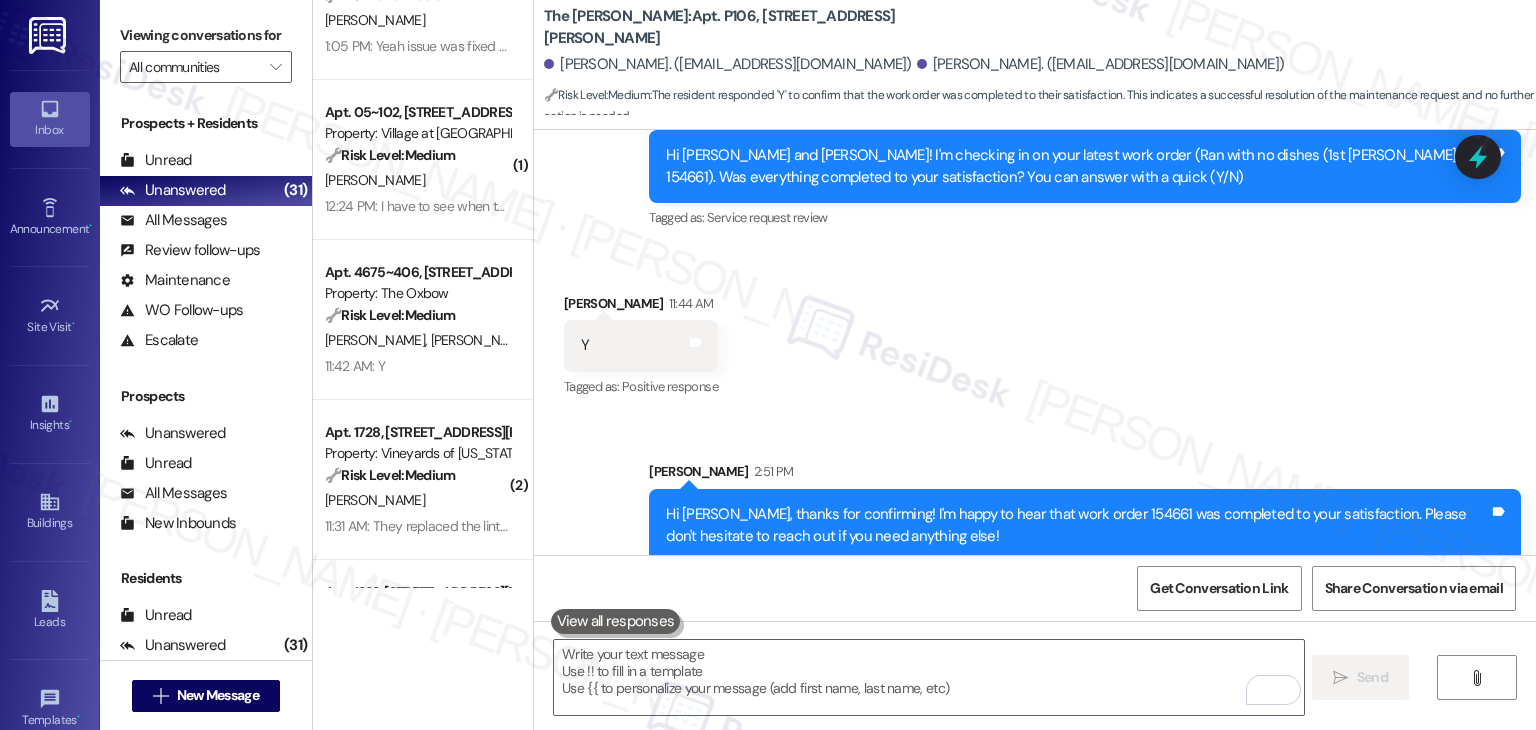 scroll, scrollTop: 845, scrollLeft: 0, axis: vertical 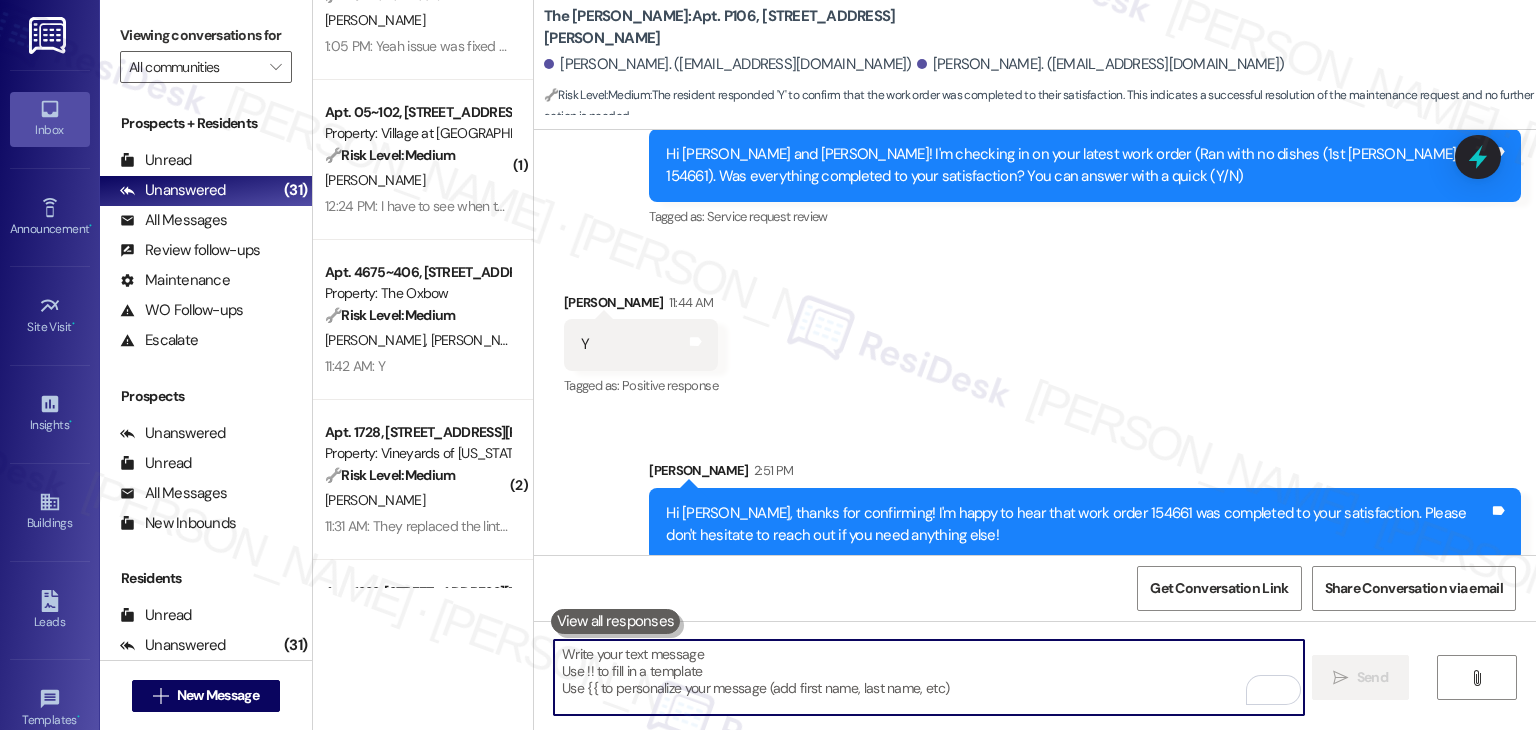 click at bounding box center (928, 677) 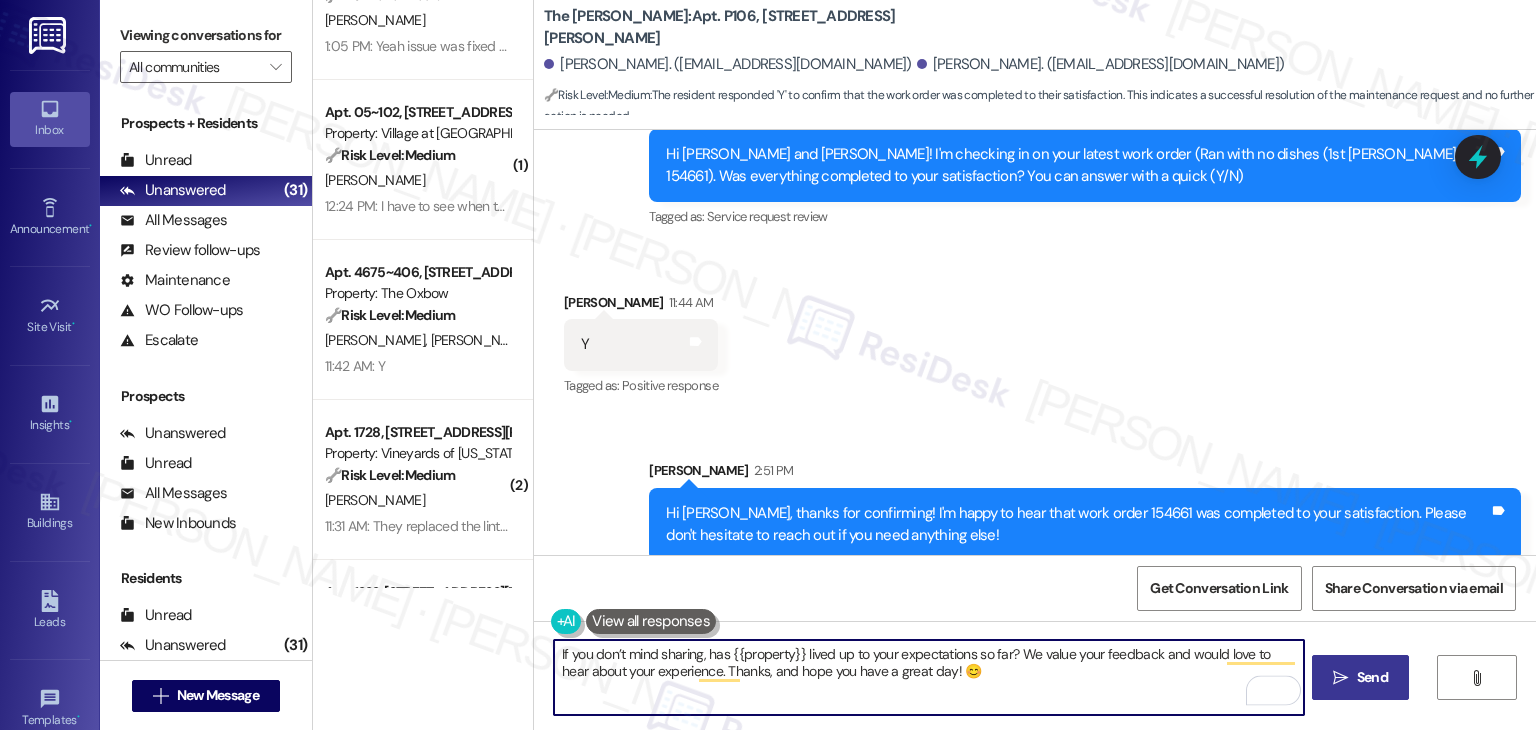 type on "If you don’t mind sharing, has {{property}} lived up to your expectations so far? We value your feedback and would love to hear about your experience. Thanks, and hope you have a great day! 😊" 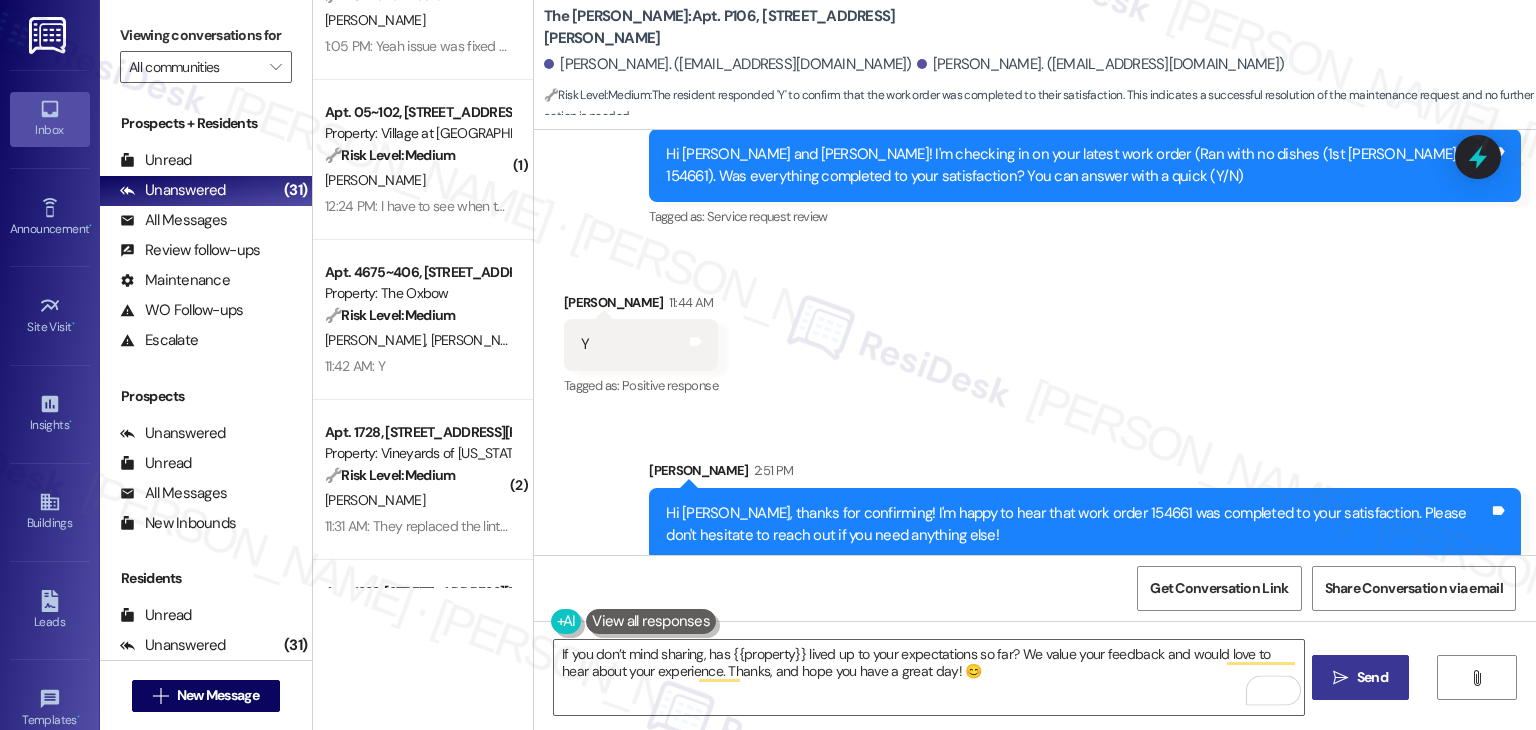 click on "Send" at bounding box center (1372, 677) 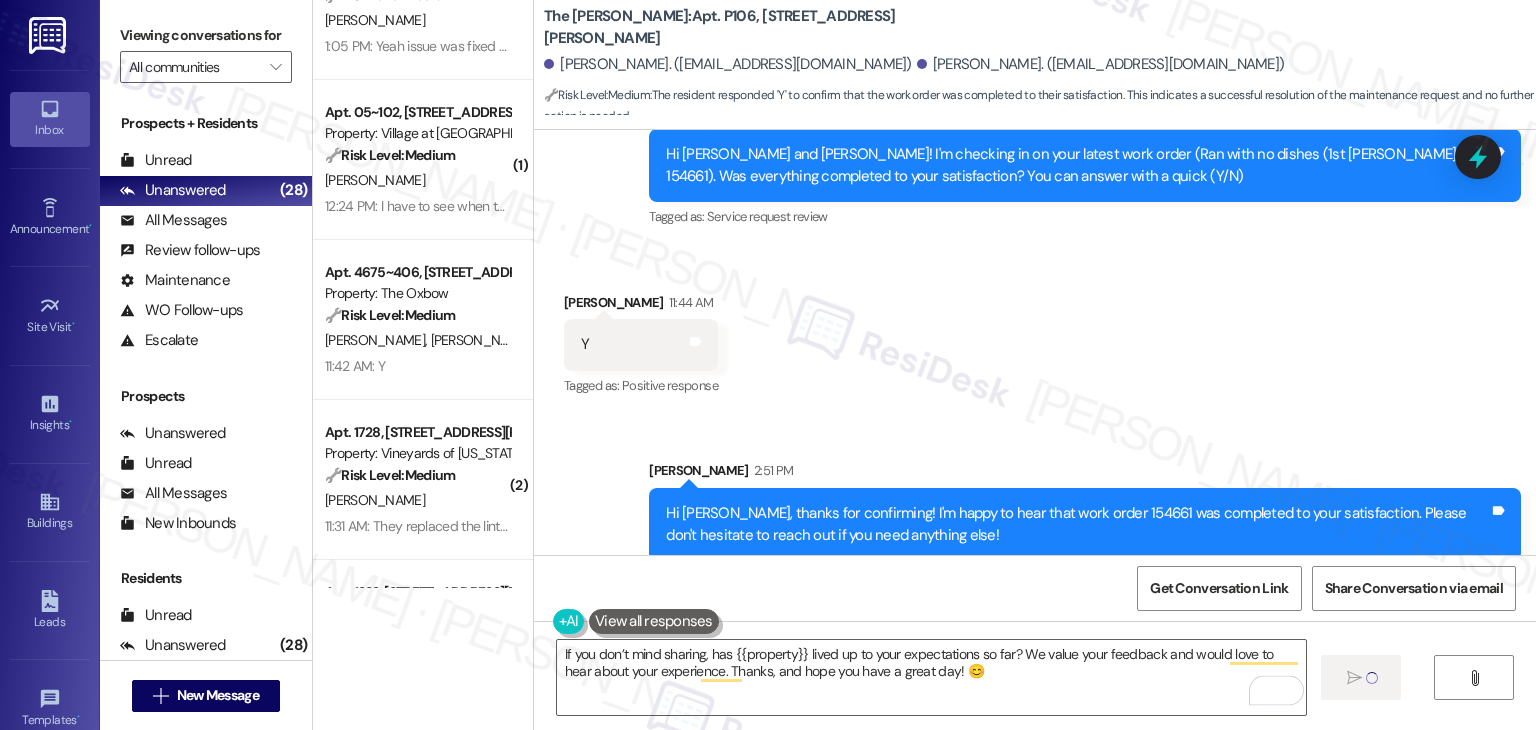 type 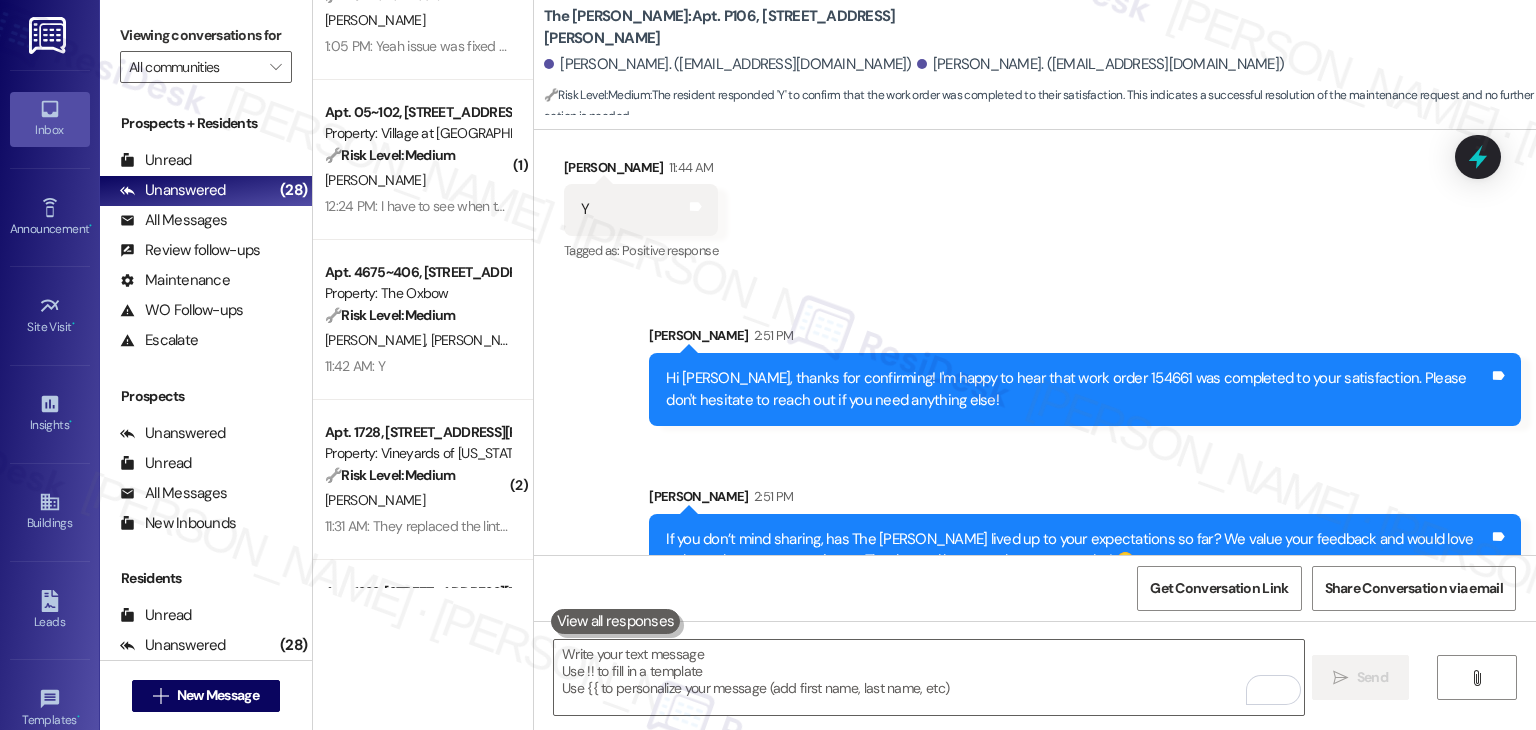 scroll, scrollTop: 1006, scrollLeft: 0, axis: vertical 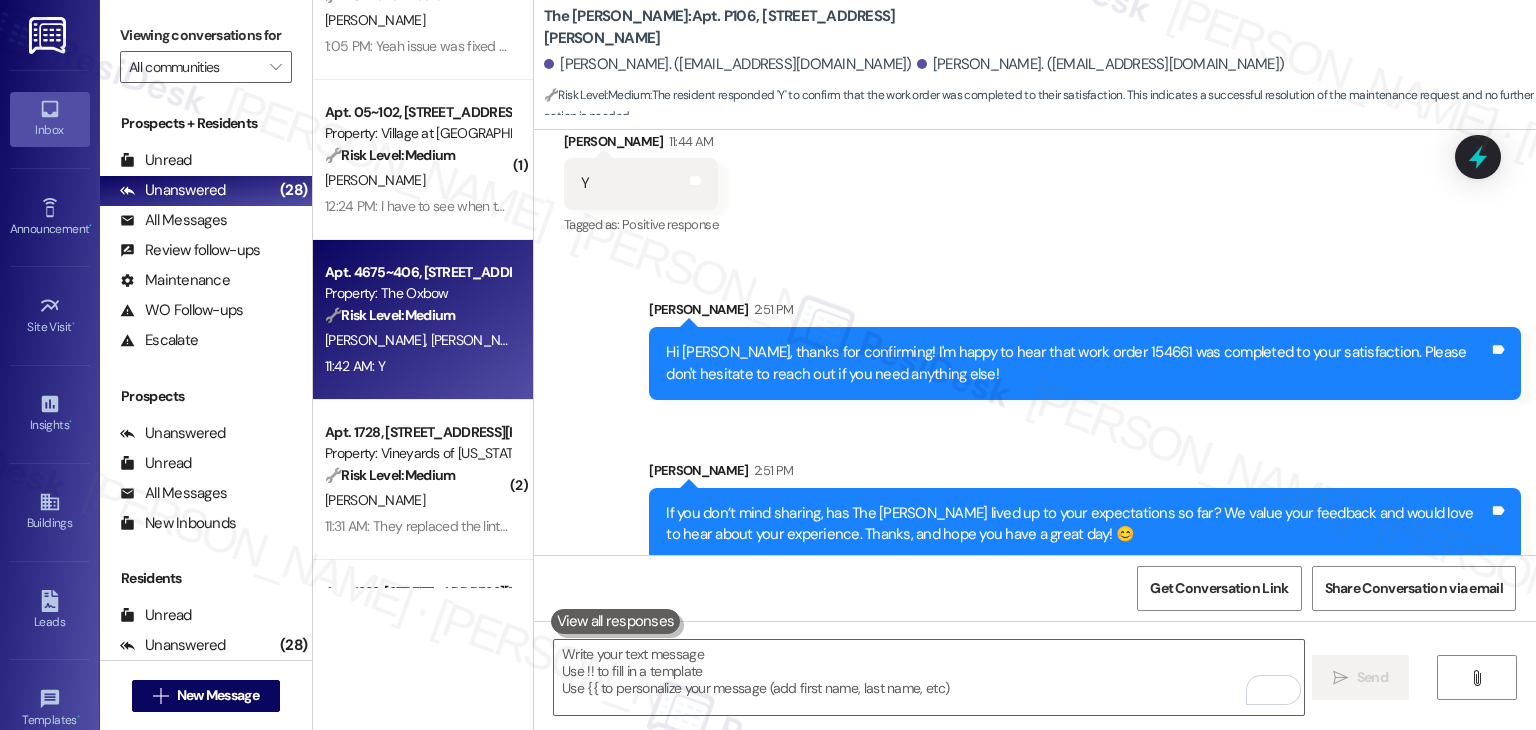 click on "11:42 AM: Y 11:42 AM: Y" at bounding box center (417, 366) 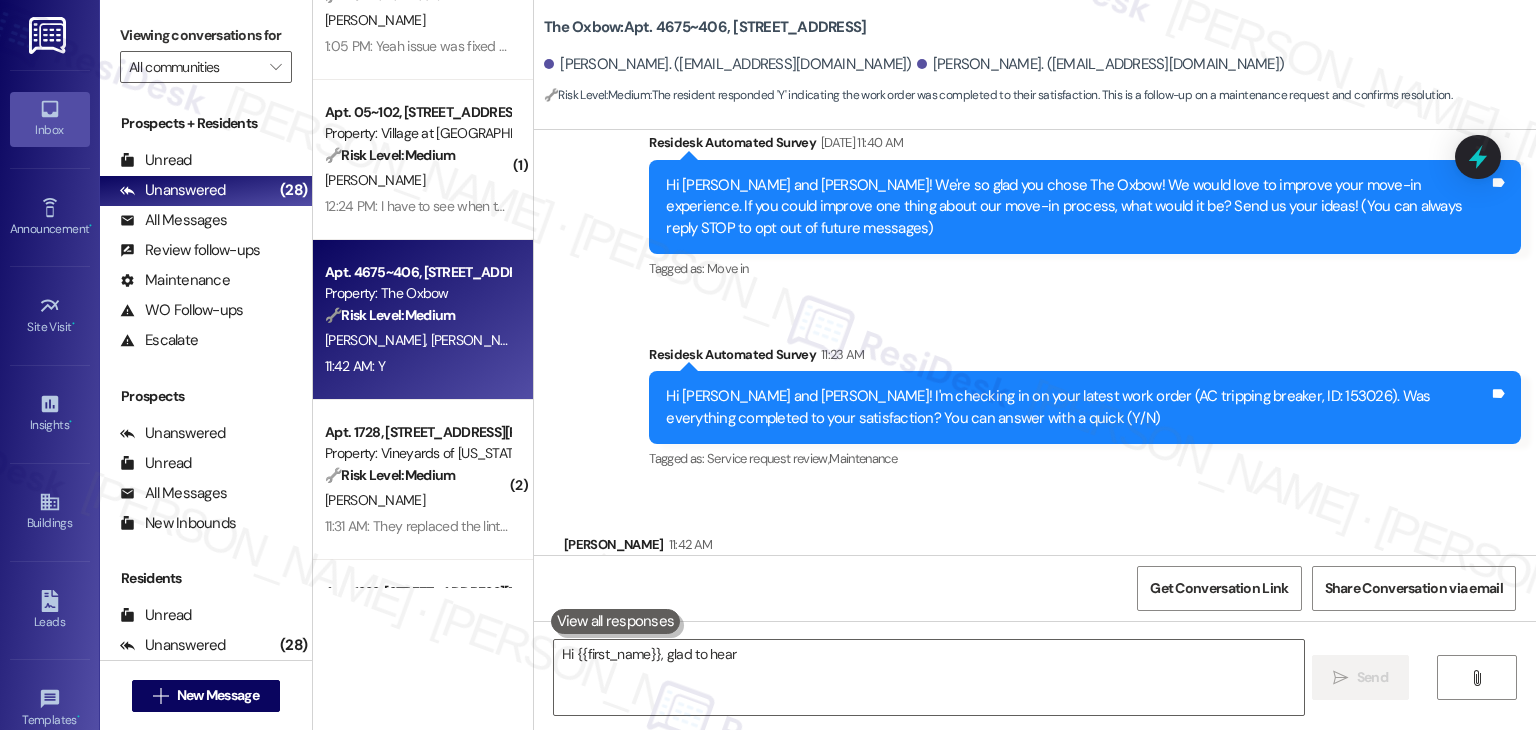 scroll, scrollTop: 258, scrollLeft: 0, axis: vertical 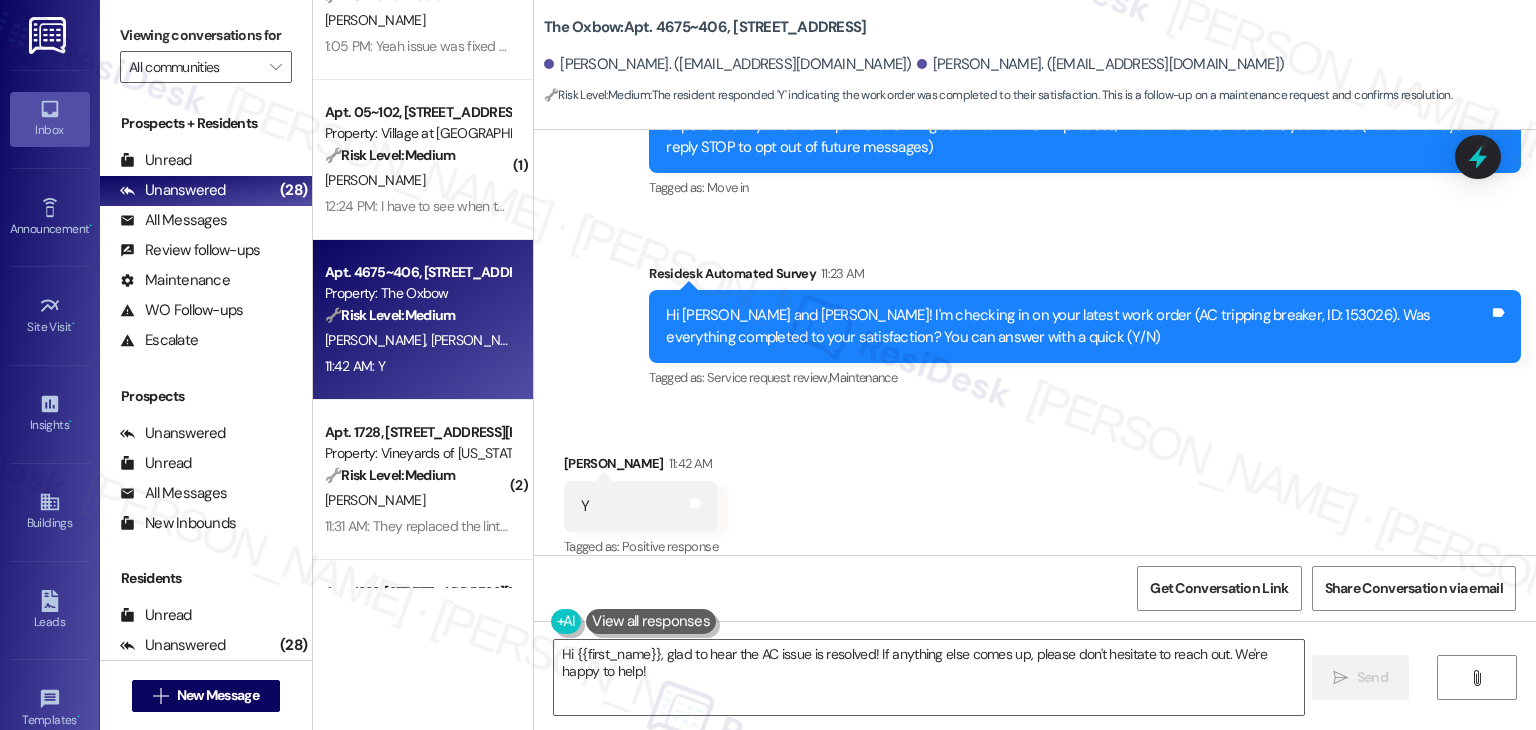 click on "Received via SMS Ryley Schubert 11:42 AM Y Tags and notes Tagged as:   Positive response Click to highlight conversations about Positive response" at bounding box center [1035, 492] 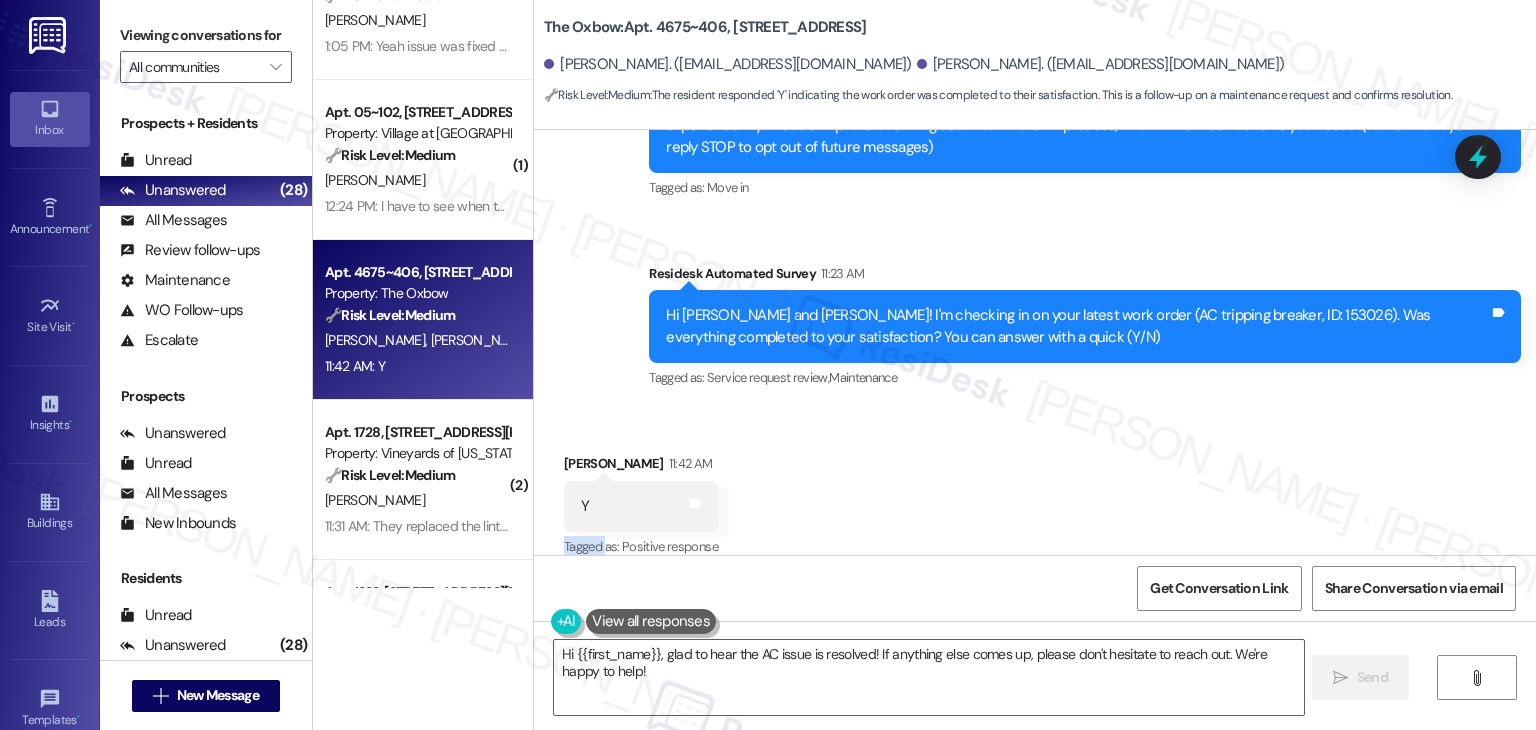 click on "Received via SMS Ryley Schubert 11:42 AM Y Tags and notes Tagged as:   Positive response Click to highlight conversations about Positive response" at bounding box center [1035, 492] 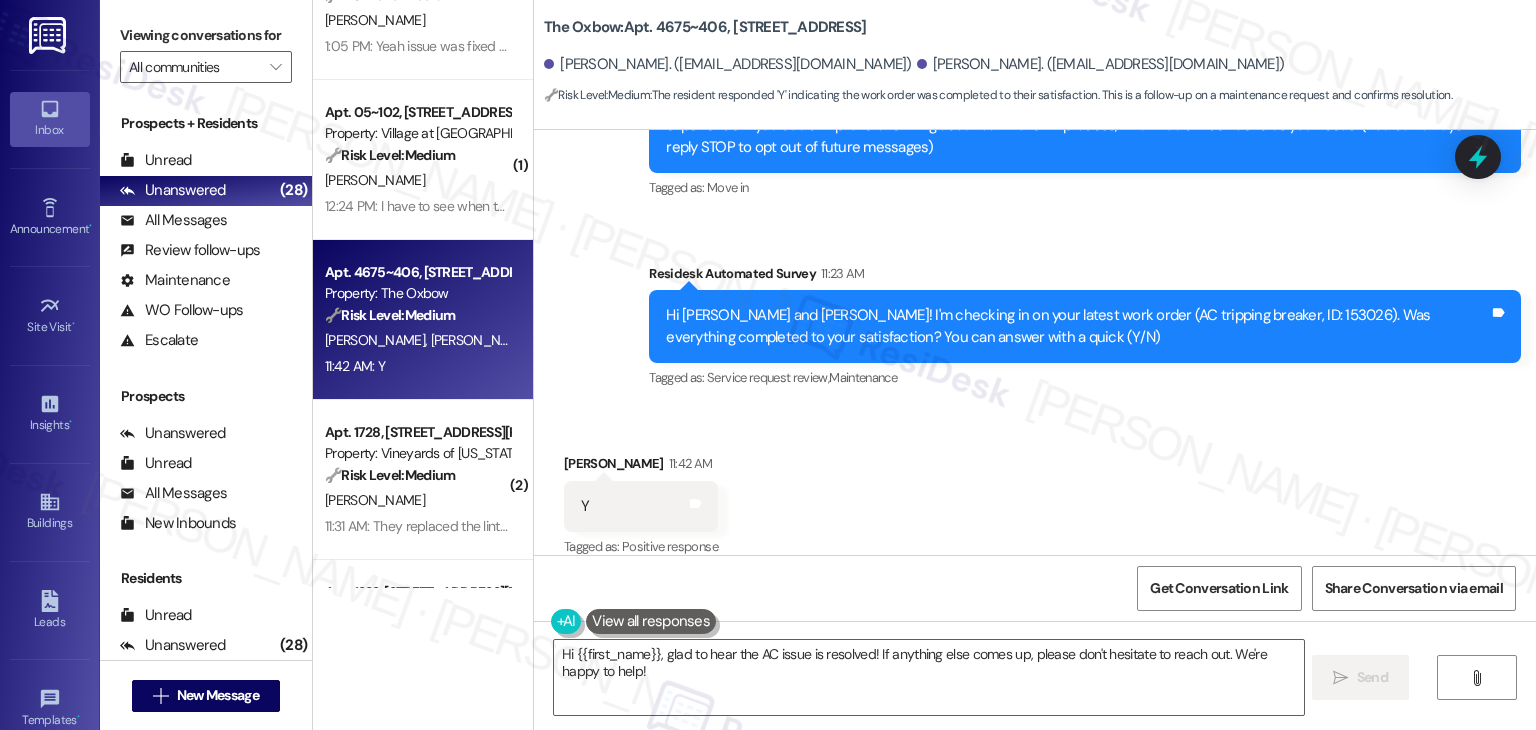 click on "Received via SMS Ryley Schubert 11:42 AM Y Tags and notes Tagged as:   Positive response Click to highlight conversations about Positive response" at bounding box center [1035, 492] 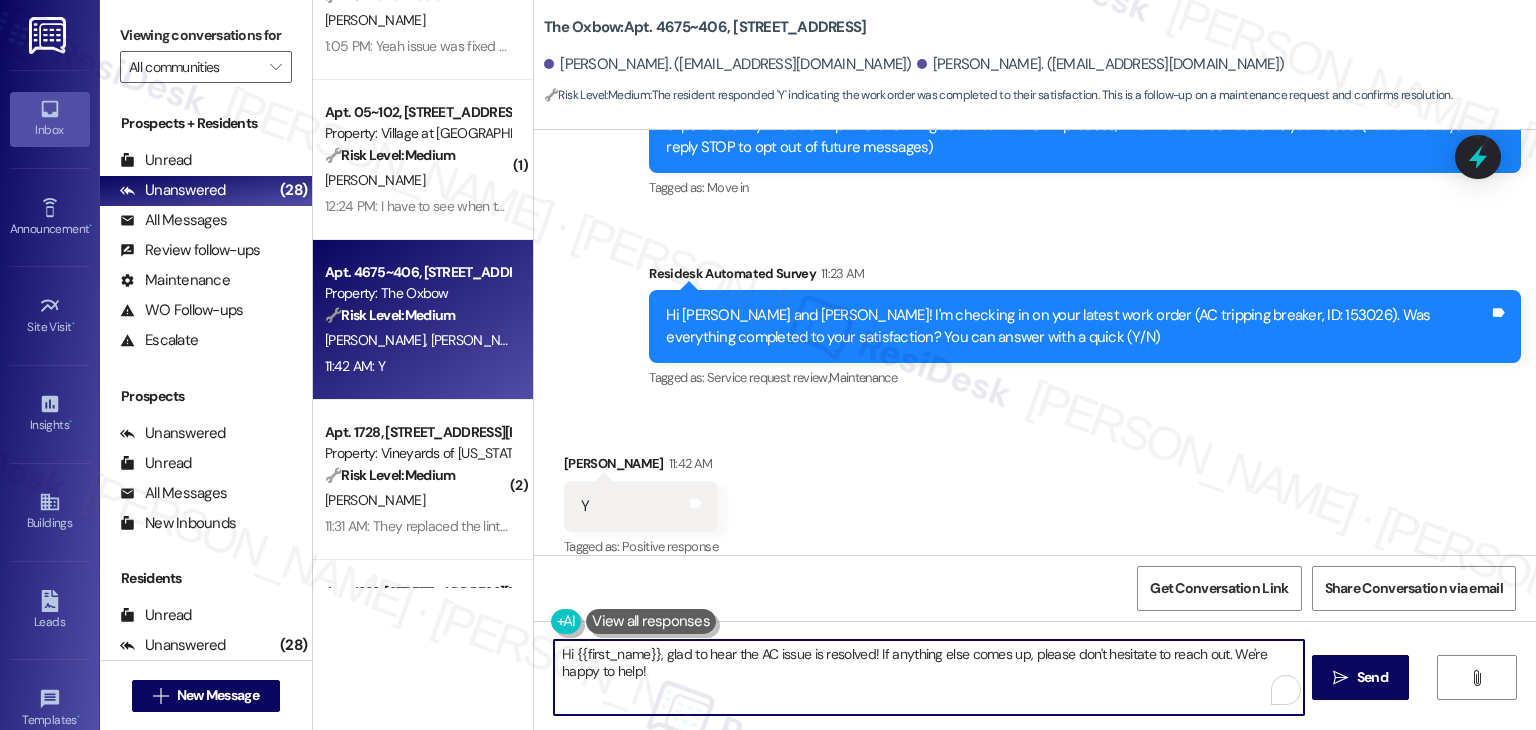 drag, startPoint x: 646, startPoint y: 655, endPoint x: 571, endPoint y: 657, distance: 75.026665 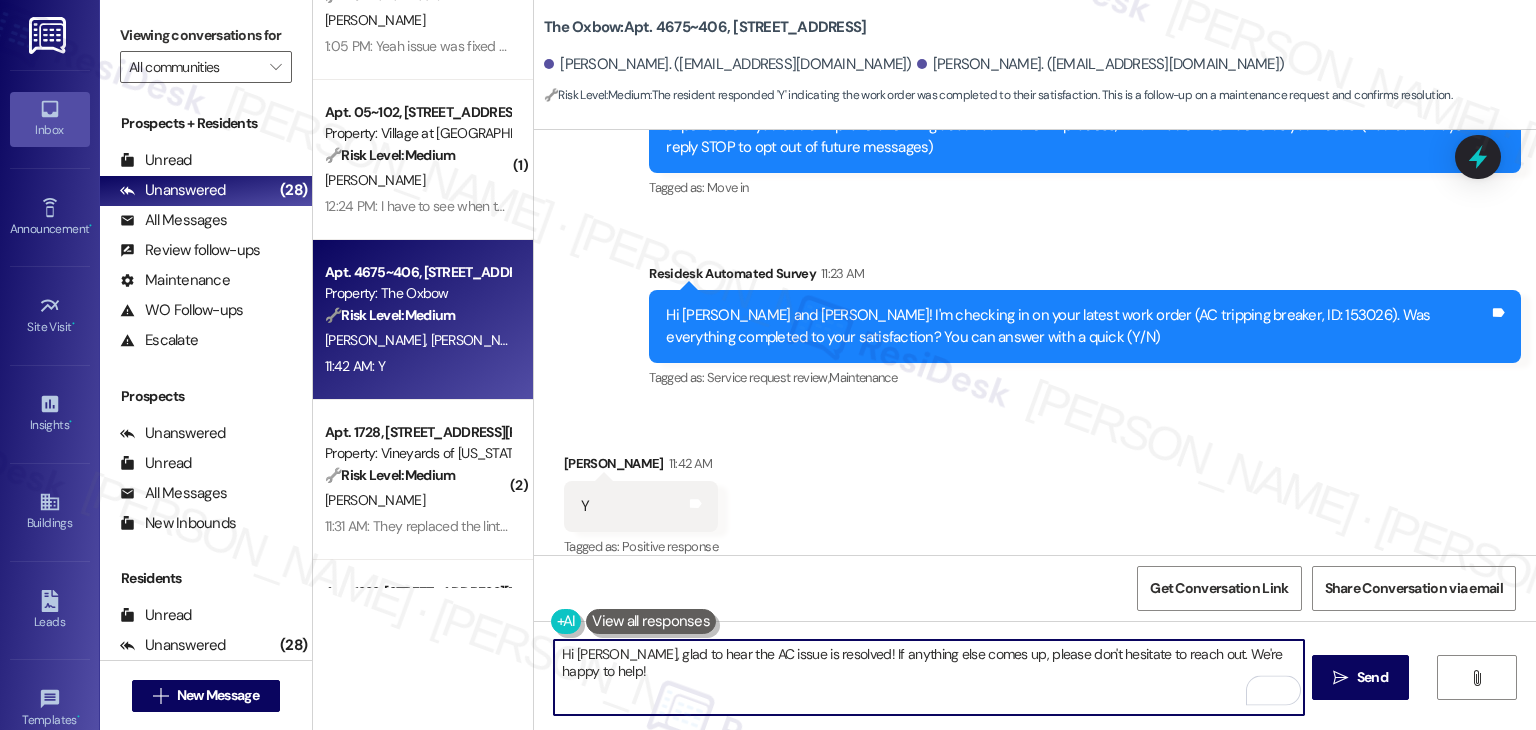 type on "Hi Ryley, glad to hear the AC issue is resolved! If anything else comes up, please don't hesitate to reach out. We're happy to help!" 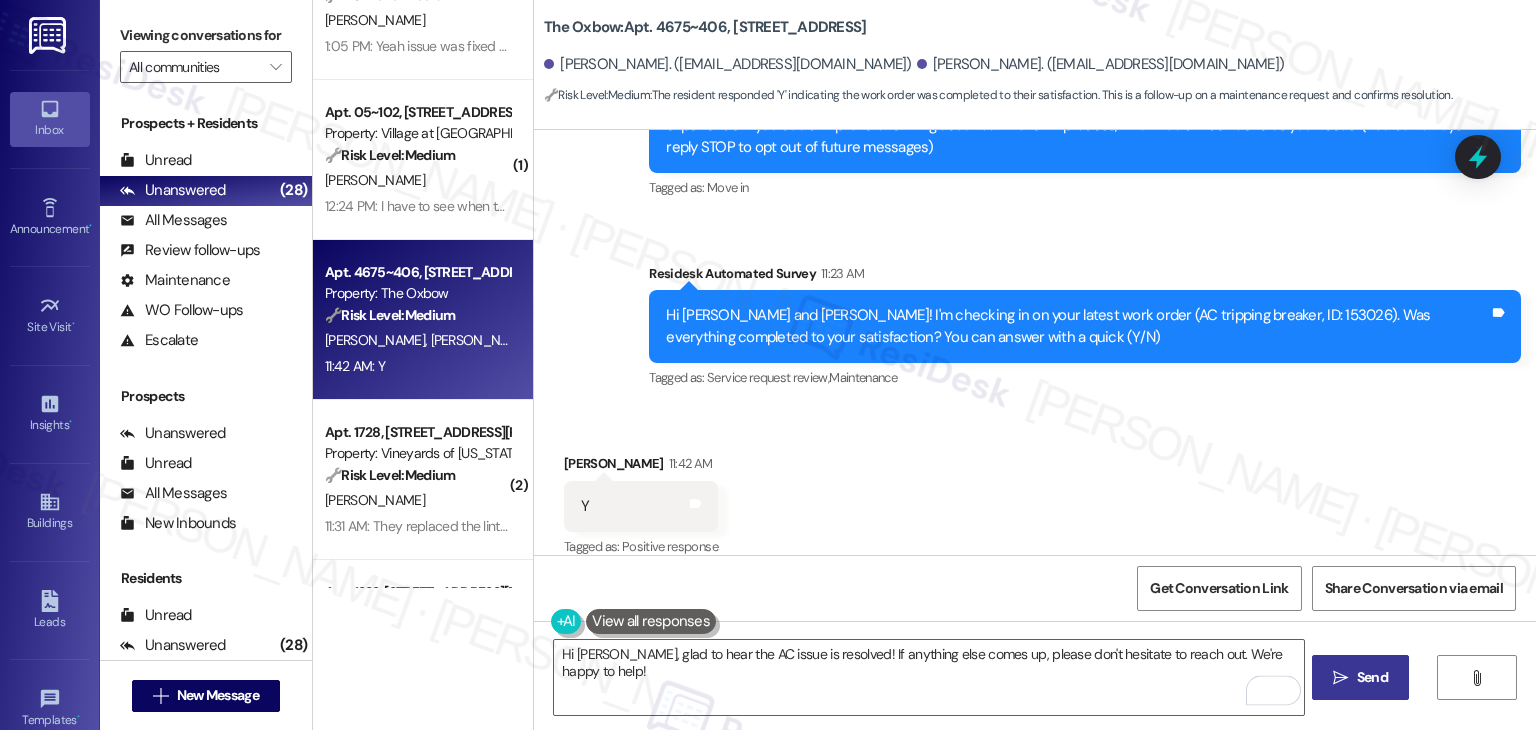 click on "Send" at bounding box center [1372, 677] 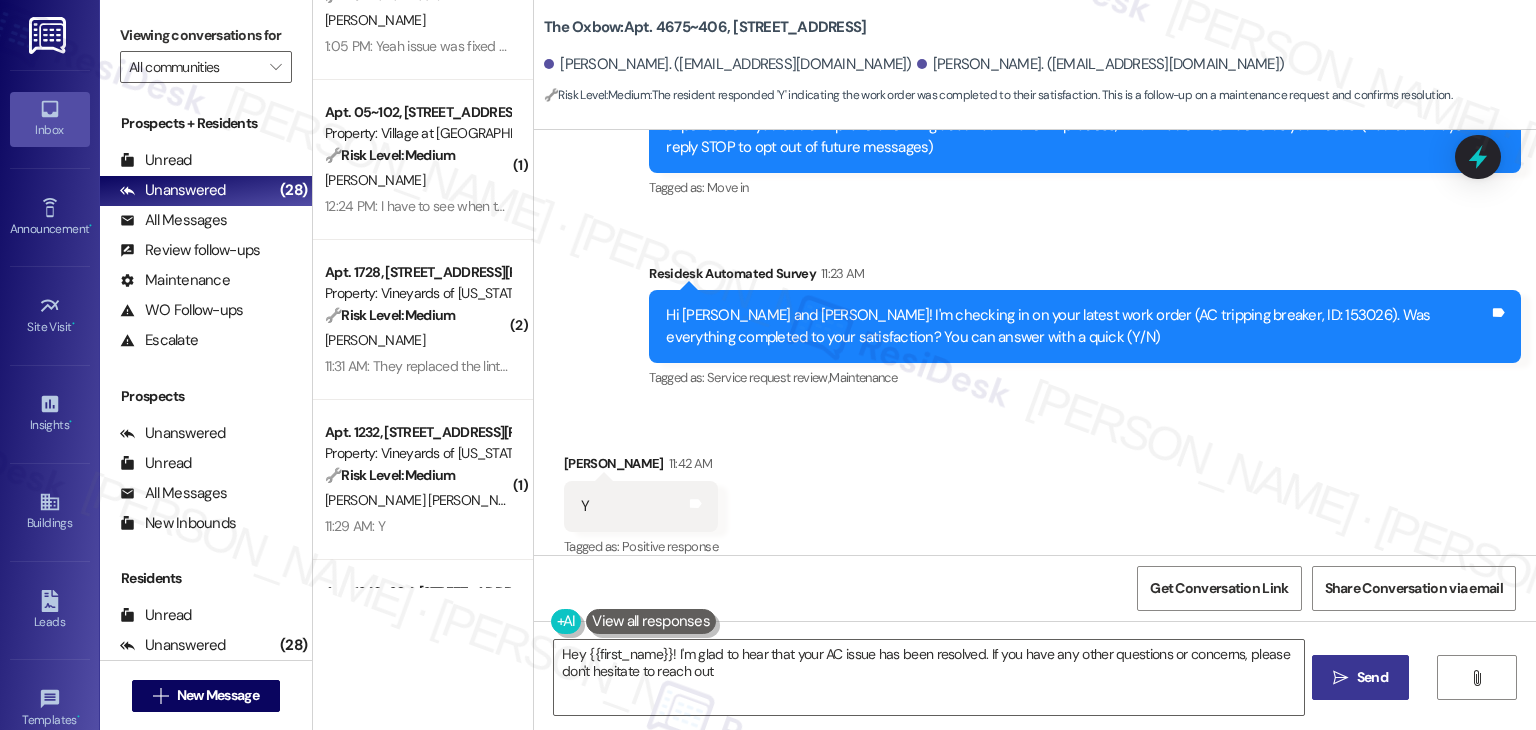 type on "Hey {{first_name}}! I'm glad to hear that your AC issue has been resolved. If you have any other questions or concerns, please don't hesitate to reach out!" 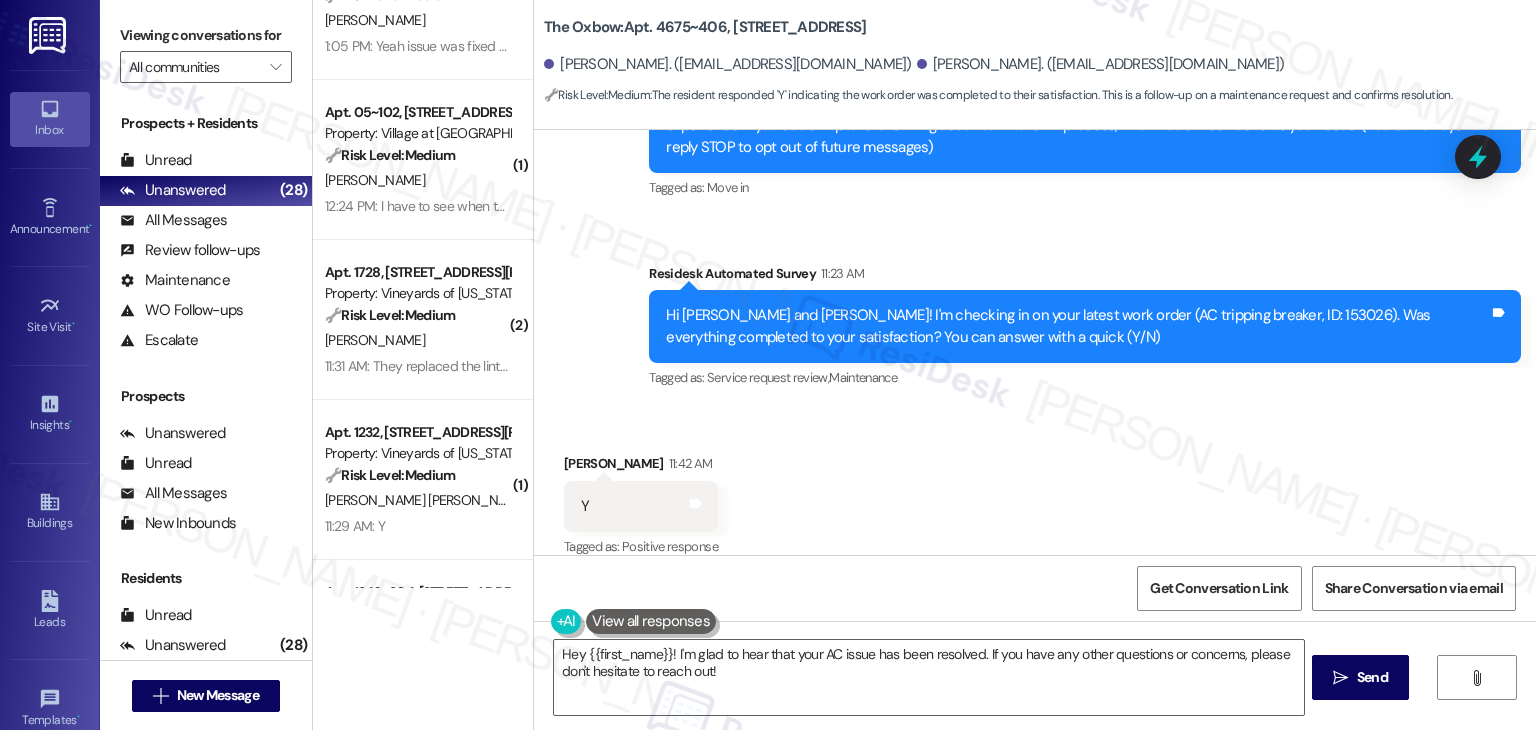 click on "Received via SMS Ryley Schubert 11:42 AM Y Tags and notes Tagged as:   Positive response Click to highlight conversations about Positive response" at bounding box center [1035, 492] 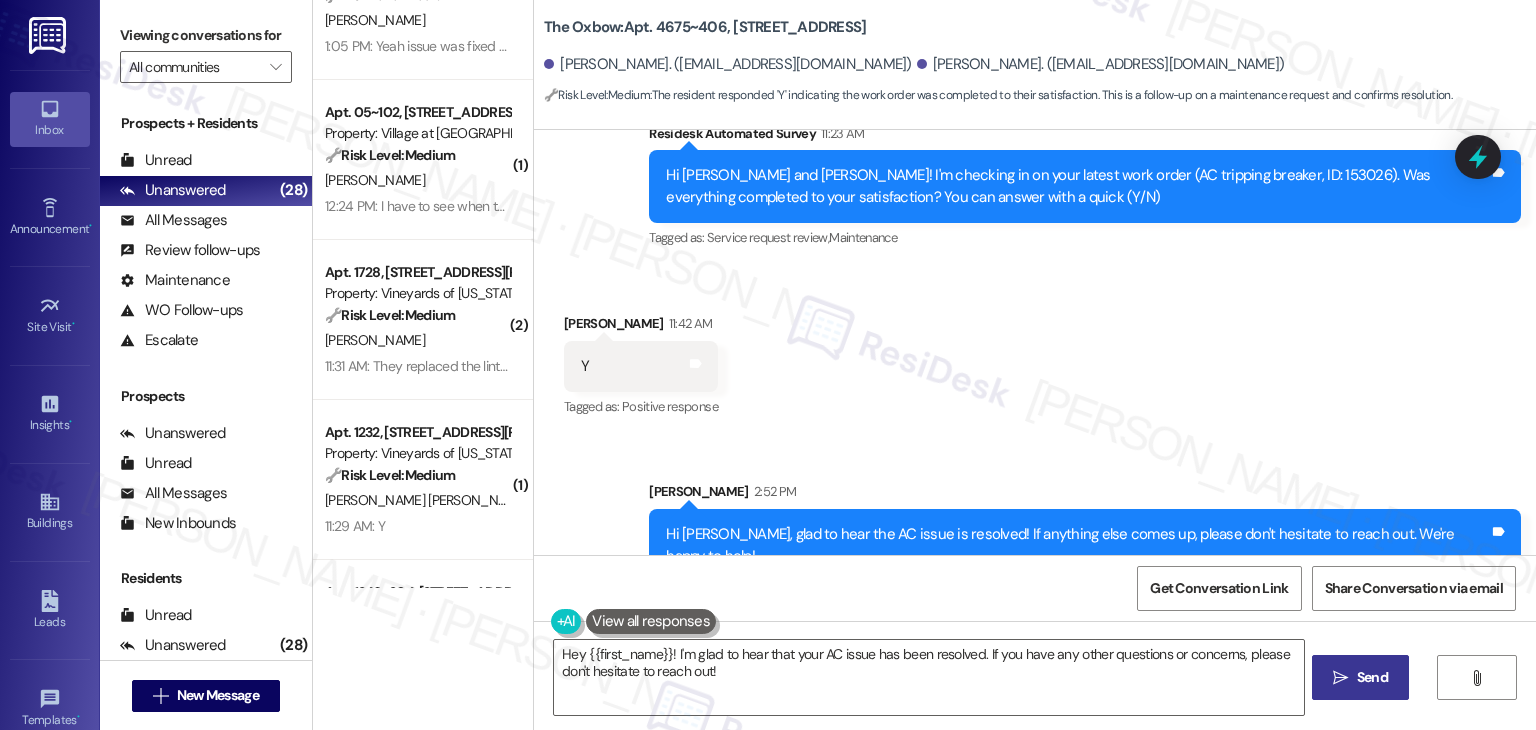 click on "Send" at bounding box center (1372, 677) 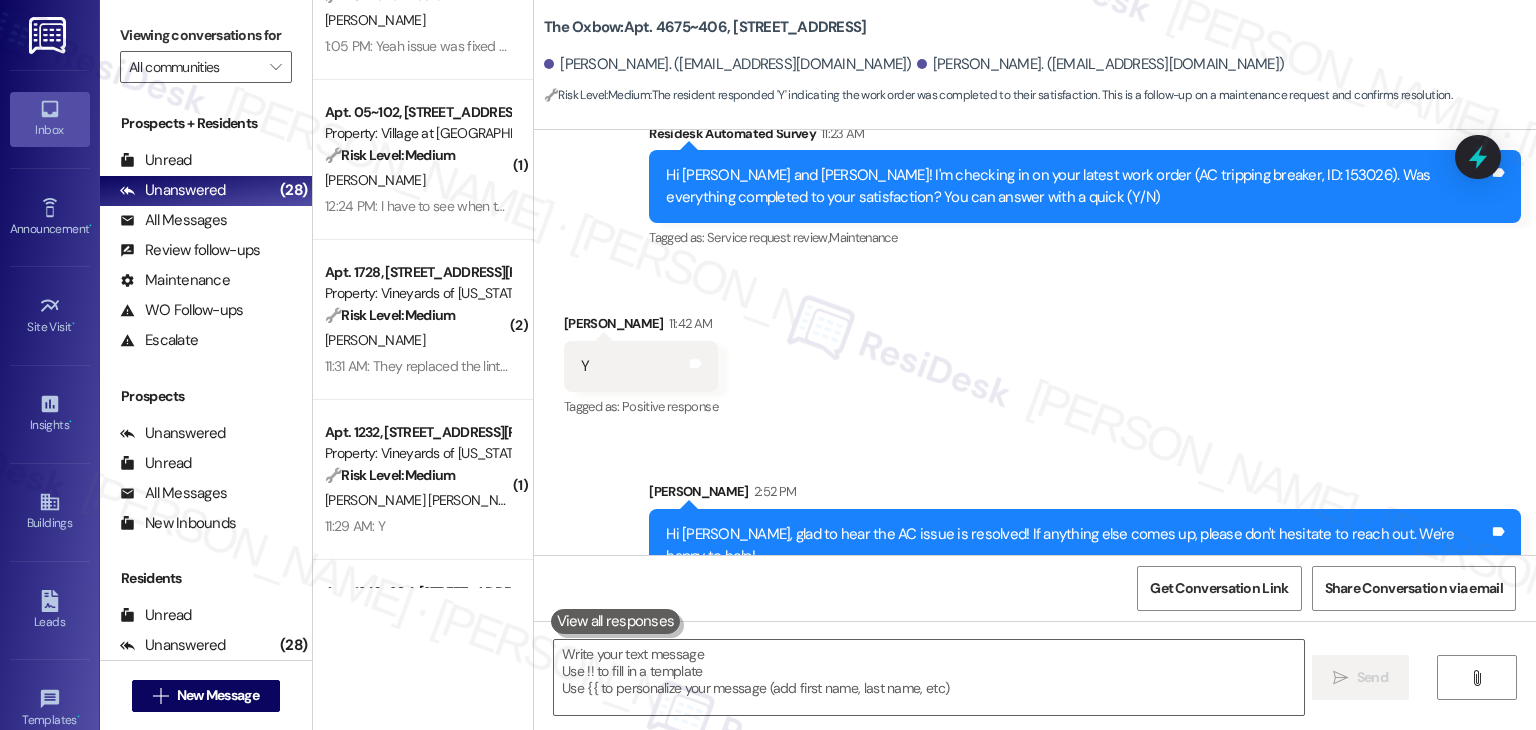 scroll, scrollTop: 258, scrollLeft: 0, axis: vertical 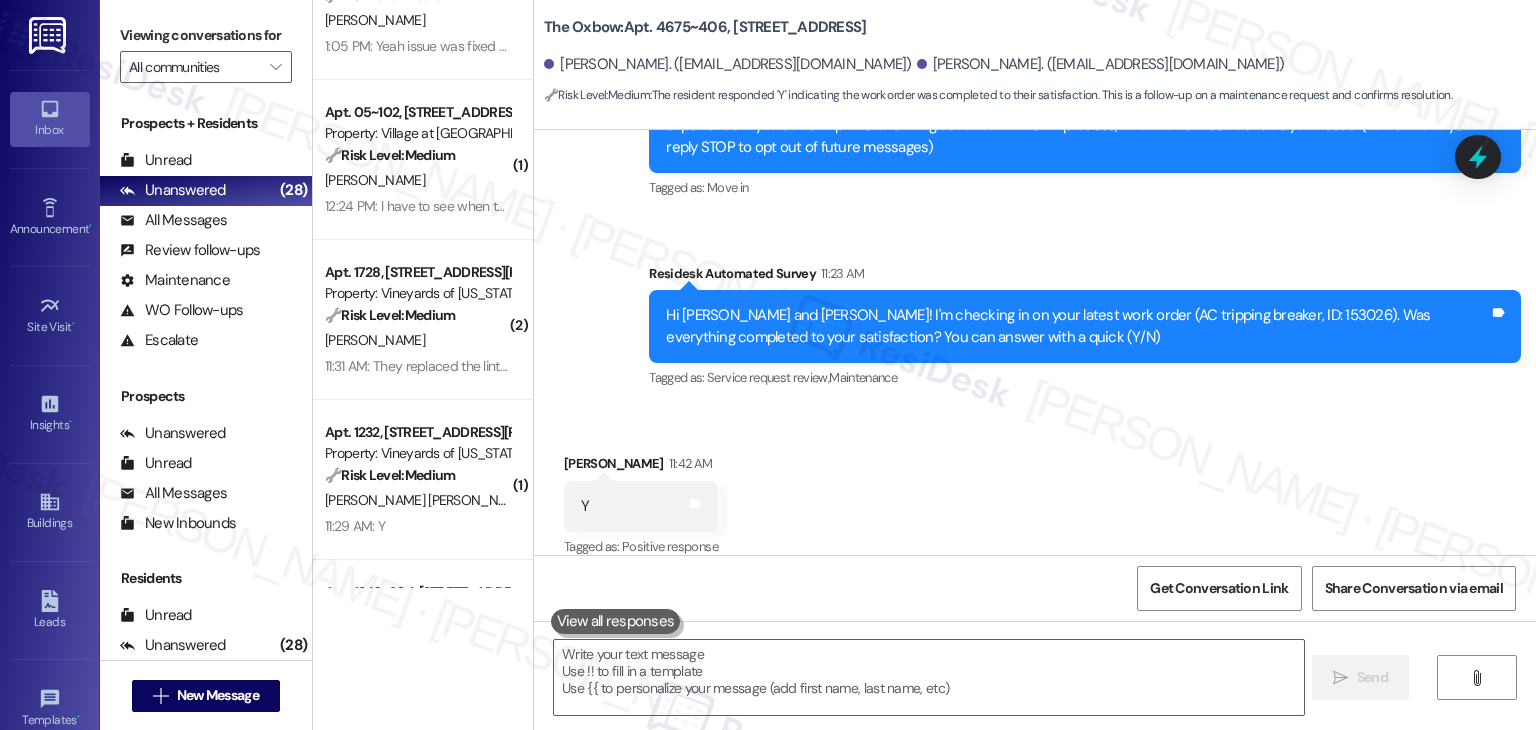 click on "Received via SMS Ryley Schubert 11:42 AM Y Tags and notes Tagged as:   Positive response Click to highlight conversations about Positive response" at bounding box center [1035, 492] 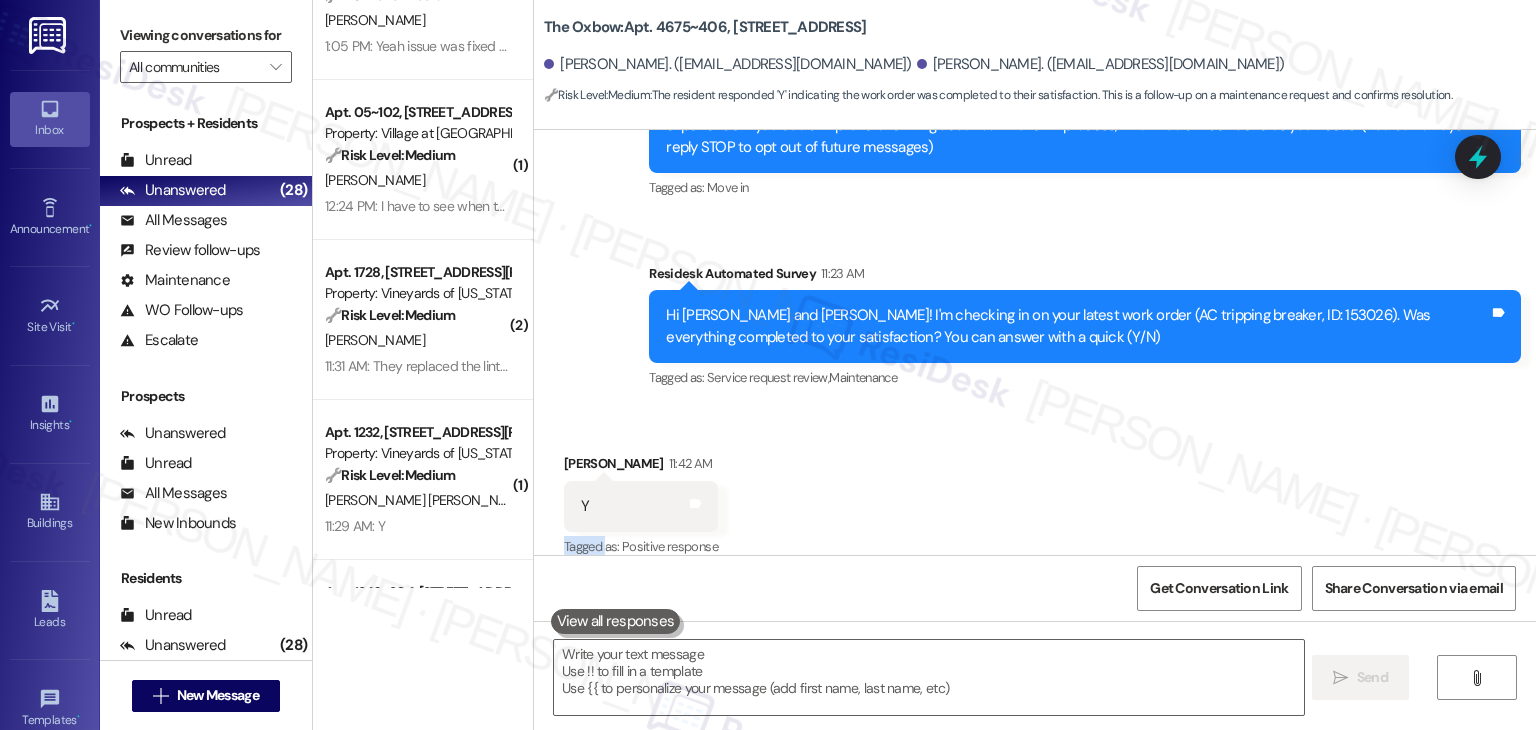 click on "Received via SMS Ryley Schubert 11:42 AM Y Tags and notes Tagged as:   Positive response Click to highlight conversations about Positive response" at bounding box center (1035, 492) 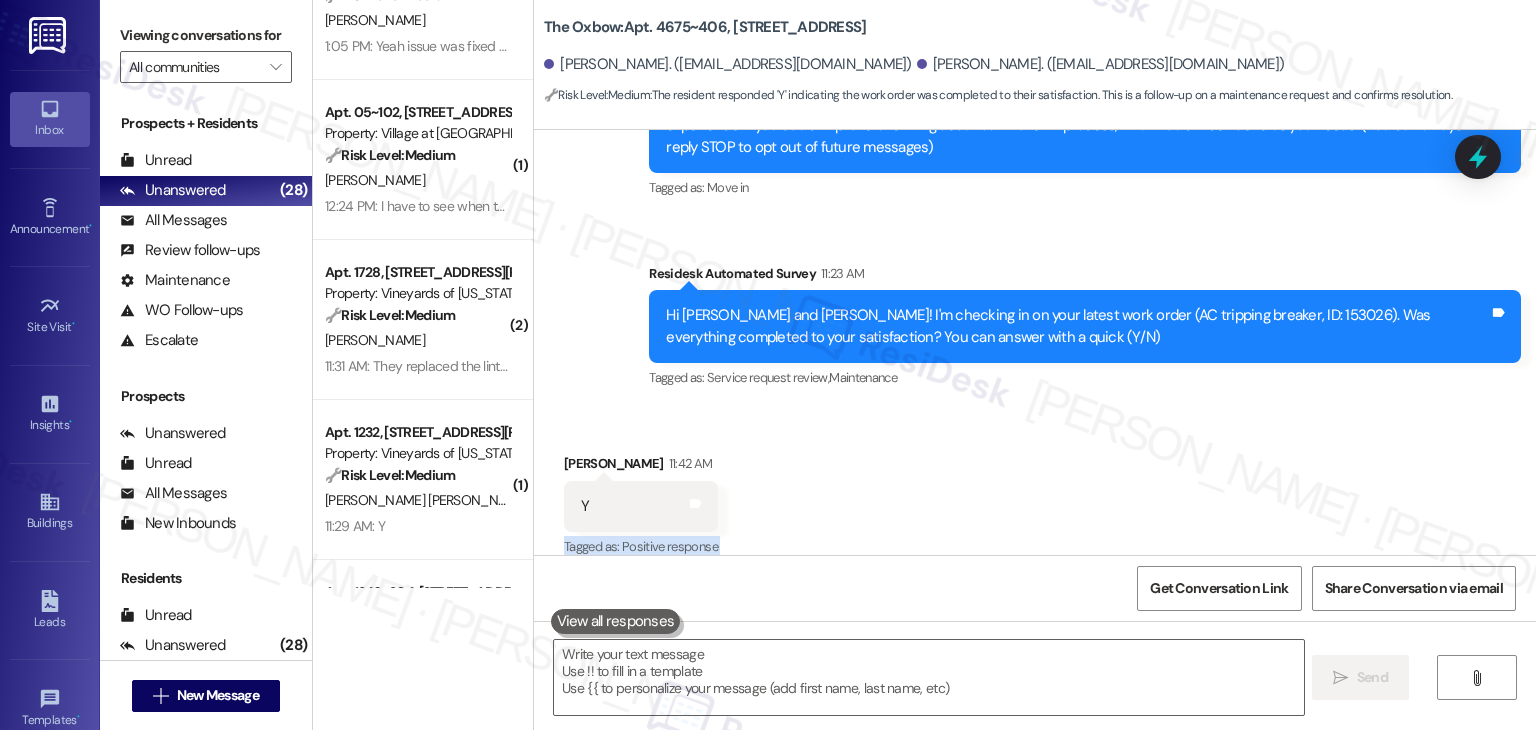 click on "Received via SMS Ryley Schubert 11:42 AM Y Tags and notes Tagged as:   Positive response Click to highlight conversations about Positive response" at bounding box center (1035, 492) 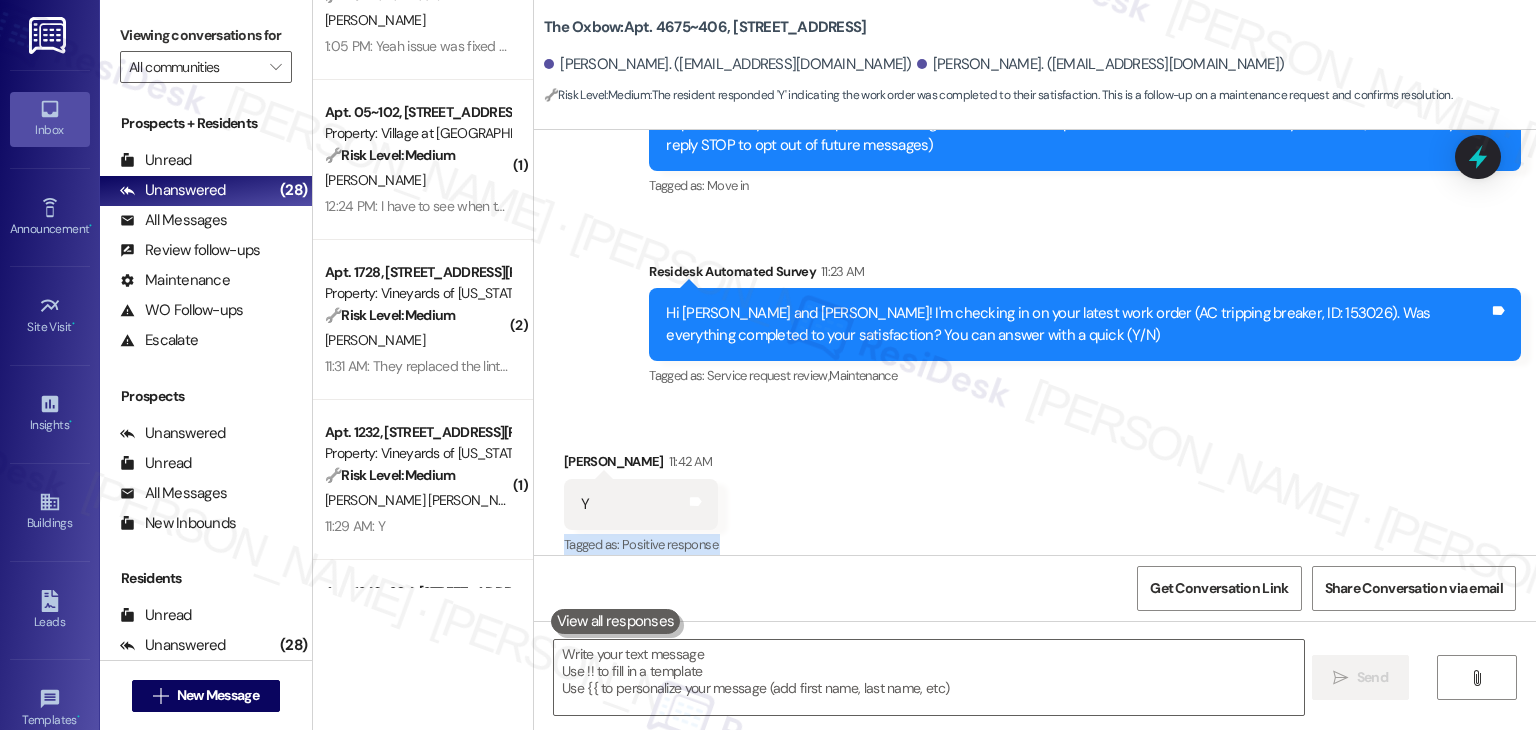 scroll, scrollTop: 559, scrollLeft: 0, axis: vertical 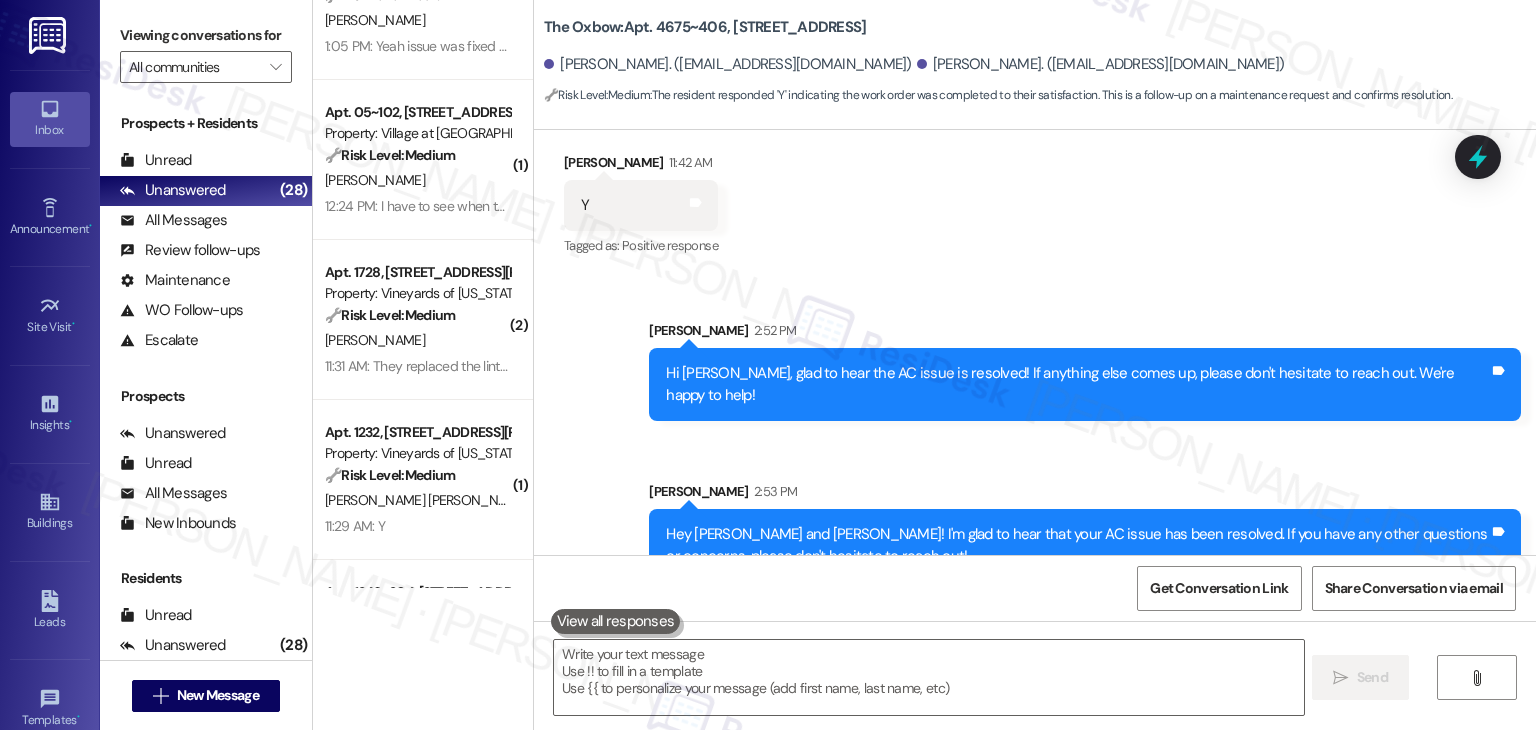 click on "Sent via SMS Sarah 2:52 PM Hi Ryley, glad to hear the AC issue is resolved! If anything else comes up, please don't hesitate to reach out. We're happy to help! Tags and notes Sent via SMS Sarah 2:53 PM Hey Ryley and Rory! I'm glad to hear that your AC issue has been resolved. If you have any other questions or concerns, please don't hesitate to reach out! Tags and notes" at bounding box center [1035, 436] 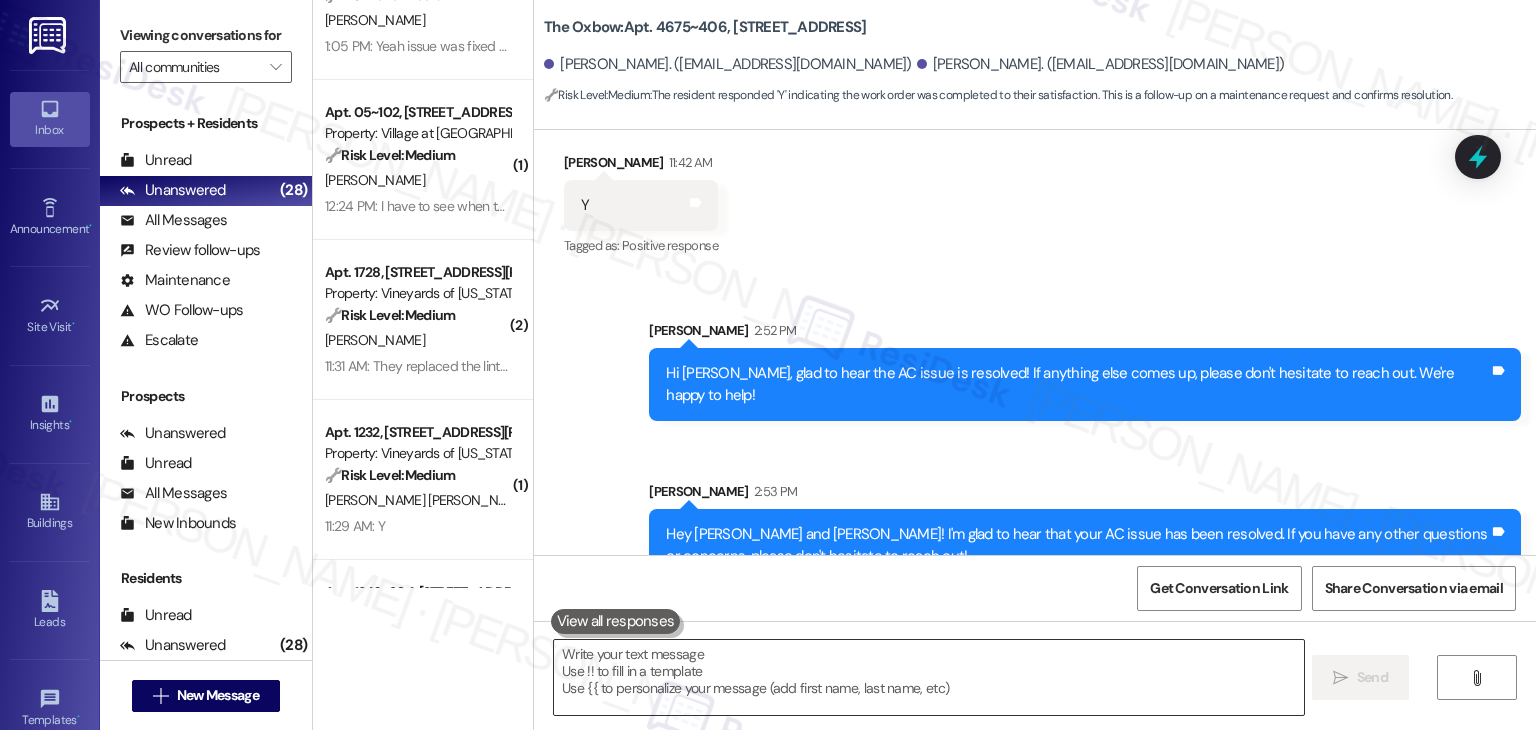 click at bounding box center [928, 677] 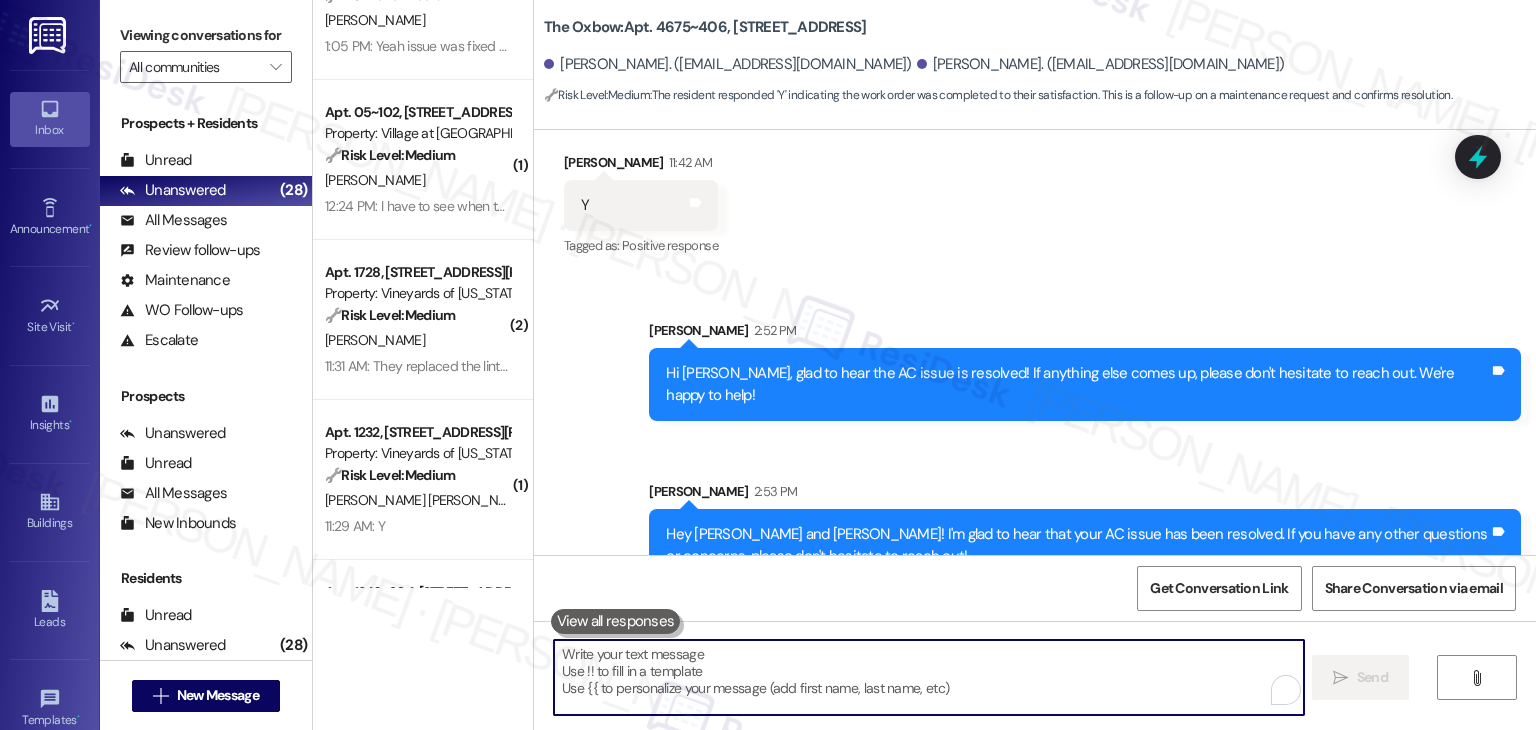 paste on "If you don’t mind sharing, has {{property}} lived up to your expectations so far? We value your feedback and would love to hear about your experience. Thanks, and hope you have a great day! 😊" 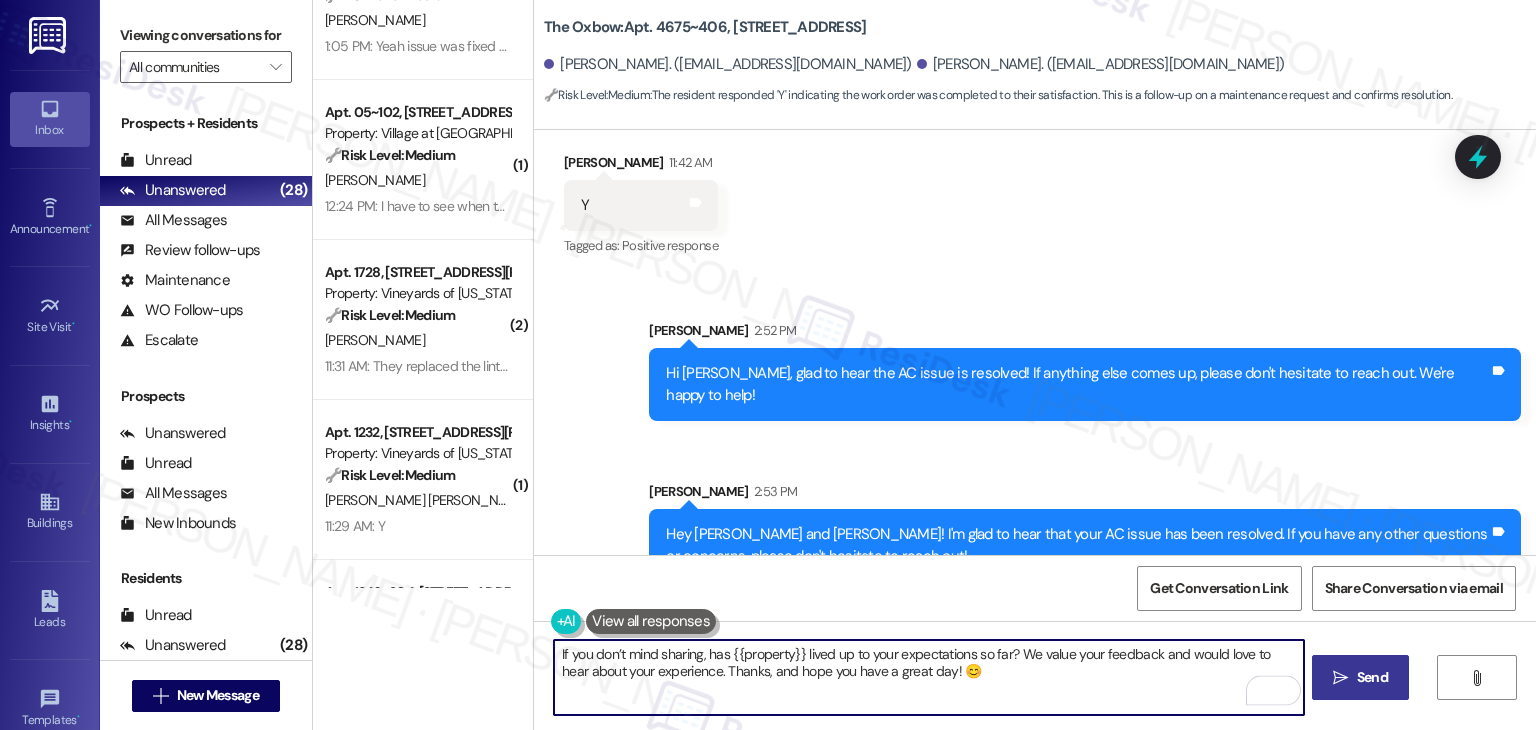 click on "If you don’t mind sharing, has {{property}} lived up to your expectations so far? We value your feedback and would love to hear about your experience. Thanks, and hope you have a great day! 😊" at bounding box center (928, 677) 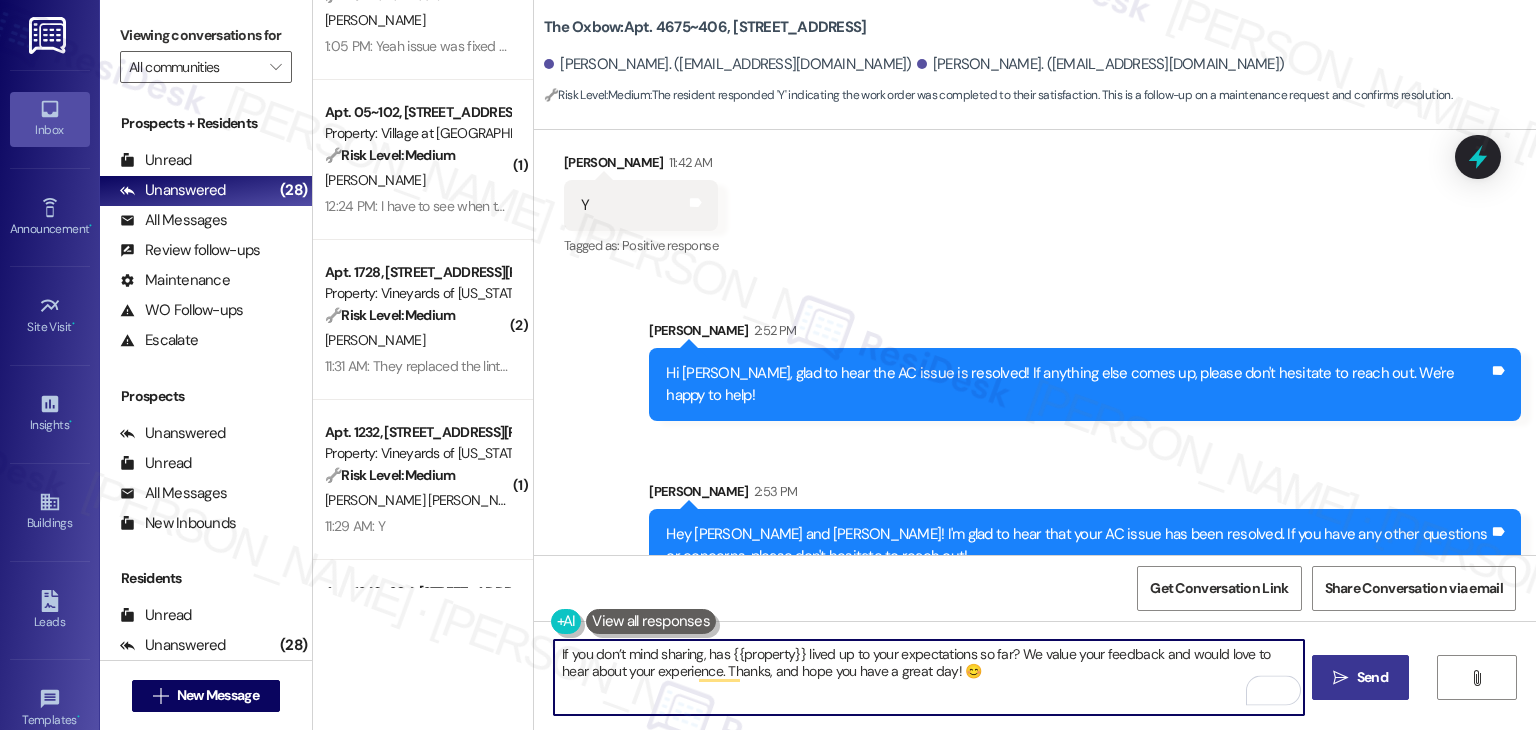type on "If you don’t mind sharing, has {{property}} lived up to your expectations so far? We value your feedback and would love to hear about your experience. Thanks, and hope you have a great day! 😊" 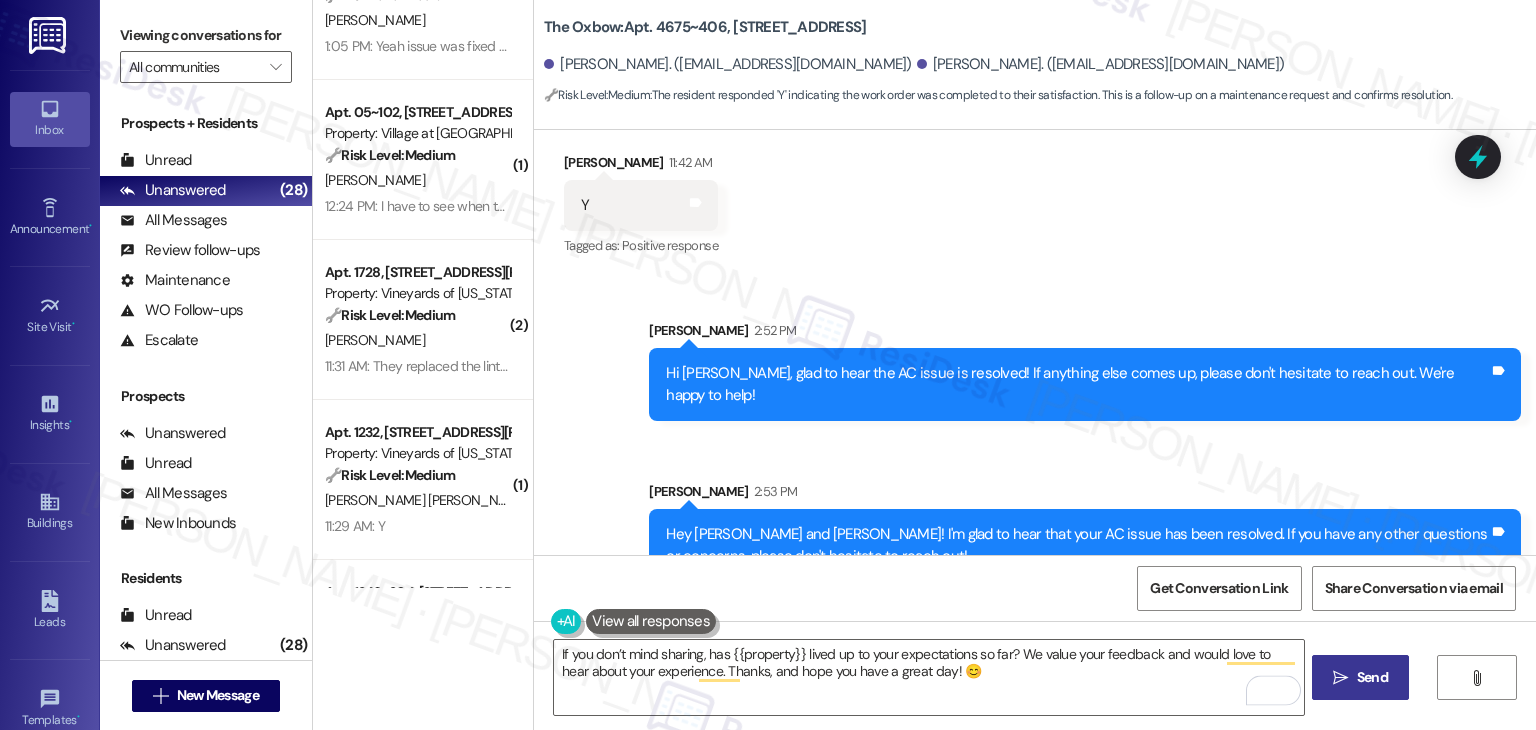 click on " Send" at bounding box center (1360, 677) 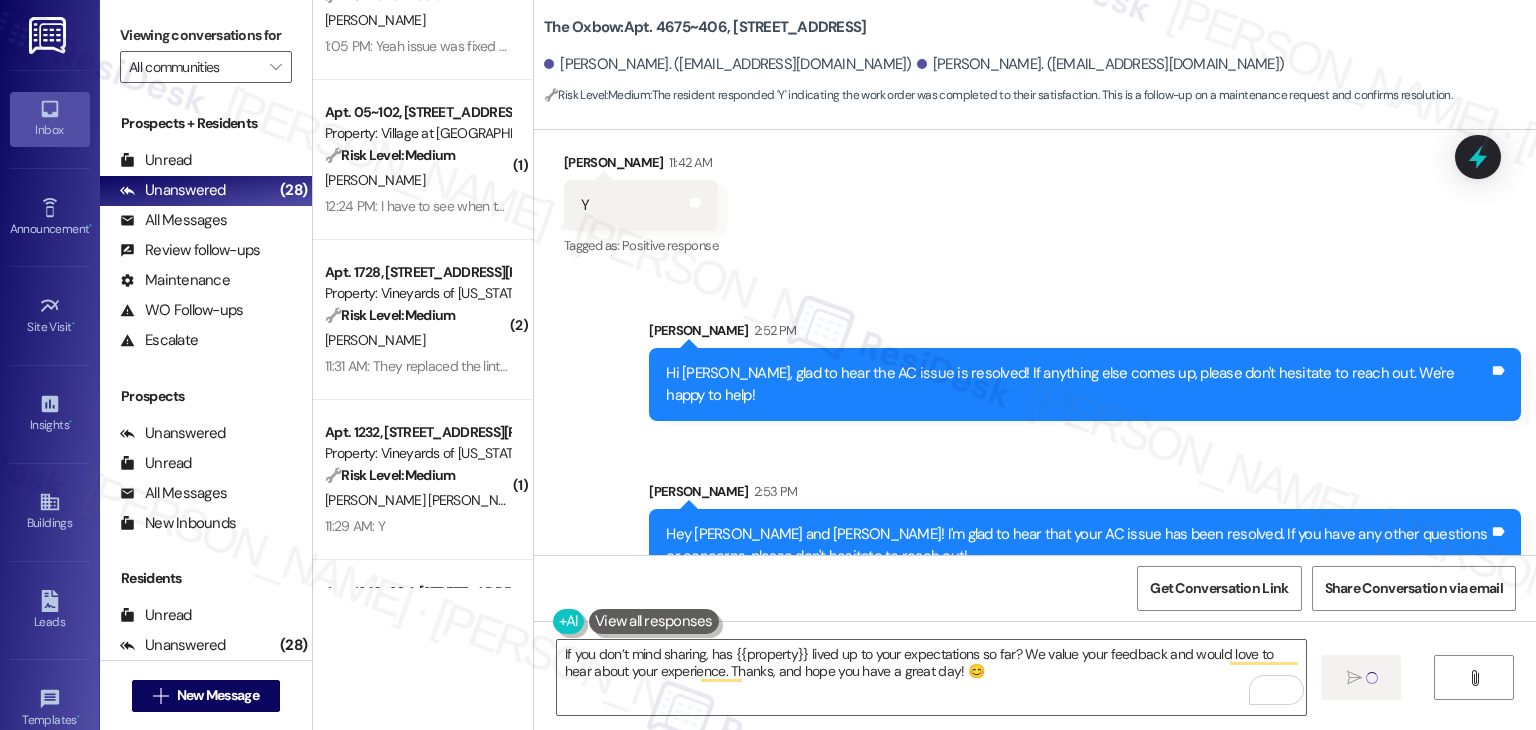 type 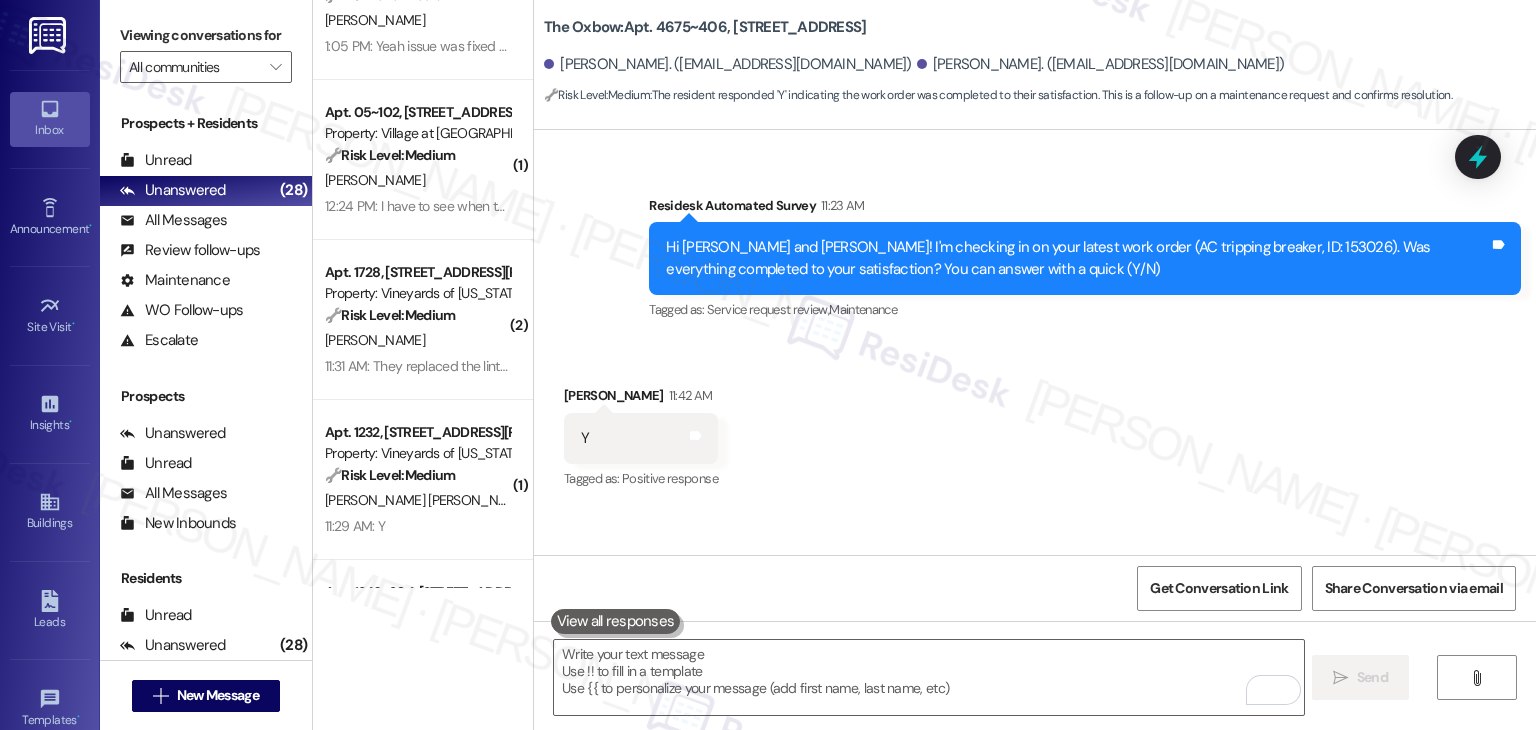 scroll, scrollTop: 258, scrollLeft: 0, axis: vertical 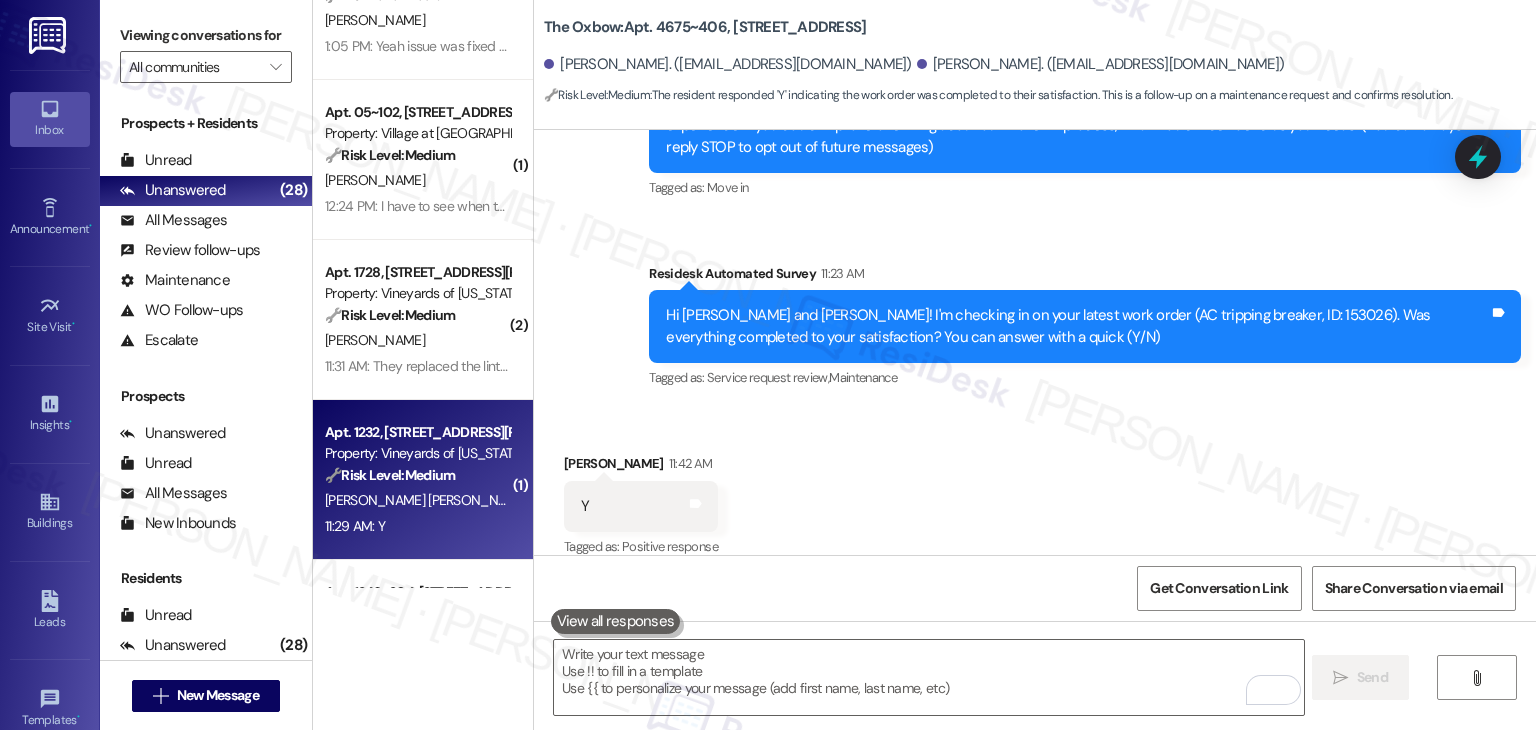 click on "T. Sanchez Torres" at bounding box center [426, 500] 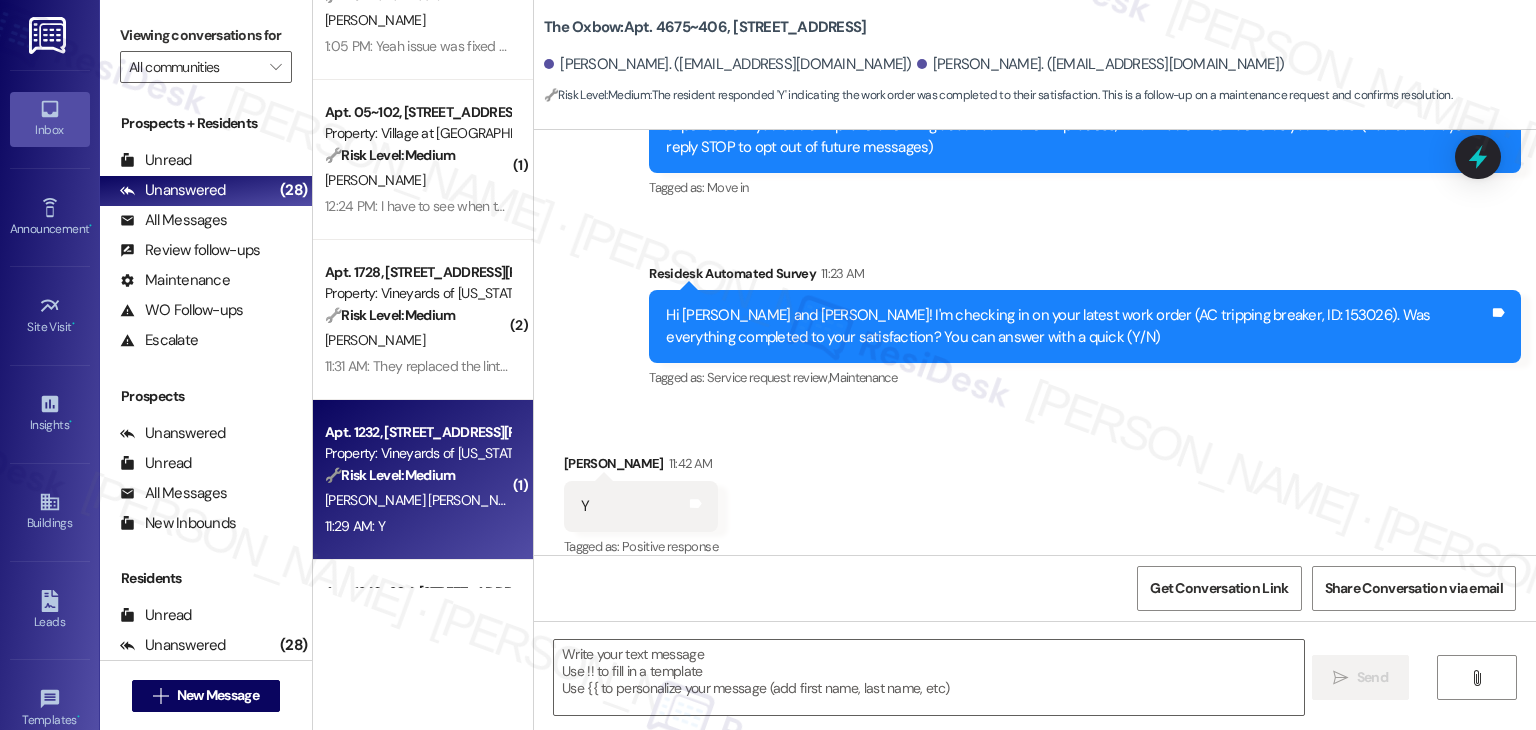 type on "Fetching suggested responses. Please feel free to read through the conversation in the meantime." 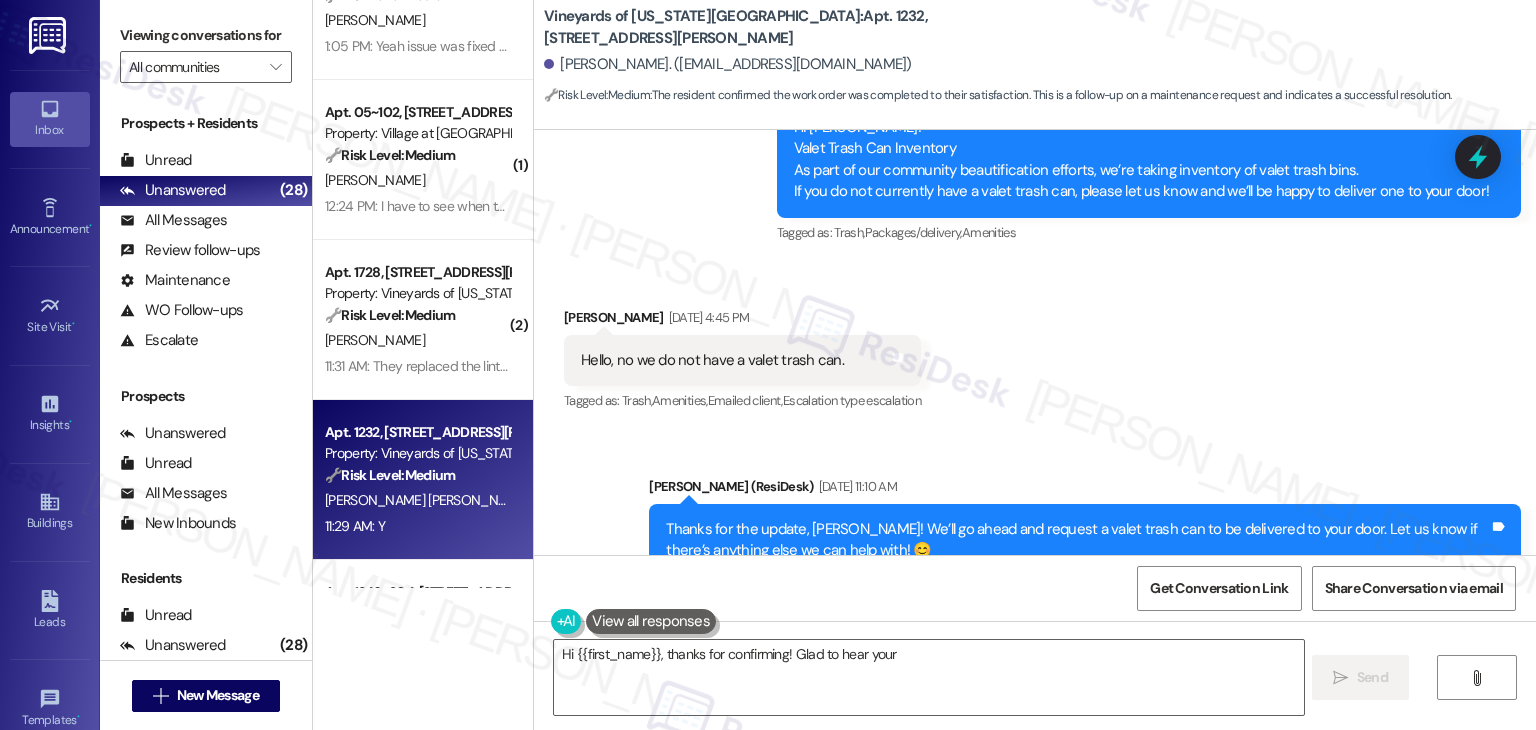 scroll, scrollTop: 19996, scrollLeft: 0, axis: vertical 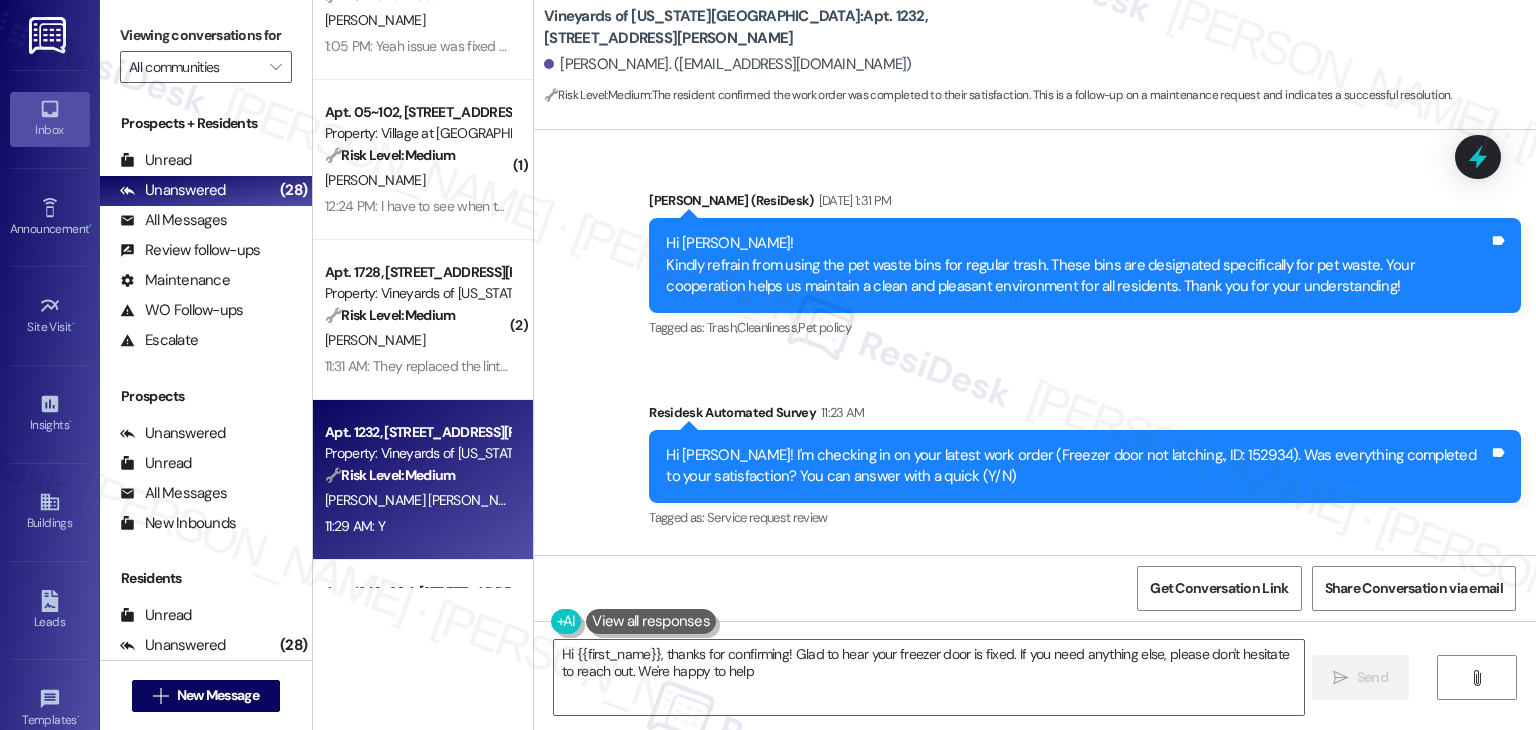 type on "Hi {{first_name}}, thanks for confirming! Glad to hear your freezer door is fixed. If you need anything else, please don't hesitate to reach out. We're happy to help!" 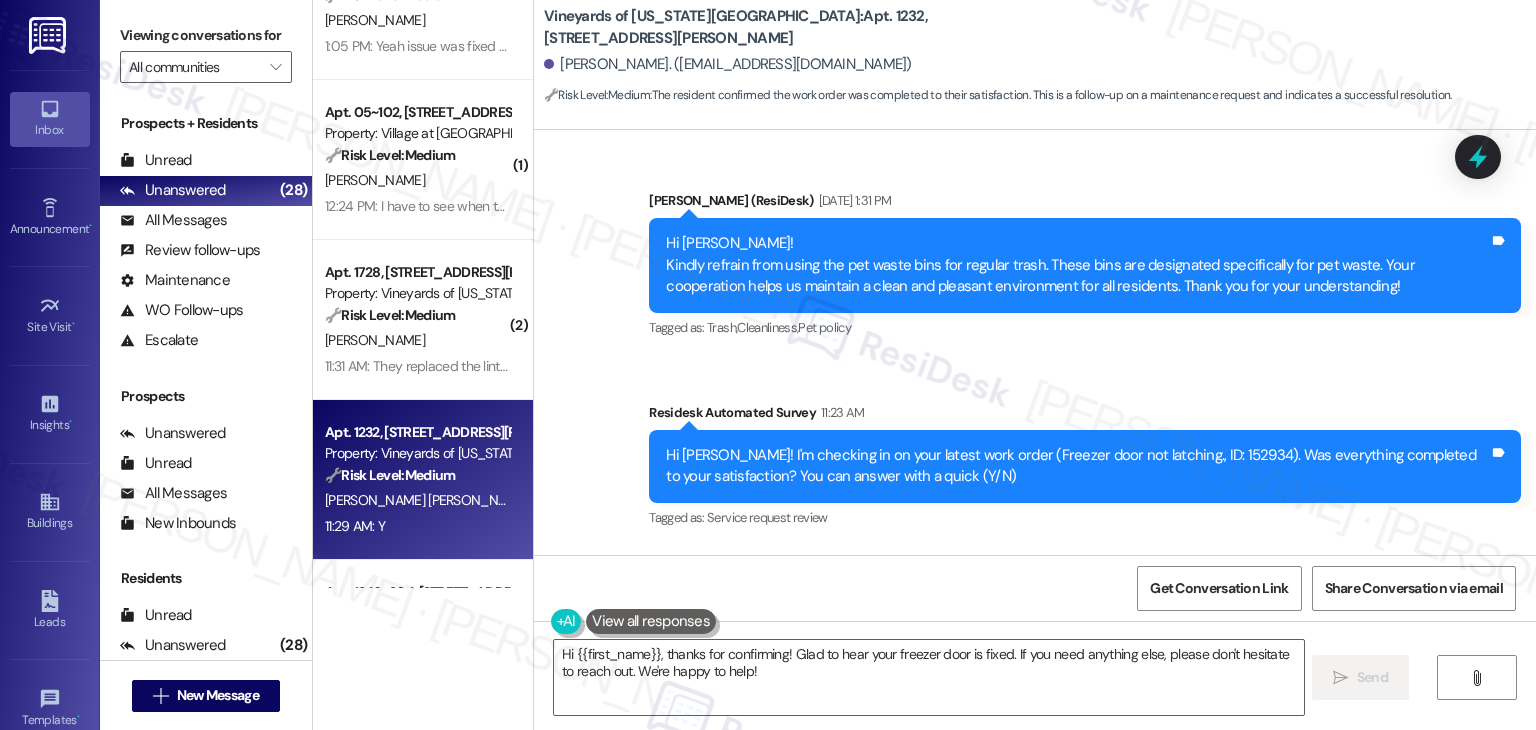 click on "Received via SMS Tonita Sanchez Torres 11:29 AM Y Tags and notes Tagged as:   Positive response Click to highlight conversations about Positive response" at bounding box center [1035, 631] 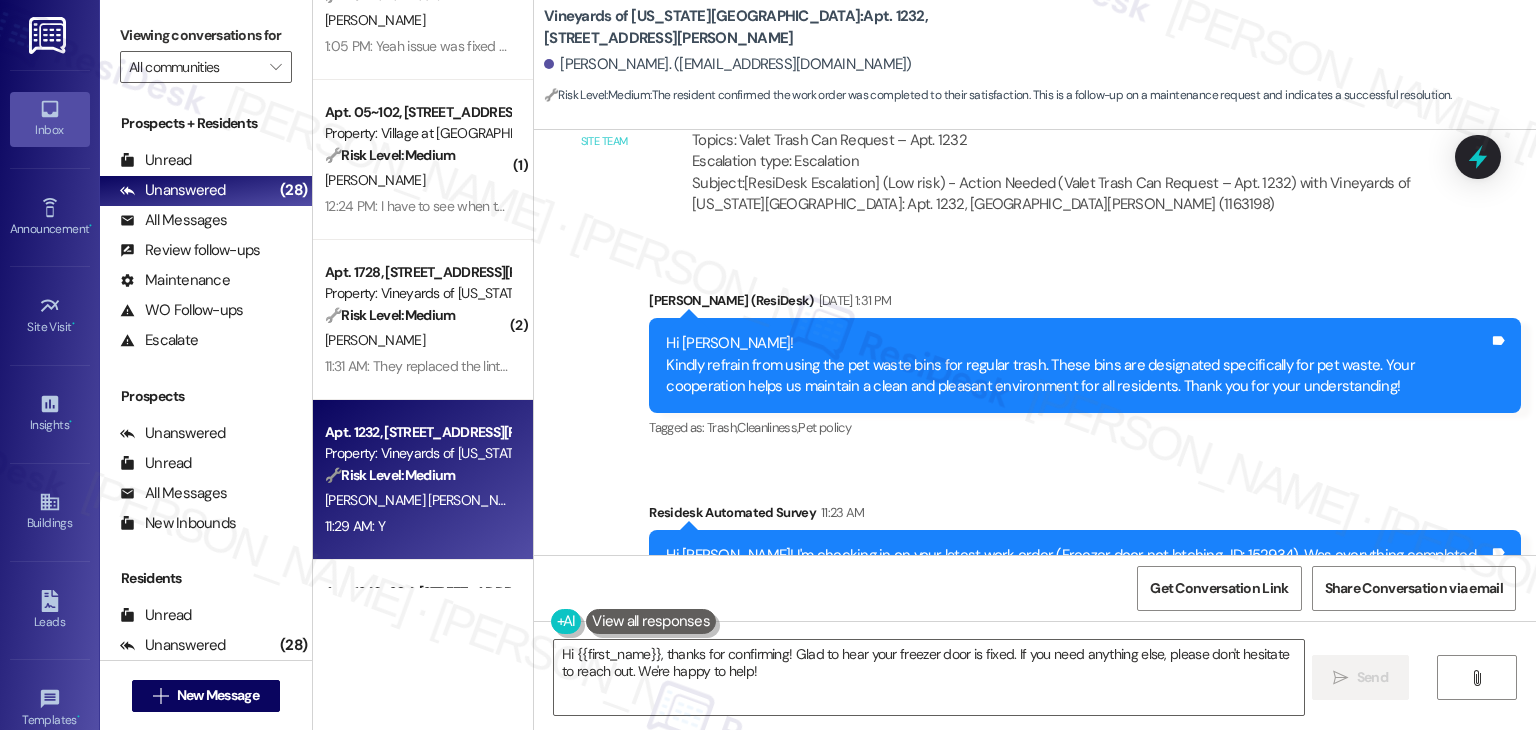 scroll, scrollTop: 19897, scrollLeft: 0, axis: vertical 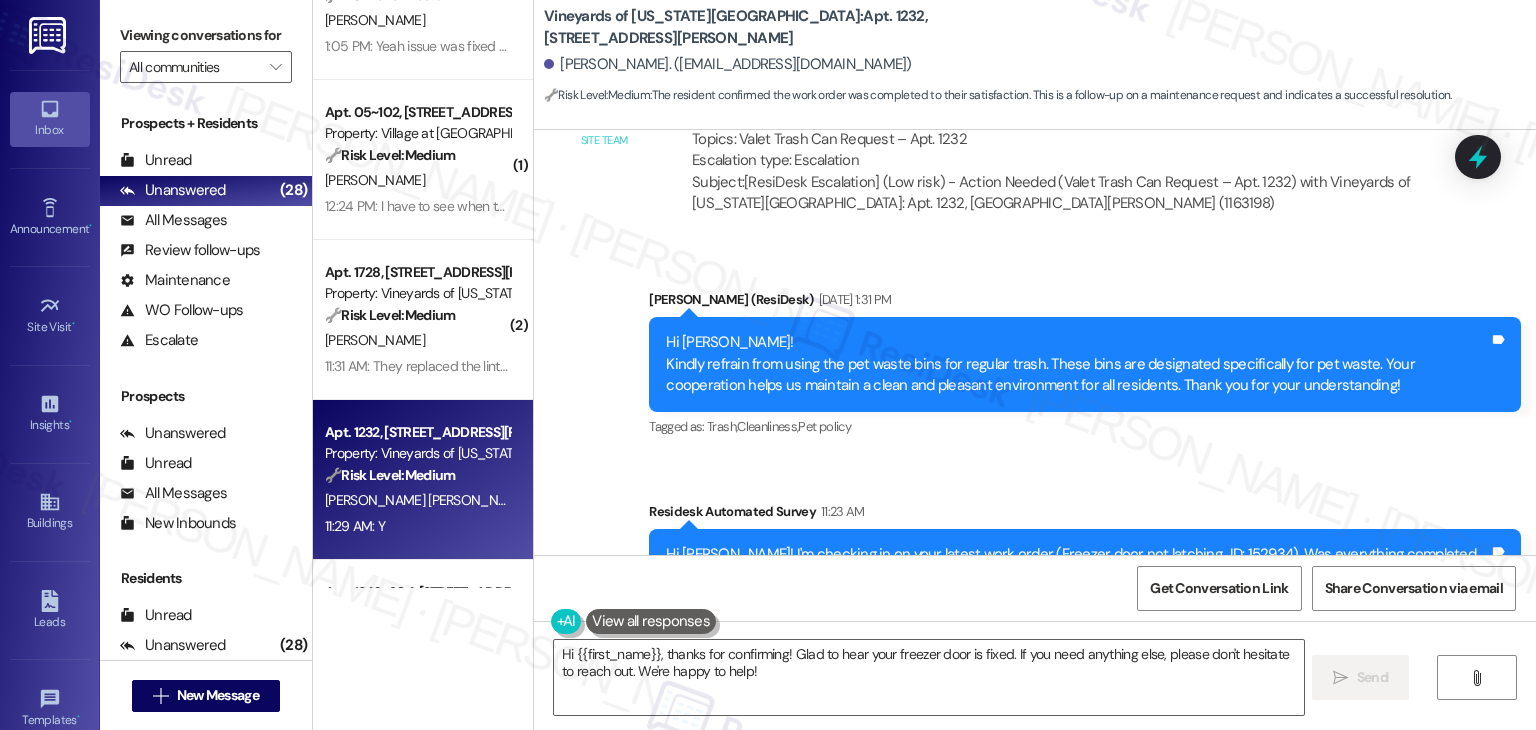 click on "Received via SMS Tonita Sanchez Torres 11:29 AM Y Tags and notes Tagged as:   Positive response Click to highlight conversations about Positive response" at bounding box center (1035, 730) 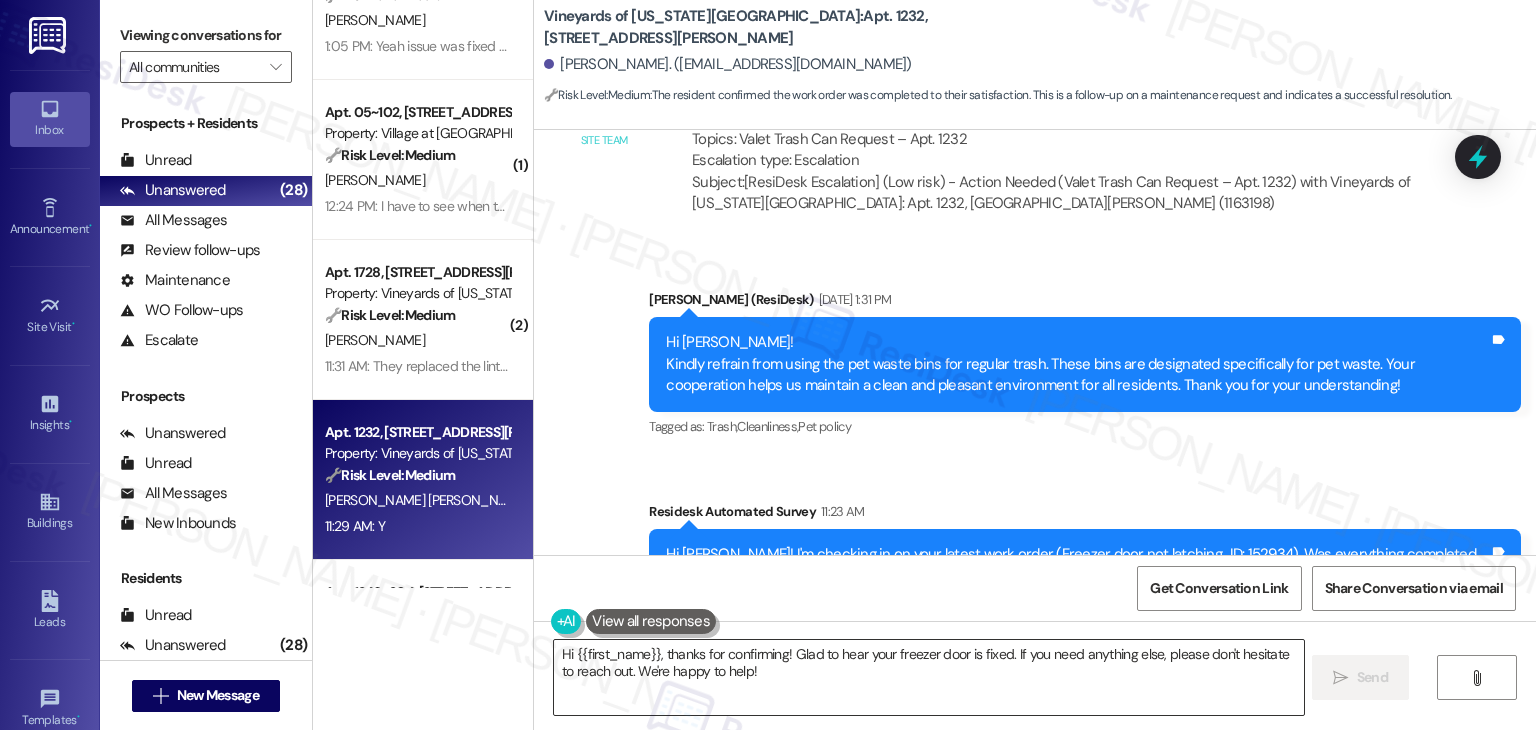 click on "Hi {{first_name}}, thanks for confirming! Glad to hear your freezer door is fixed. If you need anything else, please don't hesitate to reach out. We're happy to help!" at bounding box center [928, 677] 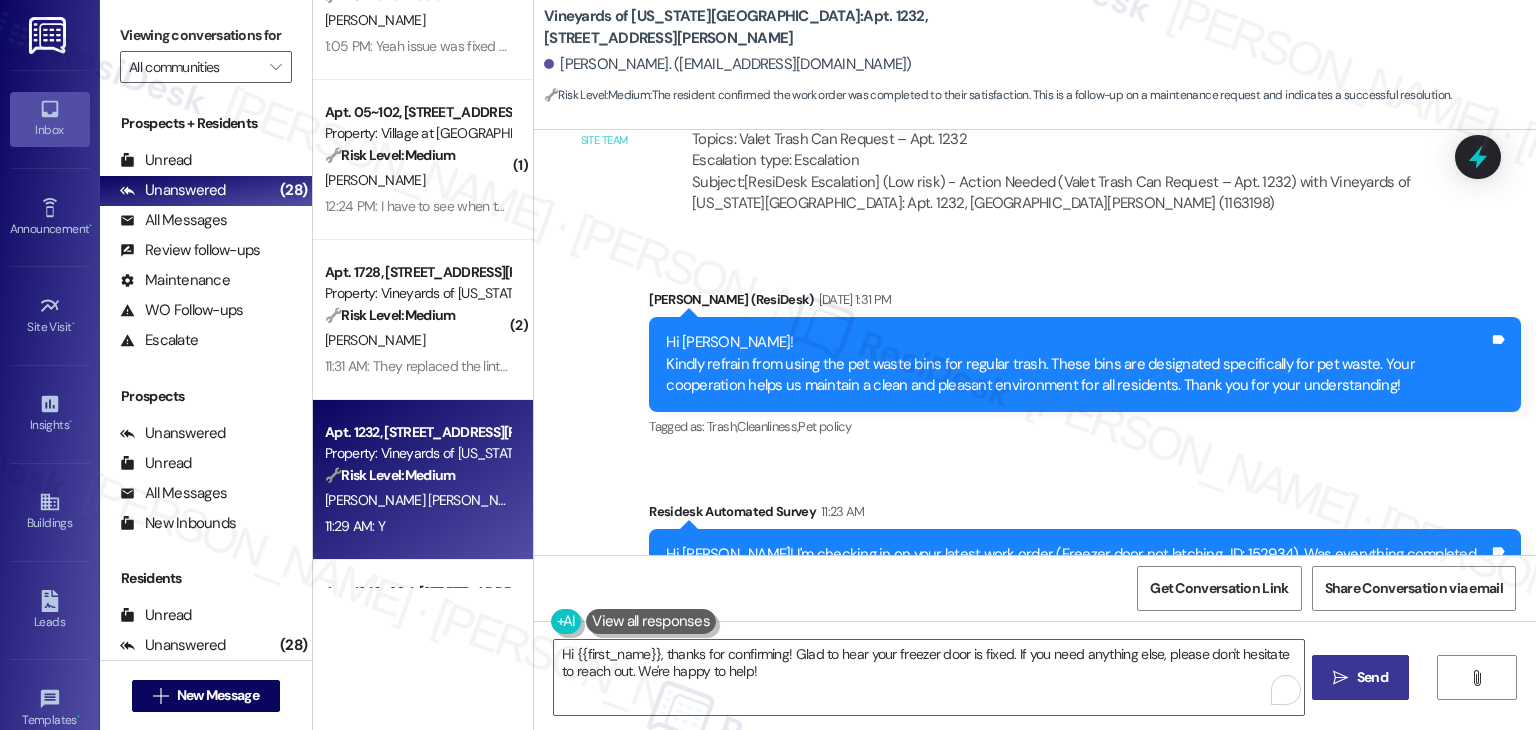click on " Send" at bounding box center [1360, 677] 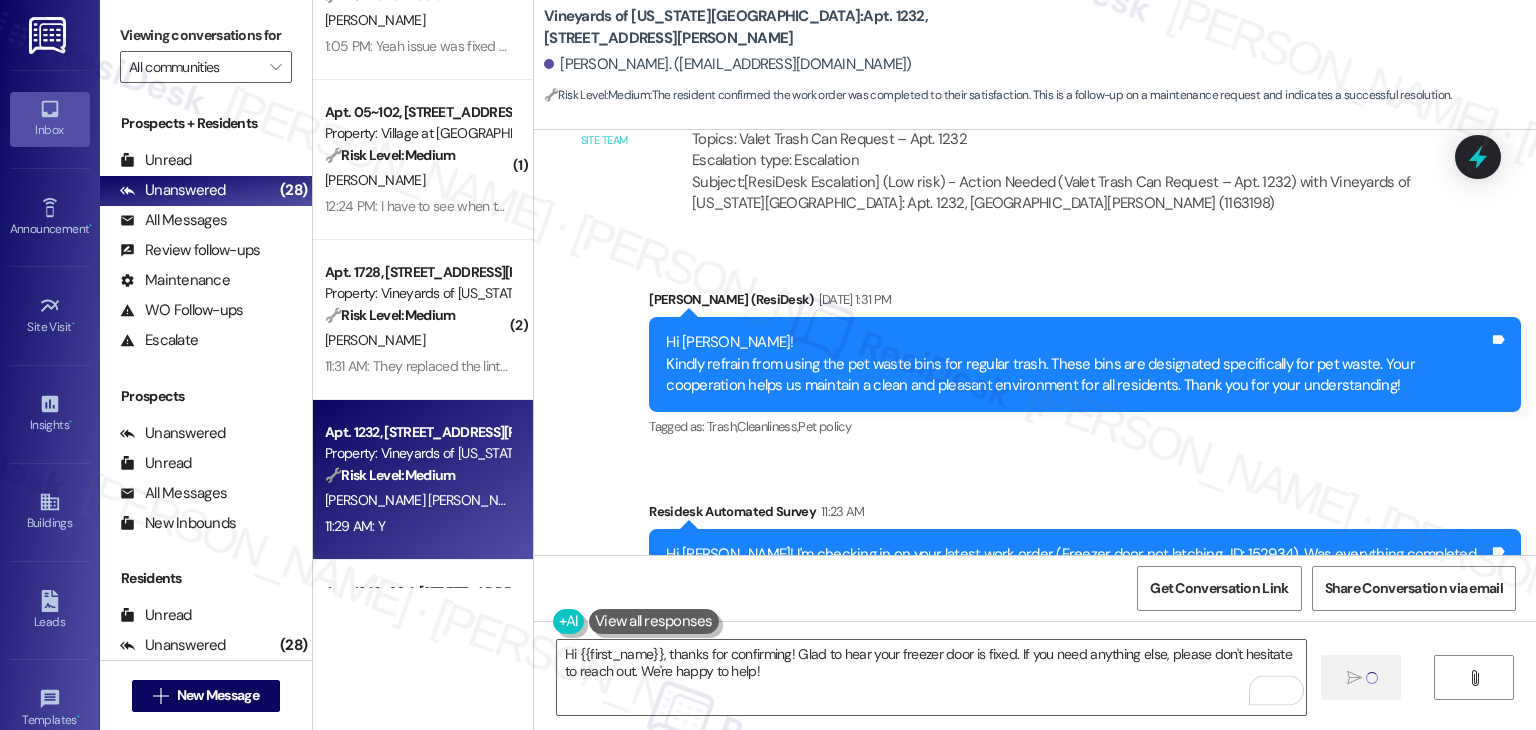 type 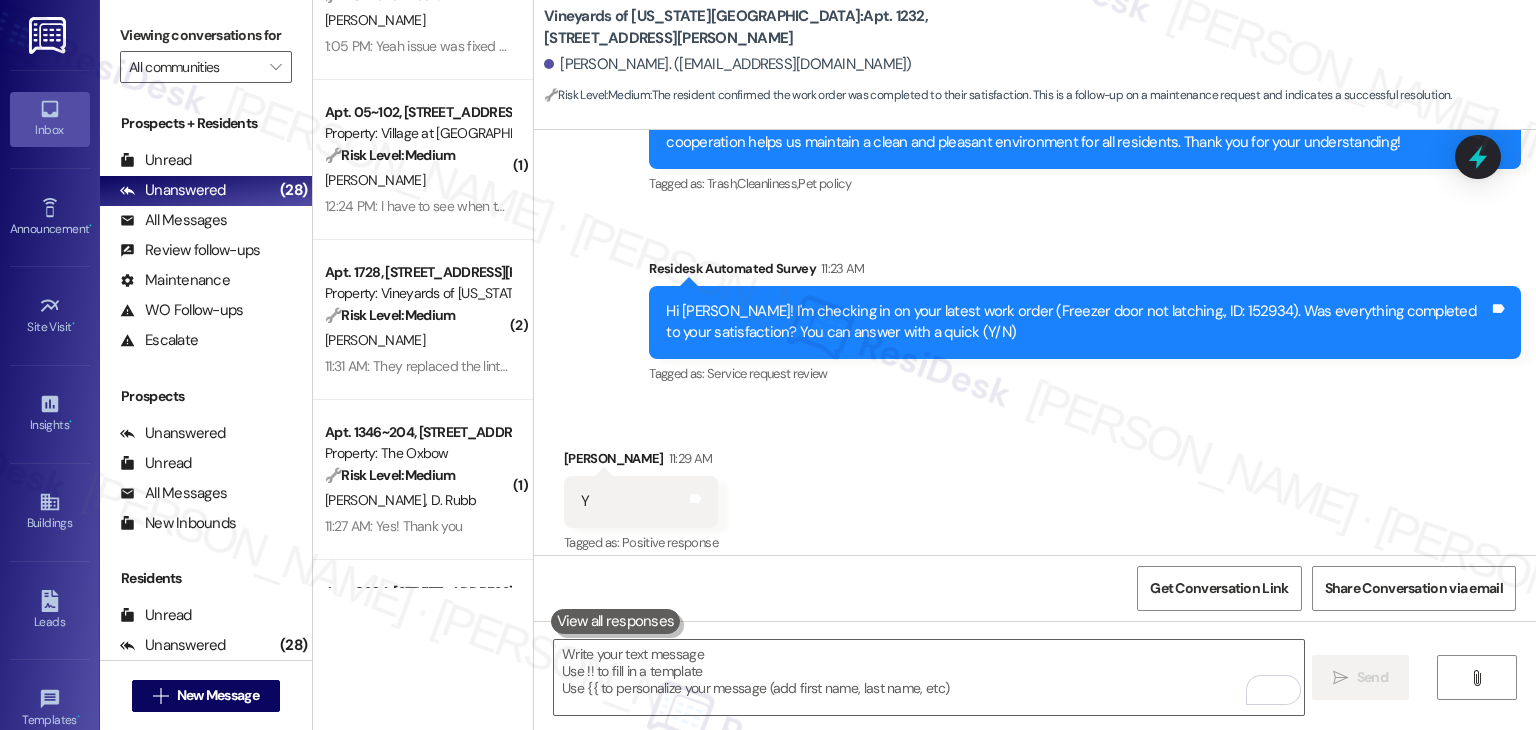 scroll, scrollTop: 20157, scrollLeft: 0, axis: vertical 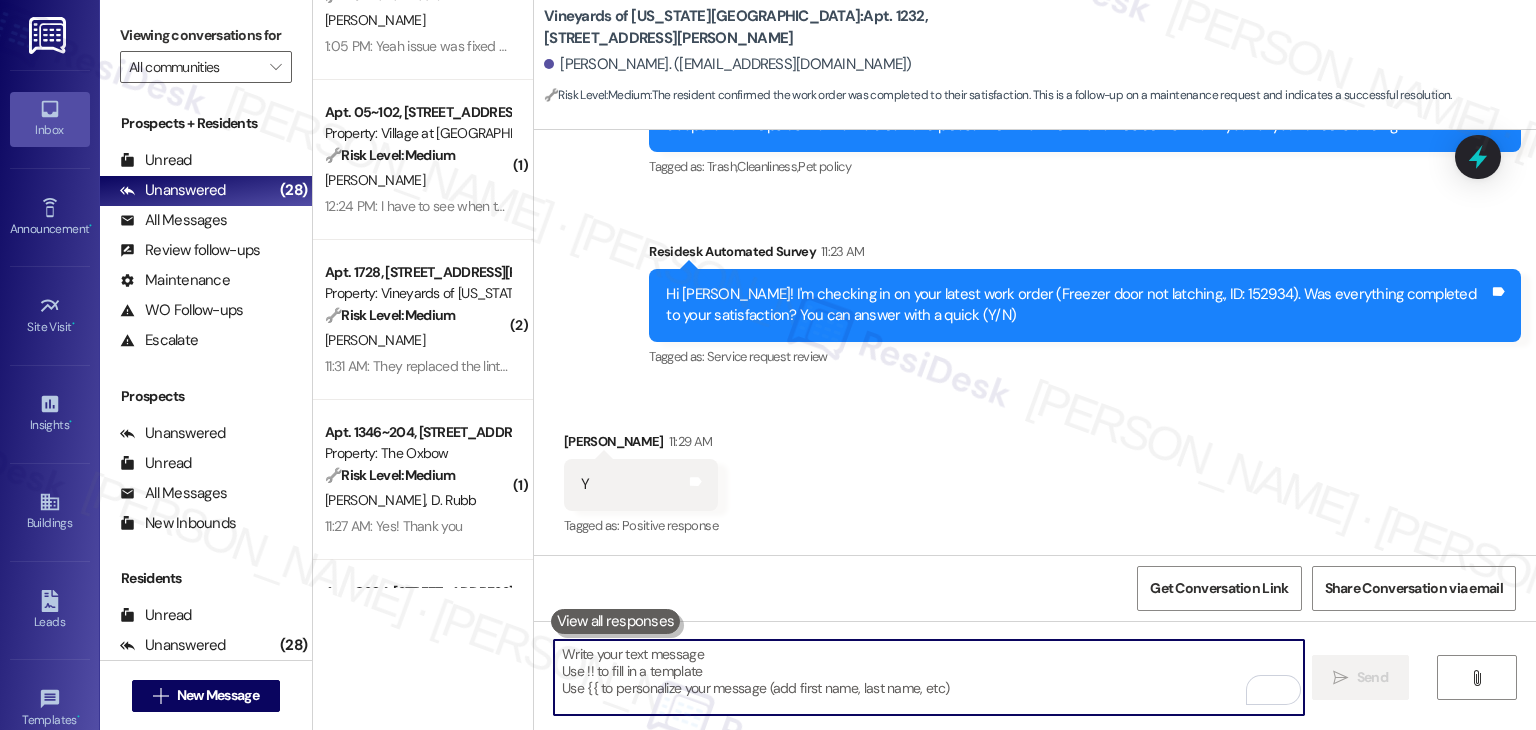 click at bounding box center (928, 677) 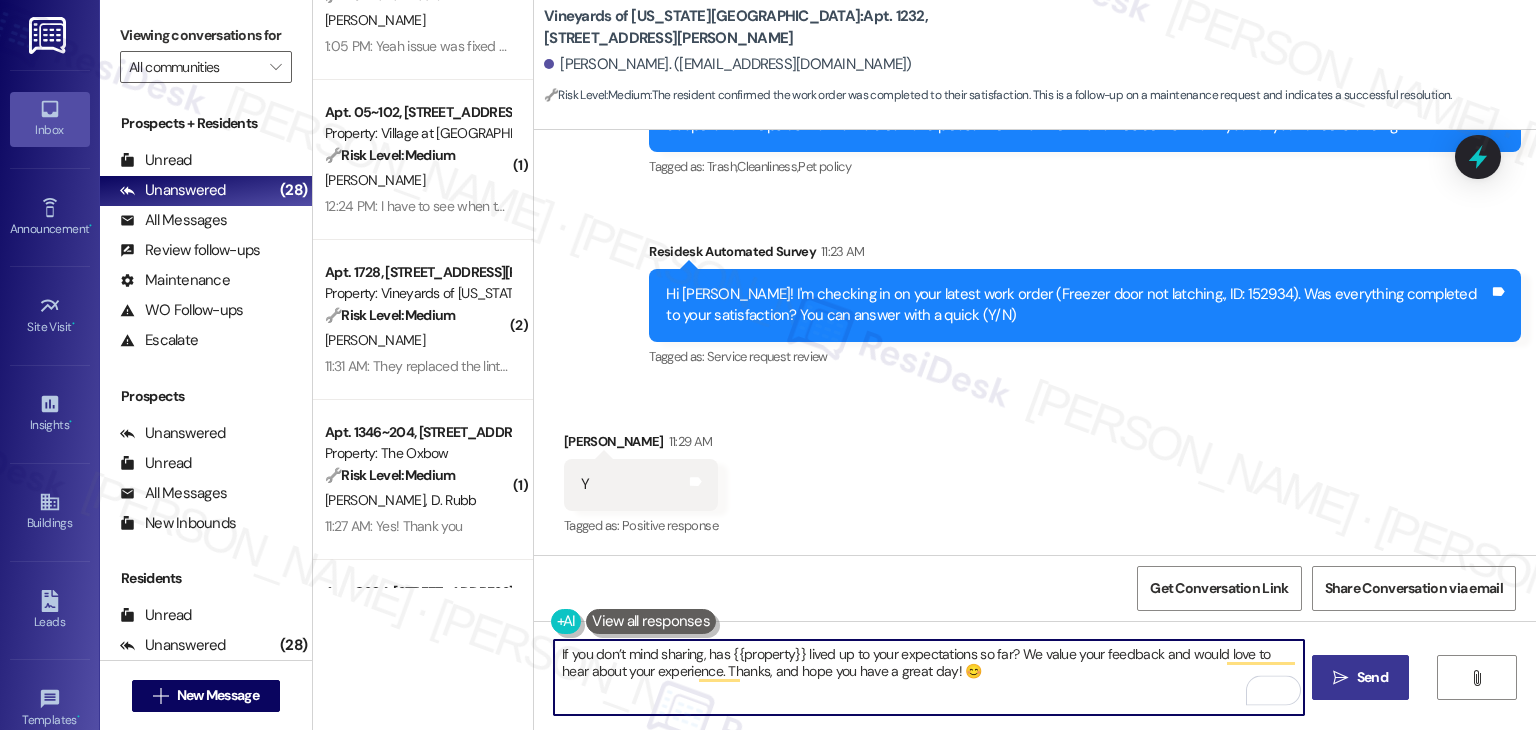 type on "If you don’t mind sharing, has {{property}} lived up to your expectations so far? We value your feedback and would love to hear about your experience. Thanks, and hope you have a great day! 😊" 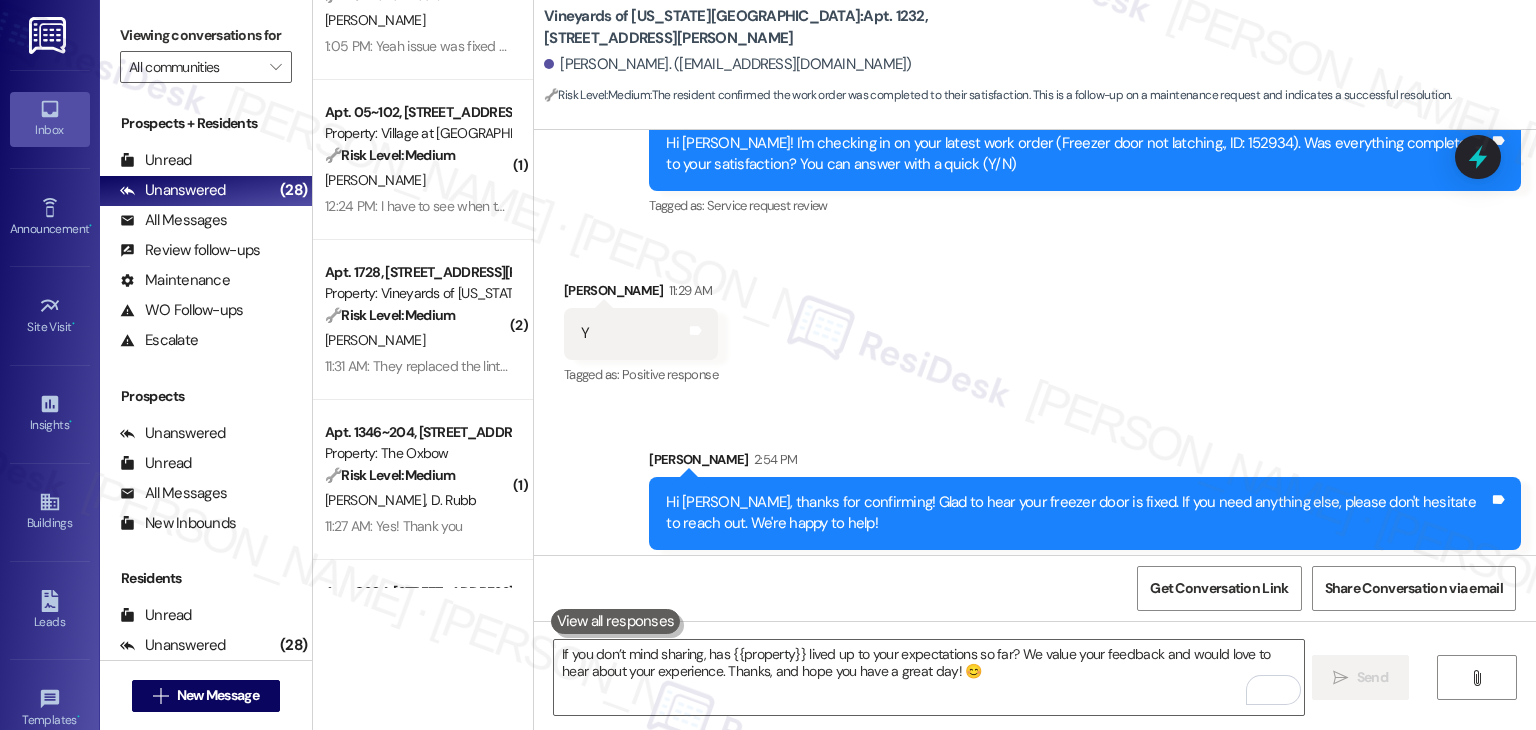 scroll, scrollTop: 20318, scrollLeft: 0, axis: vertical 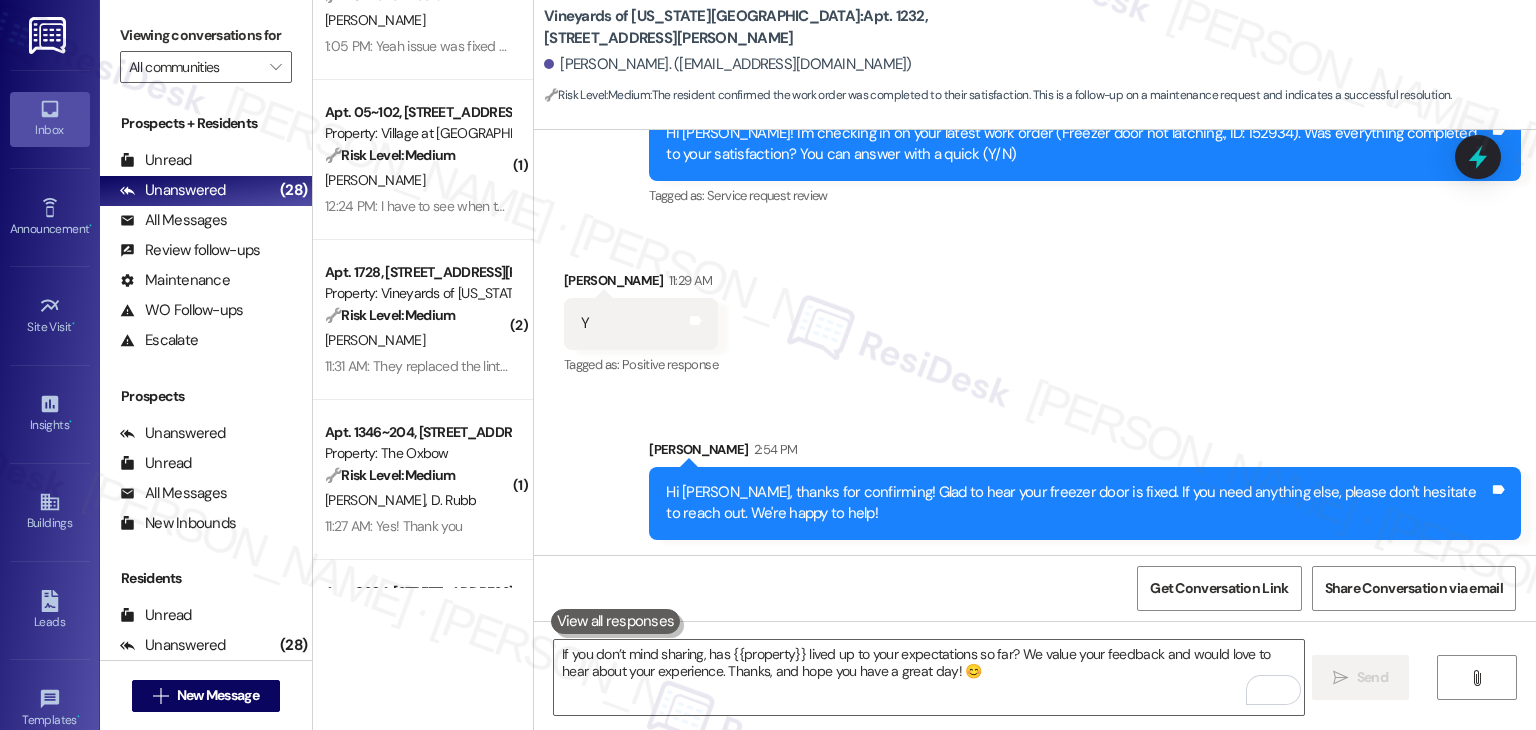 click on "( 1 ) Apt. P202, [STREET_ADDRESS][PERSON_NAME] Property: The [PERSON_NAME] ⚠️  Risk Level:  High The resident indicates that a work order follow-up call was promised but never occurred, and they are requesting a status update. Given the resident's son is in the hospital, this elevates the urgency of the request and the need for prompt communication. Failure to follow up on a maintenance request, especially when a resident is already under stress, could lead to dissatisfaction and potential escalation. [PERSON_NAME] 1:52 PM: No problem. Thank you 1:52 PM: No problem. Thank you Apt. 1004~1, [STREET_ADDRESS] Property: Southside Townhomes ⚠️  Risk Level:  High The resident reports that their AC is still broken after 12 days and they have not received an update on when it will be repaired. This constitutes an urgent maintenance issue affecting habitability and requires prompt attention. [PERSON_NAME] 1:42 PM: Also no one has told us when we can expect a repair  1:42 PM: Also no one has told us when we can expect a repair  🔧 ( 1" at bounding box center (423, 365) 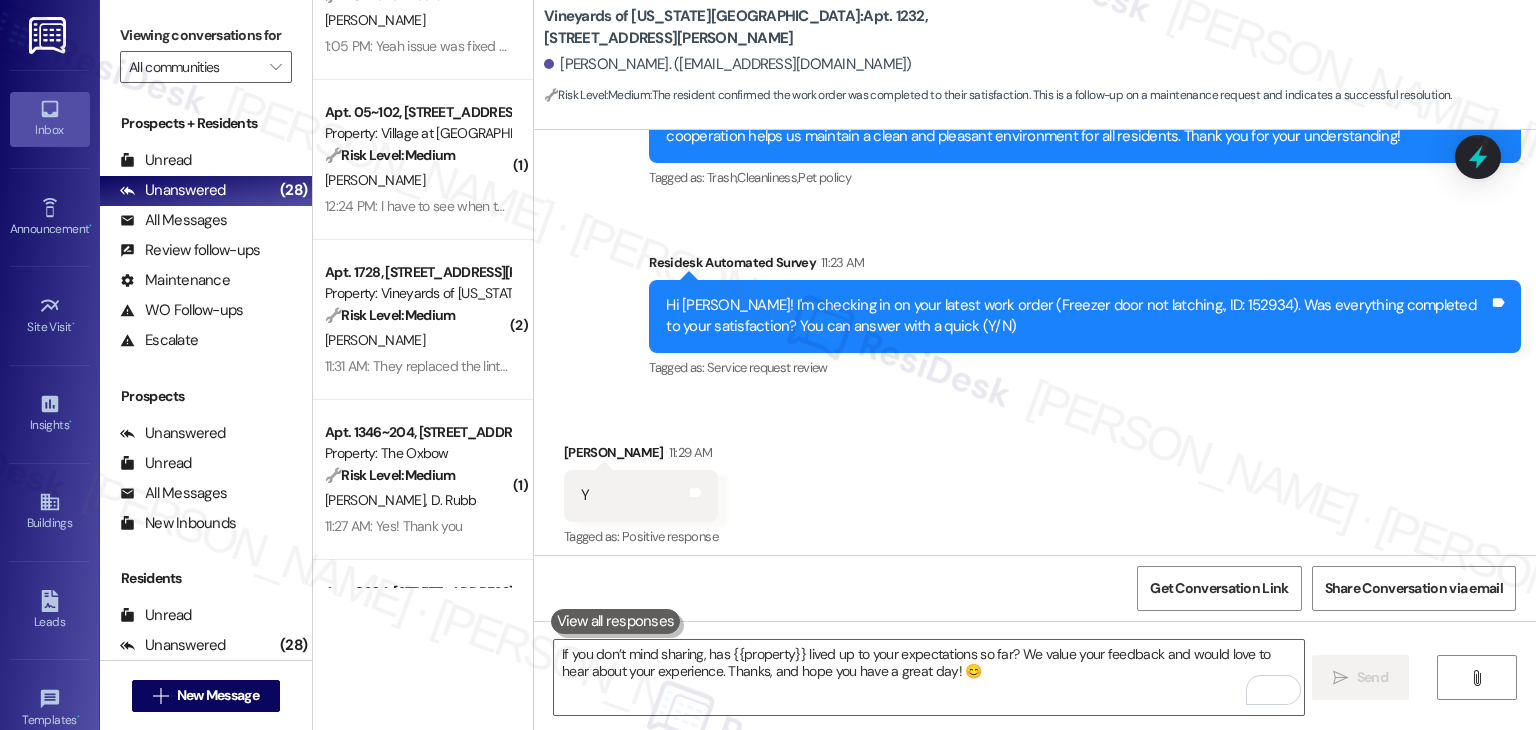 scroll, scrollTop: 20119, scrollLeft: 0, axis: vertical 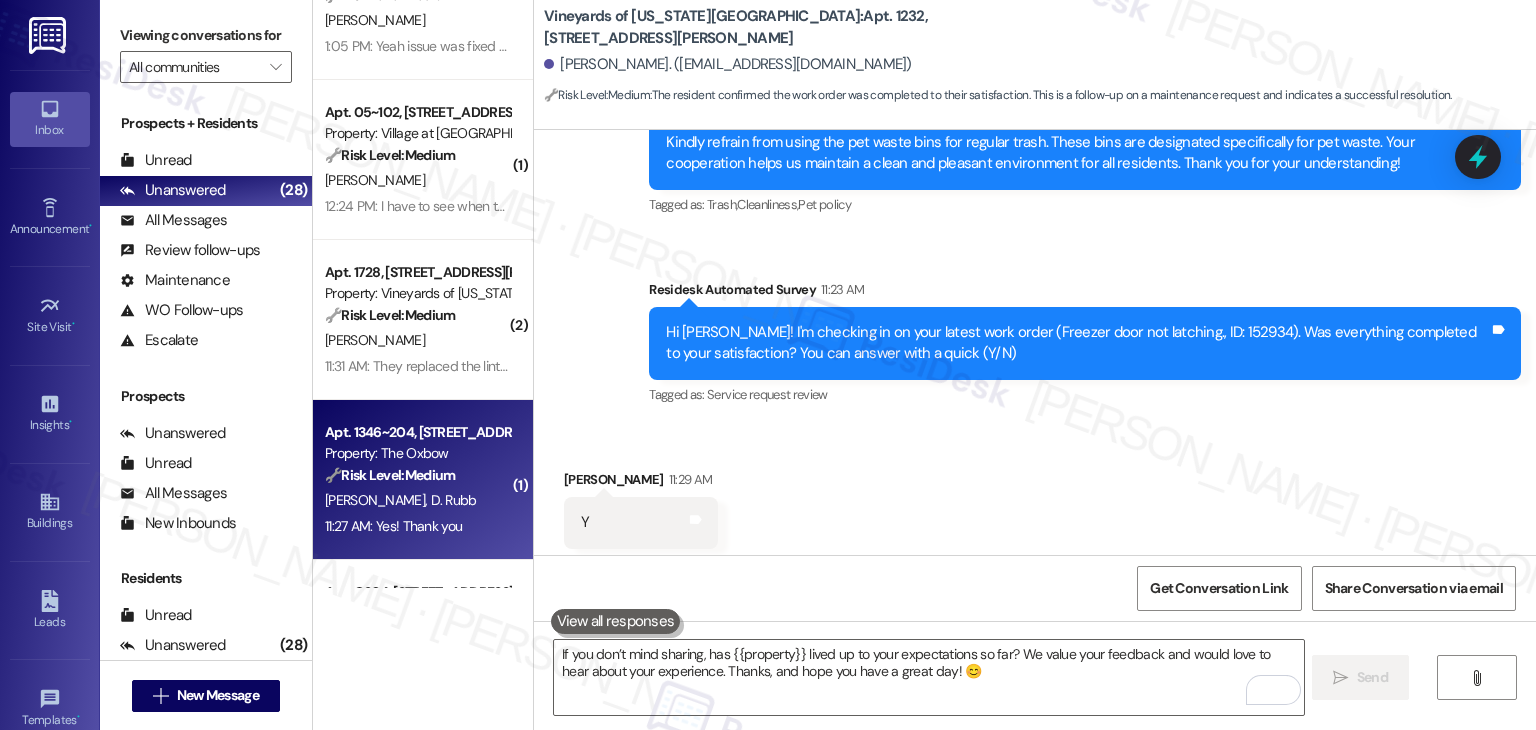 click on "11:27 AM: Yes! Thank you 11:27 AM: Yes! Thank you" at bounding box center [393, 526] 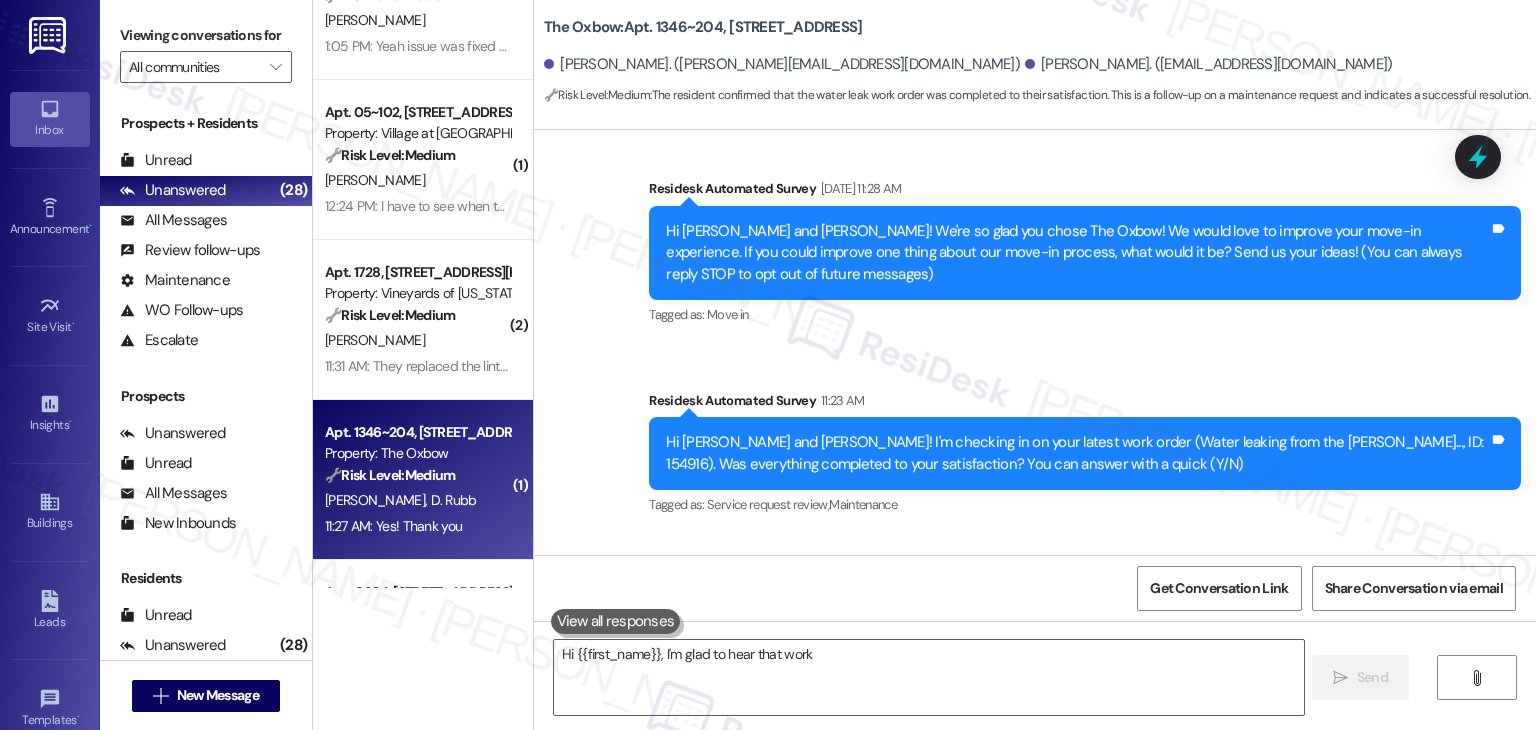 scroll, scrollTop: 280, scrollLeft: 0, axis: vertical 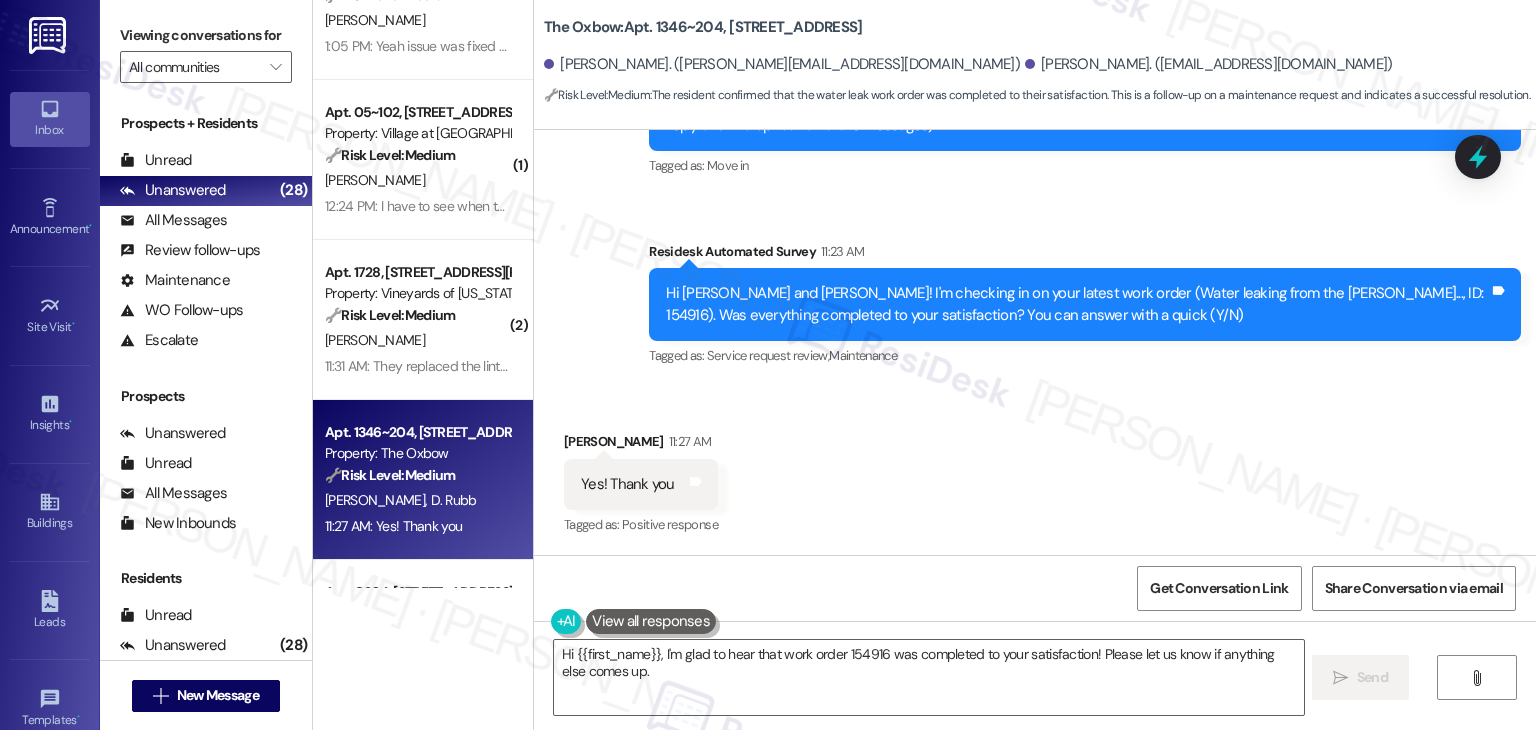 click on "Received via SMS [PERSON_NAME] 11:27 AM Yes! Thank you Tags and notes Tagged as:   Positive response Click to highlight conversations about Positive response" at bounding box center [1035, 470] 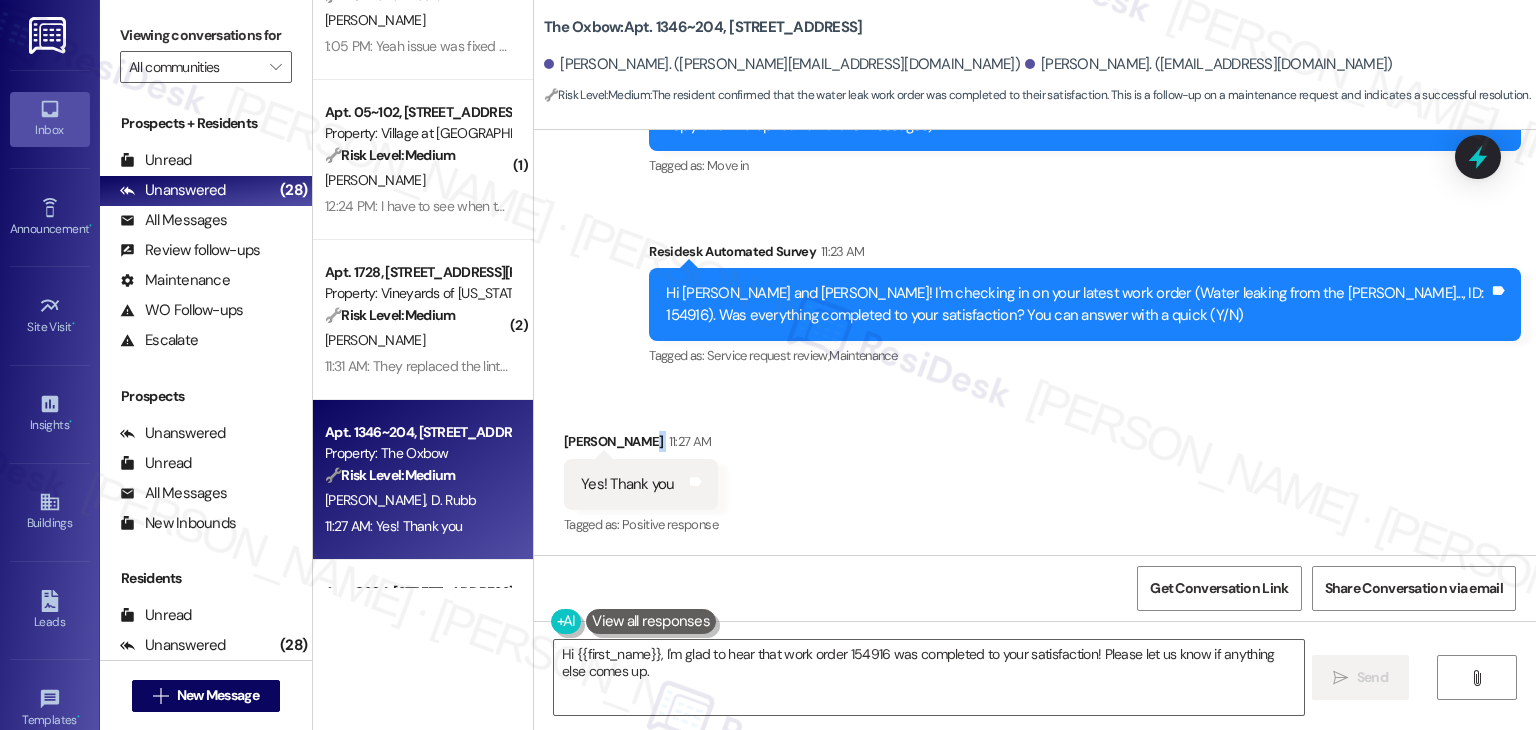 click on "Received via SMS [PERSON_NAME] 11:27 AM Yes! Thank you Tags and notes Tagged as:   Positive response Click to highlight conversations about Positive response" at bounding box center (1035, 470) 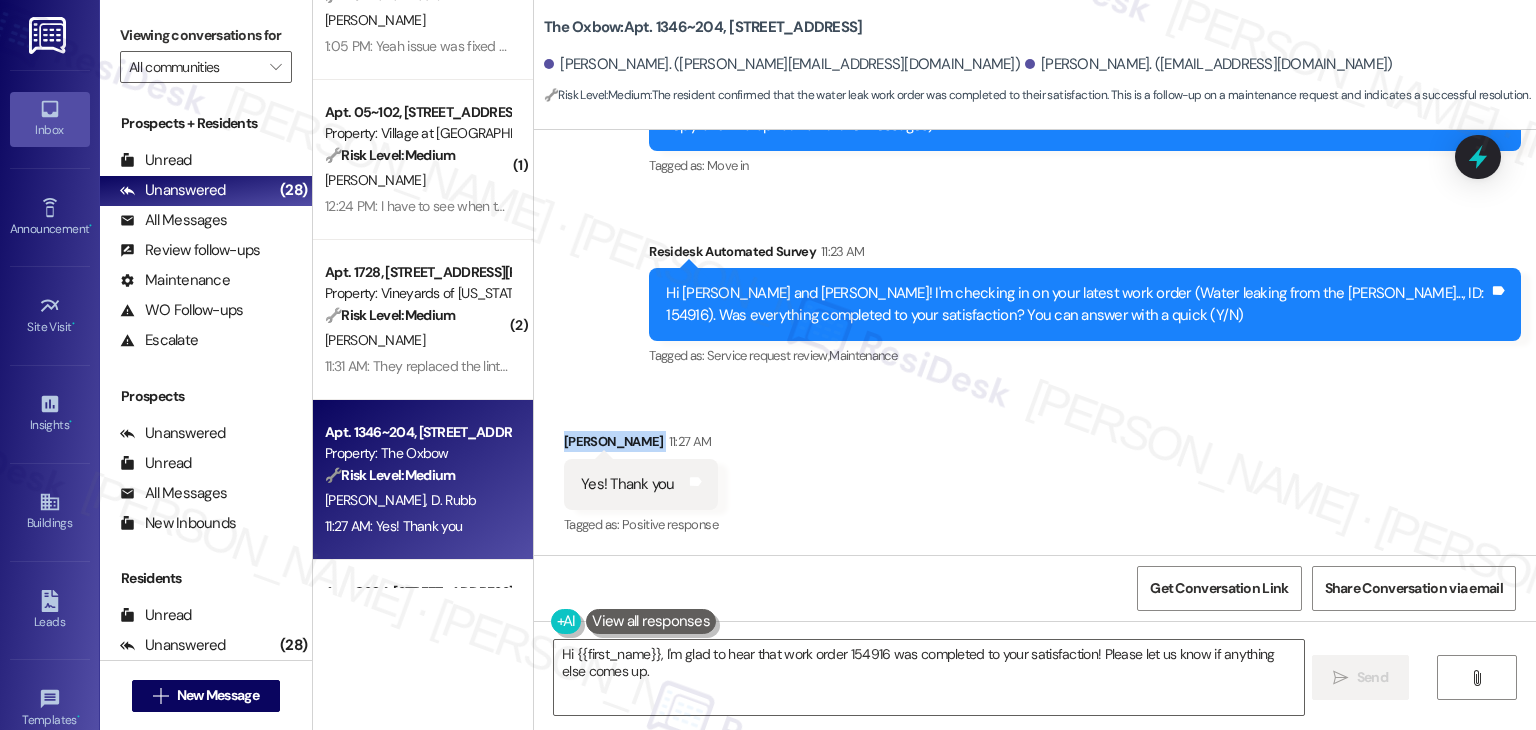 click on "Received via SMS [PERSON_NAME] 11:27 AM Yes! Thank you Tags and notes Tagged as:   Positive response Click to highlight conversations about Positive response" at bounding box center [1035, 470] 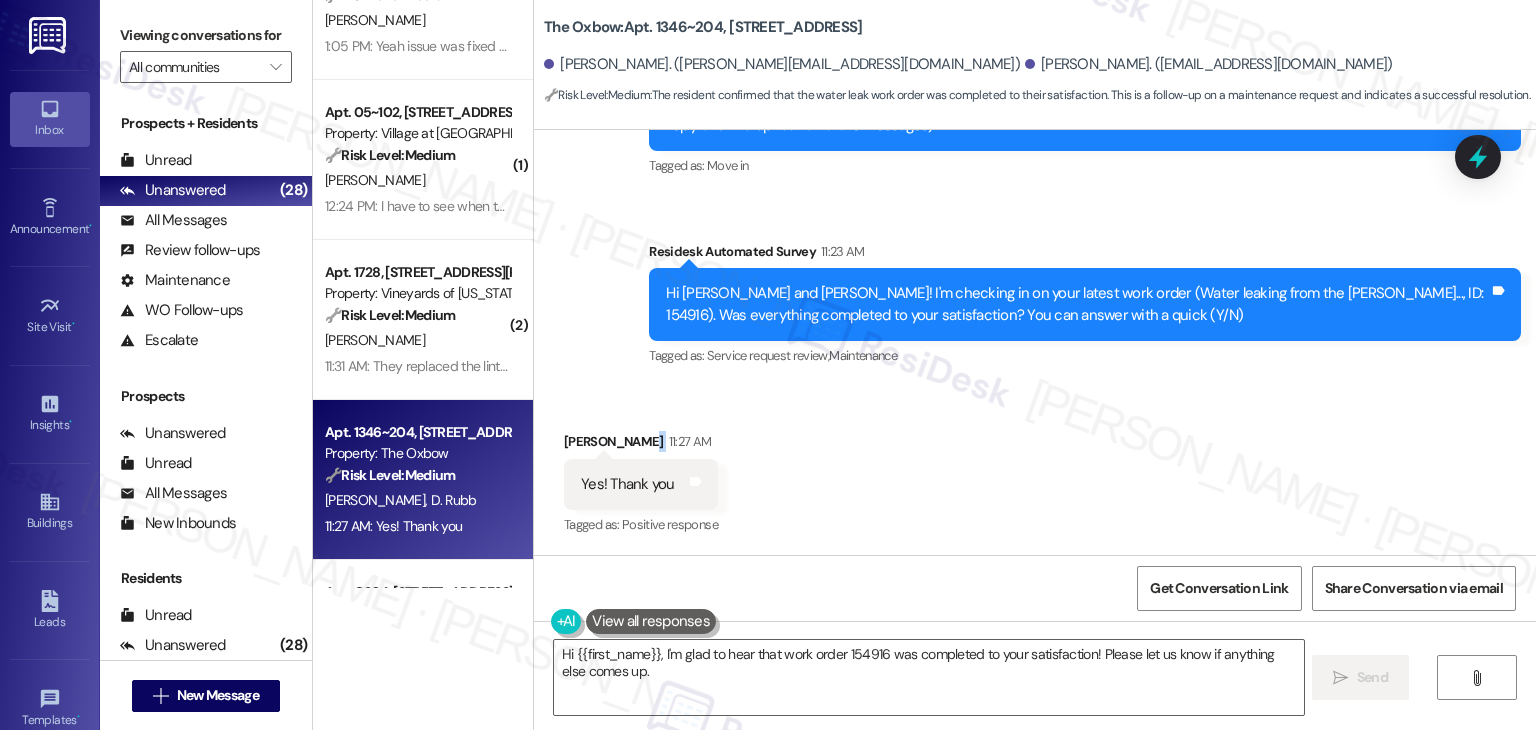 click on "Received via SMS [PERSON_NAME] 11:27 AM Yes! Thank you Tags and notes Tagged as:   Positive response Click to highlight conversations about Positive response" at bounding box center [1035, 470] 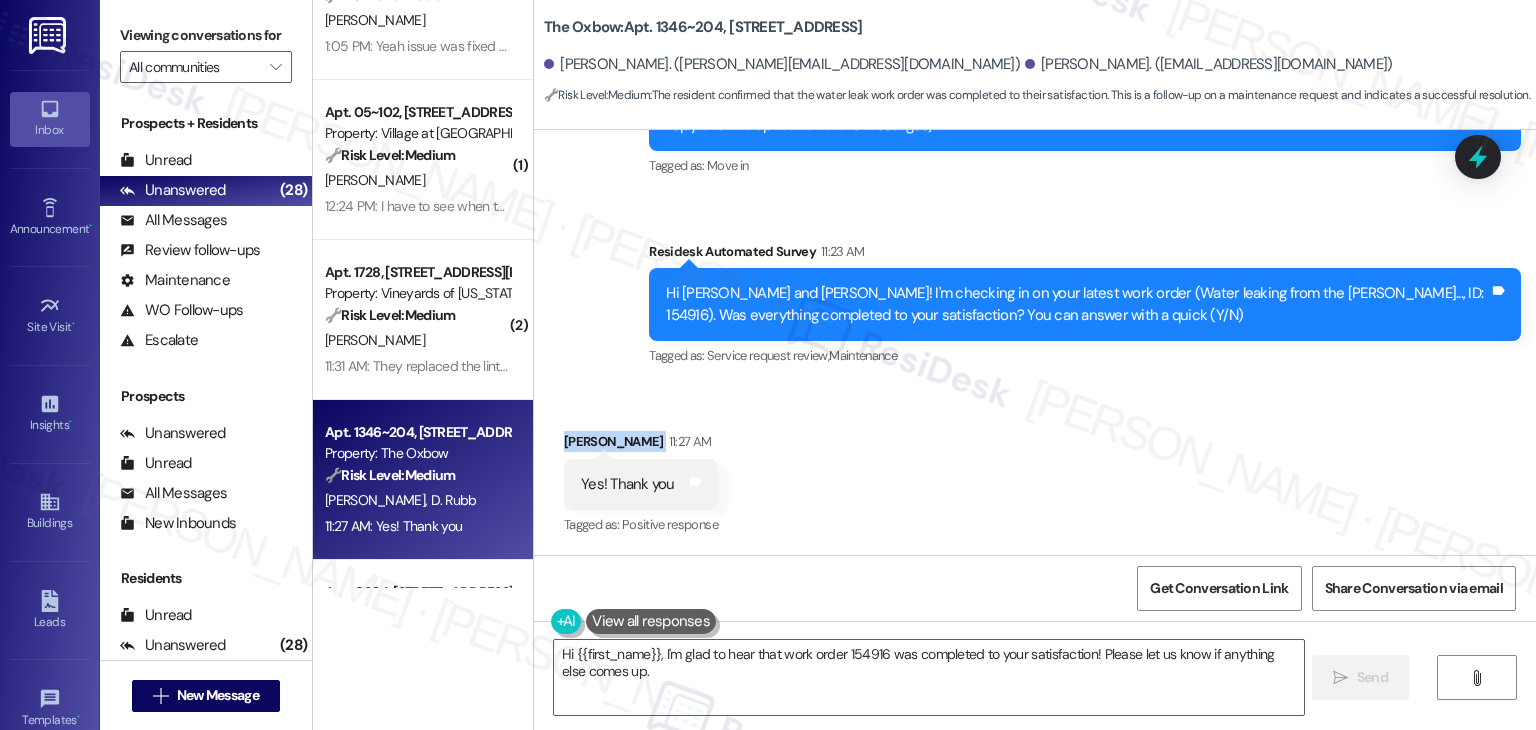 click on "Received via SMS [PERSON_NAME] 11:27 AM Yes! Thank you Tags and notes Tagged as:   Positive response Click to highlight conversations about Positive response" at bounding box center [1035, 470] 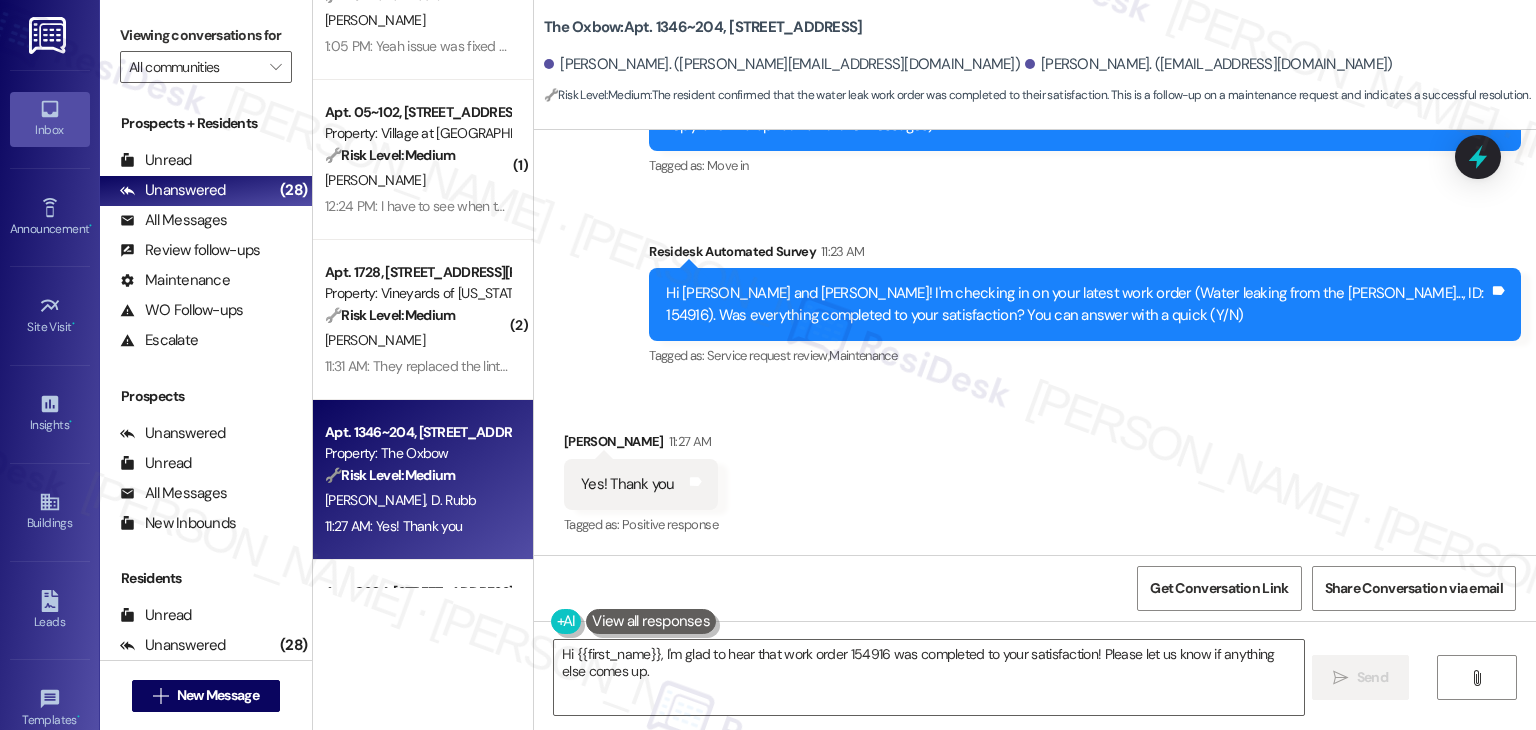 click on "Received via SMS [PERSON_NAME] 11:27 AM Yes! Thank you Tags and notes Tagged as:   Positive response Click to highlight conversations about Positive response" at bounding box center [1035, 470] 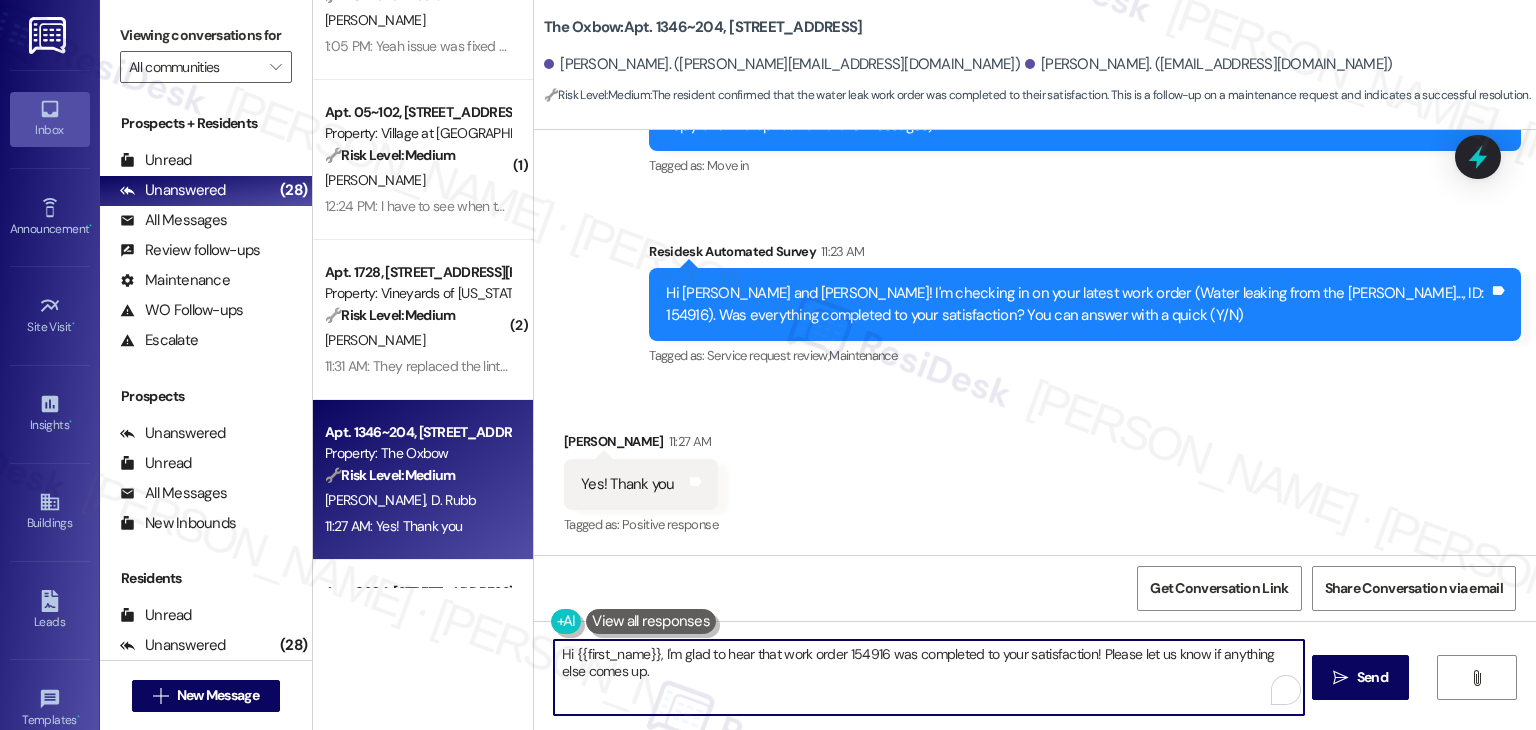 drag, startPoint x: 639, startPoint y: 646, endPoint x: 566, endPoint y: 650, distance: 73.109505 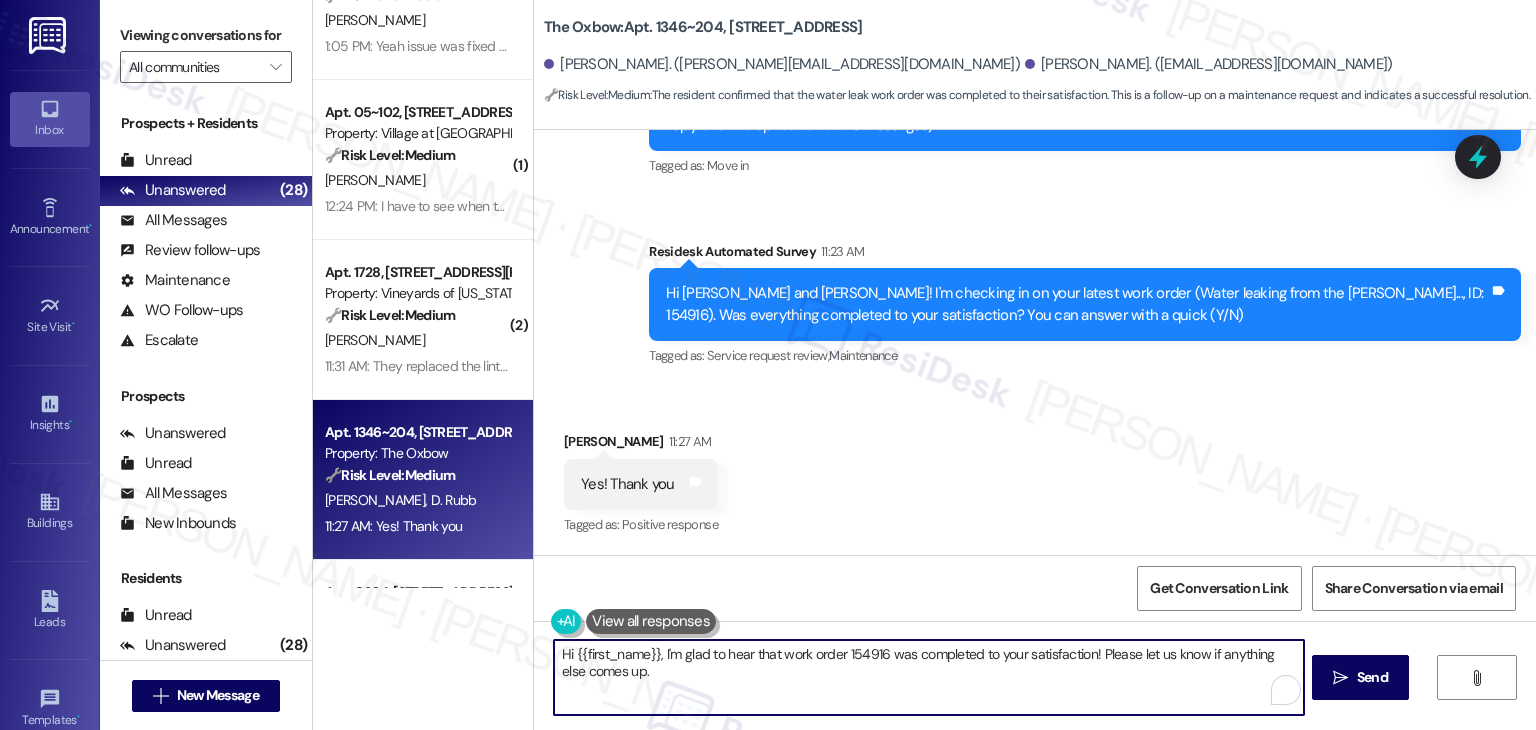click on "Hi {{first_name}}, I'm glad to hear that work order 154916 was completed to your satisfaction! Please let us know if anything else comes up." at bounding box center [928, 677] 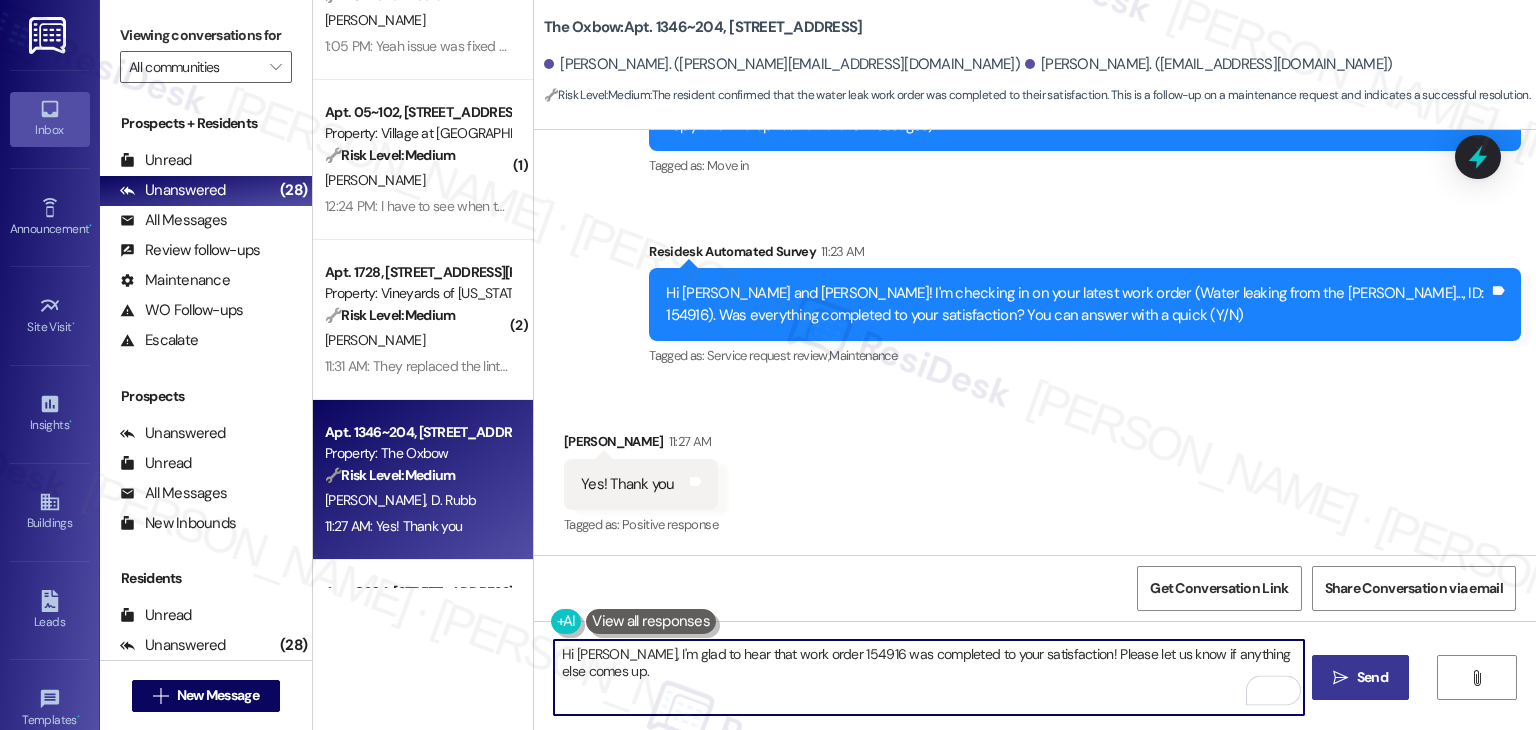 type on "Hi [PERSON_NAME], I'm glad to hear that work order 154916 was completed to your satisfaction! Please let us know if anything else comes up." 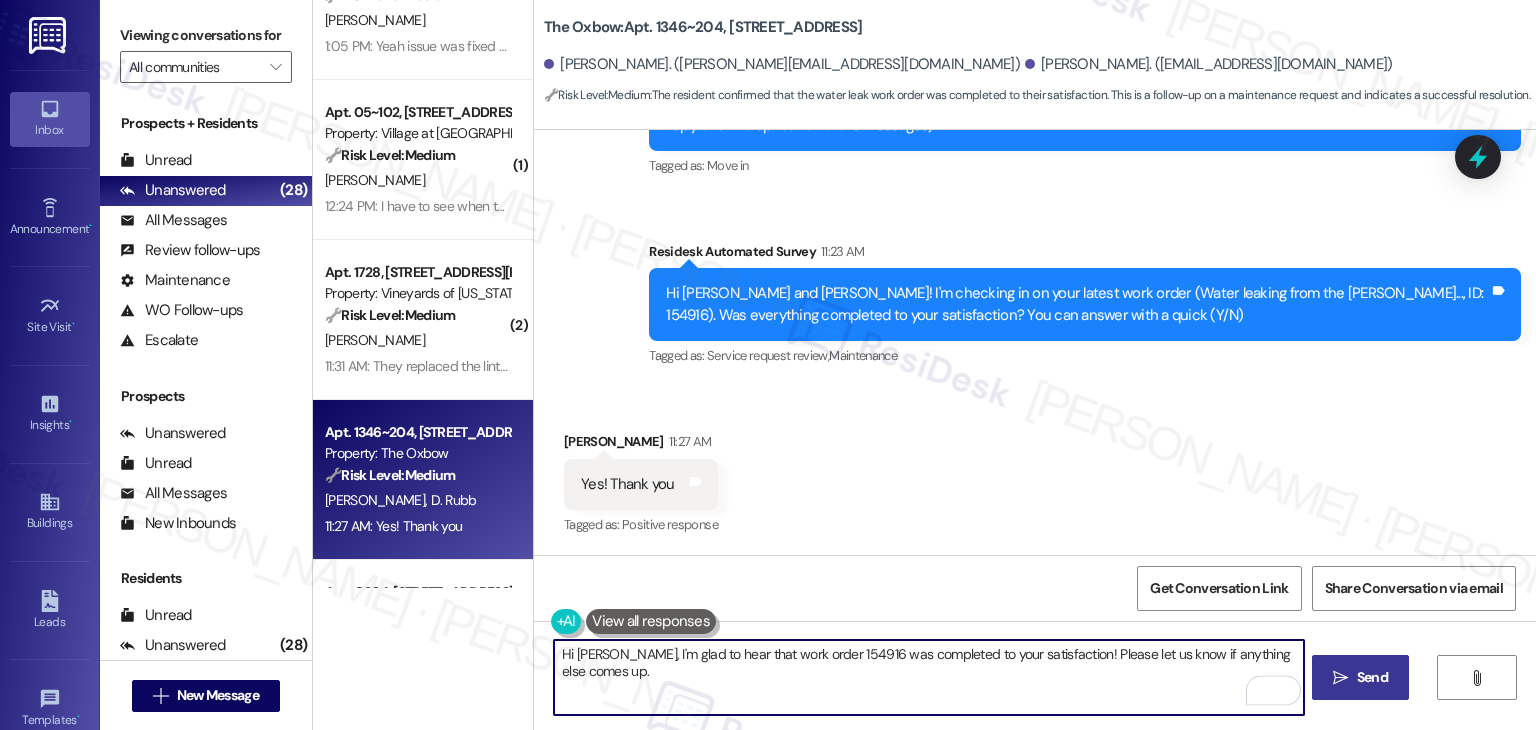 click on " Send" at bounding box center [1360, 677] 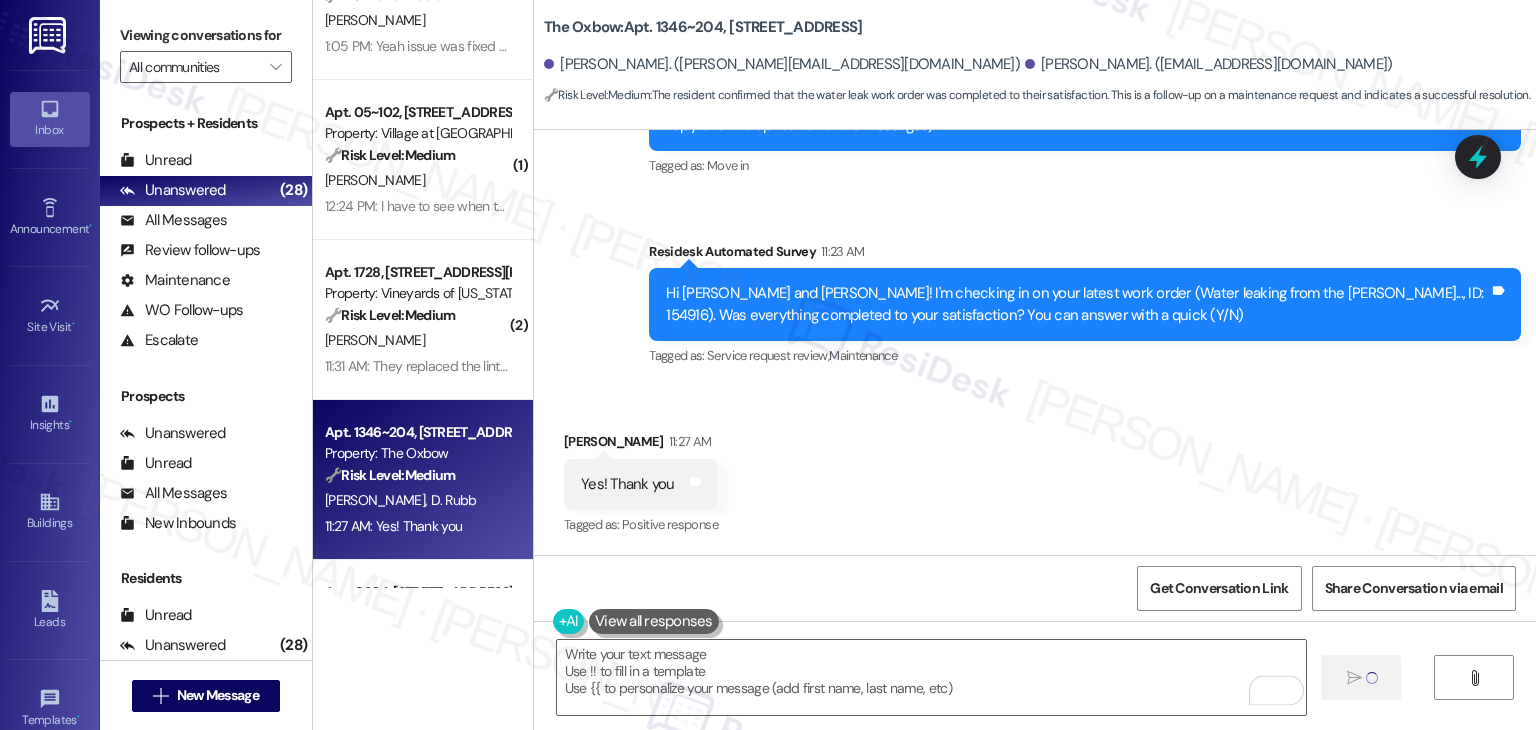 type on "Fetching suggested responses. Please feel free to read through the conversation in the meantime." 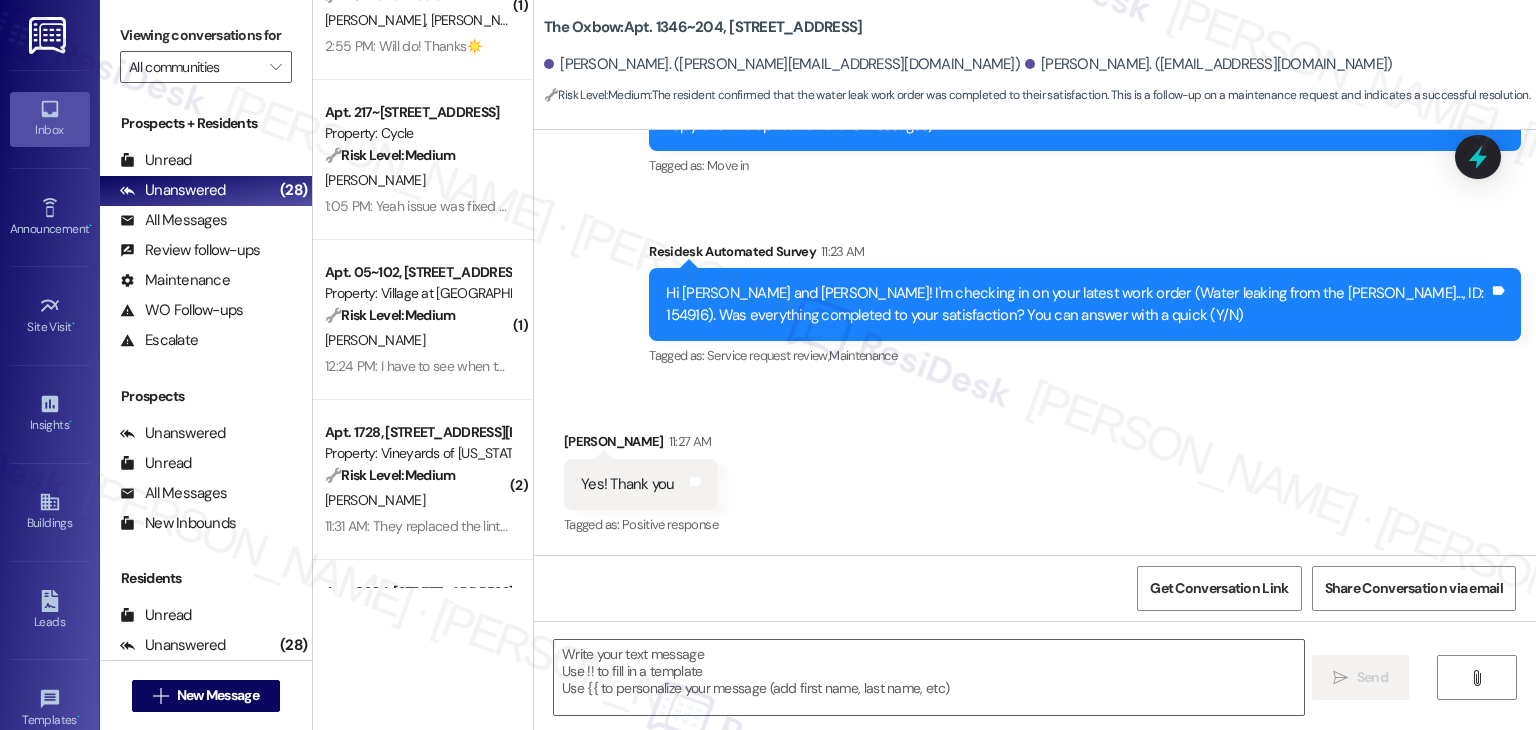 scroll, scrollTop: 420, scrollLeft: 0, axis: vertical 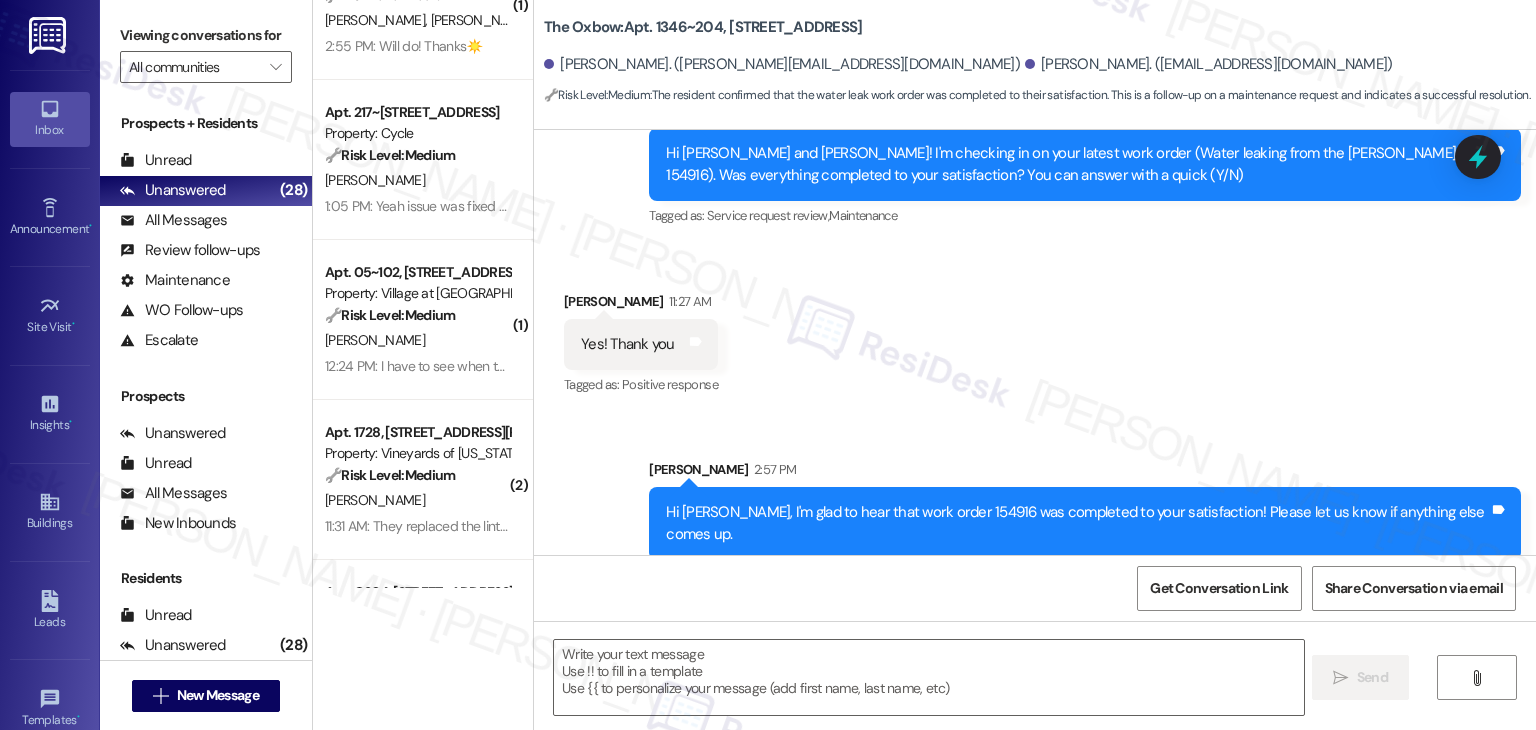 click on "Received via SMS [PERSON_NAME] 11:27 AM Yes! Thank you Tags and notes Tagged as:   Positive response Click to highlight conversations about Positive response" at bounding box center [1035, 330] 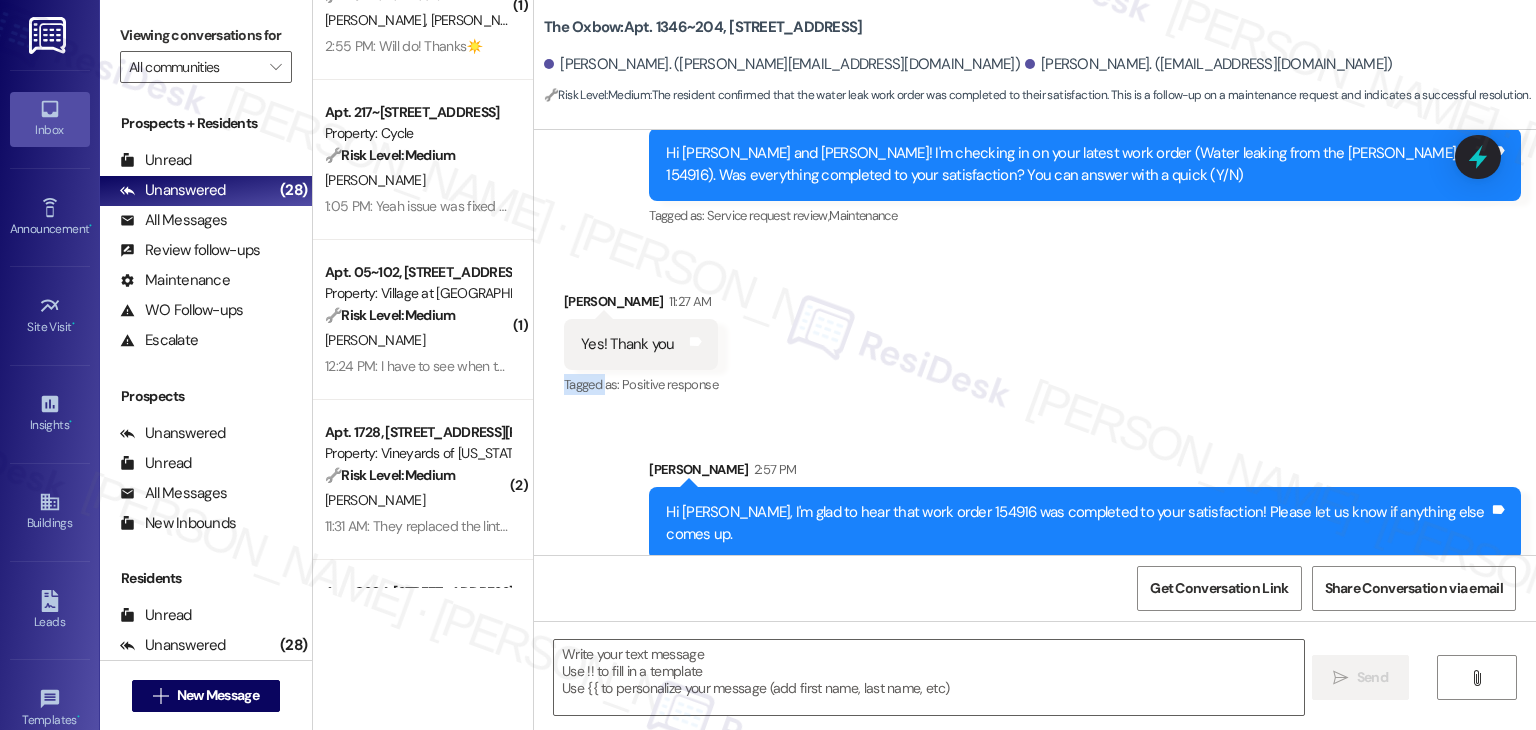 click on "Received via SMS [PERSON_NAME] 11:27 AM Yes! Thank you Tags and notes Tagged as:   Positive response Click to highlight conversations about Positive response" at bounding box center [1035, 330] 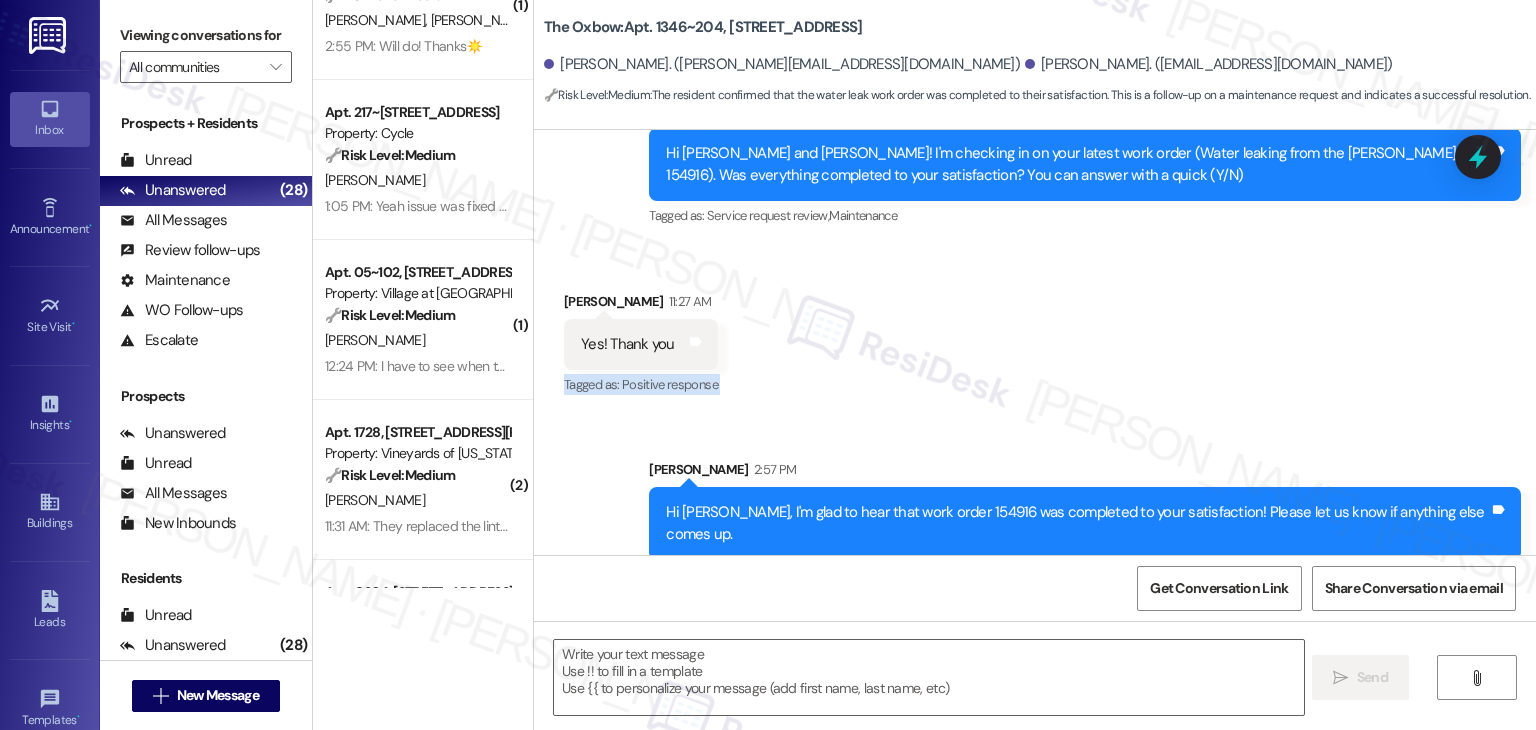click on "Received via SMS [PERSON_NAME] 11:27 AM Yes! Thank you Tags and notes Tagged as:   Positive response Click to highlight conversations about Positive response" at bounding box center [1035, 330] 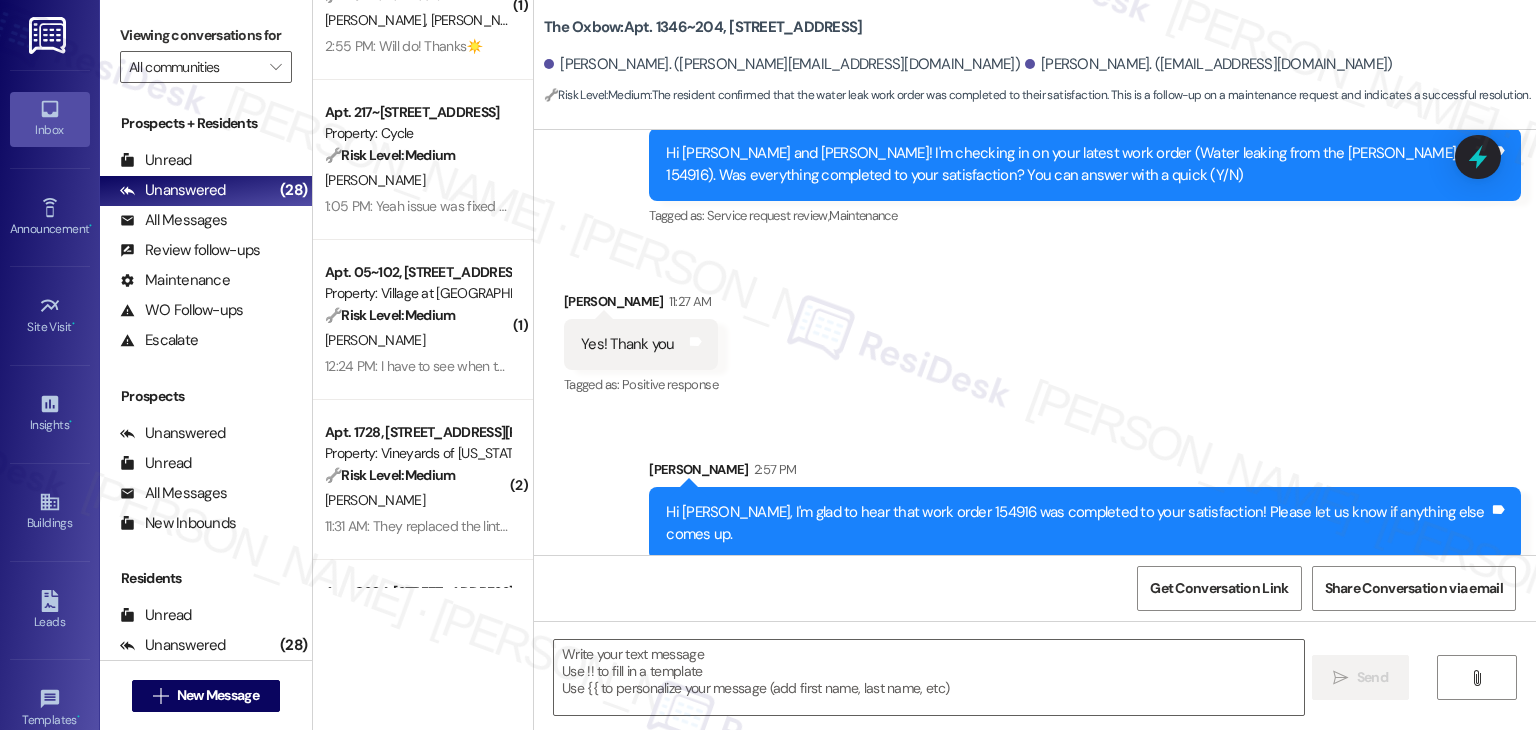 click on "Received via SMS [PERSON_NAME] 11:27 AM Yes! Thank you Tags and notes Tagged as:   Positive response Click to highlight conversations about Positive response" at bounding box center (1035, 330) 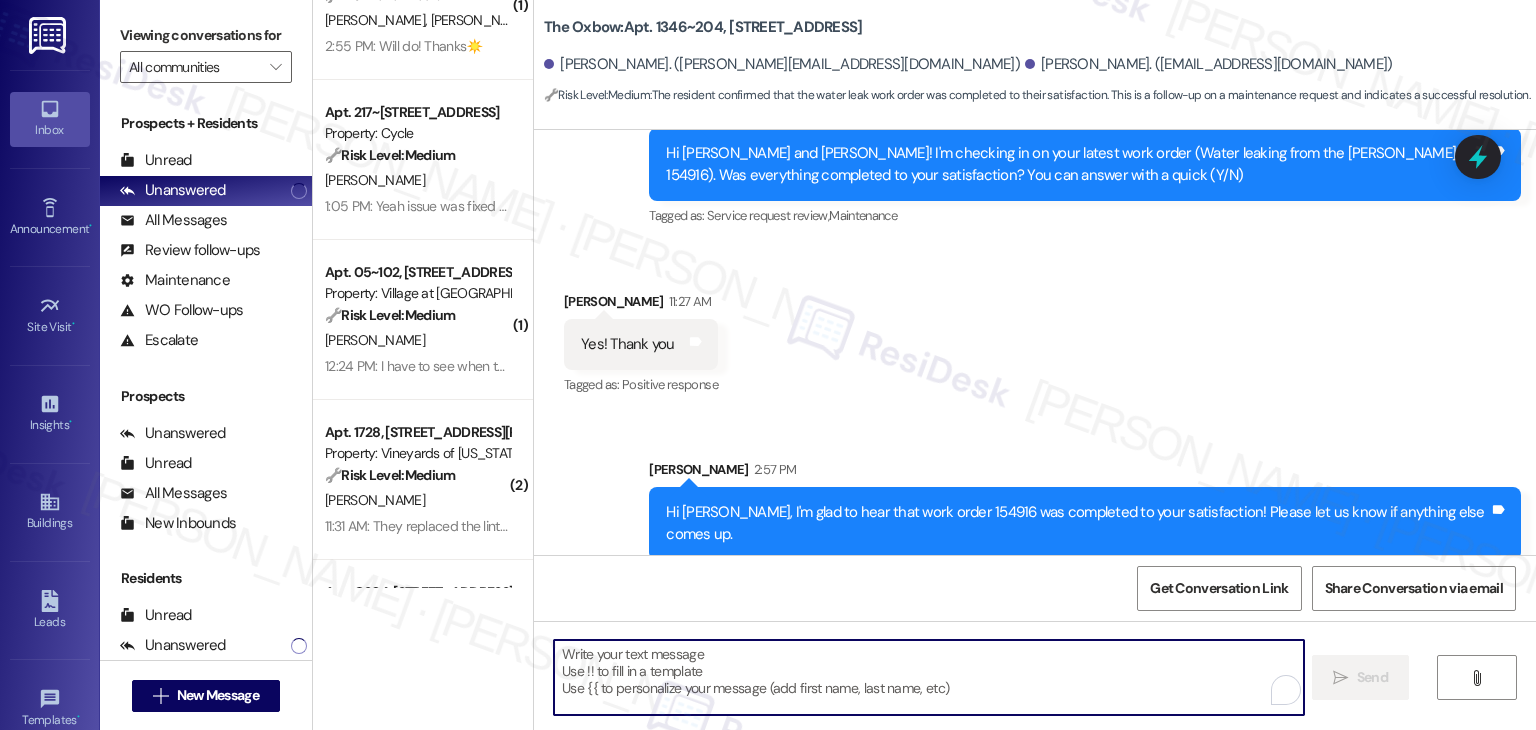 click at bounding box center [928, 677] 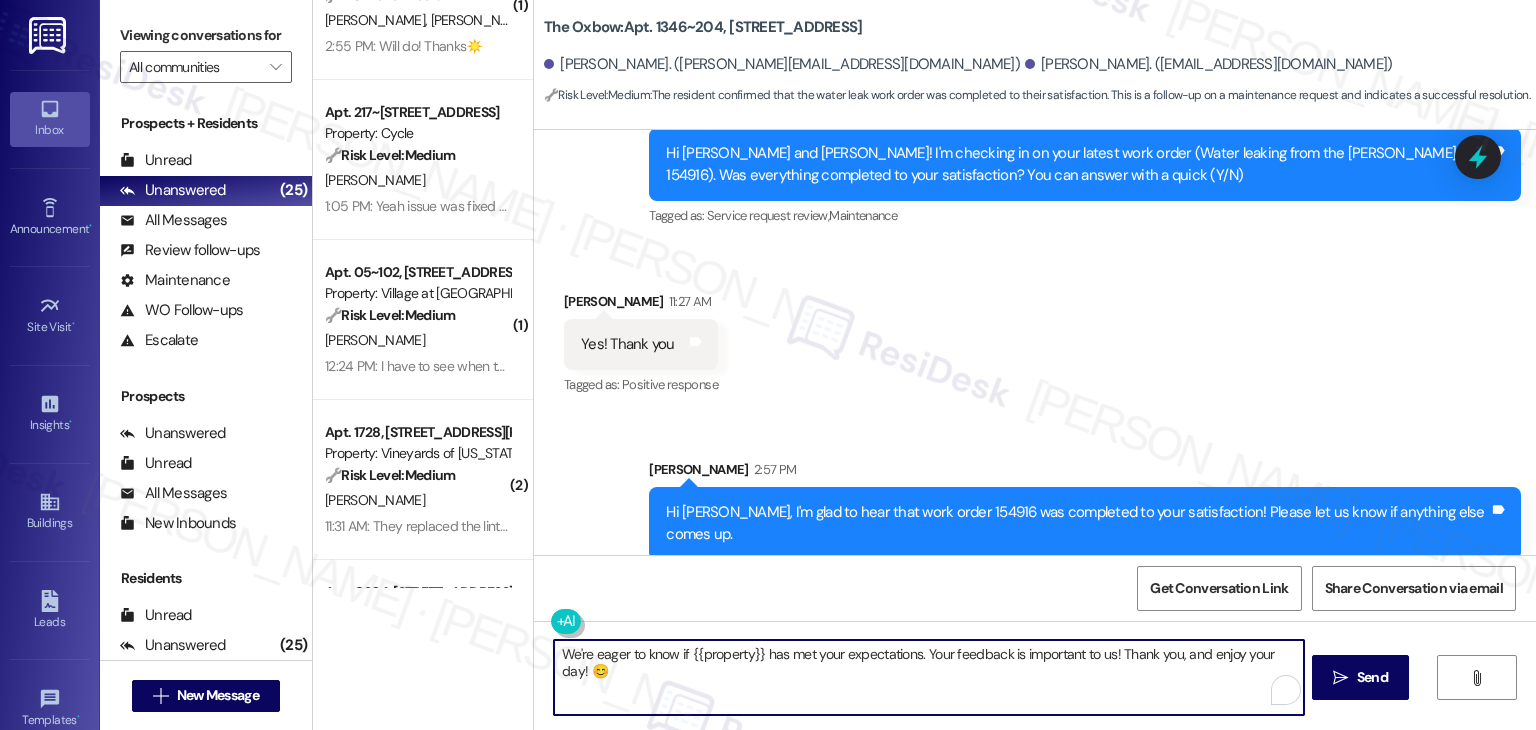 type on "We're eager to know if {{property}} has met your expectations. Your feedback is important to us! Thank you, and enjoy your day! 😊" 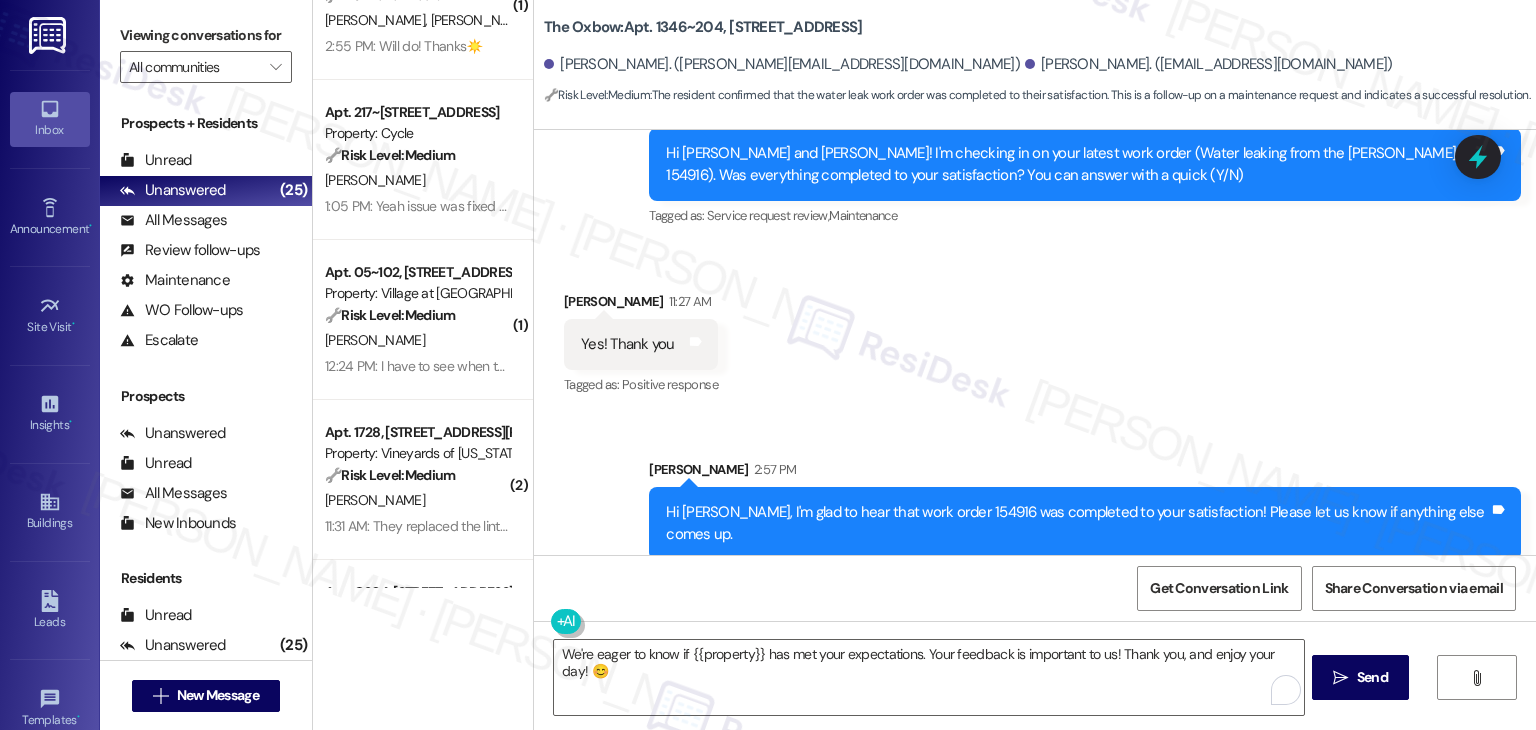 click on "Received via SMS [PERSON_NAME] 11:27 AM Yes! Thank you Tags and notes Tagged as:   Positive response Click to highlight conversations about Positive response" at bounding box center [1035, 330] 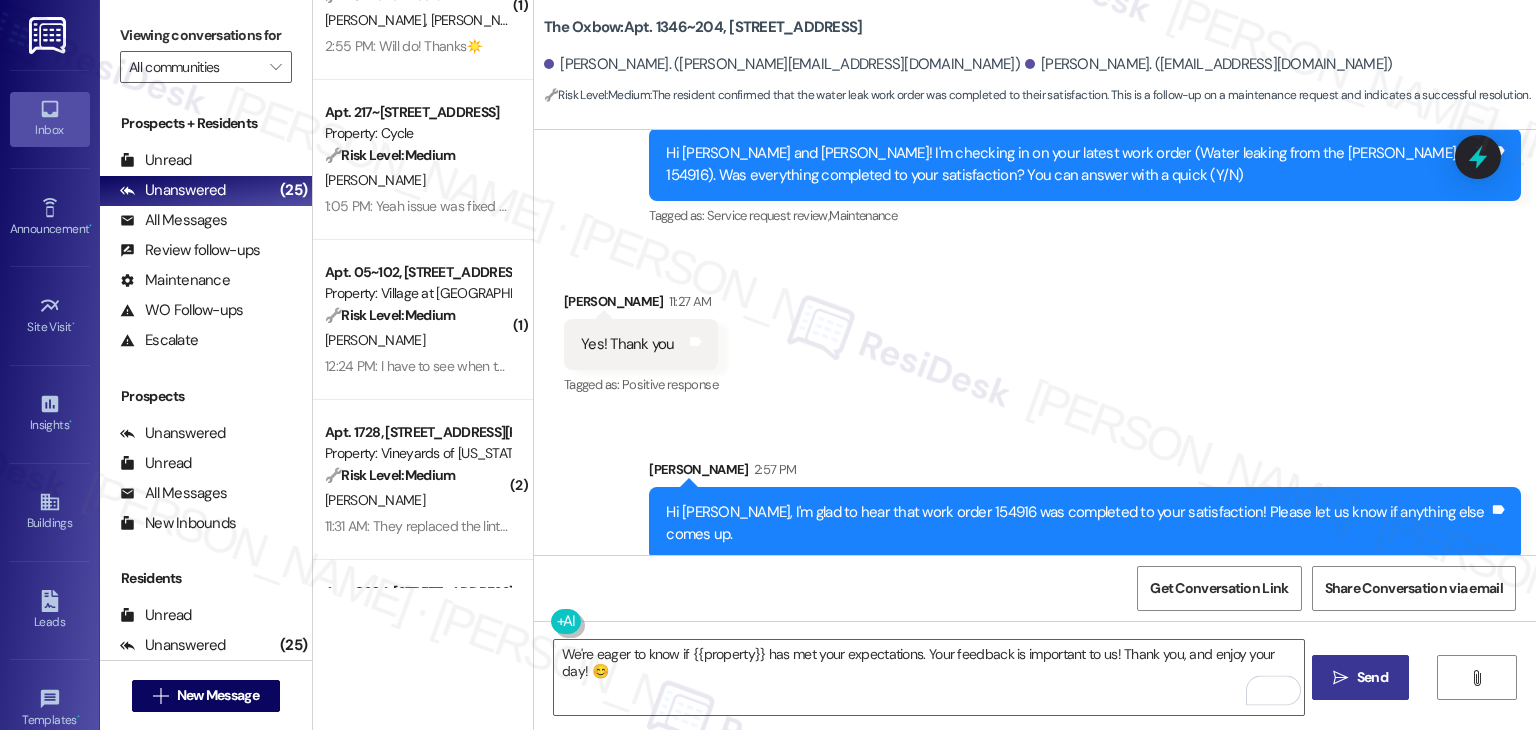 click on "Send" at bounding box center (1372, 677) 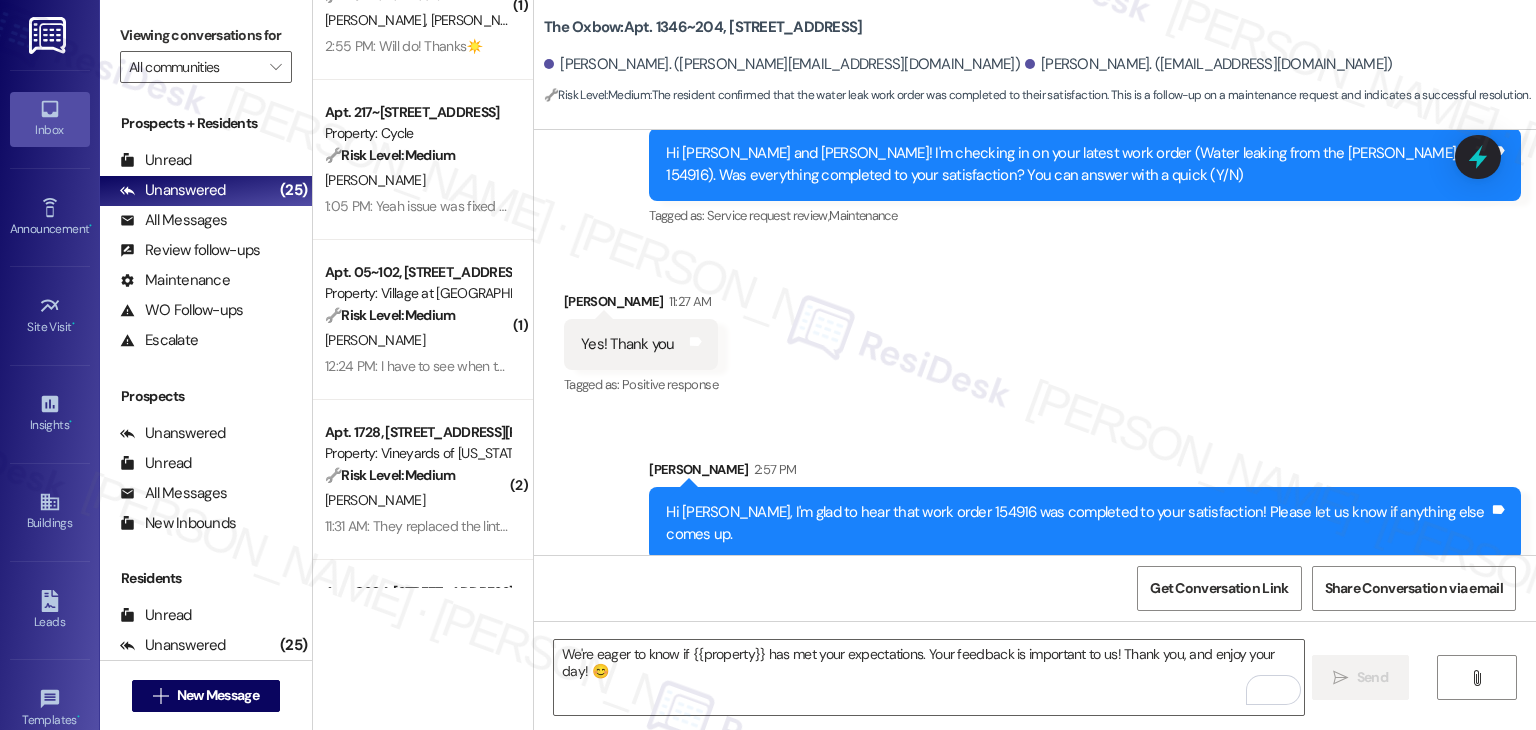 type 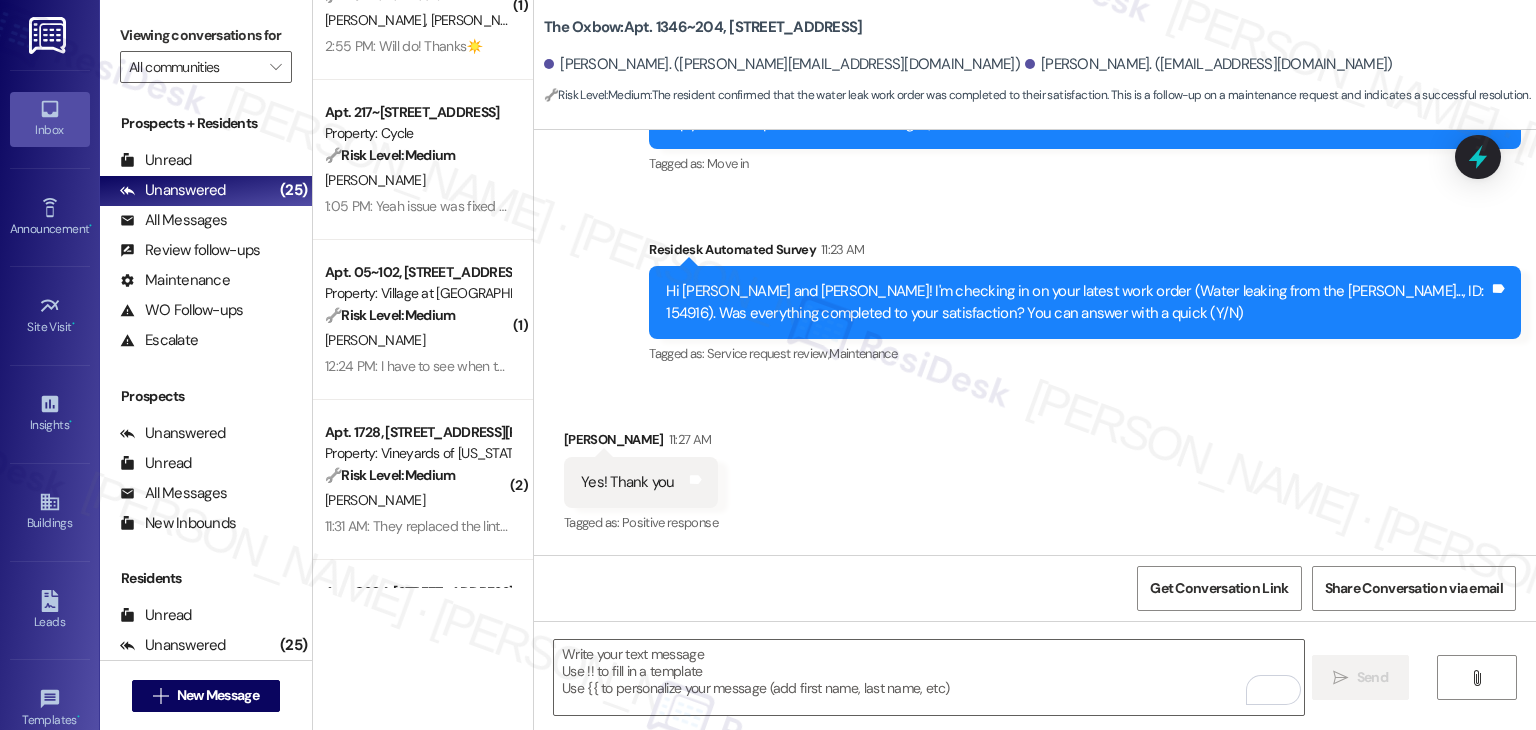 scroll, scrollTop: 280, scrollLeft: 0, axis: vertical 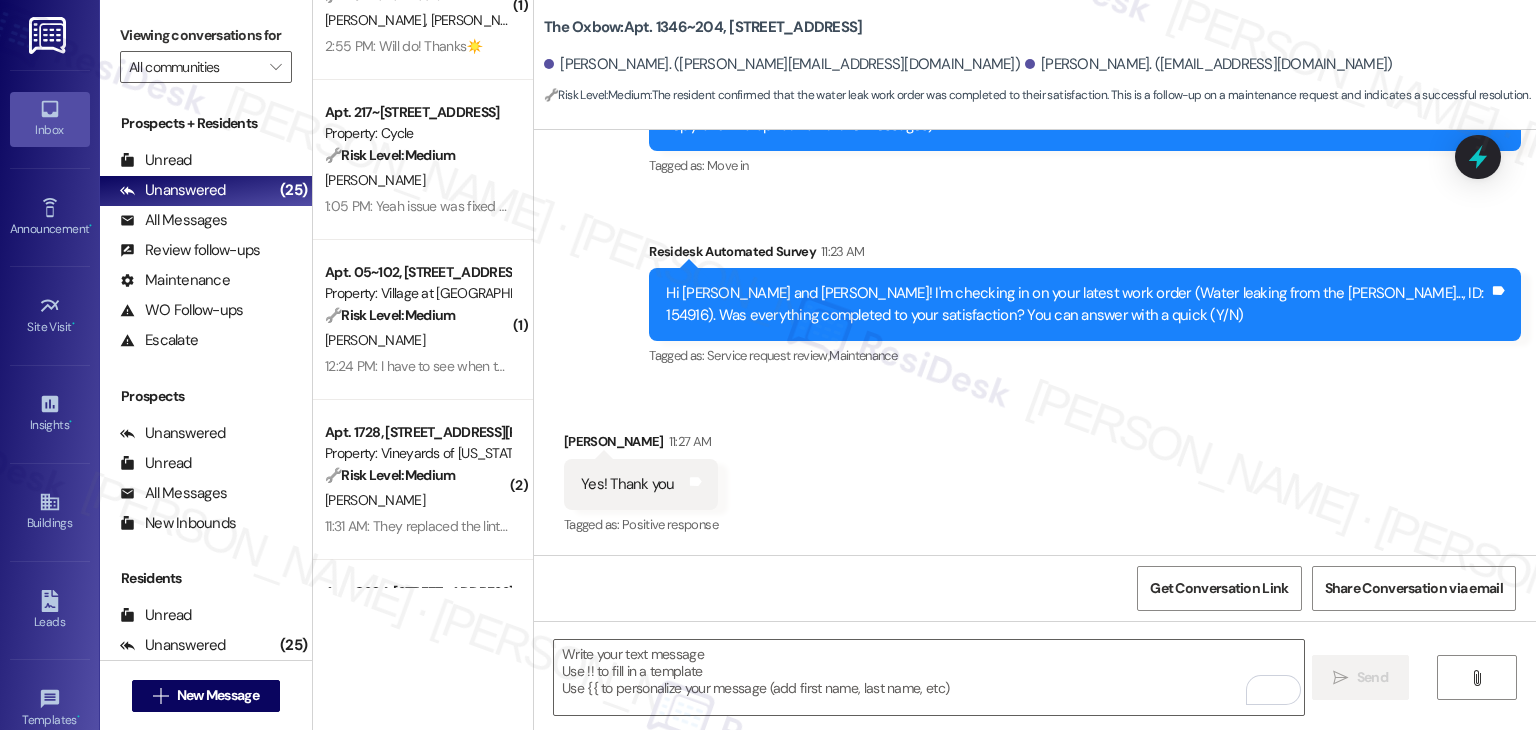 click on "Received via SMS [PERSON_NAME] 11:27 AM Yes! Thank you Tags and notes Tagged as:   Positive response Click to highlight conversations about Positive response" at bounding box center (1035, 470) 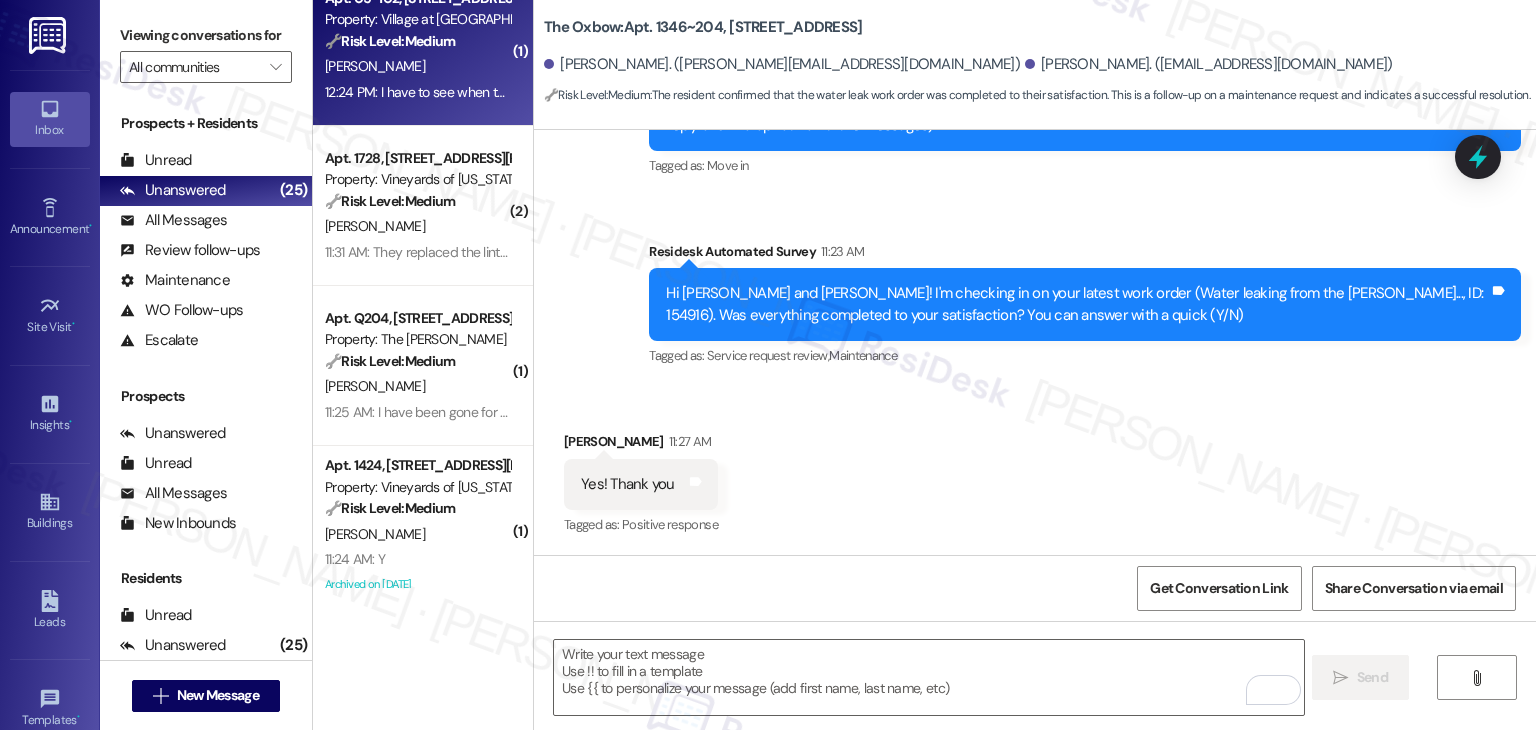 scroll, scrollTop: 800, scrollLeft: 0, axis: vertical 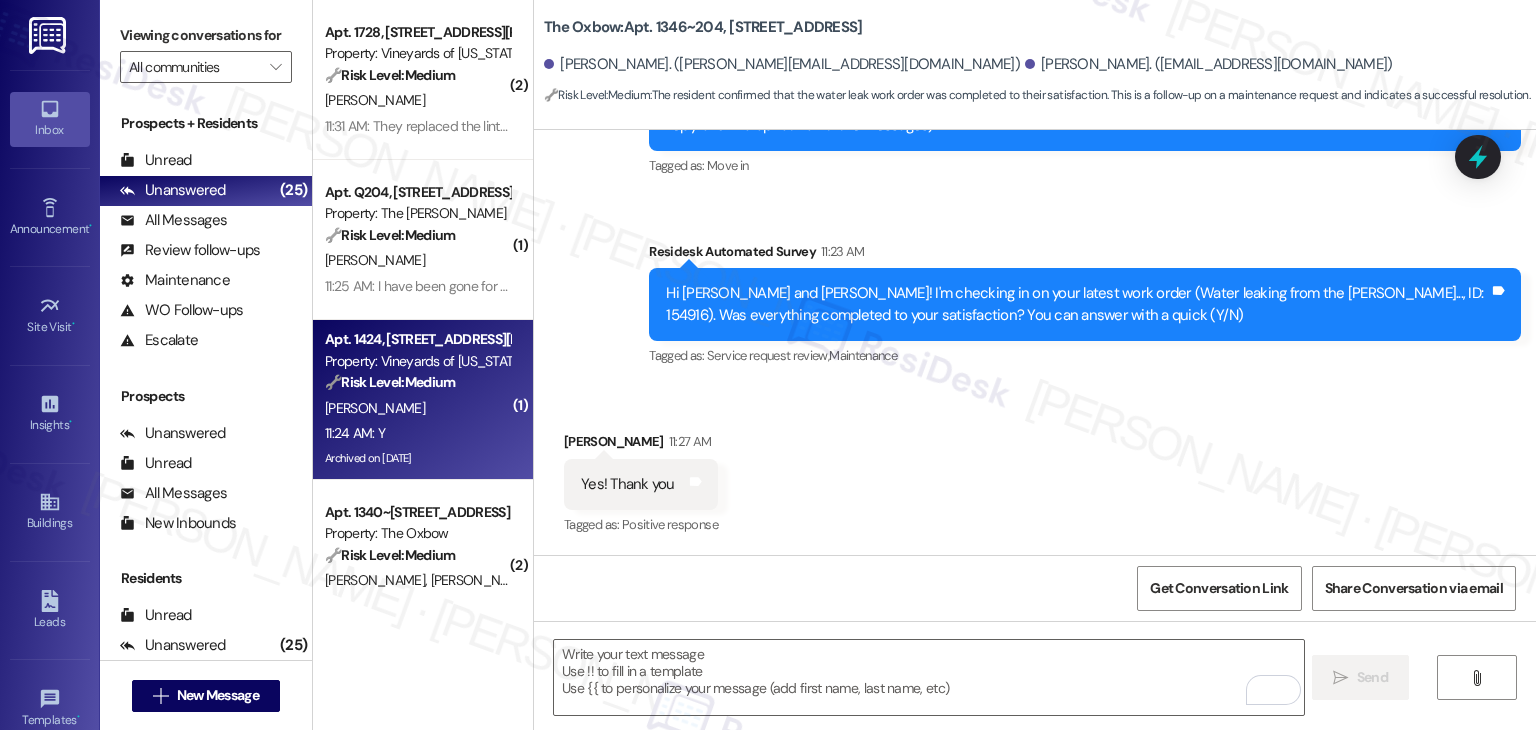 click on "11:24 AM: Y 11:24 AM: Y" at bounding box center (417, 433) 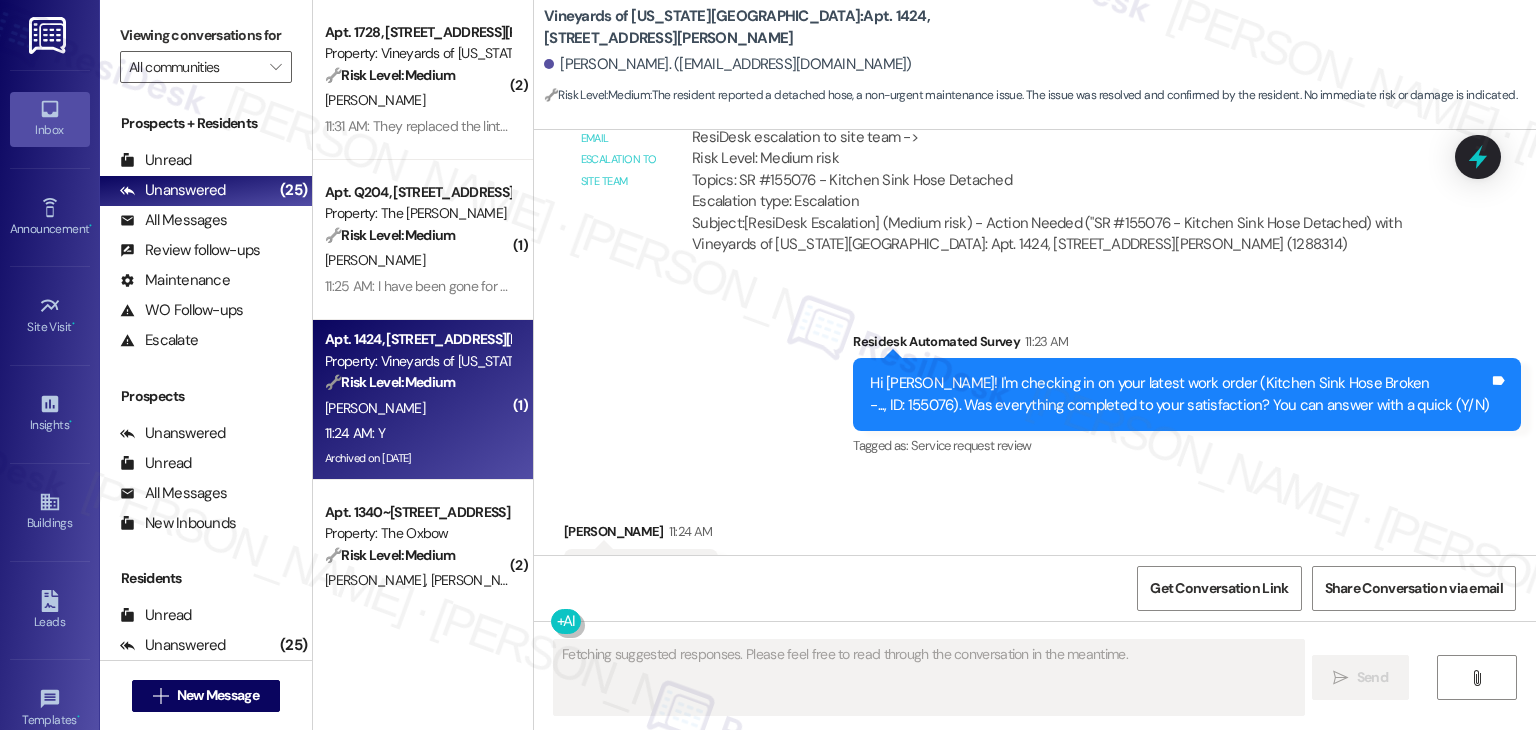 scroll, scrollTop: 8620, scrollLeft: 0, axis: vertical 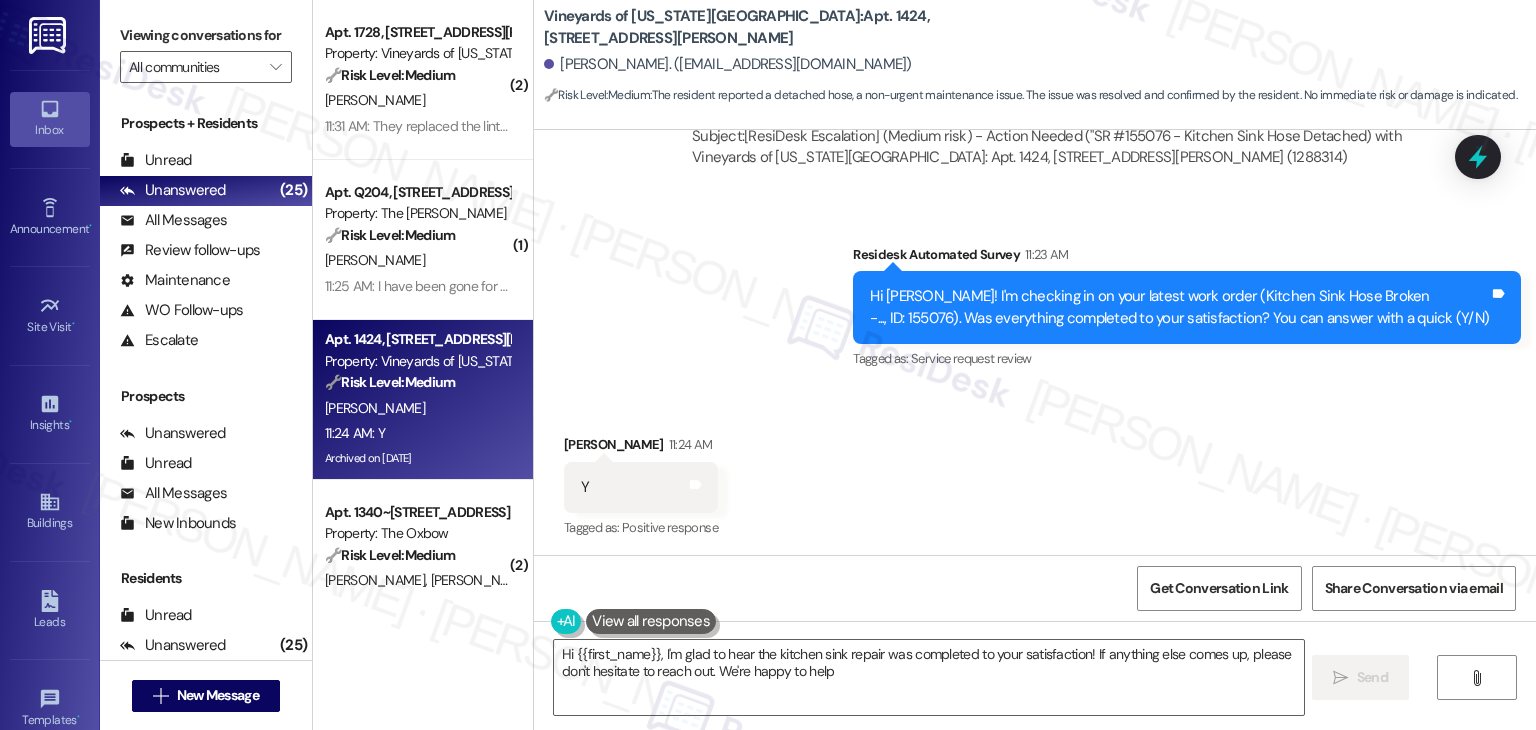 type on "Hi {{first_name}}, I'm glad to hear the kitchen sink repair was completed to your satisfaction! If anything else comes up, please don't hesitate to reach out. We're happy to help!" 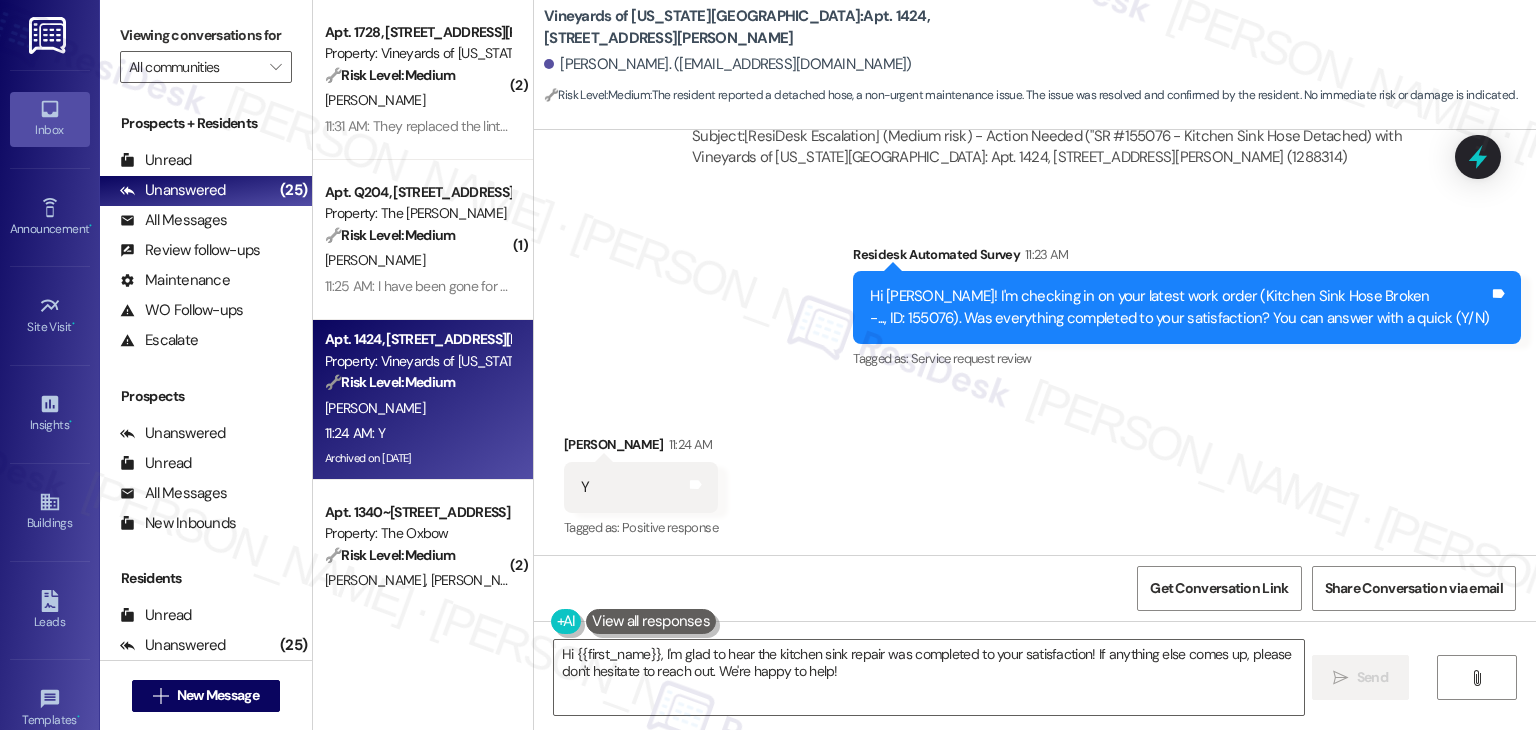 click on "Received via SMS [PERSON_NAME] 11:24 AM Y Tags and notes Tagged as:   Positive response Click to highlight conversations about Positive response" at bounding box center (1035, 473) 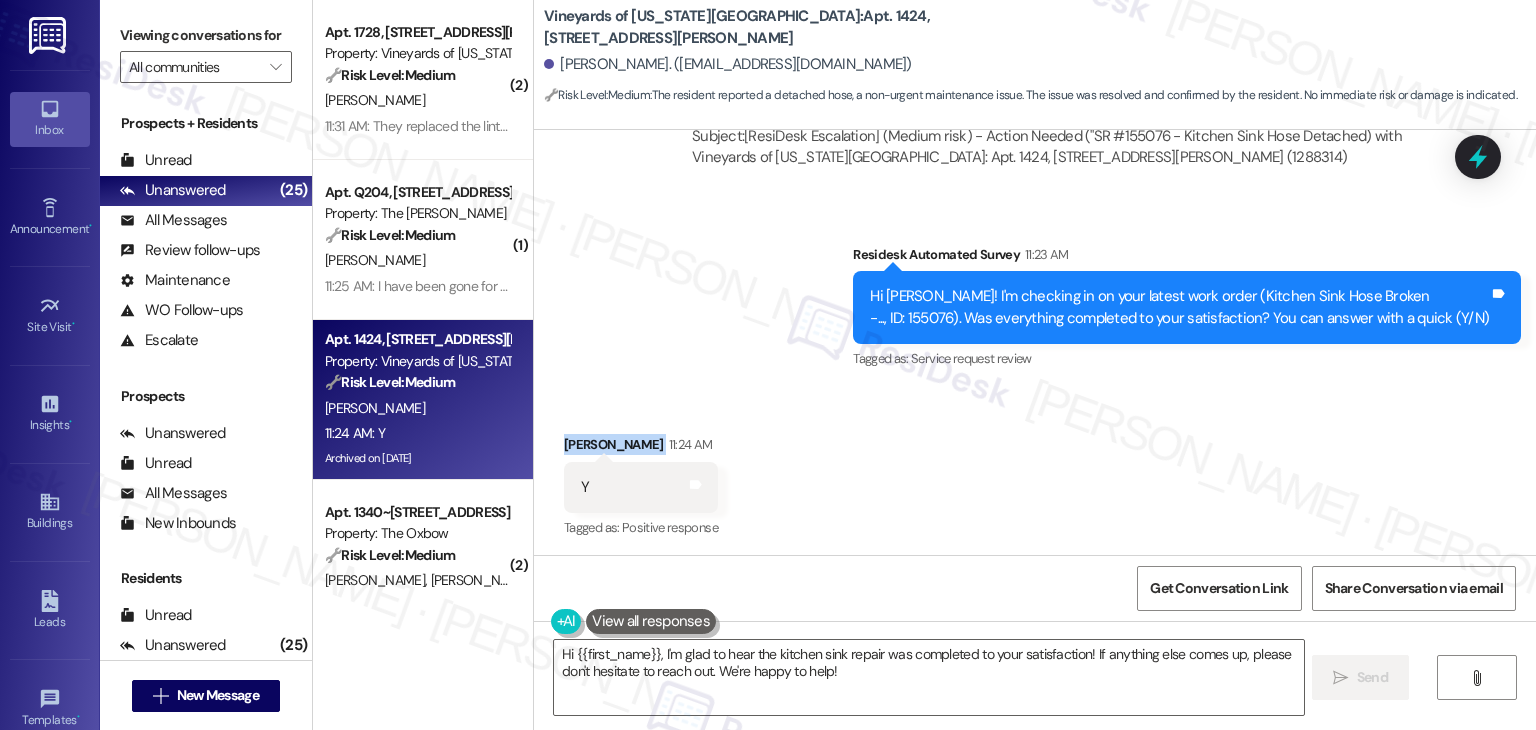 click on "Received via SMS [PERSON_NAME] 11:24 AM Y Tags and notes Tagged as:   Positive response Click to highlight conversations about Positive response" at bounding box center [1035, 473] 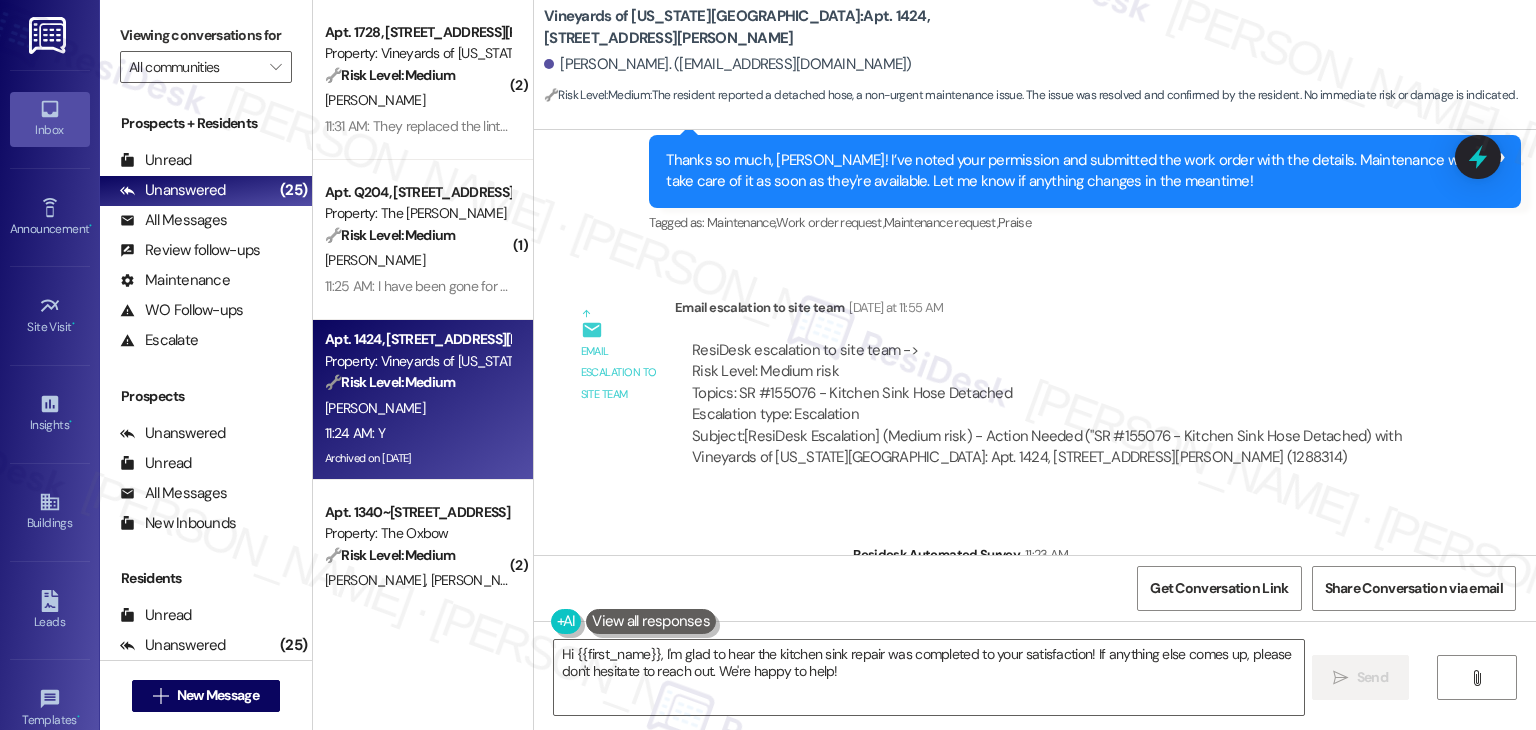scroll, scrollTop: 8320, scrollLeft: 0, axis: vertical 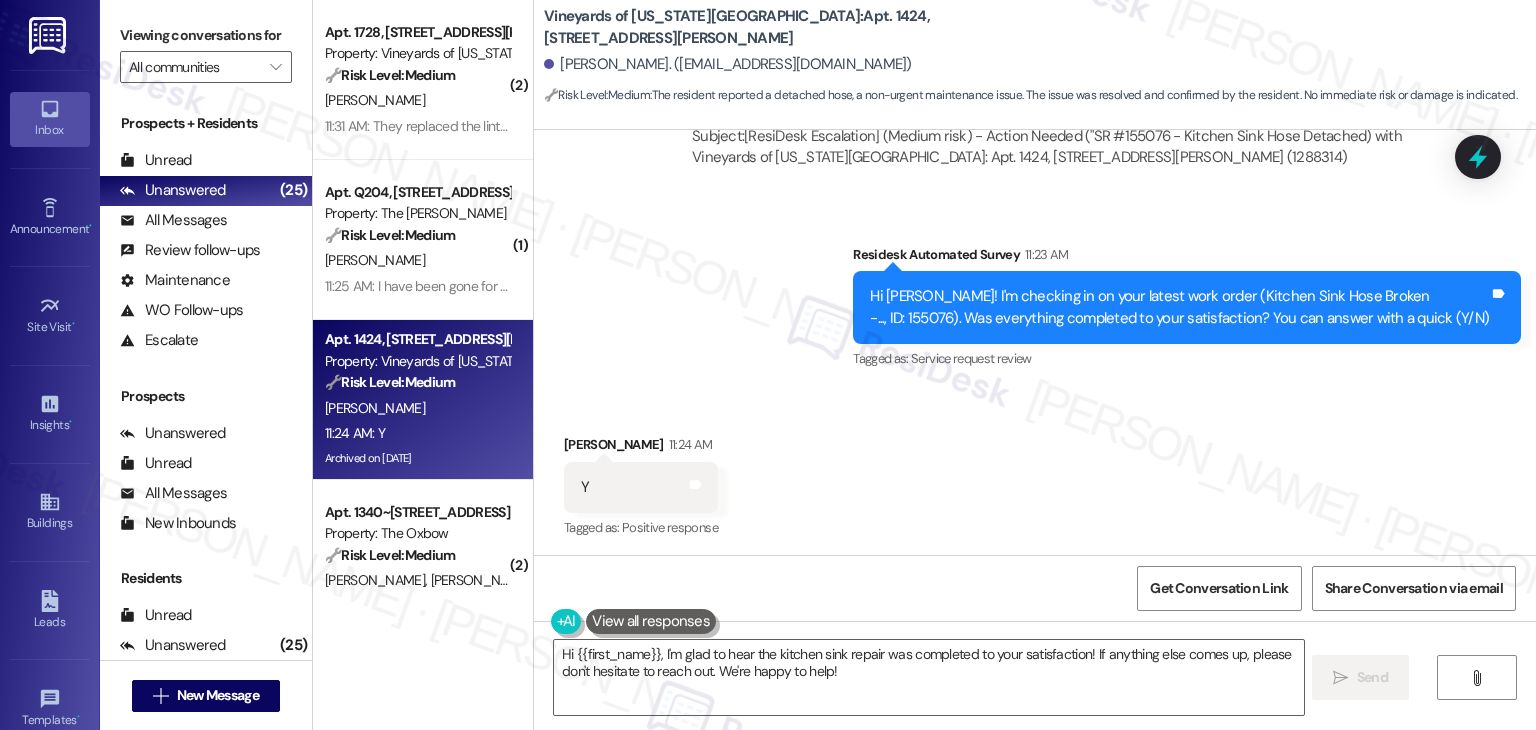 click on "Received via SMS [PERSON_NAME] 11:24 AM Y Tags and notes Tagged as:   Positive response Click to highlight conversations about Positive response" at bounding box center (1035, 473) 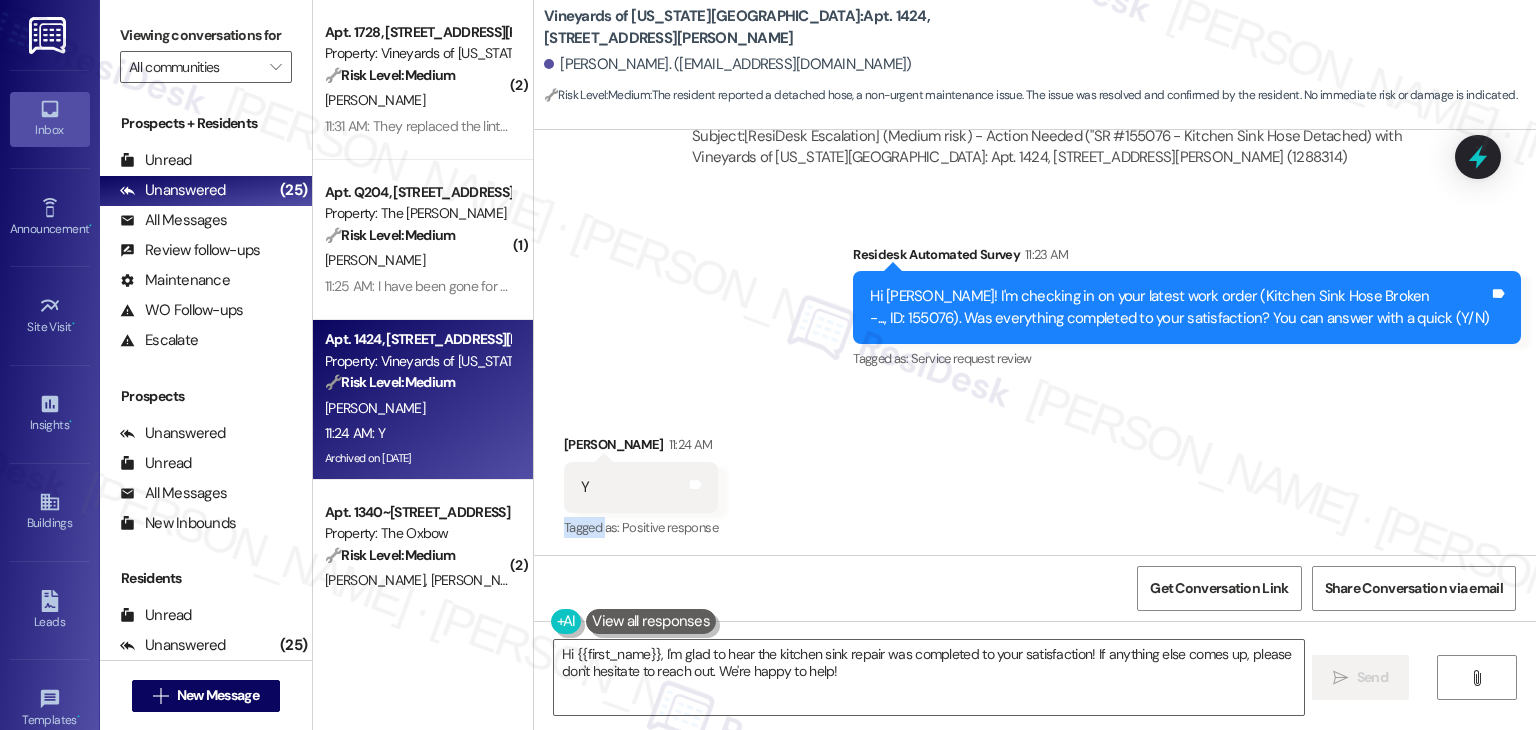 click on "Received via SMS [PERSON_NAME] 11:24 AM Y Tags and notes Tagged as:   Positive response Click to highlight conversations about Positive response" at bounding box center [1035, 473] 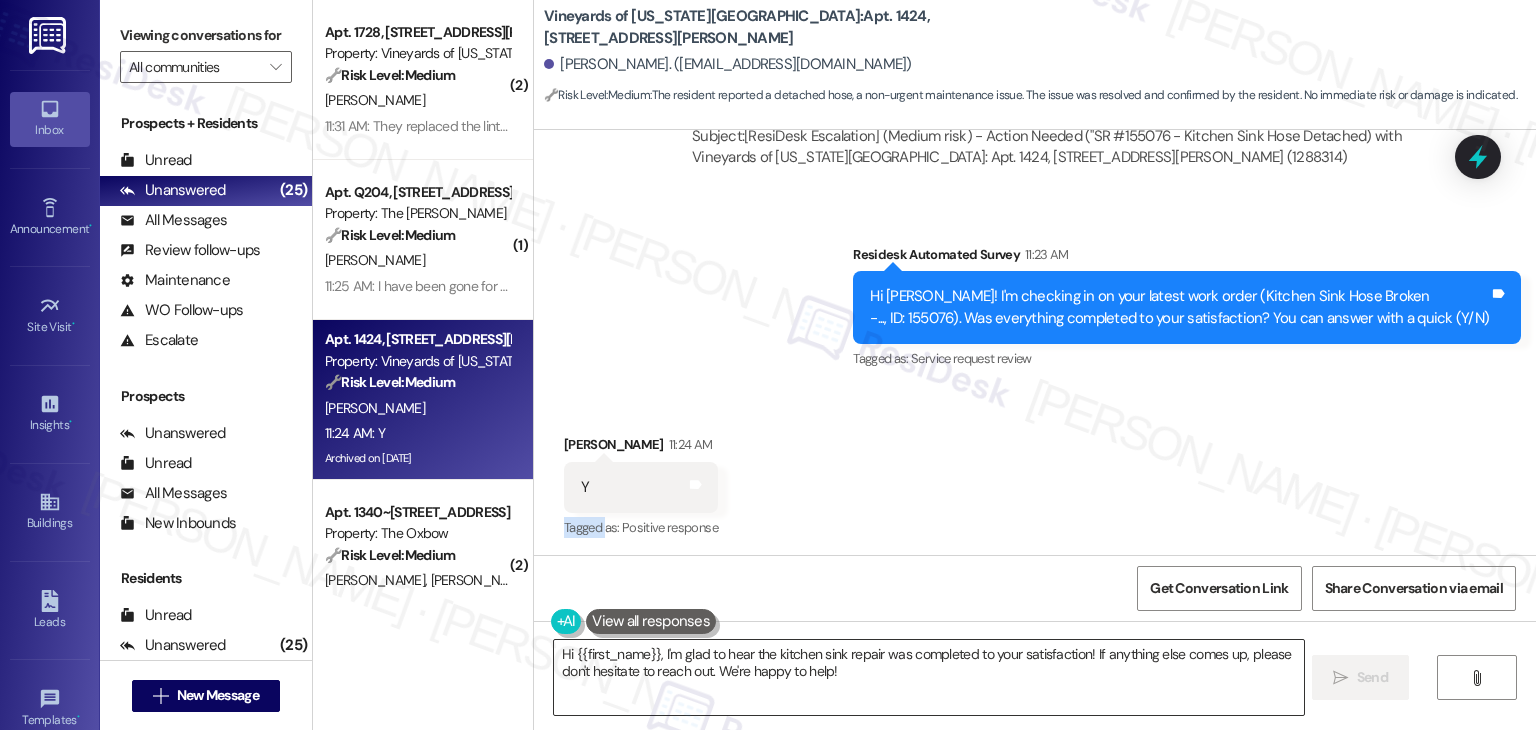 click on "Hi {{first_name}}, I'm glad to hear the kitchen sink repair was completed to your satisfaction! If anything else comes up, please don't hesitate to reach out. We're happy to help!" at bounding box center (928, 677) 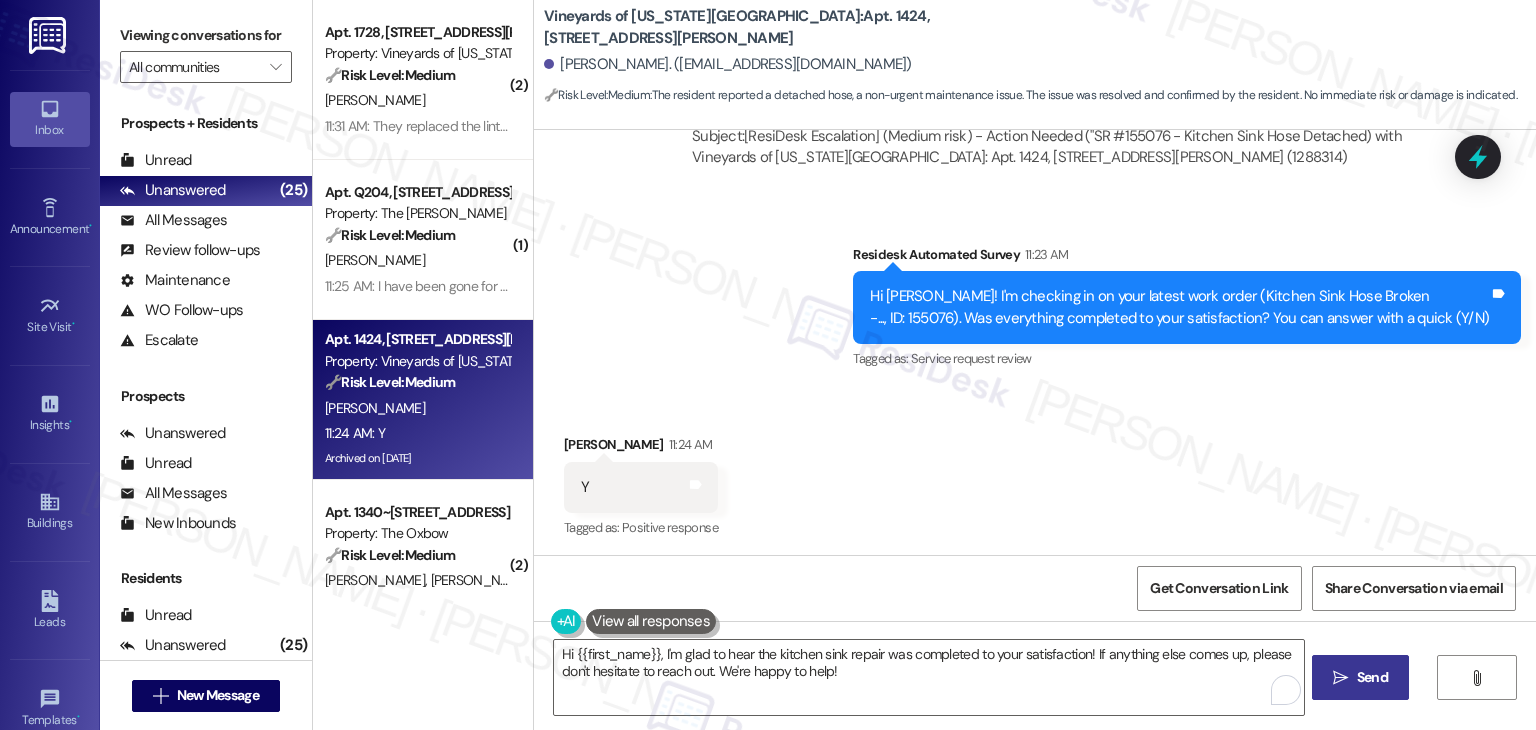 click on " Send" at bounding box center (1360, 677) 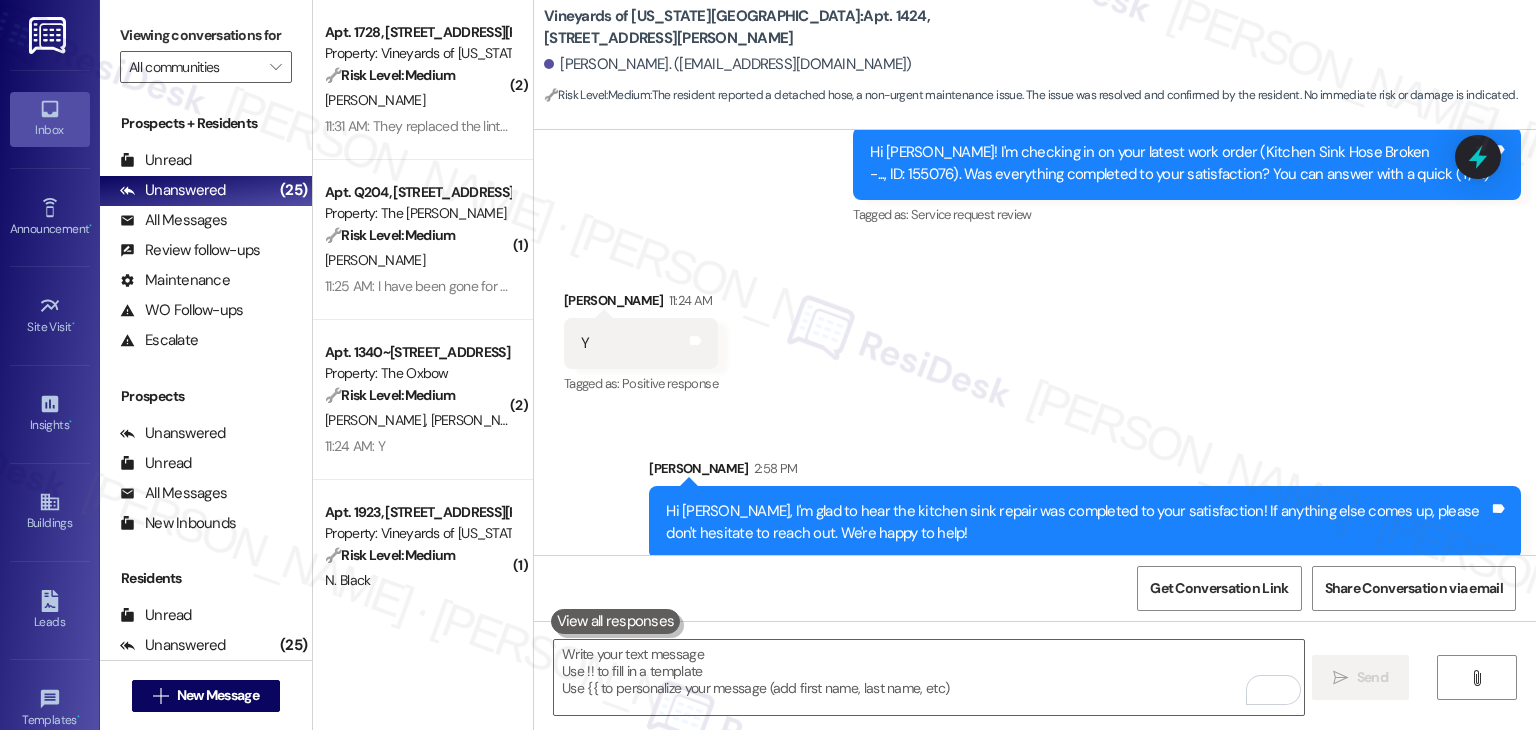 scroll, scrollTop: 8781, scrollLeft: 0, axis: vertical 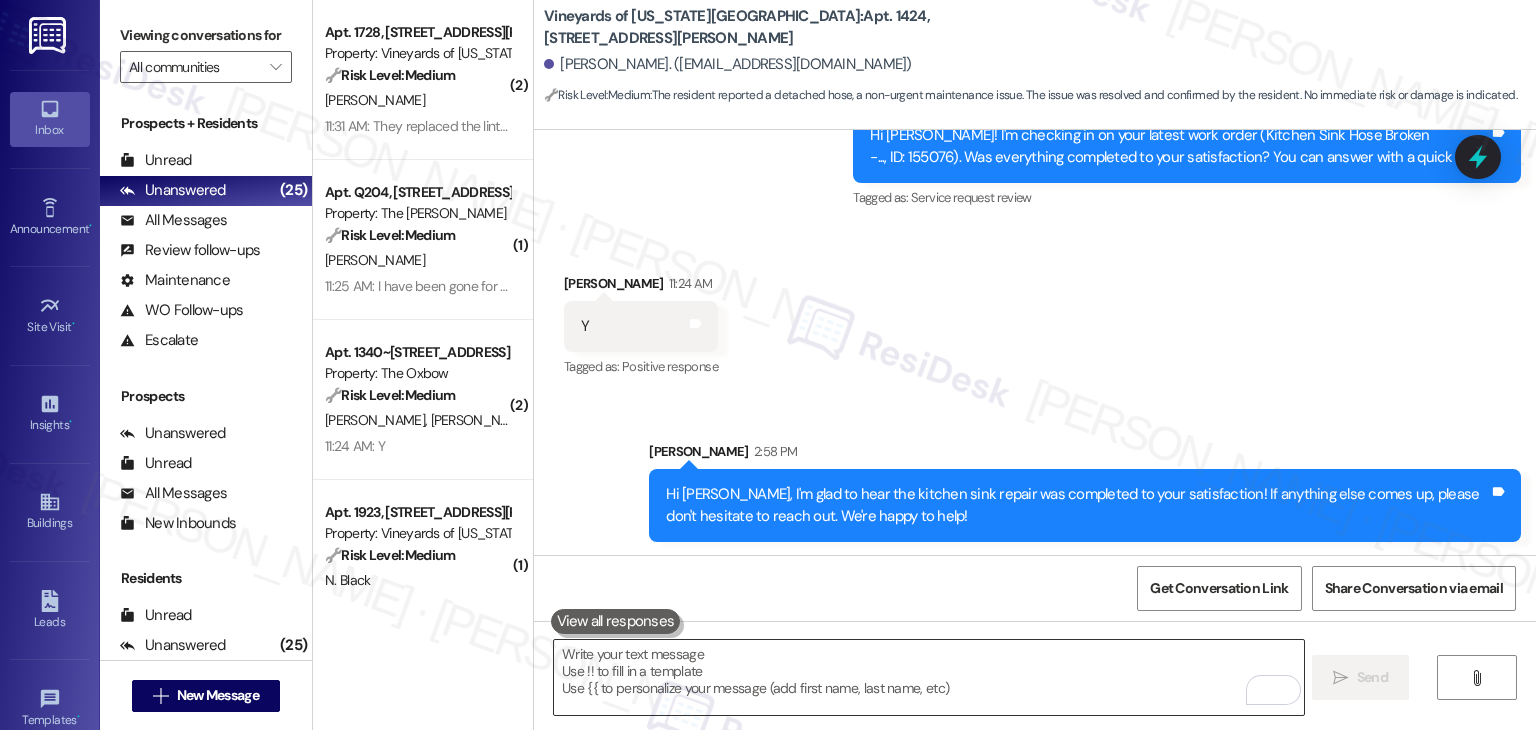 click at bounding box center [928, 677] 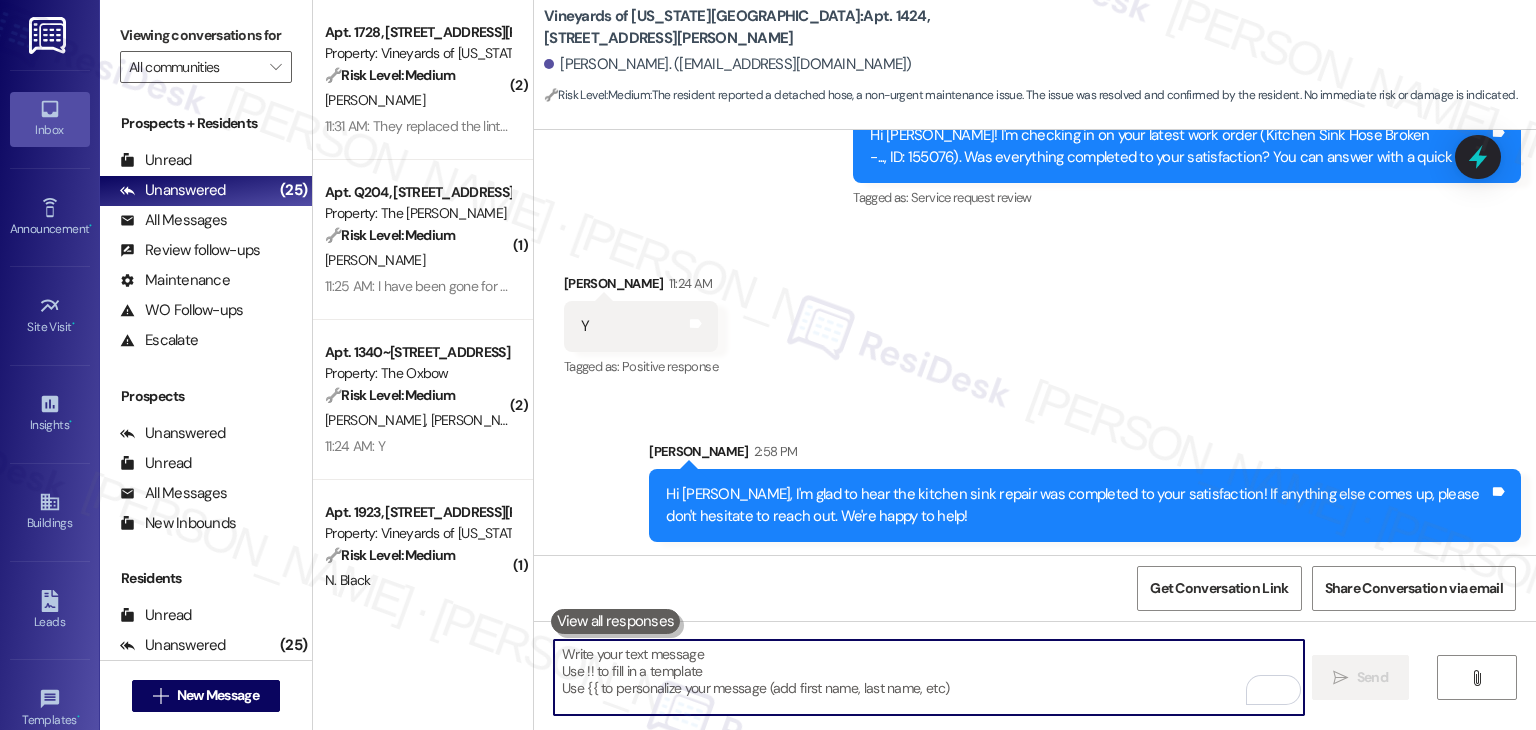 paste on "We're eager to know if {{property}} has met your expectations. Your feedback is important to us! Thank you, and enjoy your day! 😊" 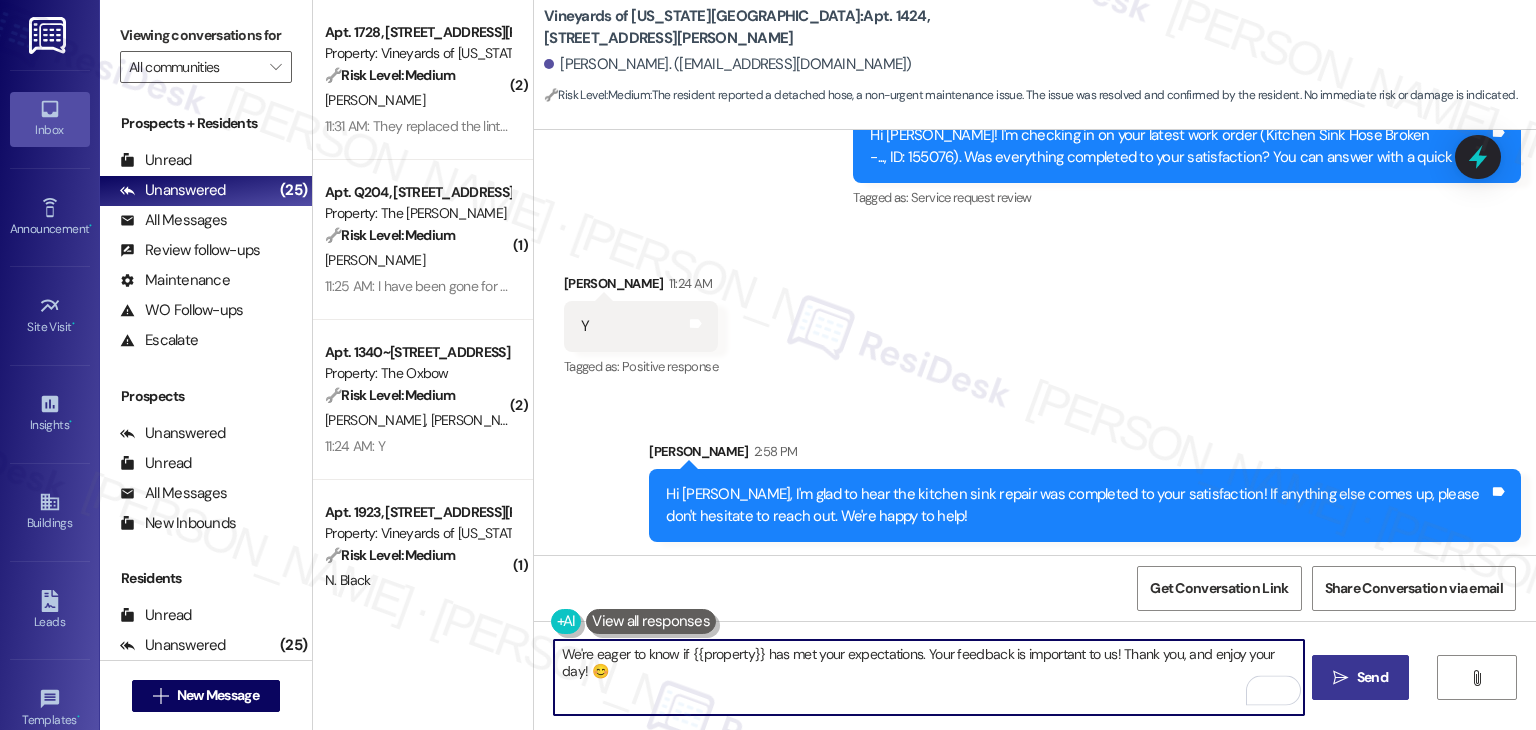 type on "We're eager to know if {{property}} has met your expectations. Your feedback is important to us! Thank you, and enjoy your day! 😊" 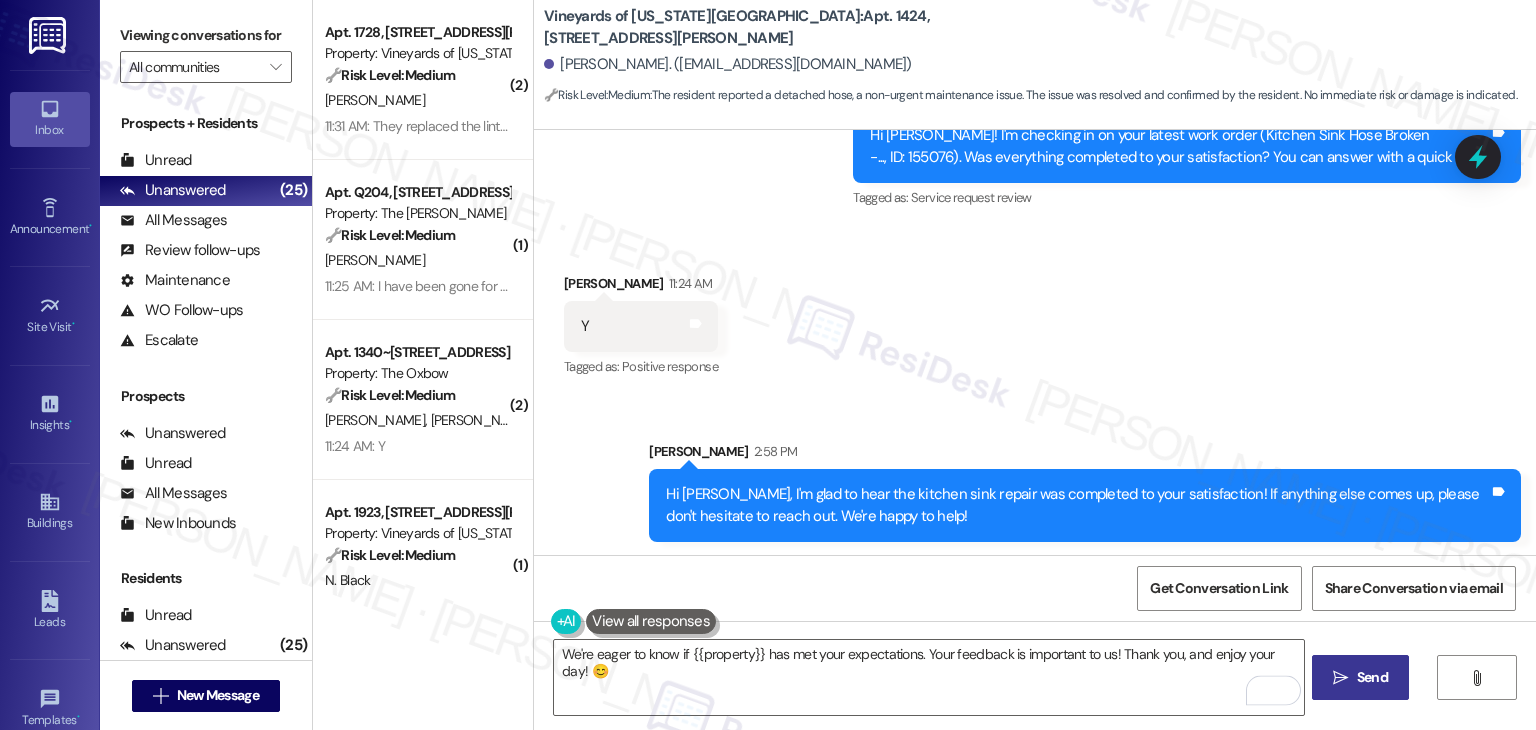click on "Send" at bounding box center (1372, 677) 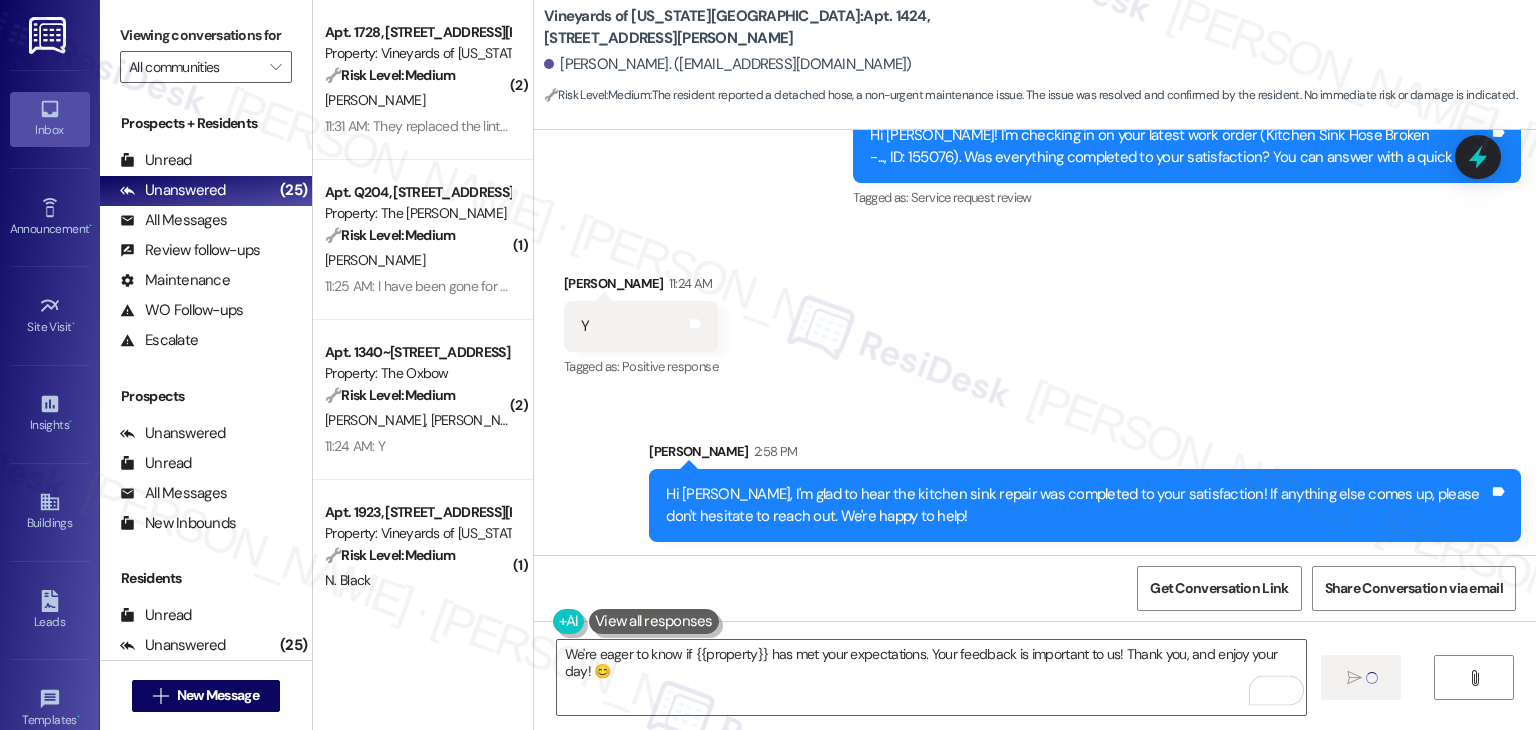 type 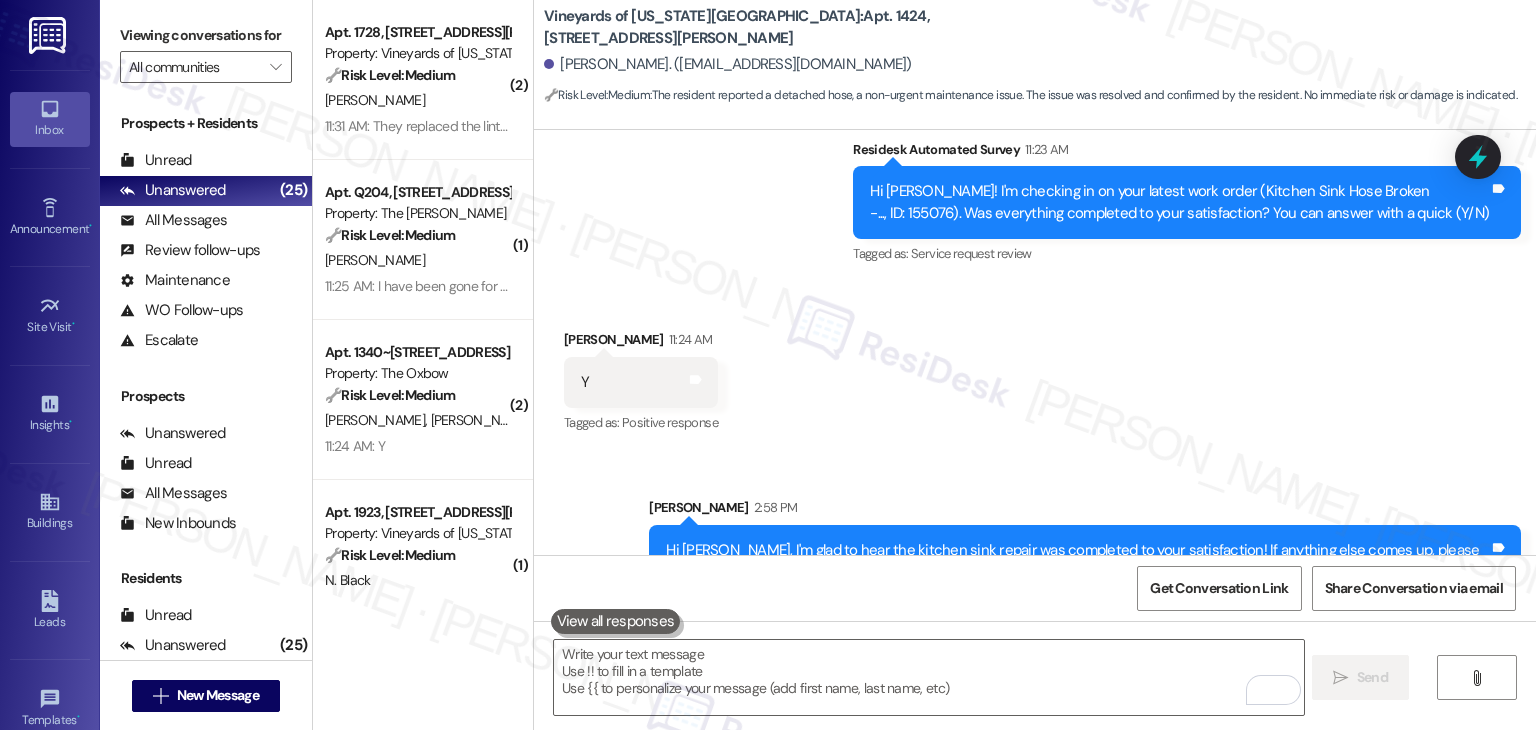 scroll, scrollTop: 8720, scrollLeft: 0, axis: vertical 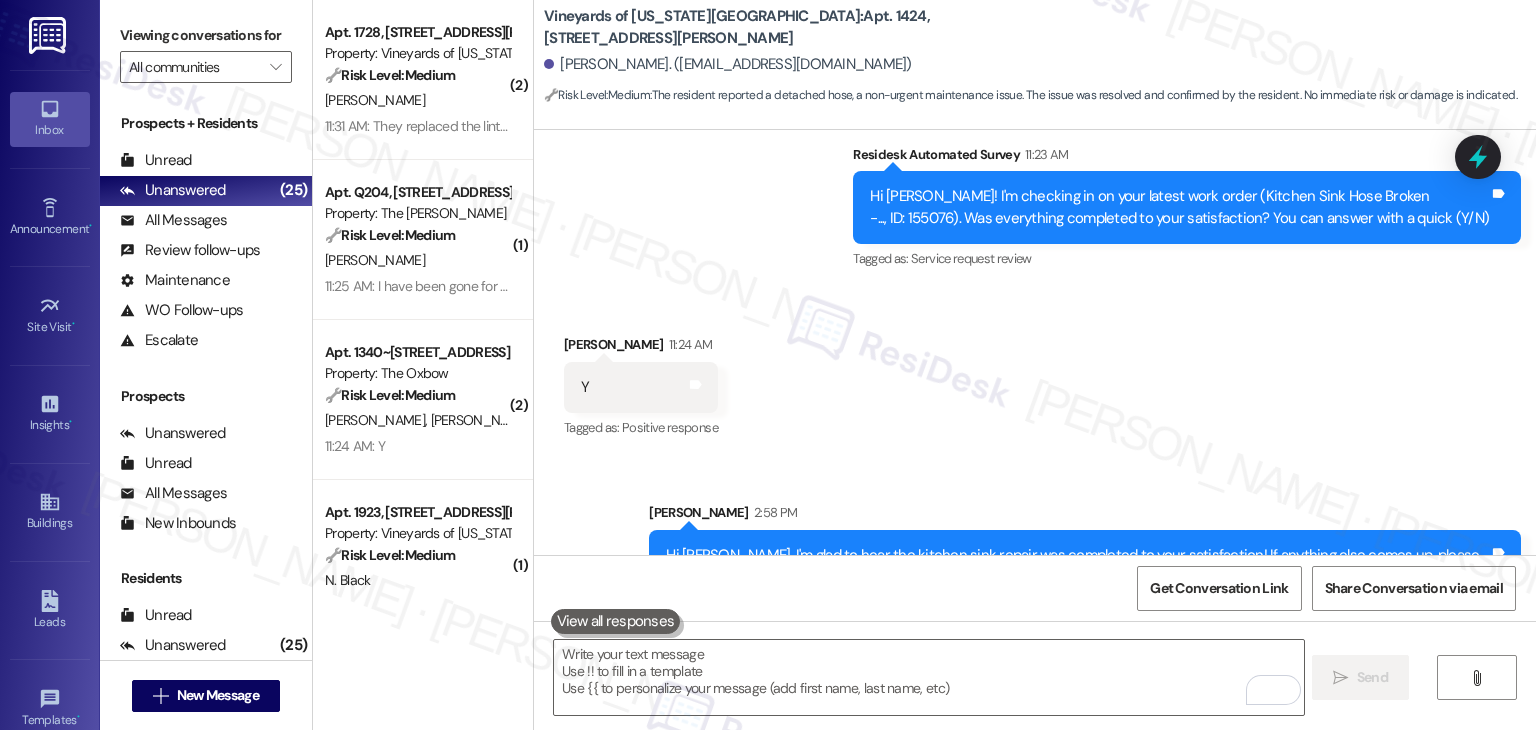 click on "Received via SMS [PERSON_NAME] 11:24 AM Y Tags and notes Tagged as:   Positive response Click to highlight conversations about Positive response" at bounding box center (1035, 373) 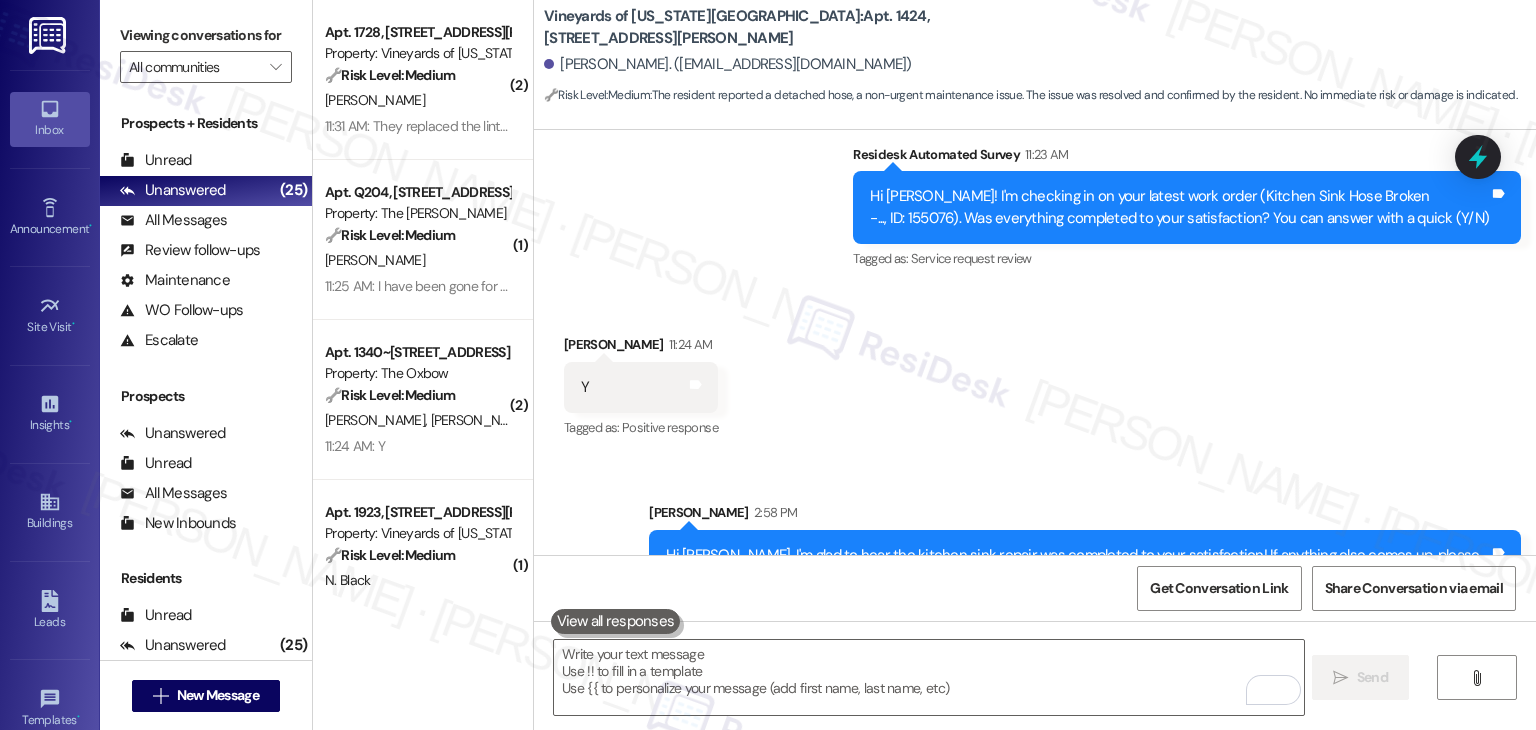 click on "Received via SMS [PERSON_NAME] 11:24 AM Y Tags and notes Tagged as:   Positive response Click to highlight conversations about Positive response" at bounding box center [1035, 373] 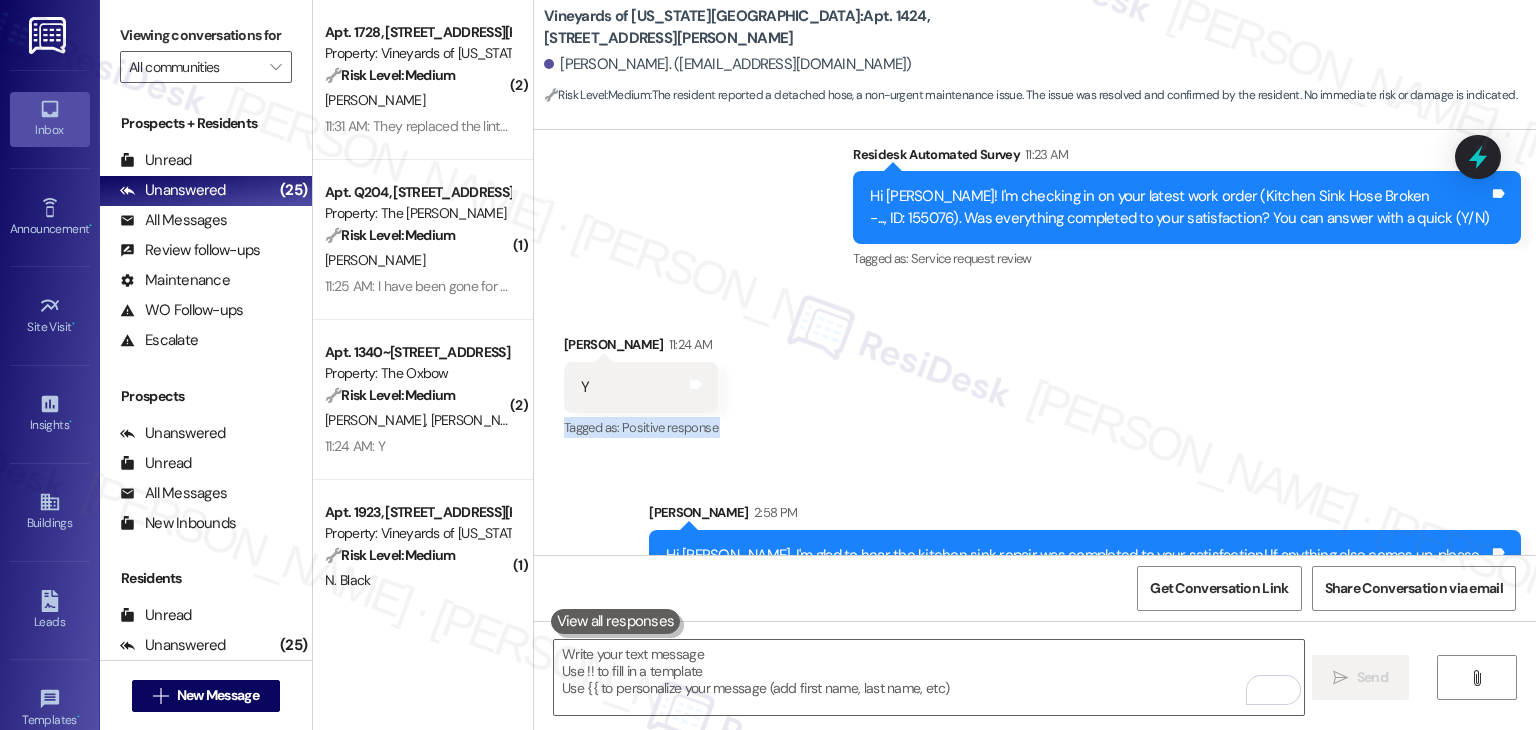 click on "Received via SMS [PERSON_NAME] 11:24 AM Y Tags and notes Tagged as:   Positive response Click to highlight conversations about Positive response" at bounding box center (1035, 373) 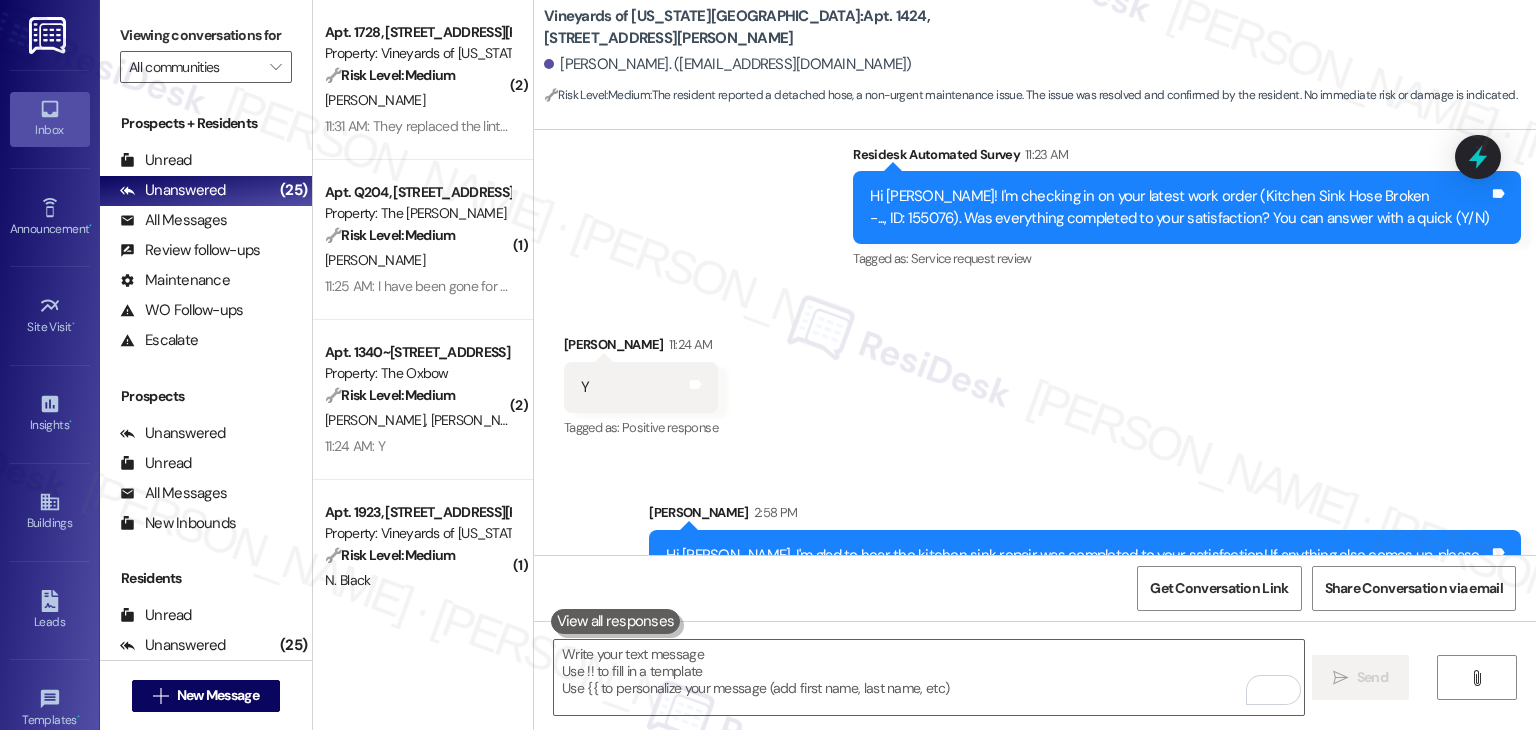 click on "Received via SMS [PERSON_NAME] 11:24 AM Y Tags and notes Tagged as:   Positive response Click to highlight conversations about Positive response" at bounding box center [1035, 373] 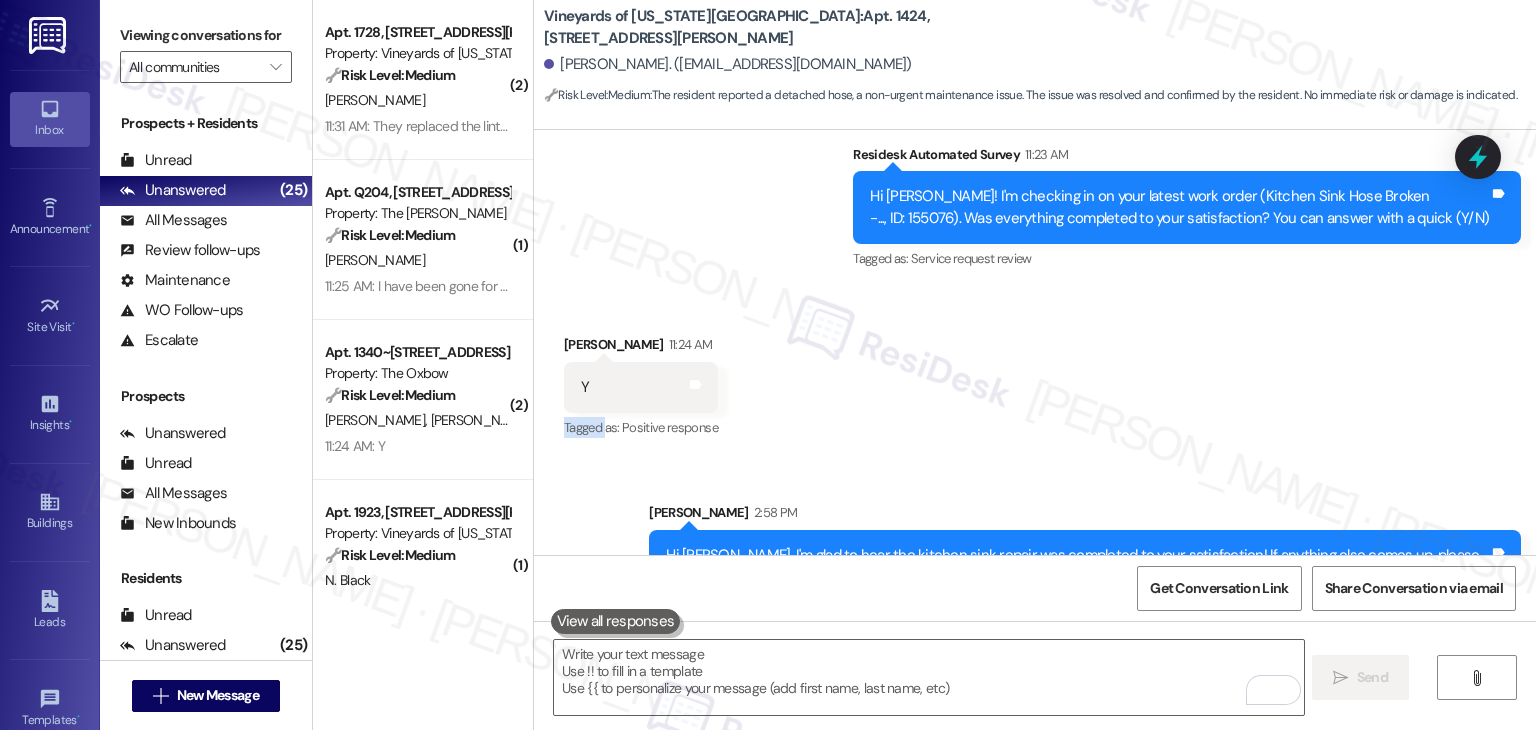 click on "Received via SMS [PERSON_NAME] 11:24 AM Y Tags and notes Tagged as:   Positive response Click to highlight conversations about Positive response" at bounding box center (1035, 373) 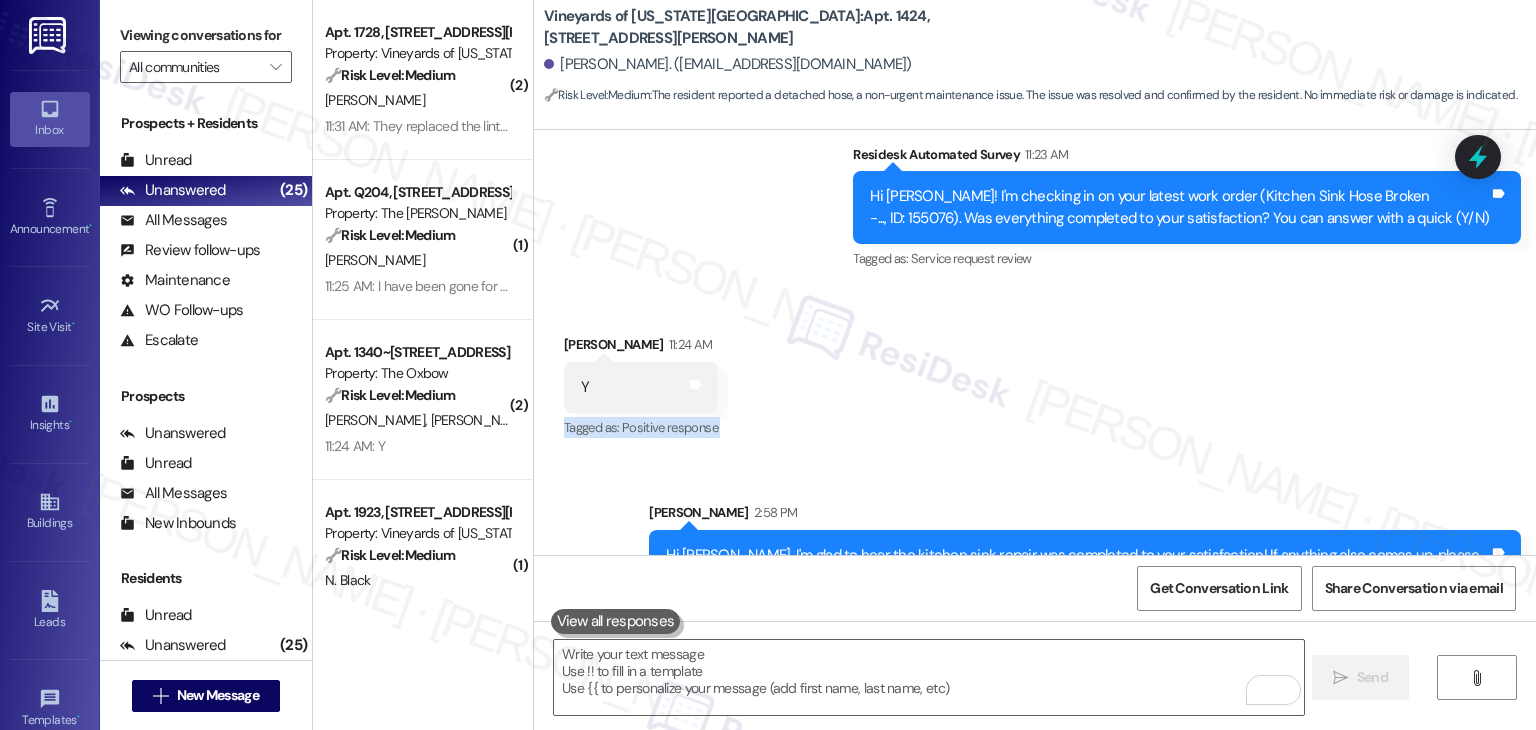 click on "Received via SMS [PERSON_NAME] 11:24 AM Y Tags and notes Tagged as:   Positive response Click to highlight conversations about Positive response" at bounding box center (1035, 373) 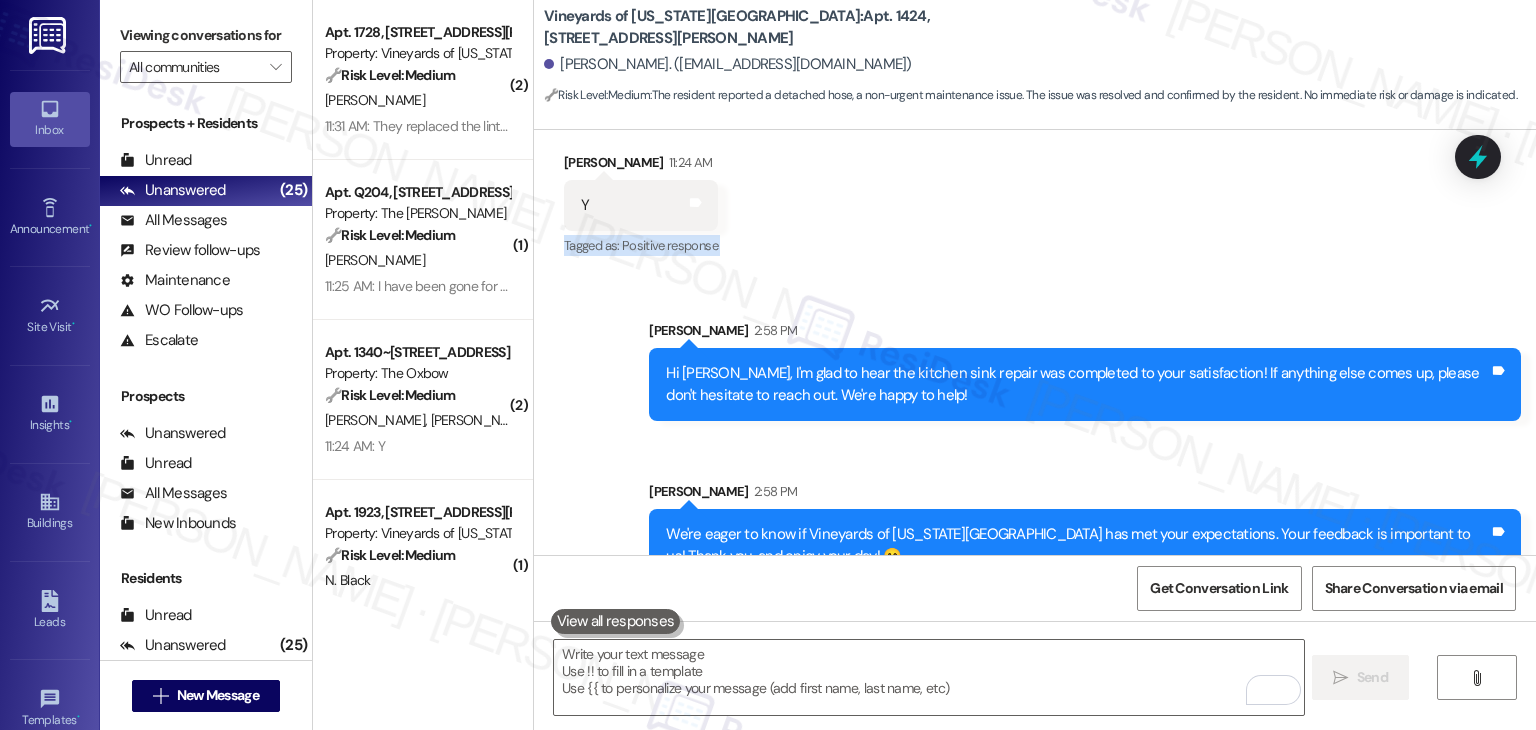 scroll, scrollTop: 8942, scrollLeft: 0, axis: vertical 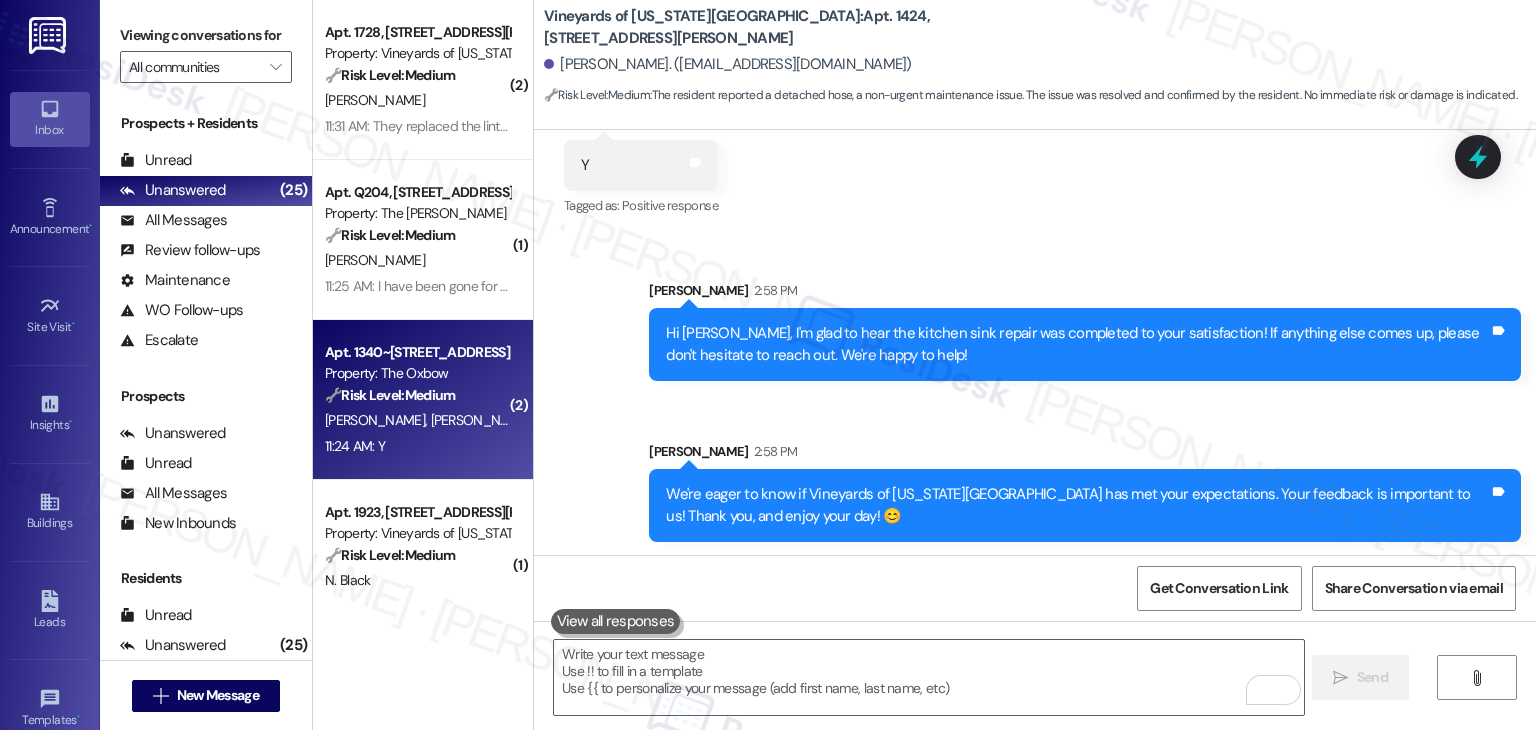 click on "🔧  Risk Level:  Medium The resident confirmed that the AC work order was completed to their satisfaction. This is a follow-up on a maintenance request with a positive resolution." at bounding box center [417, 395] 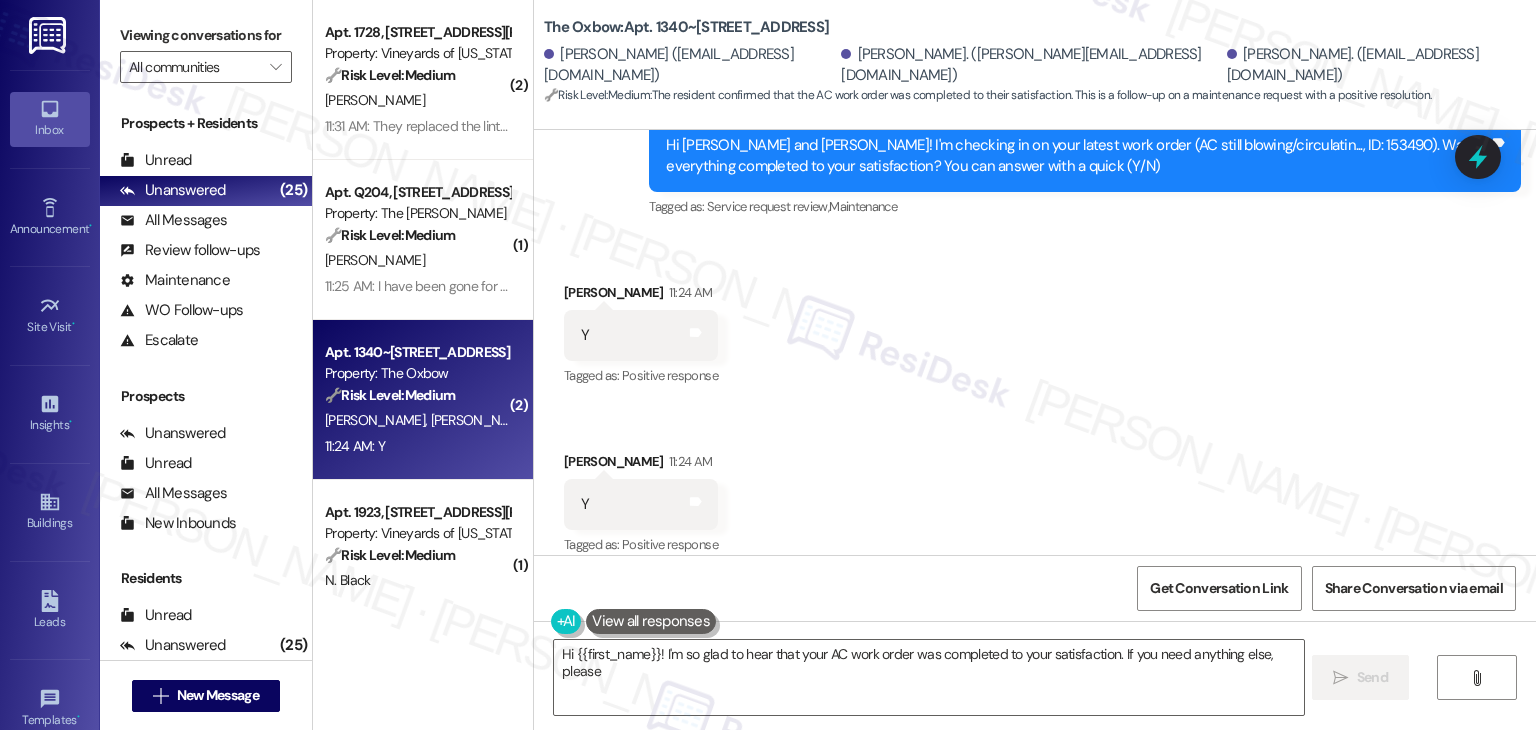 scroll, scrollTop: 1920, scrollLeft: 0, axis: vertical 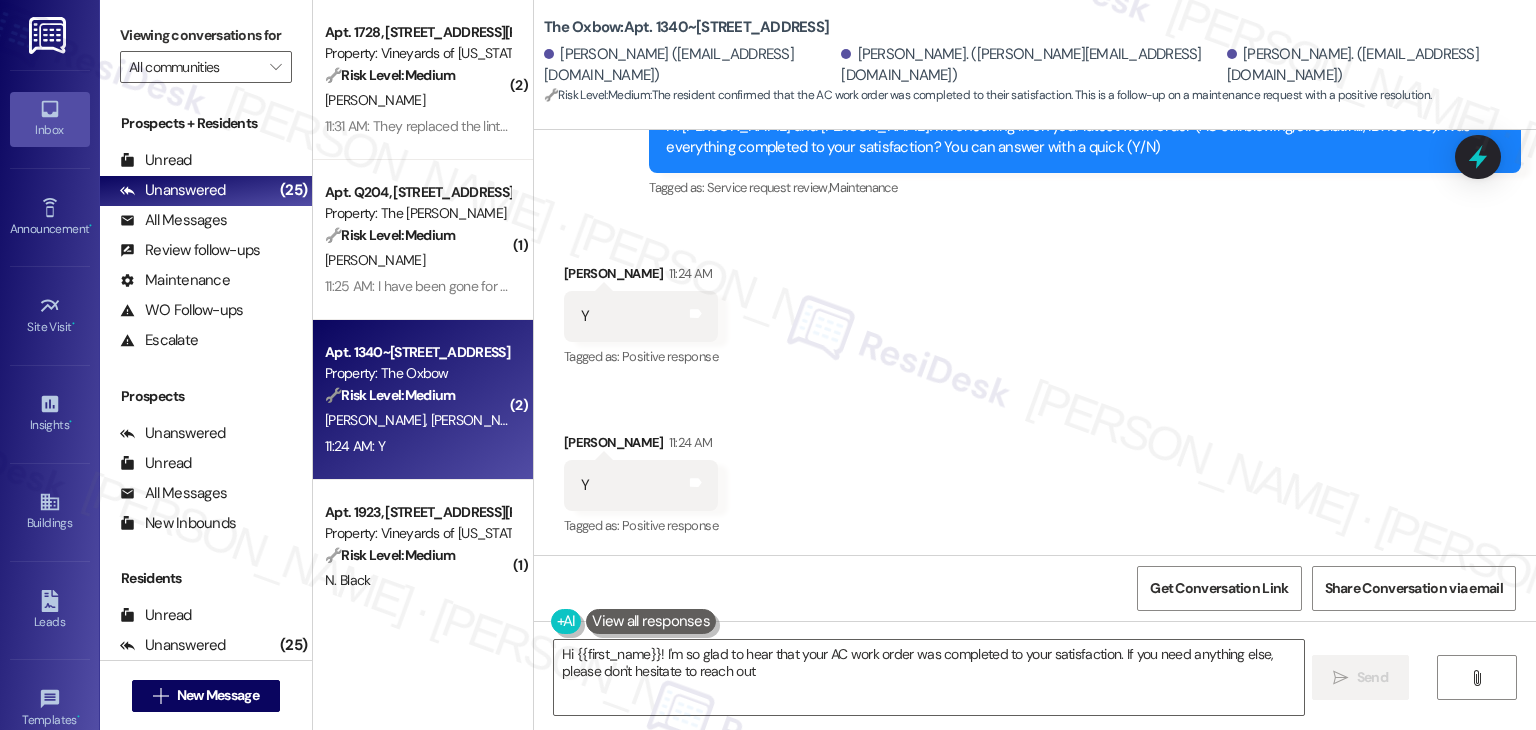 type on "Hi {{first_name}}! I'm so glad to hear that your AC work order was completed to your satisfaction. If you need anything else, please don't hesitate to reach out!" 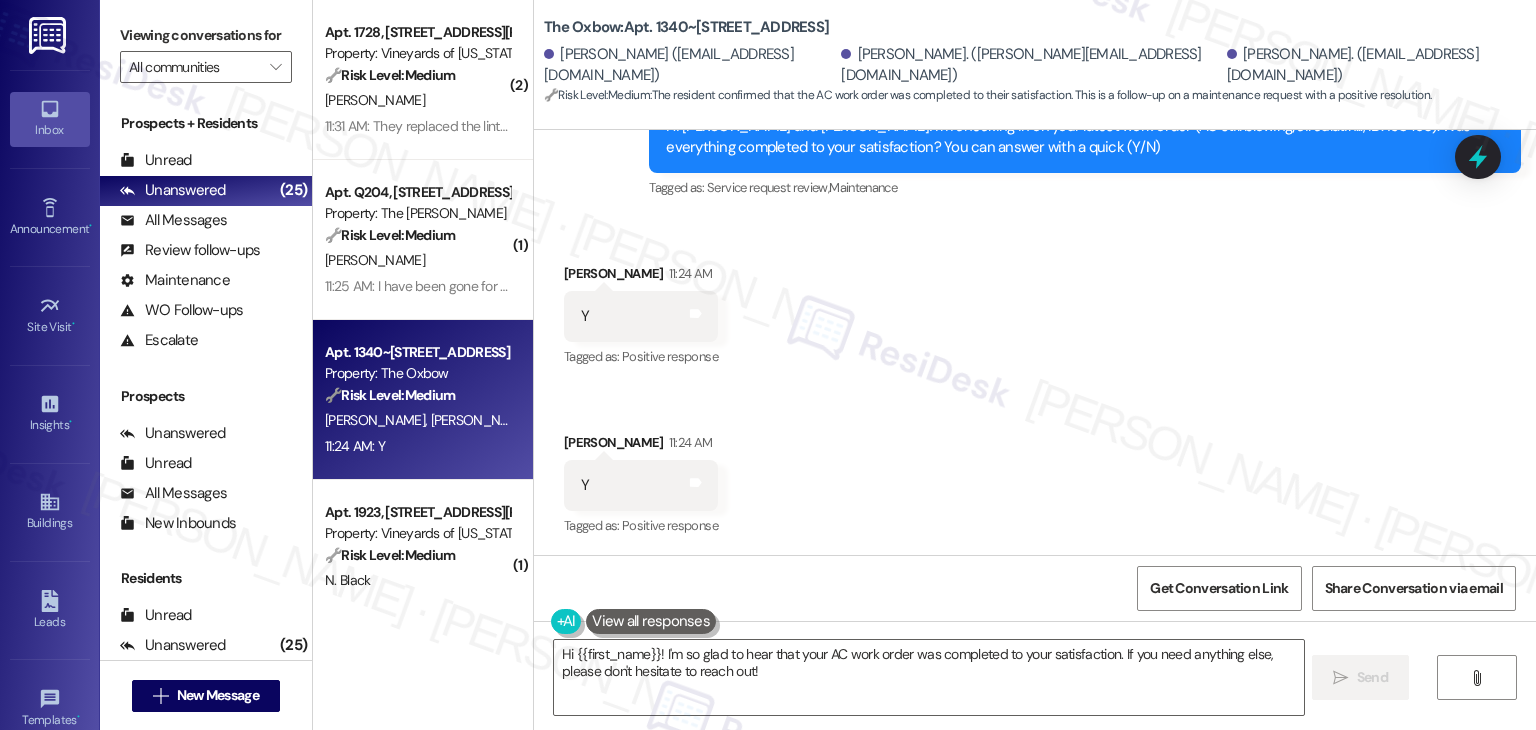 click on "Received via SMS [PERSON_NAME] 11:24 AM Y Tags and notes Tagged as:   Positive response Click to highlight conversations about Positive response Received via SMS [PERSON_NAME] 11:24 AM Y Tags and notes Tagged as:   Positive response Click to highlight conversations about Positive response" at bounding box center [1035, 387] 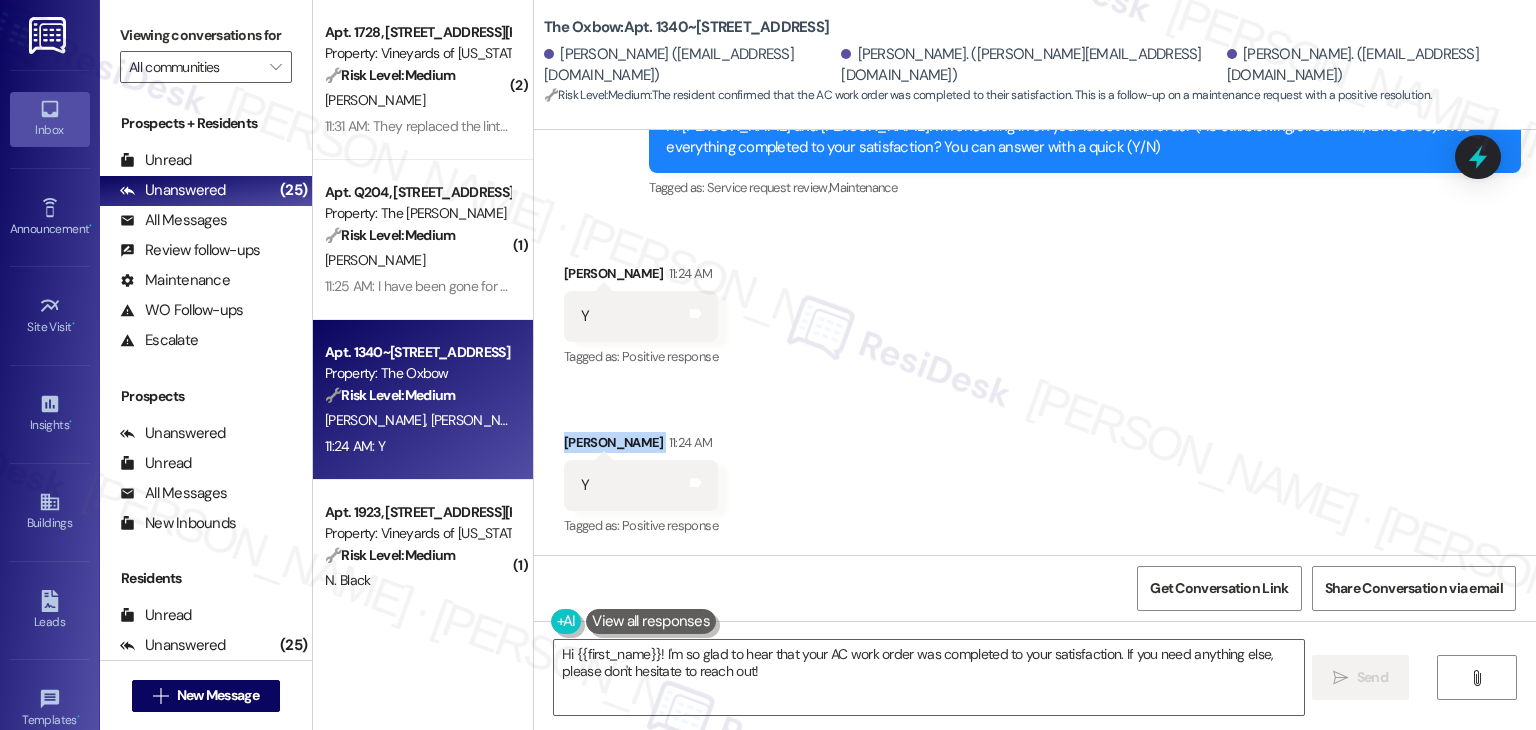 click on "Received via SMS [PERSON_NAME] 11:24 AM Y Tags and notes Tagged as:   Positive response Click to highlight conversations about Positive response Received via SMS [PERSON_NAME] 11:24 AM Y Tags and notes Tagged as:   Positive response Click to highlight conversations about Positive response" at bounding box center [1035, 387] 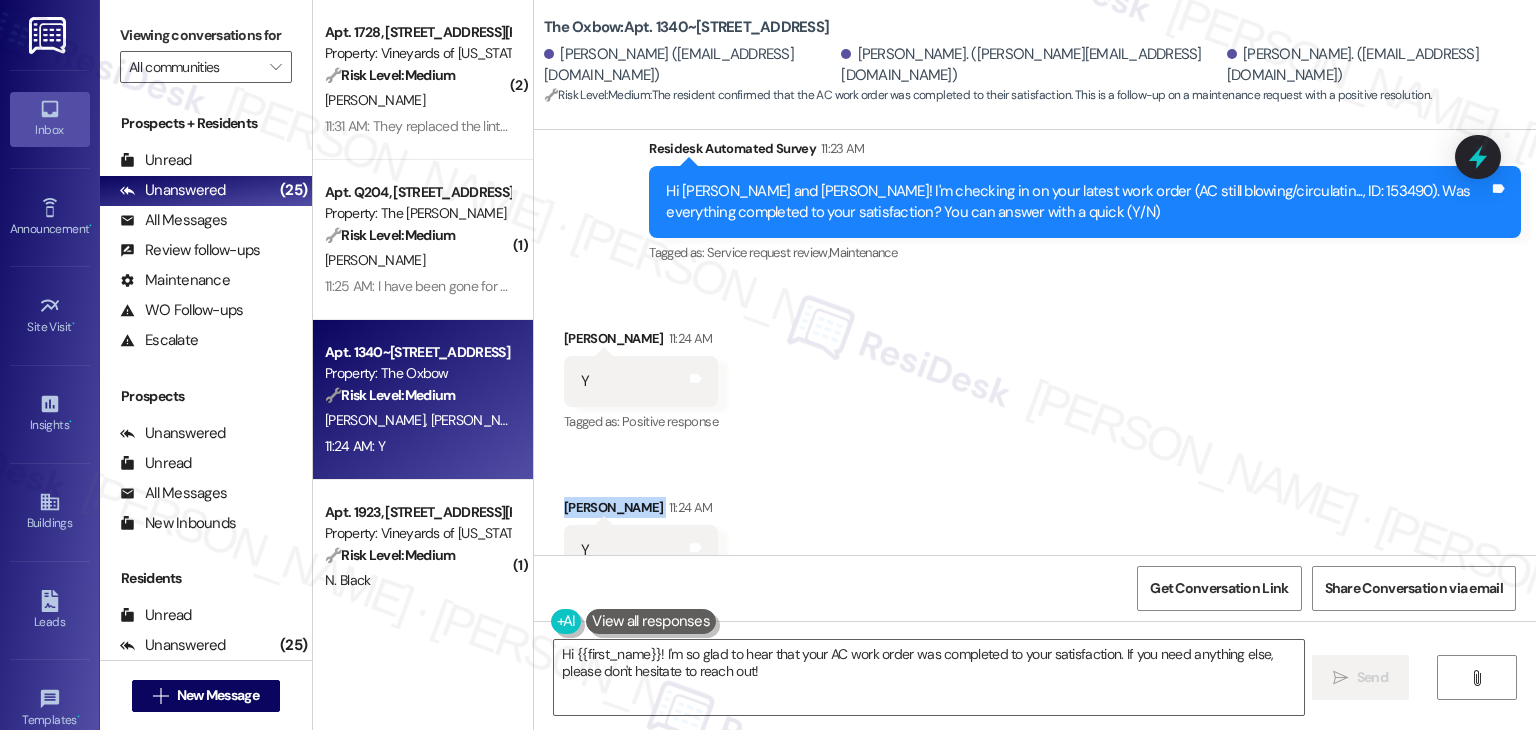 scroll, scrollTop: 1820, scrollLeft: 0, axis: vertical 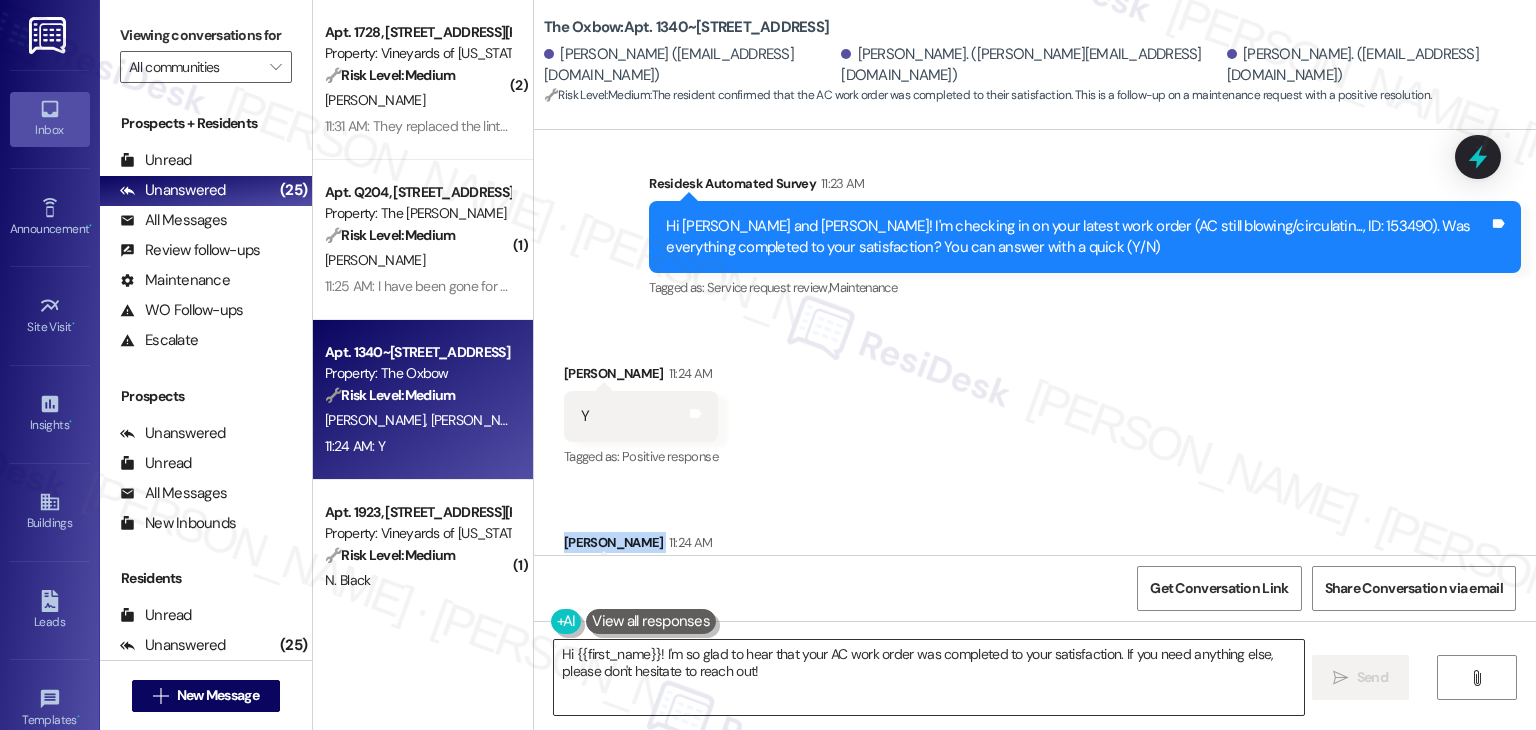 drag, startPoint x: 832, startPoint y: 656, endPoint x: 849, endPoint y: 649, distance: 18.384777 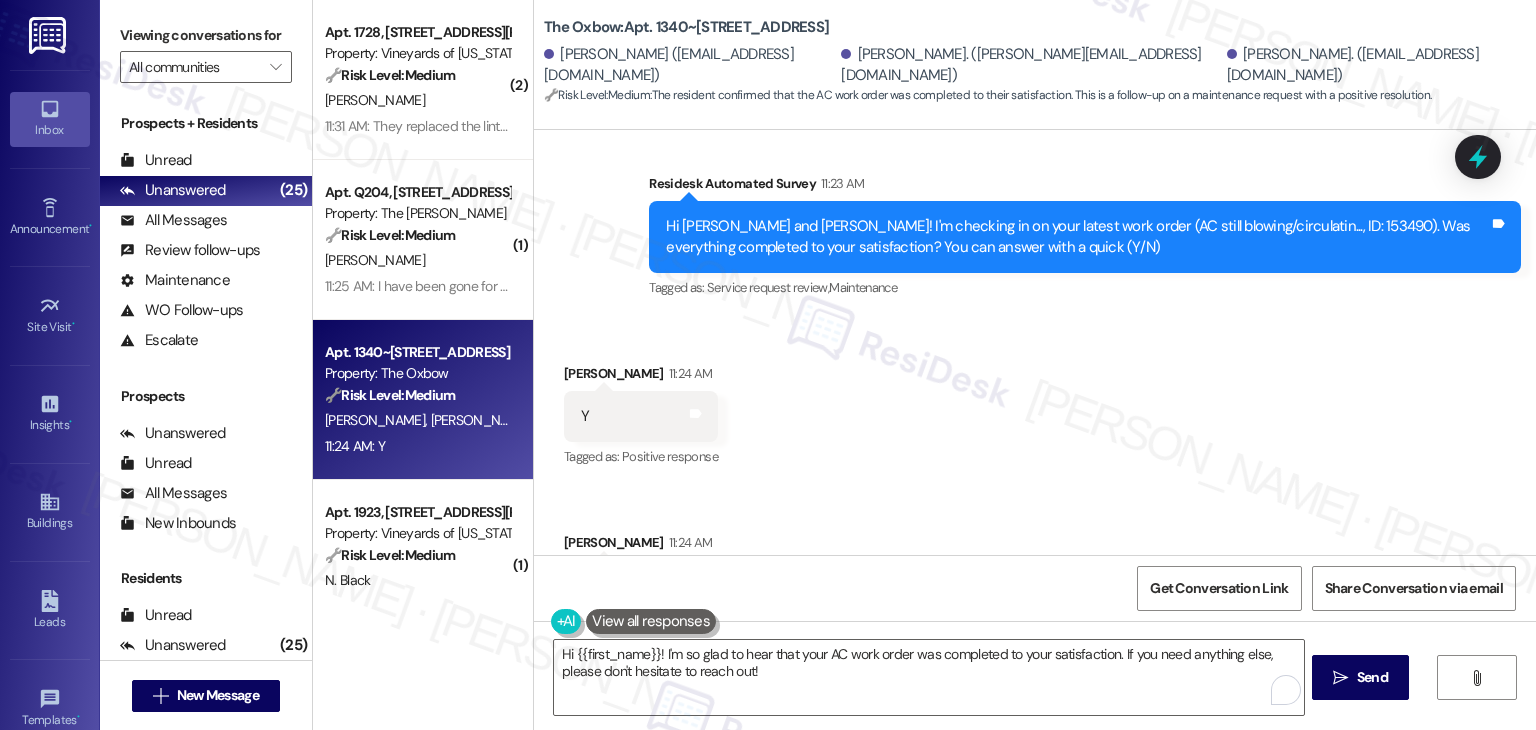 click on "Received via SMS [PERSON_NAME] 11:24 AM Y Tags and notes Tagged as:   Positive response Click to highlight conversations about Positive response Received via SMS [PERSON_NAME] 11:24 AM Y Tags and notes Tagged as:   Positive response Click to highlight conversations about Positive response" at bounding box center (1035, 487) 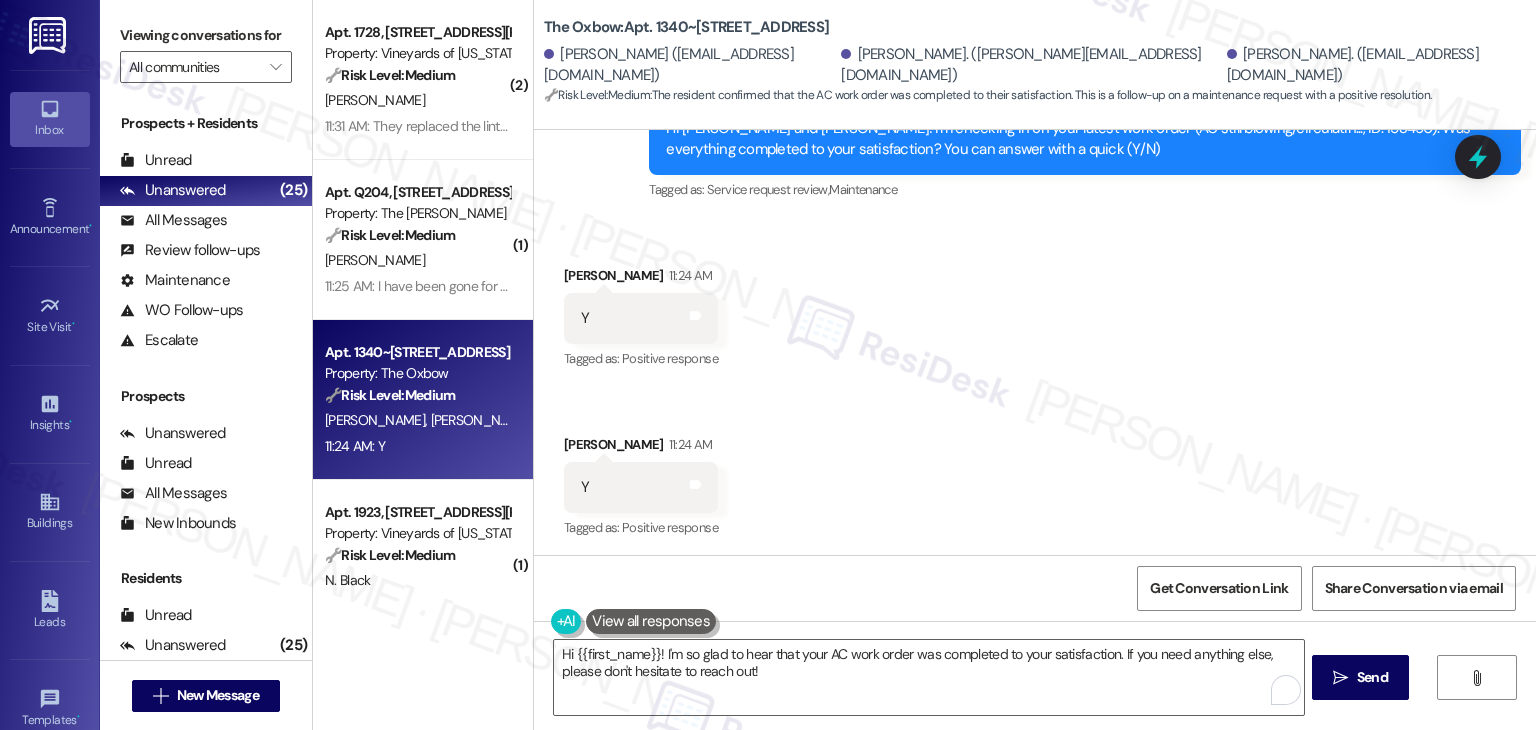 scroll, scrollTop: 1921, scrollLeft: 0, axis: vertical 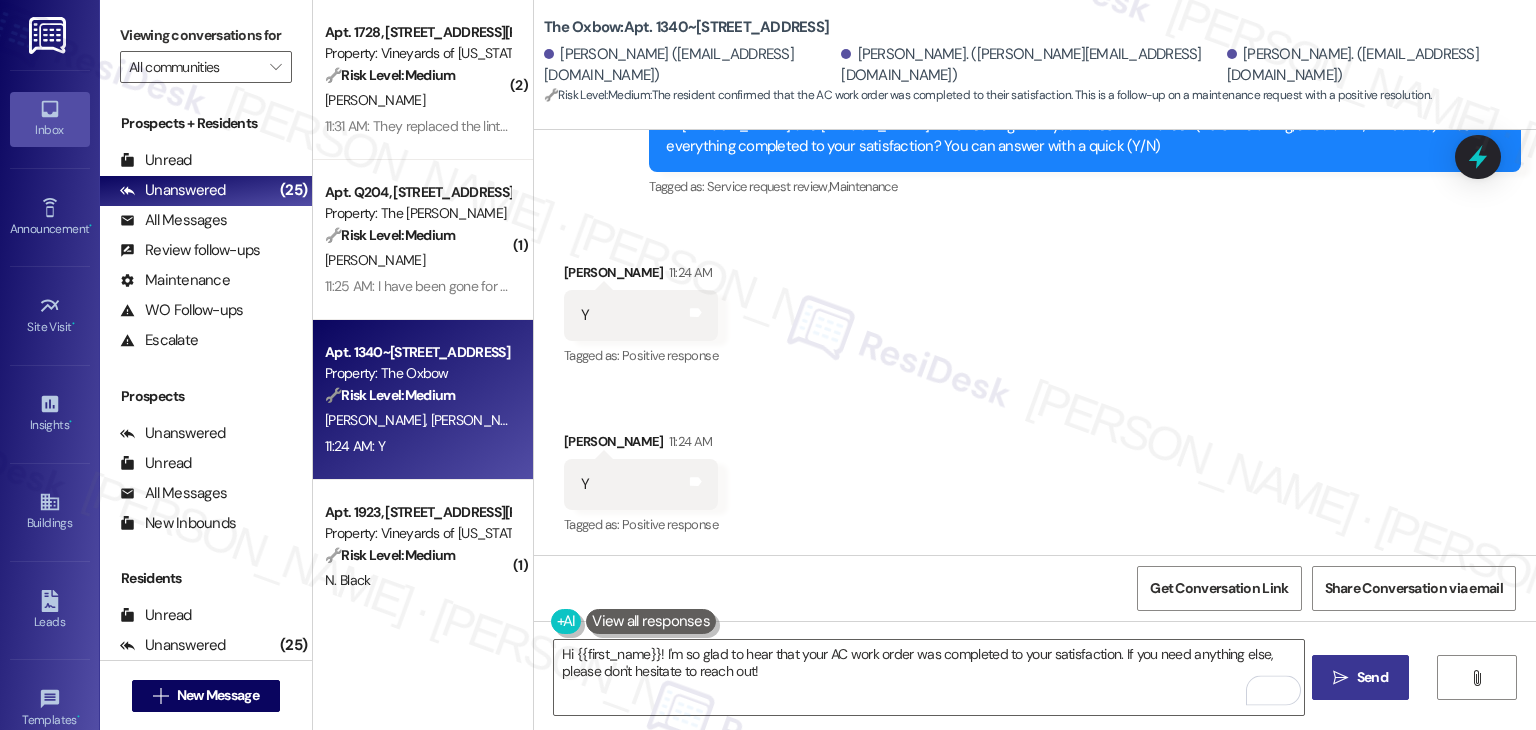 click on " Send" at bounding box center [1360, 677] 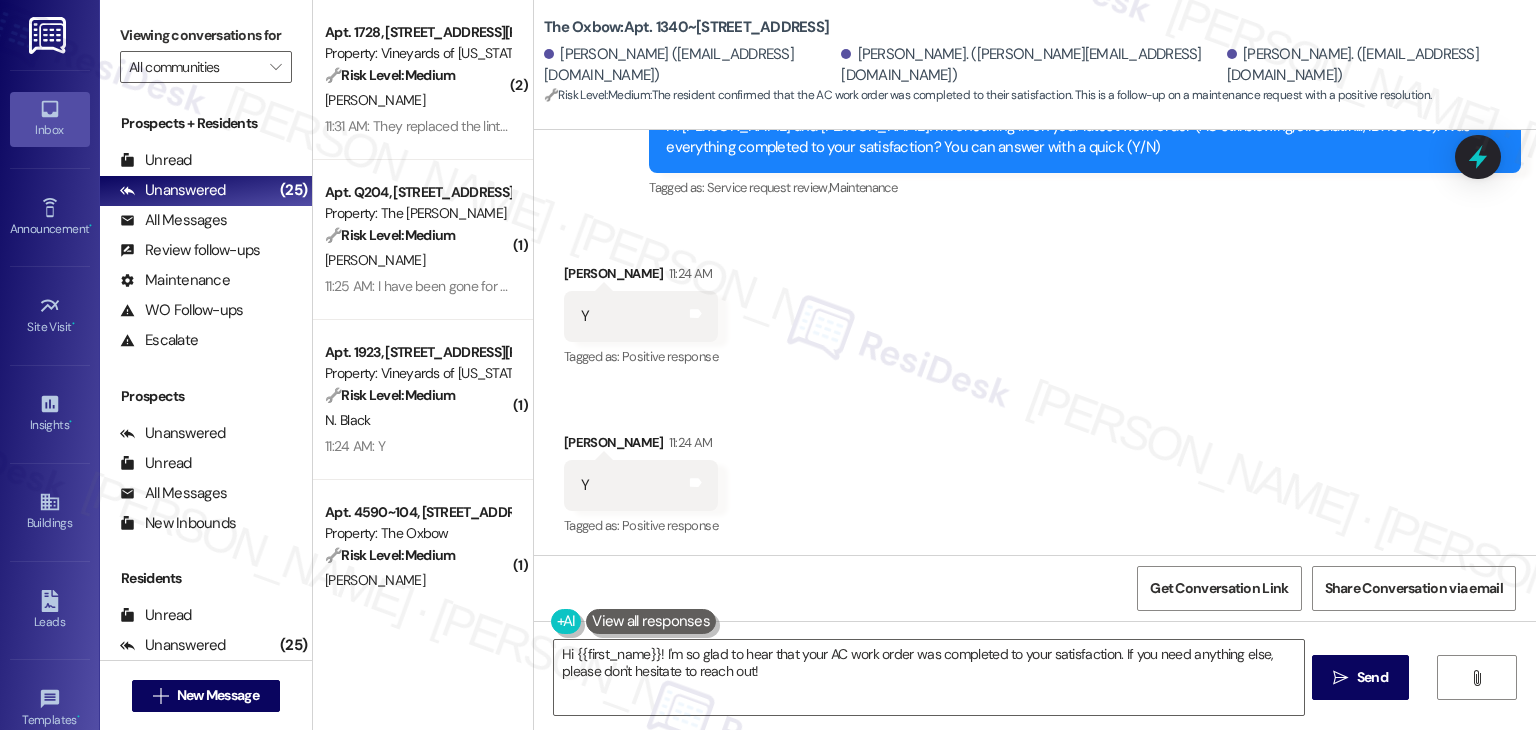 scroll, scrollTop: 2082, scrollLeft: 0, axis: vertical 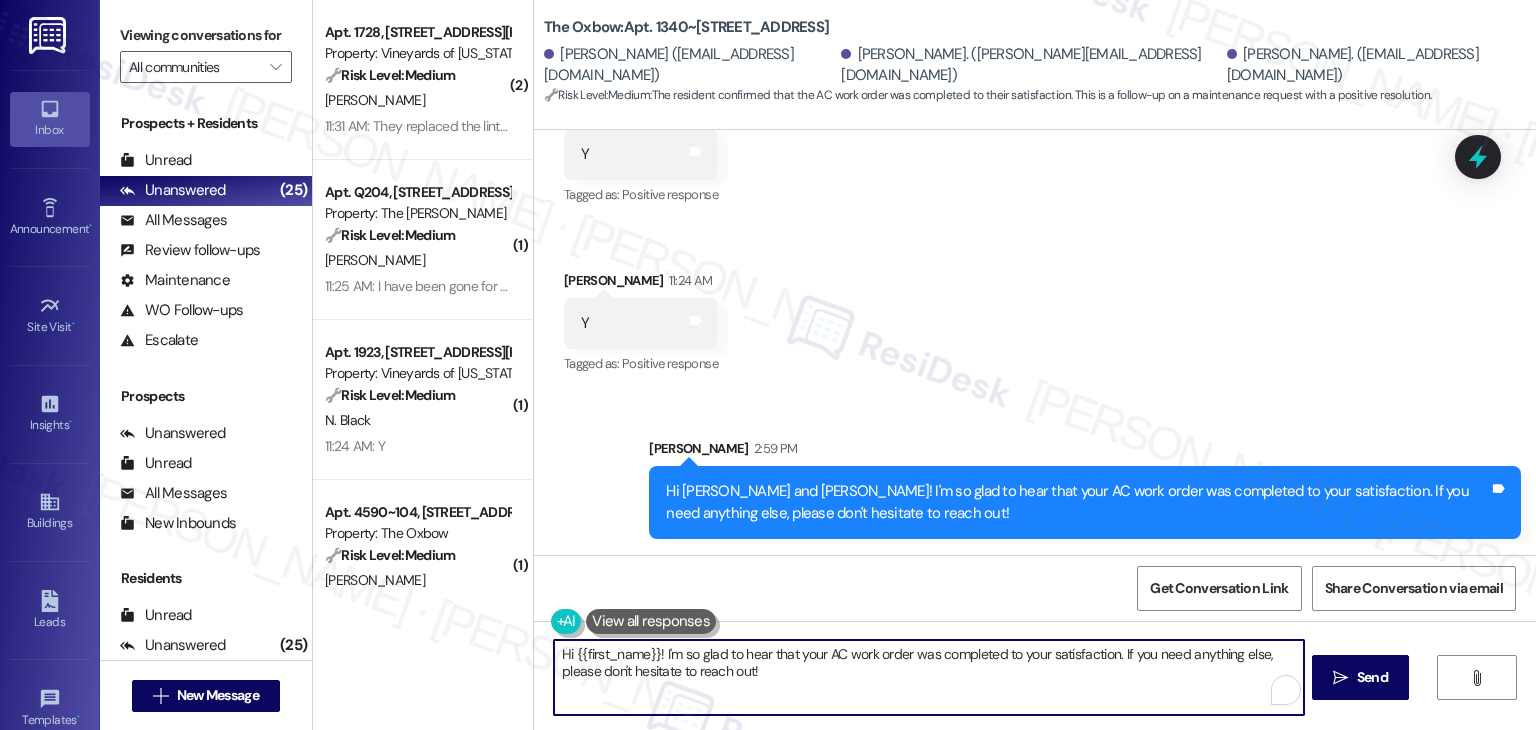 click on "Hi {{first_name}}! I'm so glad to hear that your AC work order was completed to your satisfaction. If you need anything else, please don't hesitate to reach out!" at bounding box center (928, 677) 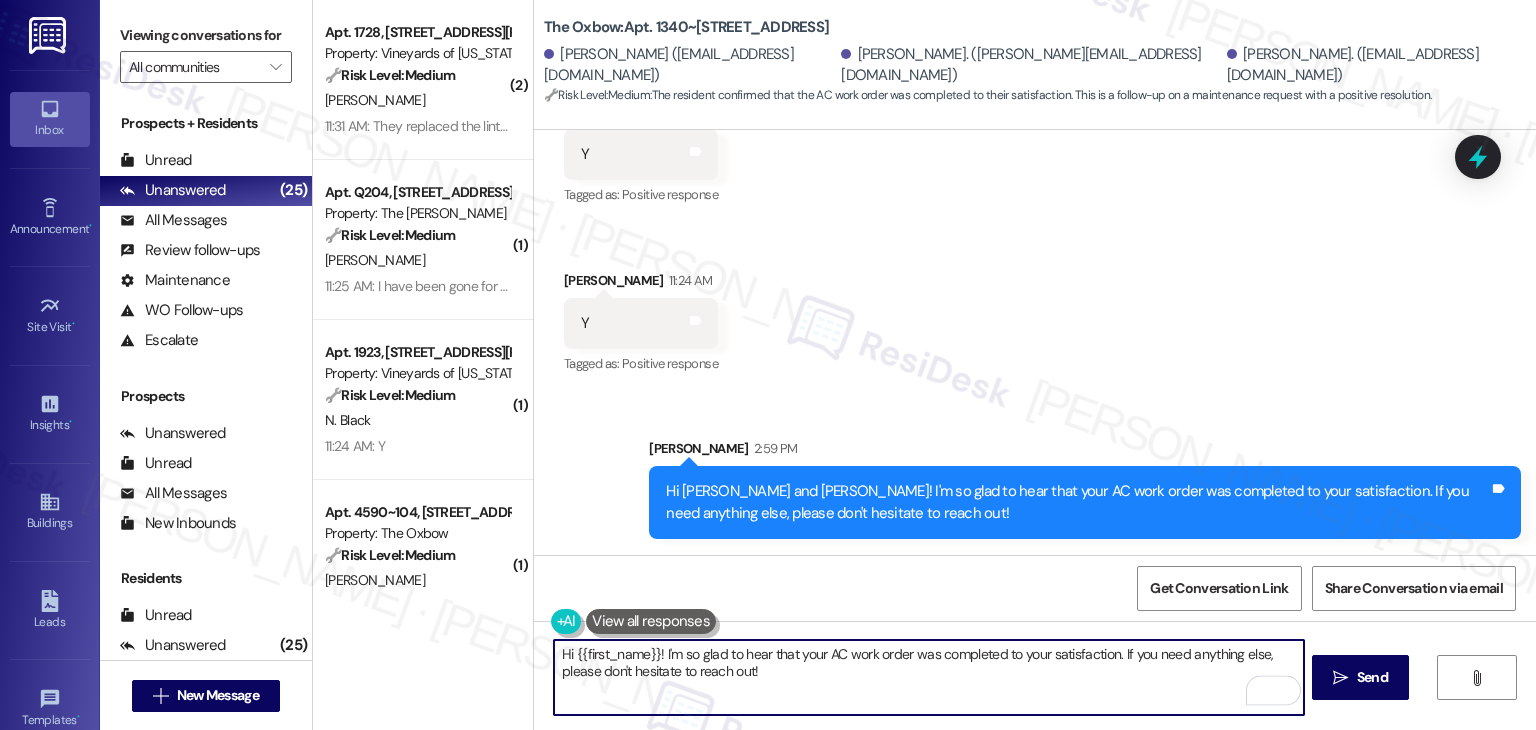 paste on "We're eager to know if {{property}} has met your expectations. Your feedback is important to us! Thank you, and enjoy your day! 😊" 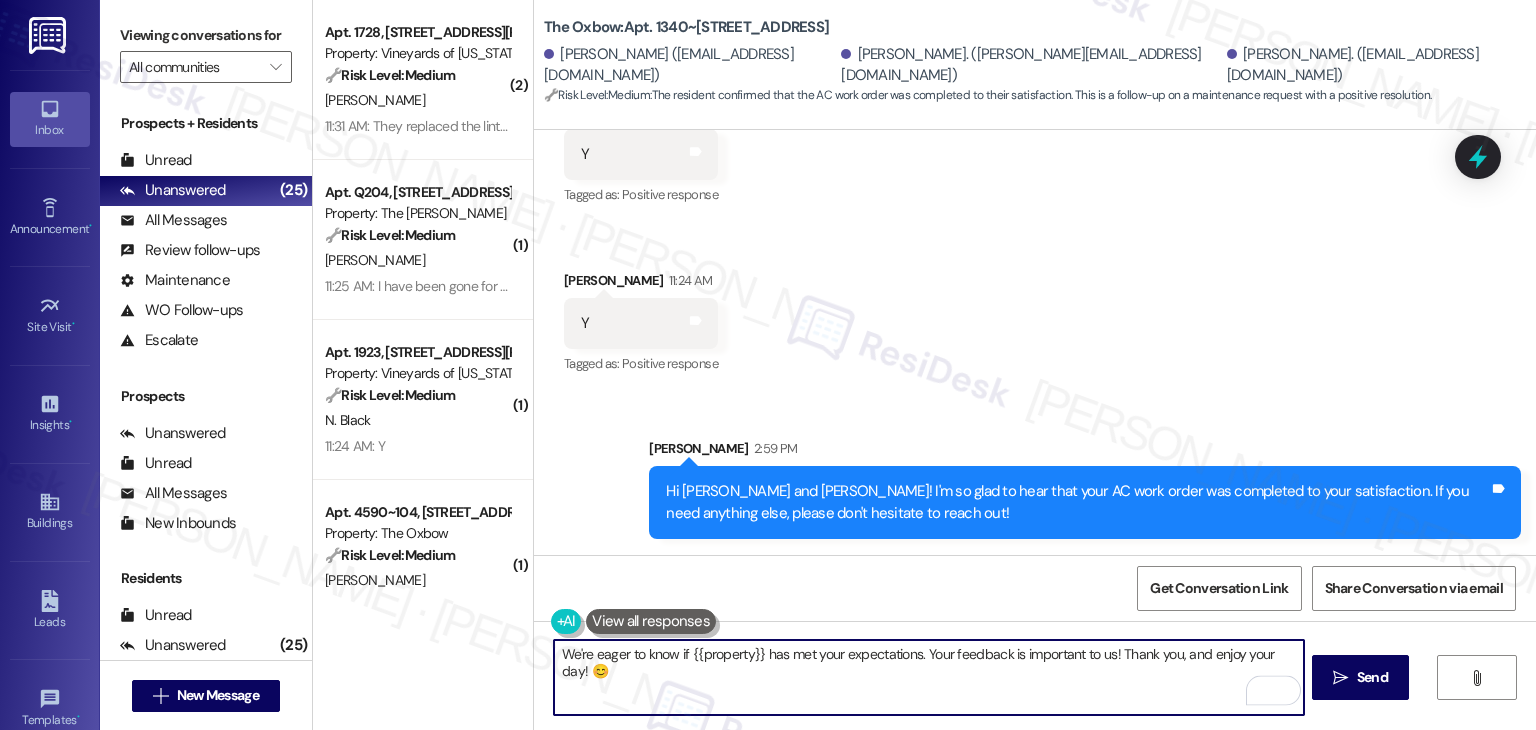 type on "We're eager to know if {{property}} has met your expectations. Your feedback is important to us! Thank you, and enjoy your day! 😊" 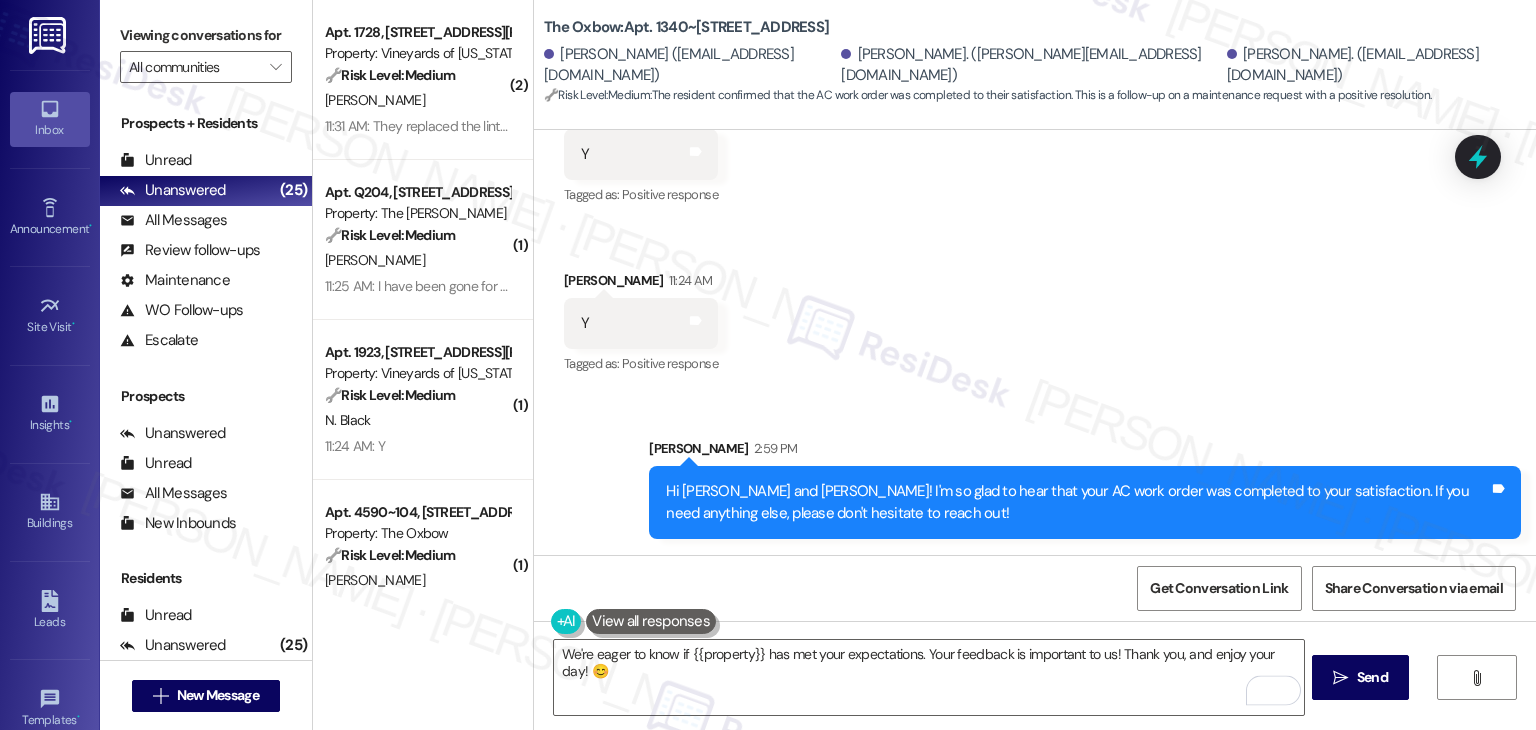 click on "Get Conversation Link Share Conversation via email" at bounding box center (1035, 588) 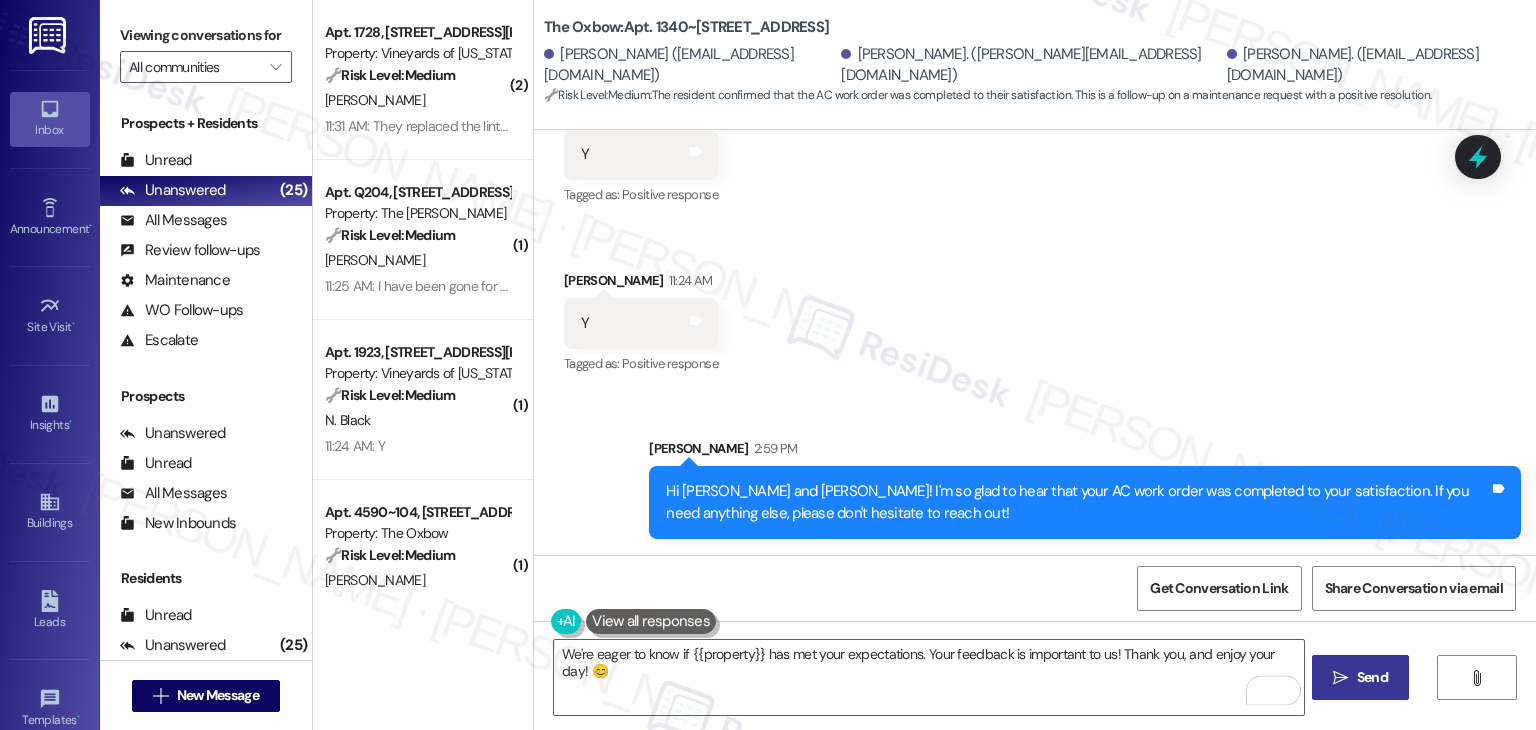 click on "Send" at bounding box center (1372, 677) 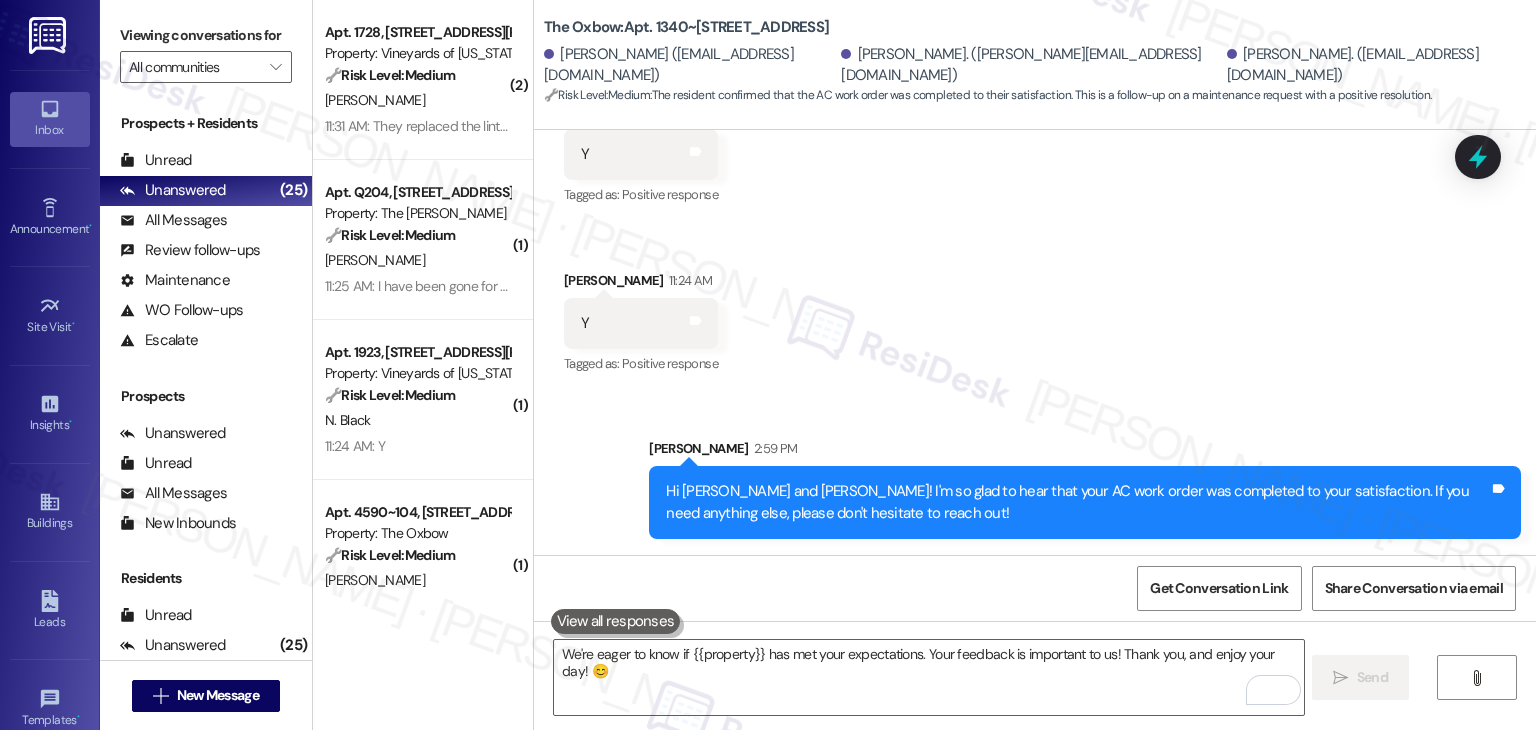 type 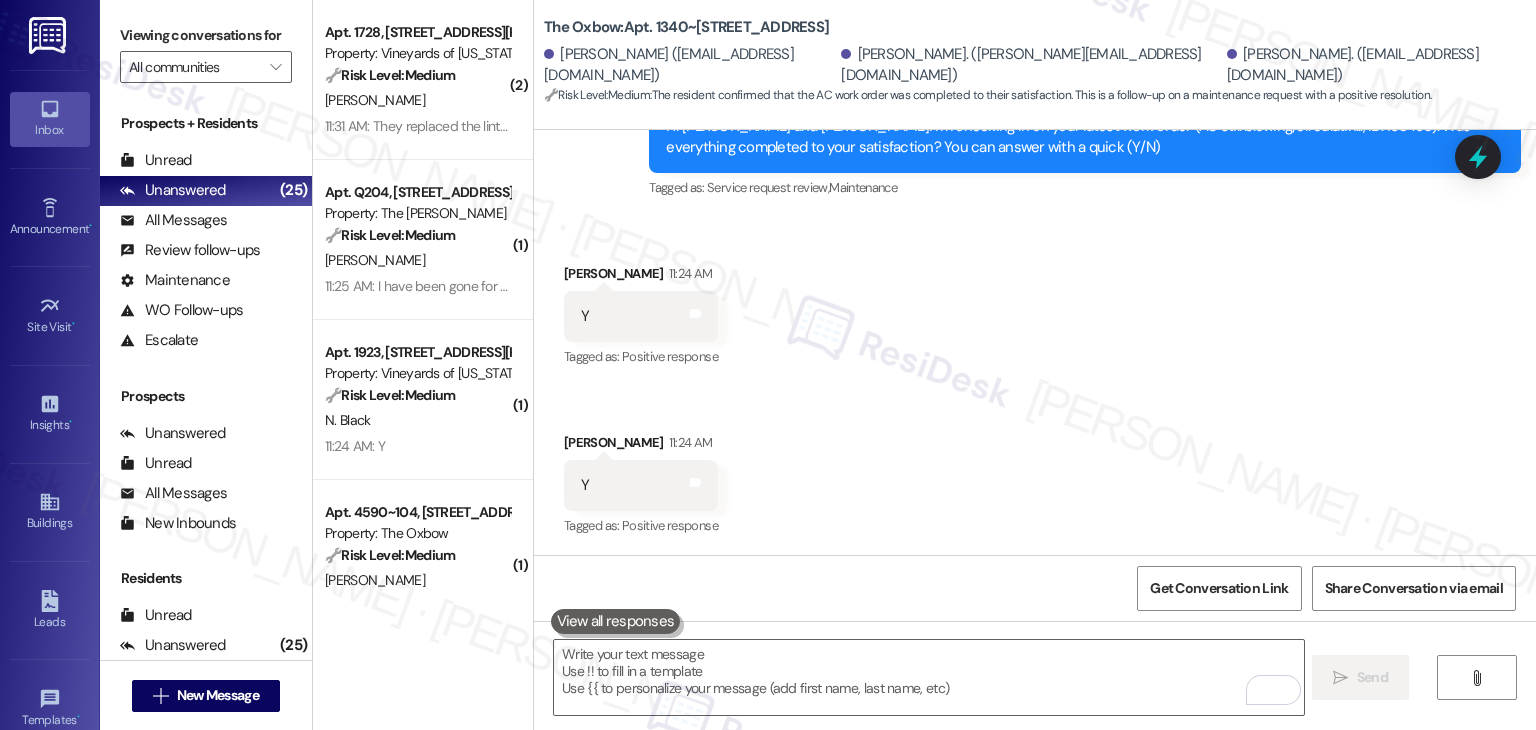 scroll, scrollTop: 2221, scrollLeft: 0, axis: vertical 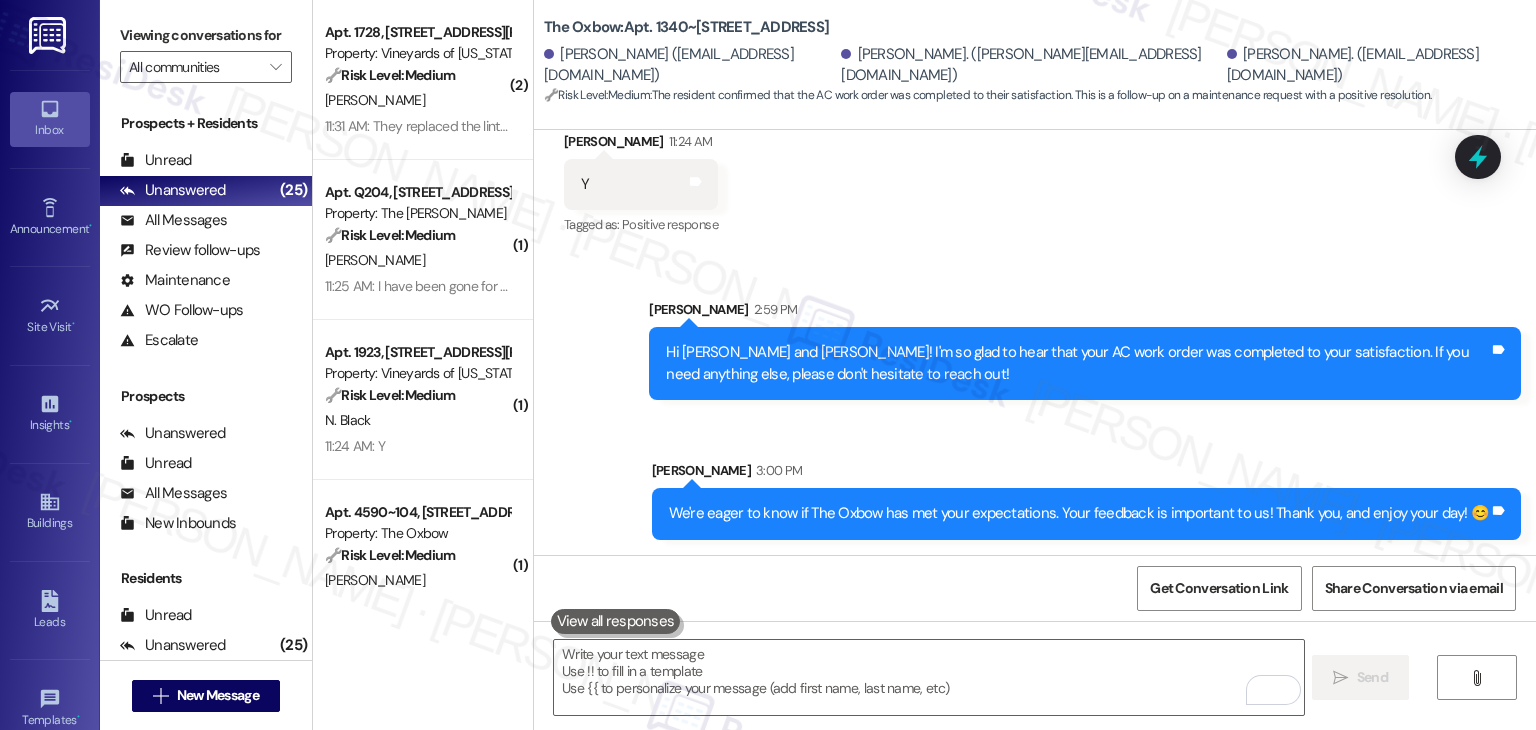 click on "[PERSON_NAME] 3:00 PM" at bounding box center (1087, 474) 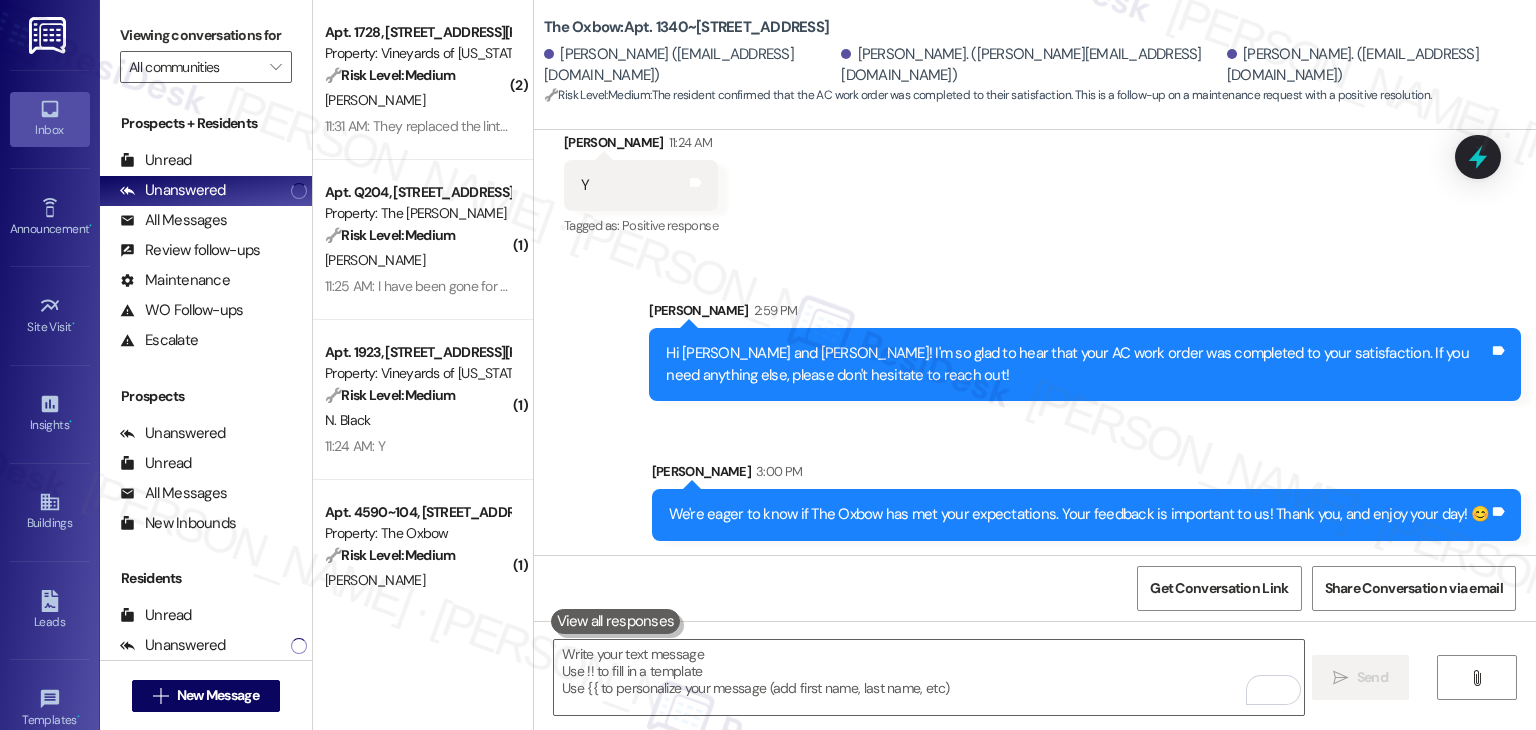 scroll, scrollTop: 2221, scrollLeft: 0, axis: vertical 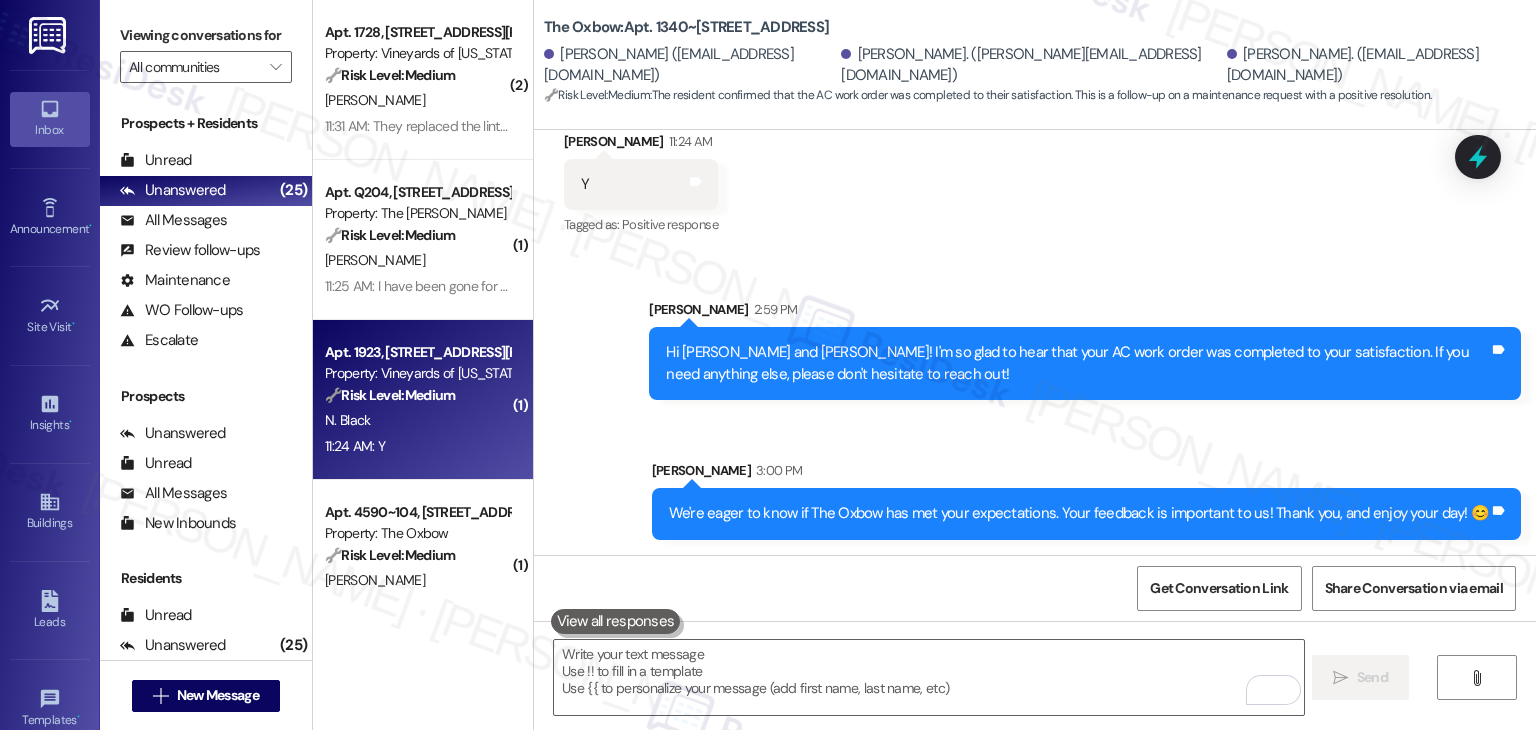 click on "Apt. 1923, [GEOGRAPHIC_DATA][PERSON_NAME] Property: Vineyards of [US_STATE][GEOGRAPHIC_DATA] 🔧  Risk Level:  Medium The message is a follow-up on a completed work order, and the resident confirms satisfaction. This indicates a successful resolution and routine customer service. N. Black 11:24 AM: Y 11:24 AM: Y" at bounding box center (423, 400) 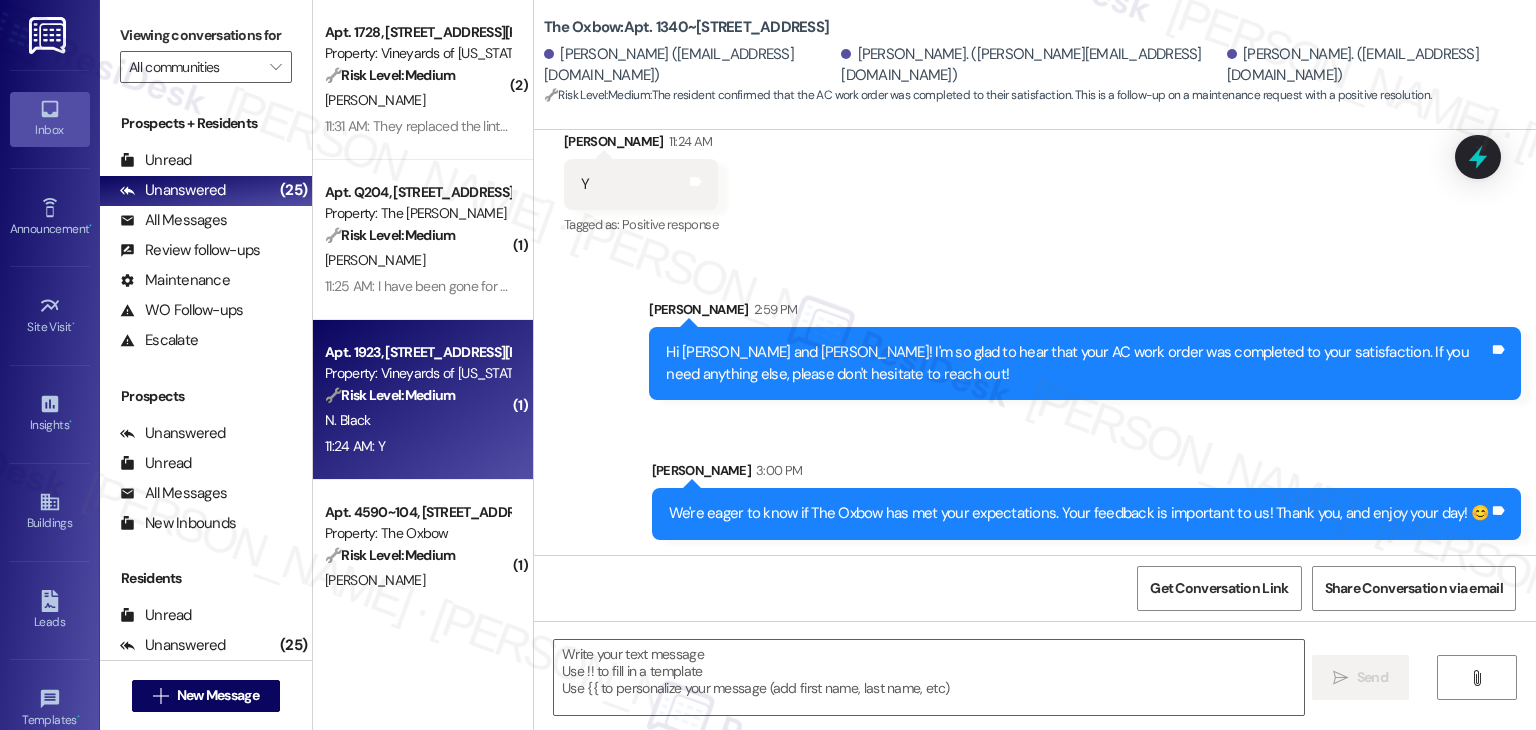 type on "Fetching suggested responses. Please feel free to read through the conversation in the meantime." 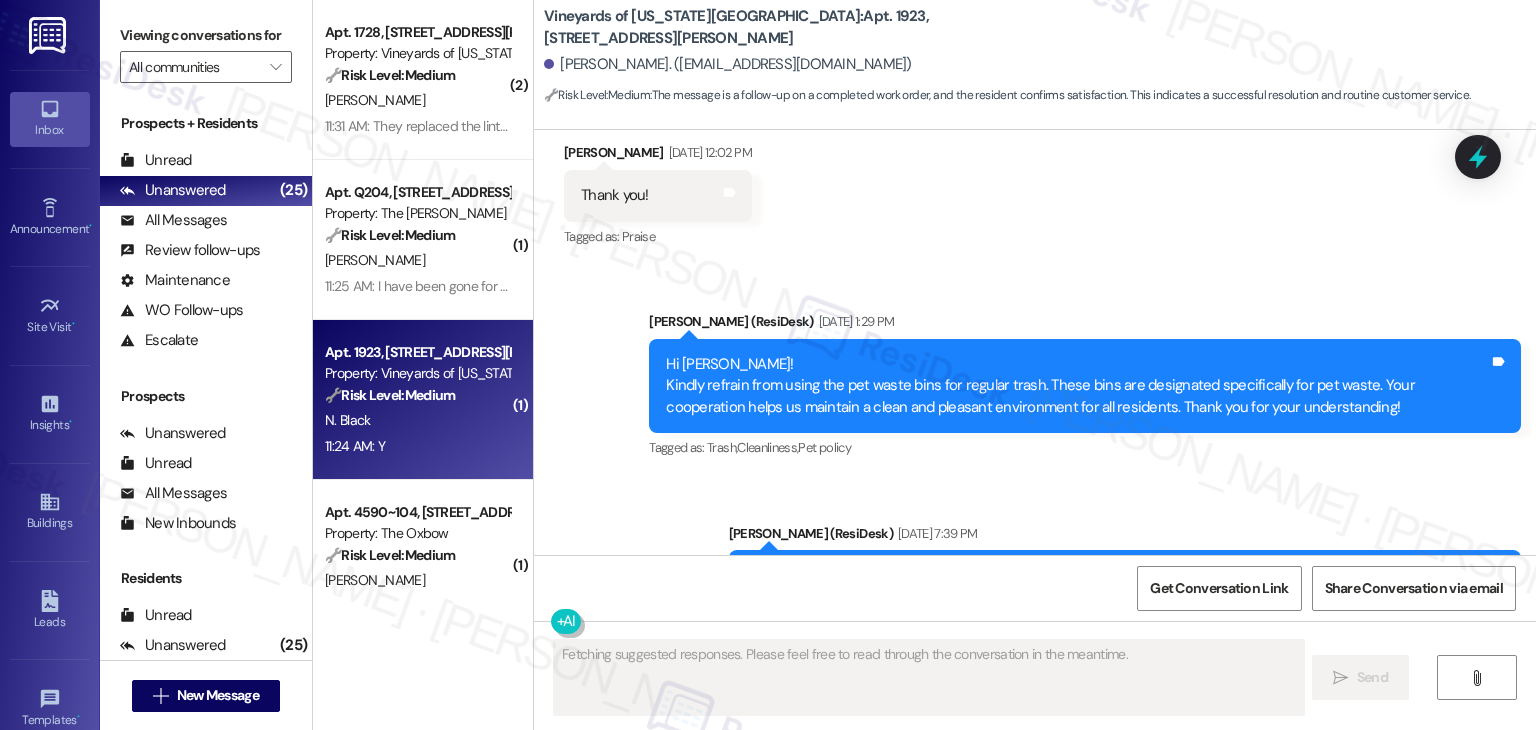 scroll, scrollTop: 8878, scrollLeft: 0, axis: vertical 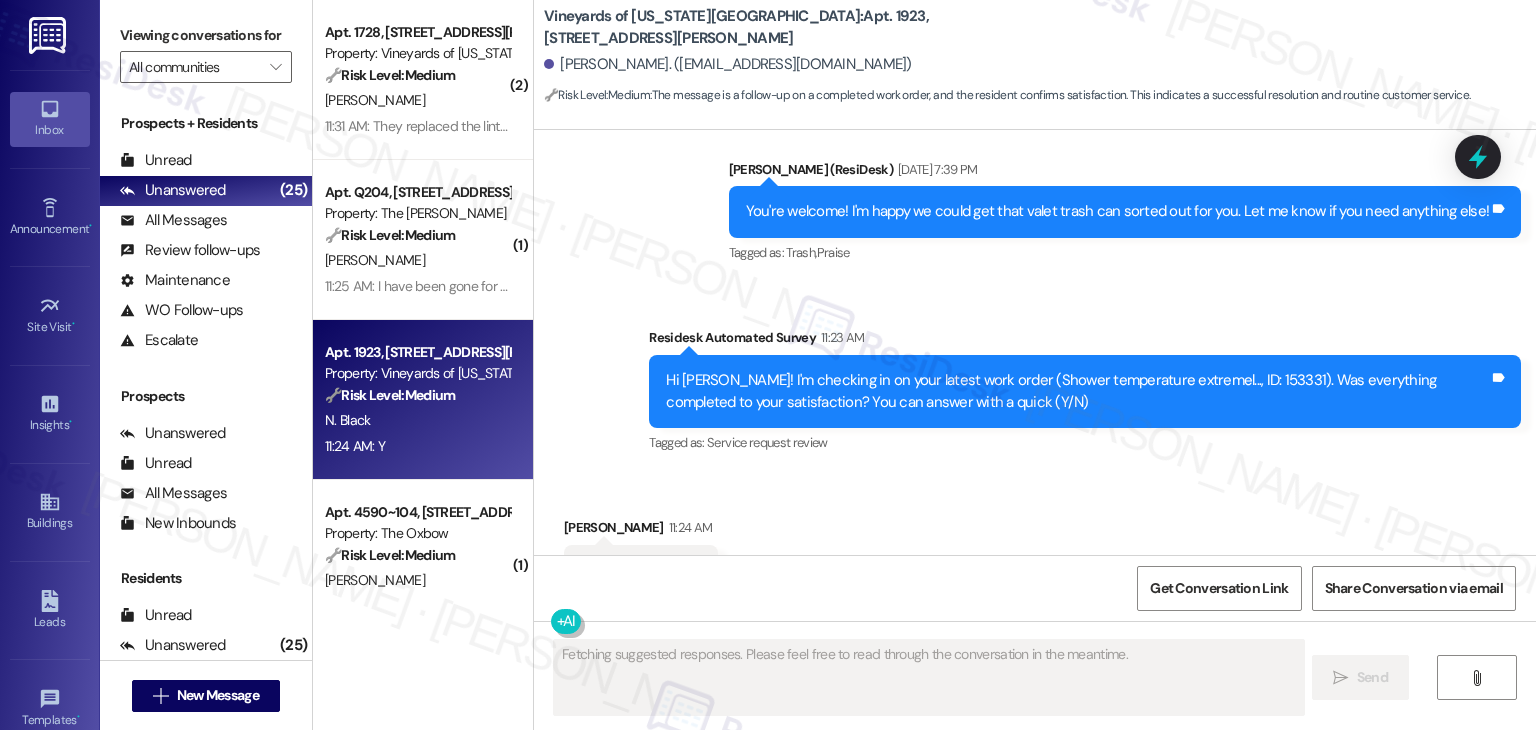 click on "Received via SMS [PERSON_NAME] 11:24 AM Y Tags and notes Tagged as:   Positive response Click to highlight conversations about Positive response" at bounding box center [1035, 556] 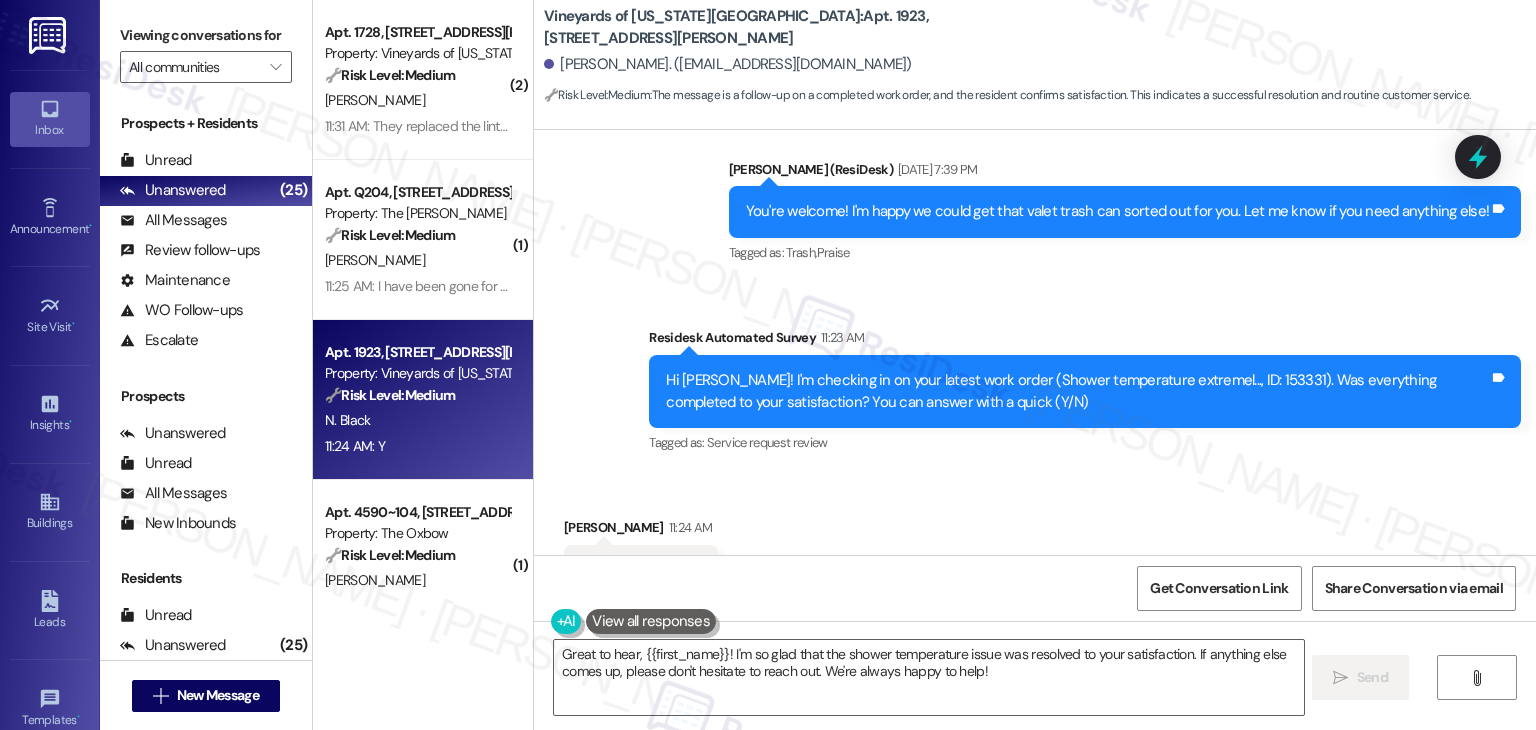 click on "Received via SMS [PERSON_NAME] 11:24 AM Y Tags and notes Tagged as:   Positive response Click to highlight conversations about Positive response" at bounding box center (1035, 556) 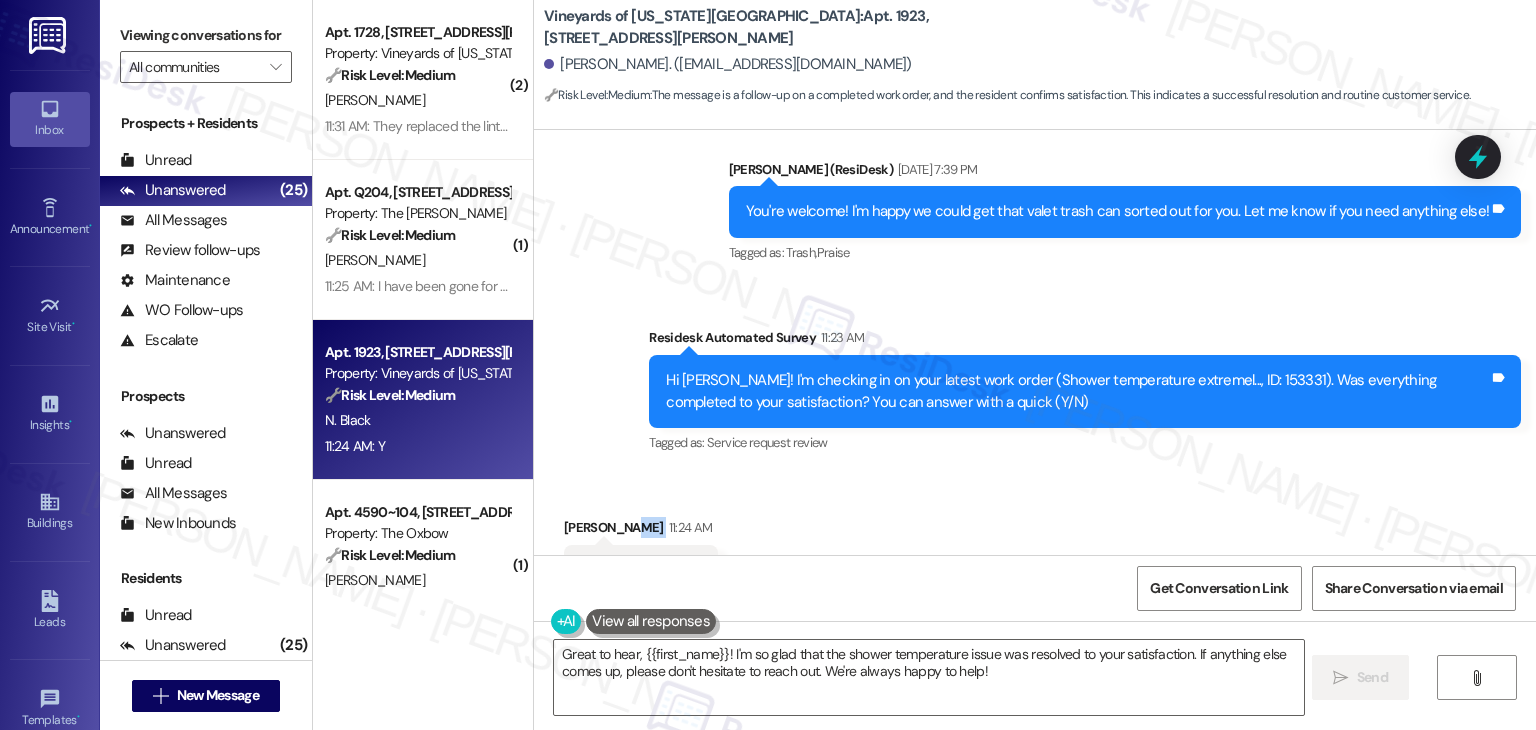 click on "Received via SMS [PERSON_NAME] 11:24 AM Y Tags and notes Tagged as:   Positive response Click to highlight conversations about Positive response" at bounding box center (1035, 556) 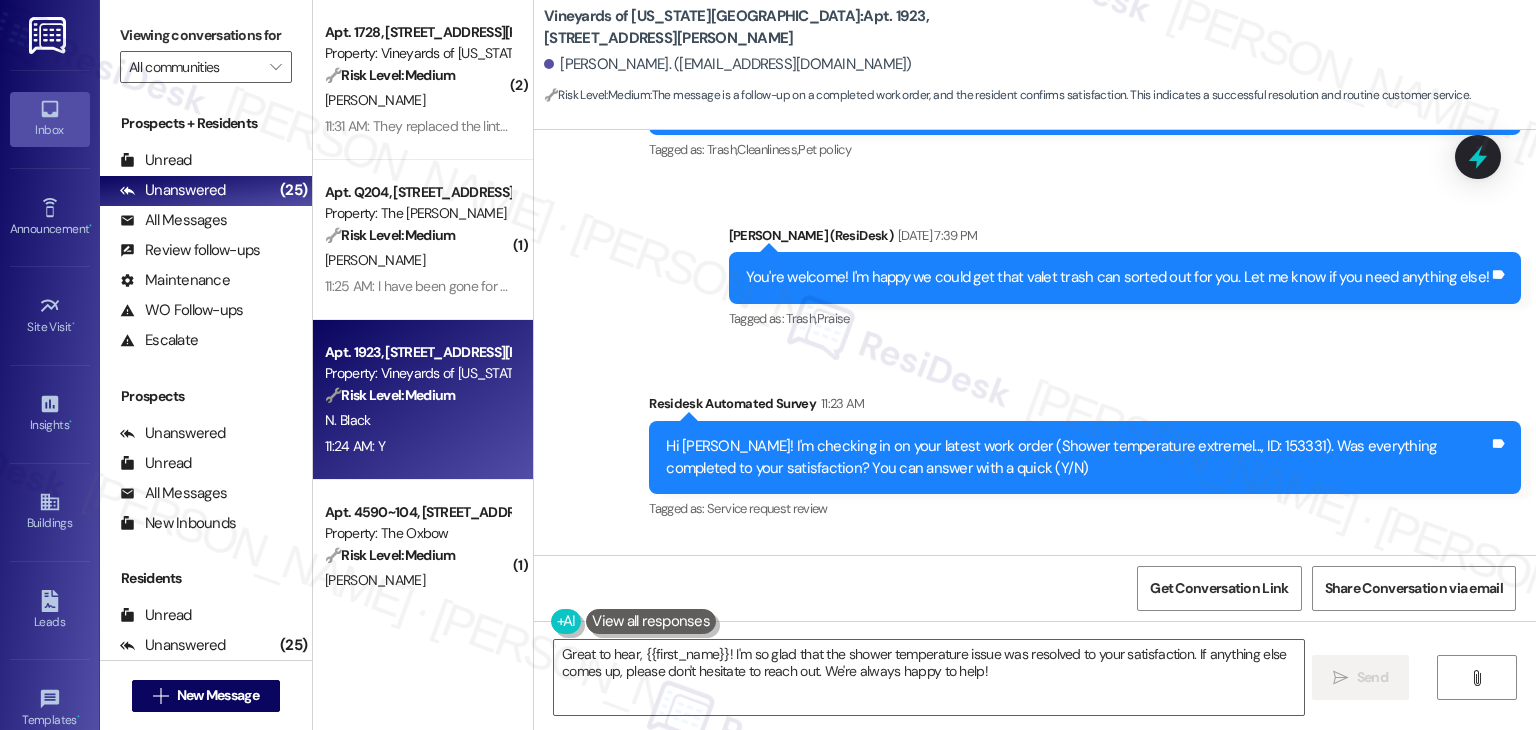 scroll, scrollTop: 8879, scrollLeft: 0, axis: vertical 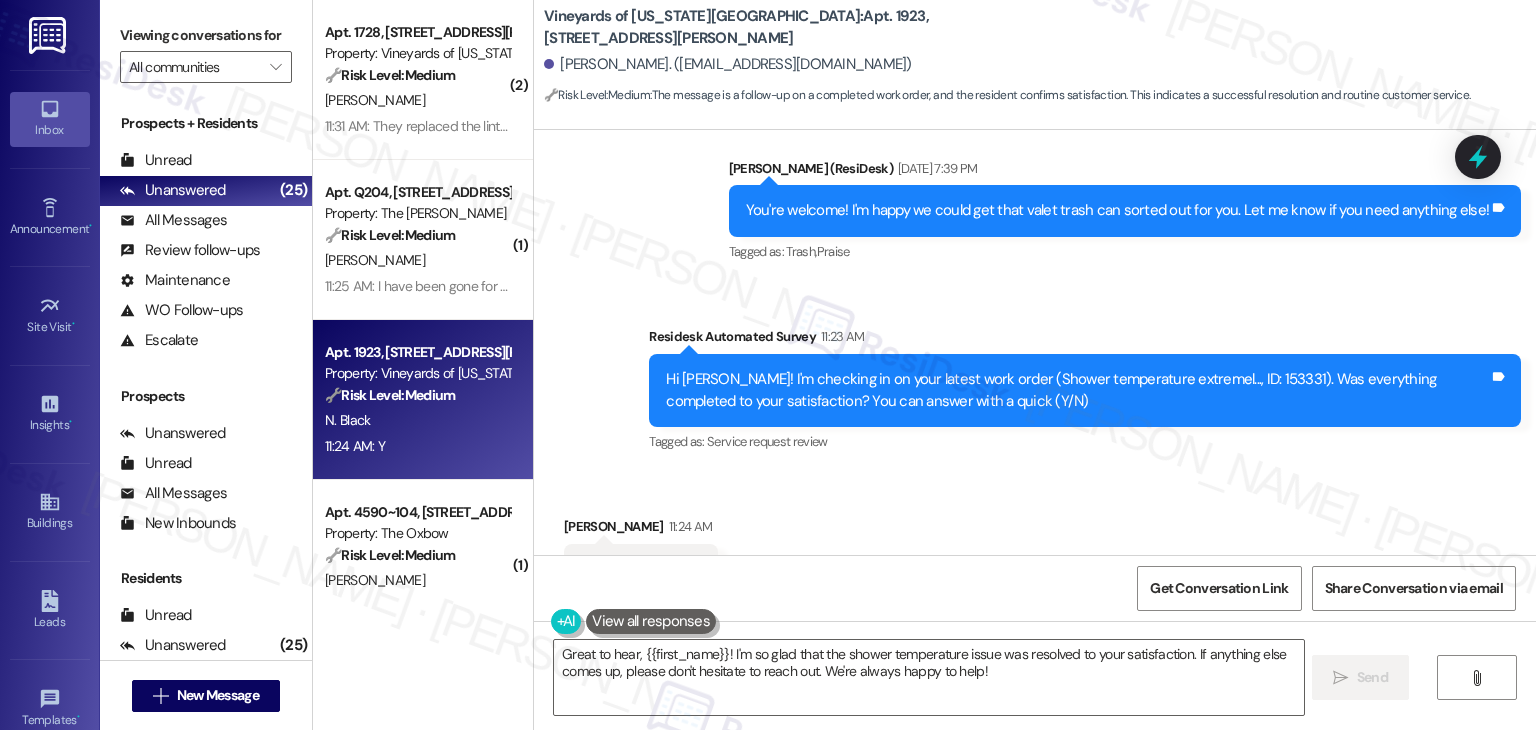 click on "Received via SMS [PERSON_NAME] 11:24 AM Y Tags and notes Tagged as:   Positive response Click to highlight conversations about Positive response" at bounding box center [1035, 555] 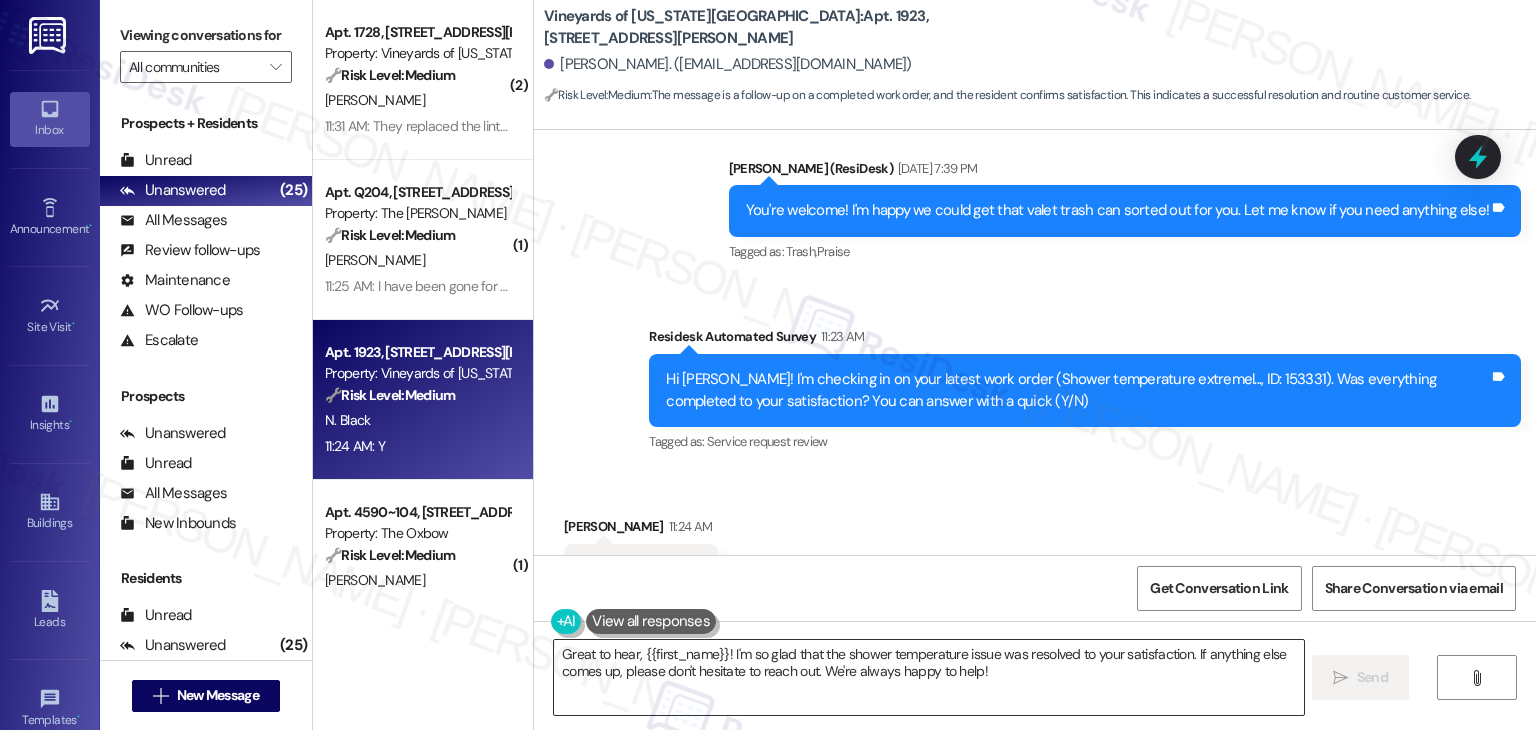 click on "Great to hear, {{first_name}}! I'm so glad that the shower temperature issue was resolved to your satisfaction. If anything else comes up, please don't hesitate to reach out. We're always happy to help!" at bounding box center (928, 677) 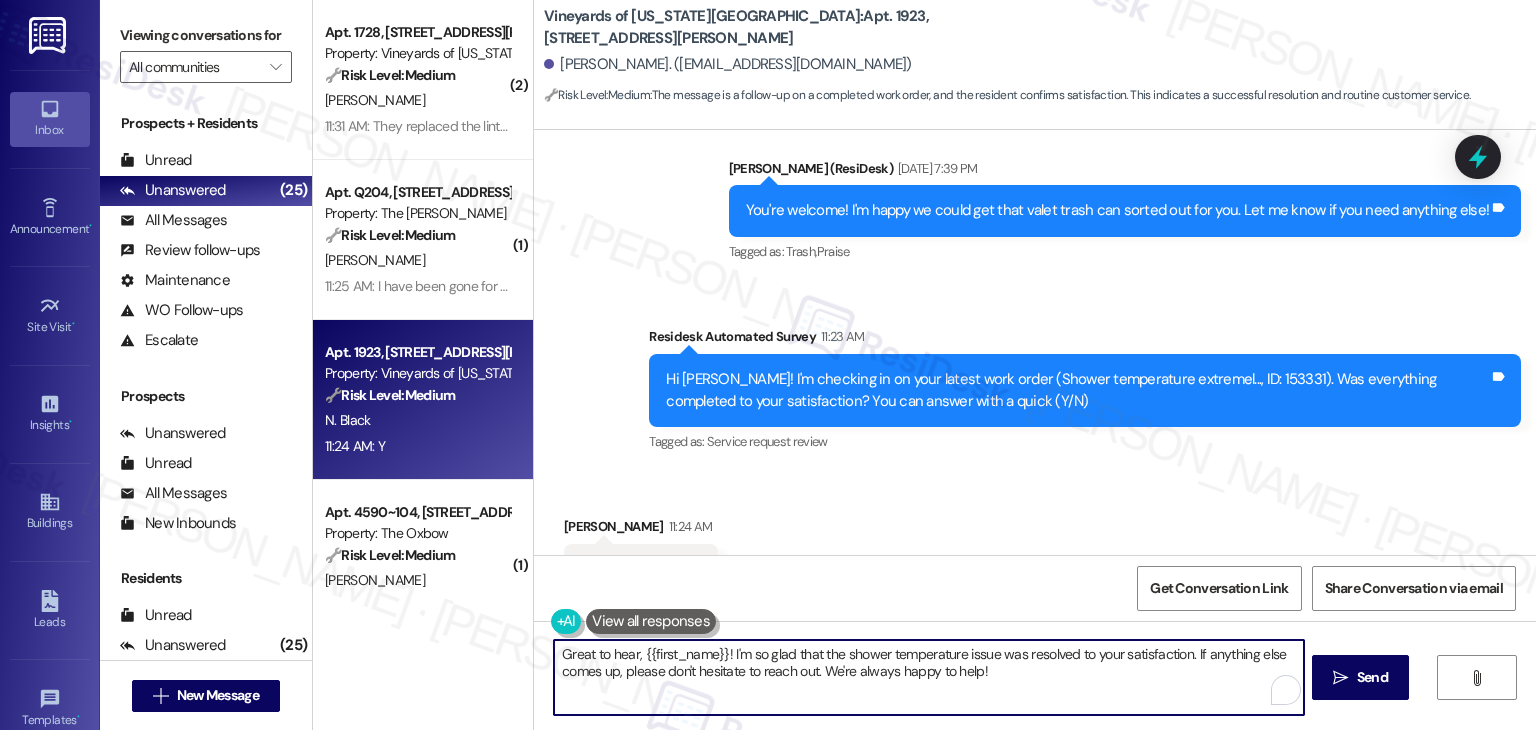 click on "Great to hear, {{first_name}}! I'm so glad that the shower temperature issue was resolved to your satisfaction. If anything else comes up, please don't hesitate to reach out. We're always happy to help!" at bounding box center [928, 677] 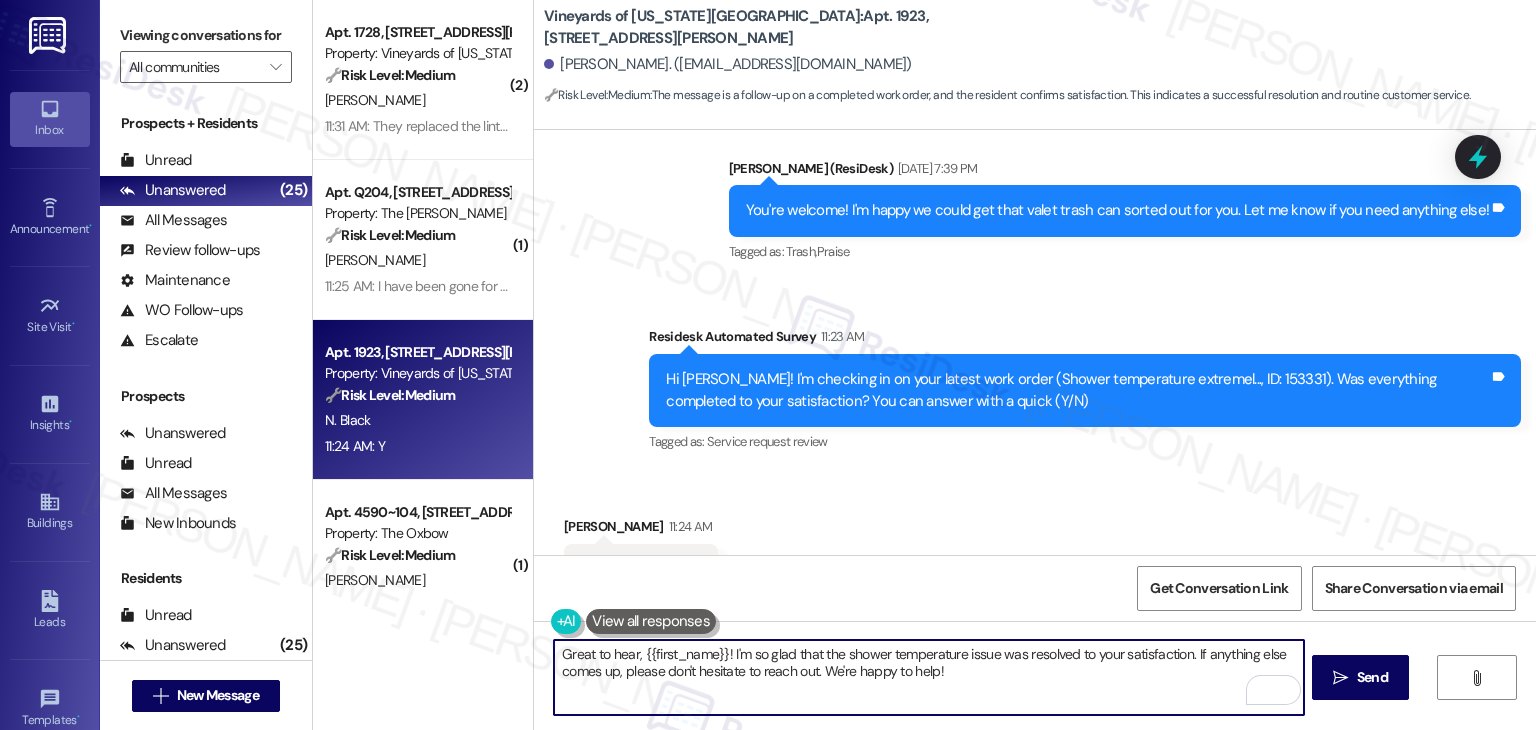 type on "Great to hear, {{first_name}}! I'm so glad that the shower temperature issue was resolved to your satisfaction. If anything else comes up, please don't hesitate to reach out. We're happy to help!" 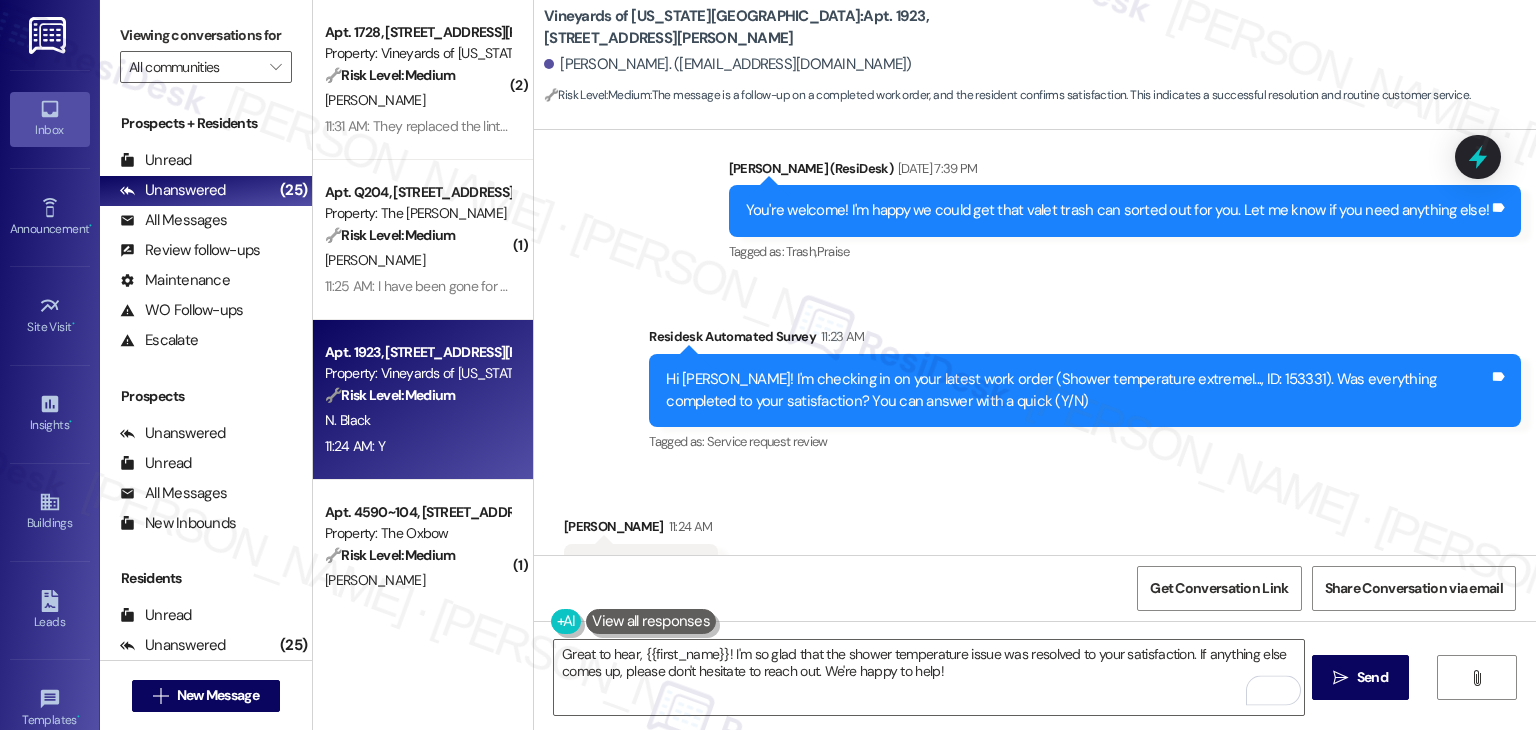 click on "Received via SMS [PERSON_NAME] 11:24 AM Y Tags and notes Tagged as:   Positive response Click to highlight conversations about Positive response" at bounding box center (1035, 555) 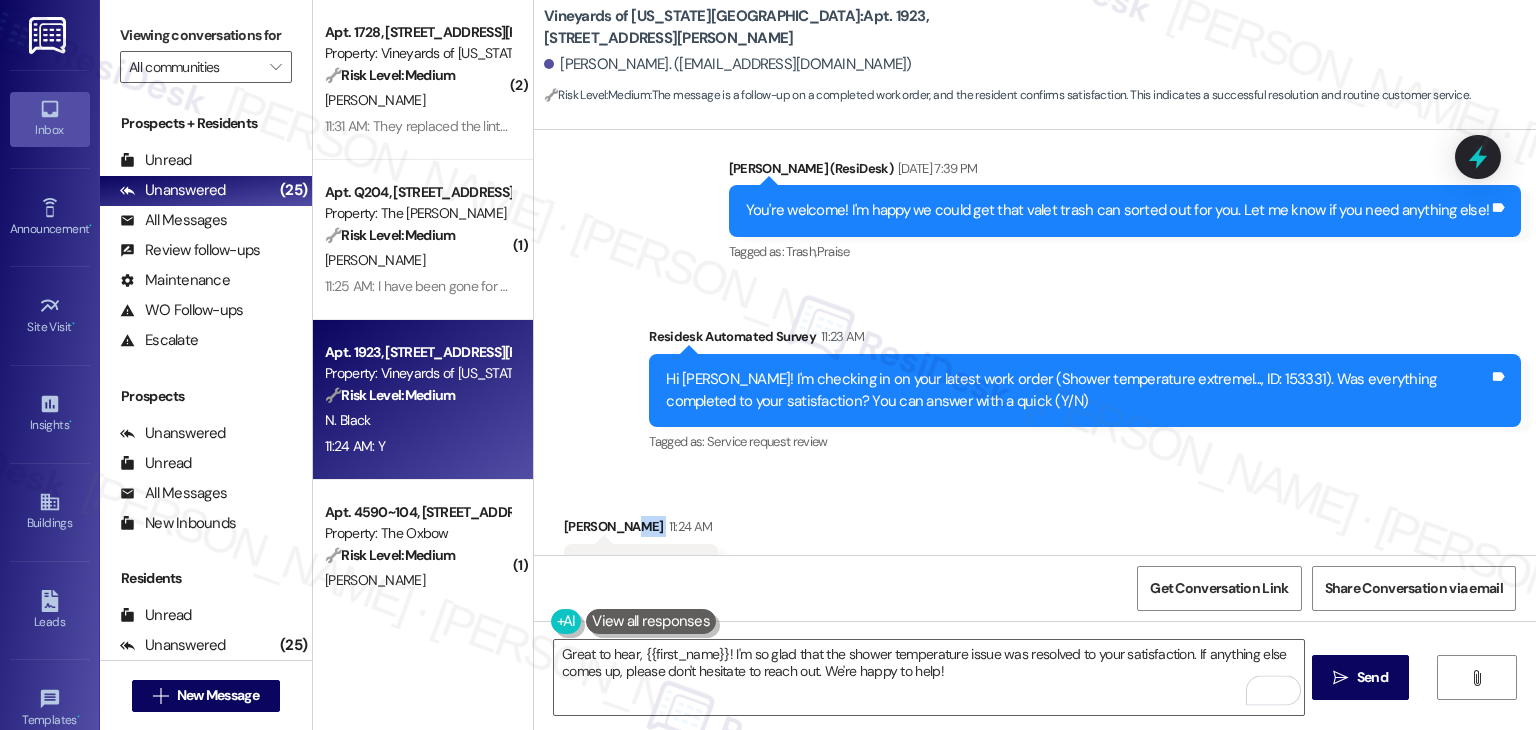click on "Received via SMS [PERSON_NAME] 11:24 AM Y Tags and notes Tagged as:   Positive response Click to highlight conversations about Positive response" at bounding box center [1035, 555] 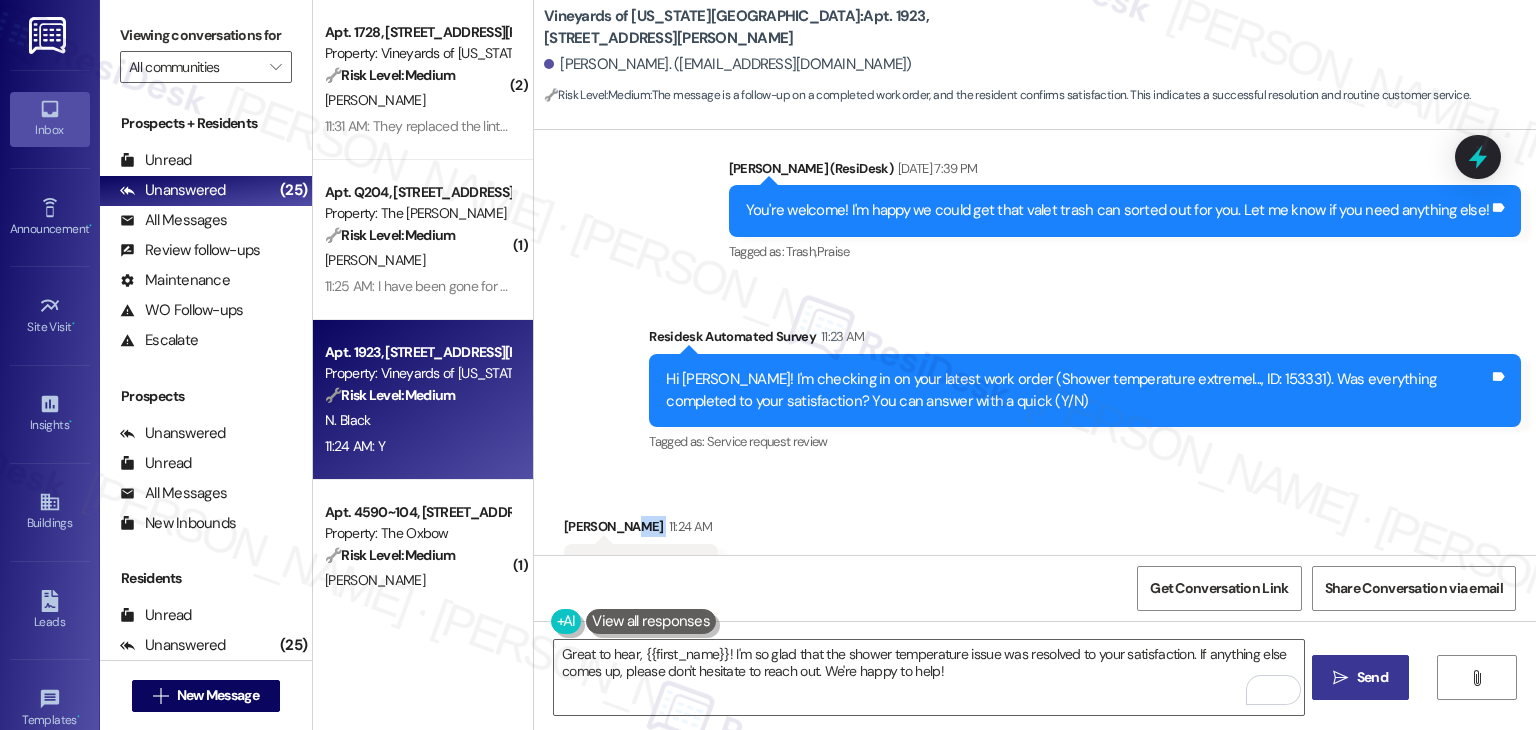 click on " Send" at bounding box center (1360, 677) 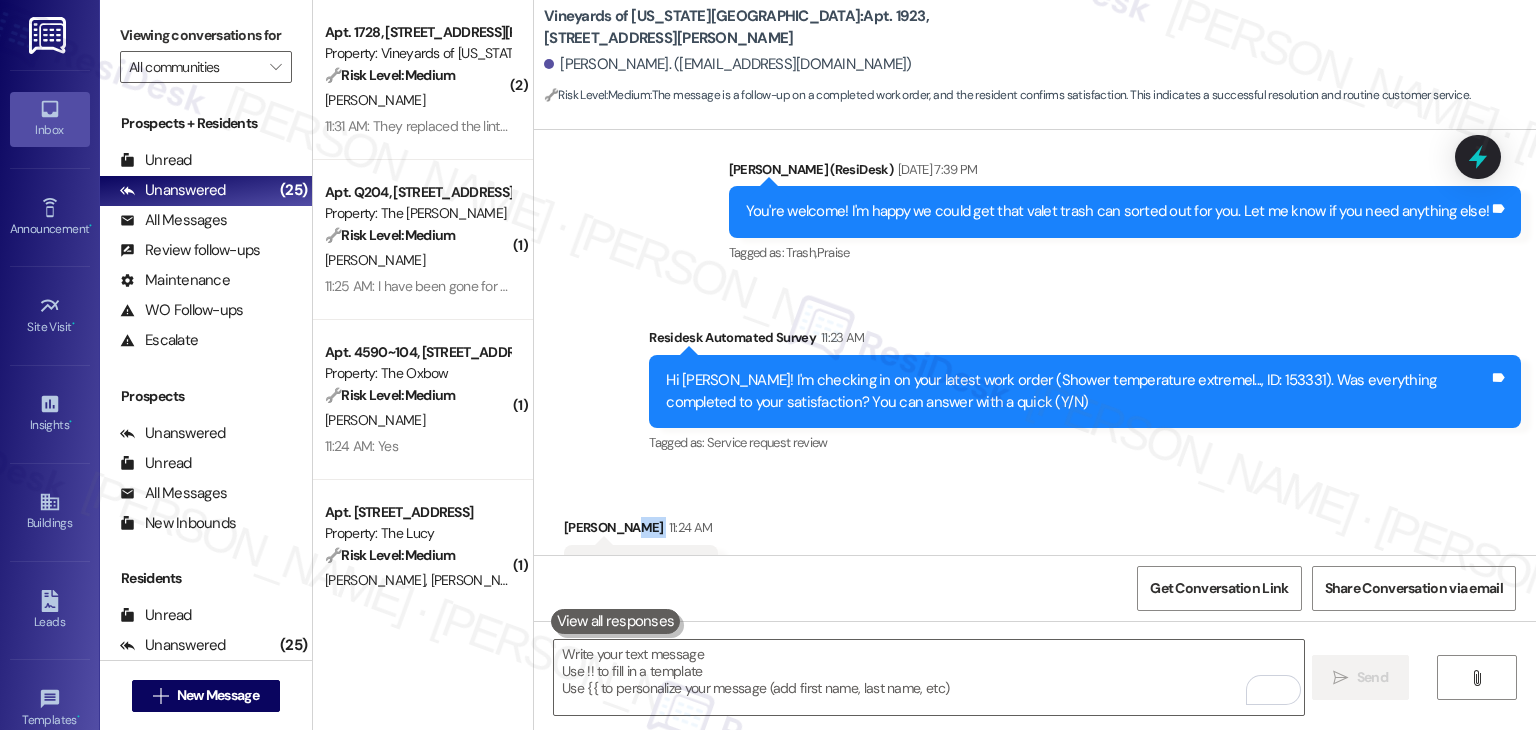 scroll, scrollTop: 9040, scrollLeft: 0, axis: vertical 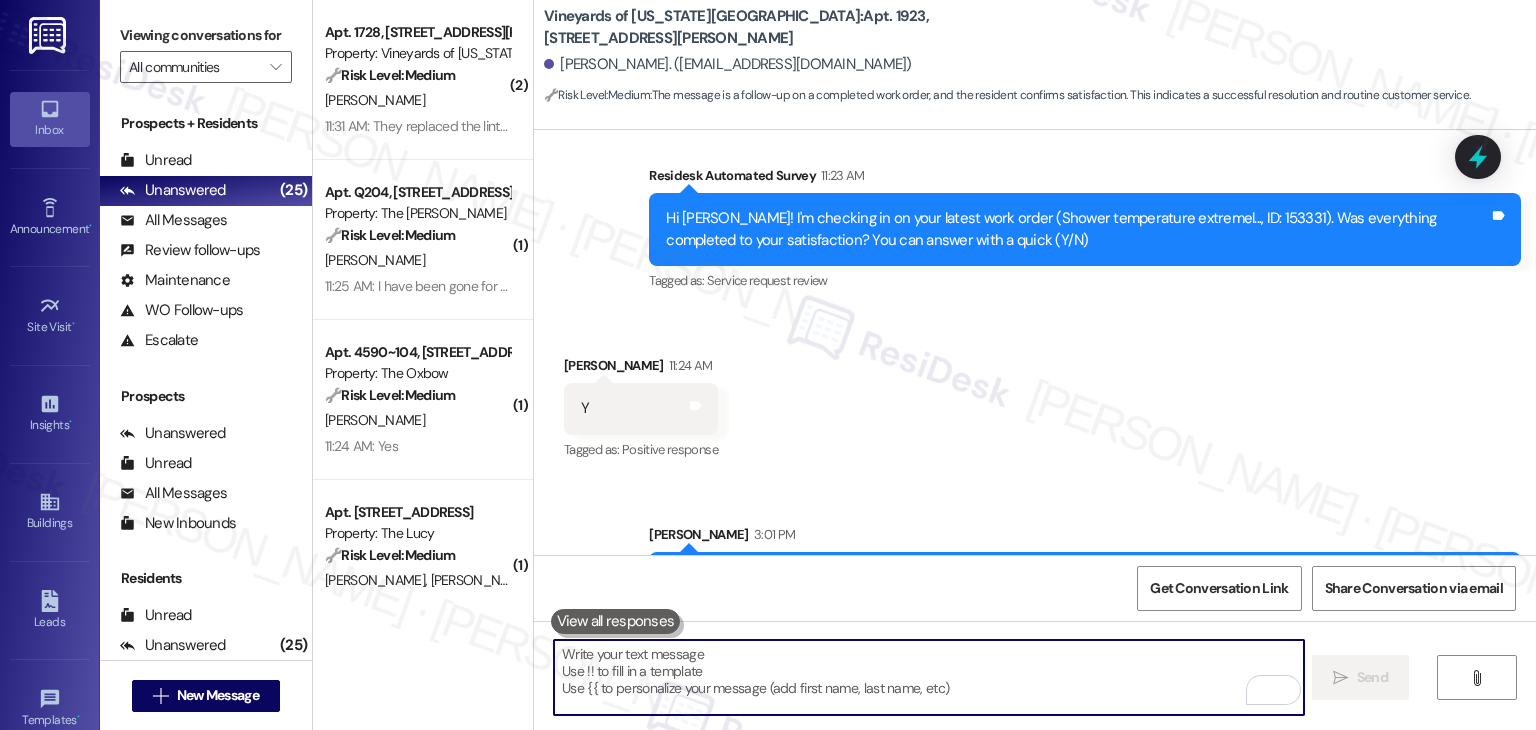 click at bounding box center (928, 677) 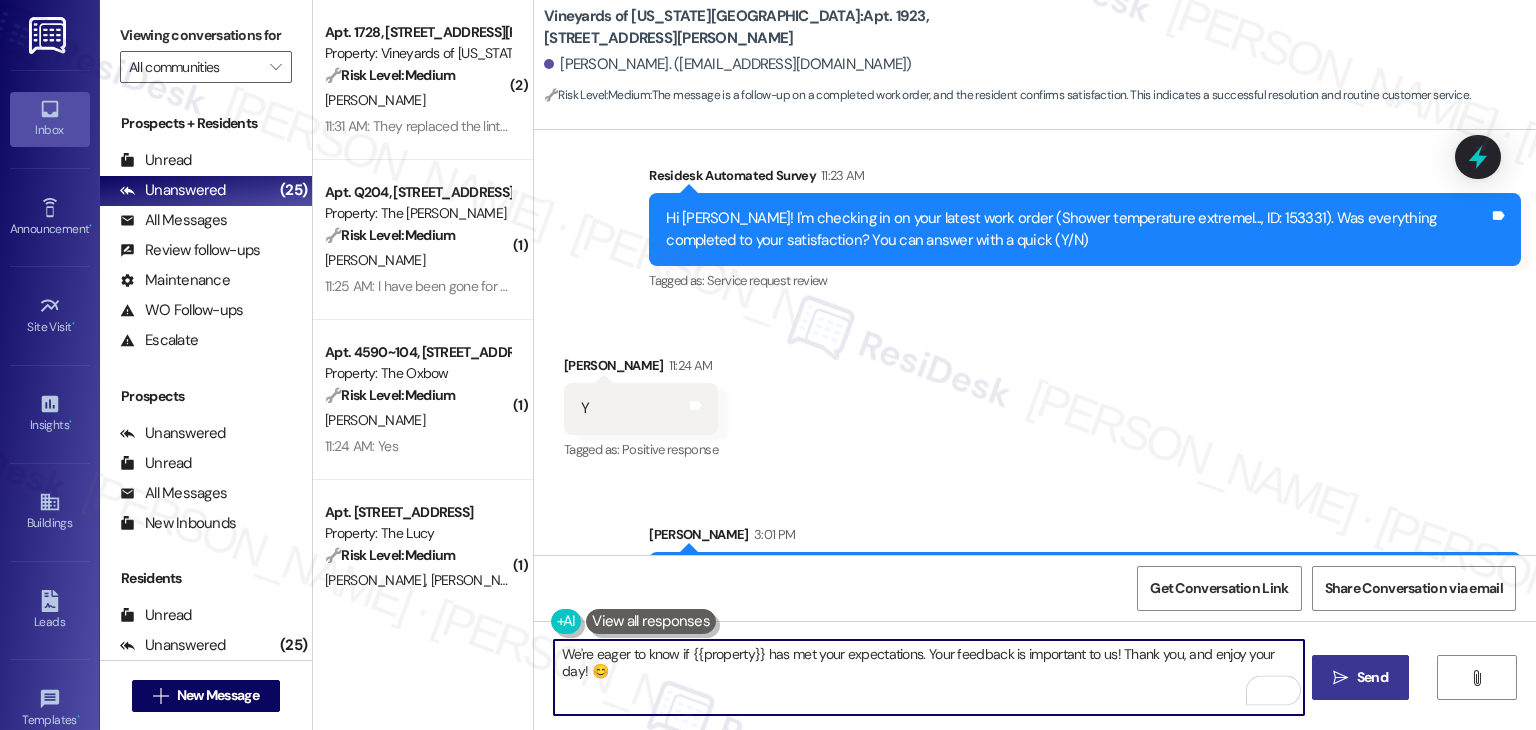 type on "We're eager to know if {{property}} has met your expectations. Your feedback is important to us! Thank you, and enjoy your day! 😊" 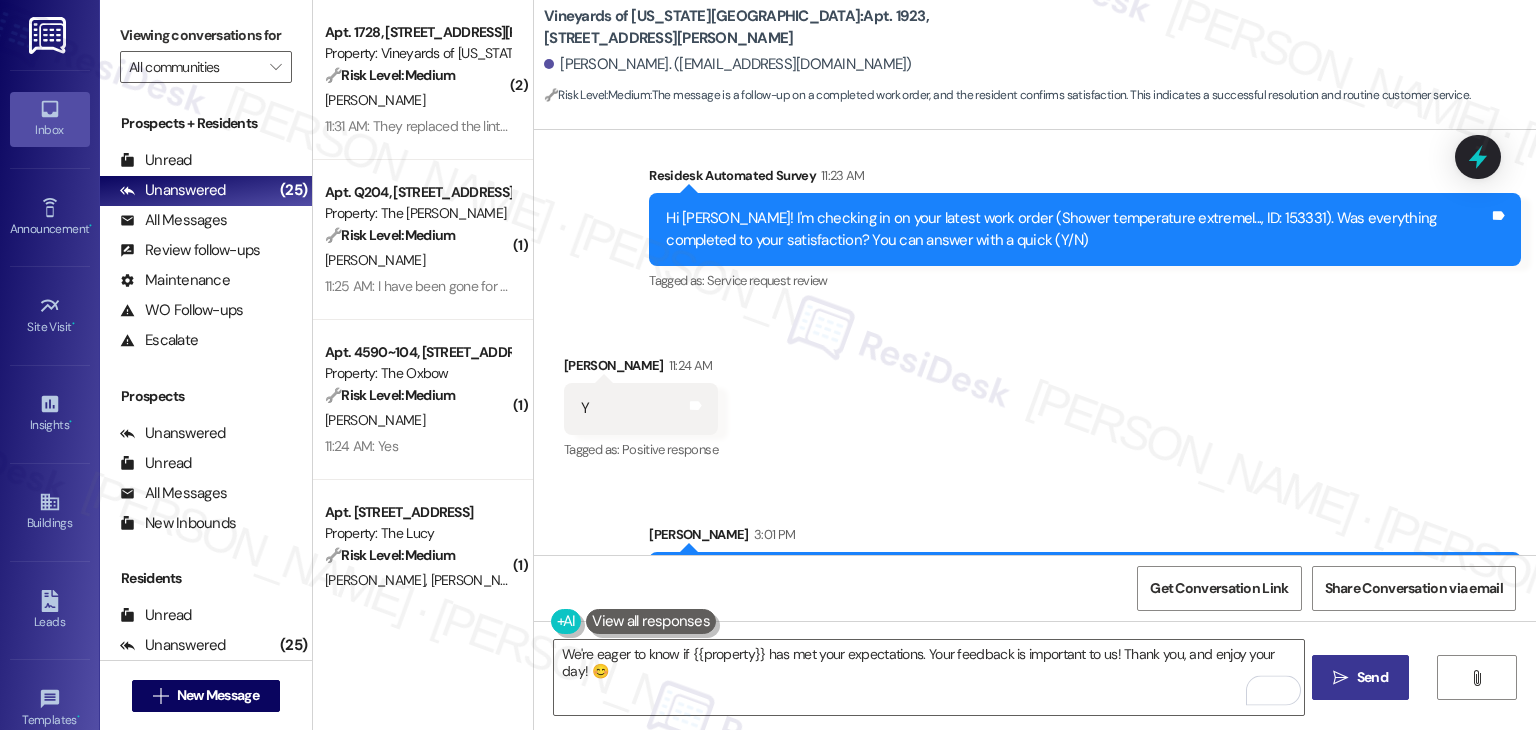 click on "Send" at bounding box center [1372, 677] 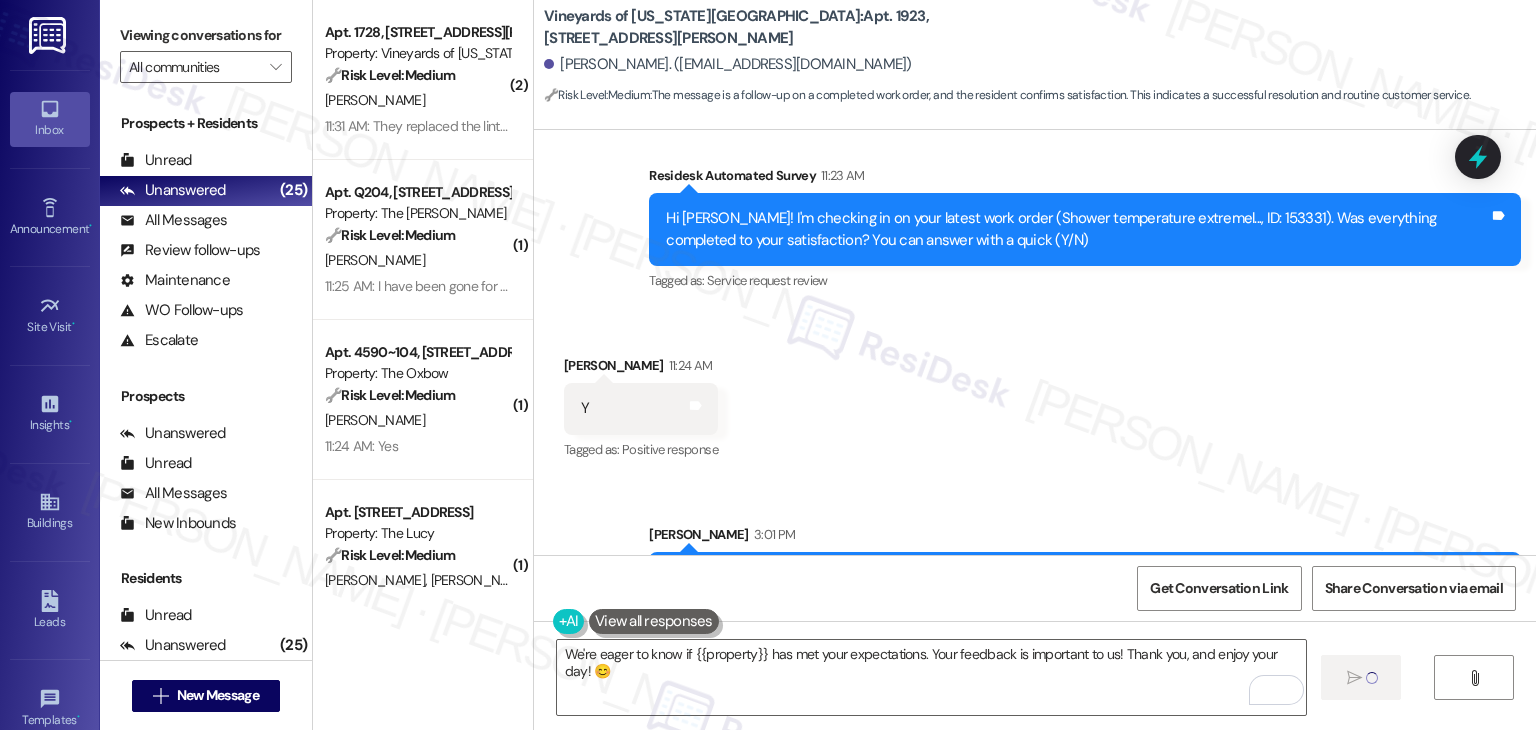 type 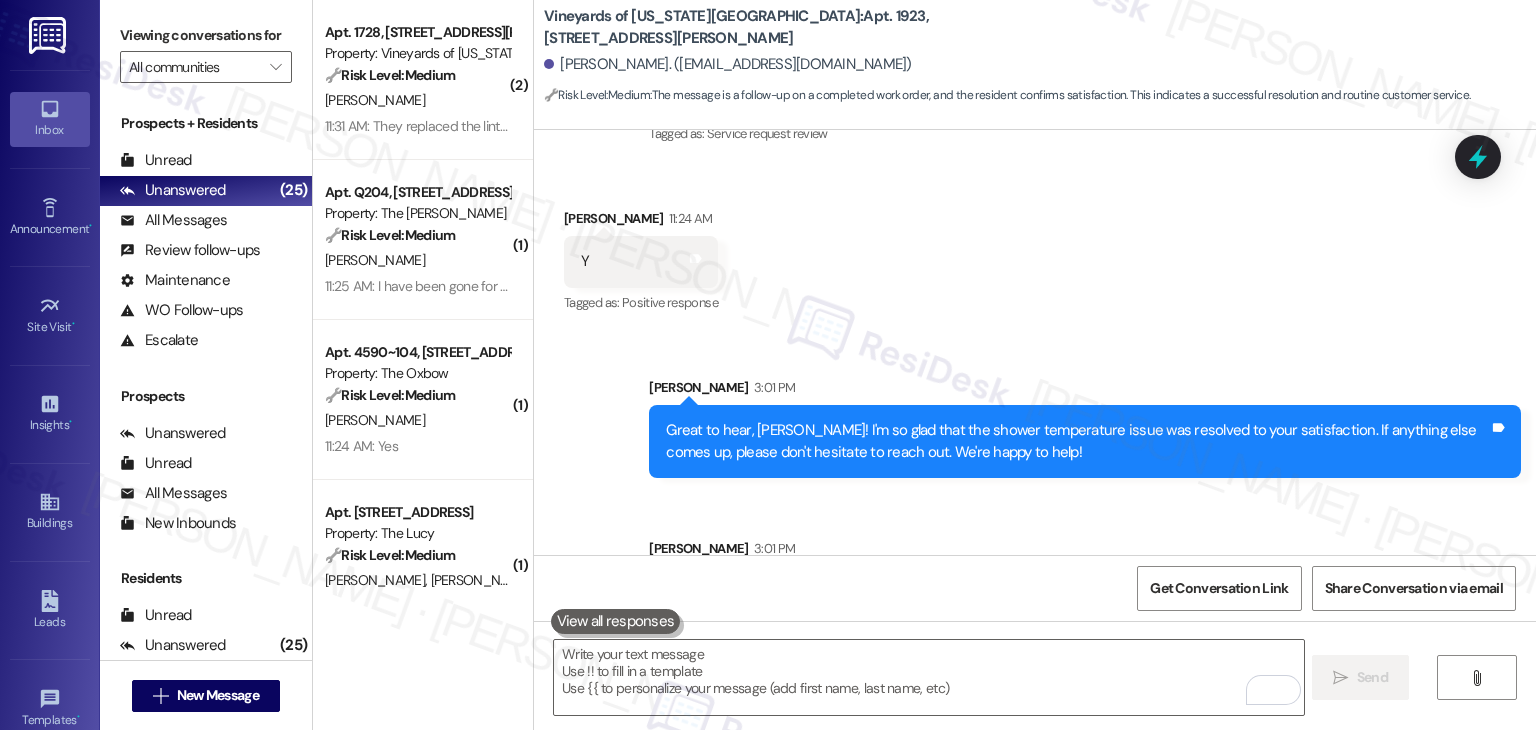 scroll, scrollTop: 9200, scrollLeft: 0, axis: vertical 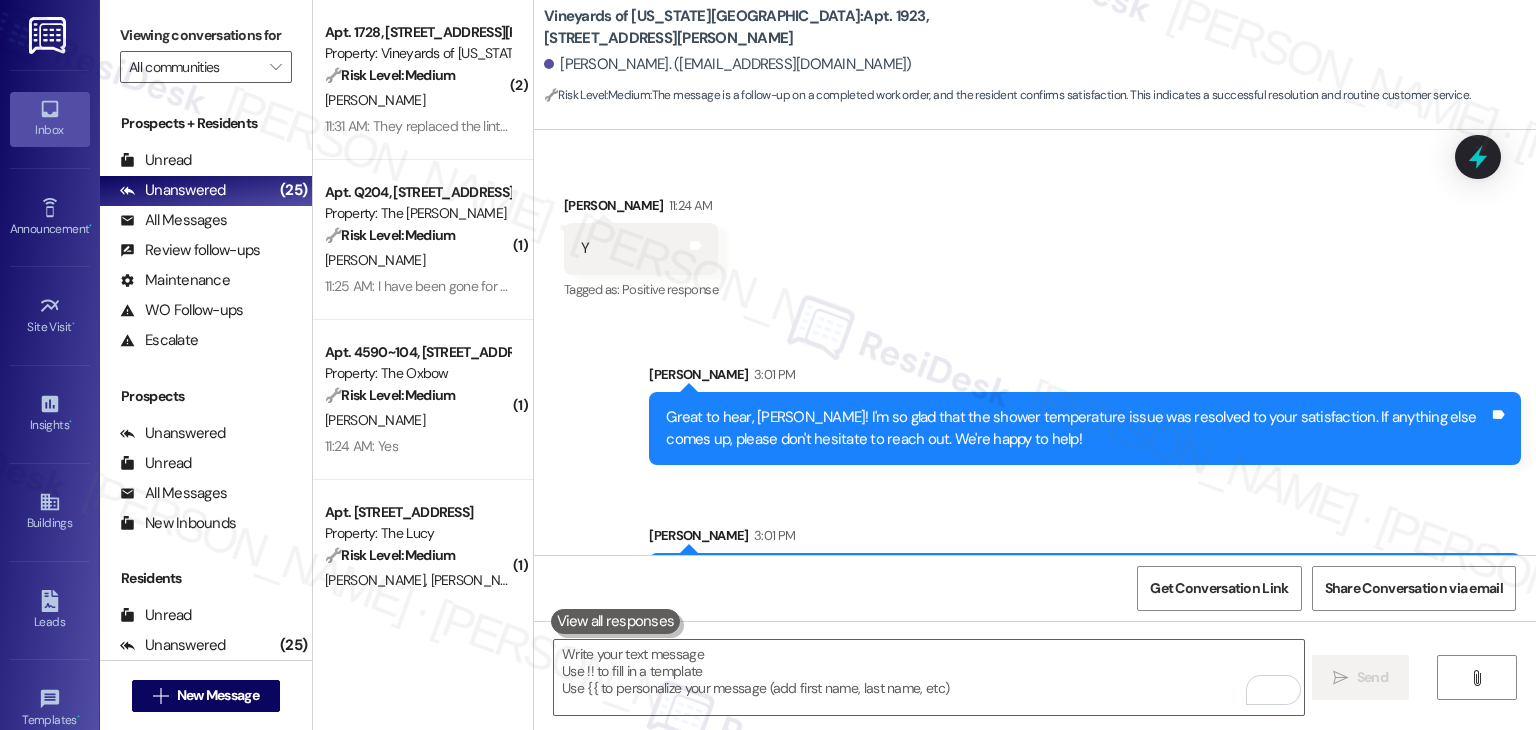 click on "Sent via SMS [PERSON_NAME] 3:01 PM We're eager to know if Vineyards of [US_STATE][GEOGRAPHIC_DATA] has met your expectations. Your feedback is important to us! Thank you, and enjoy your day! 😊 Tags and notes" at bounding box center [1085, 575] 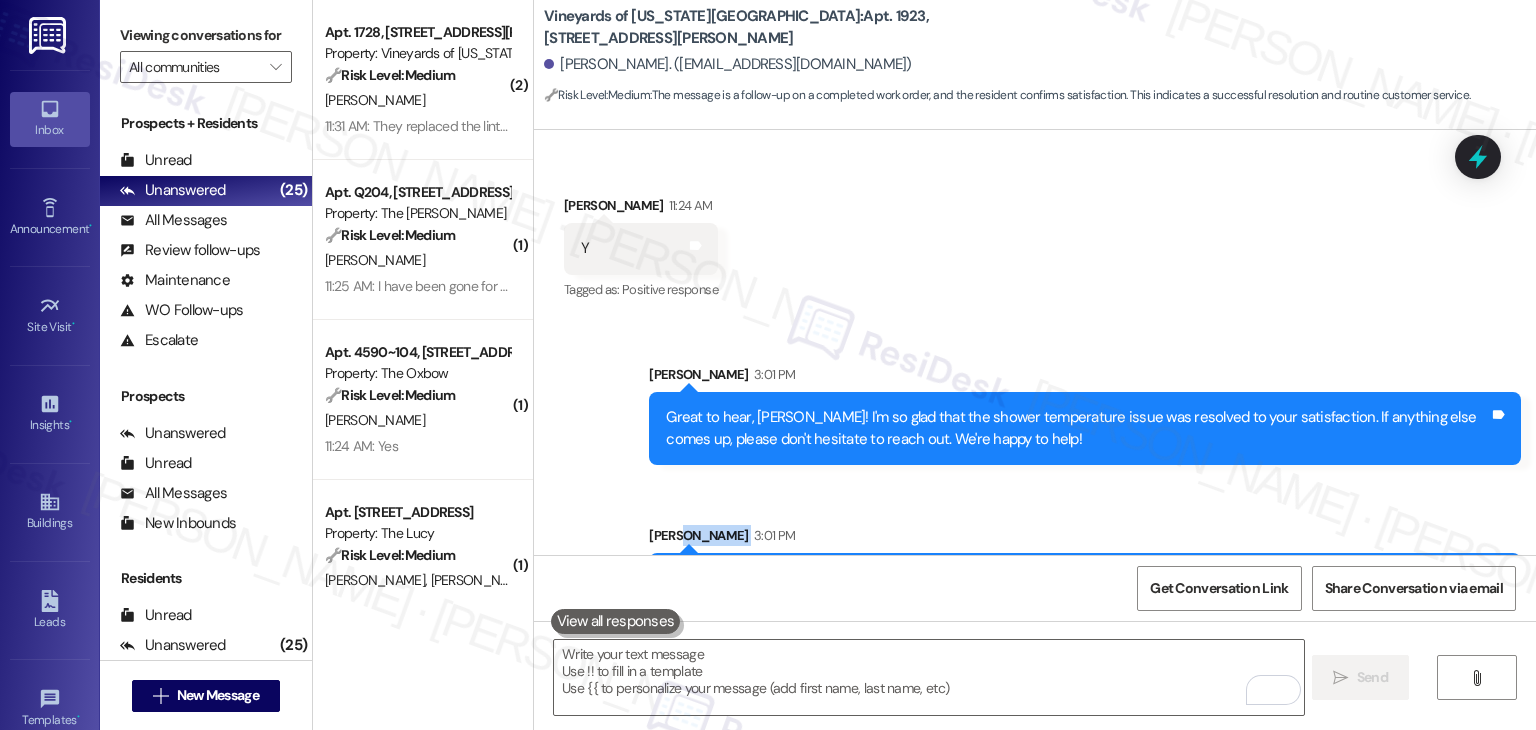 click on "Sent via SMS [PERSON_NAME] 3:01 PM We're eager to know if Vineyards of [US_STATE][GEOGRAPHIC_DATA] has met your expectations. Your feedback is important to us! Thank you, and enjoy your day! 😊 Tags and notes" at bounding box center [1085, 575] 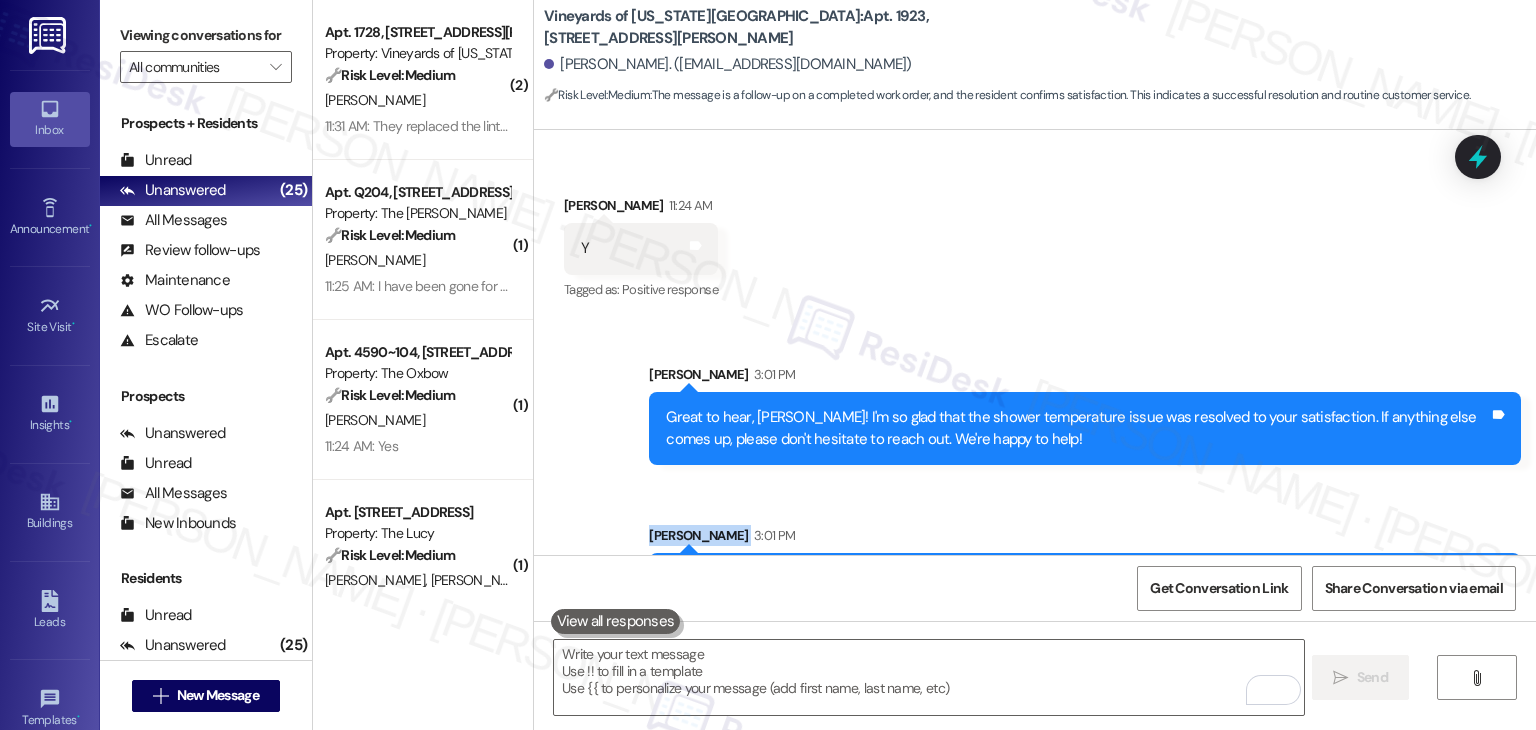 click on "Sent via SMS [PERSON_NAME] 3:01 PM We're eager to know if Vineyards of [US_STATE][GEOGRAPHIC_DATA] has met your expectations. Your feedback is important to us! Thank you, and enjoy your day! 😊 Tags and notes" at bounding box center [1085, 575] 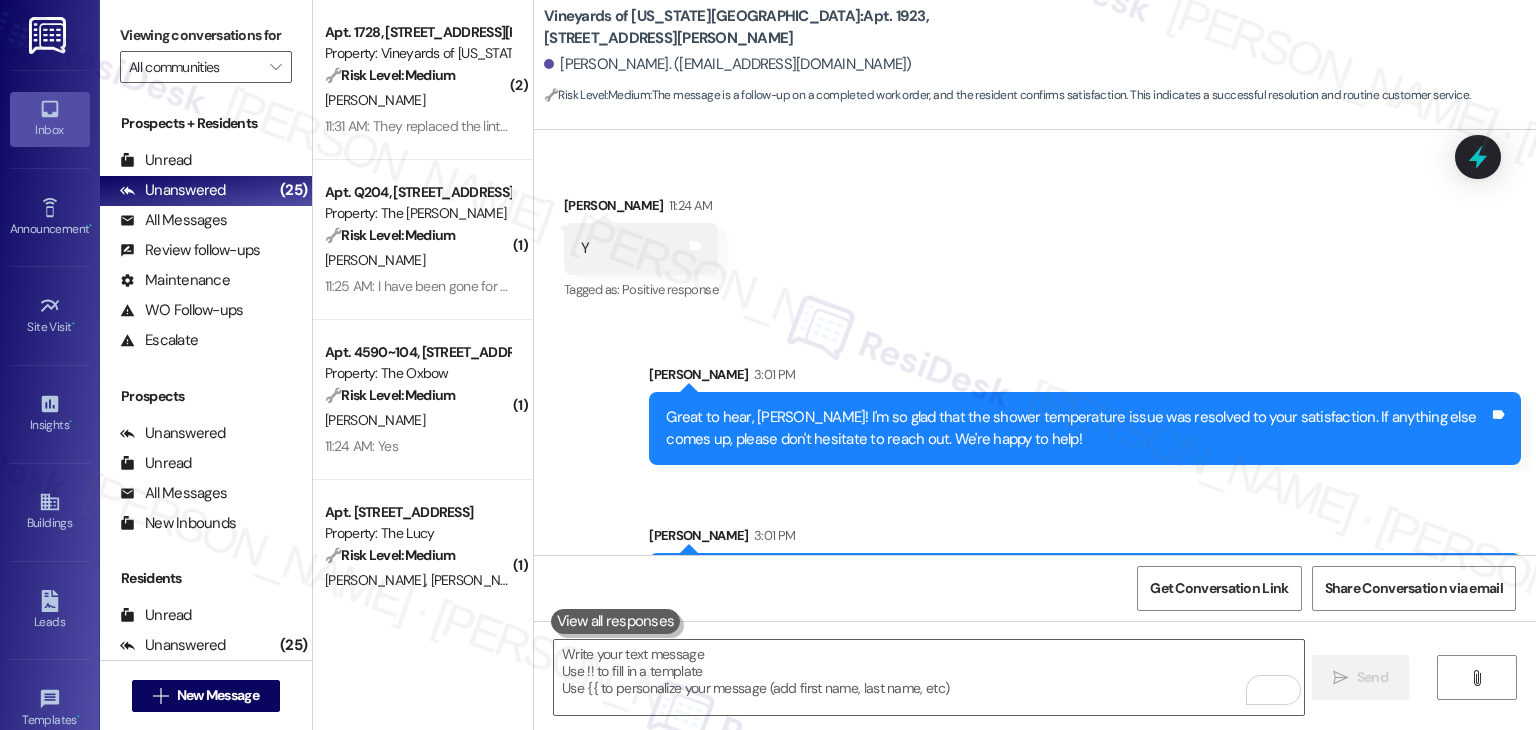 click on "Sent via SMS [PERSON_NAME] 3:01 PM Great to hear, [PERSON_NAME]! I'm so glad that the shower temperature issue was resolved to your satisfaction. If anything else comes up, please don't hesitate to reach out. We're happy to help! Tags and notes Sent via SMS [PERSON_NAME] 3:01 PM We're eager to know if Vineyards of [US_STATE][GEOGRAPHIC_DATA] has met your expectations. Your feedback is important to us! Thank you, and enjoy your day! 😊 Tags and notes" at bounding box center [1035, 480] 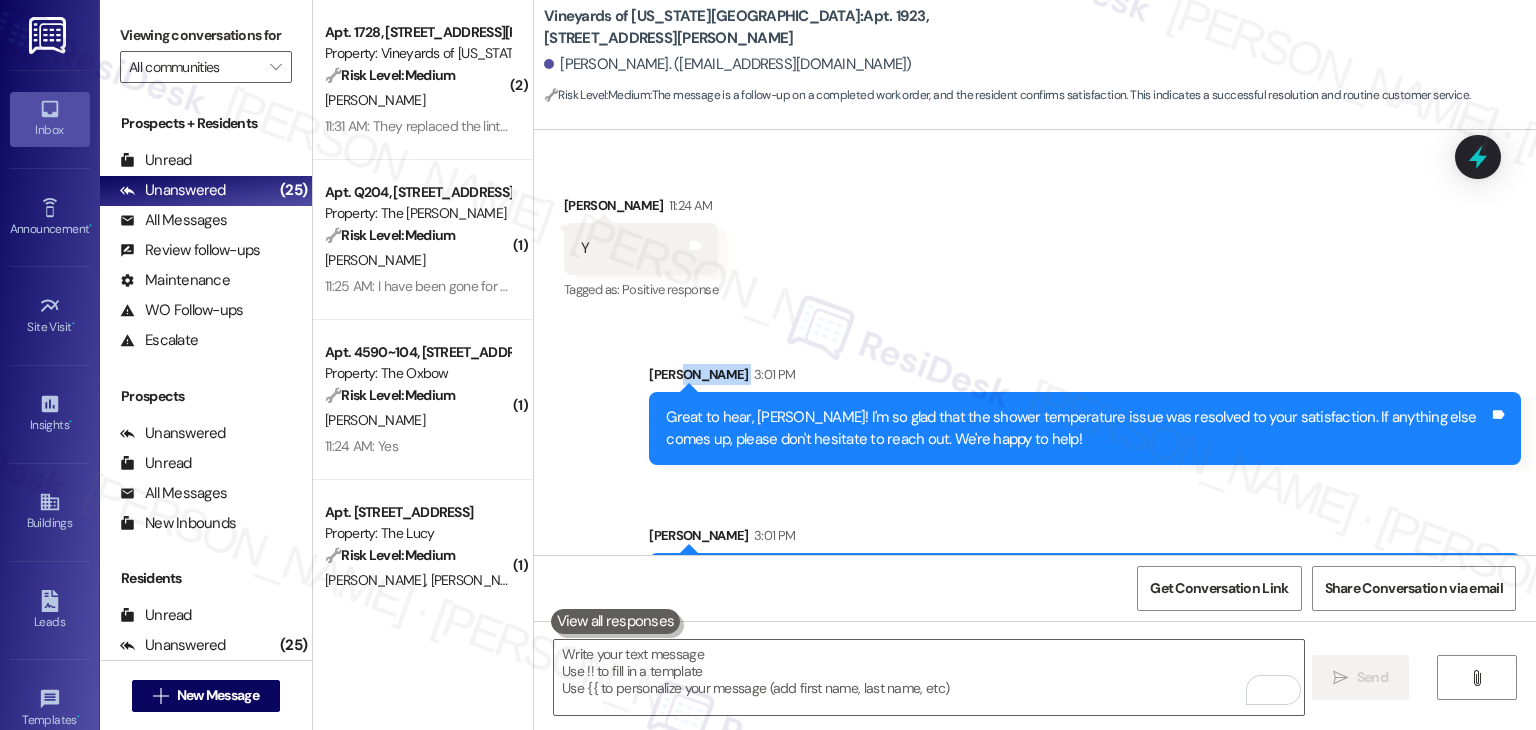 click on "Sent via SMS [PERSON_NAME] 3:01 PM Great to hear, [PERSON_NAME]! I'm so glad that the shower temperature issue was resolved to your satisfaction. If anything else comes up, please don't hesitate to reach out. We're happy to help! Tags and notes Sent via SMS [PERSON_NAME] 3:01 PM We're eager to know if Vineyards of [US_STATE][GEOGRAPHIC_DATA] has met your expectations. Your feedback is important to us! Thank you, and enjoy your day! 😊 Tags and notes" at bounding box center [1035, 480] 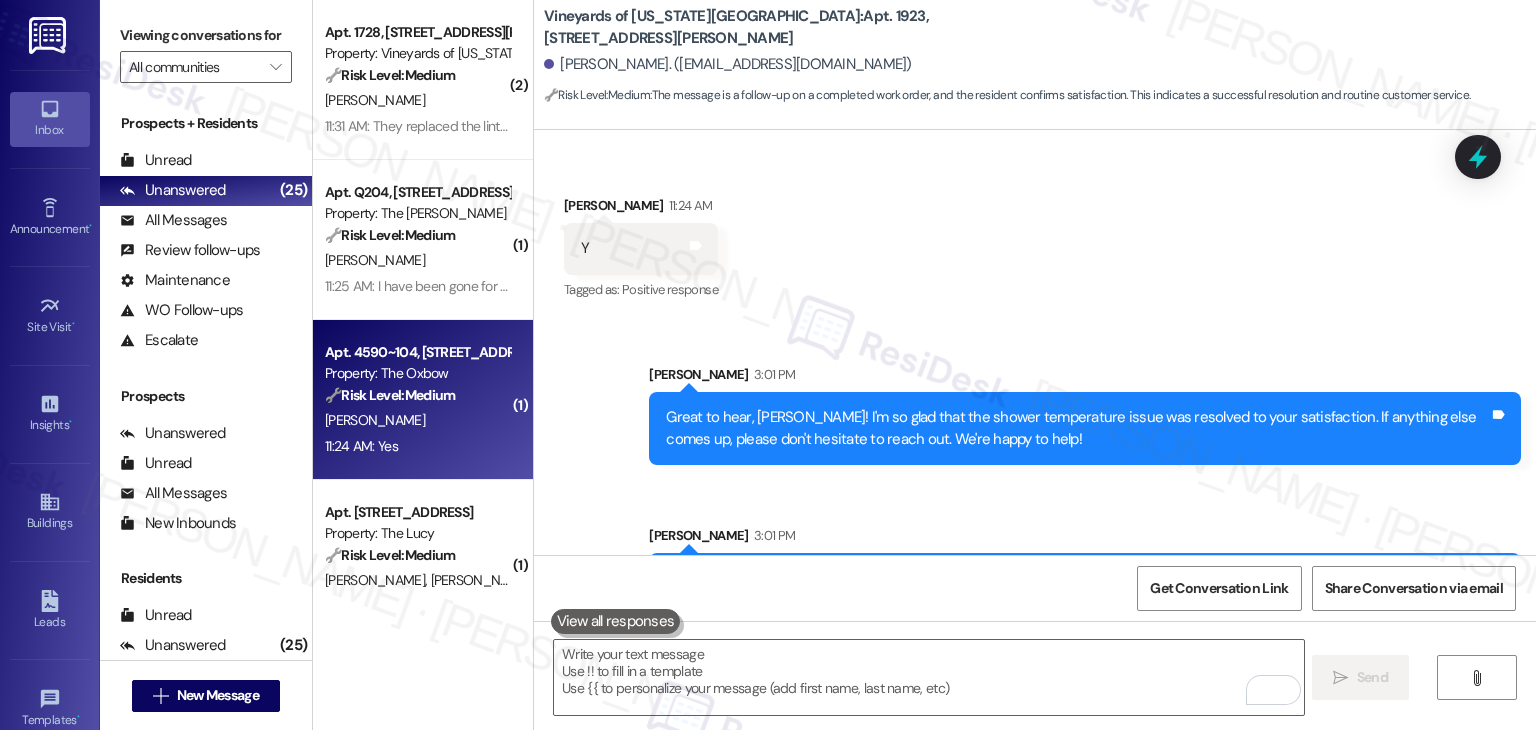 click on "11:24 AM: Yes 11:24 AM: Yes" at bounding box center (417, 446) 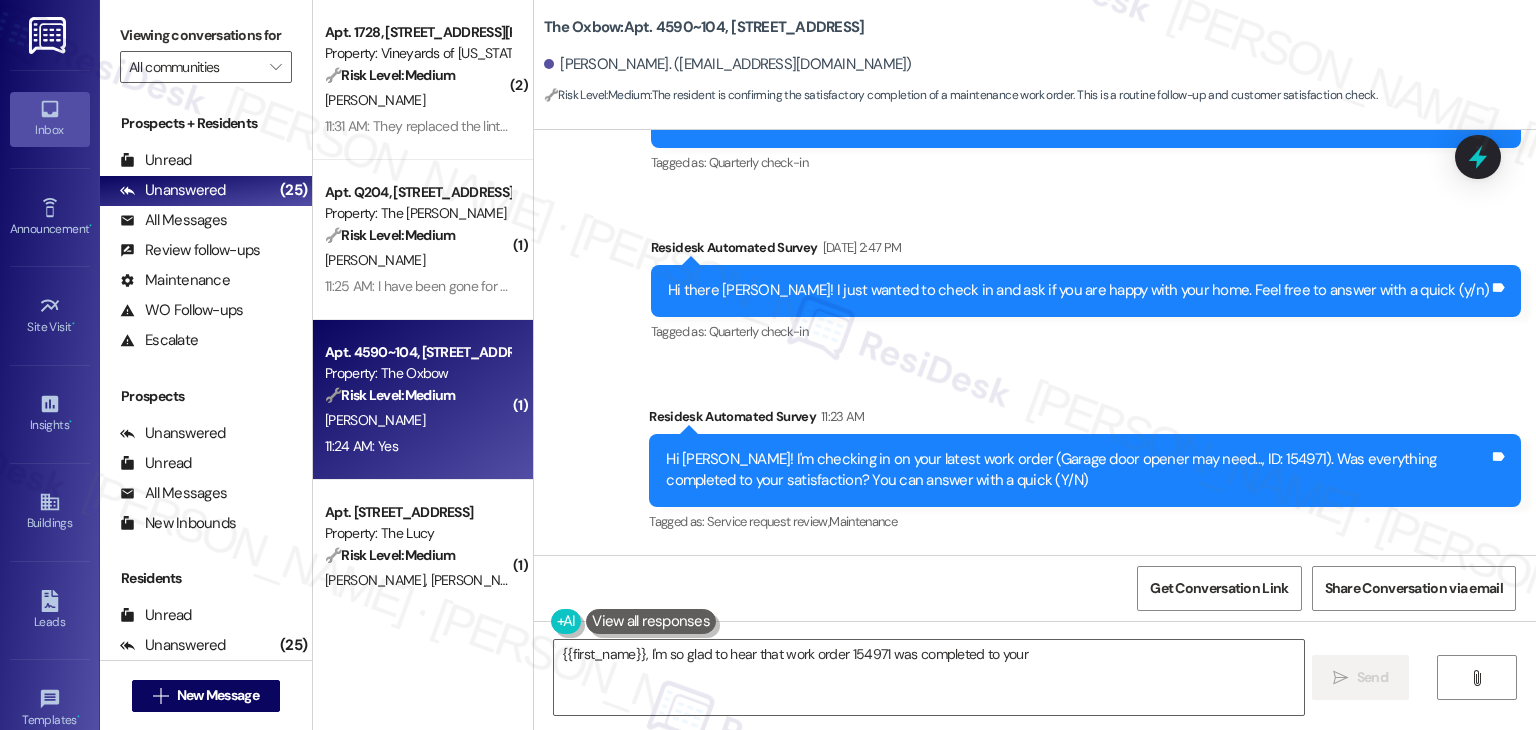 scroll, scrollTop: 596, scrollLeft: 0, axis: vertical 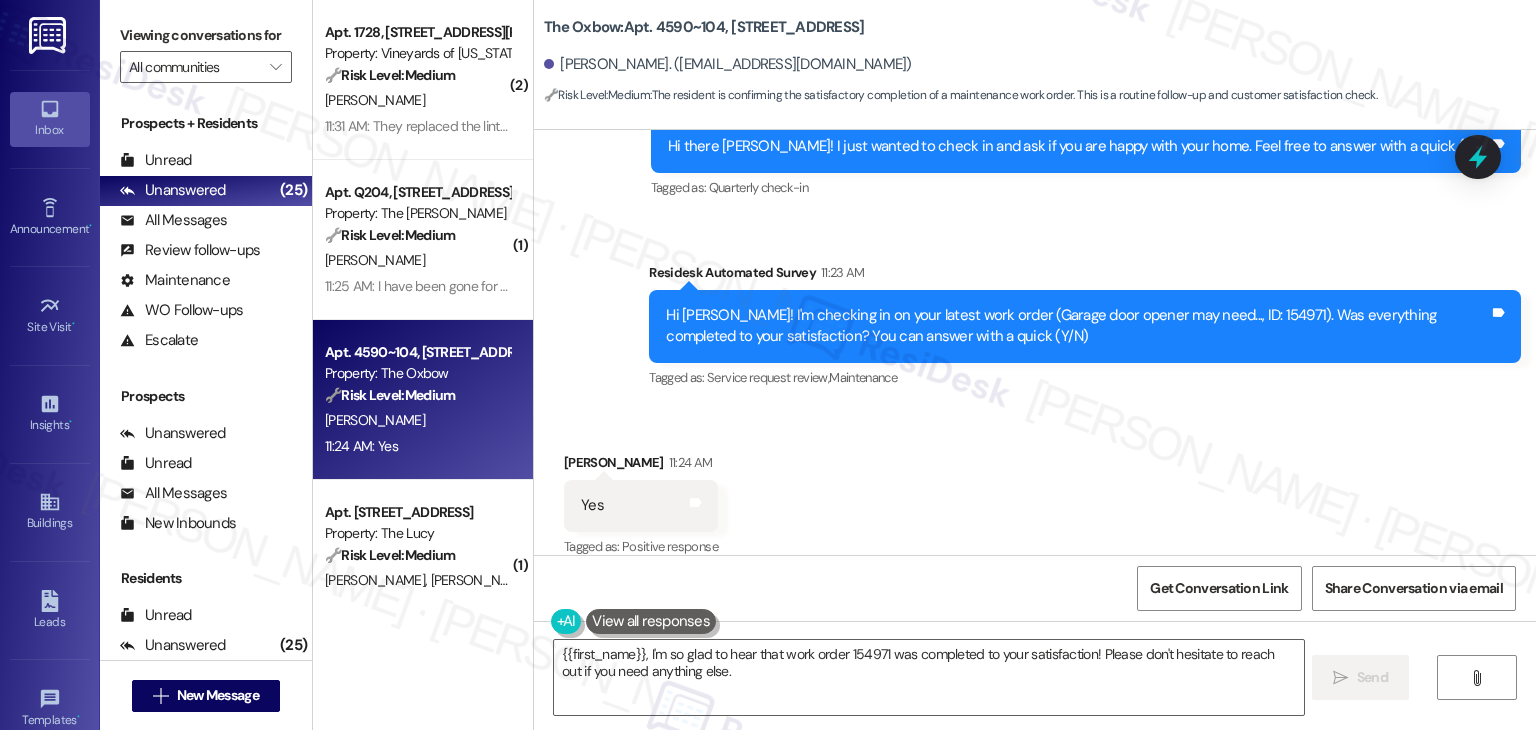 click on "Received via SMS [PERSON_NAME] 11:24 AM Yes Tags and notes Tagged as:   Positive response Click to highlight conversations about Positive response" at bounding box center [1035, 491] 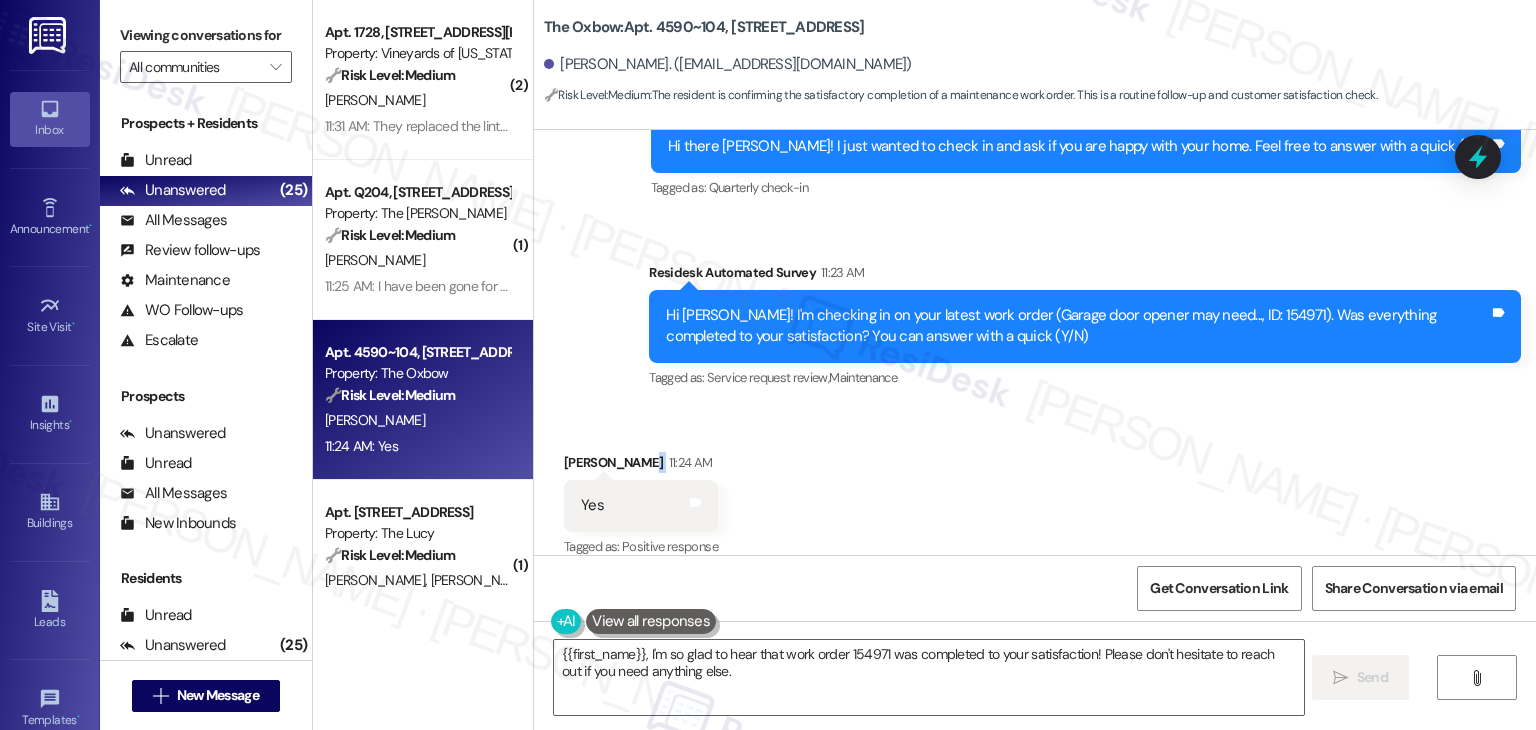 click on "Received via SMS [PERSON_NAME] 11:24 AM Yes Tags and notes Tagged as:   Positive response Click to highlight conversations about Positive response" at bounding box center (1035, 491) 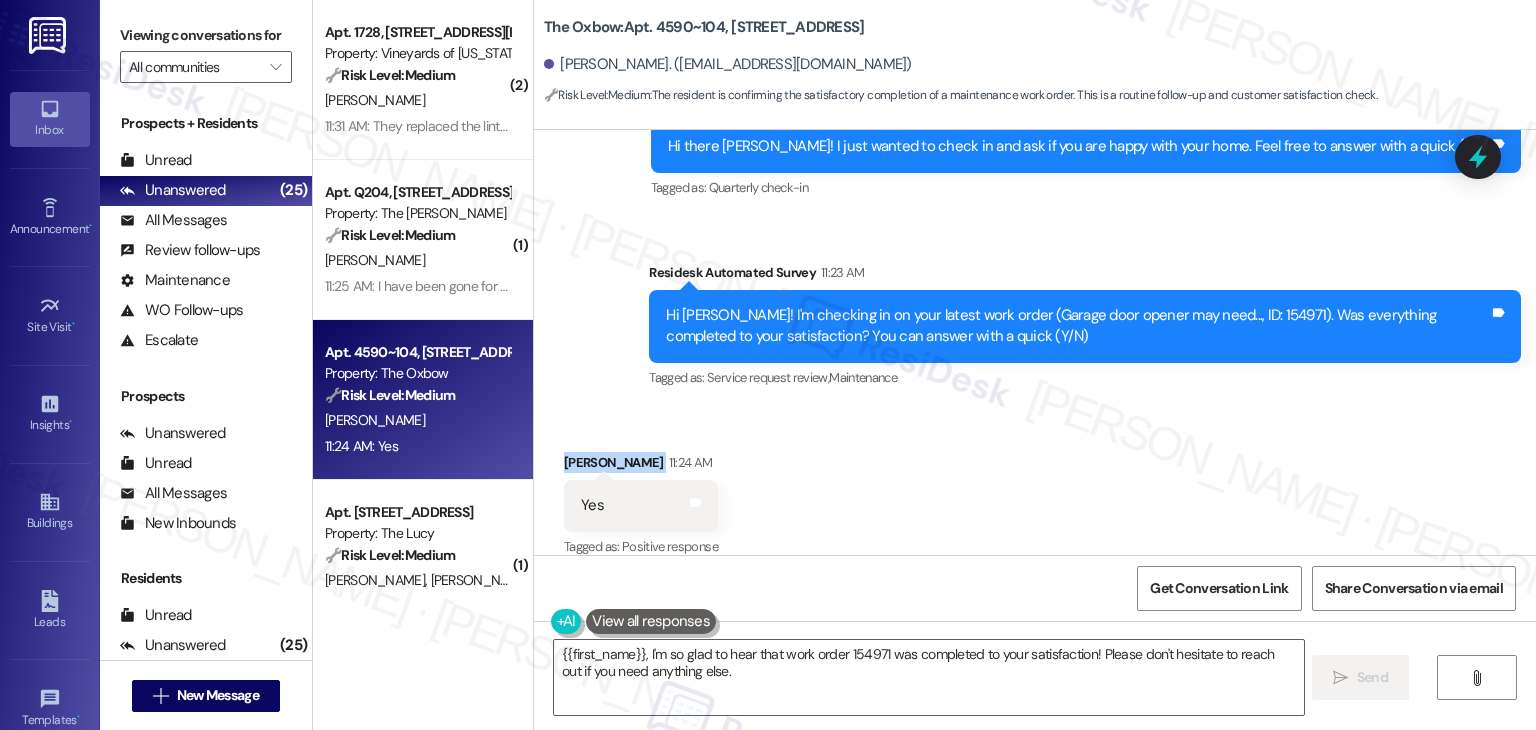 click on "Received via SMS [PERSON_NAME] 11:24 AM Yes Tags and notes Tagged as:   Positive response Click to highlight conversations about Positive response" at bounding box center (1035, 491) 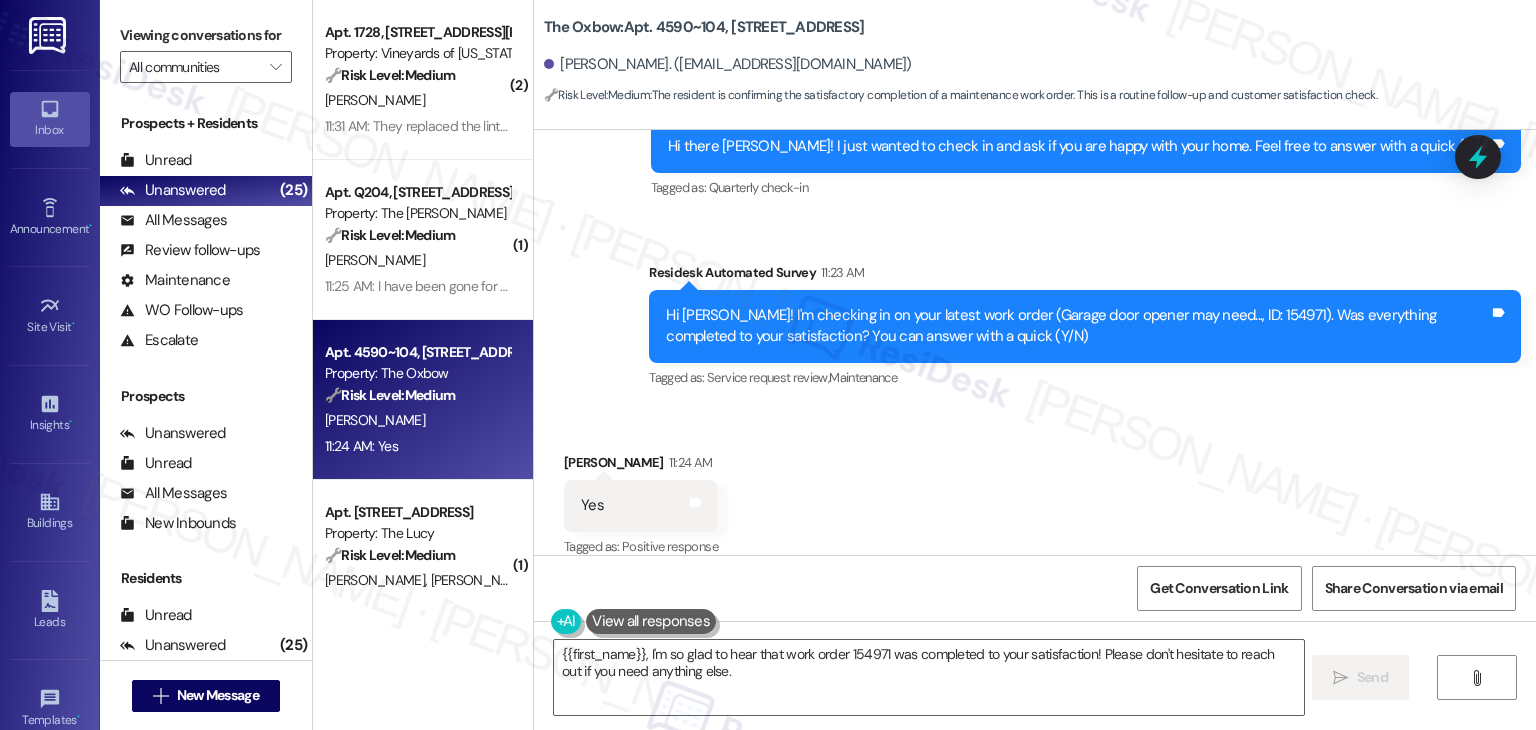 click on "Received via SMS [PERSON_NAME] 11:24 AM Yes Tags and notes Tagged as:   Positive response Click to highlight conversations about Positive response" at bounding box center (1035, 491) 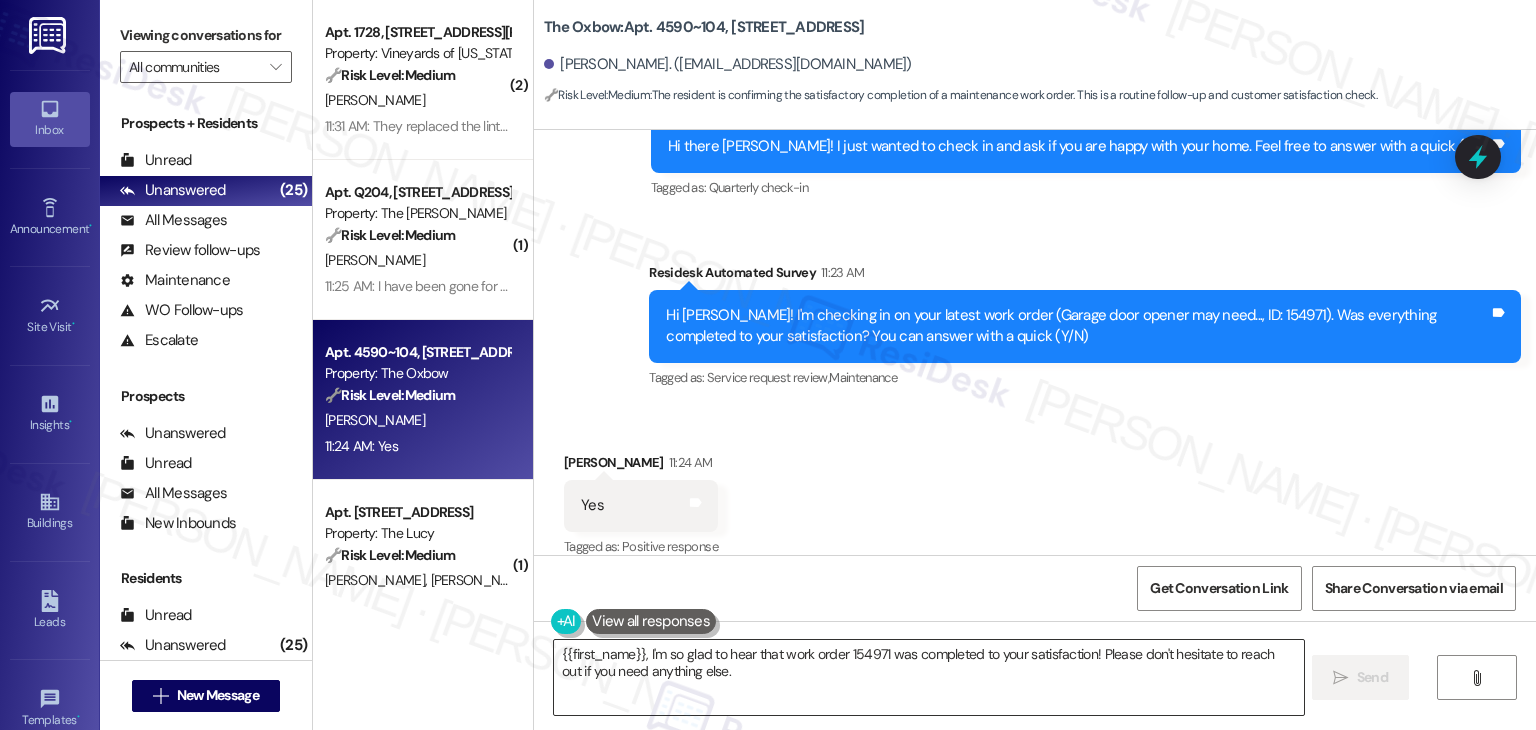 click on "{{first_name}}, I'm so glad to hear that work order 154971 was completed to your satisfaction! Please don't hesitate to reach out if you need anything else." at bounding box center [928, 677] 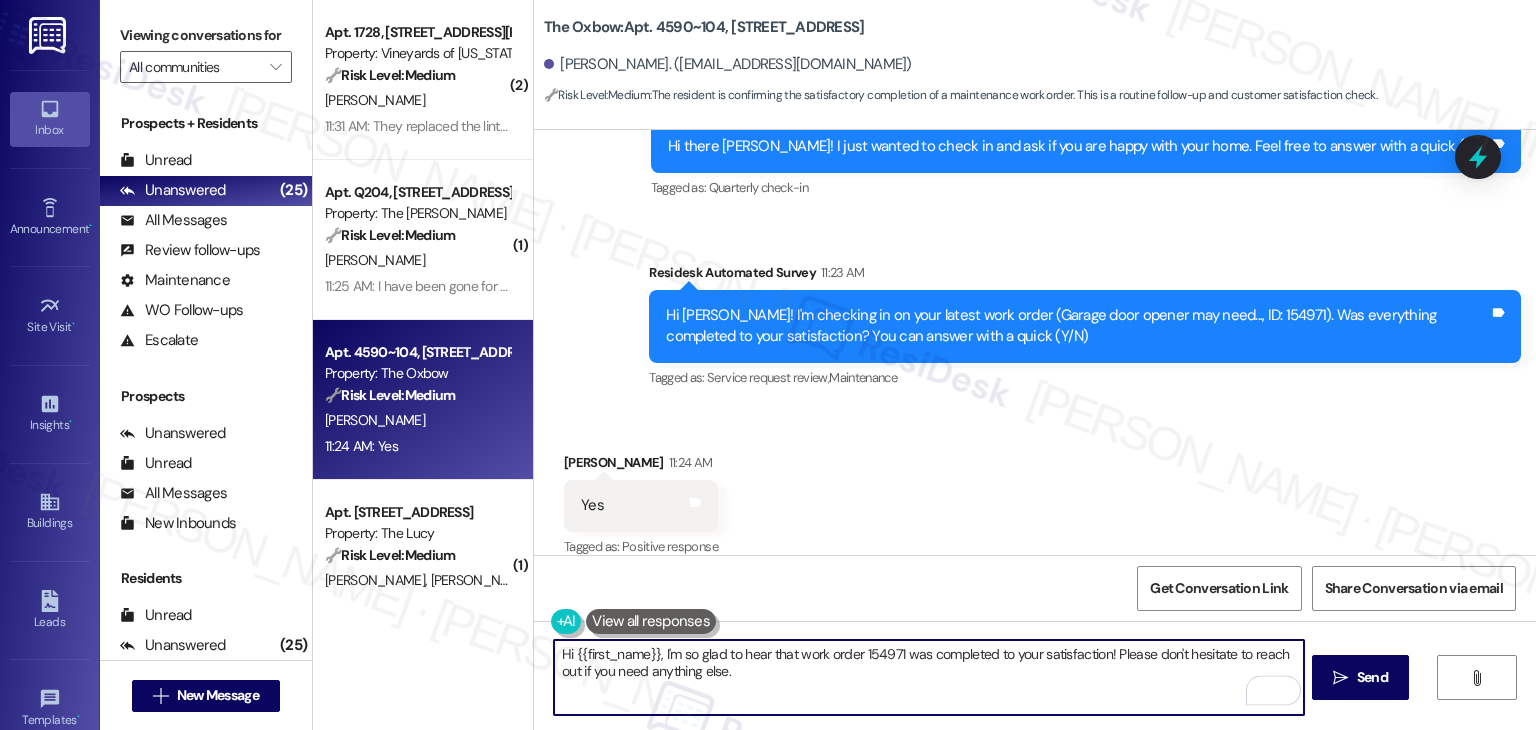 click on "Hi {{first_name}}, I'm so glad to hear that work order 154971 was completed to your satisfaction! Please don't hesitate to reach out if you need anything else." at bounding box center [928, 677] 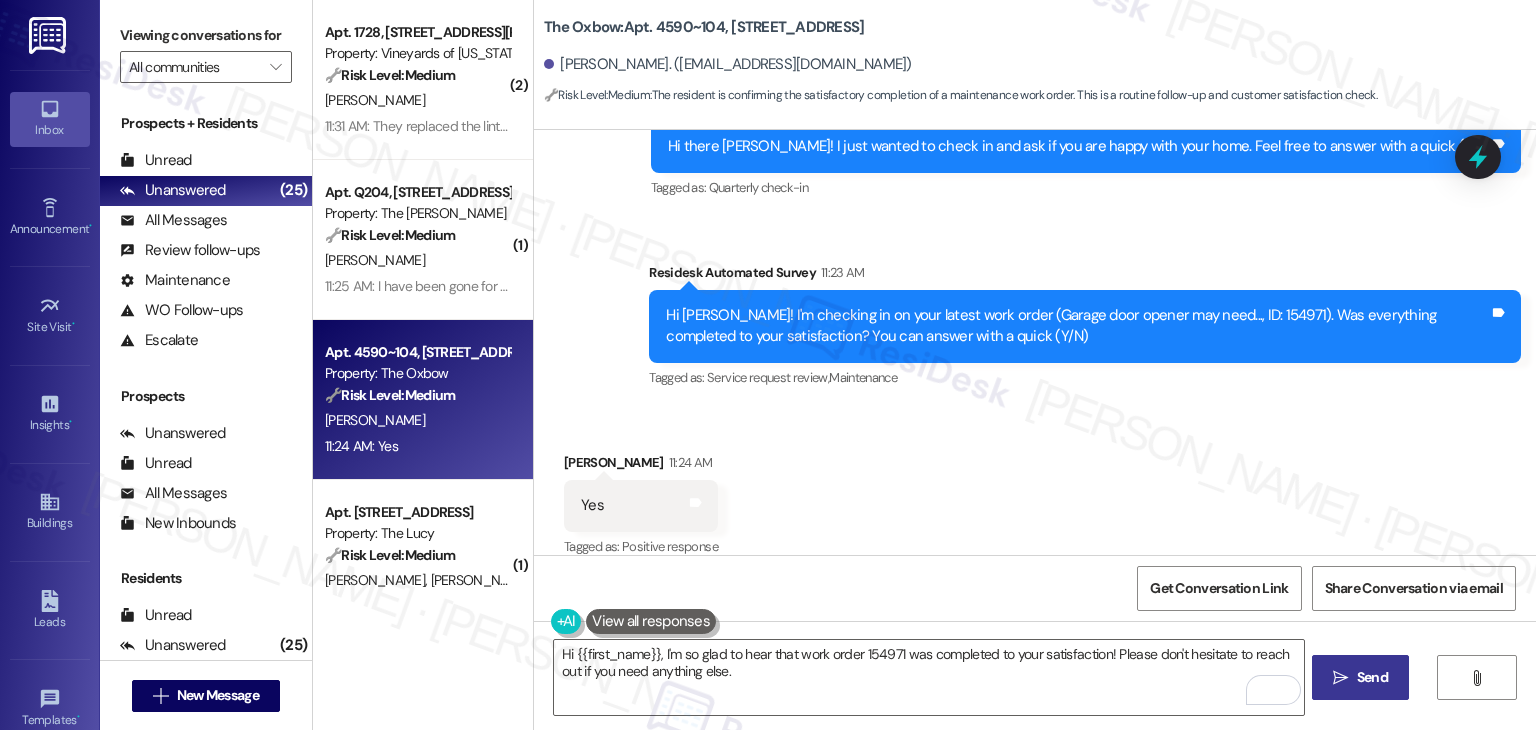 click on "Send" at bounding box center (1372, 677) 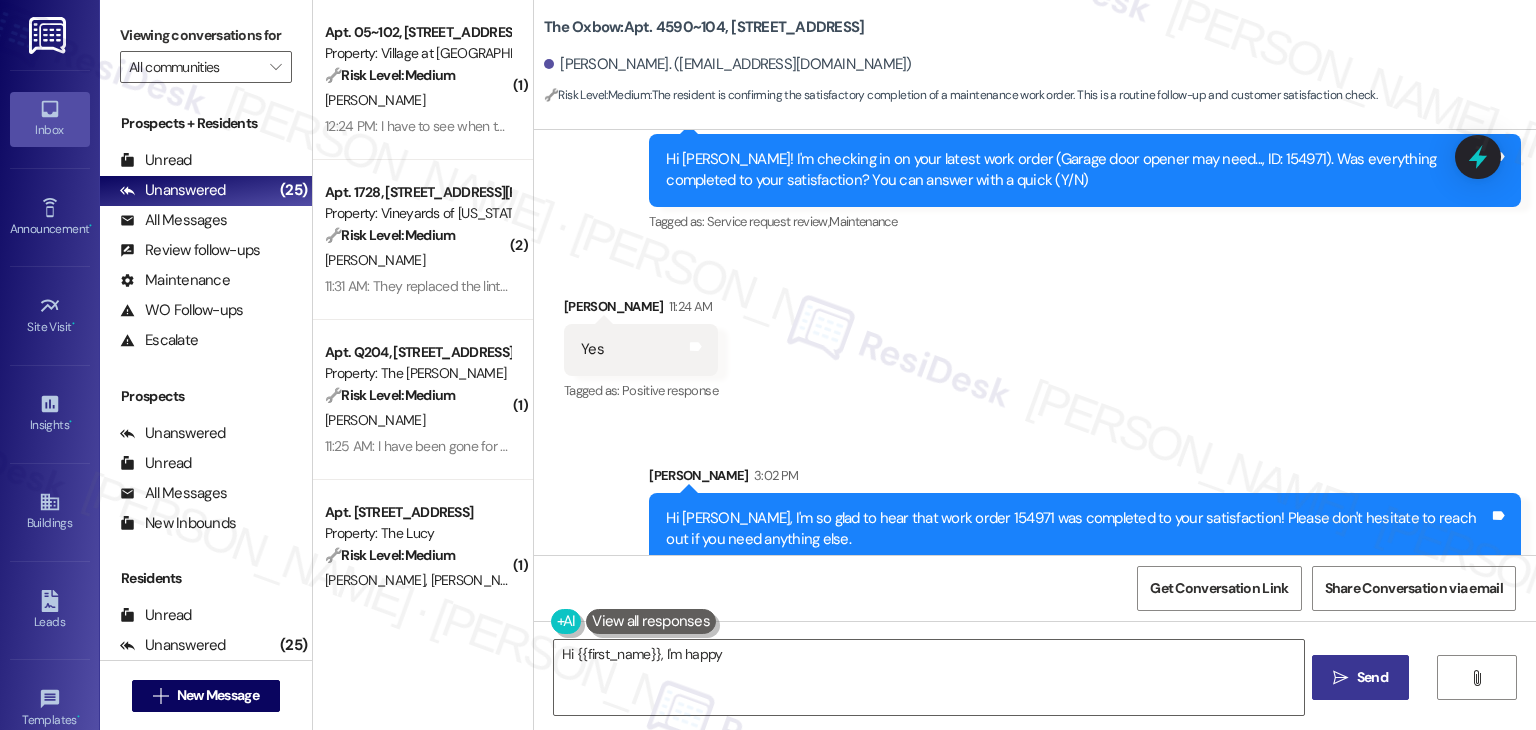 scroll, scrollTop: 757, scrollLeft: 0, axis: vertical 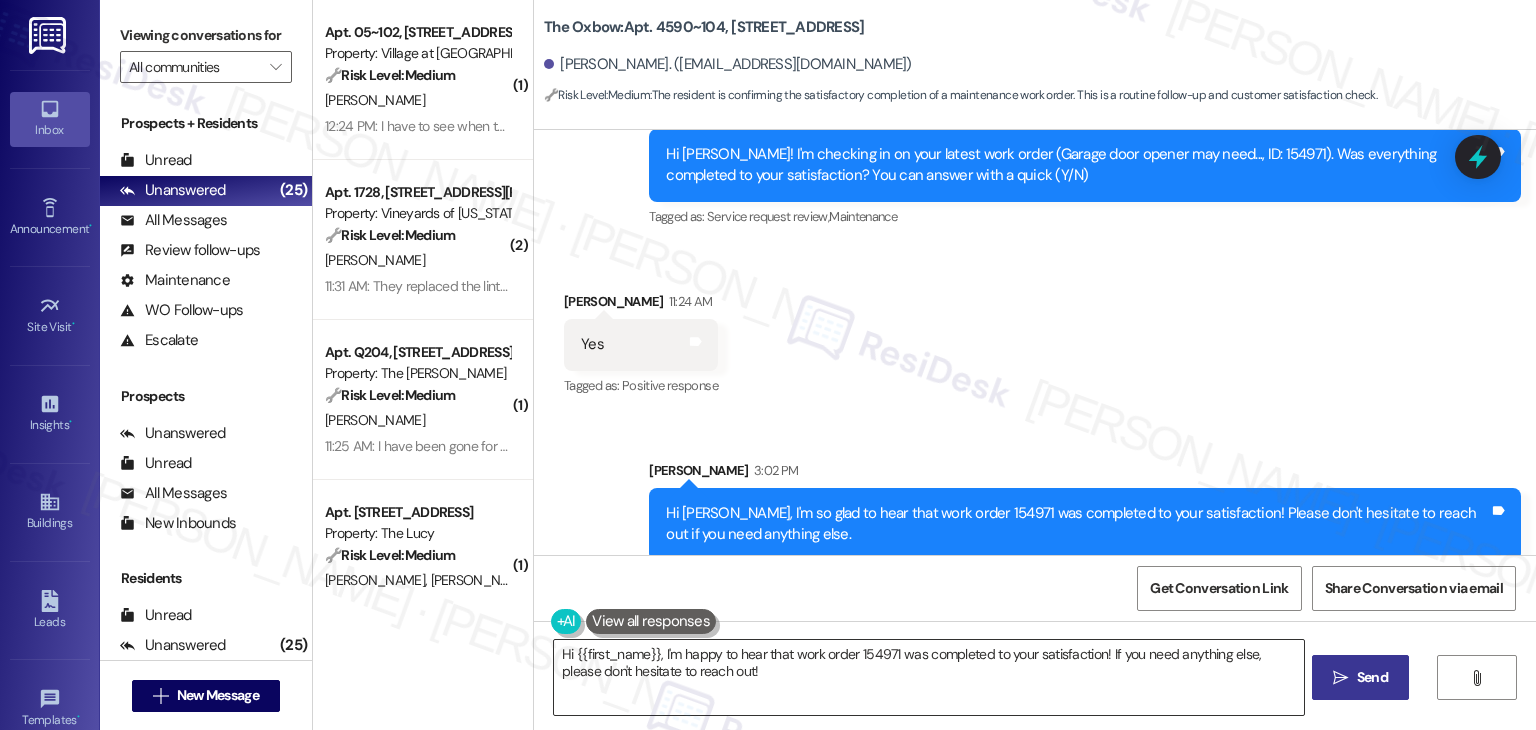 click on "Hi {{first_name}}, I'm happy to hear that work order 154971 was completed to your satisfaction! If you need anything else, please don't hesitate to reach out!" at bounding box center [928, 677] 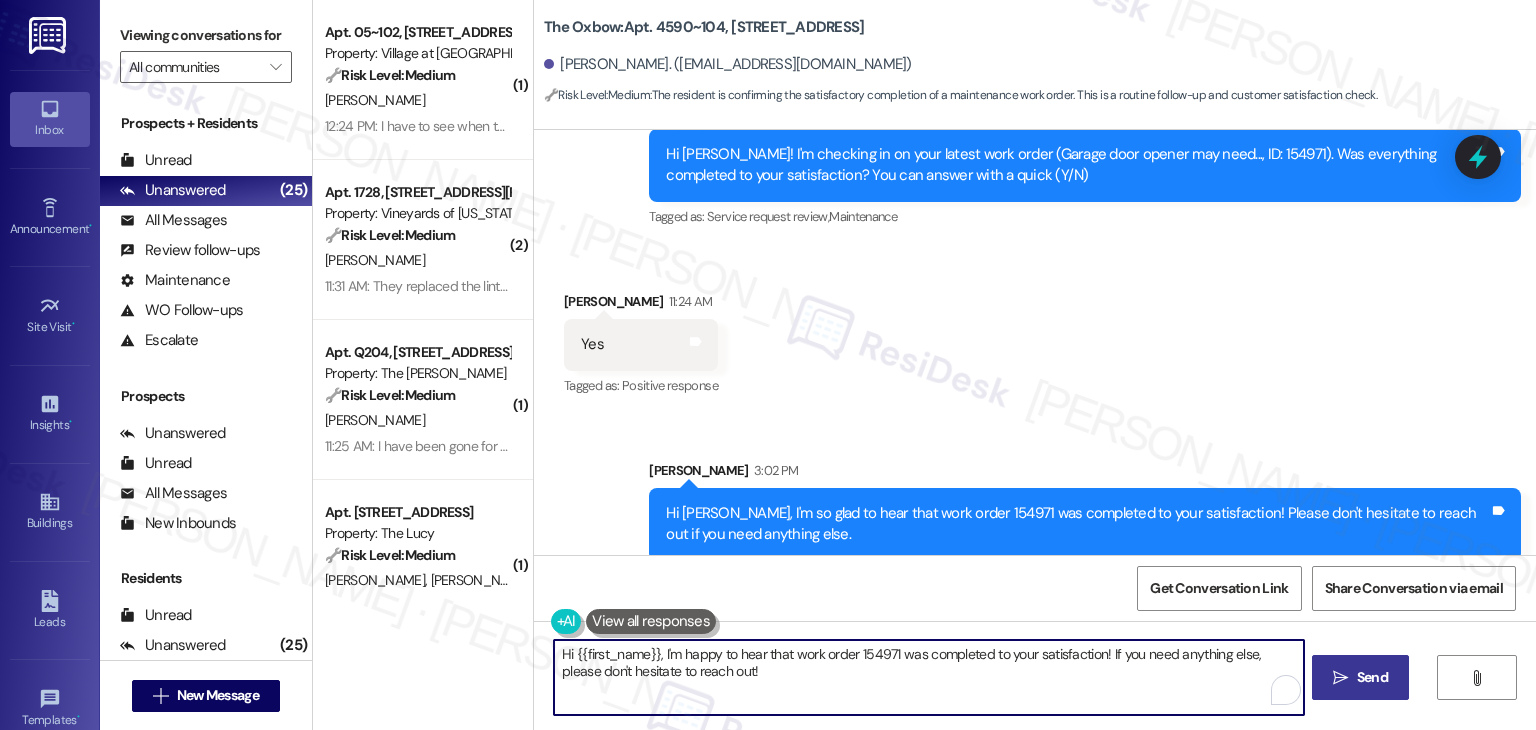 click on "Hi {{first_name}}, I'm happy to hear that work order 154971 was completed to your satisfaction! If you need anything else, please don't hesitate to reach out!" at bounding box center (928, 677) 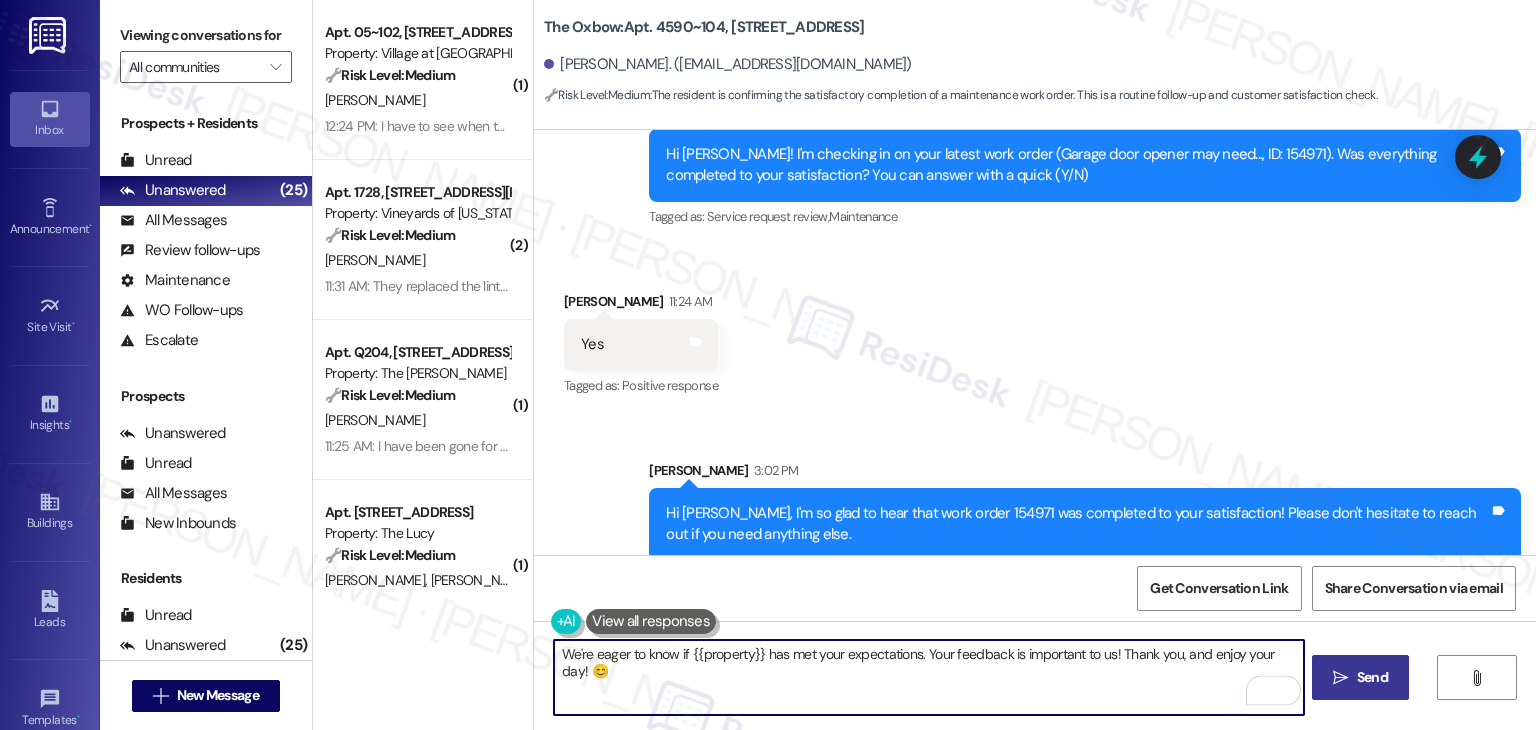 type on "We're eager to know if {{property}} has met your expectations. Your feedback is important to us! Thank you, and enjoy your day! 😊" 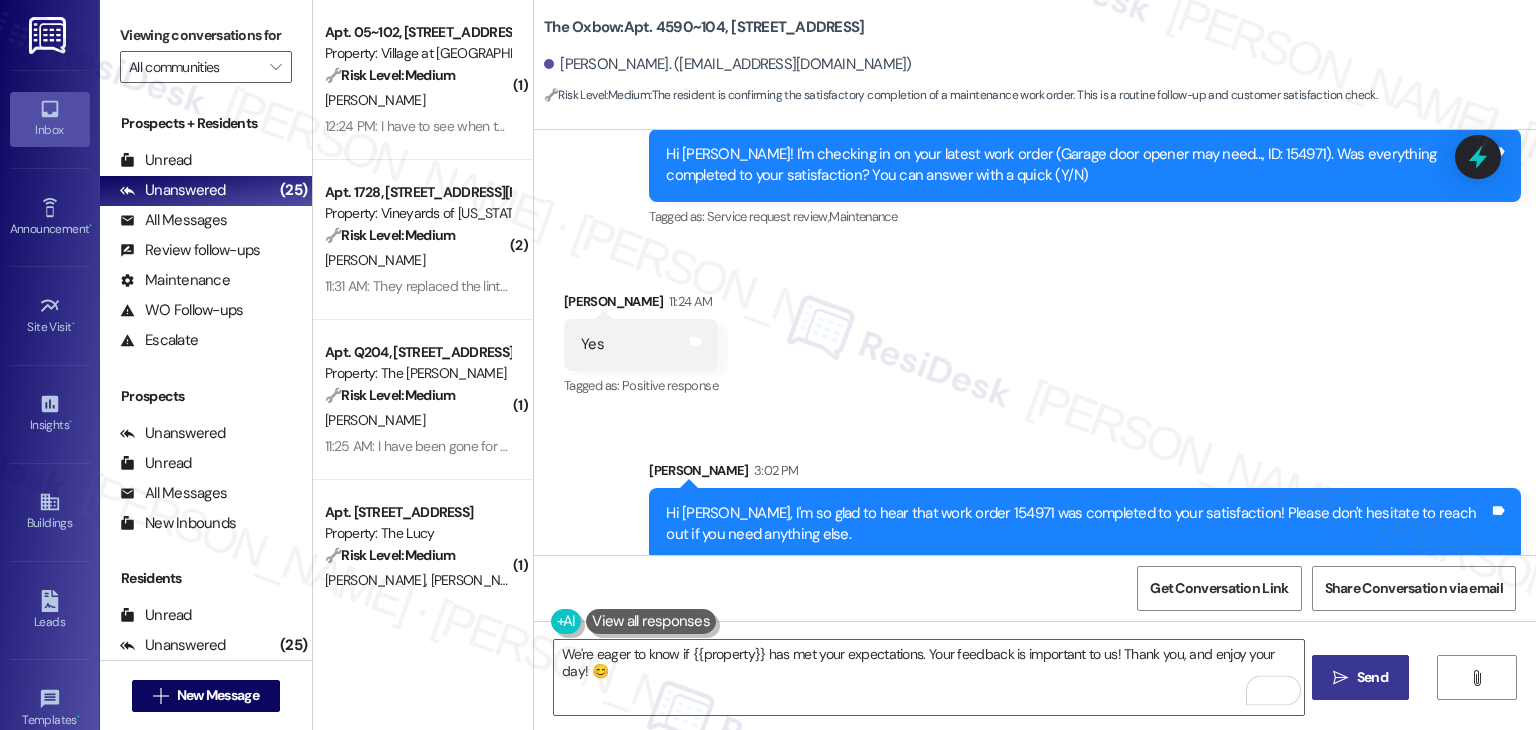 click on "Get Conversation Link Share Conversation via email" at bounding box center (1035, 588) 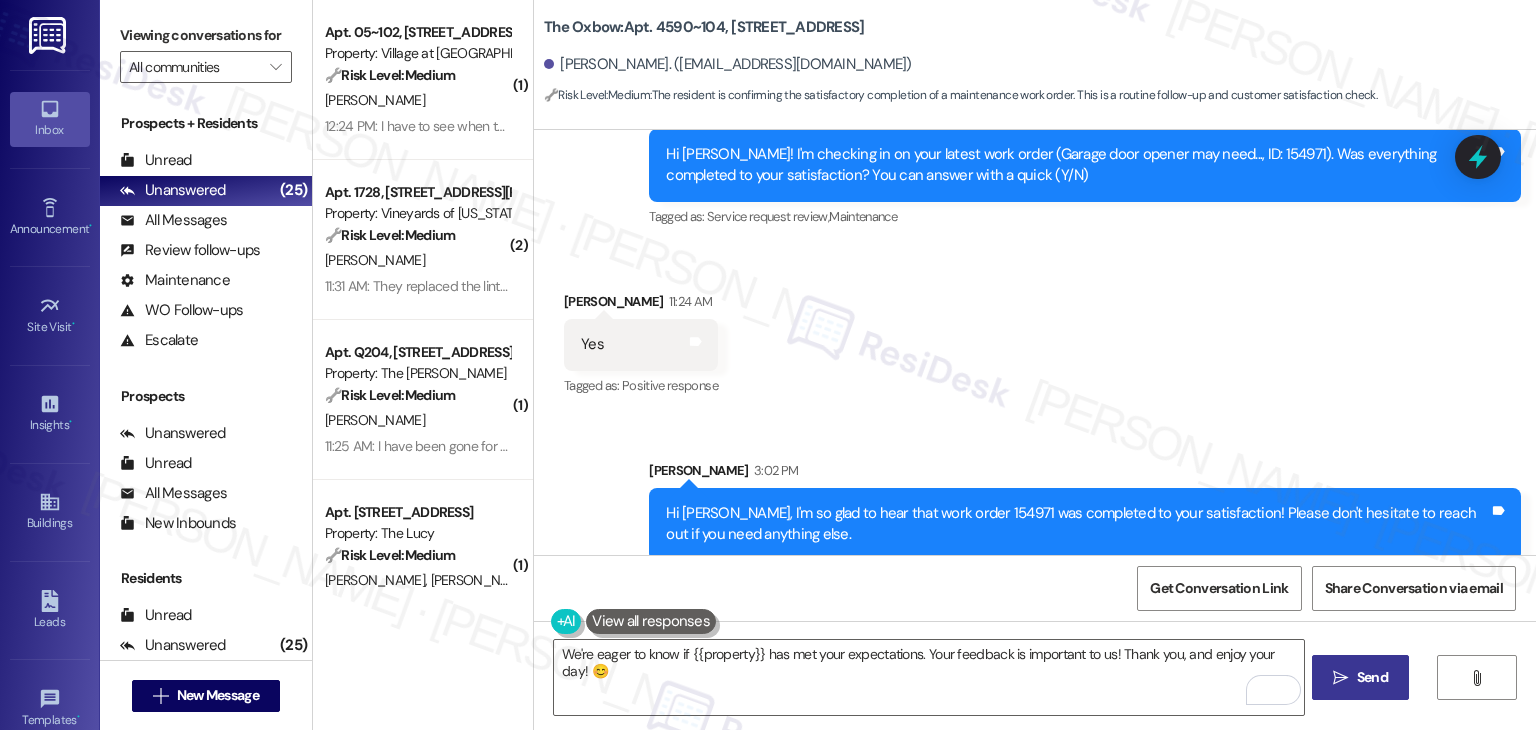 click on " Send" at bounding box center [1360, 677] 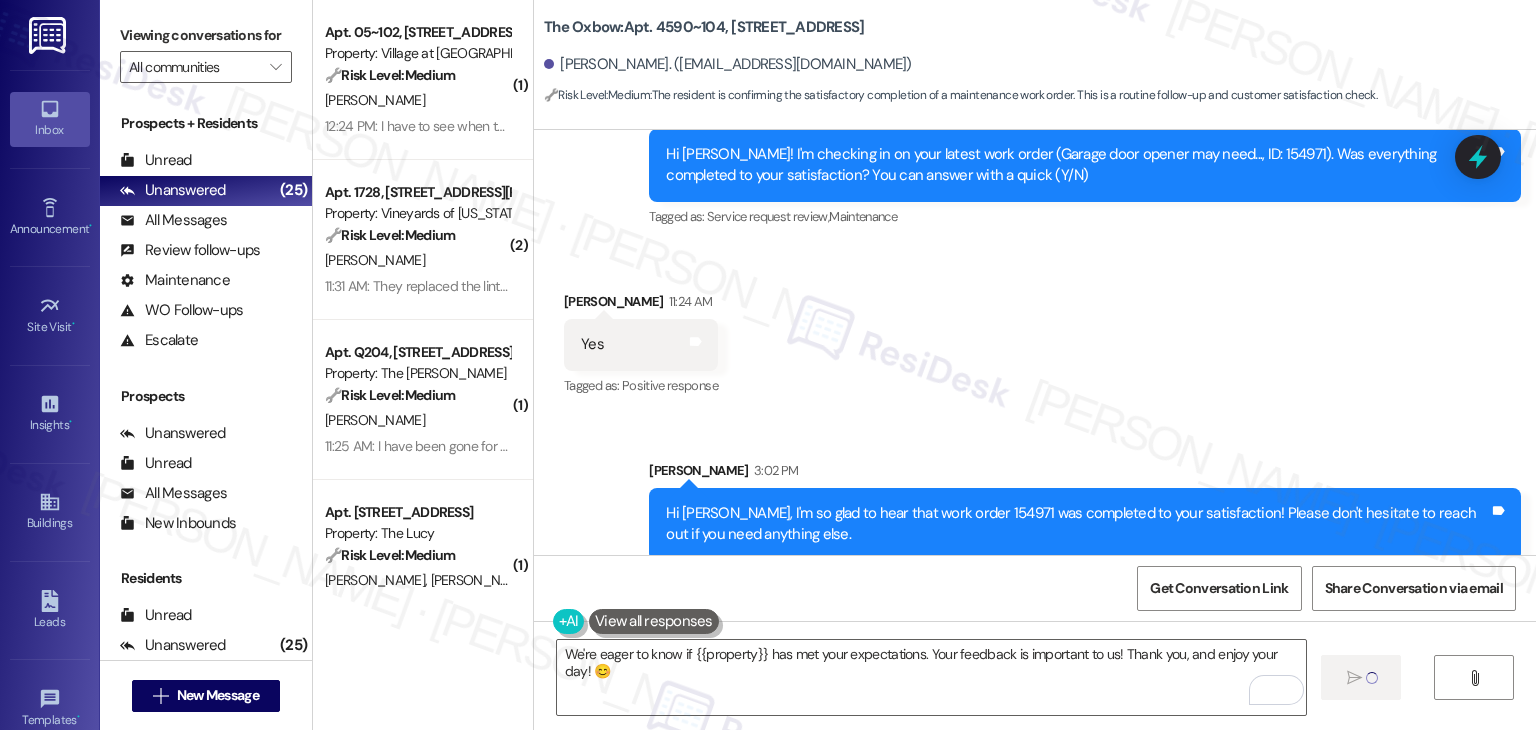 type 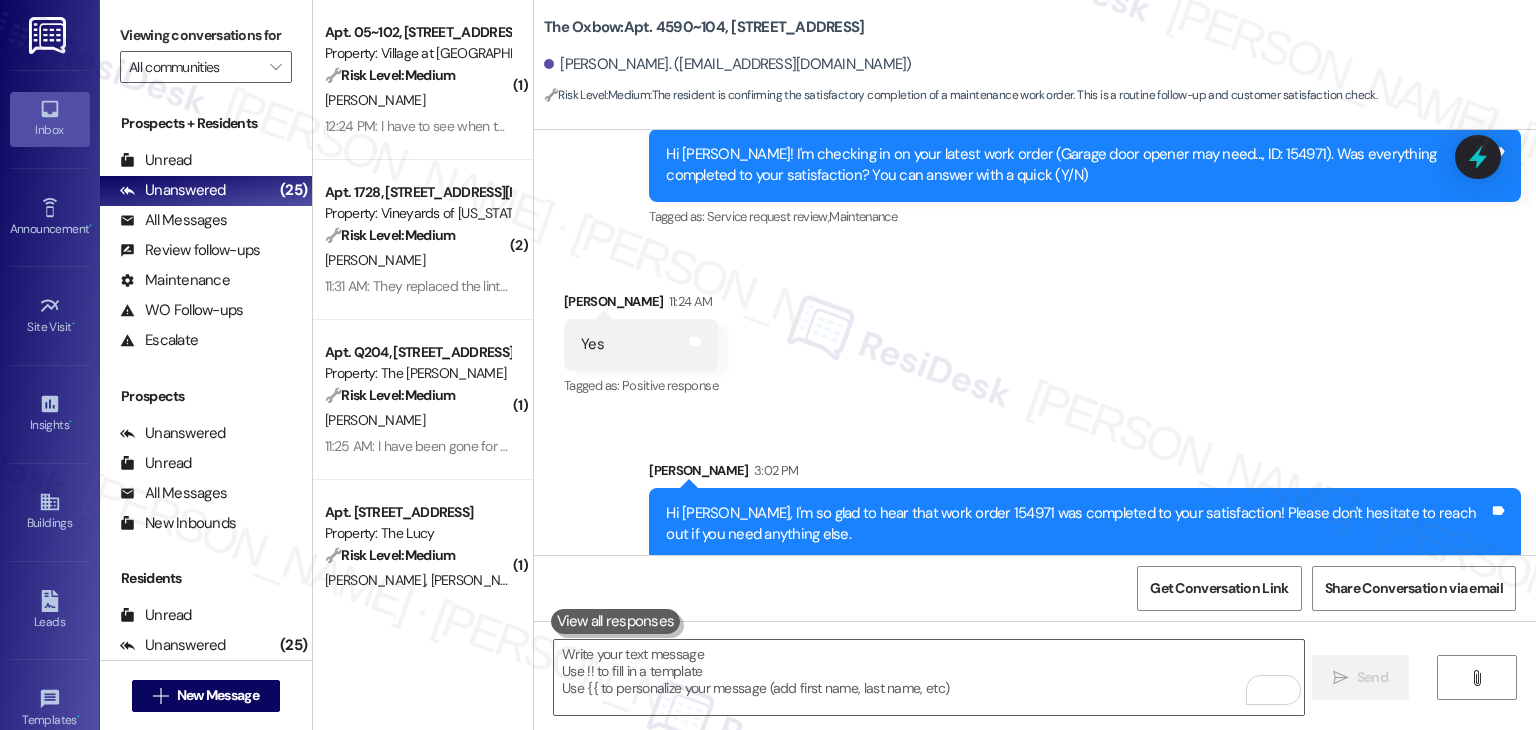 scroll, scrollTop: 596, scrollLeft: 0, axis: vertical 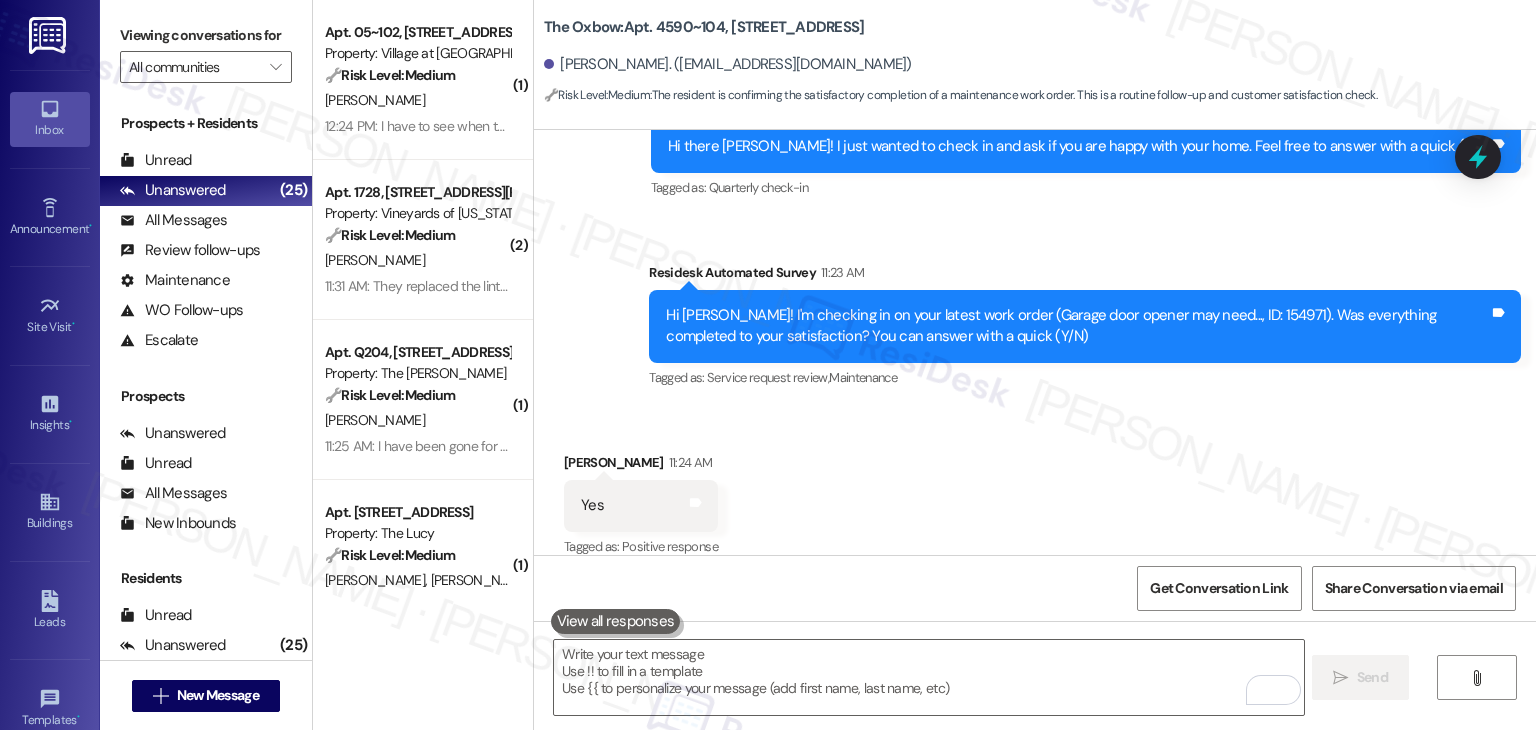 click on "Received via SMS [PERSON_NAME] 11:24 AM Yes Tags and notes Tagged as:   Positive response Click to highlight conversations about Positive response" at bounding box center [1035, 491] 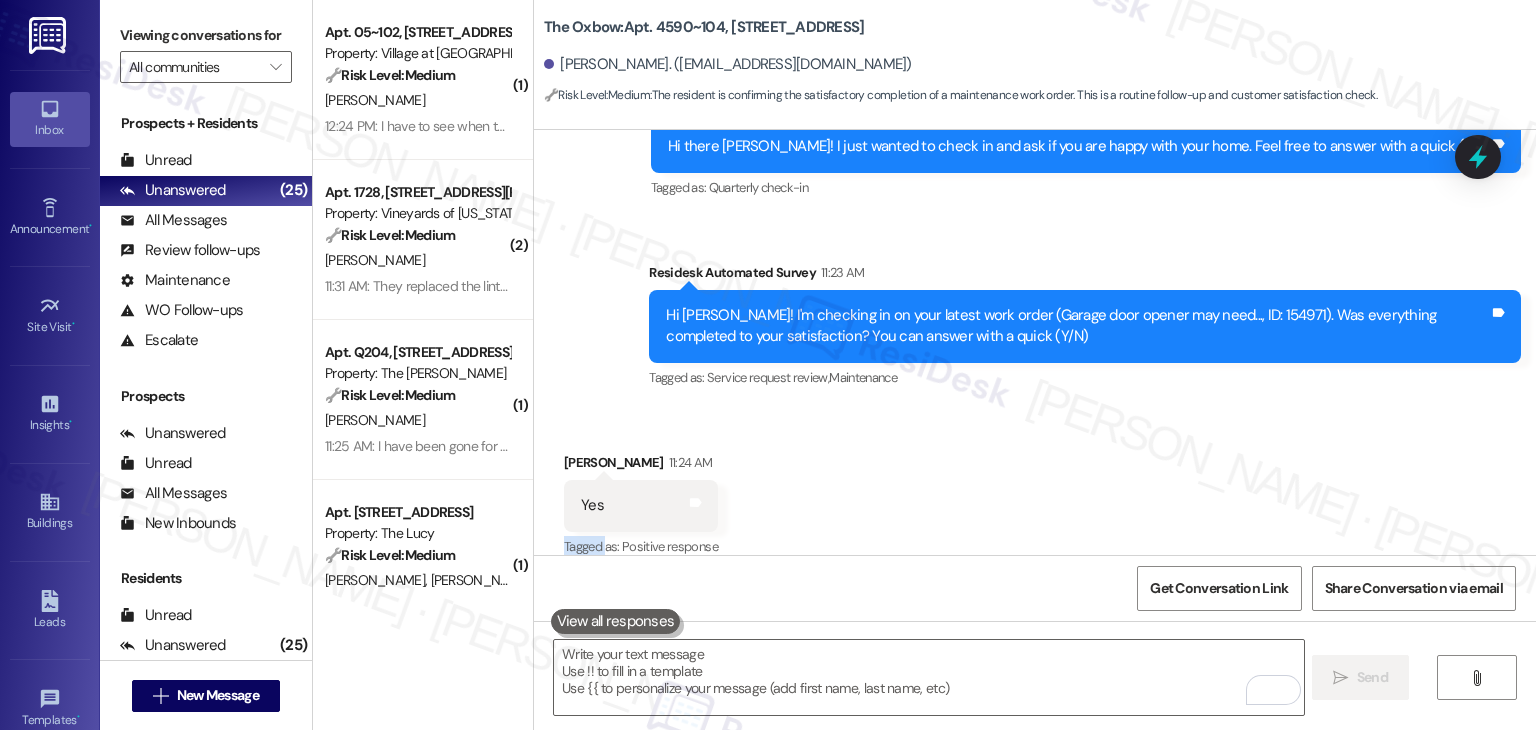 click on "Received via SMS [PERSON_NAME] 11:24 AM Yes Tags and notes Tagged as:   Positive response Click to highlight conversations about Positive response" at bounding box center (1035, 491) 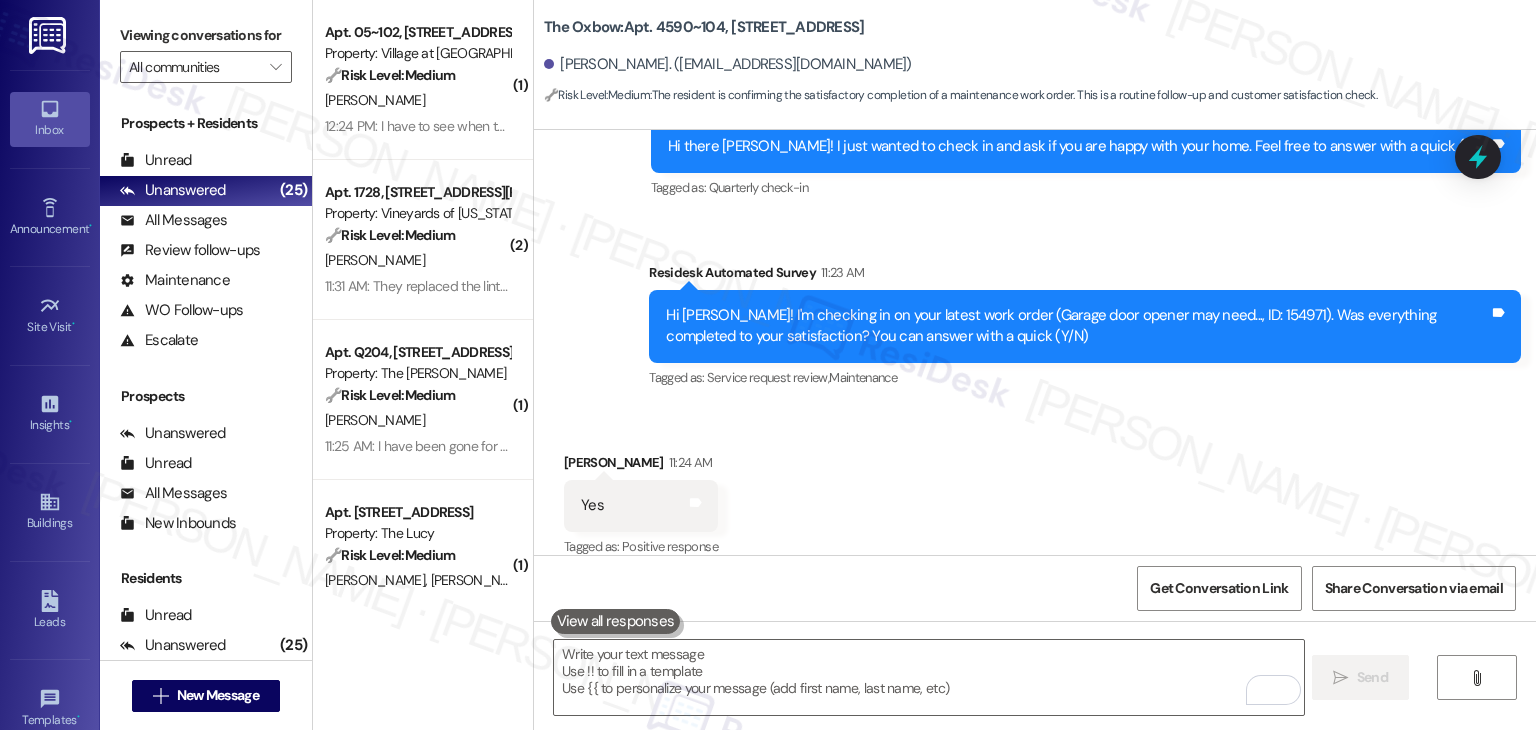 click on "Received via SMS [PERSON_NAME] 11:24 AM Yes Tags and notes Tagged as:   Positive response Click to highlight conversations about Positive response" at bounding box center [1035, 491] 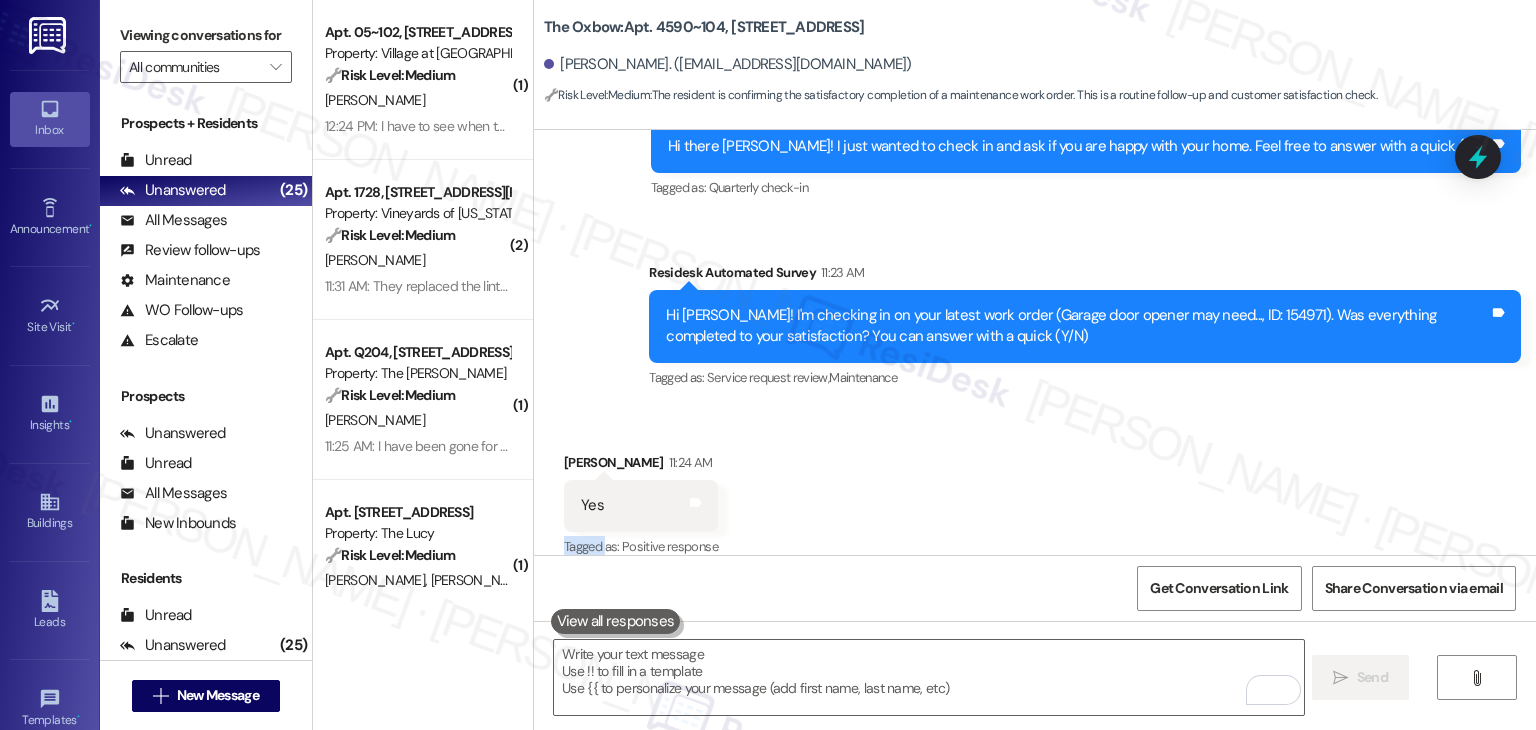 click on "Received via SMS [PERSON_NAME] 11:24 AM Yes Tags and notes Tagged as:   Positive response Click to highlight conversations about Positive response" at bounding box center (1035, 491) 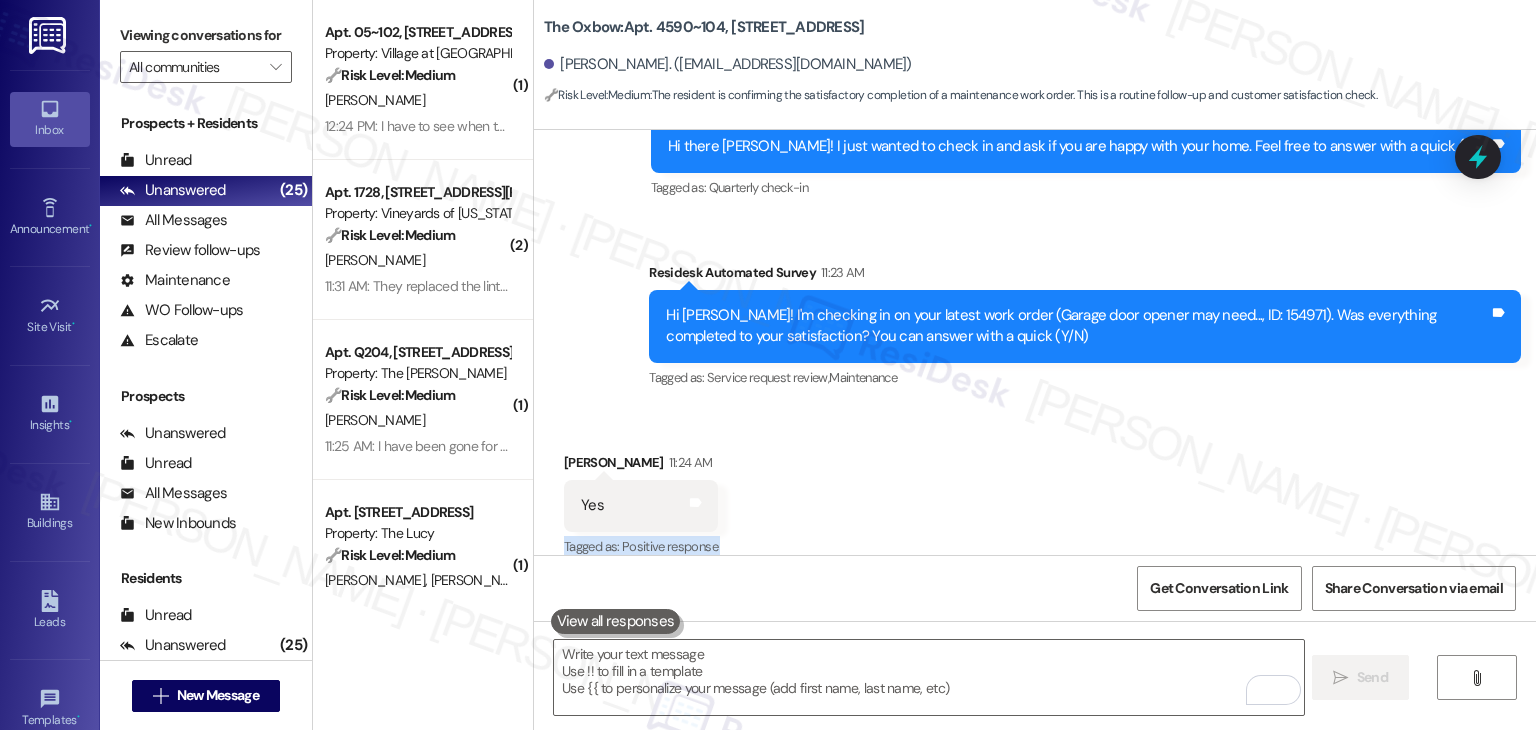 click on "Received via SMS [PERSON_NAME] 11:24 AM Yes Tags and notes Tagged as:   Positive response Click to highlight conversations about Positive response" at bounding box center (1035, 491) 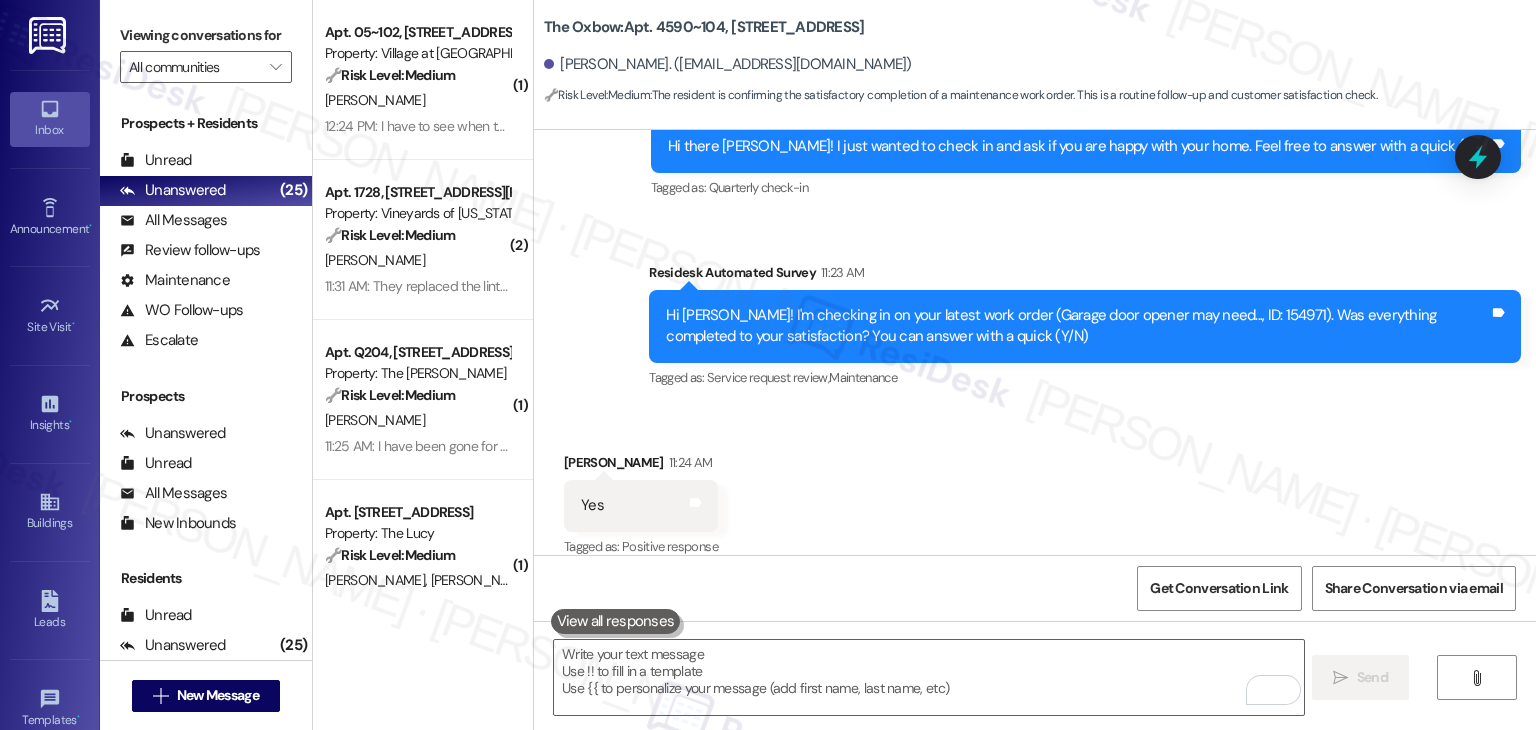 click on "Received via SMS [PERSON_NAME] 11:24 AM Yes Tags and notes Tagged as:   Positive response Click to highlight conversations about Positive response" at bounding box center [1035, 491] 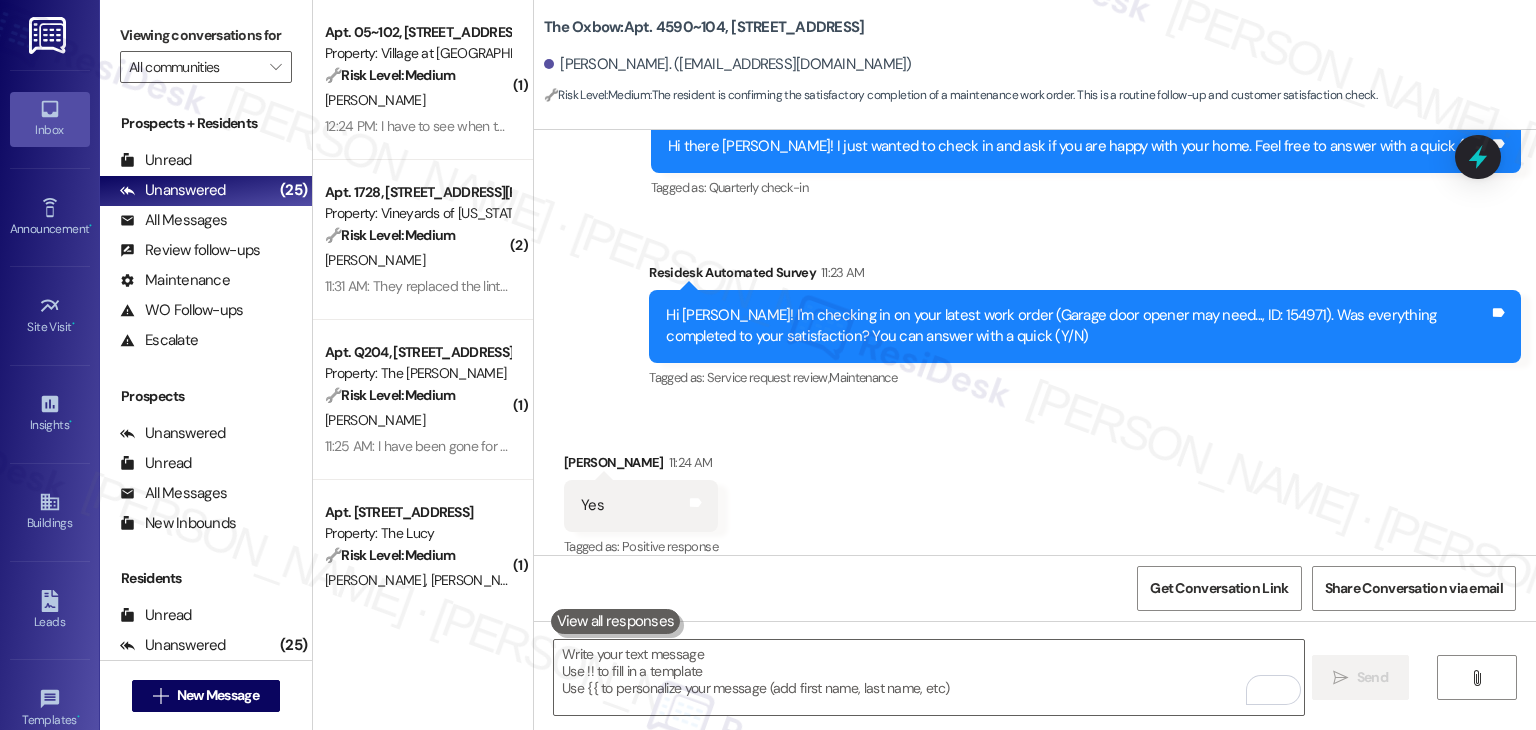 click on "Received via SMS [PERSON_NAME] 11:24 AM Yes Tags and notes Tagged as:   Positive response Click to highlight conversations about Positive response" at bounding box center (1035, 491) 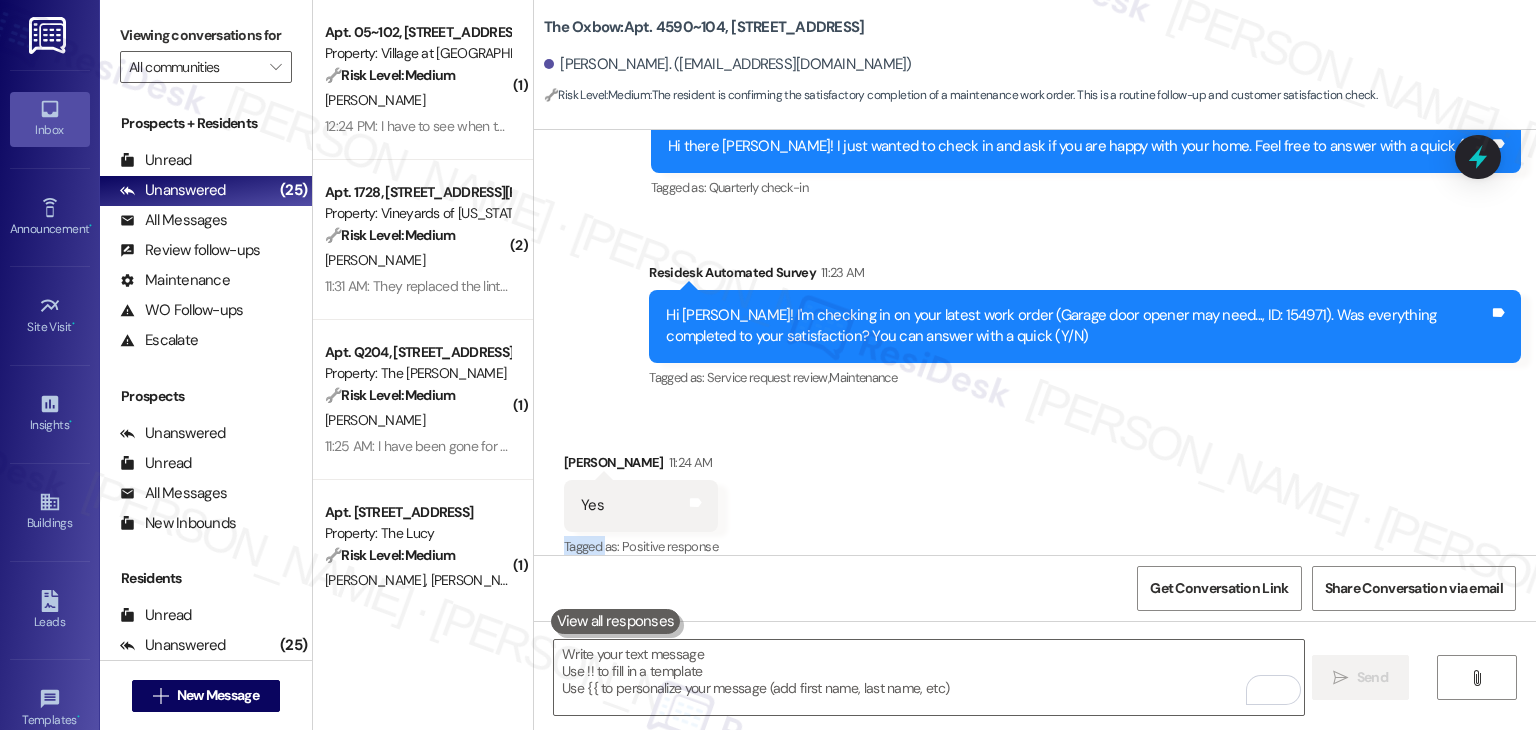 click on "Received via SMS [PERSON_NAME] 11:24 AM Yes Tags and notes Tagged as:   Positive response Click to highlight conversations about Positive response" at bounding box center [1035, 491] 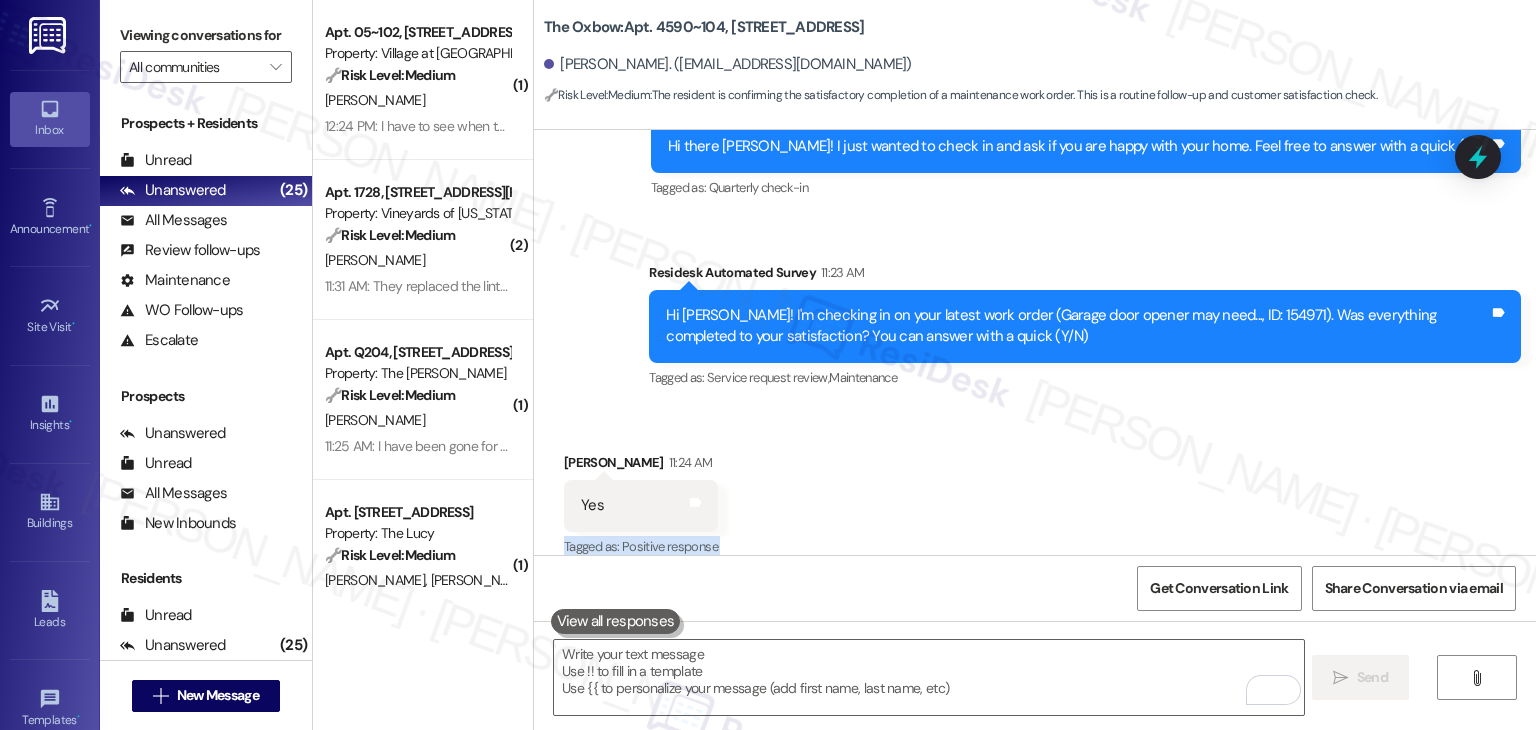 click on "Received via SMS [PERSON_NAME] 11:24 AM Yes Tags and notes Tagged as:   Positive response Click to highlight conversations about Positive response" at bounding box center [1035, 491] 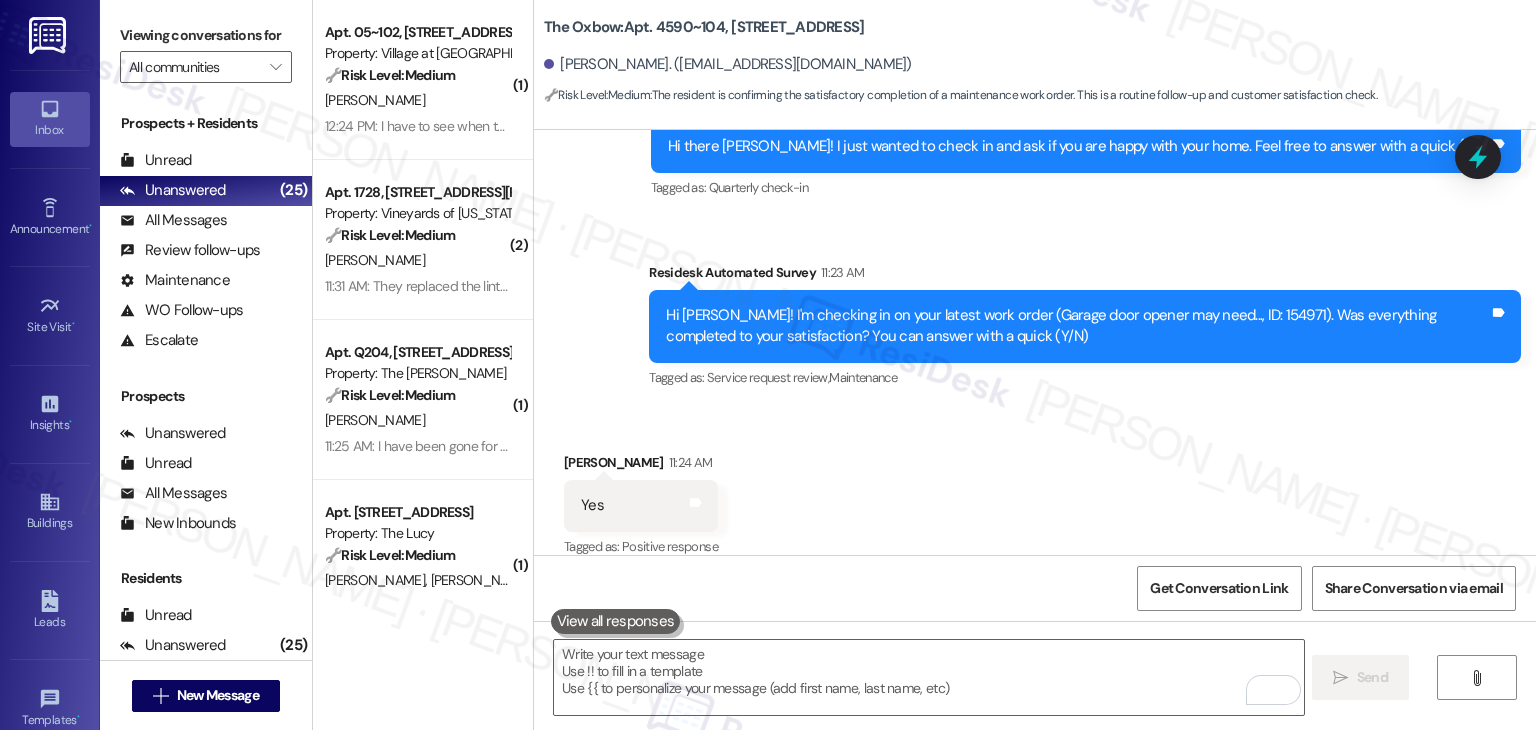 click on "Received via SMS [PERSON_NAME] 11:24 AM Yes Tags and notes Tagged as:   Positive response Click to highlight conversations about Positive response" at bounding box center [1035, 491] 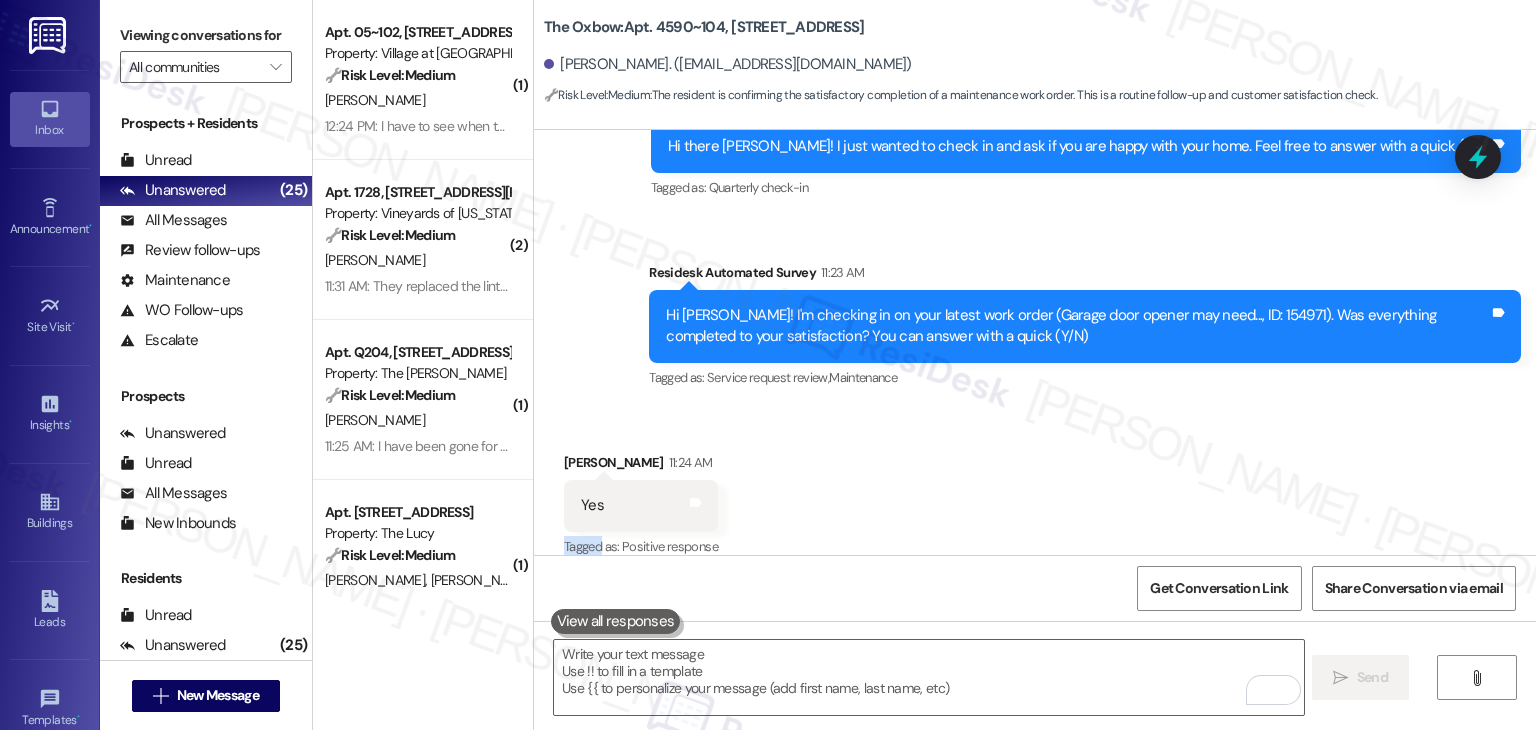 click on "Received via SMS [PERSON_NAME] 11:24 AM Yes Tags and notes Tagged as:   Positive response Click to highlight conversations about Positive response" at bounding box center (1035, 491) 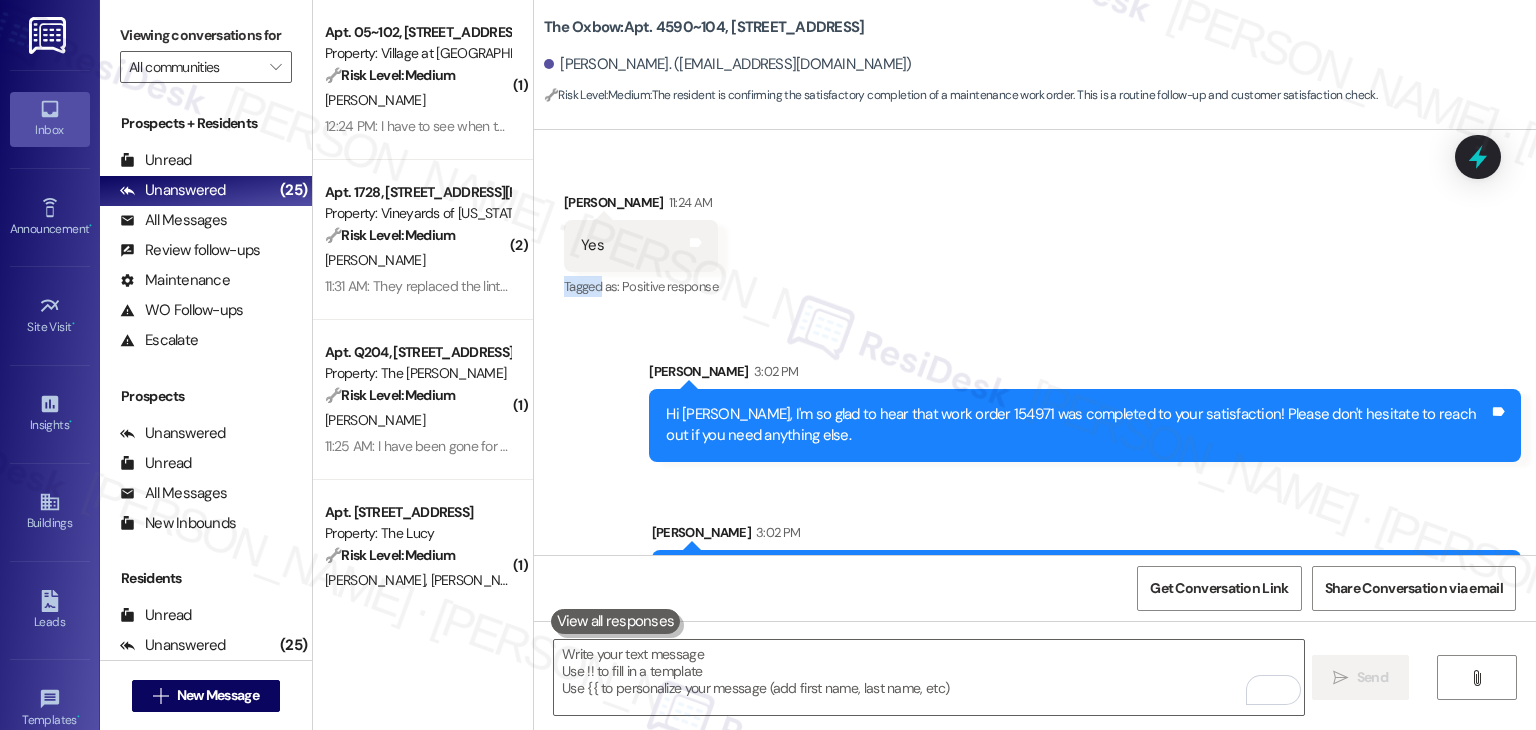 scroll, scrollTop: 896, scrollLeft: 0, axis: vertical 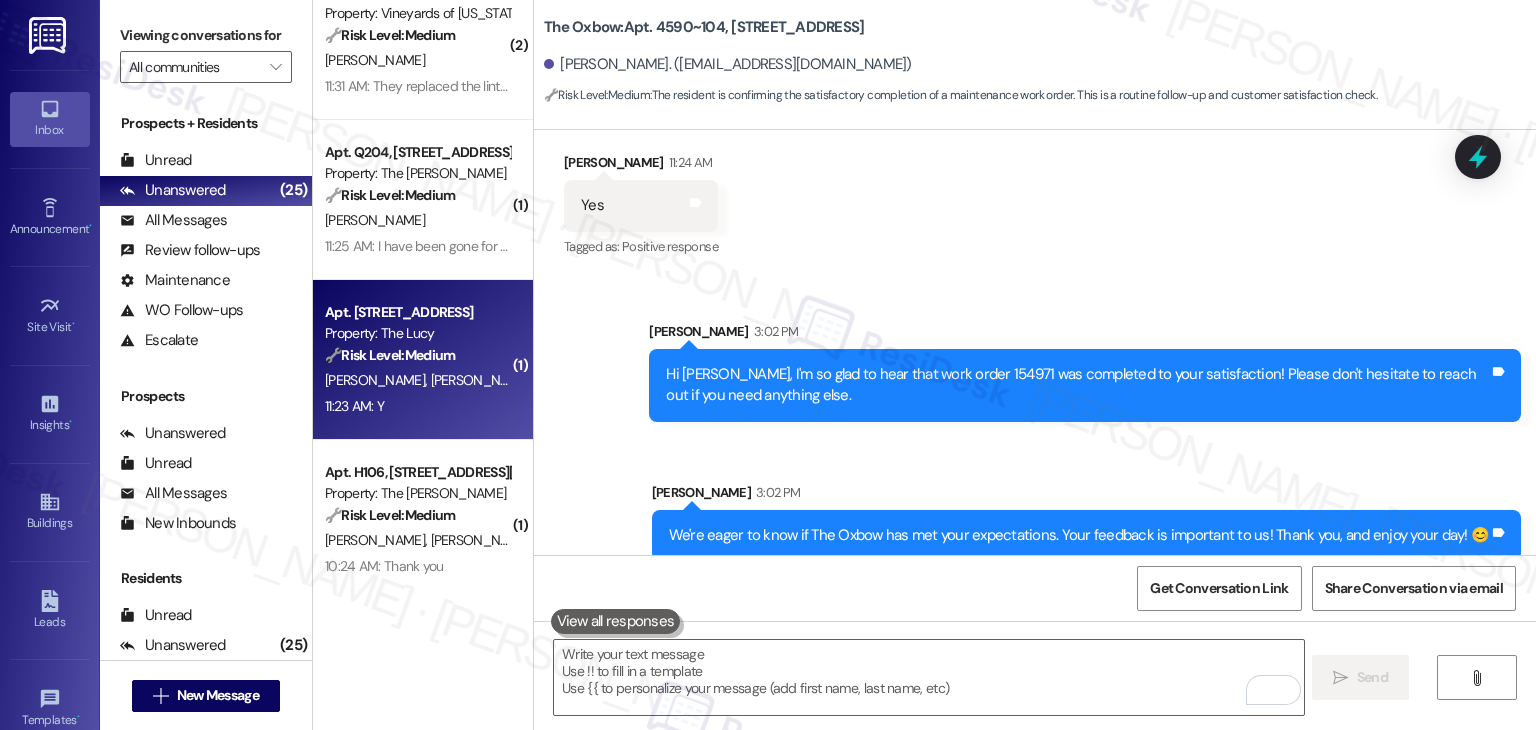click on "11:23 AM: Y 11:23 AM: Y" at bounding box center [417, 406] 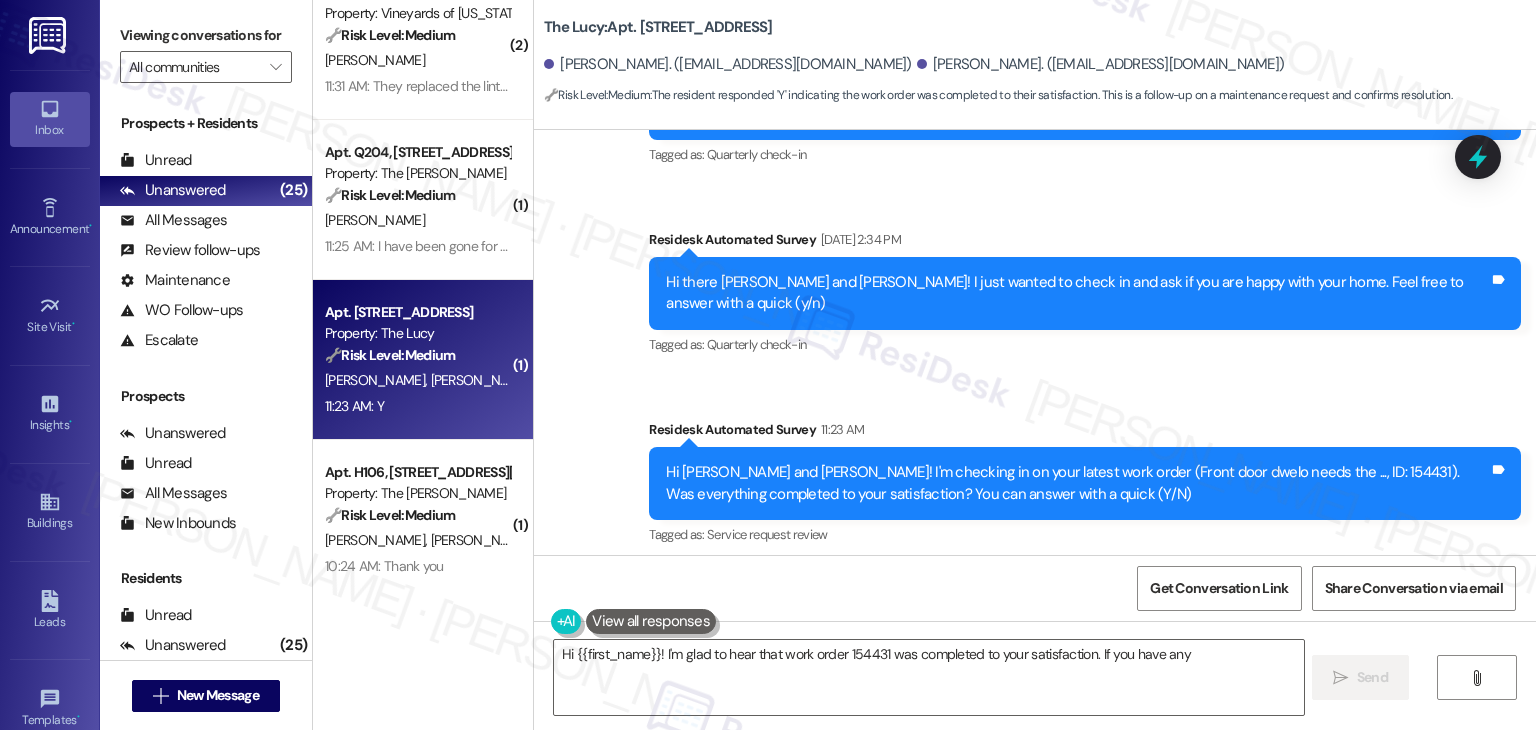 scroll, scrollTop: 3991, scrollLeft: 0, axis: vertical 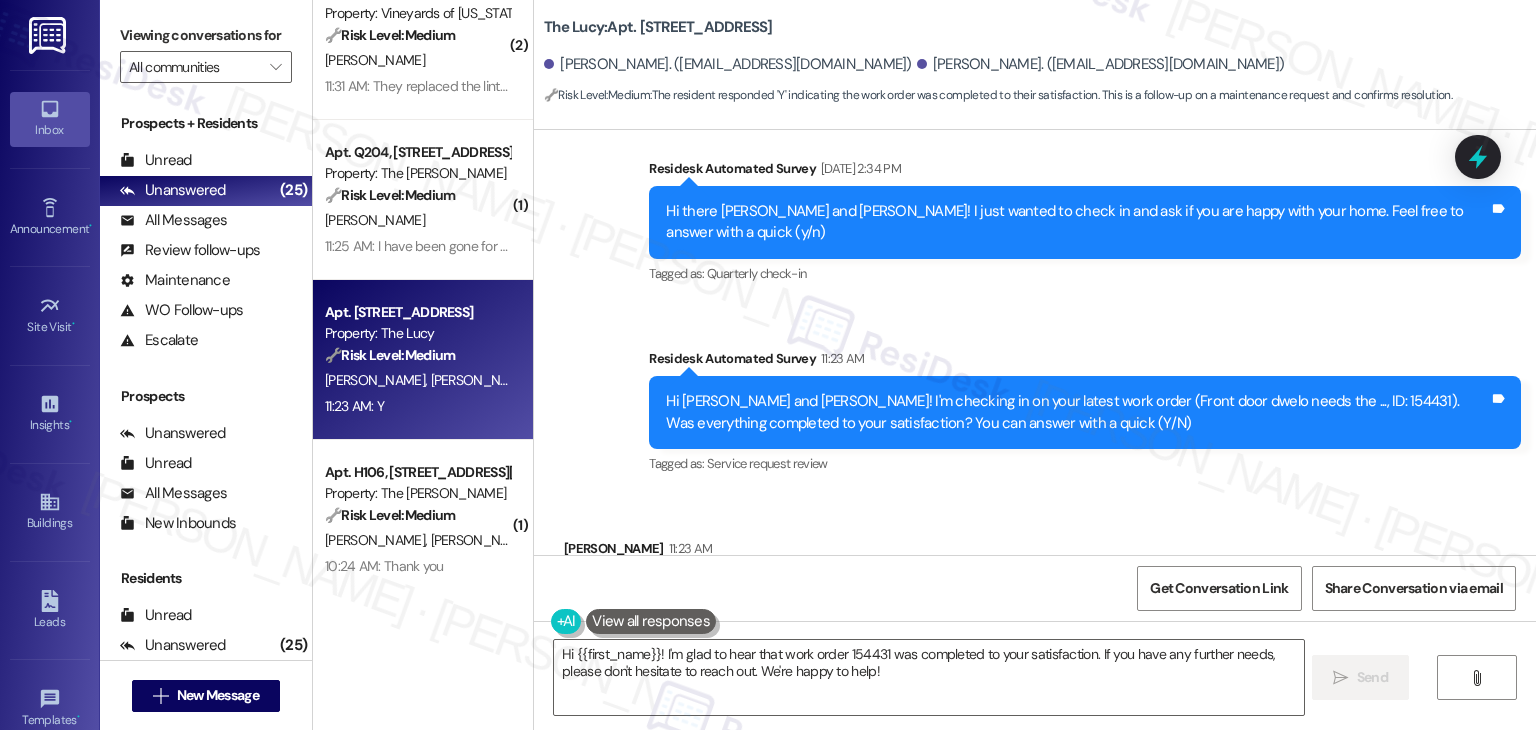 click on "Received via SMS Krystal Sosa 11:23 AM Y Tags and notes Tagged as:   Positive response Click to highlight conversations about Positive response" at bounding box center (1035, 577) 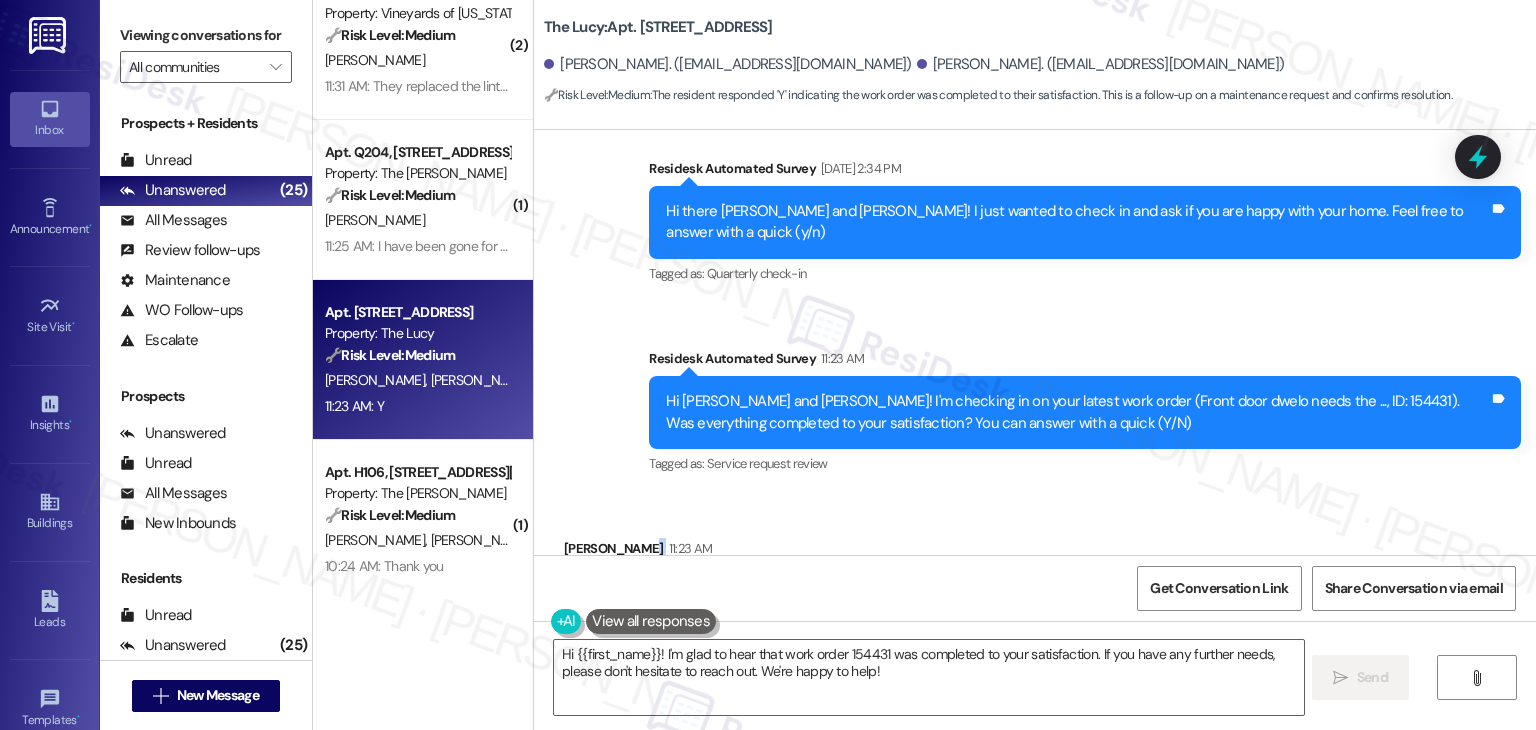 click on "Received via SMS Krystal Sosa 11:23 AM Y Tags and notes Tagged as:   Positive response Click to highlight conversations about Positive response" at bounding box center [1035, 577] 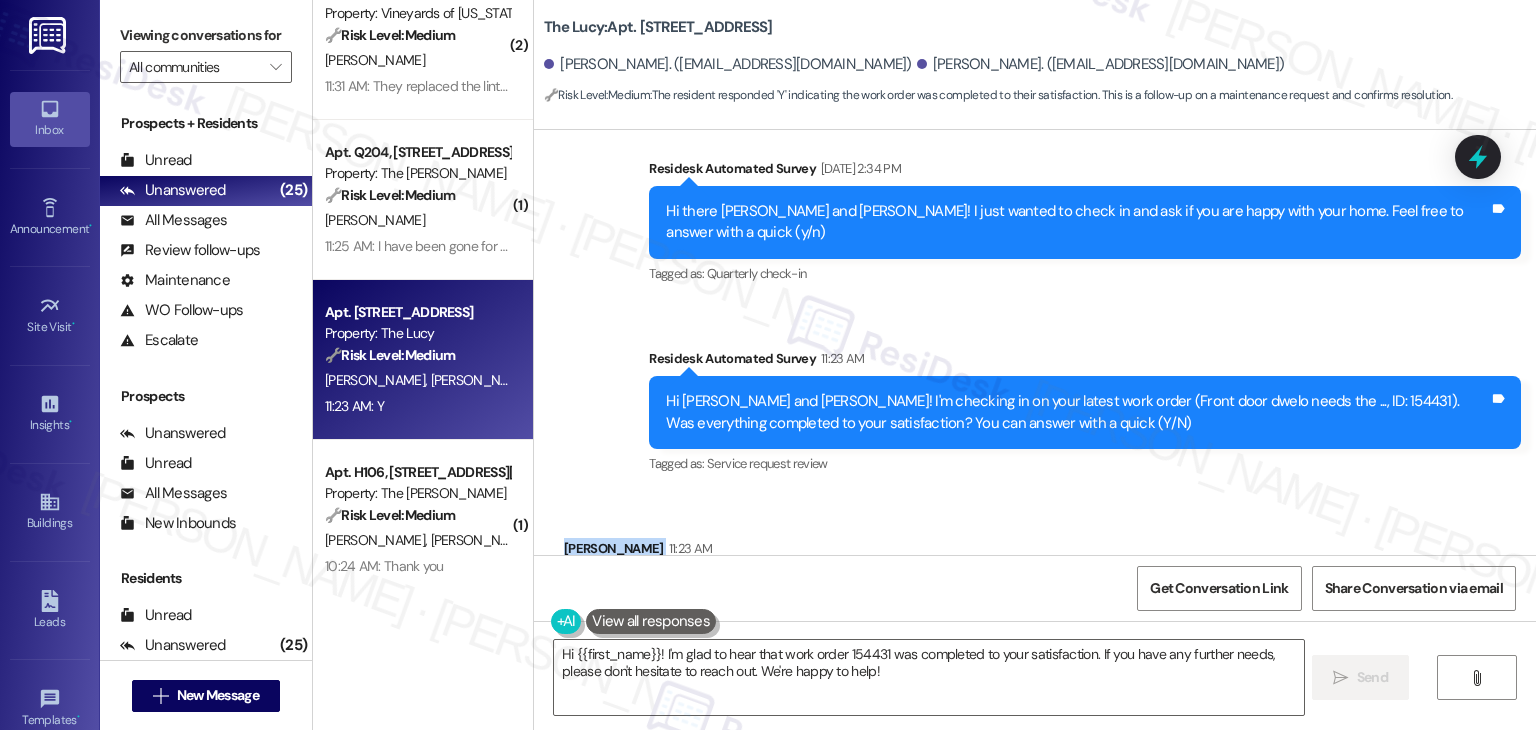 click on "Received via SMS Krystal Sosa 11:23 AM Y Tags and notes Tagged as:   Positive response Click to highlight conversations about Positive response" at bounding box center [1035, 577] 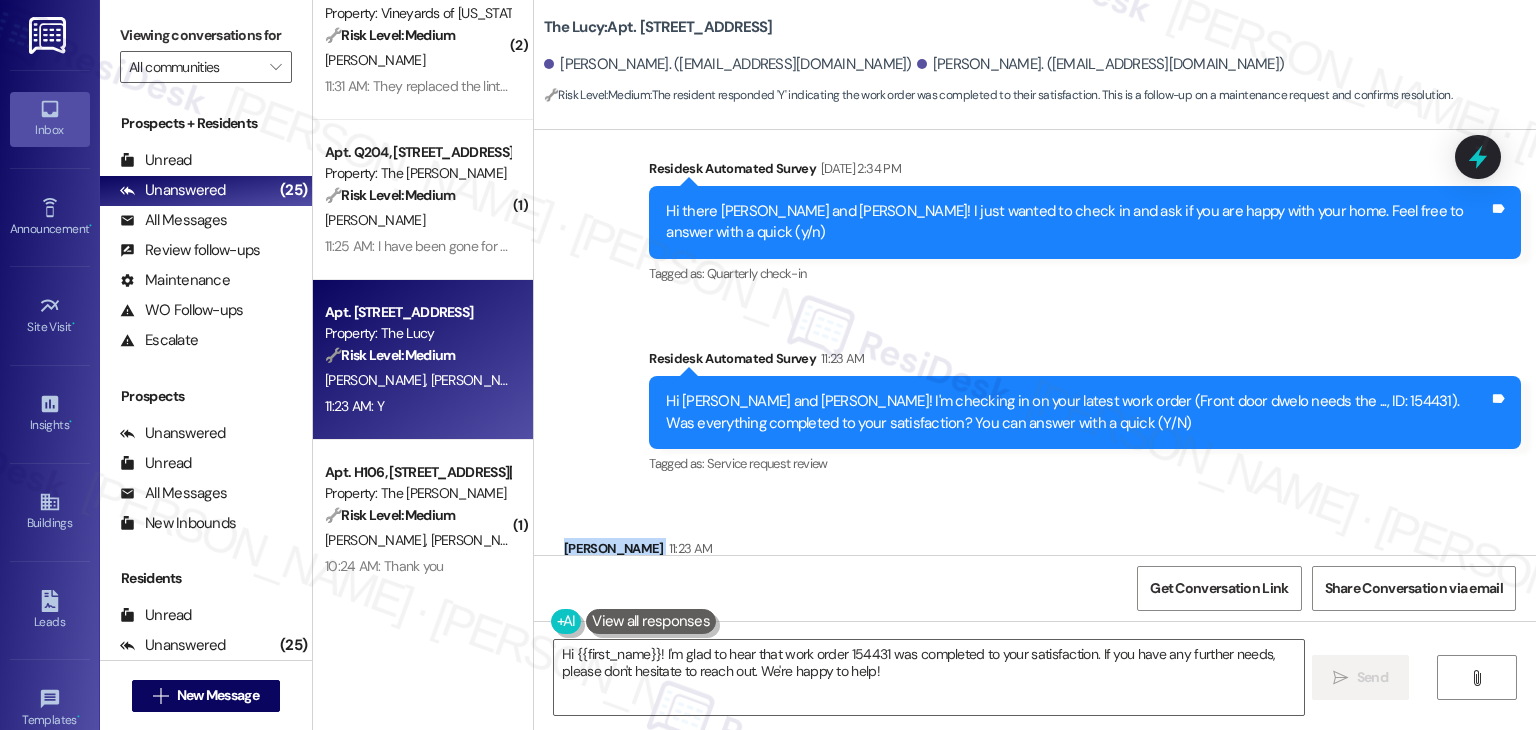 click on "Received via SMS Krystal Sosa 11:23 AM Y Tags and notes Tagged as:   Positive response Click to highlight conversations about Positive response" at bounding box center [1035, 577] 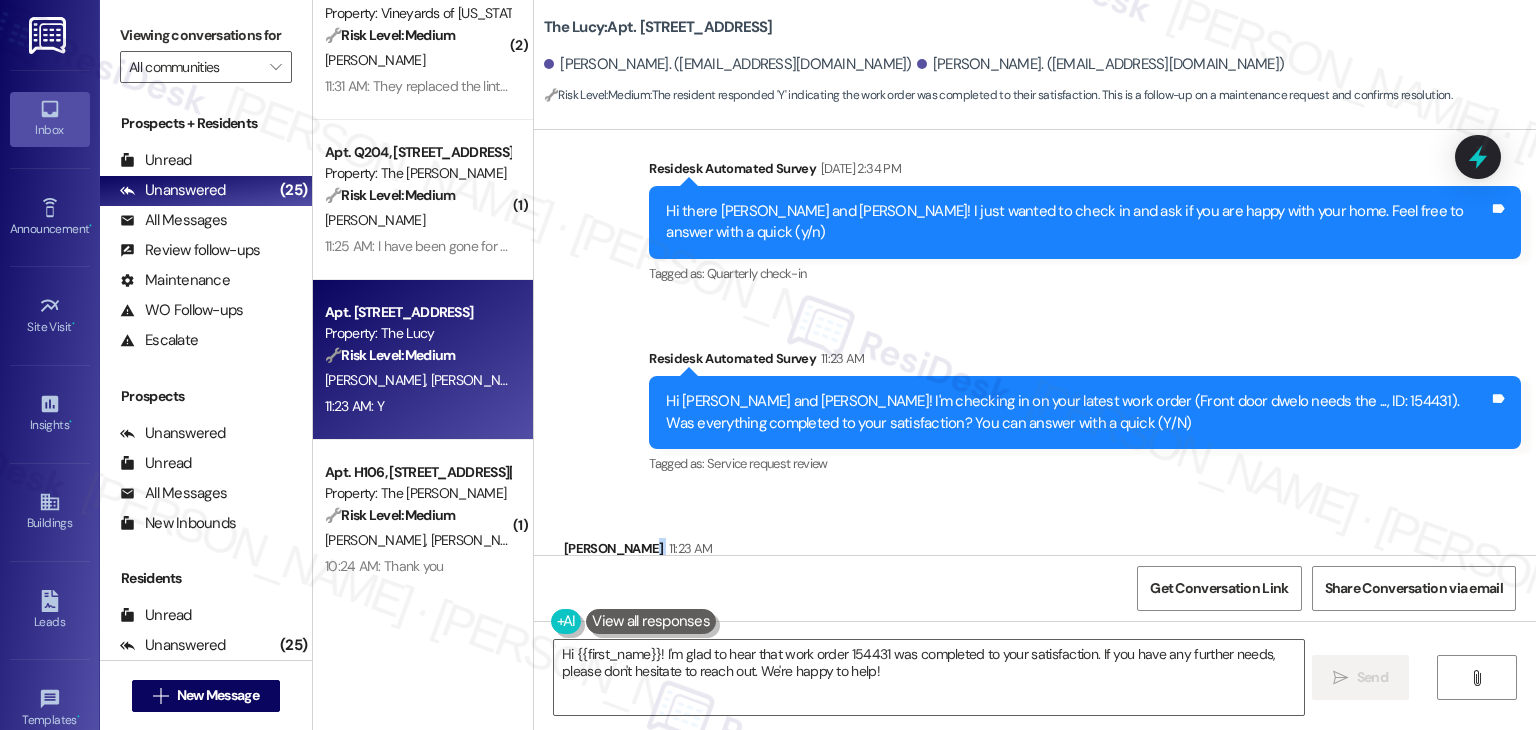click on "Received via SMS Krystal Sosa 11:23 AM Y Tags and notes Tagged as:   Positive response Click to highlight conversations about Positive response" at bounding box center (1035, 577) 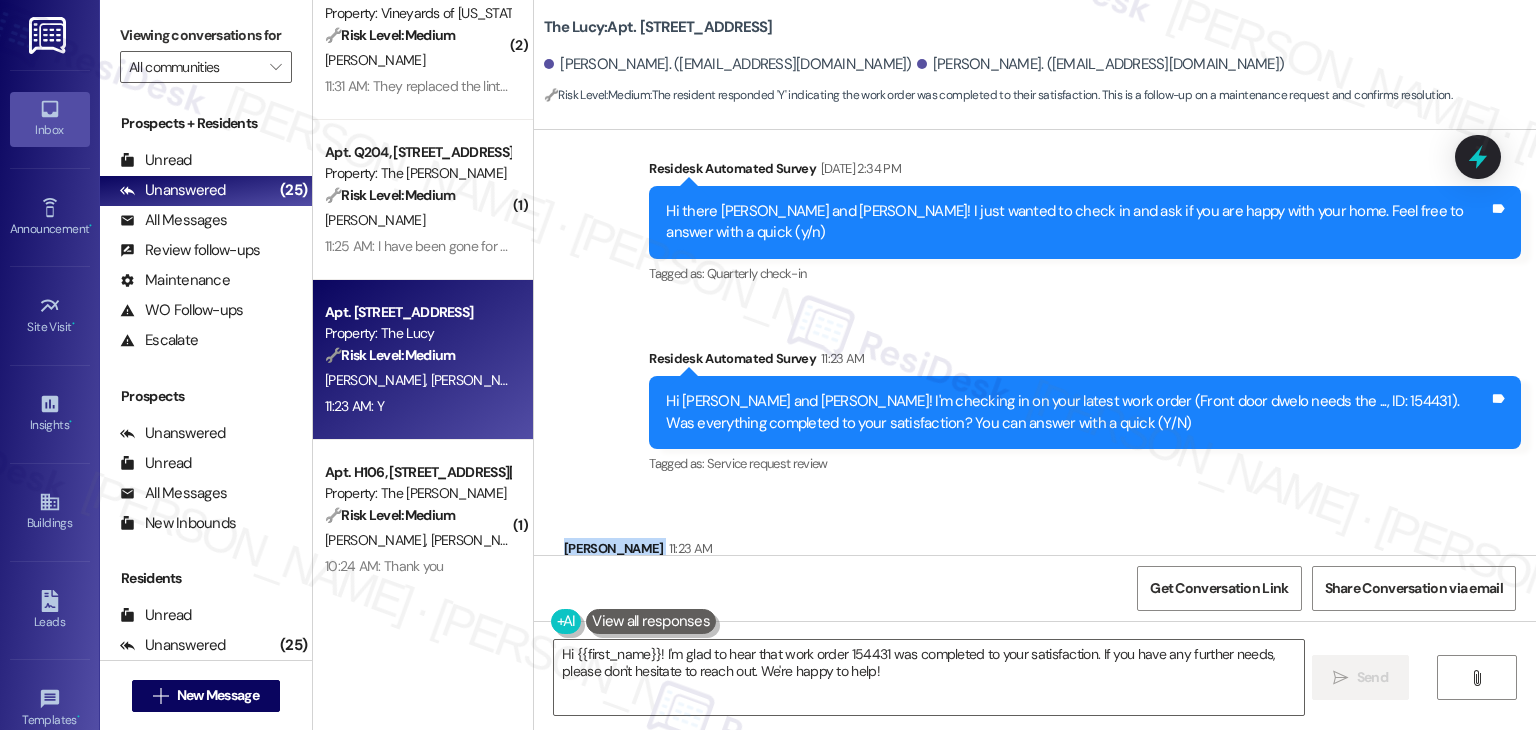 click on "Received via SMS Krystal Sosa 11:23 AM Y Tags and notes Tagged as:   Positive response Click to highlight conversations about Positive response" at bounding box center [1035, 577] 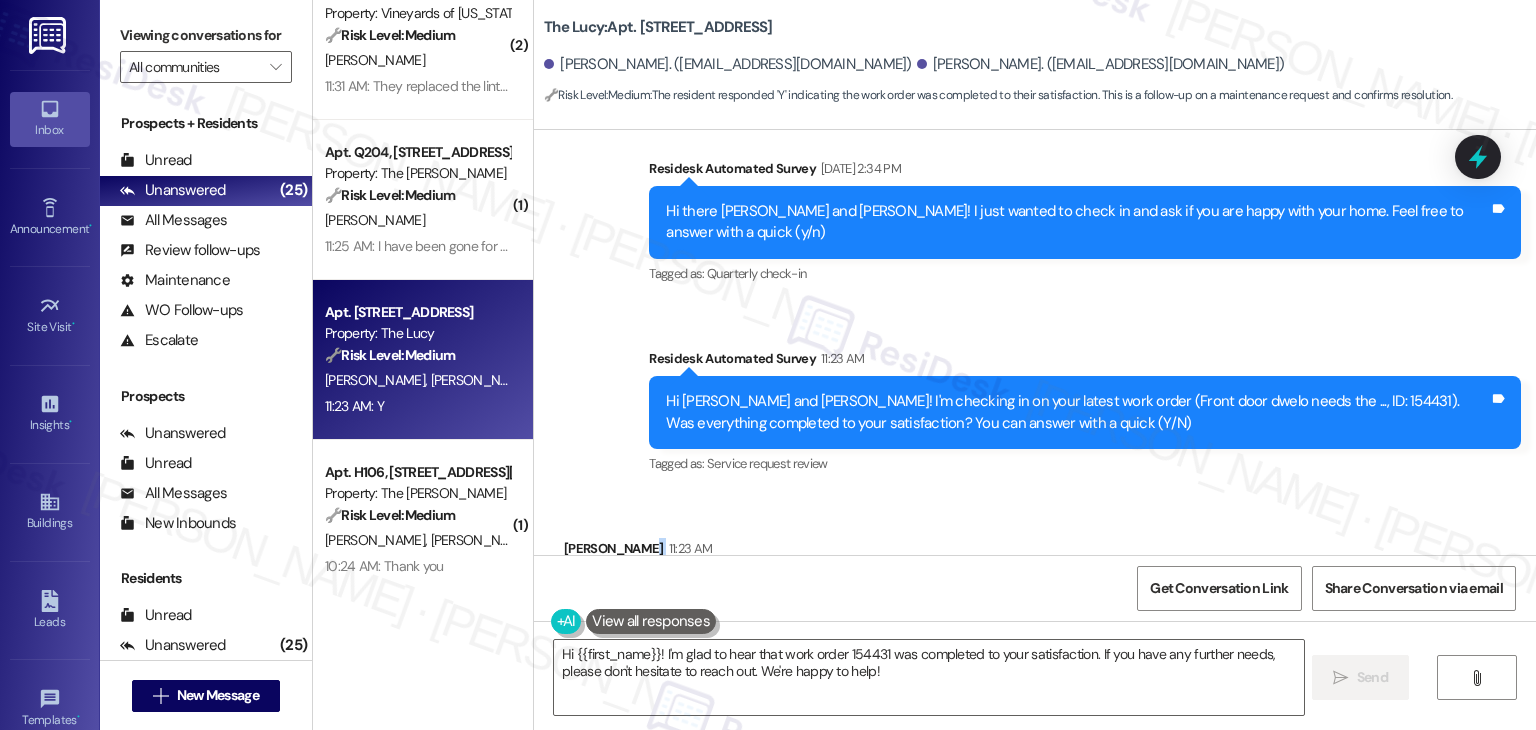 click on "Received via SMS Krystal Sosa 11:23 AM Y Tags and notes Tagged as:   Positive response Click to highlight conversations about Positive response" at bounding box center [1035, 577] 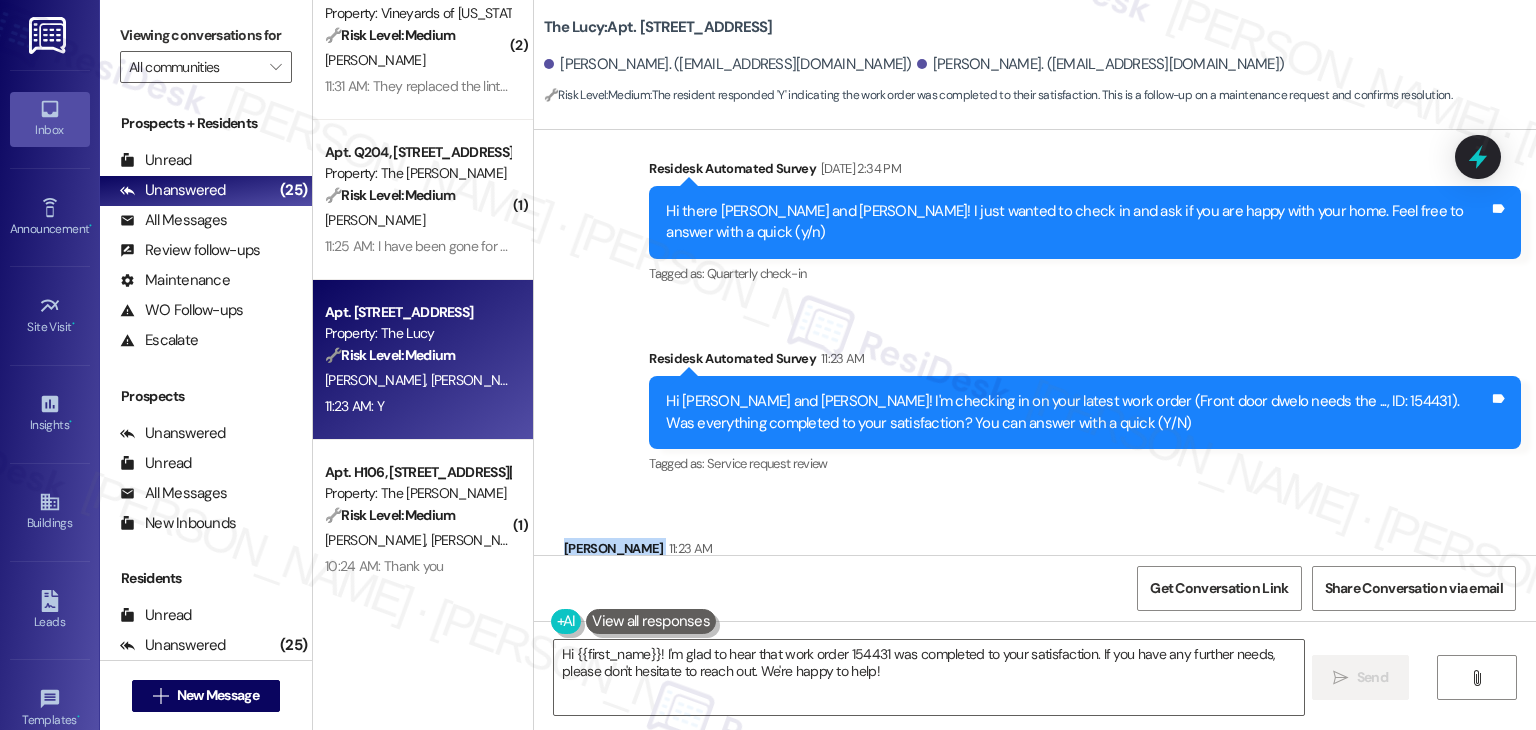 click on "Received via SMS Krystal Sosa 11:23 AM Y Tags and notes Tagged as:   Positive response Click to highlight conversations about Positive response" at bounding box center (1035, 577) 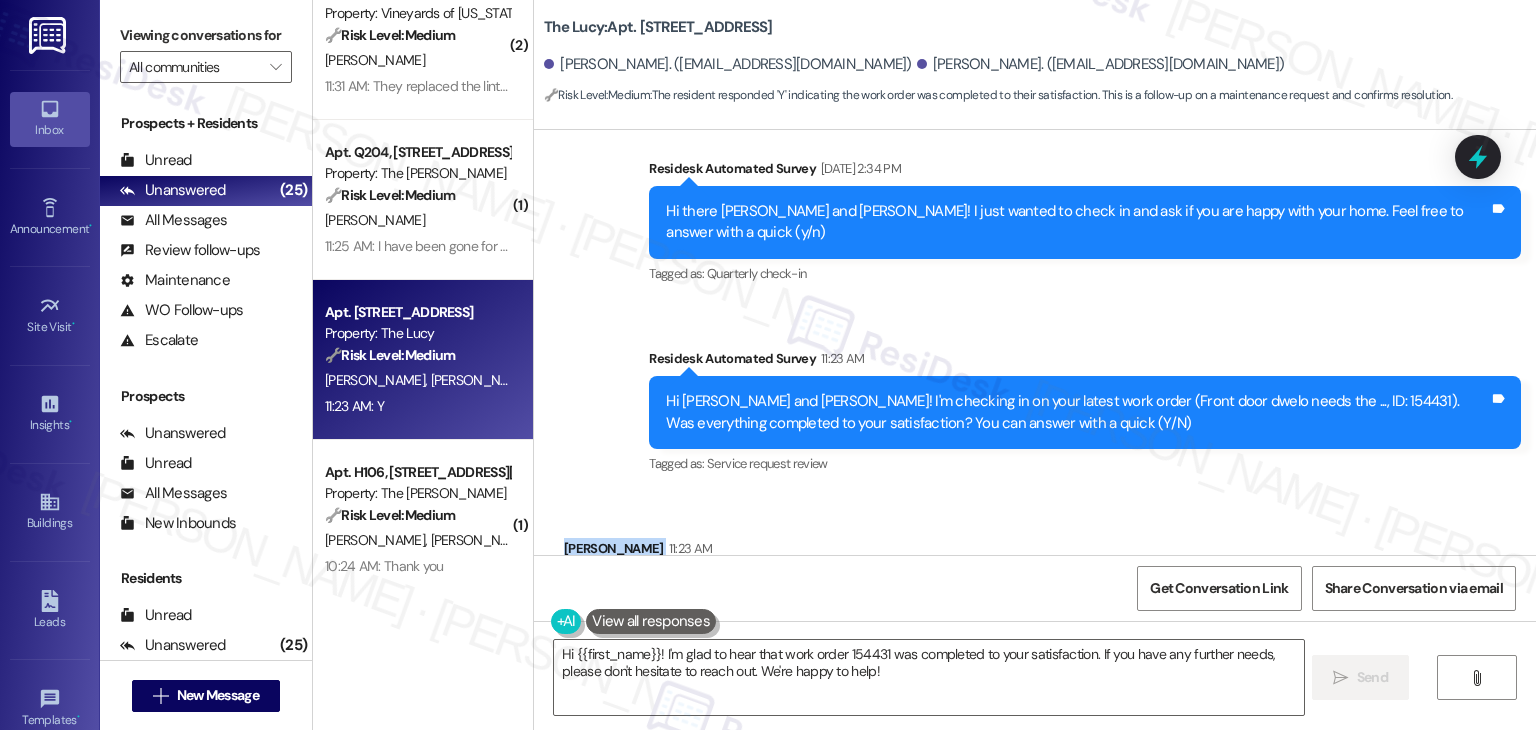 click on "Received via SMS Krystal Sosa 11:23 AM Y Tags and notes Tagged as:   Positive response Click to highlight conversations about Positive response" at bounding box center [1035, 577] 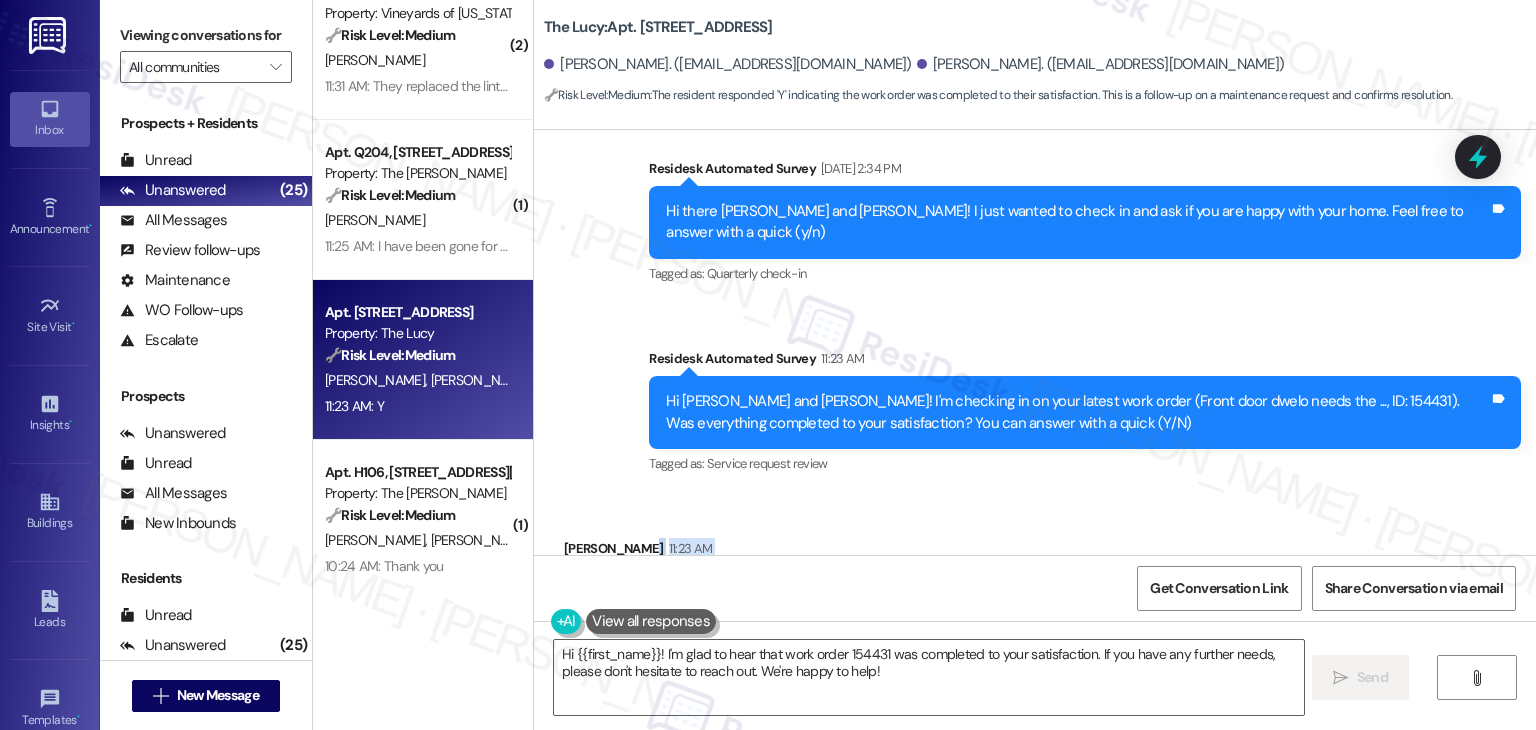 click on "Received via SMS Krystal Sosa 11:23 AM Y Tags and notes Tagged as:   Positive response Click to highlight conversations about Positive response" at bounding box center [1035, 577] 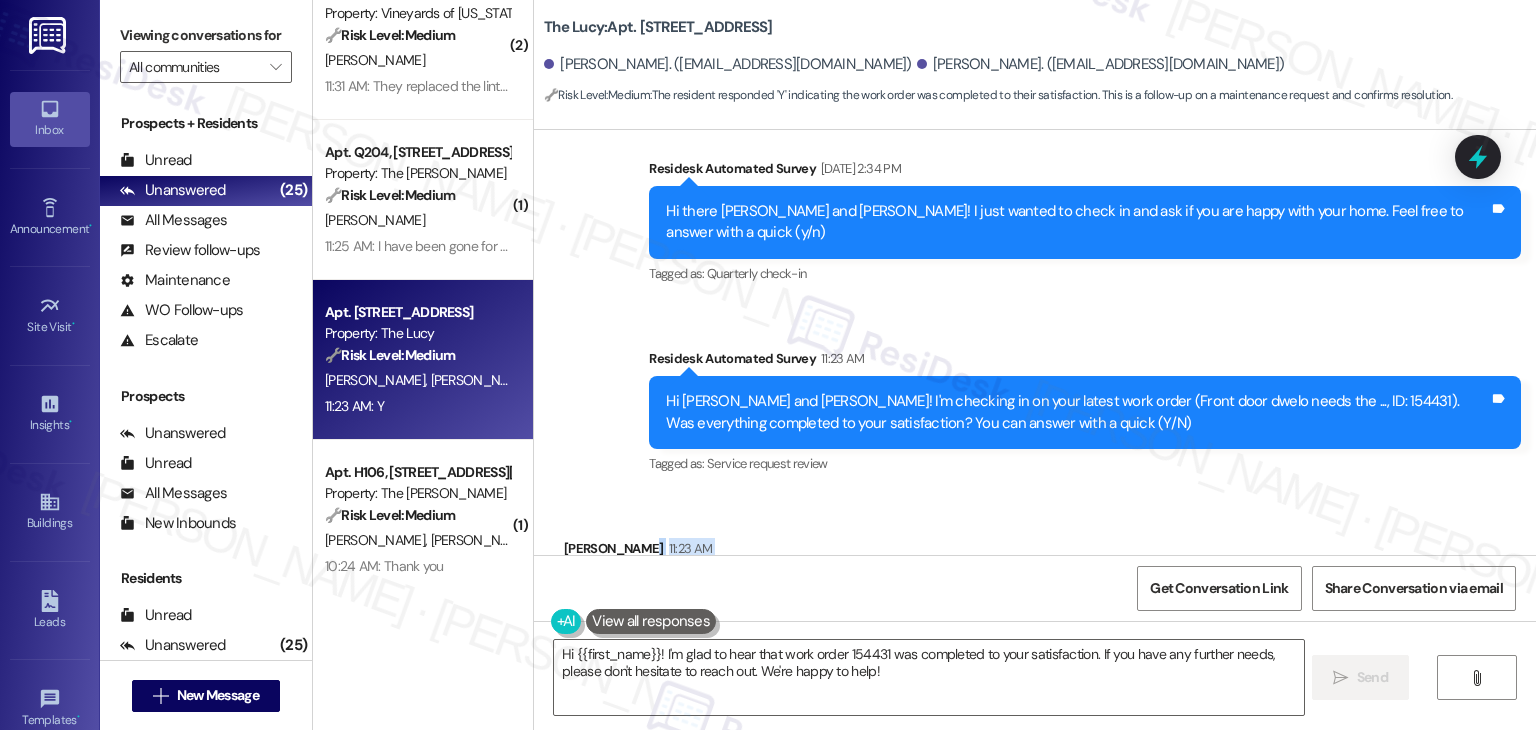 click on "Received via SMS Krystal Sosa 11:23 AM Y Tags and notes Tagged as:   Positive response Click to highlight conversations about Positive response" at bounding box center (1035, 577) 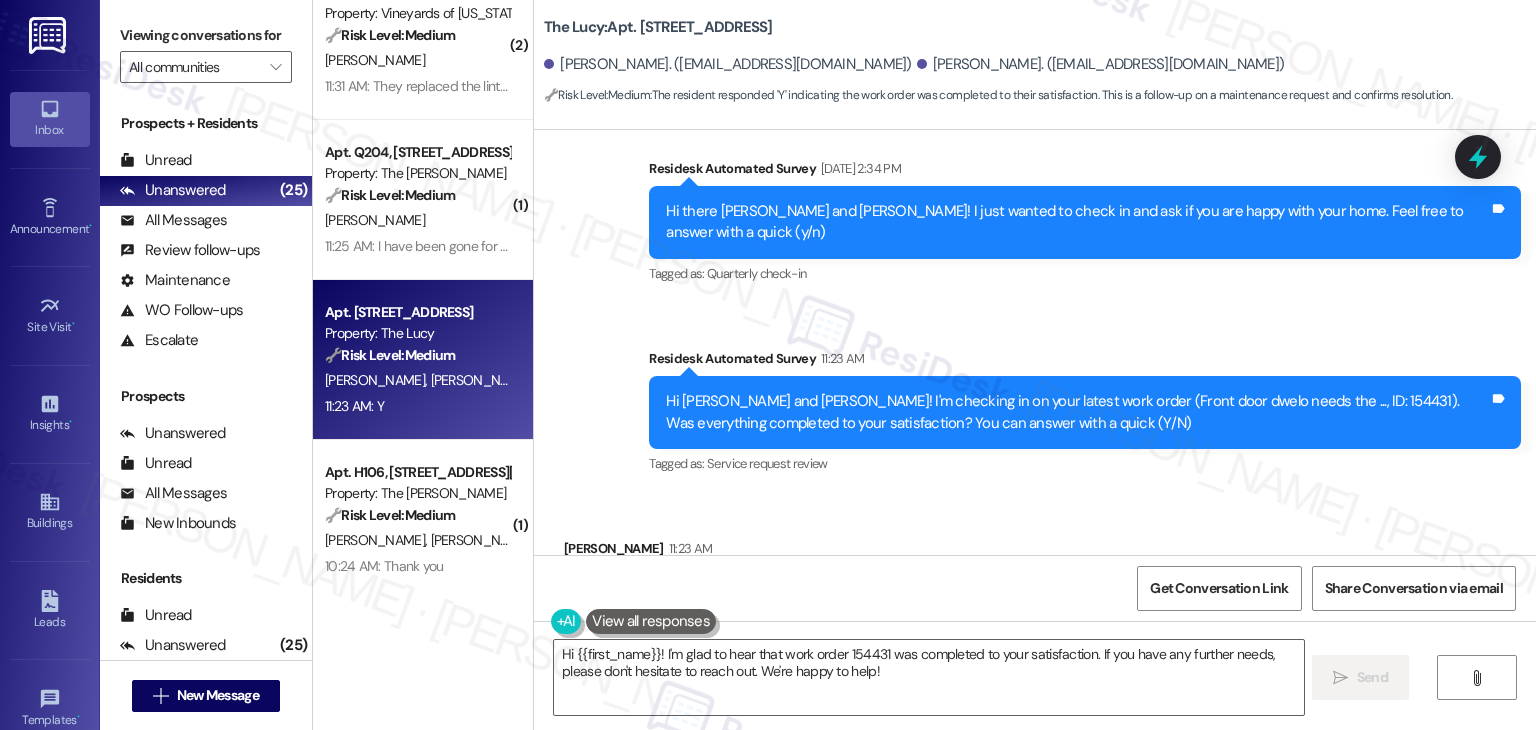 click on "Received via SMS Krystal Sosa 11:23 AM Y Tags and notes Tagged as:   Positive response Click to highlight conversations about Positive response" at bounding box center (1035, 577) 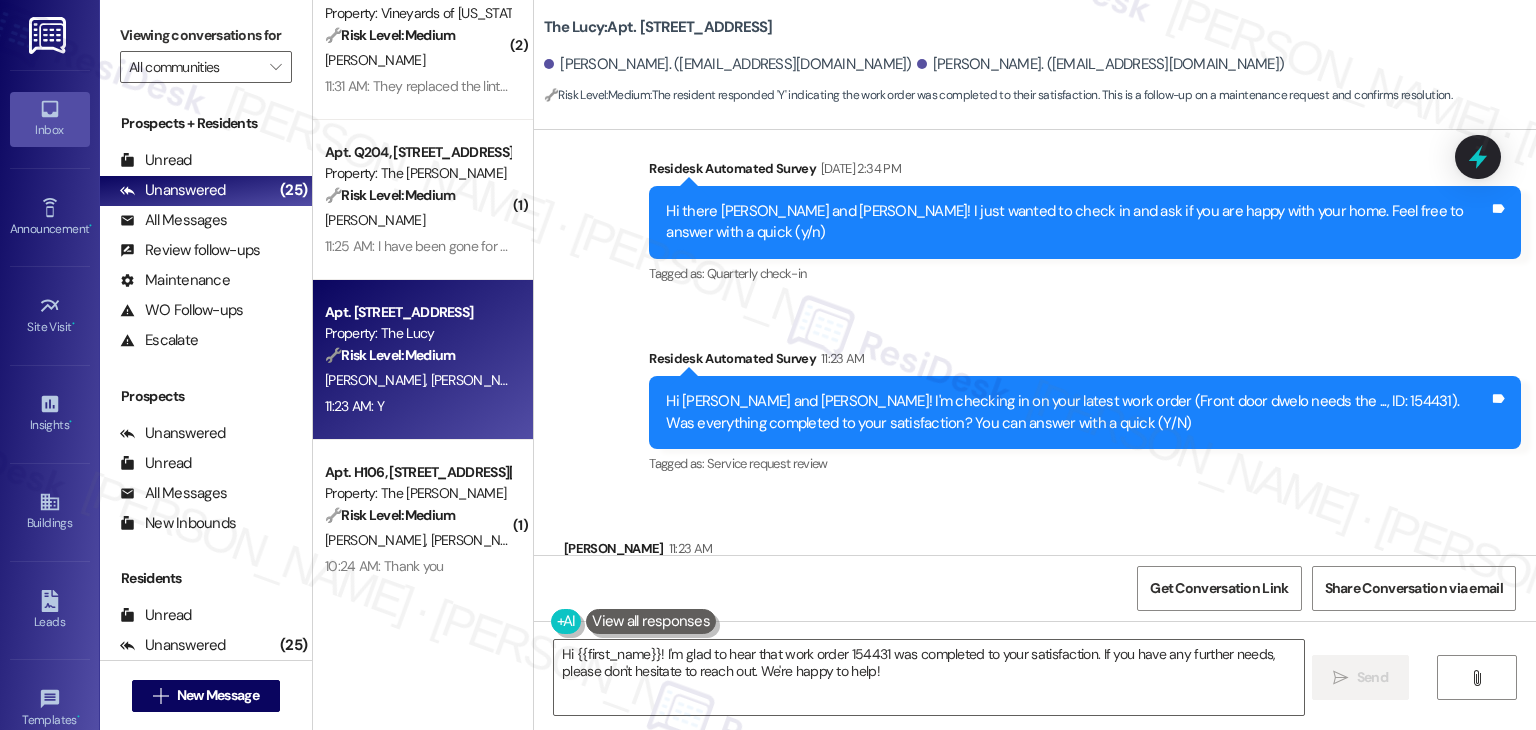 click on "Received via SMS Krystal Sosa 11:23 AM Y Tags and notes Tagged as:   Positive response Click to highlight conversations about Positive response" at bounding box center (1035, 577) 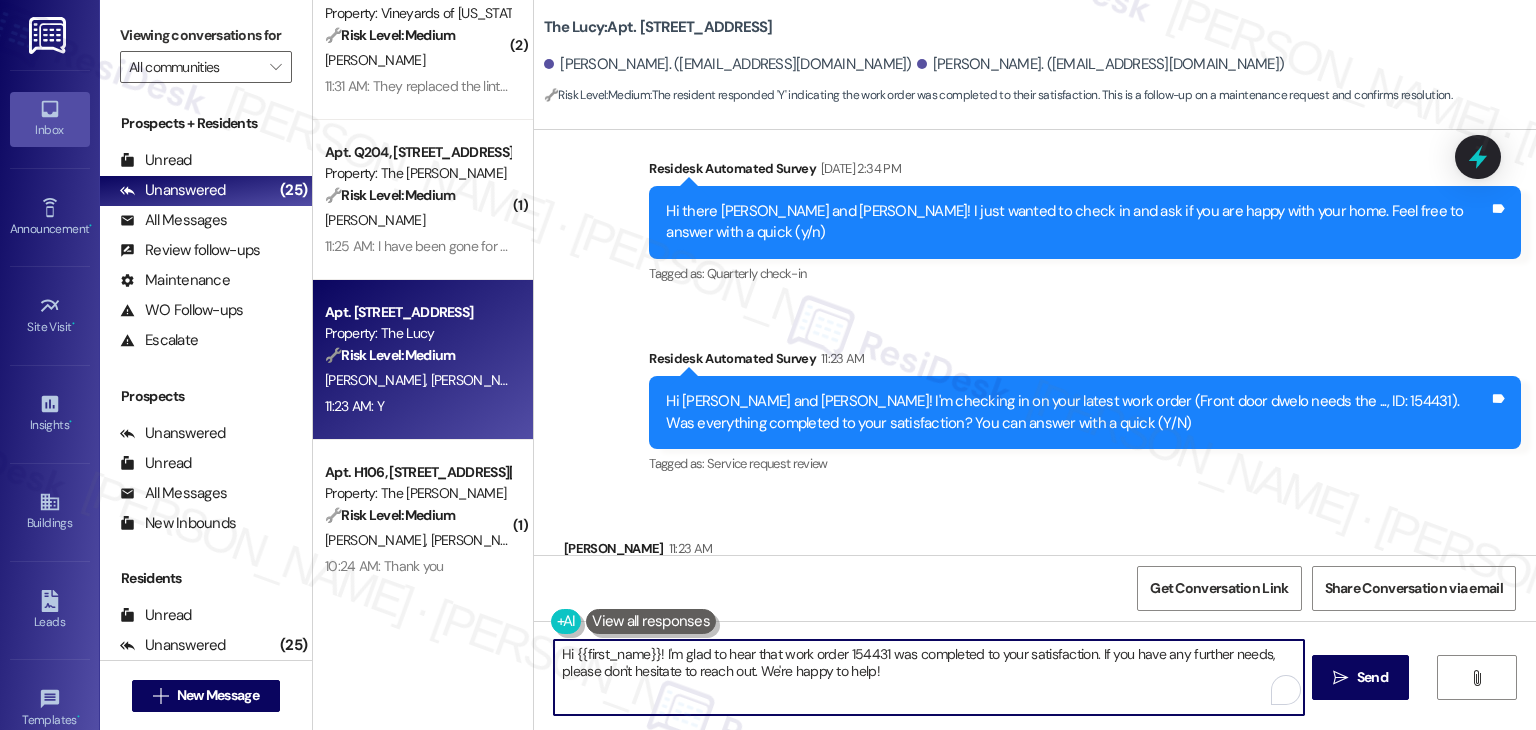 drag, startPoint x: 649, startPoint y: 656, endPoint x: 564, endPoint y: 655, distance: 85.00588 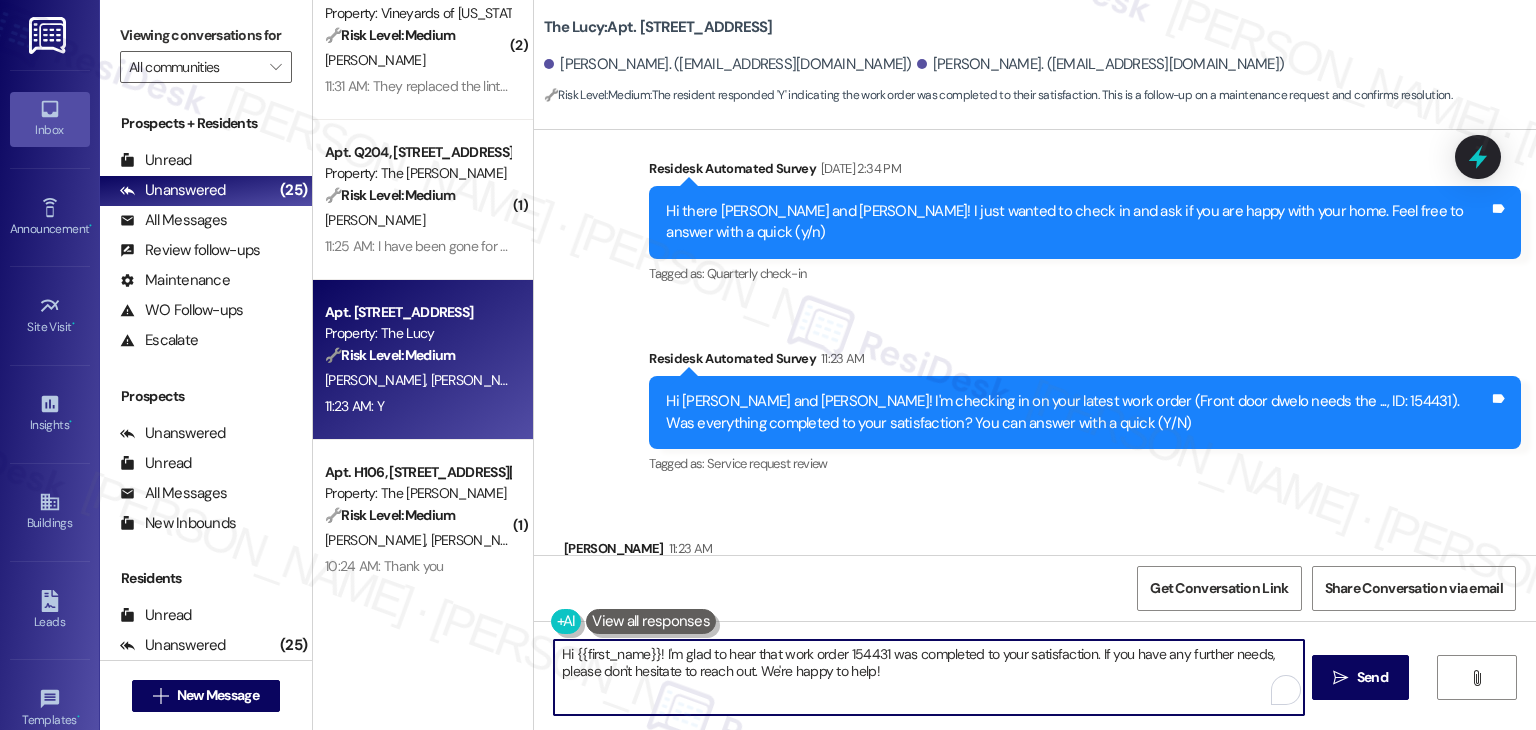 click on "Hi {{first_name}}! I'm glad to hear that work order 154431 was completed to your satisfaction. If you have any further needs, please don't hesitate to reach out. We're happy to help!" at bounding box center (928, 677) 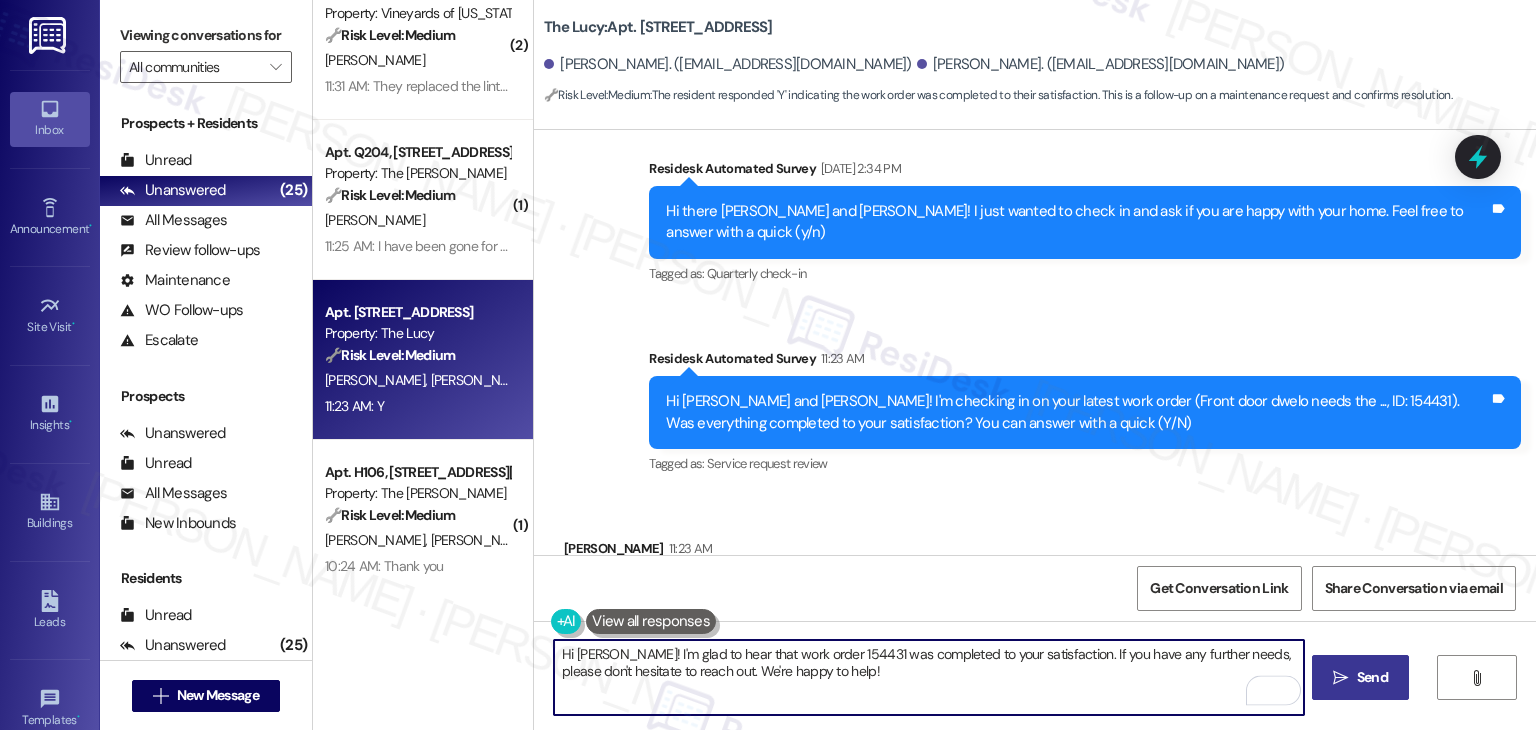 click on " Send" at bounding box center [1360, 677] 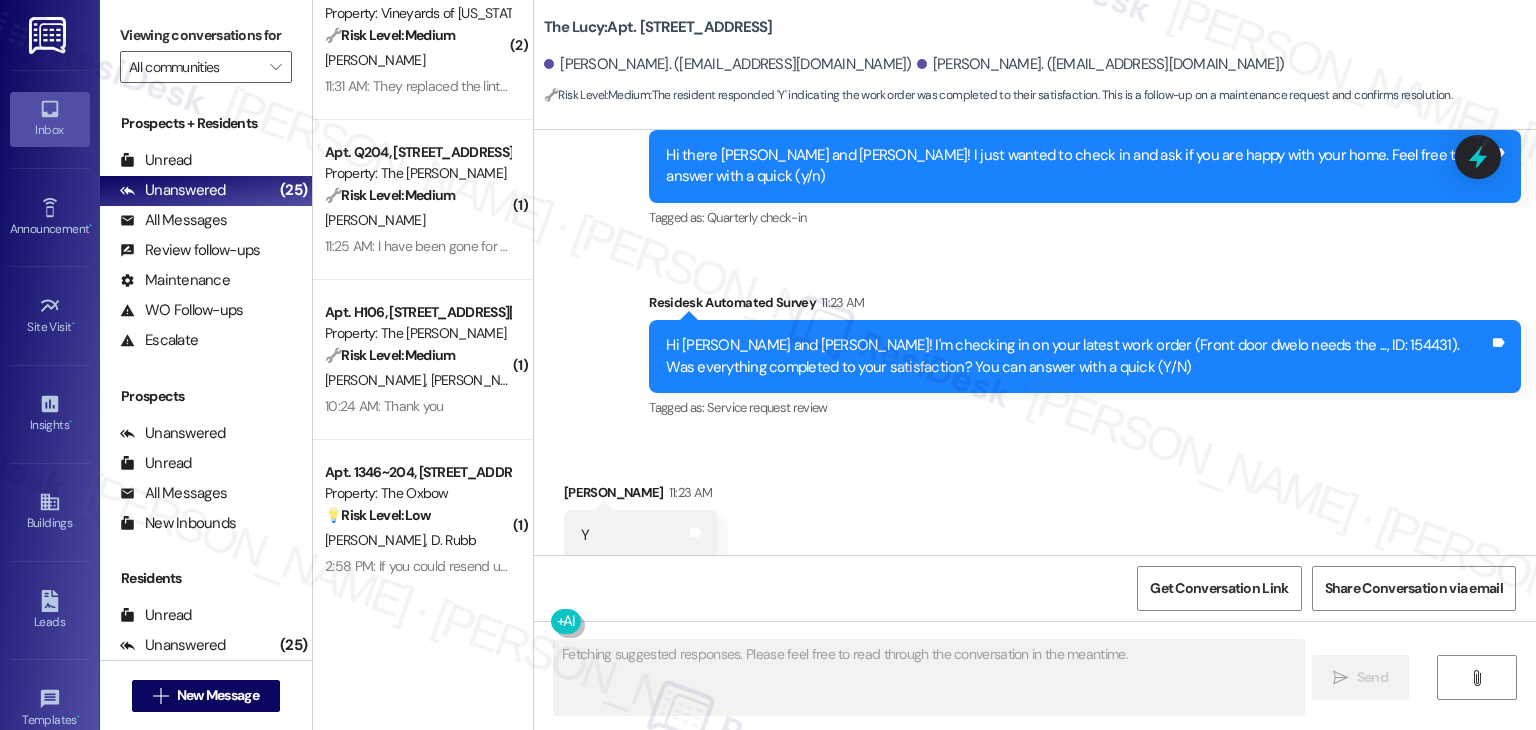 scroll, scrollTop: 4152, scrollLeft: 0, axis: vertical 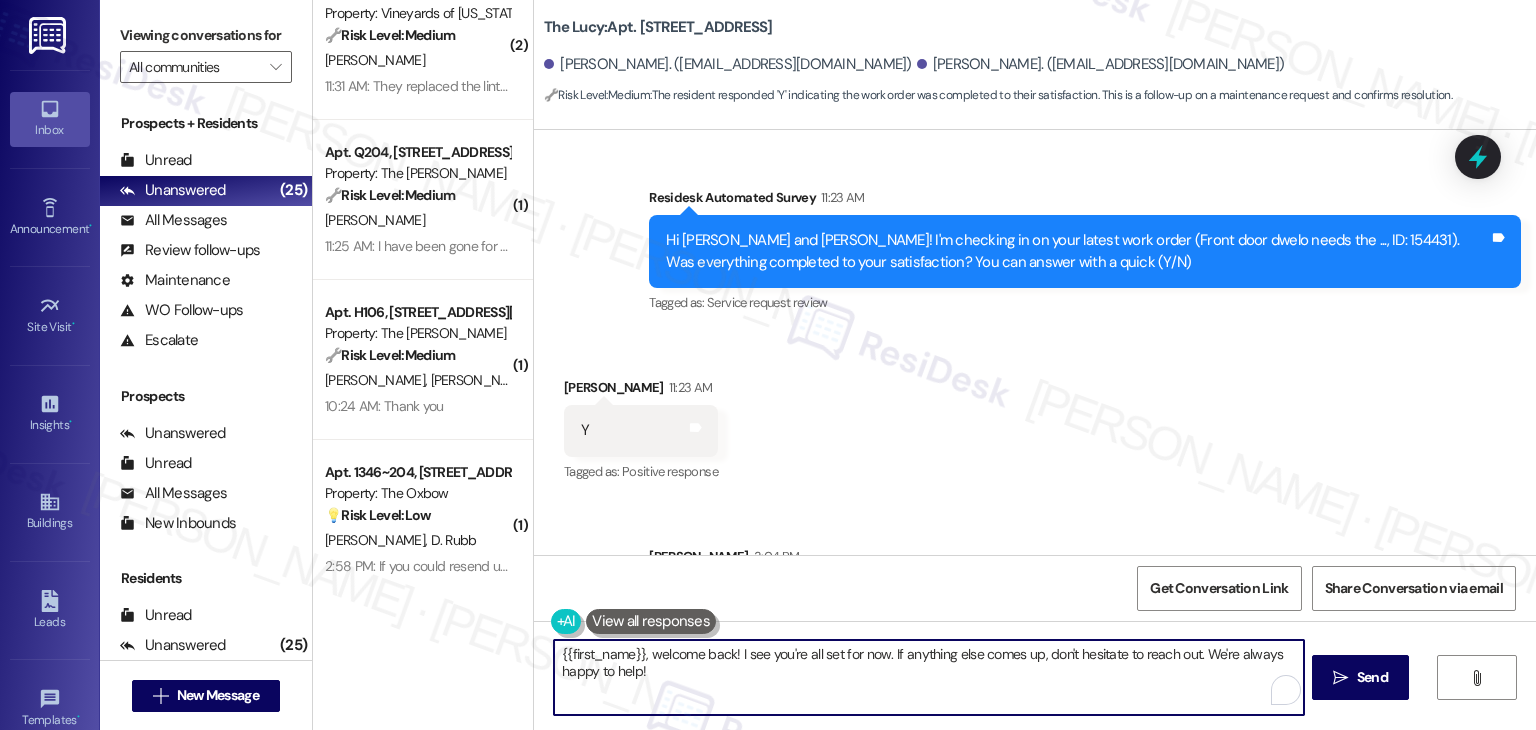 click on "{{first_name}}, welcome back! I see you're all set for now. If anything else comes up, don't hesitate to reach out. We're always happy to help!" at bounding box center (928, 677) 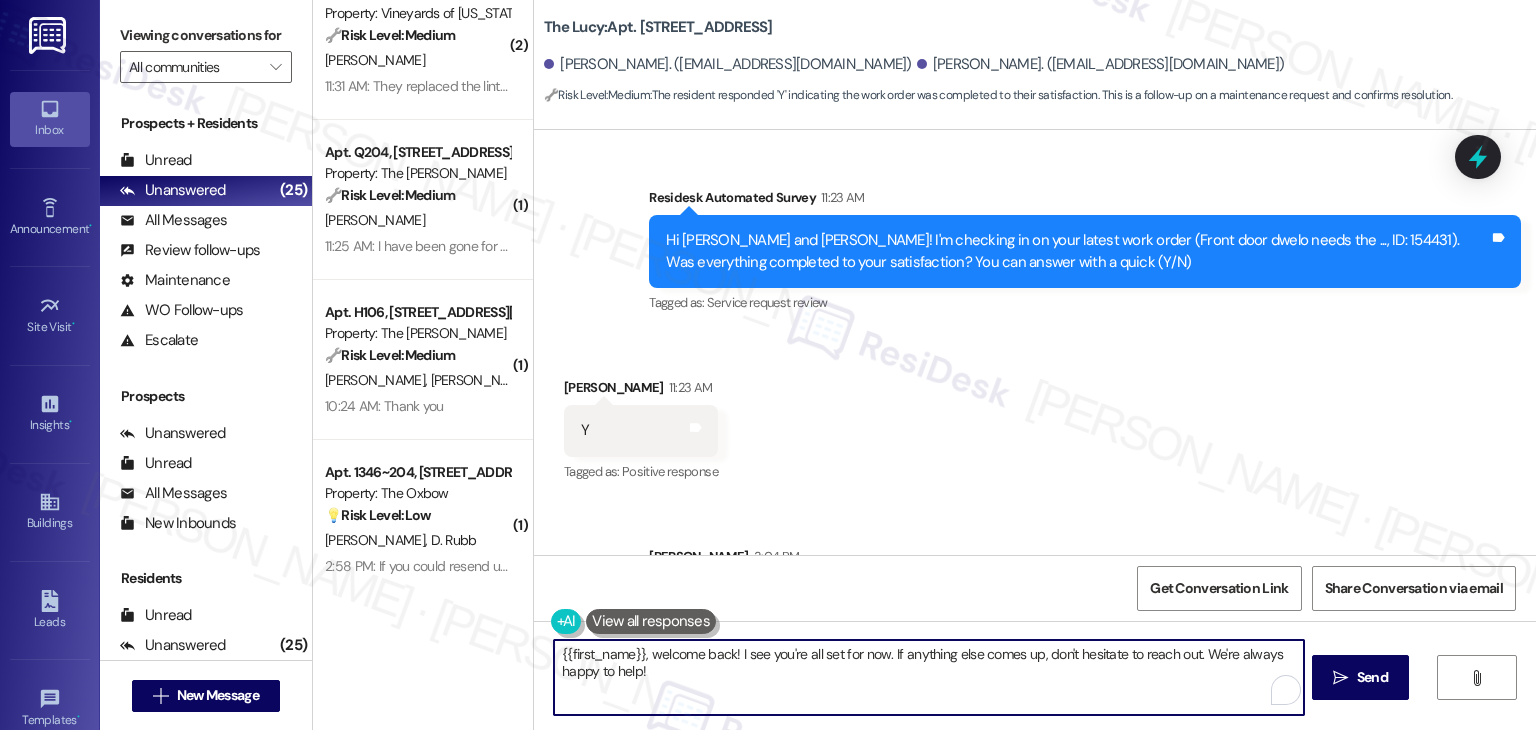 click on "{{first_name}}, welcome back! I see you're all set for now. If anything else comes up, don't hesitate to reach out. We're always happy to help!" at bounding box center (928, 677) 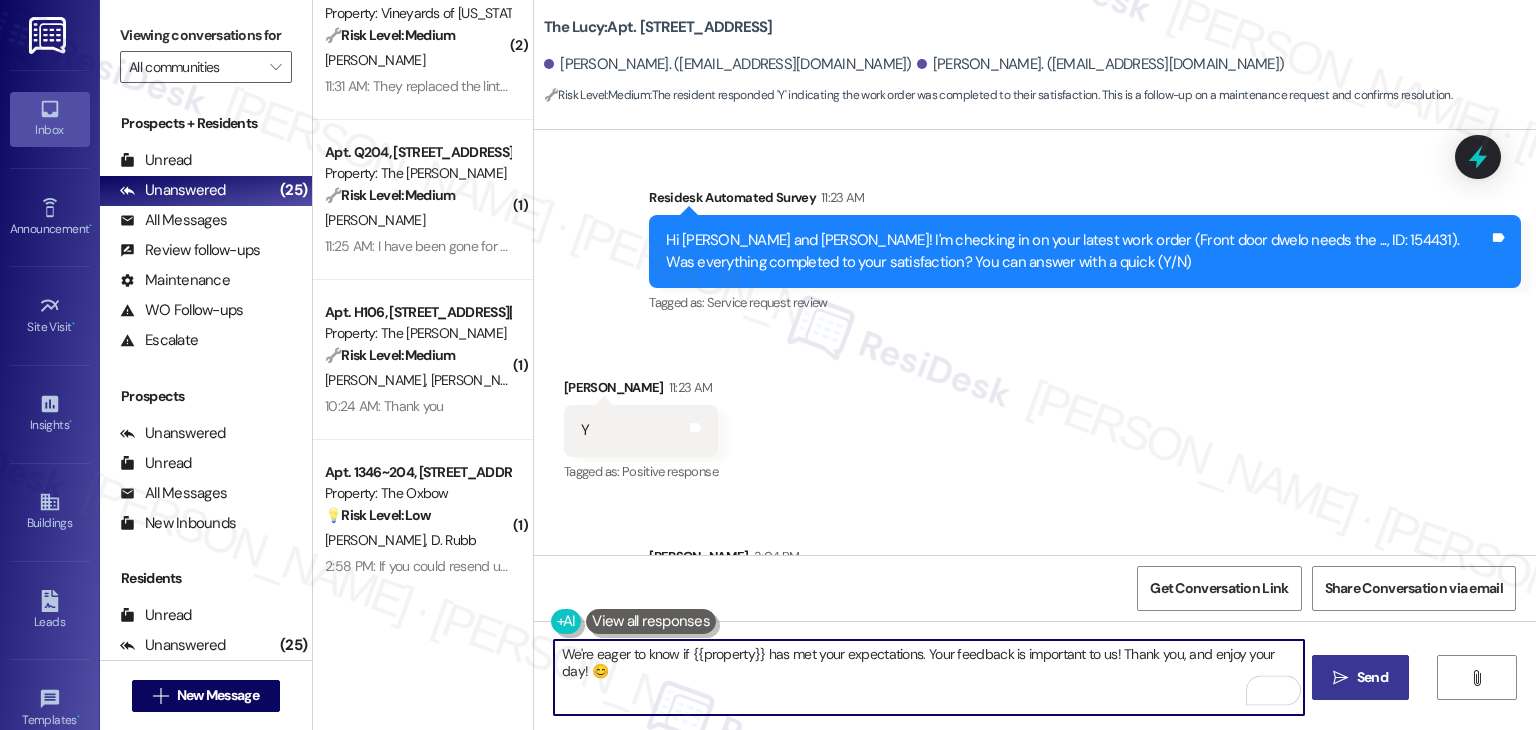 type on "We're eager to know if {{property}} has met your expectations. Your feedback is important to us! Thank you, and enjoy your day! 😊" 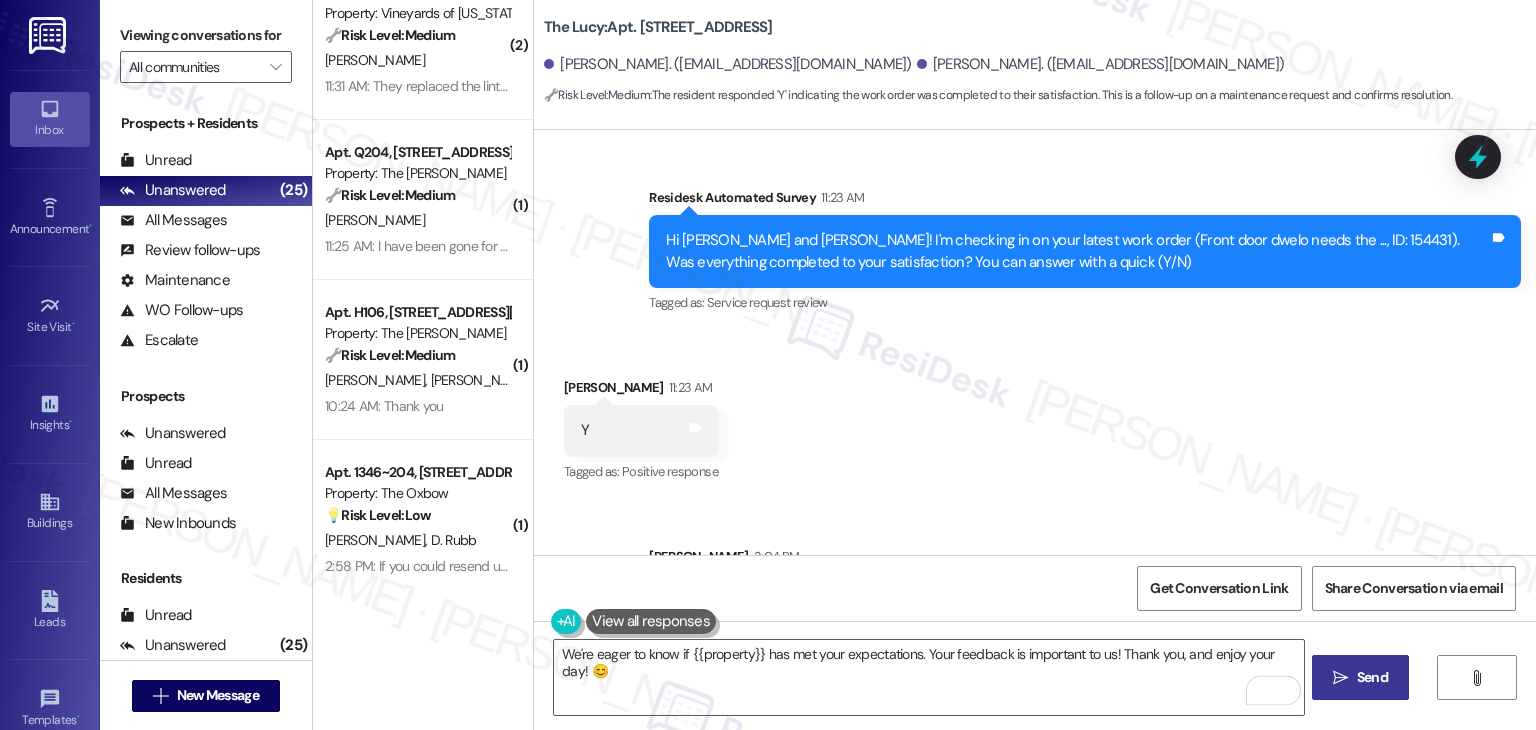 click on "Send" at bounding box center (1372, 677) 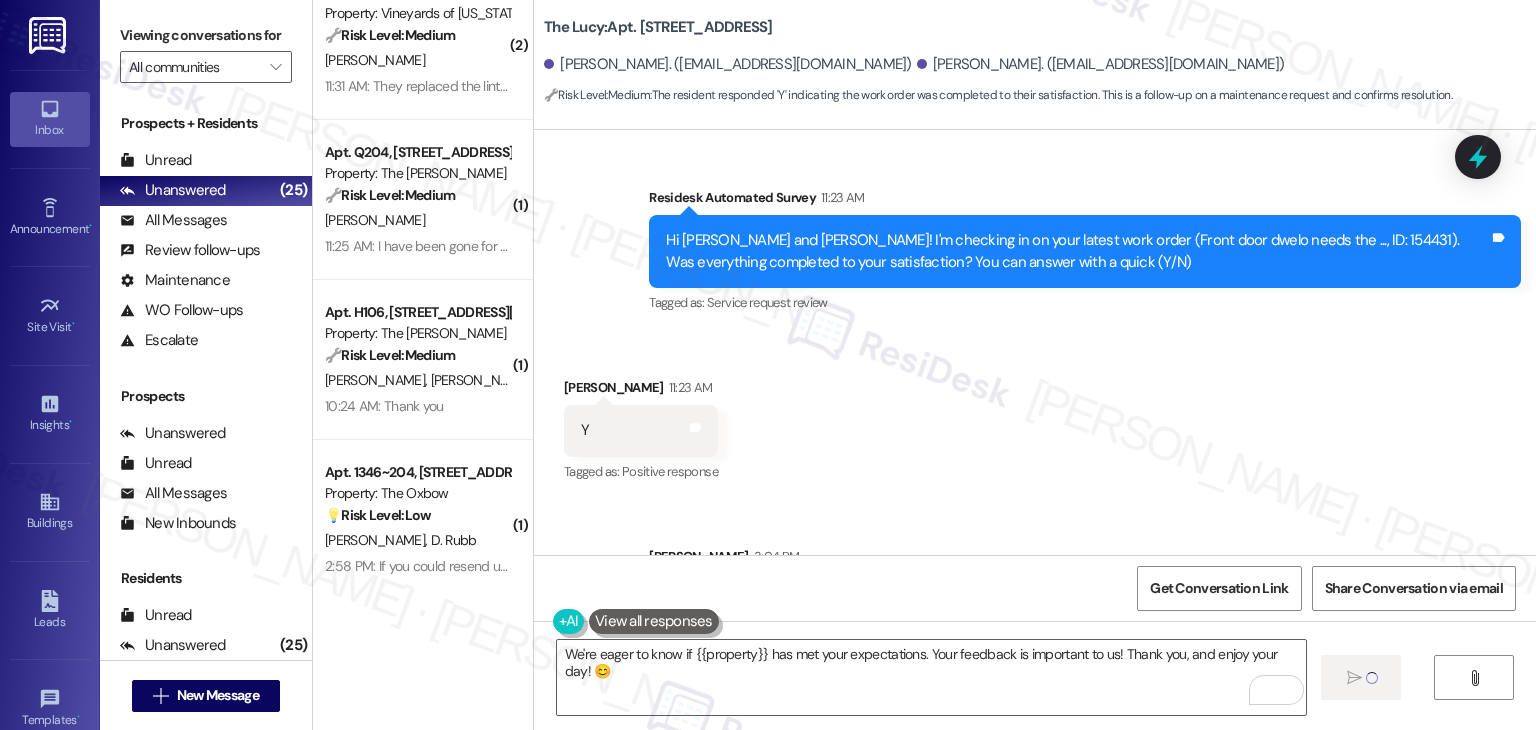 type 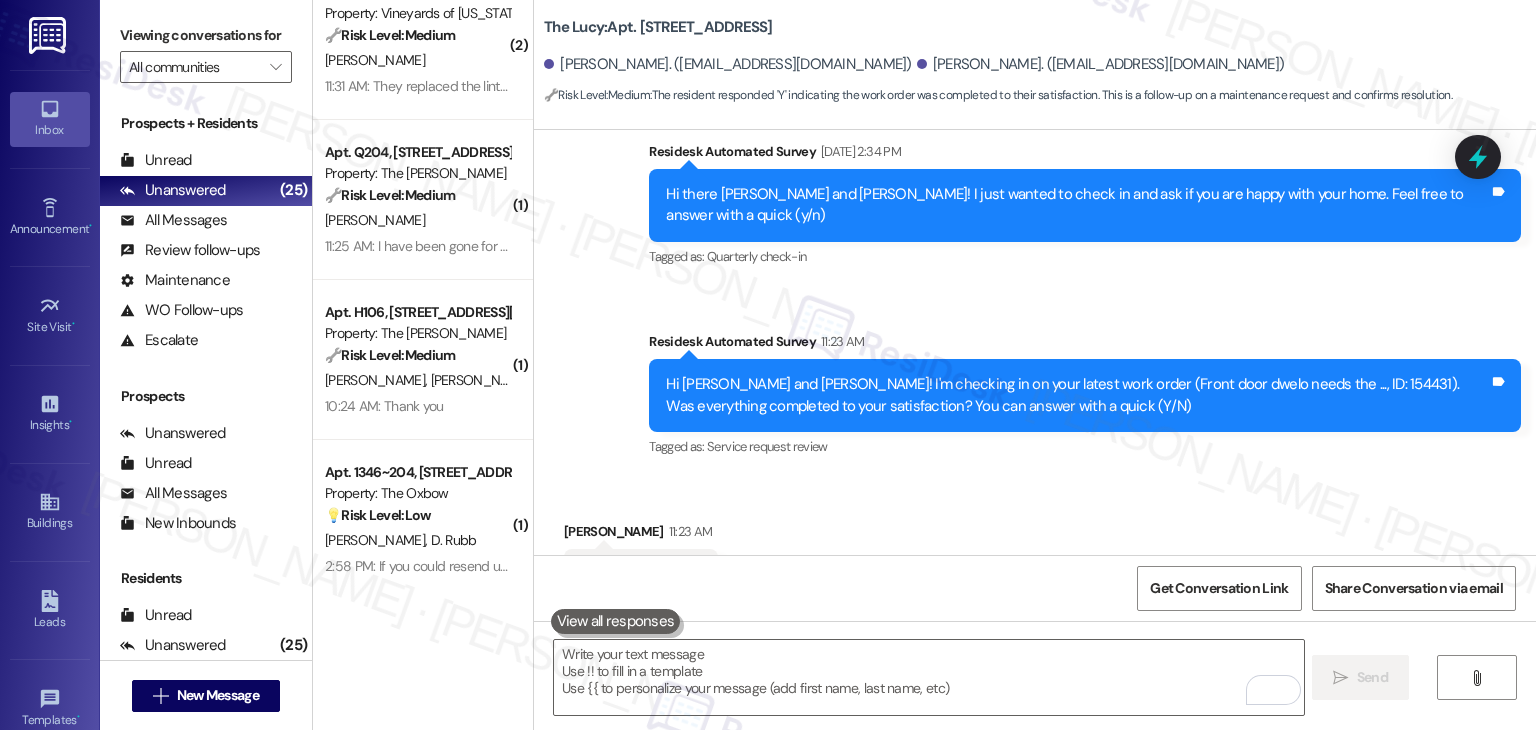 scroll, scrollTop: 3991, scrollLeft: 0, axis: vertical 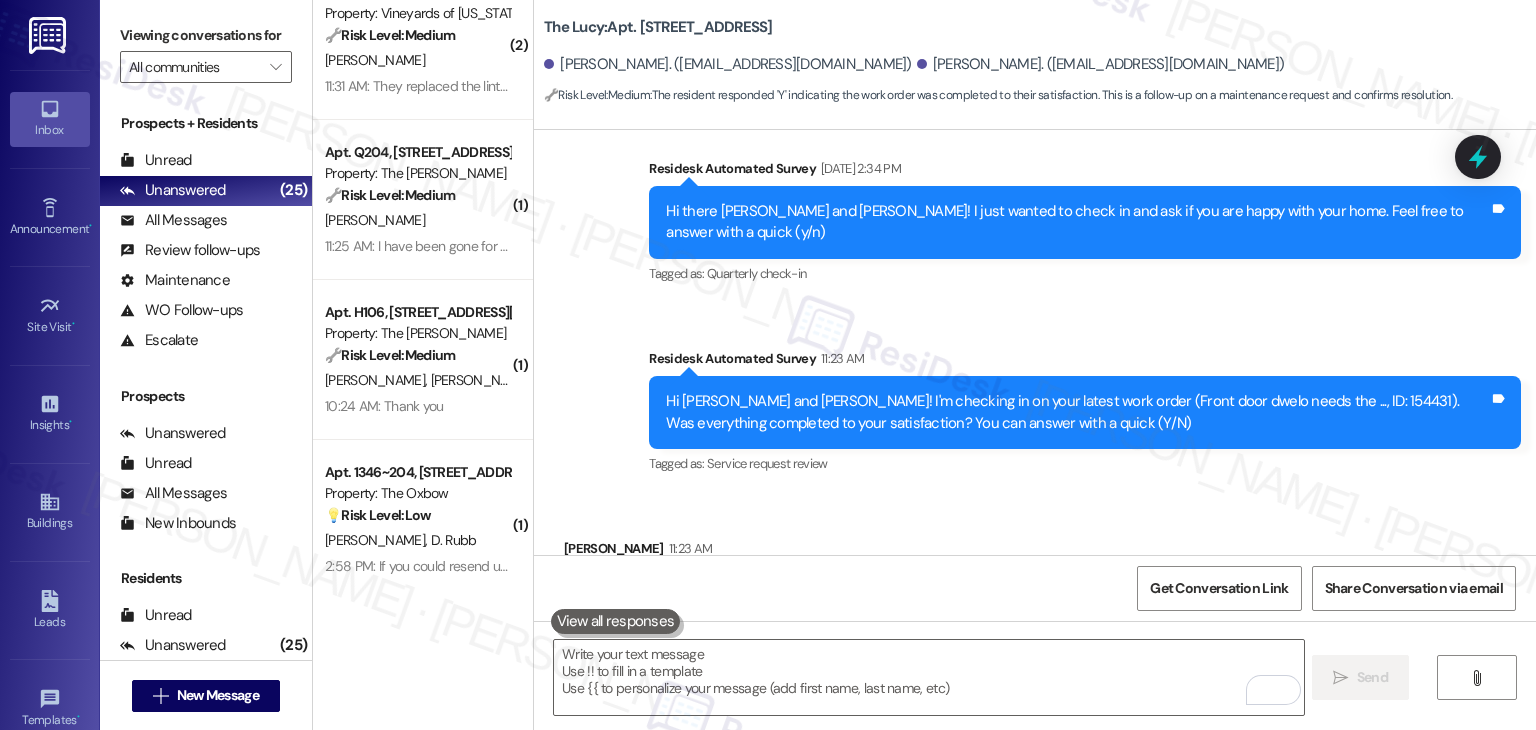 click on "Received via SMS Krystal Sosa 11:23 AM Y Tags and notes Tagged as:   Positive response Click to highlight conversations about Positive response" at bounding box center [1035, 577] 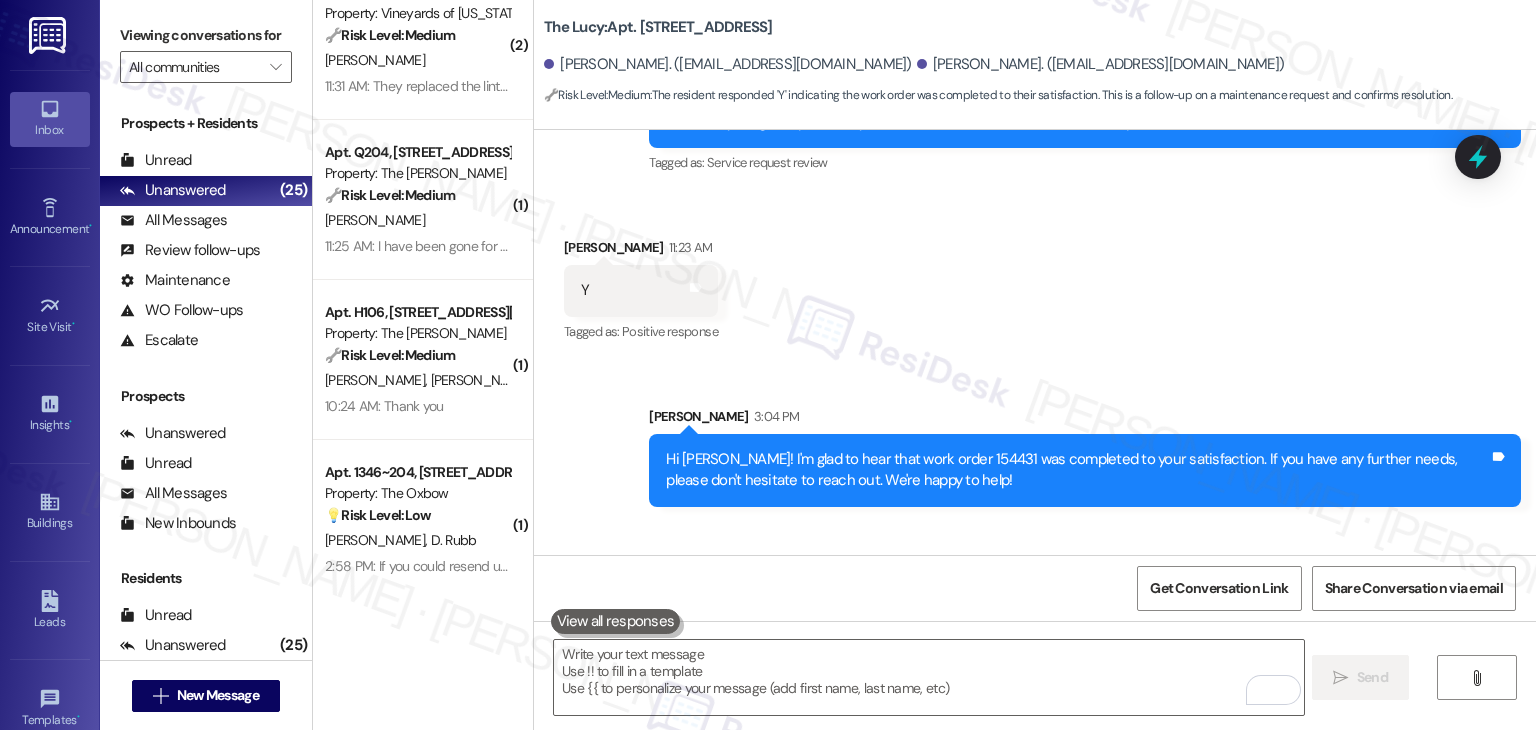 click on "Sent via SMS Sarah 3:04 PM Hi Krystal! I'm glad to hear that work order 154431 was completed to your satisfaction. If you have any further needs, please don't hesitate to reach out. We're happy to help! Tags and notes Sent via SMS Sarah 3:05 PM We're eager to know if The Lucy has met your expectations. Your feedback is important to us! Thank you, and enjoy your day! 😊 Tags and notes" at bounding box center (1035, 522) 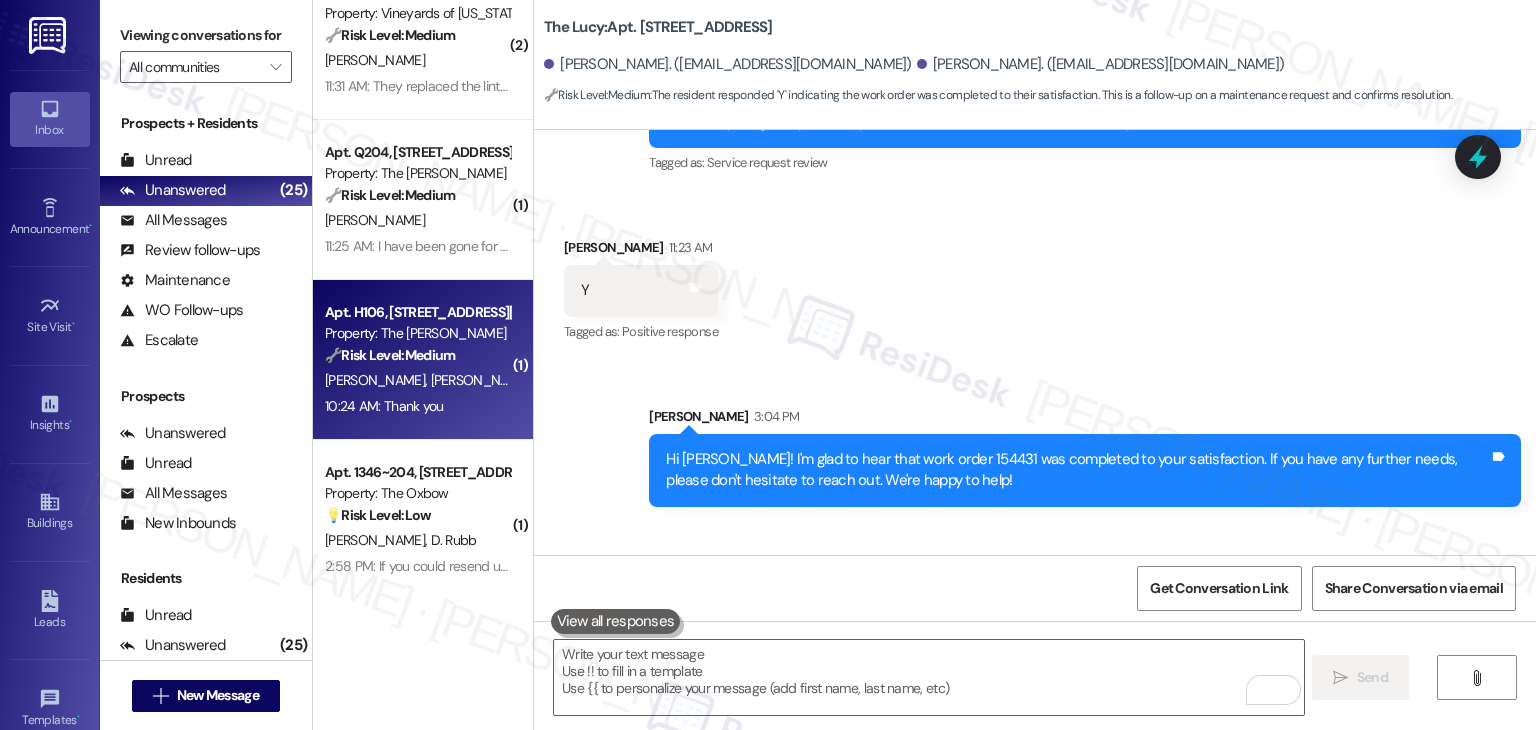 click on "10:24 AM: Thank you  10:24 AM: Thank you" at bounding box center (417, 406) 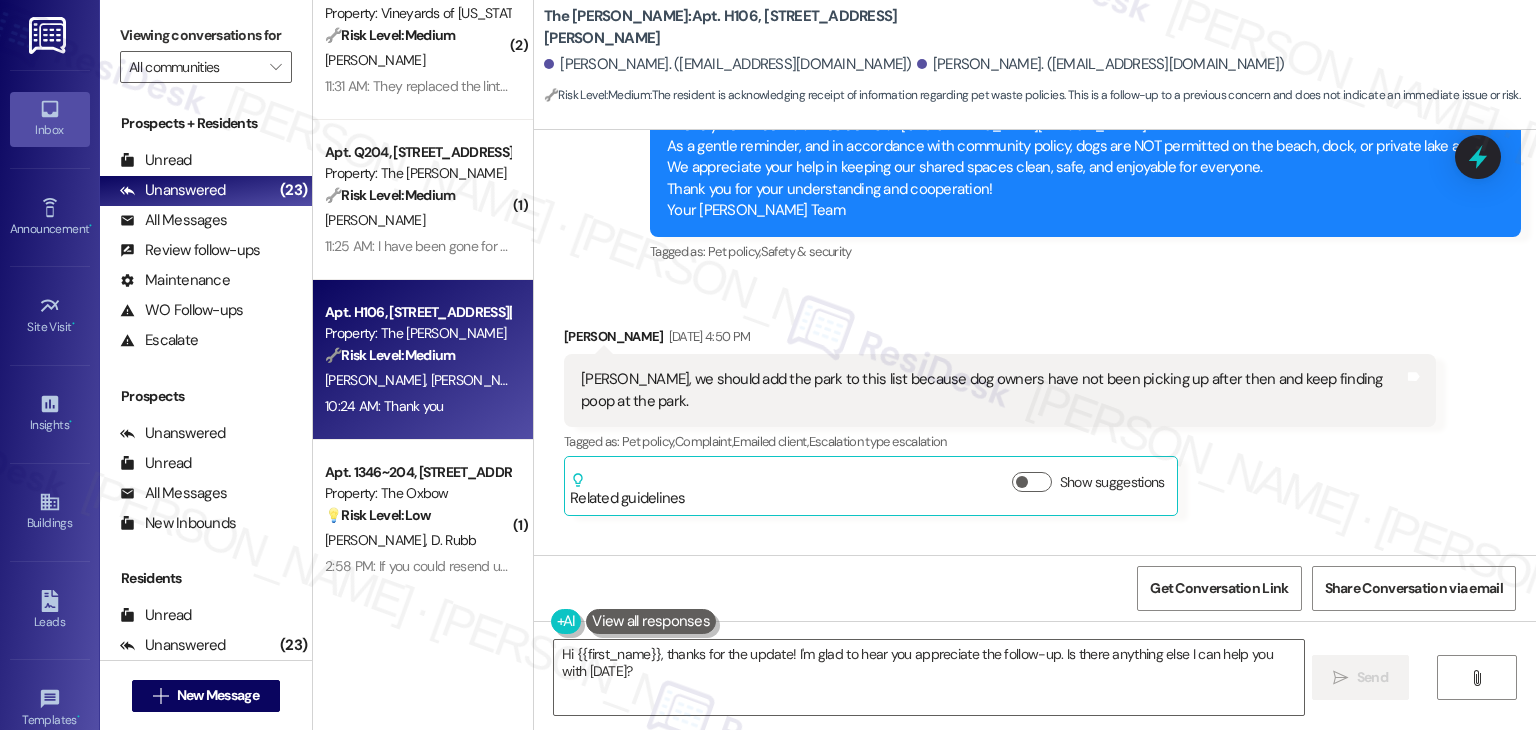 scroll, scrollTop: 47784, scrollLeft: 0, axis: vertical 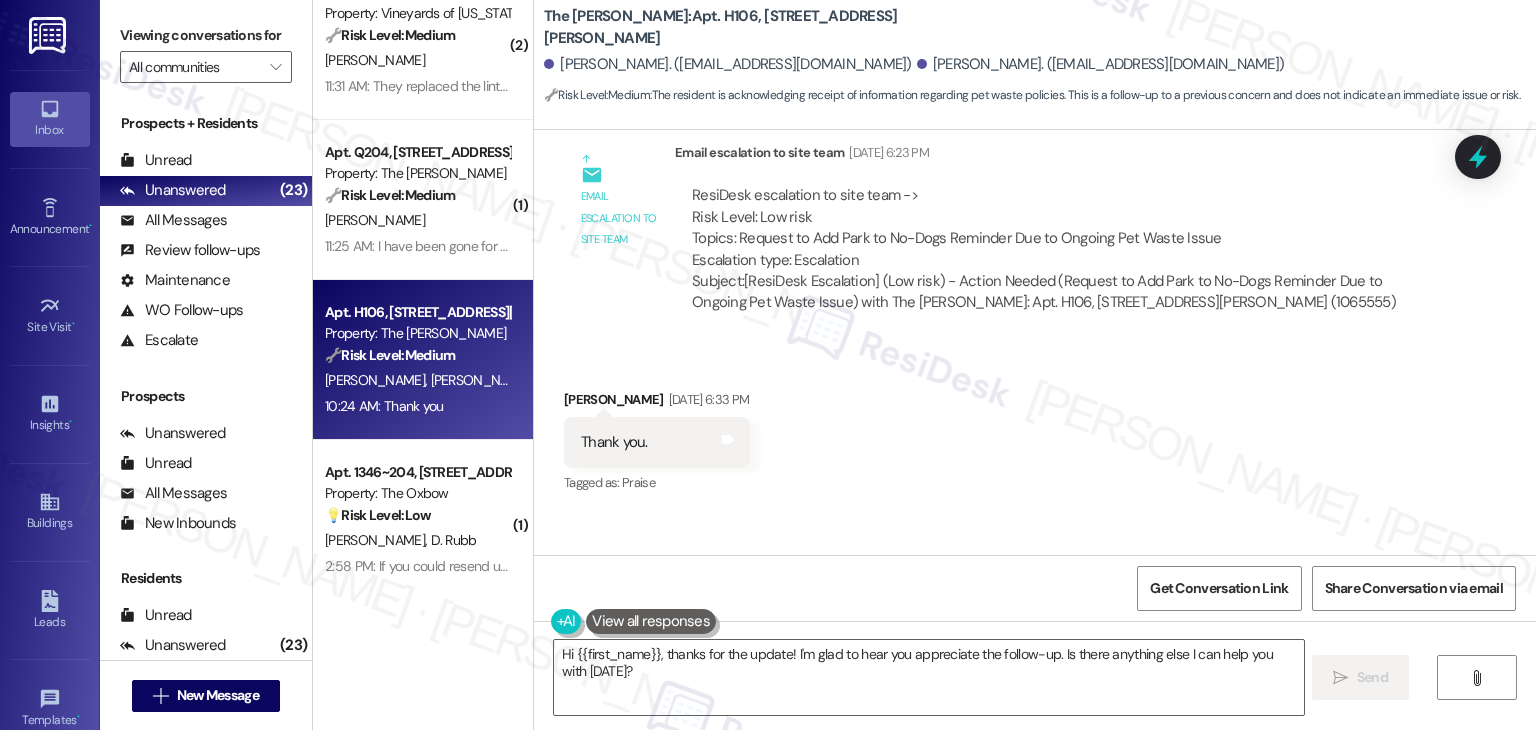 click on "Received via SMS Nalley Pina 10:24 AM Thank you  Tags and notes Tagged as:   Praise Click to highlight conversations about Praise" at bounding box center [1035, 990] 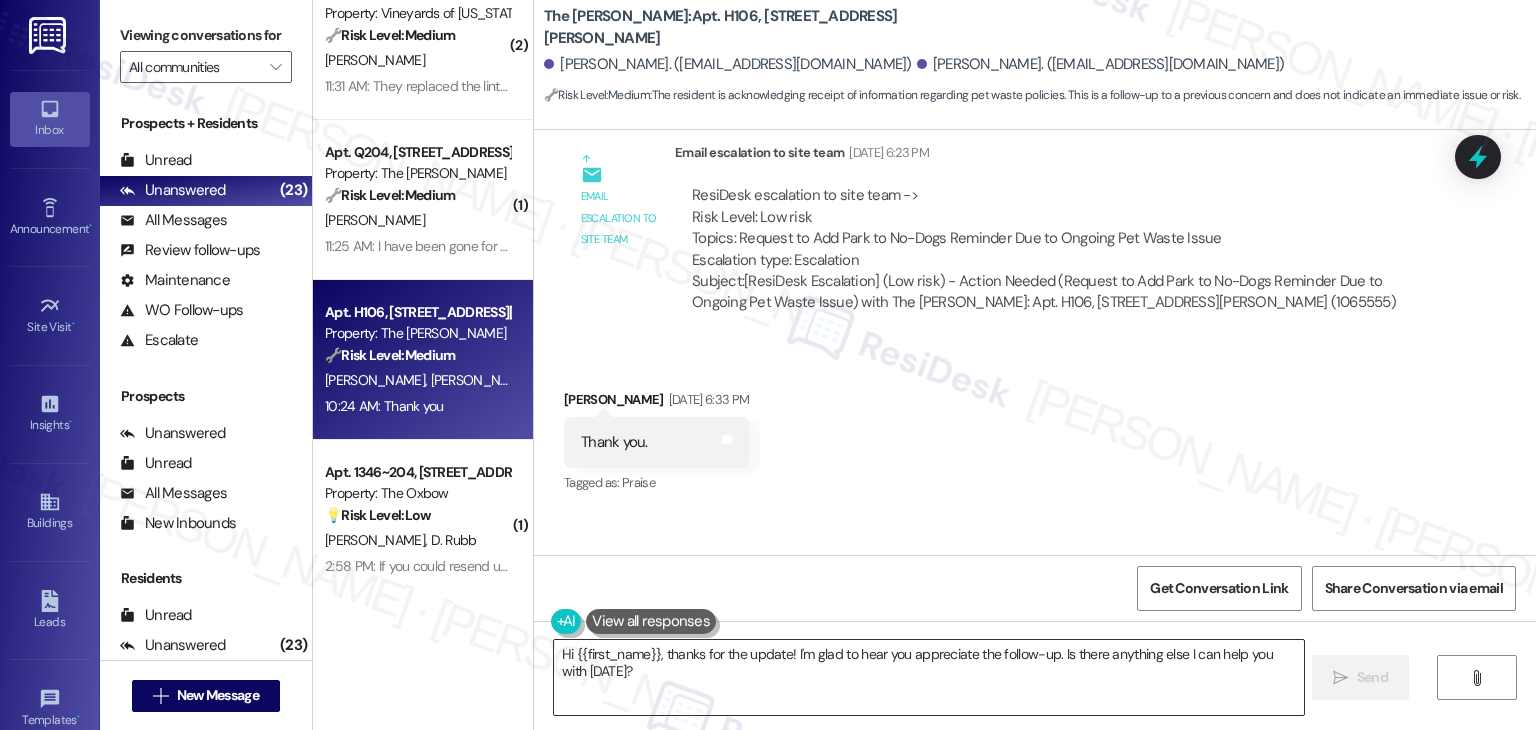 click on "Hi {{first_name}}, thanks for the update! I'm glad to hear you appreciate the follow-up. Is there anything else I can help you with today?" at bounding box center [928, 677] 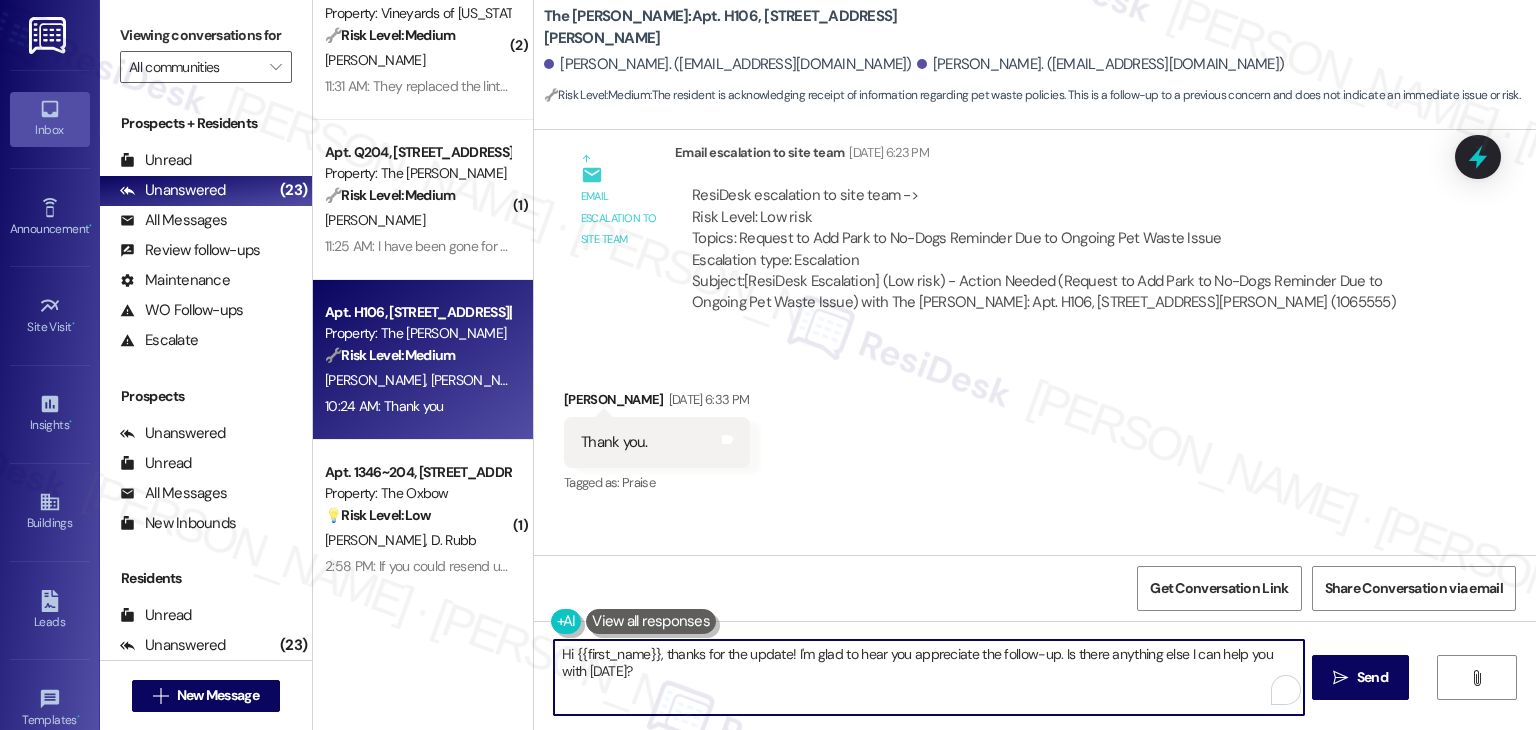 click on "Hi {{first_name}}, thanks for the update! I'm glad to hear you appreciate the follow-up. Is there anything else I can help you with today?" at bounding box center (928, 677) 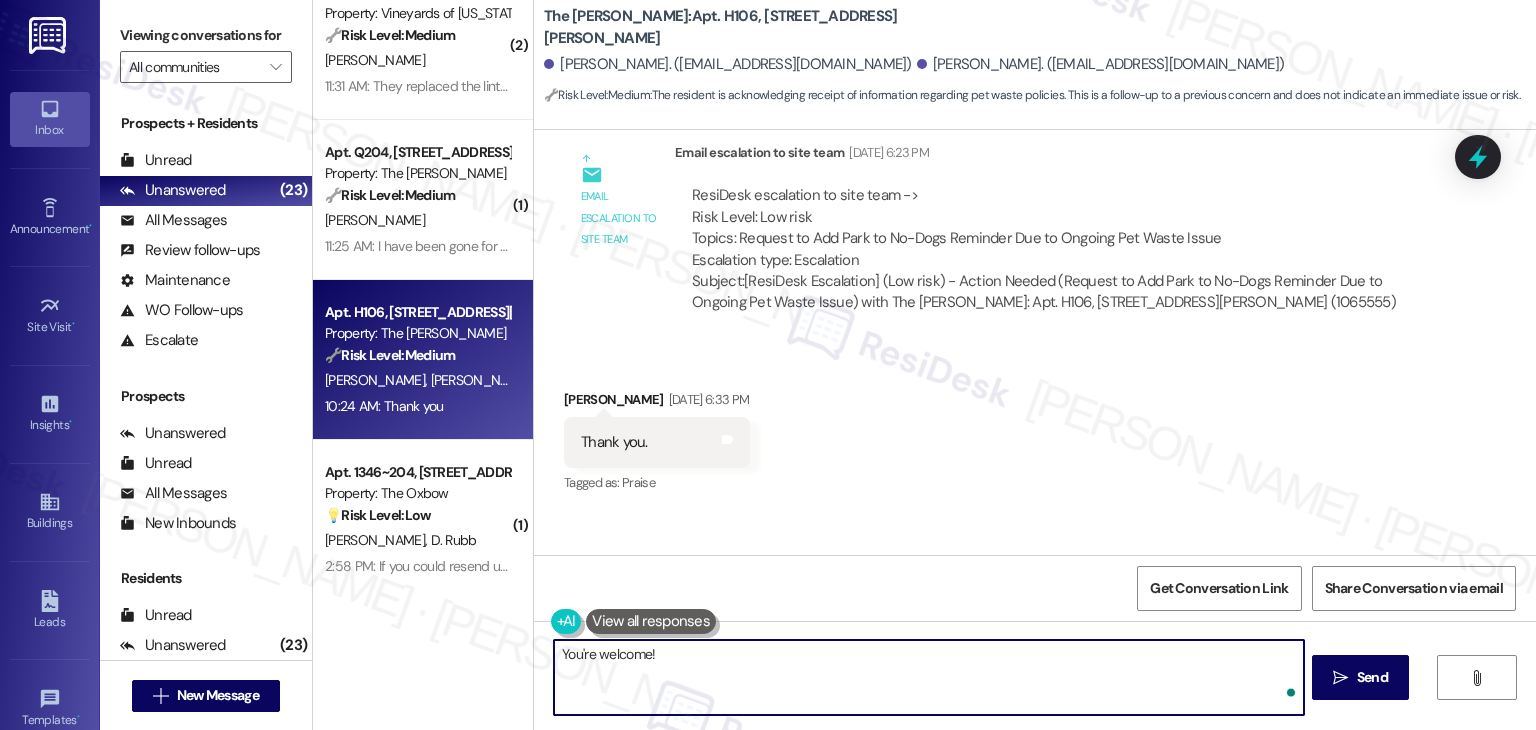 paste on "Should you have any questions or need help with anything else, please don't hesitate to contact us. Have a wonderful day!" 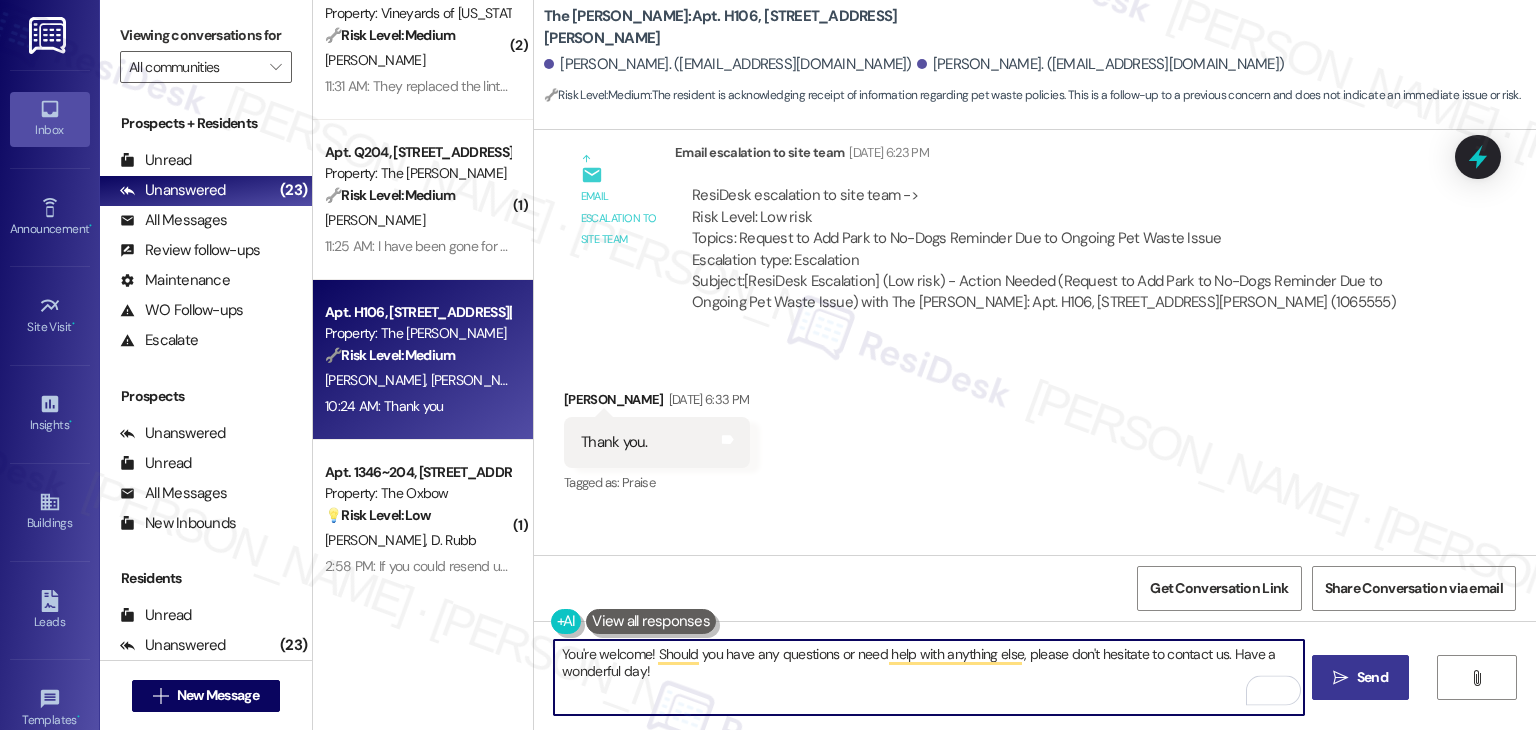 type on "You're welcome! Should you have any questions or need help with anything else, please don't hesitate to contact us. Have a wonderful day!" 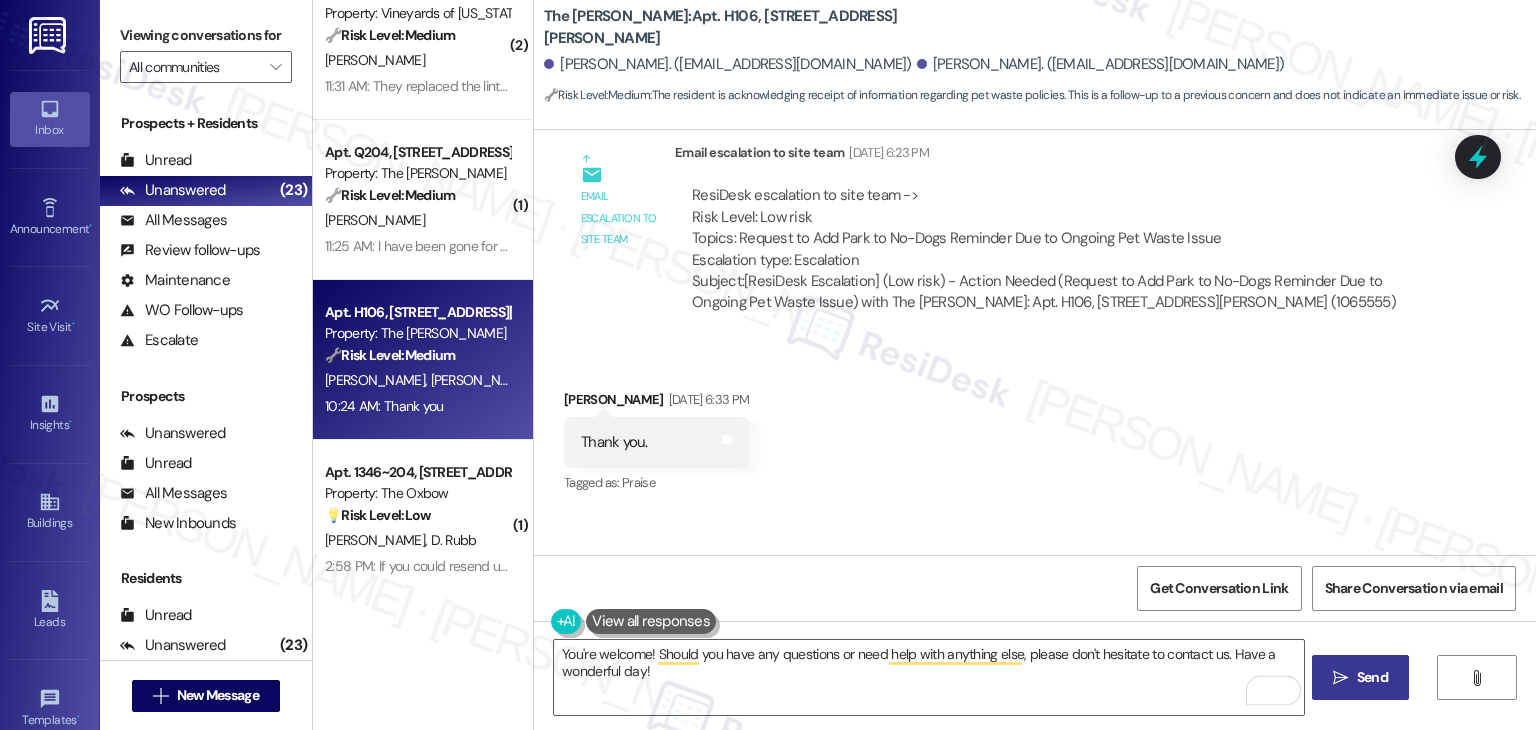 click on " Send" at bounding box center (1360, 677) 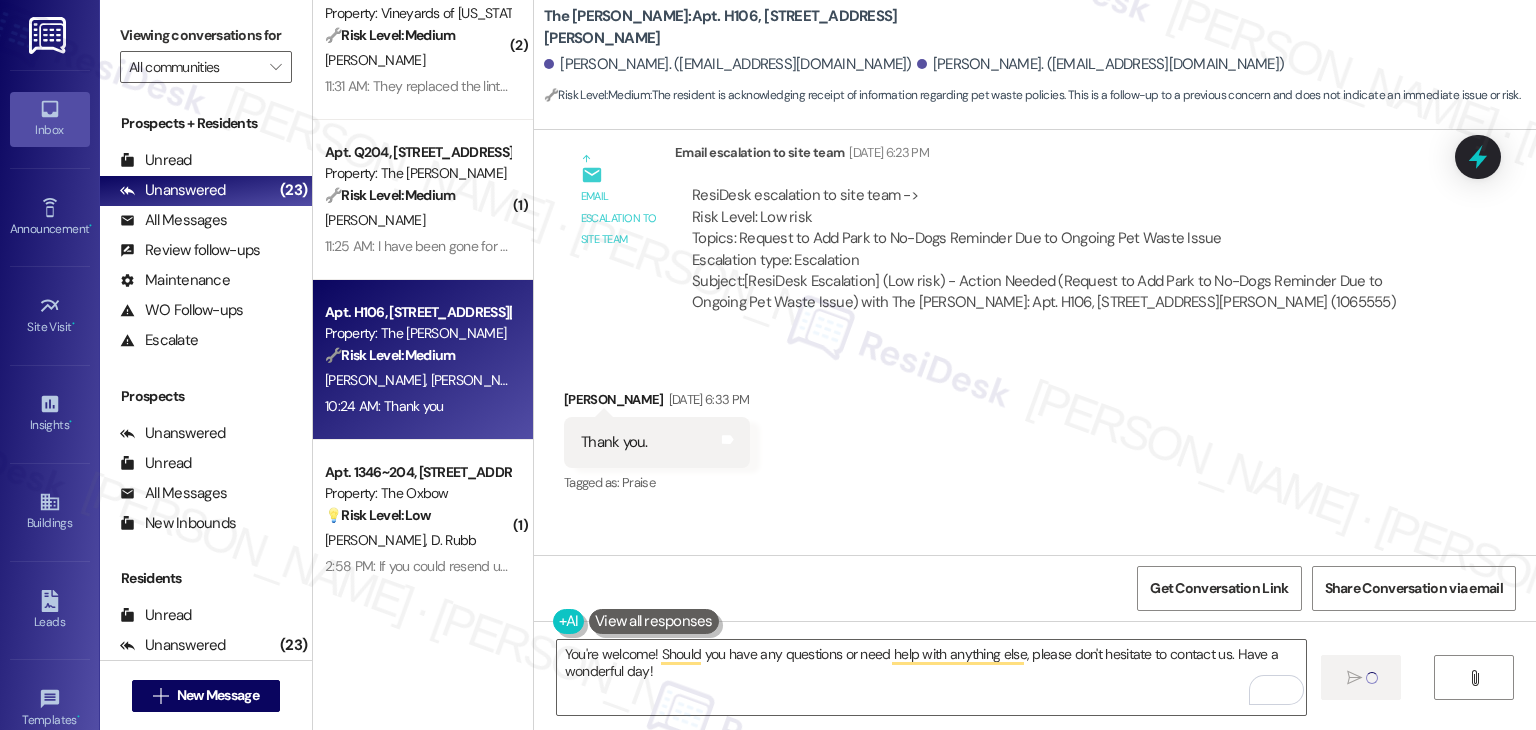 type 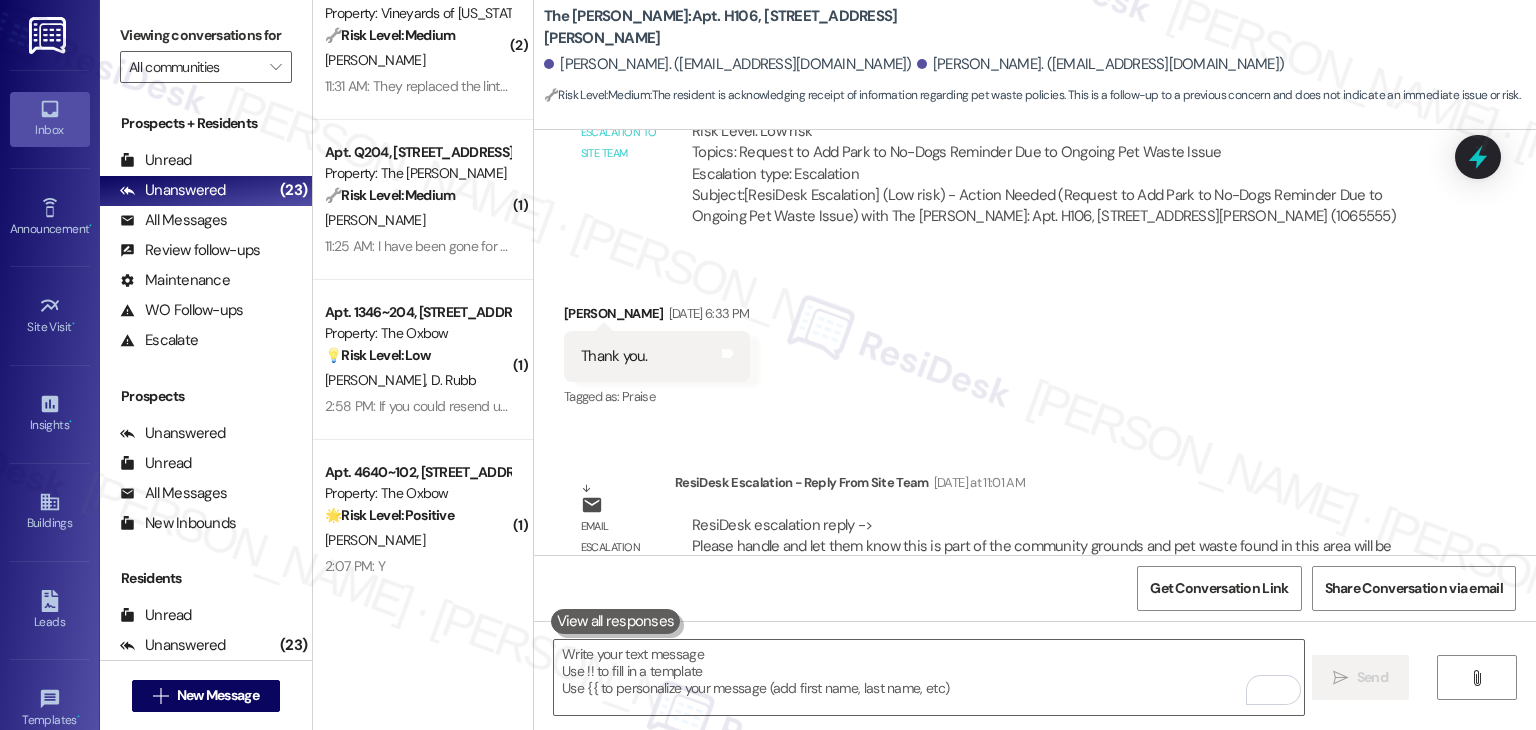 scroll, scrollTop: 47944, scrollLeft: 0, axis: vertical 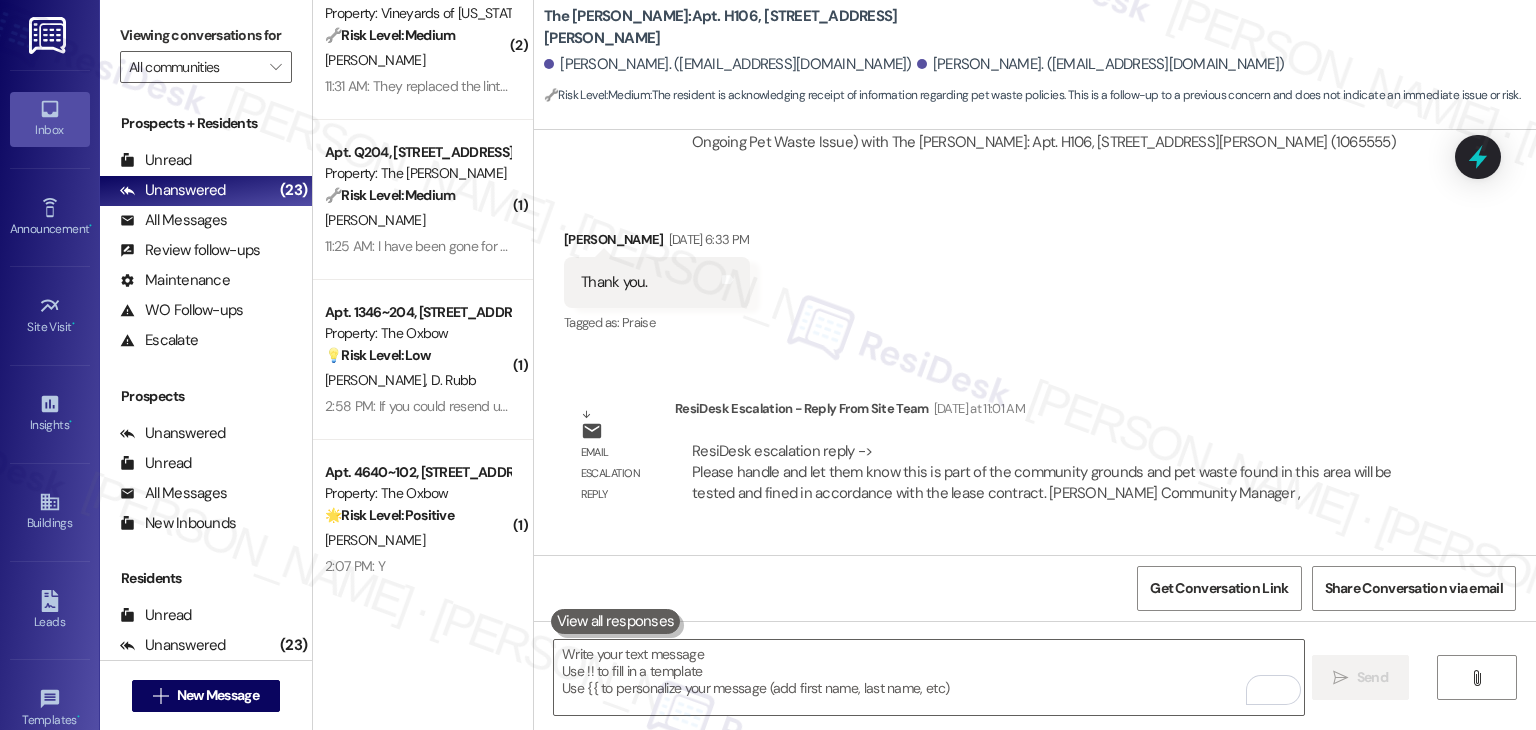 click on "Received via SMS Nalley Pina 10:24 AM Thank you  Tags and notes Tagged as:   Praise Click to highlight conversations about Praise" at bounding box center [1035, 830] 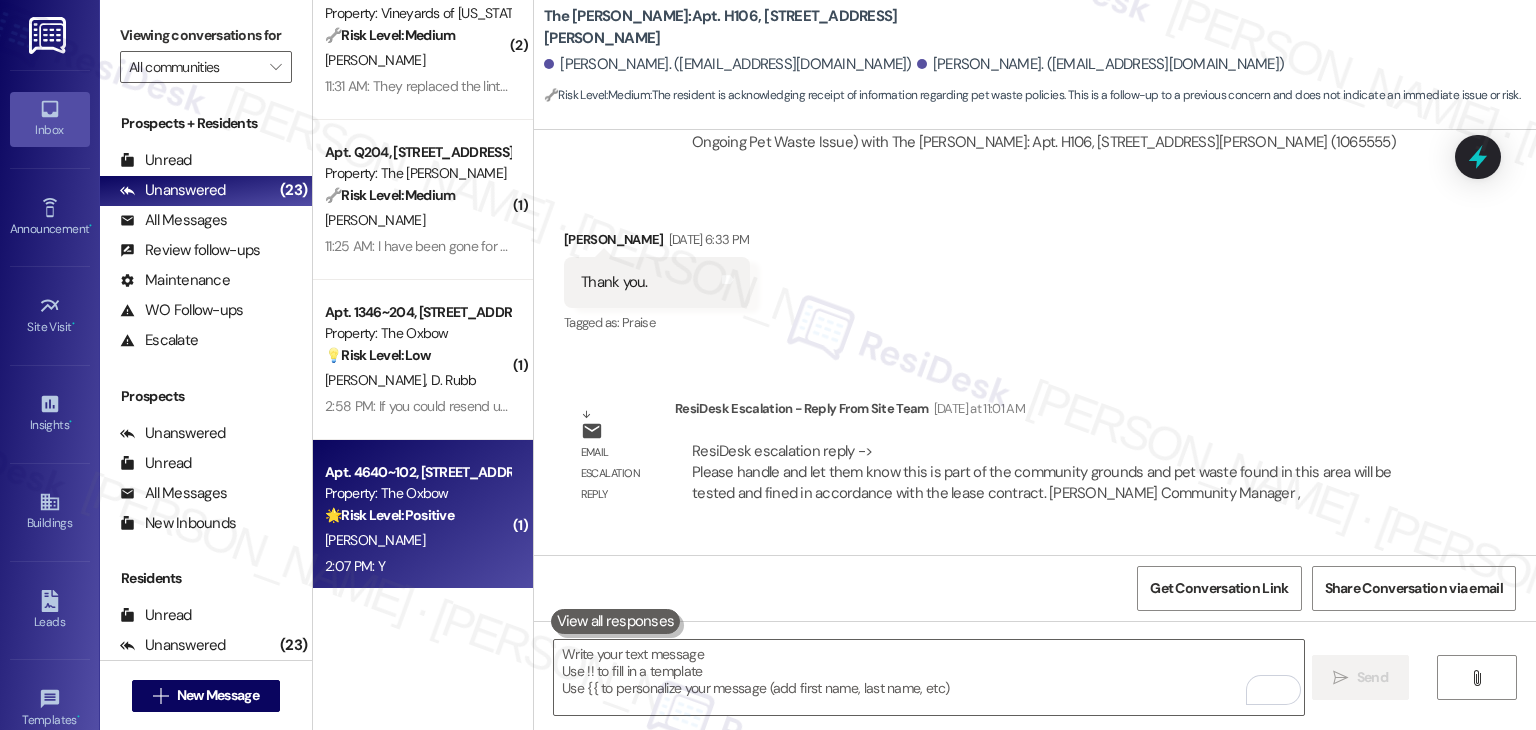 click on "E. Becker" at bounding box center [417, 540] 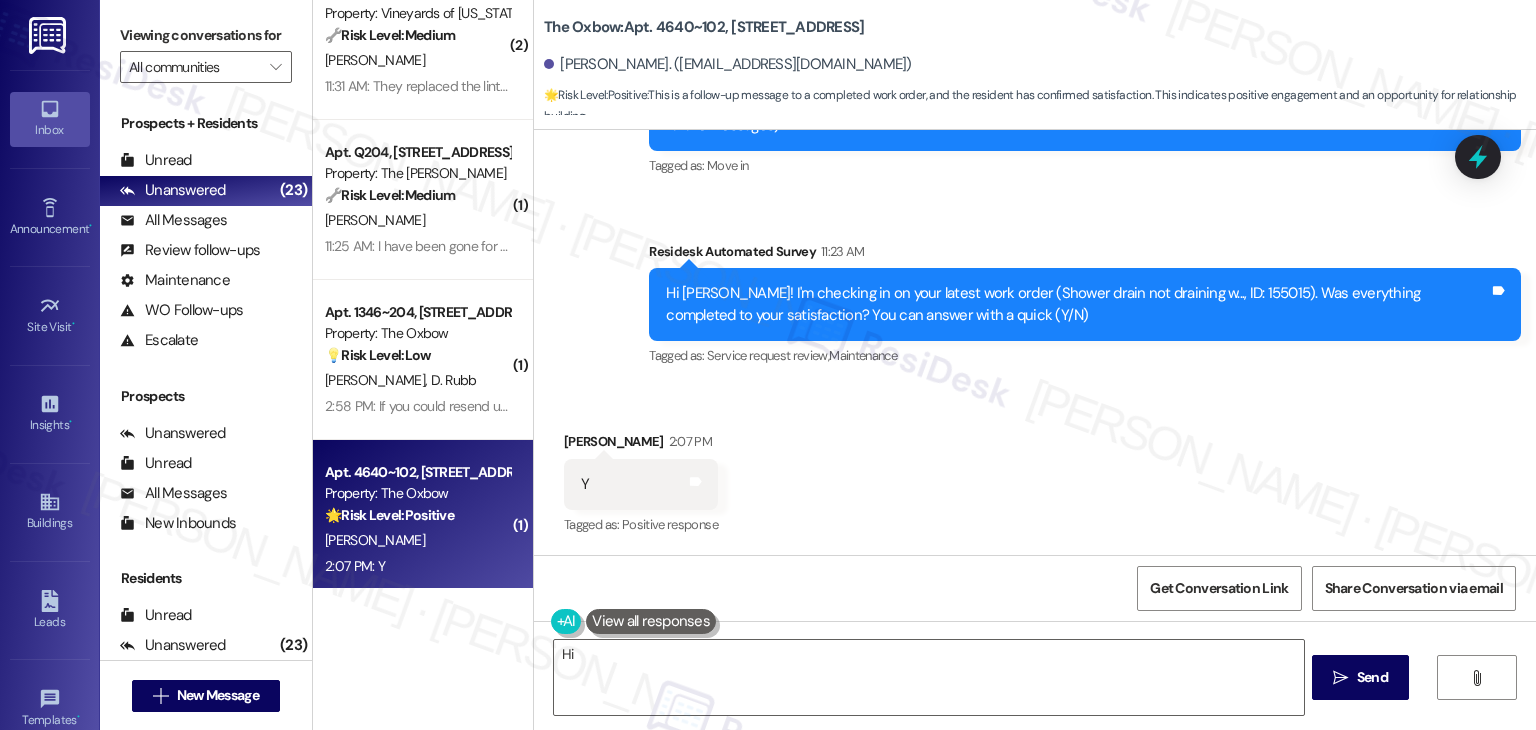 scroll, scrollTop: 259, scrollLeft: 0, axis: vertical 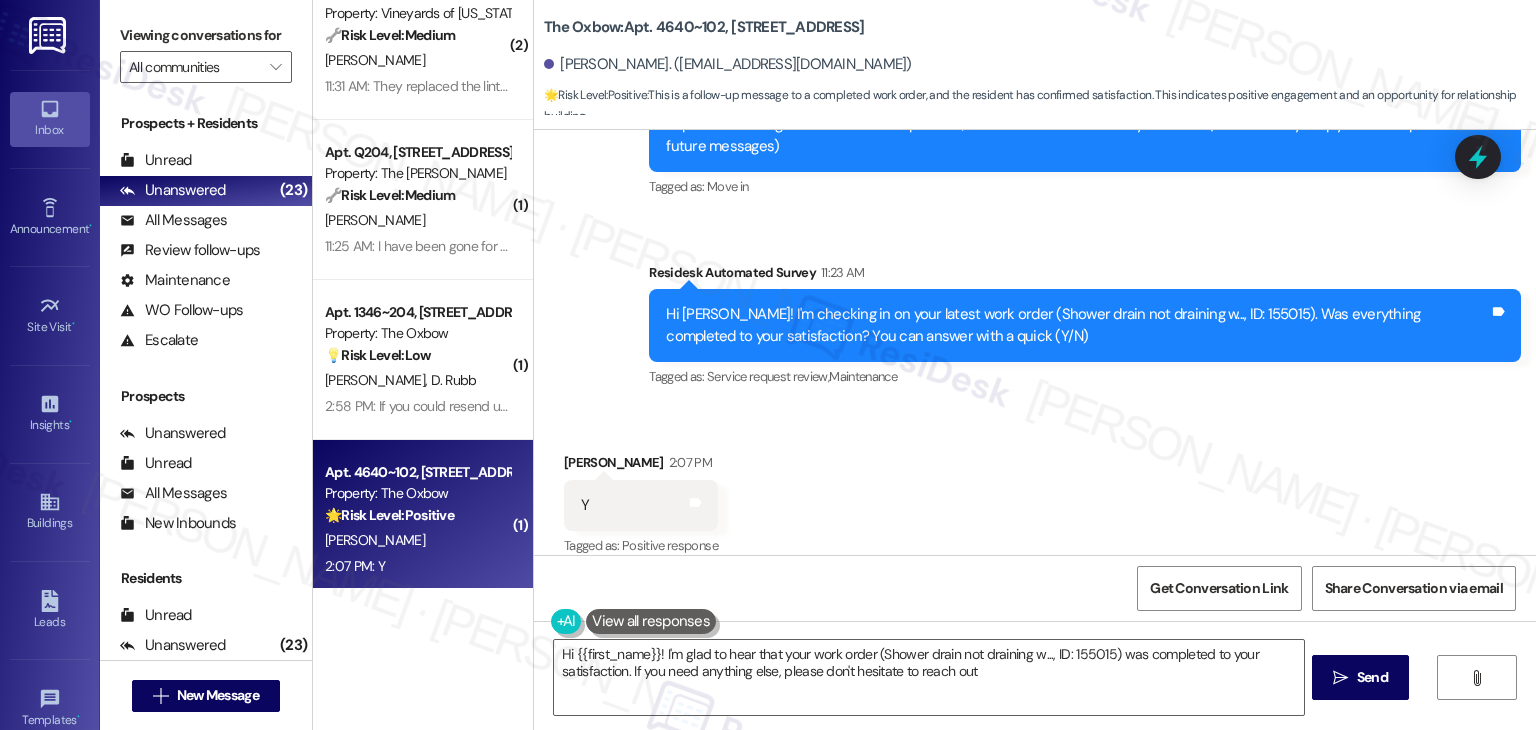 type on "Hi {{first_name}}! I'm glad to hear that your work order (Shower drain not draining w..., ID: 155015) was completed to your satisfaction. If you need anything else, please don't hesitate to reach out!" 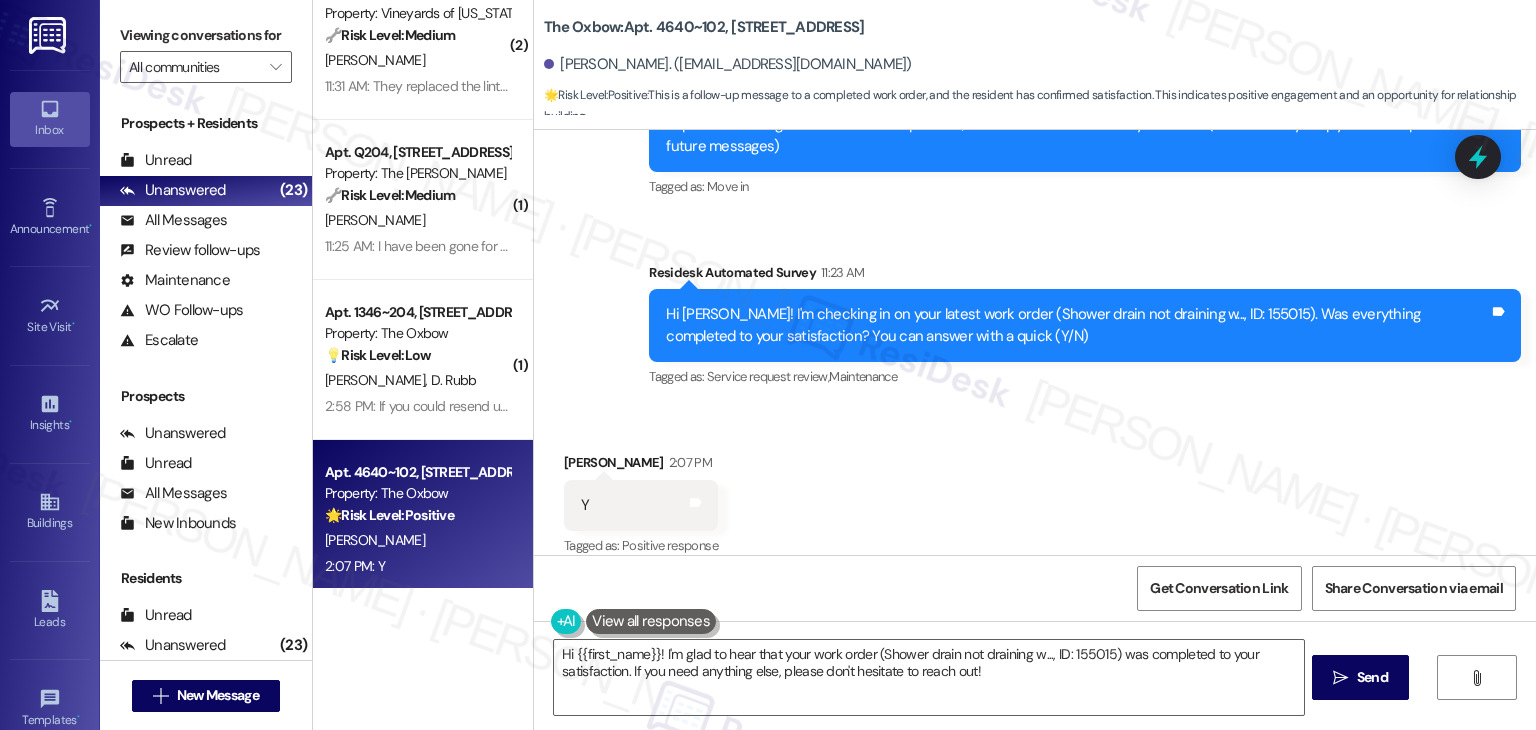 click on "Received via SMS Elizabeth Becker 2:07 PM Y Tags and notes Tagged as:   Positive response Click to highlight conversations about Positive response" at bounding box center [1035, 491] 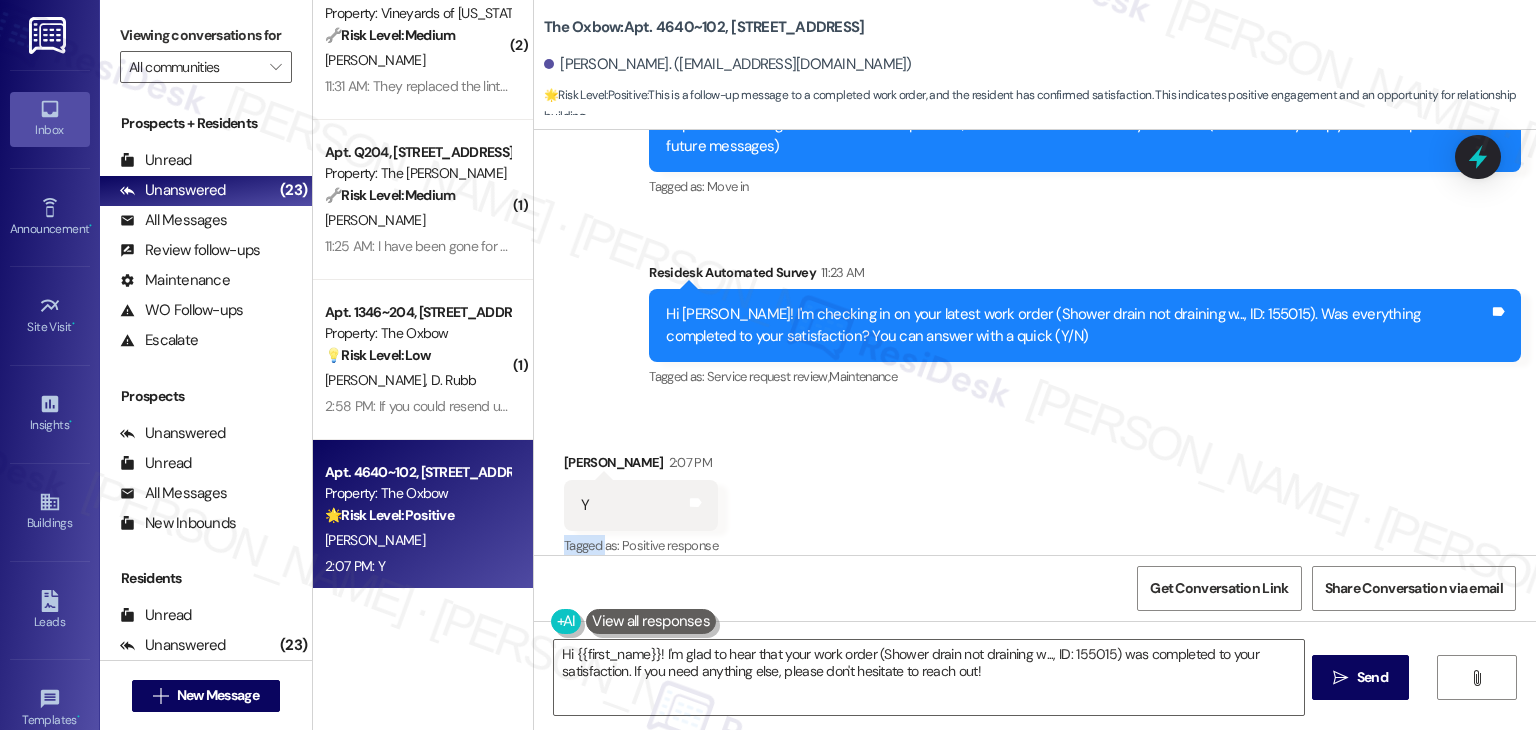 click on "Received via SMS Elizabeth Becker 2:07 PM Y Tags and notes Tagged as:   Positive response Click to highlight conversations about Positive response" at bounding box center (1035, 491) 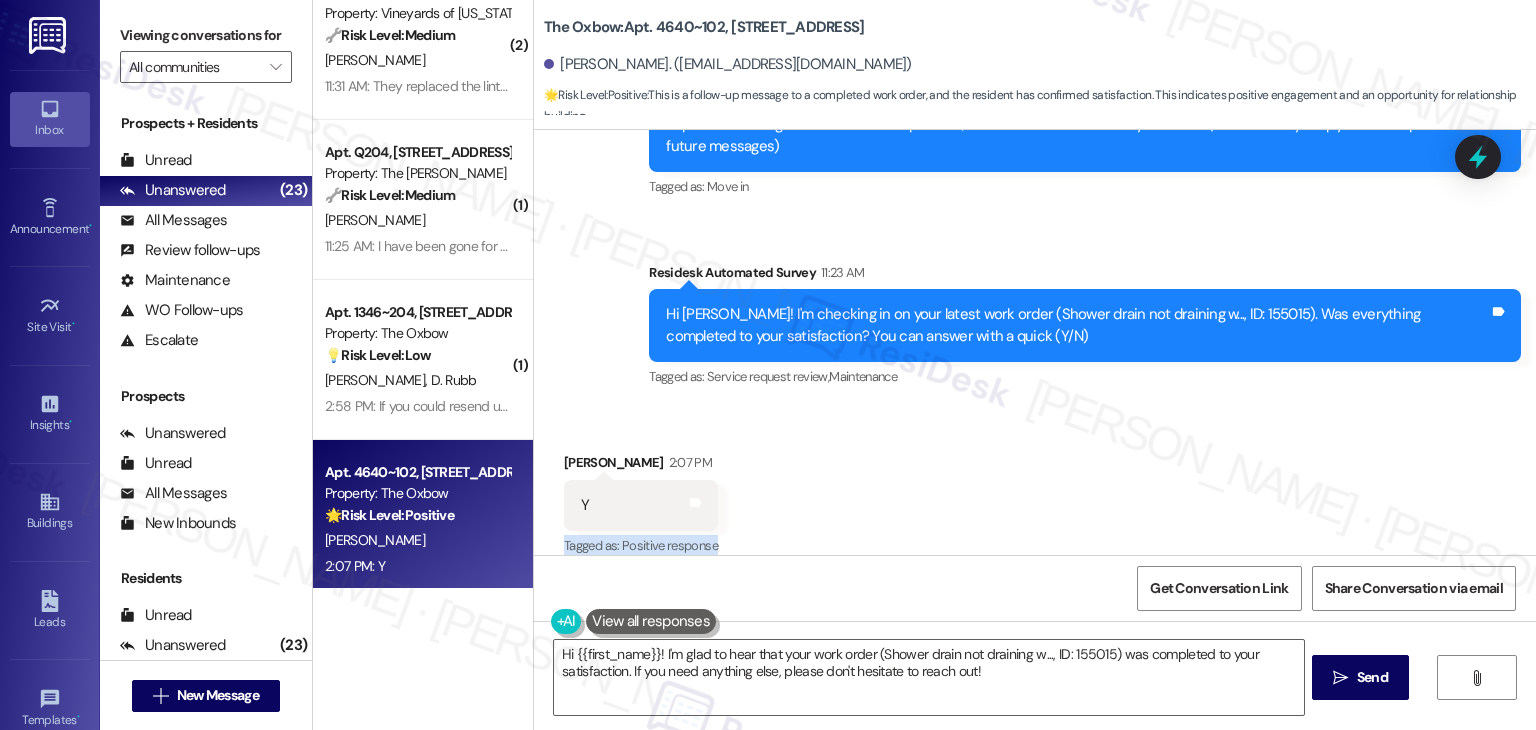 click on "Received via SMS Elizabeth Becker 2:07 PM Y Tags and notes Tagged as:   Positive response Click to highlight conversations about Positive response" at bounding box center (1035, 491) 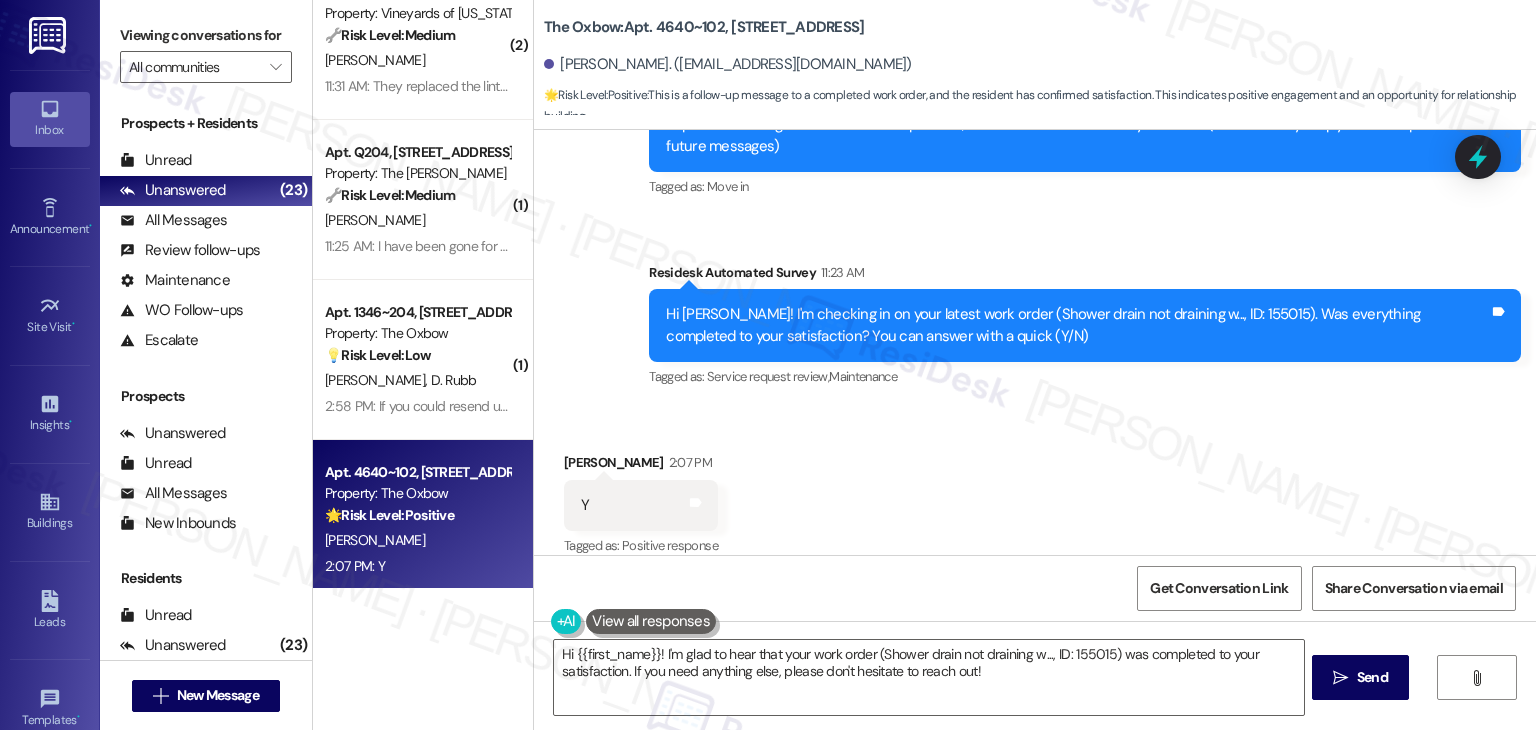 click on "Received via SMS Elizabeth Becker 2:07 PM Y Tags and notes Tagged as:   Positive response Click to highlight conversations about Positive response" at bounding box center [1035, 491] 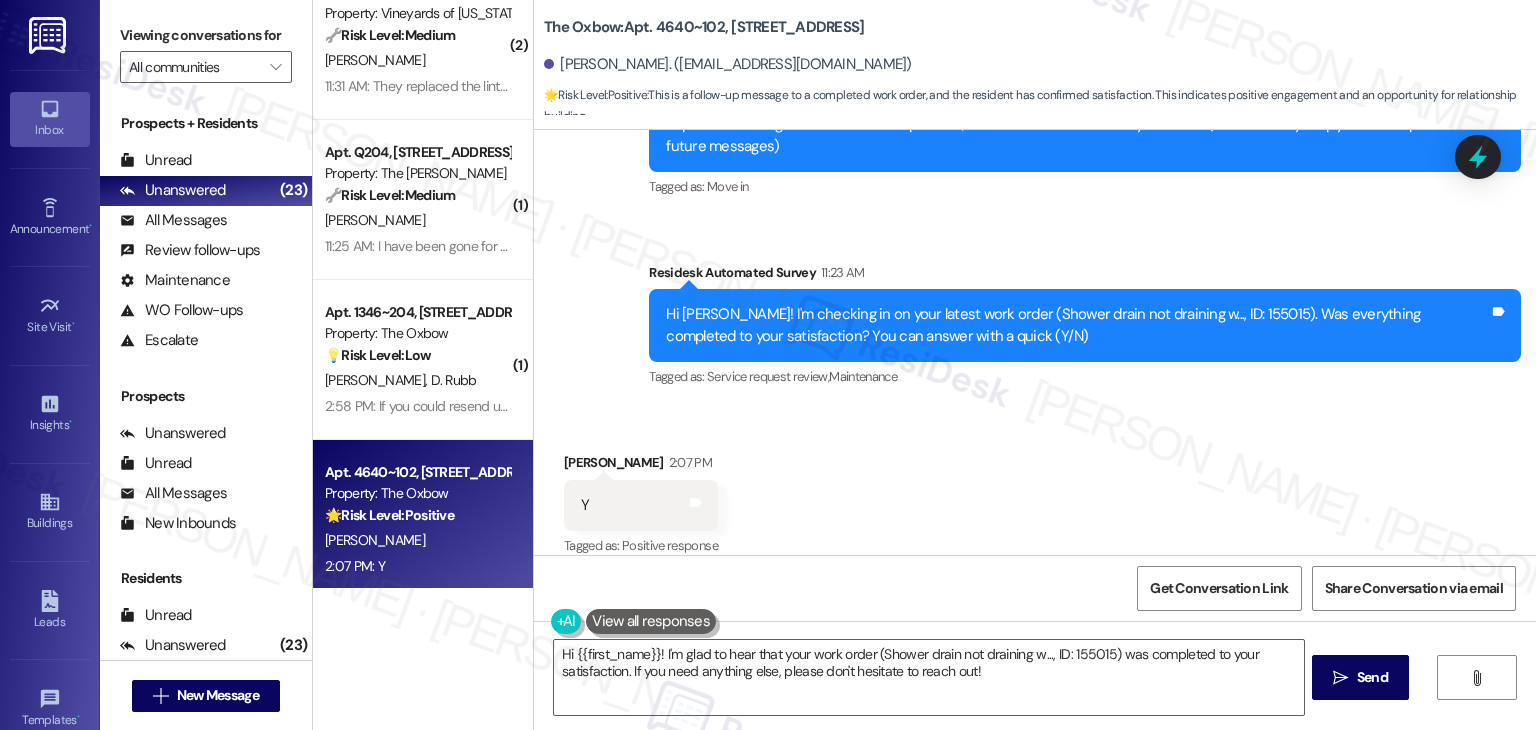 click on "Received via SMS Elizabeth Becker 2:07 PM Y Tags and notes Tagged as:   Positive response Click to highlight conversations about Positive response" at bounding box center [1035, 491] 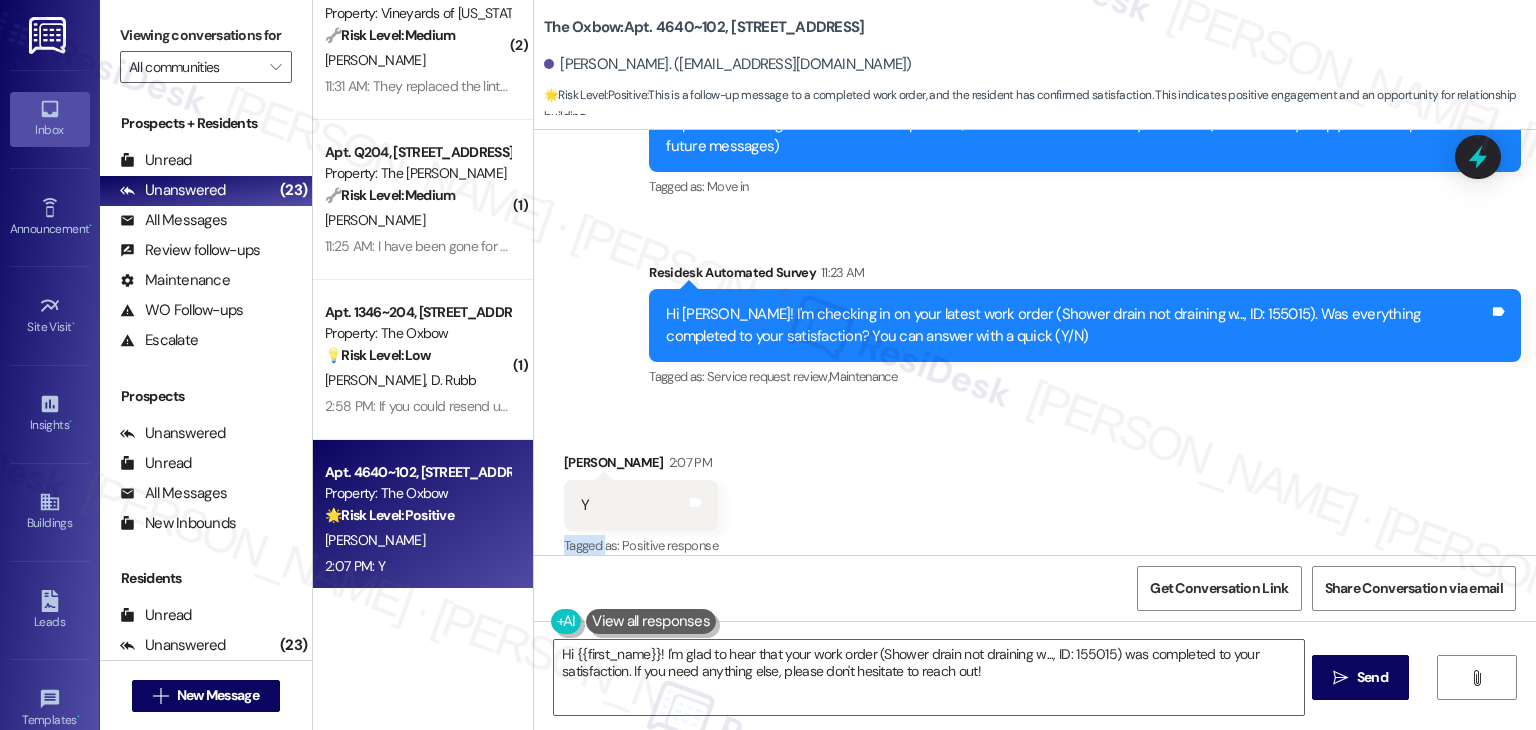 click on "Received via SMS Elizabeth Becker 2:07 PM Y Tags and notes Tagged as:   Positive response Click to highlight conversations about Positive response" at bounding box center [1035, 491] 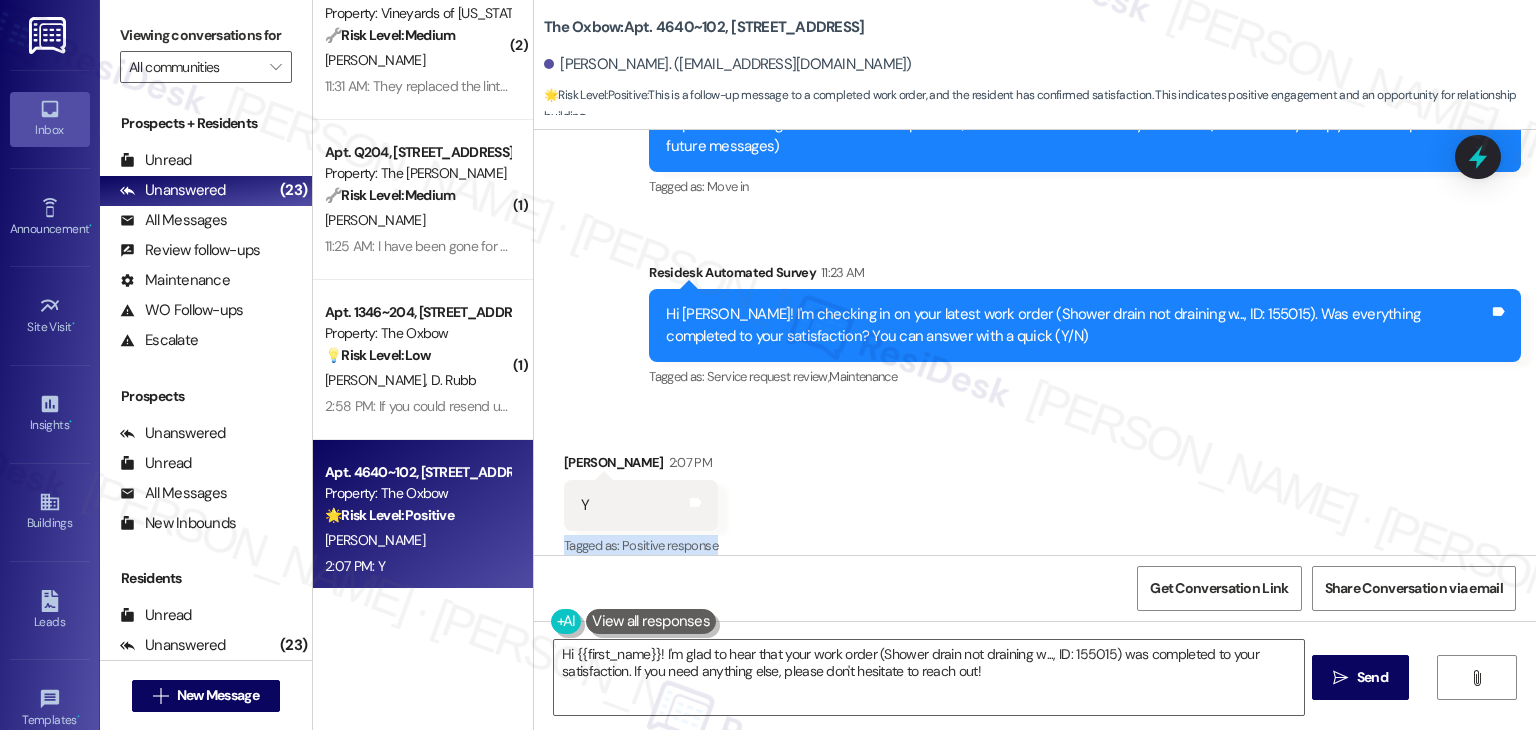 click on "Received via SMS Elizabeth Becker 2:07 PM Y Tags and notes Tagged as:   Positive response Click to highlight conversations about Positive response" at bounding box center (1035, 491) 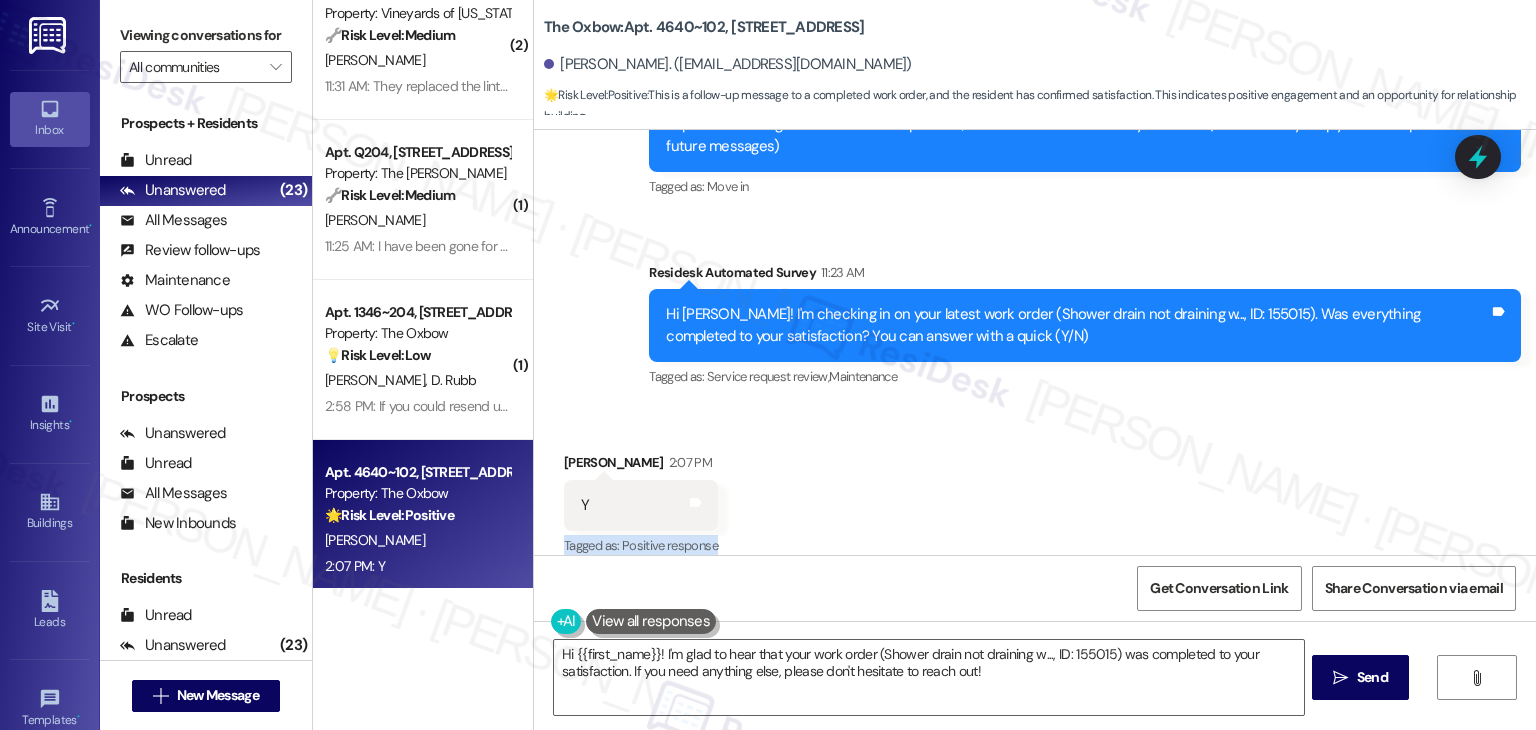 click on "Received via SMS Elizabeth Becker 2:07 PM Y Tags and notes Tagged as:   Positive response Click to highlight conversations about Positive response" at bounding box center (1035, 491) 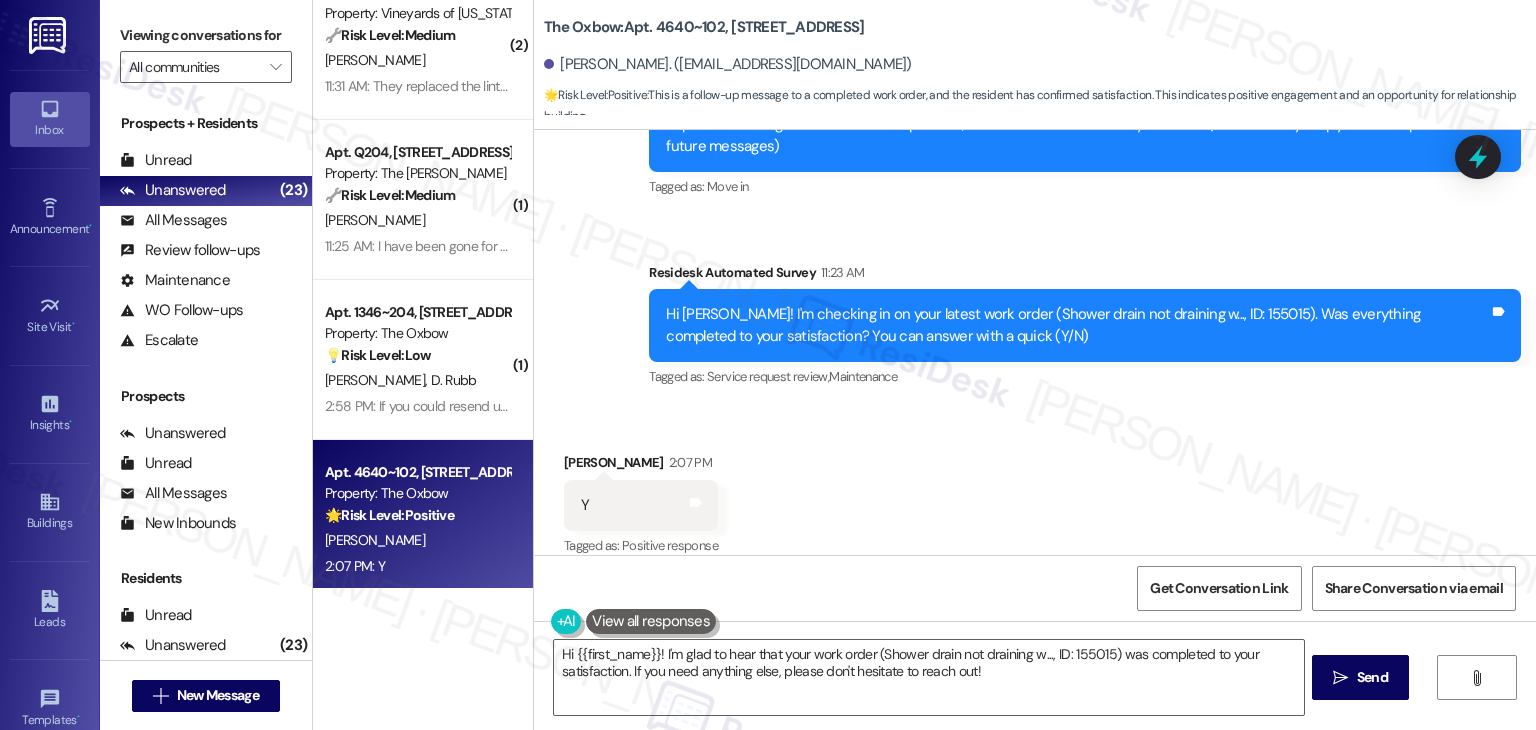 click on "Received via SMS Elizabeth Becker 2:07 PM Y Tags and notes Tagged as:   Positive response Click to highlight conversations about Positive response" at bounding box center (1035, 491) 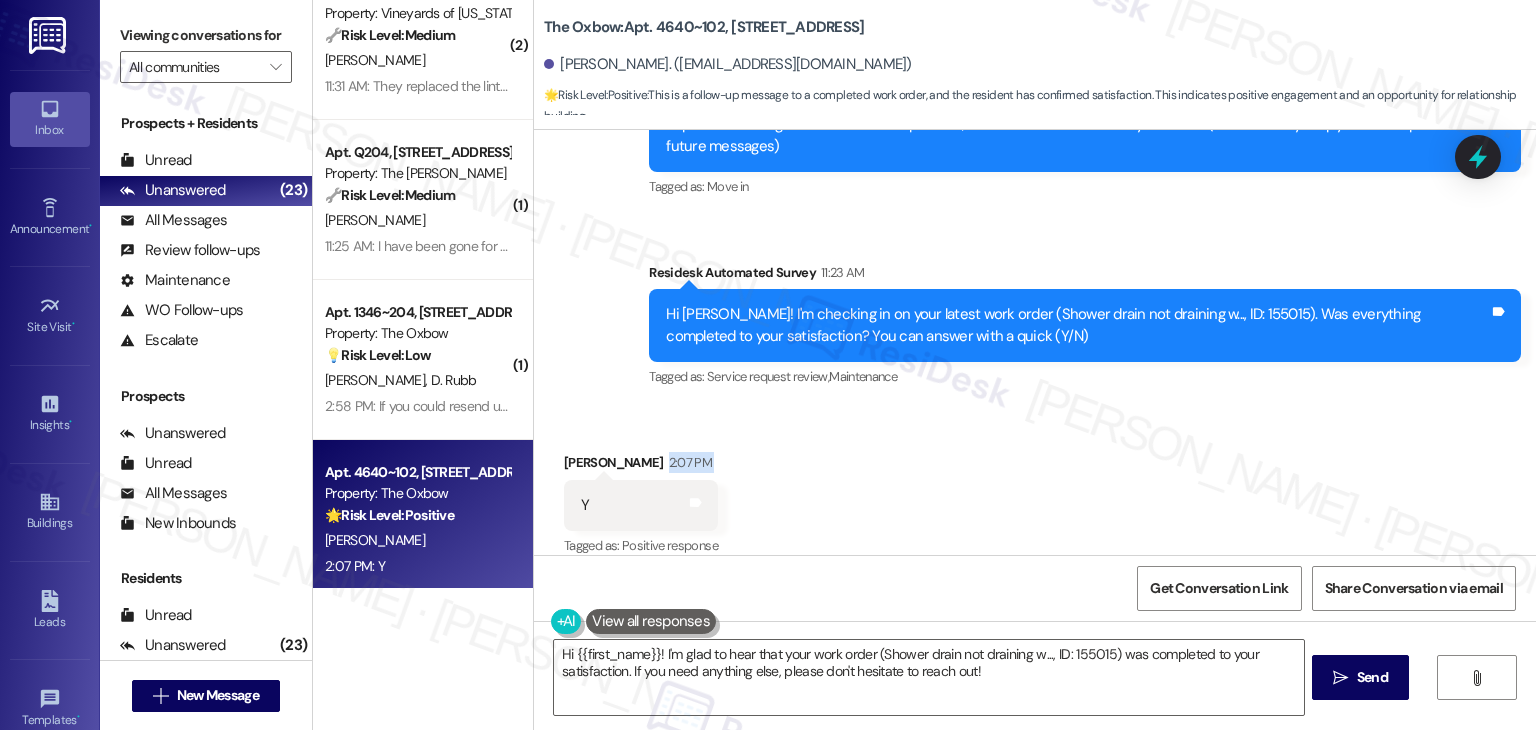 click on "Received via SMS Elizabeth Becker 2:07 PM Y Tags and notes Tagged as:   Positive response Click to highlight conversations about Positive response" at bounding box center [1035, 491] 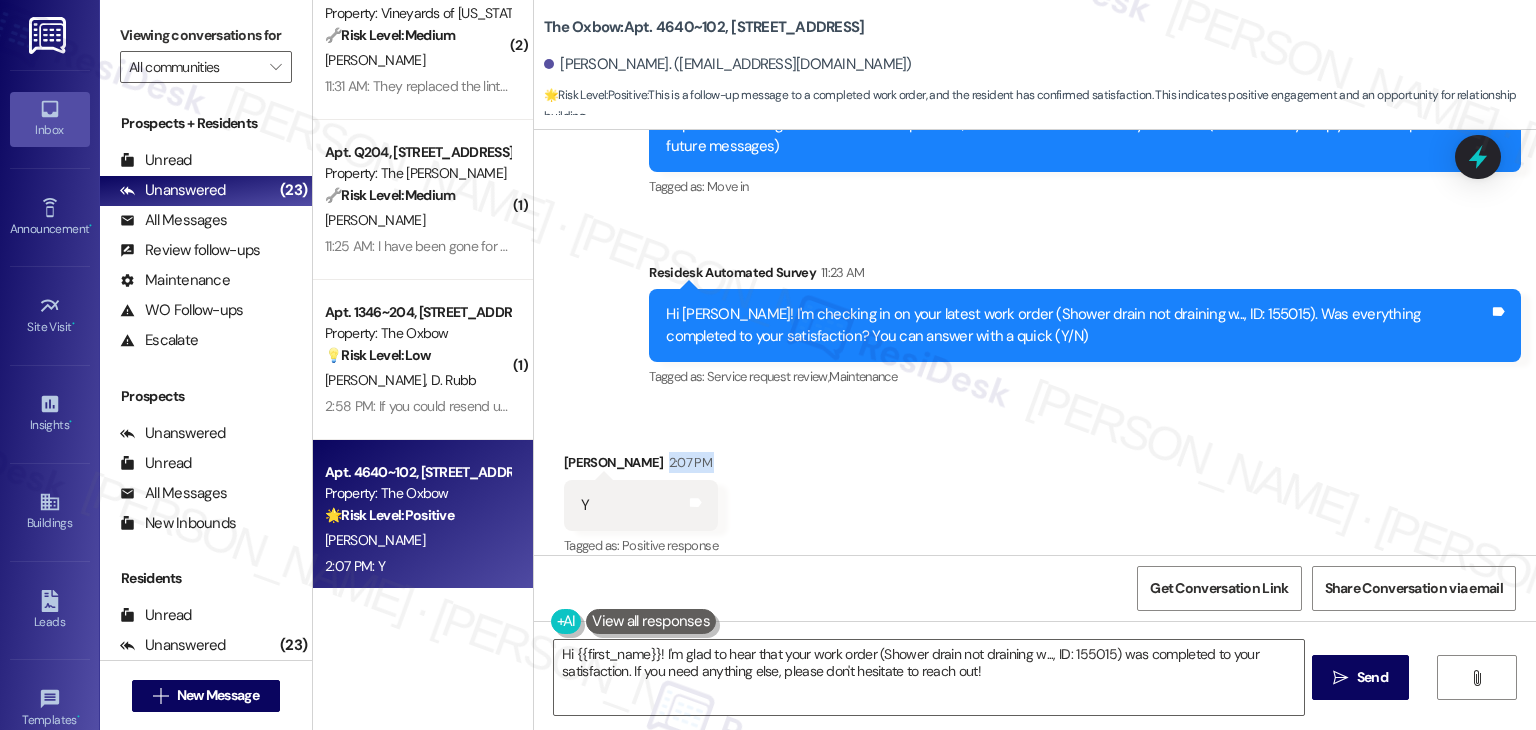 click on "Send" at bounding box center [1372, 677] 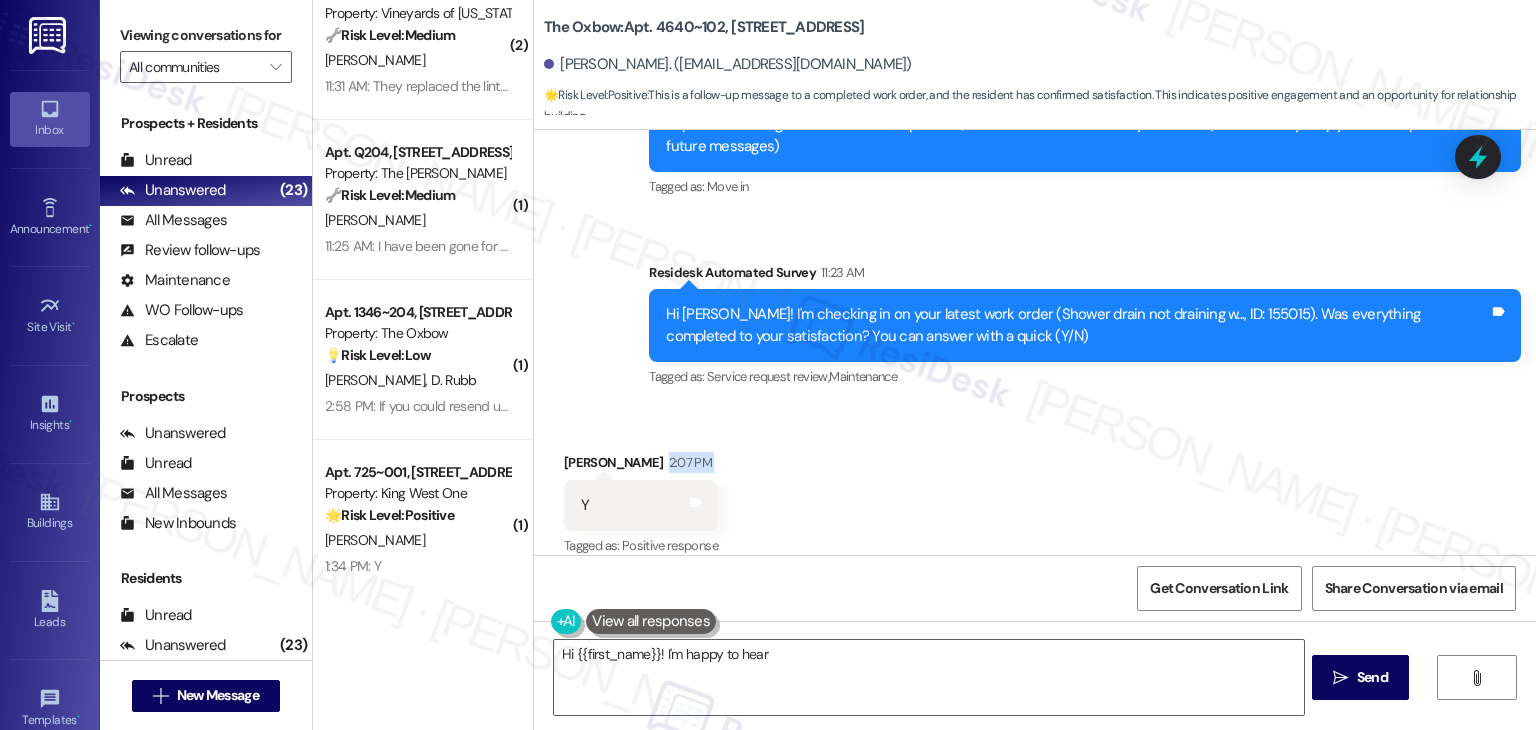 scroll, scrollTop: 420, scrollLeft: 0, axis: vertical 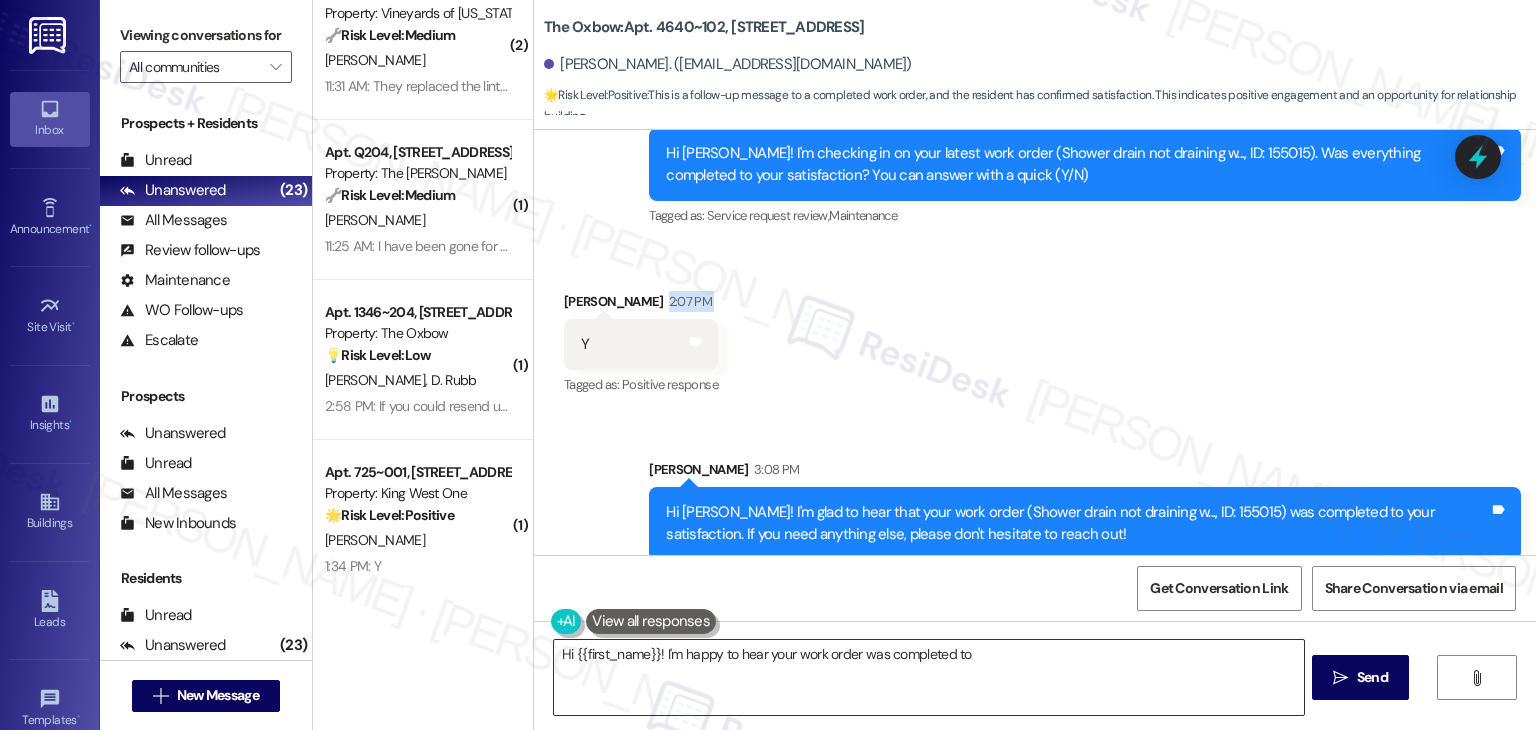 click on "Hi {{first_name}}! I'm happy to hear your work order was completed to" at bounding box center [928, 677] 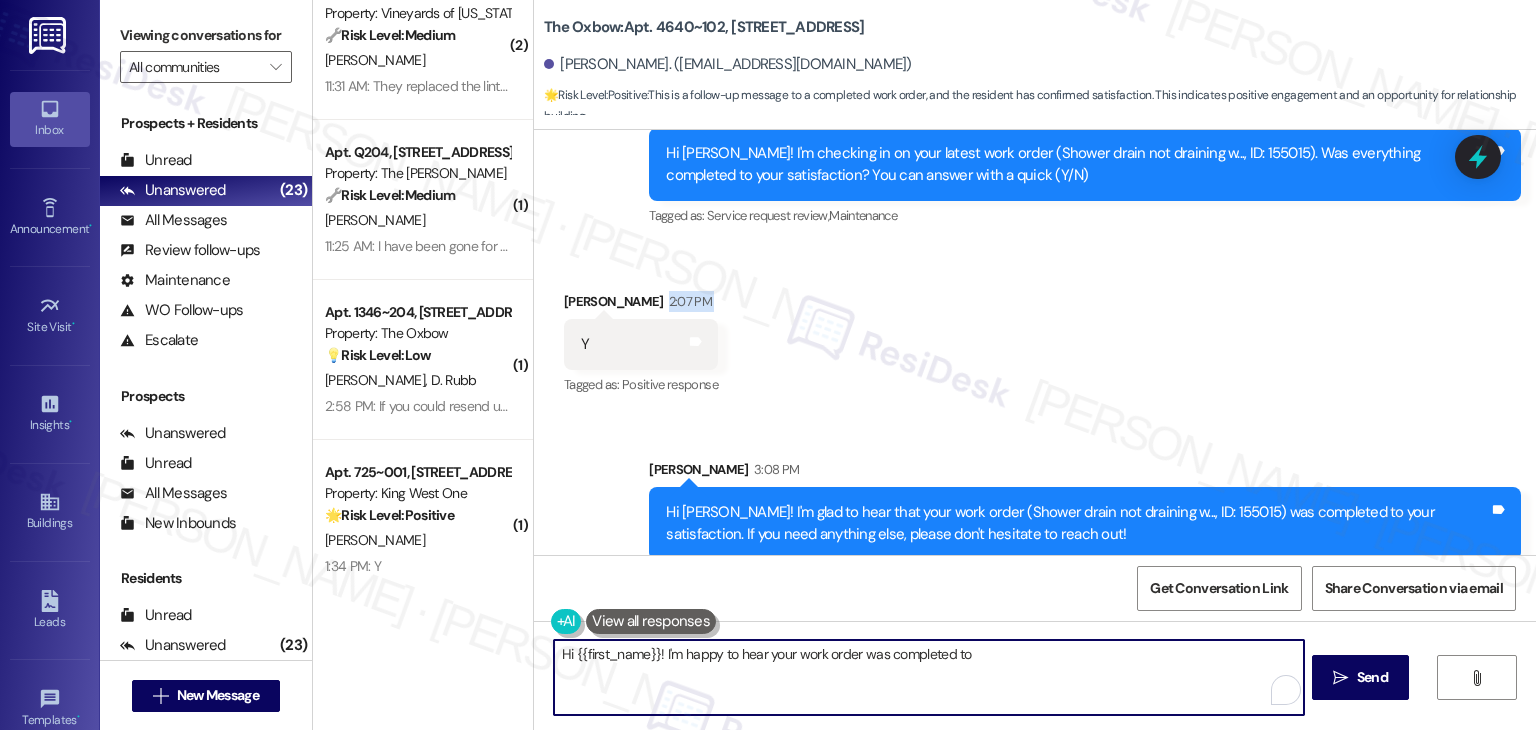 click on "Hi {{first_name}}! I'm happy to hear your work order was completed to" at bounding box center (928, 677) 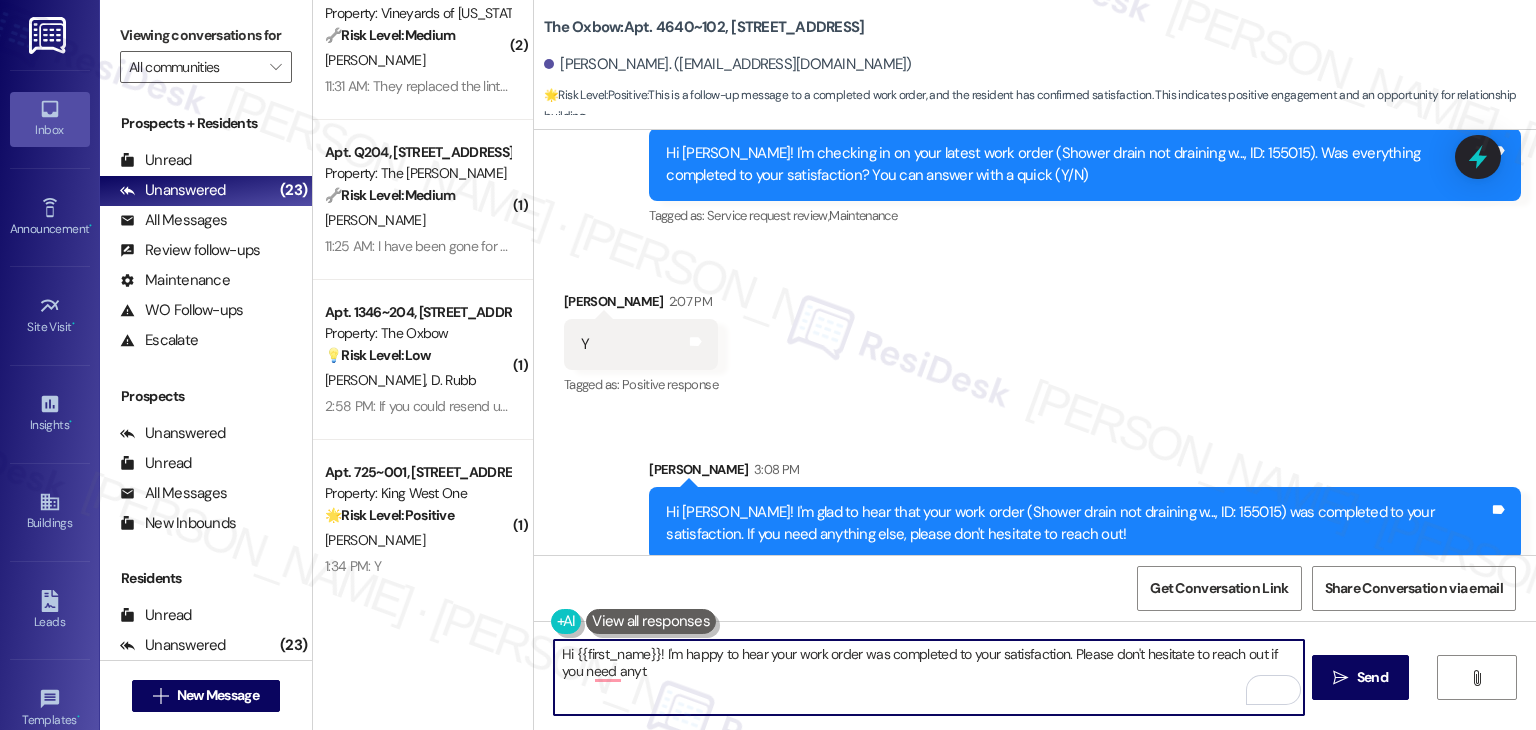 click on "Received via SMS Elizabeth Becker 2:07 PM Y Tags and notes Tagged as:   Positive response Click to highlight conversations about Positive response" at bounding box center (1035, 330) 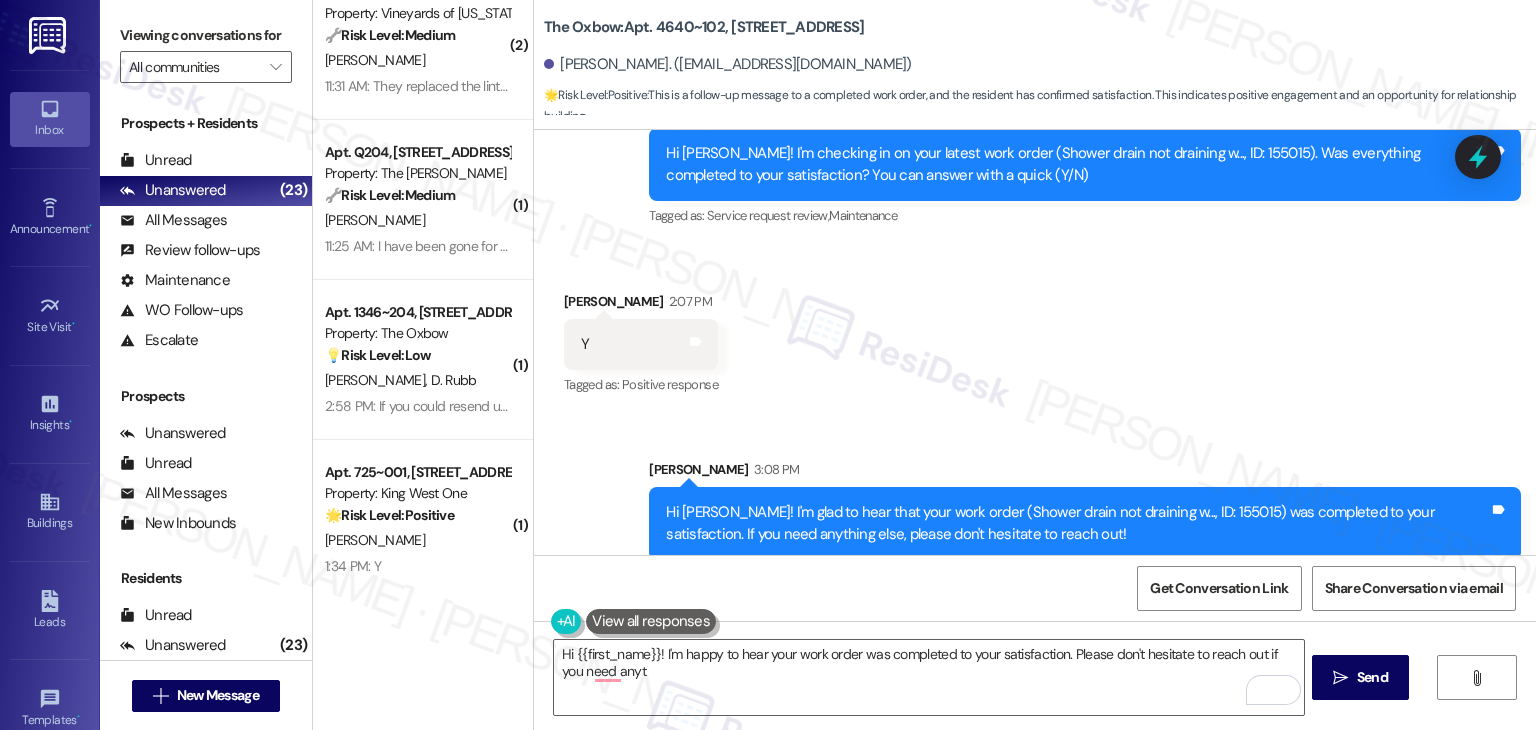 click on "Received via SMS Elizabeth Becker 2:07 PM Y Tags and notes Tagged as:   Positive response Click to highlight conversations about Positive response" at bounding box center [1035, 330] 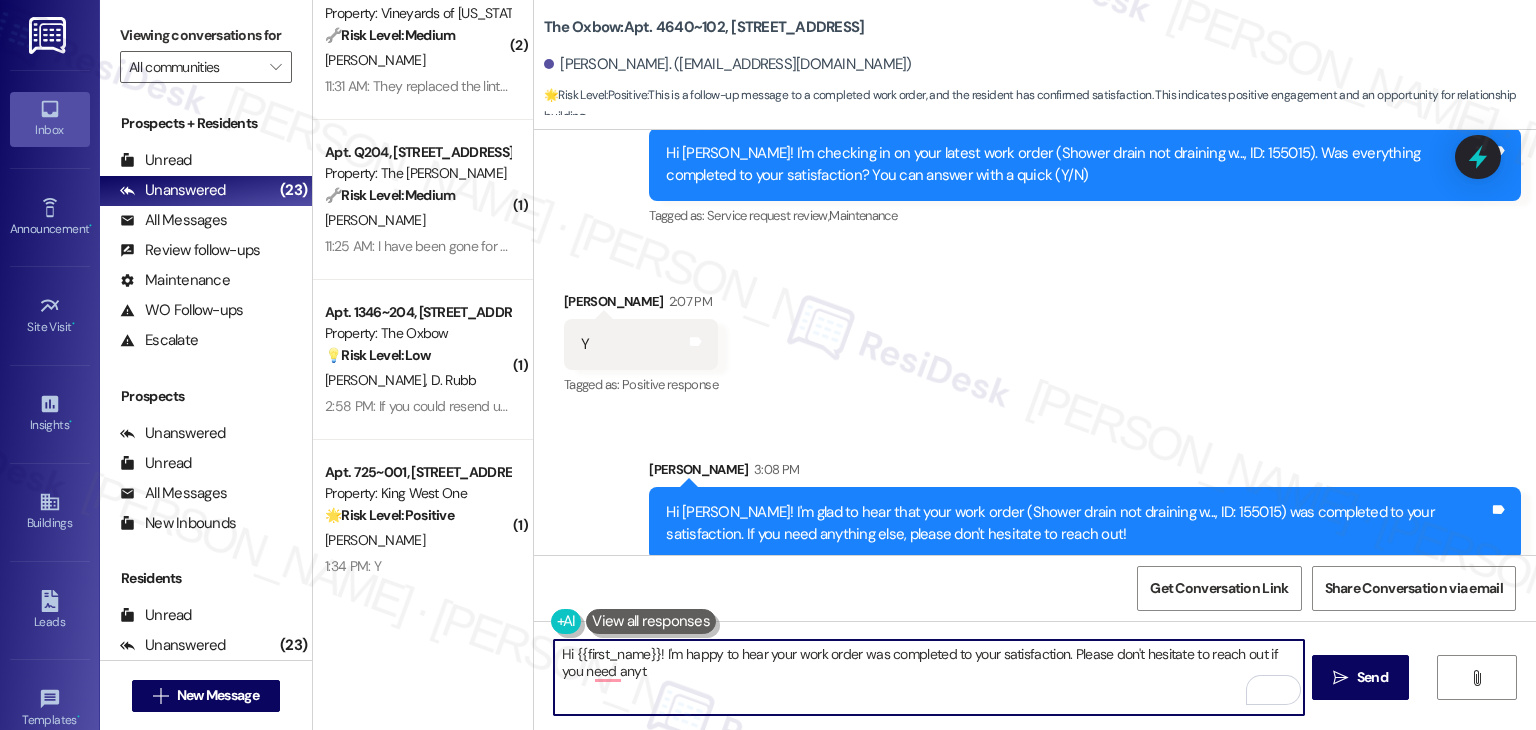 click on "Hi {{first_name}}! I'm happy to hear your work order was completed to your satisfaction. Please don't hesitate to reach out if you need anyt" at bounding box center (928, 677) 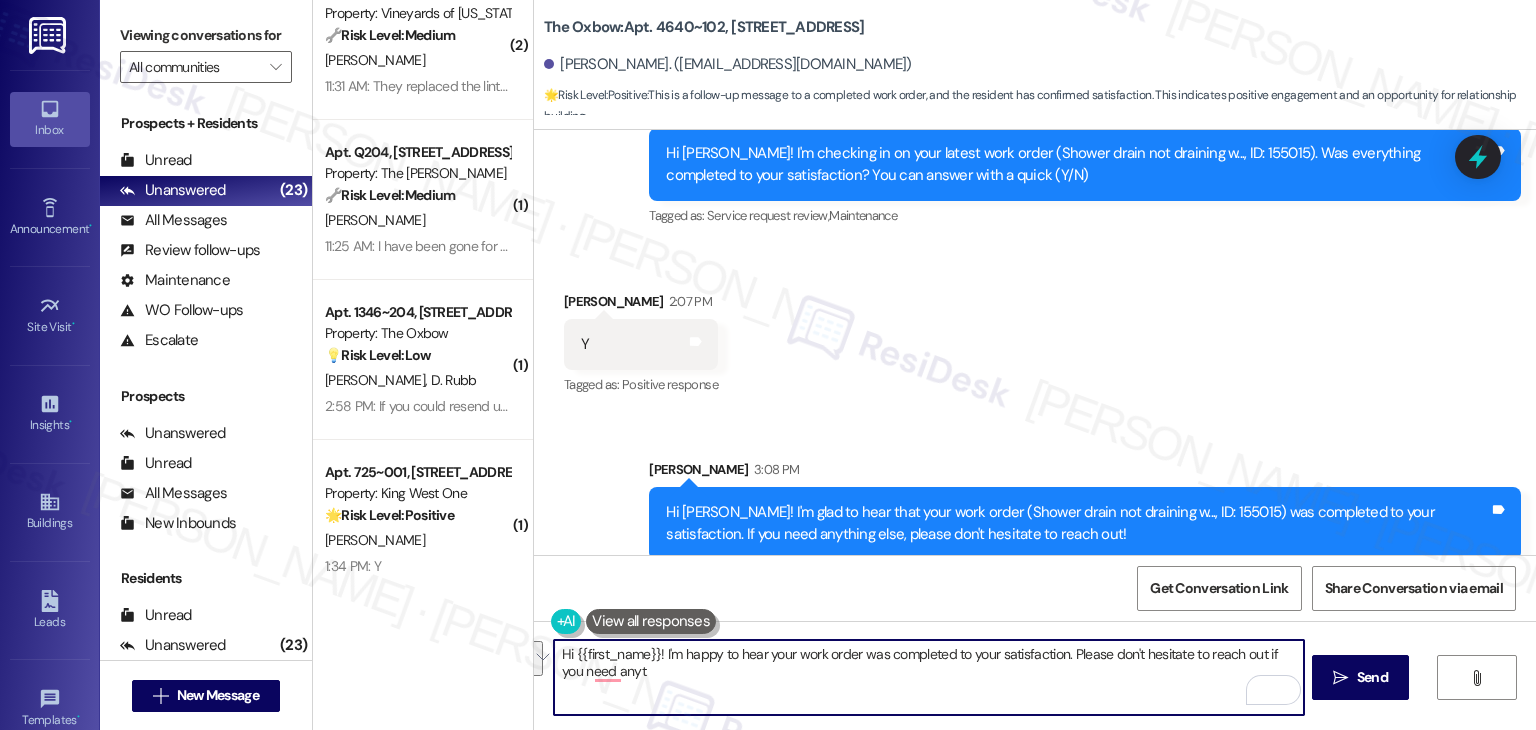 paste on "If I may ask, has {{property}} lived up to your expectations? We value your feedback and would love to hear about your experience. Thanks, and hope you have a great day! 😊" 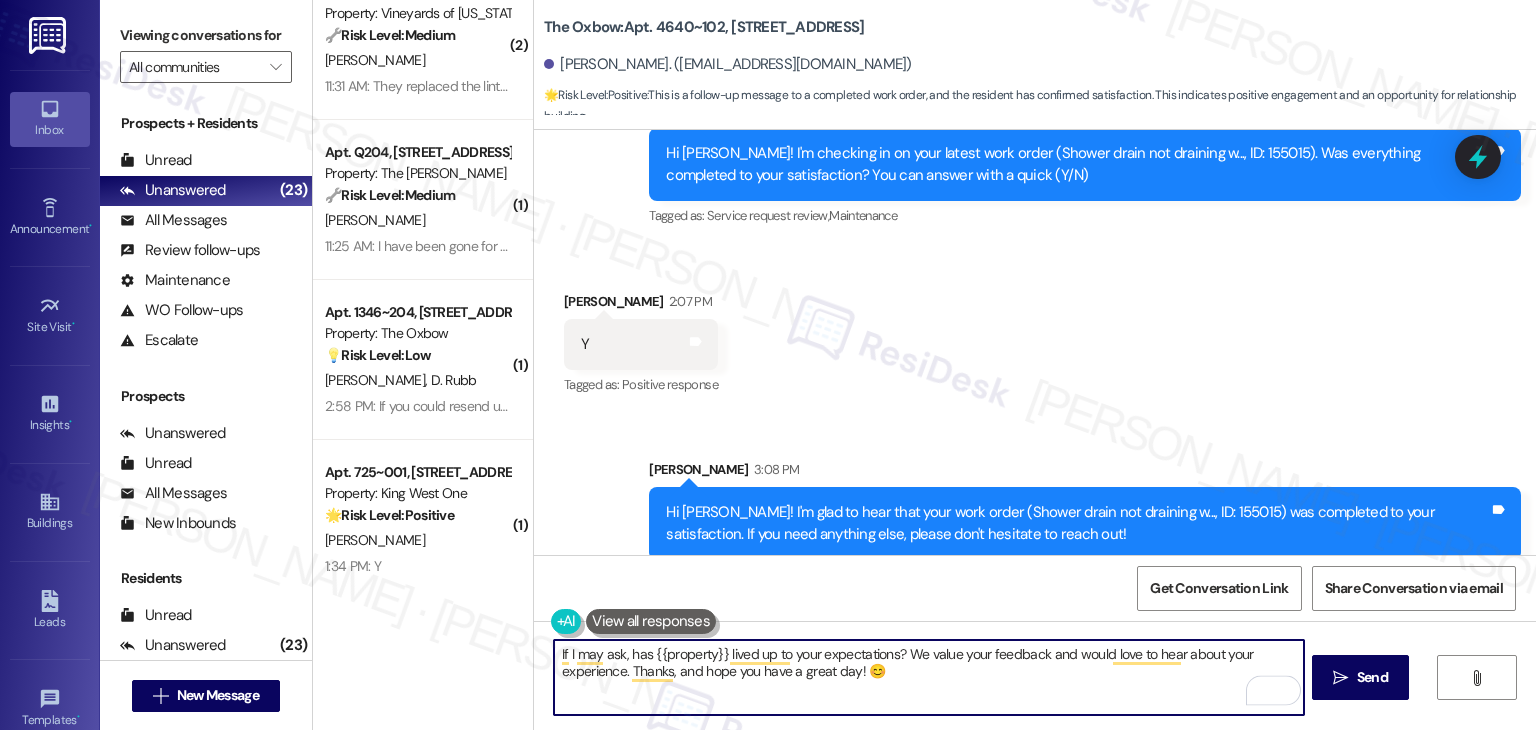 type on "If I may ask, has {{property}} lived up to your expectations? We value your feedback and would love to hear about your experience. Thanks, and hope you have a great day! 😊" 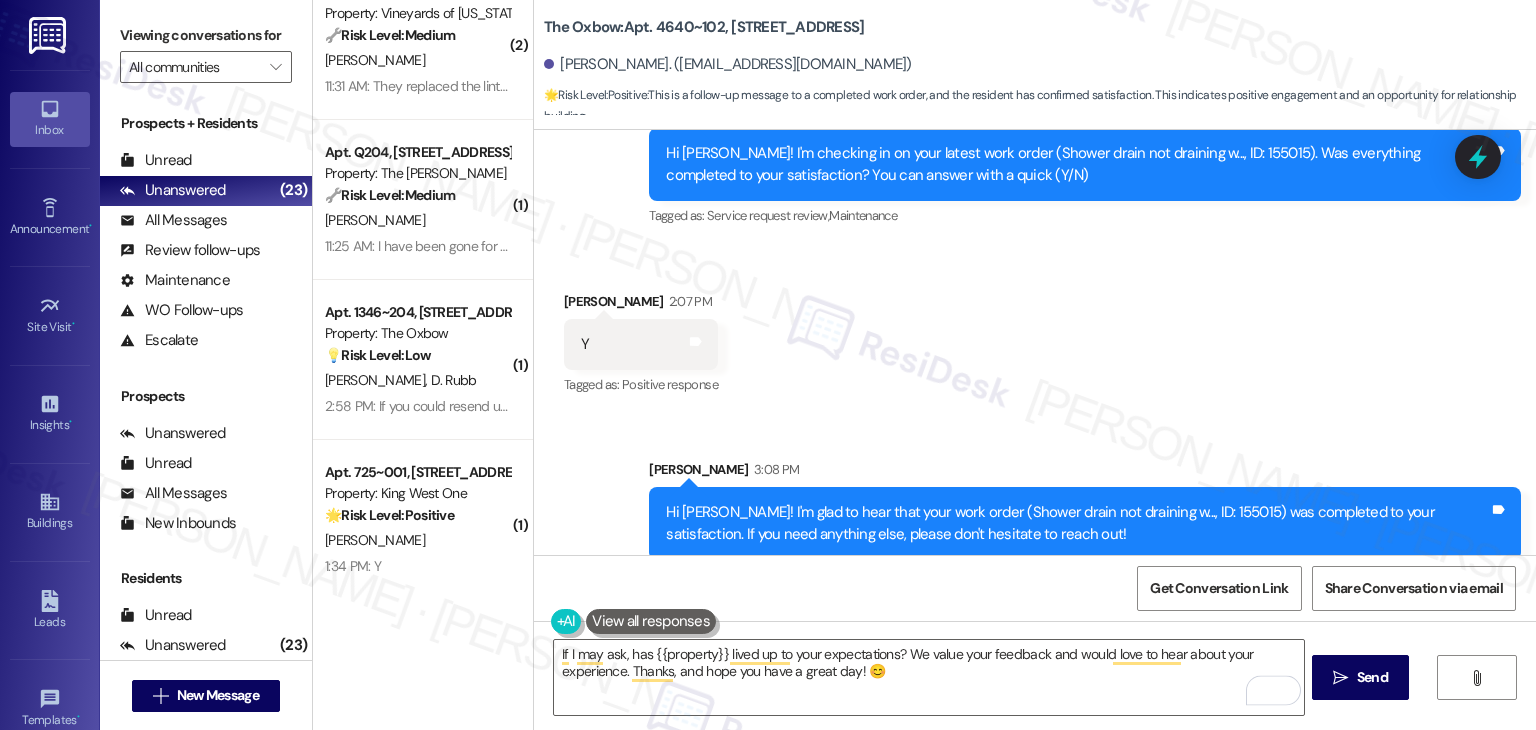 click on "Get Conversation Link Share Conversation via email" at bounding box center [1035, 588] 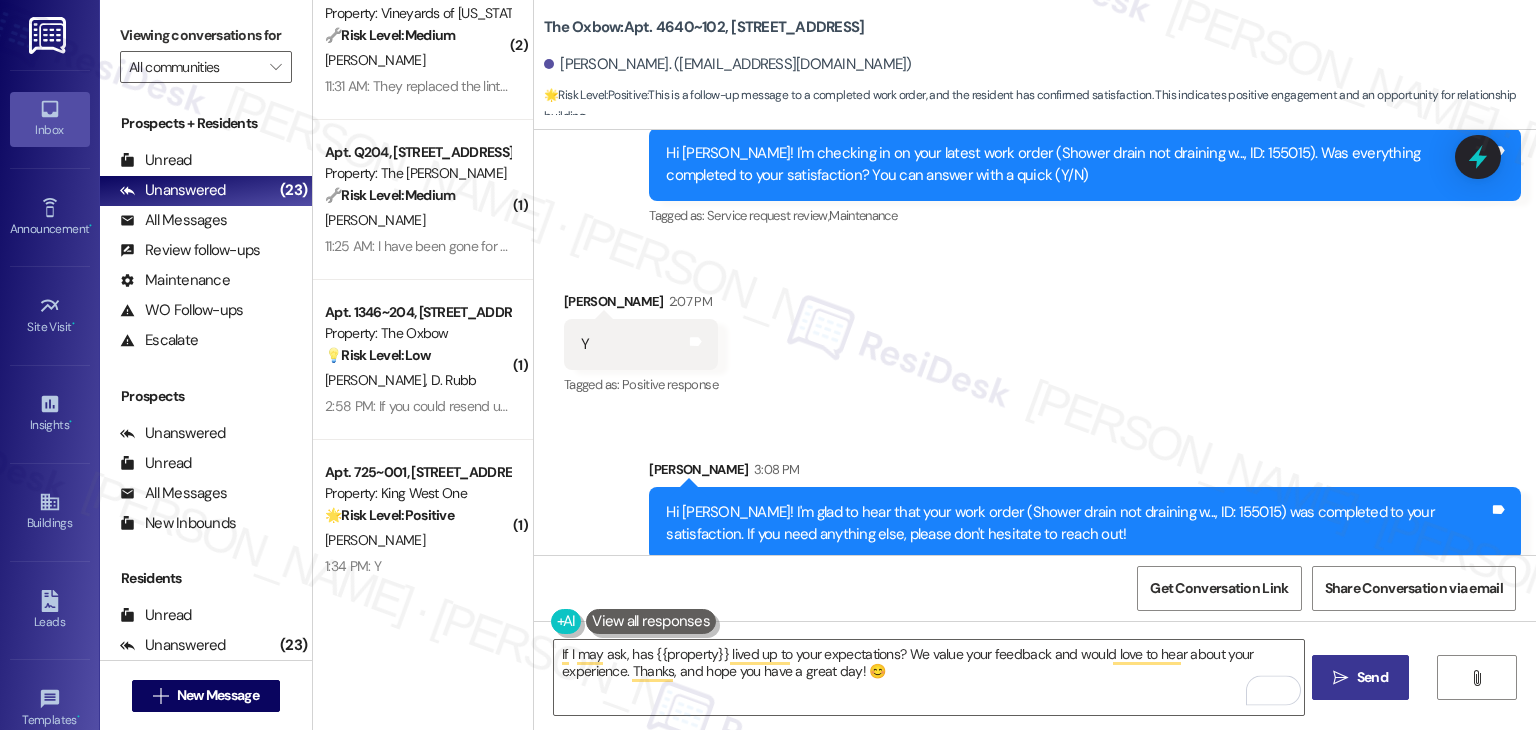 click on "Send" at bounding box center (1372, 677) 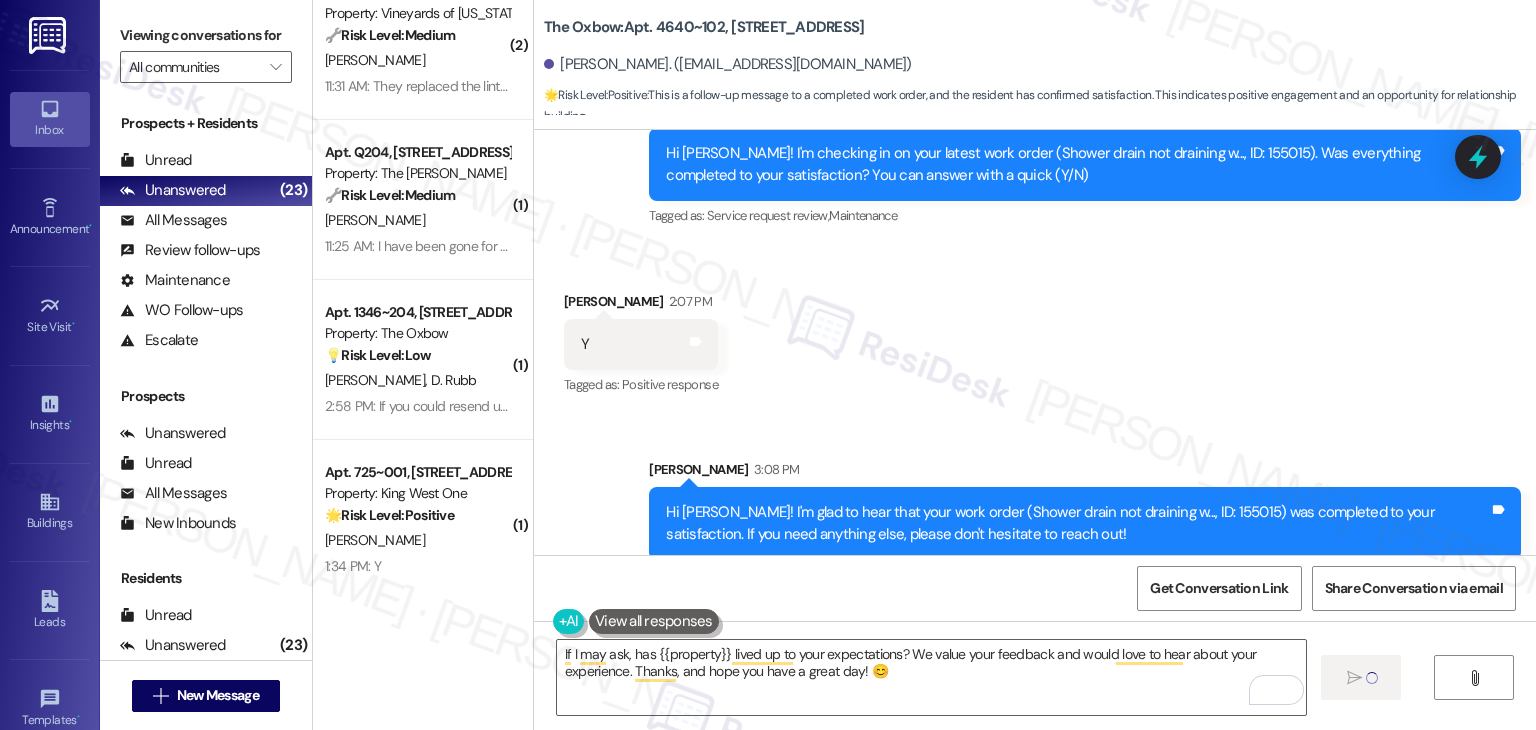 type 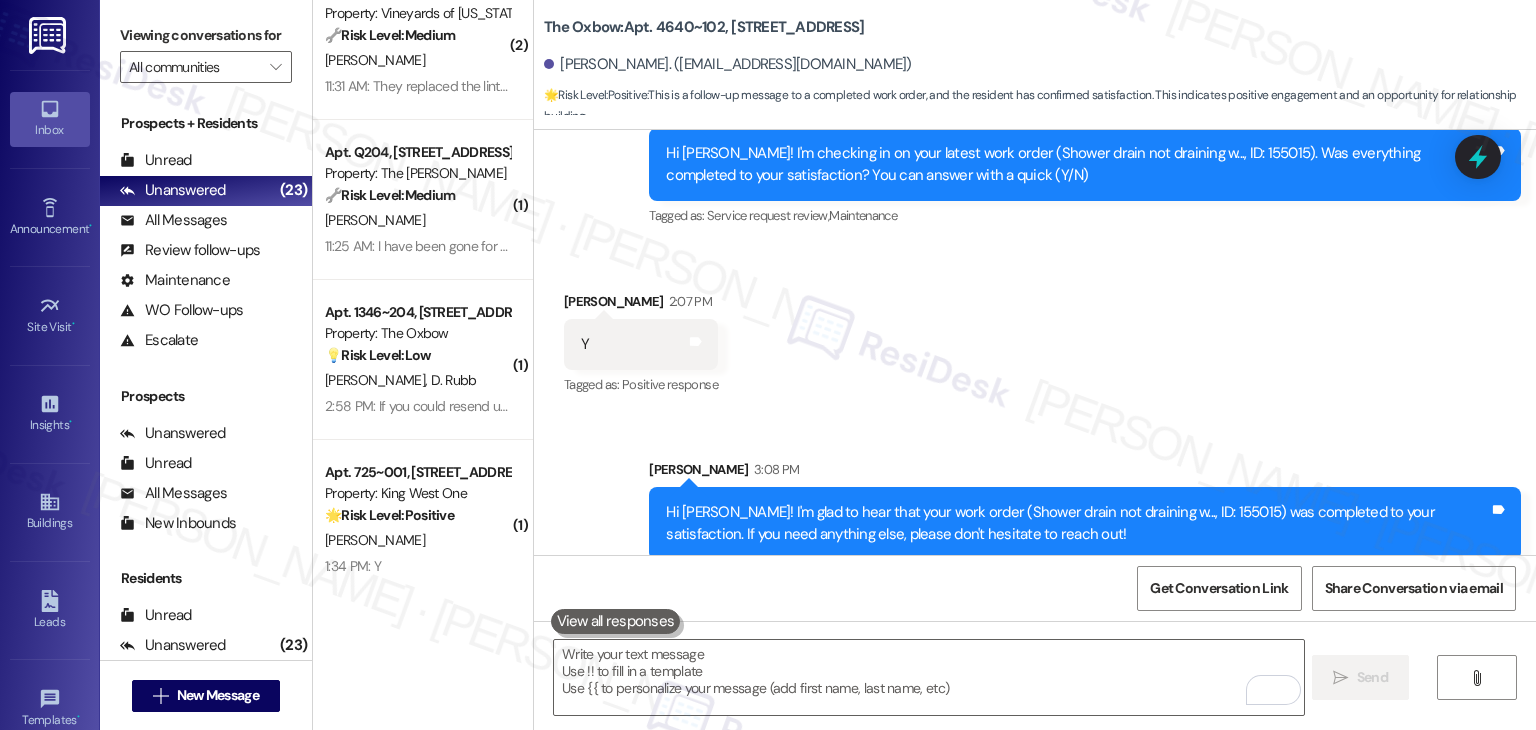 click on "Received via SMS Elizabeth Becker 2:07 PM Y Tags and notes Tagged as:   Positive response Click to highlight conversations about Positive response" at bounding box center [1035, 330] 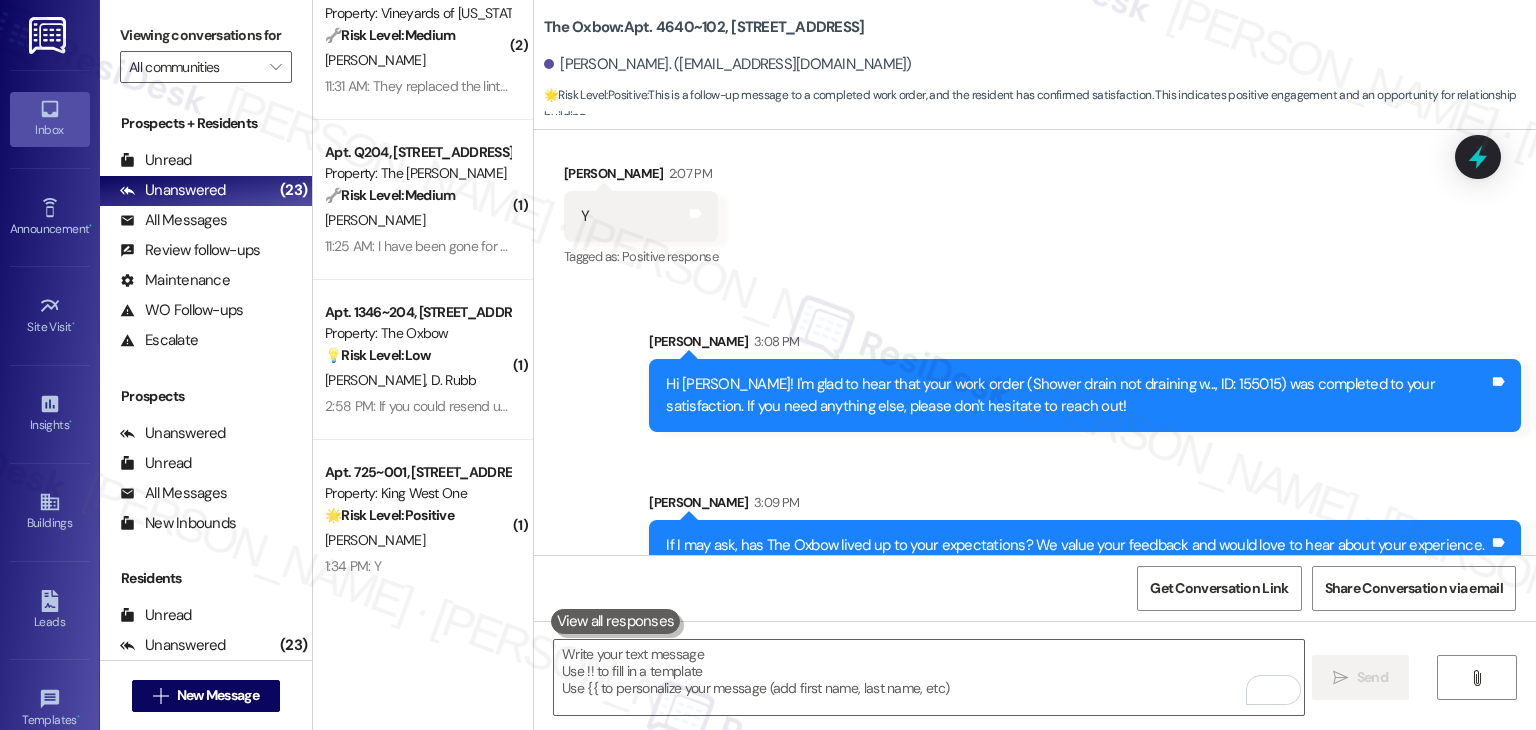 scroll, scrollTop: 580, scrollLeft: 0, axis: vertical 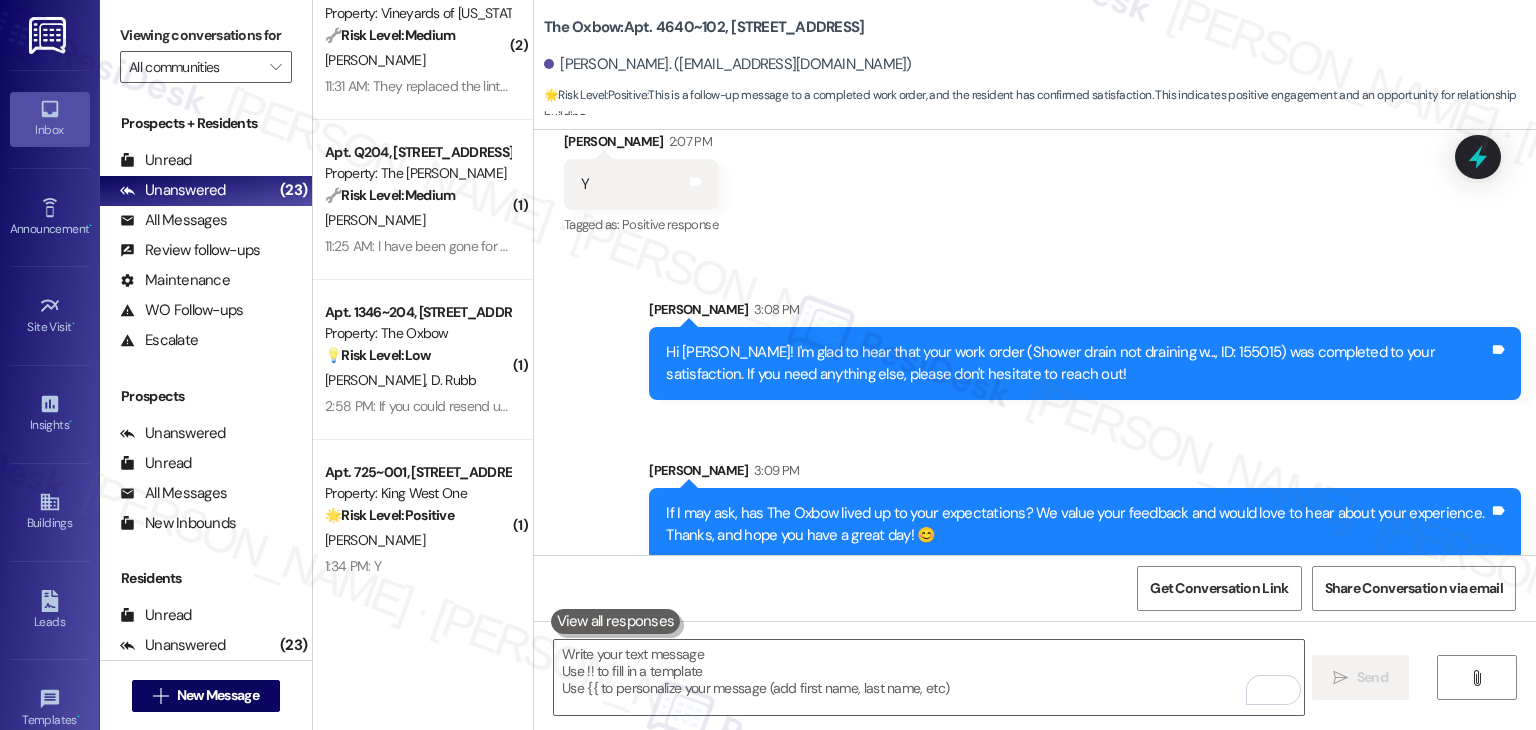 drag, startPoint x: 392, startPoint y: 534, endPoint x: 1100, endPoint y: 13, distance: 879.0364 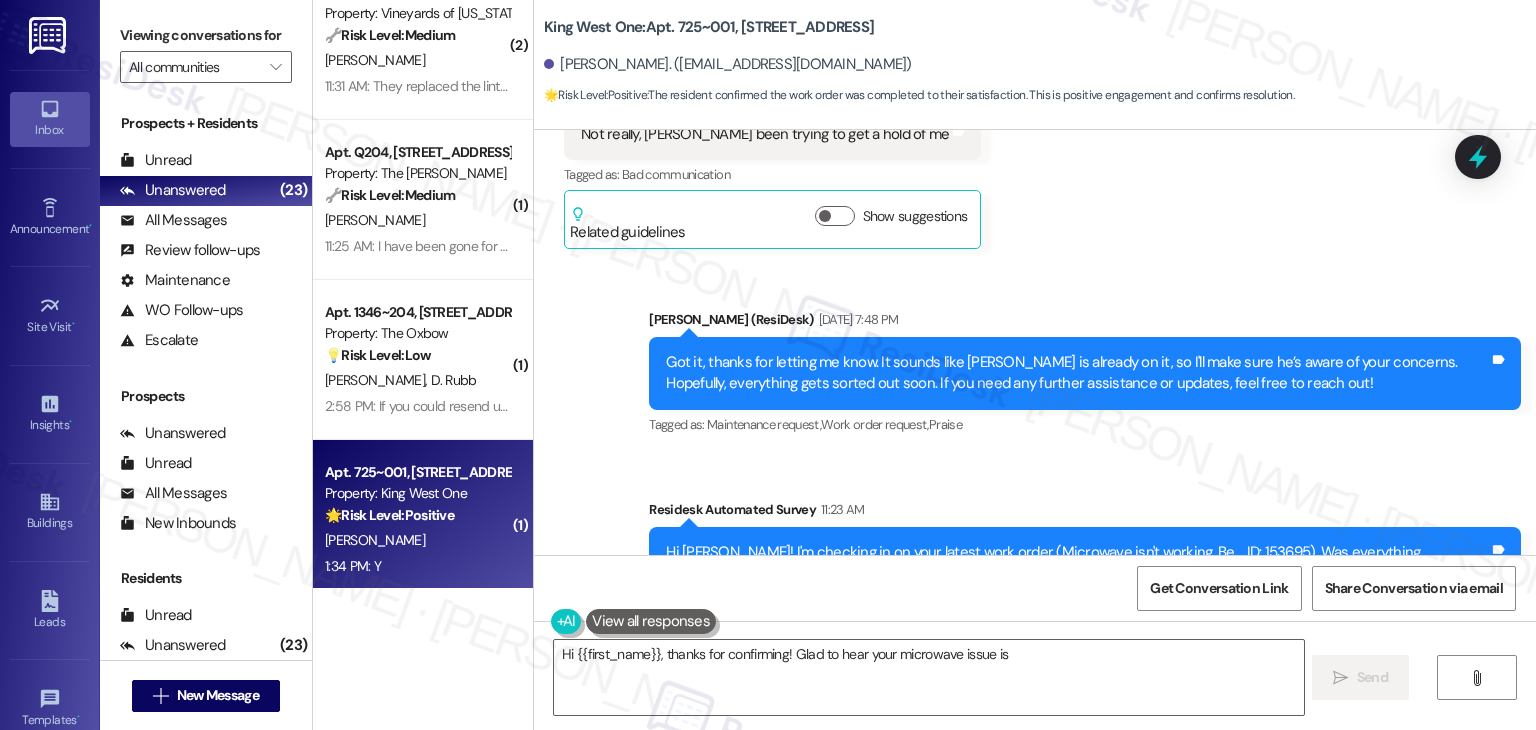 scroll, scrollTop: 11553, scrollLeft: 0, axis: vertical 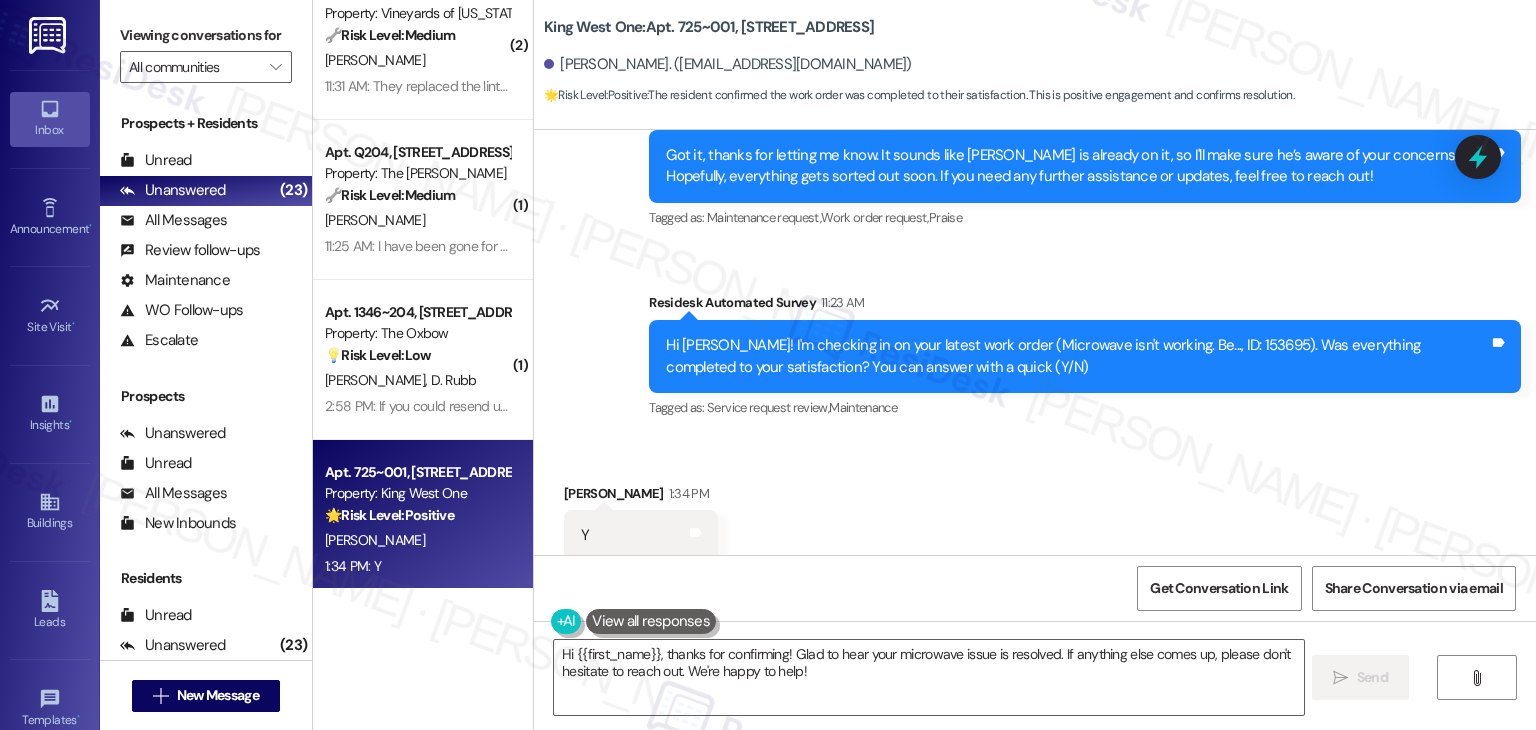 click on "Received via SMS Billy Watts 1:34 PM Y Tags and notes Tagged as:   Positive response Click to highlight conversations about Positive response" at bounding box center (1035, 522) 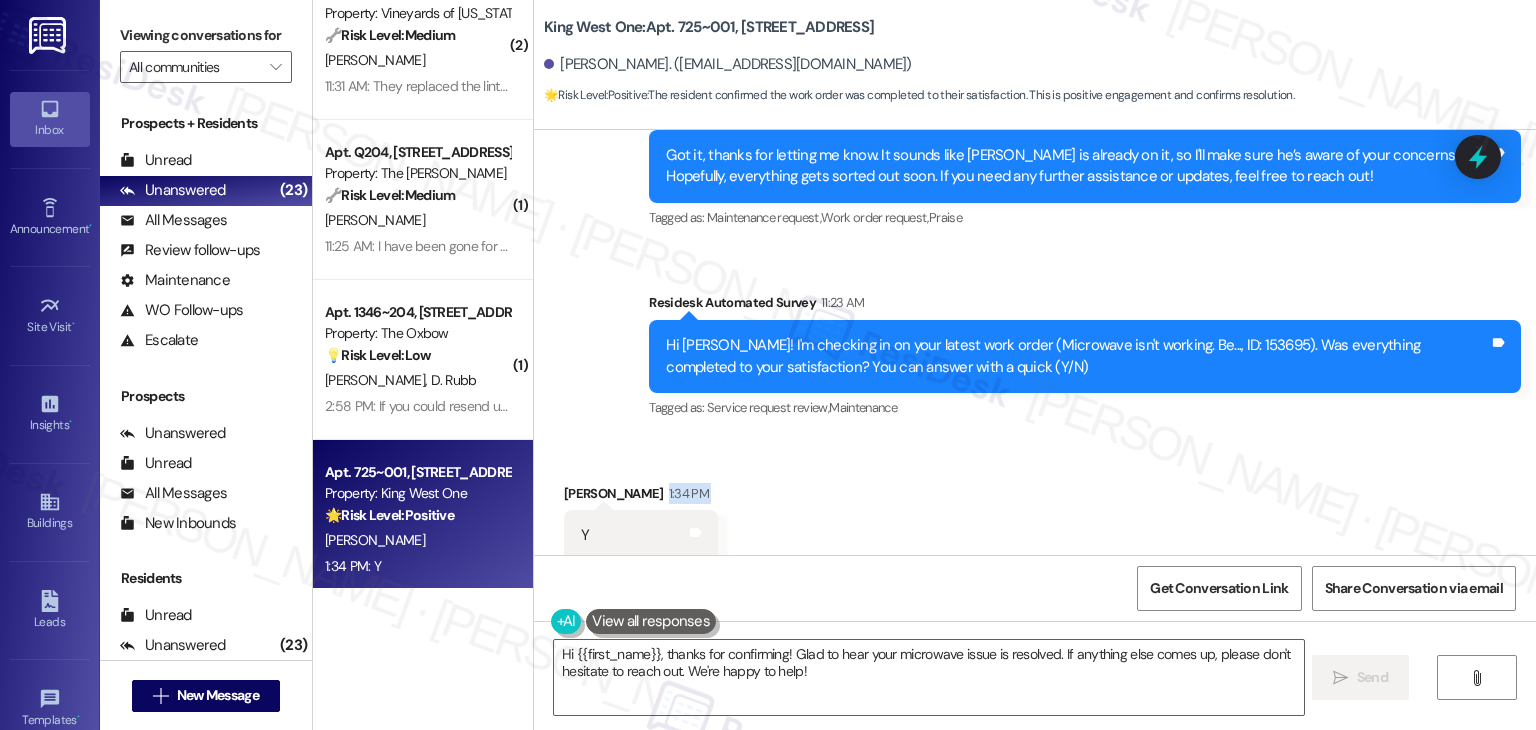 click on "Received via SMS Billy Watts 1:34 PM Y Tags and notes Tagged as:   Positive response Click to highlight conversations about Positive response" at bounding box center [1035, 522] 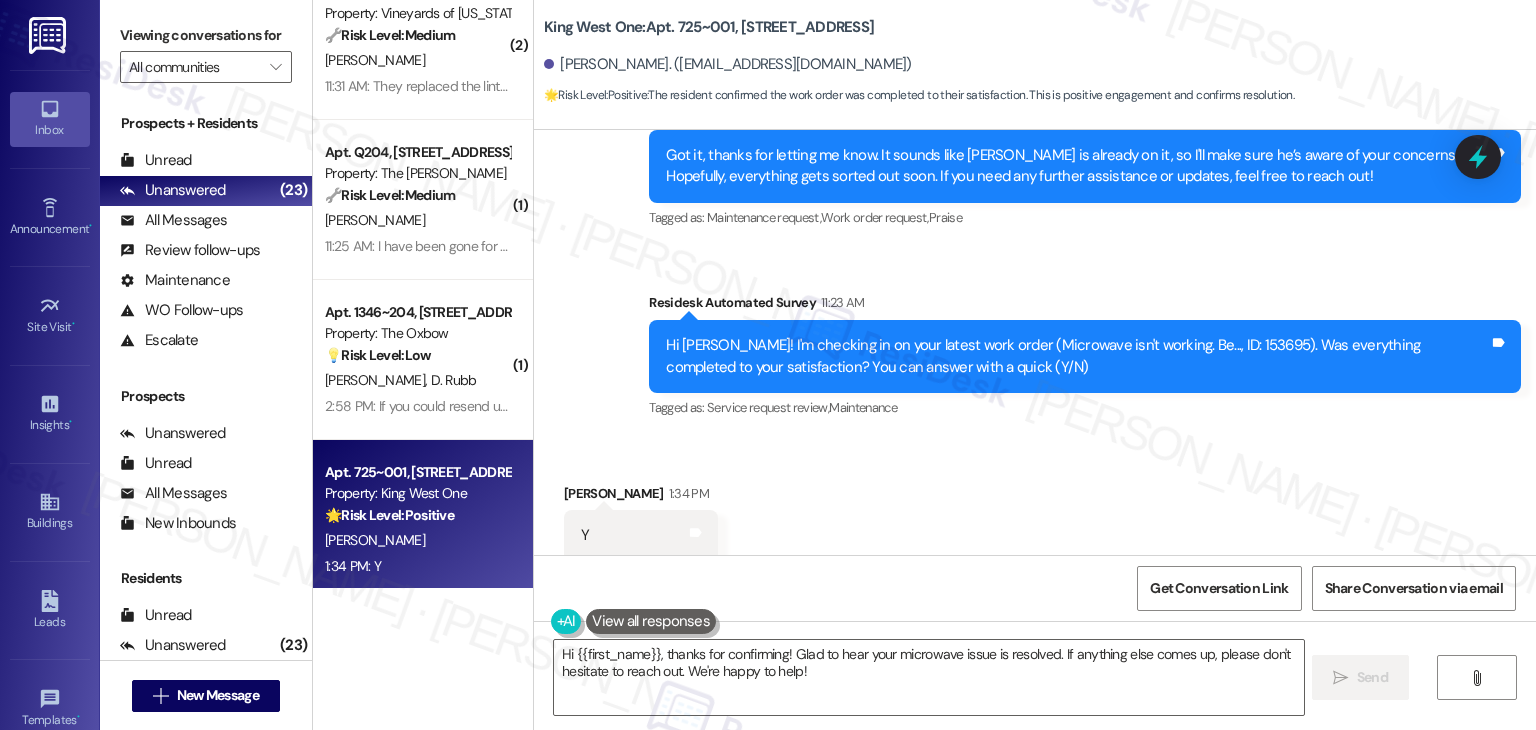 click on "Received via SMS Billy Watts 1:34 PM Y Tags and notes Tagged as:   Positive response Click to highlight conversations about Positive response" at bounding box center [1035, 522] 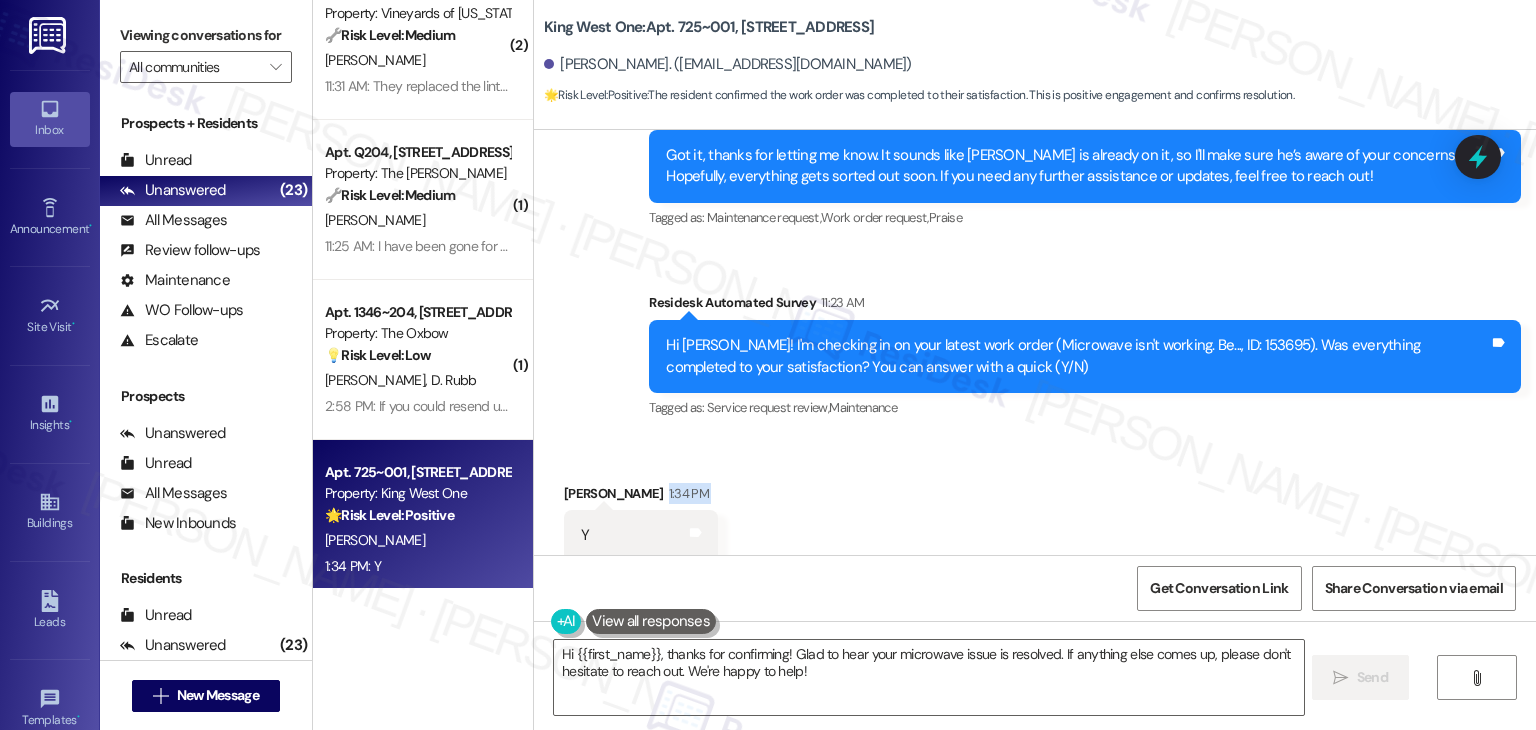 click on "Received via SMS Billy Watts 1:34 PM Y Tags and notes Tagged as:   Positive response Click to highlight conversations about Positive response" at bounding box center [1035, 522] 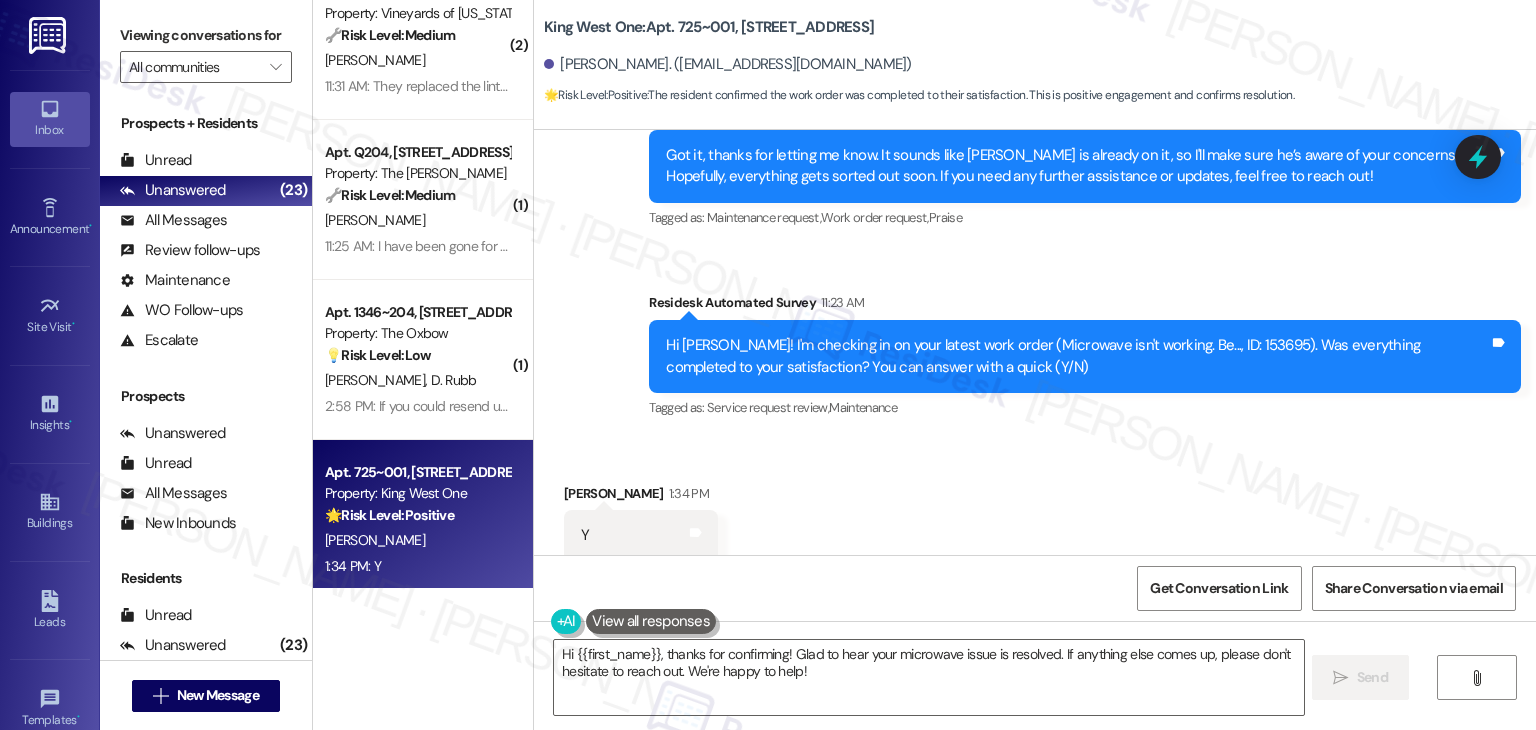 click on "Received via SMS Billy Watts 1:34 PM Y Tags and notes Tagged as:   Positive response Click to highlight conversations about Positive response" at bounding box center (1035, 522) 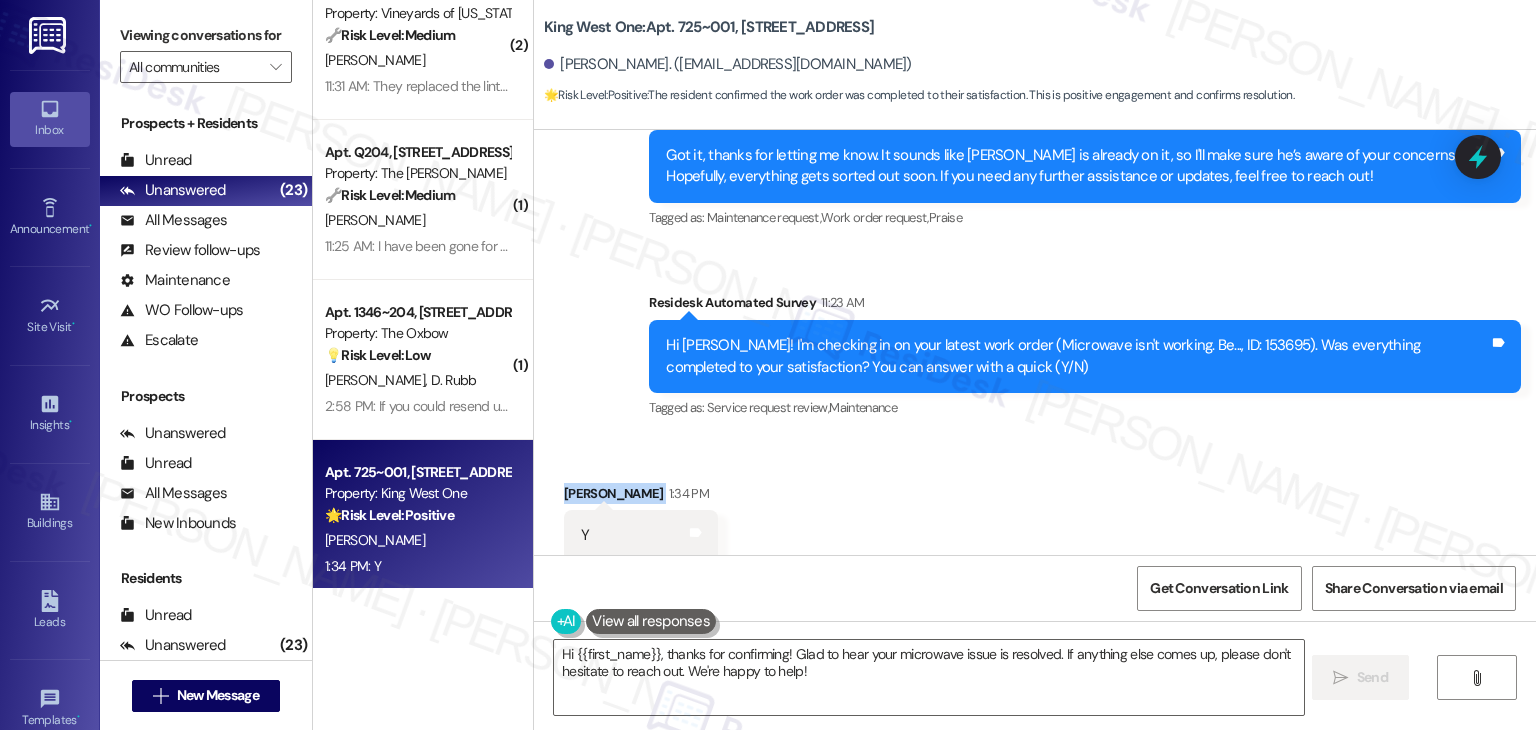 click on "Received via SMS Billy Watts 1:34 PM Y Tags and notes Tagged as:   Positive response Click to highlight conversations about Positive response" at bounding box center (1035, 522) 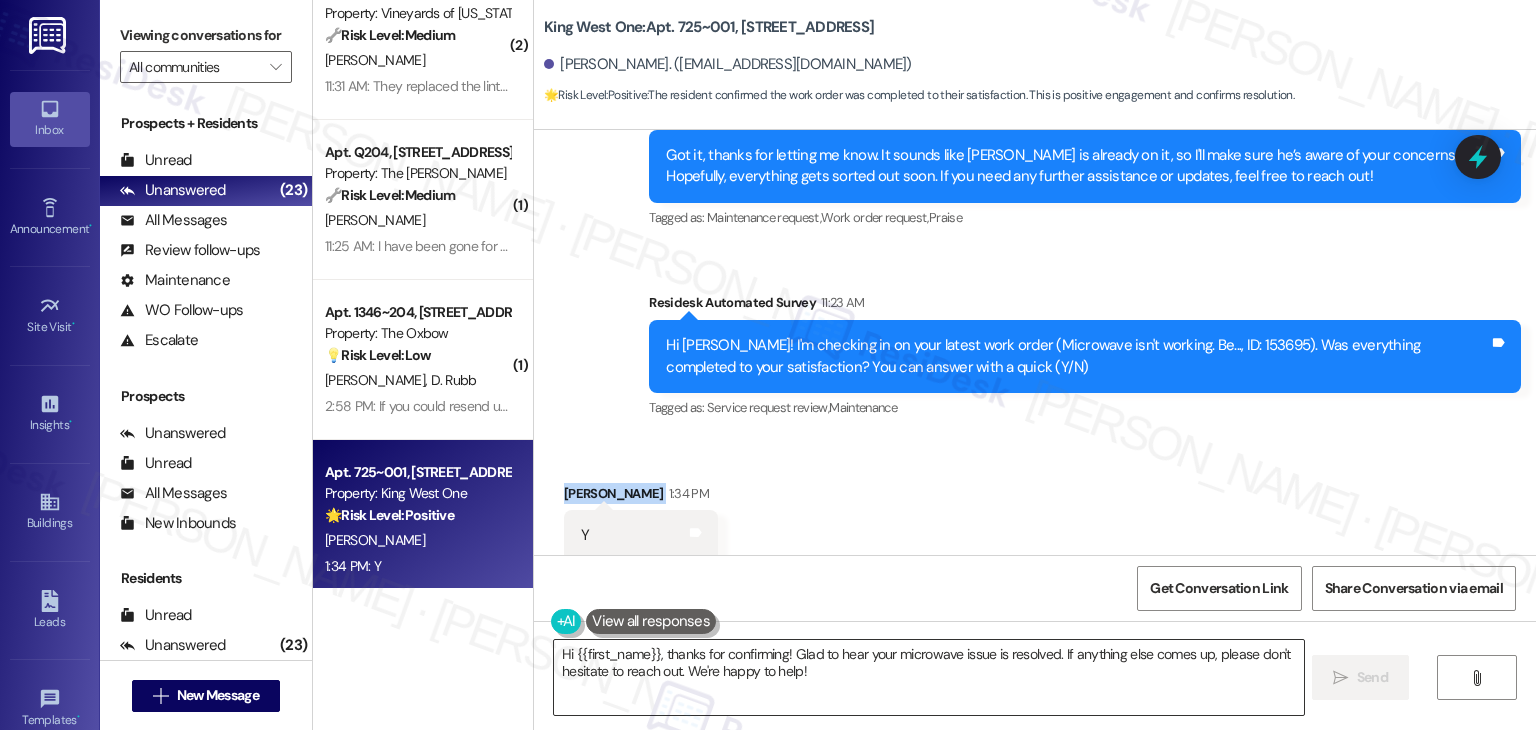 click on "Hi {{first_name}}, thanks for confirming! Glad to hear your microwave issue is resolved. If anything else comes up, please don't hesitate to reach out. We're happy to help!" at bounding box center [928, 677] 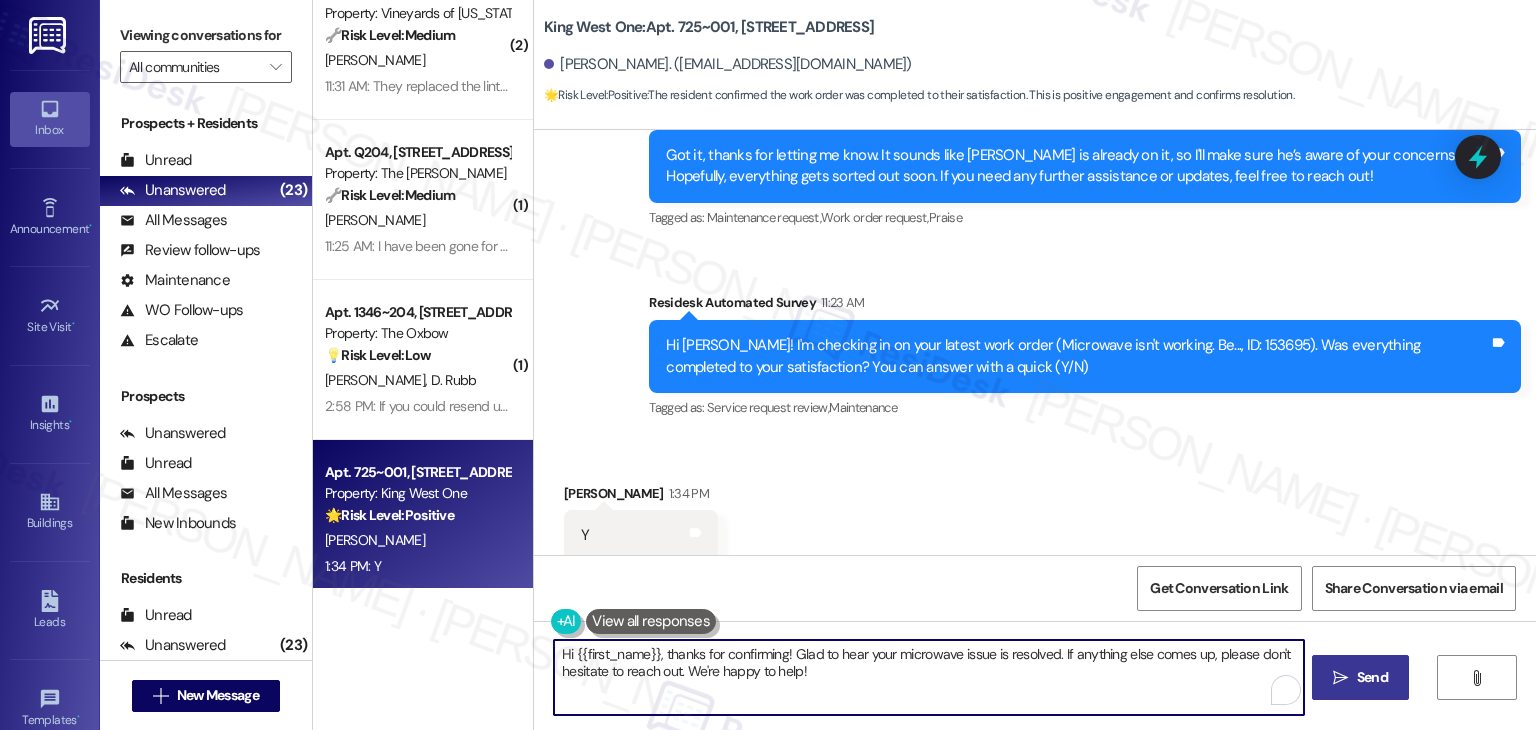 click on "Send" at bounding box center [1372, 677] 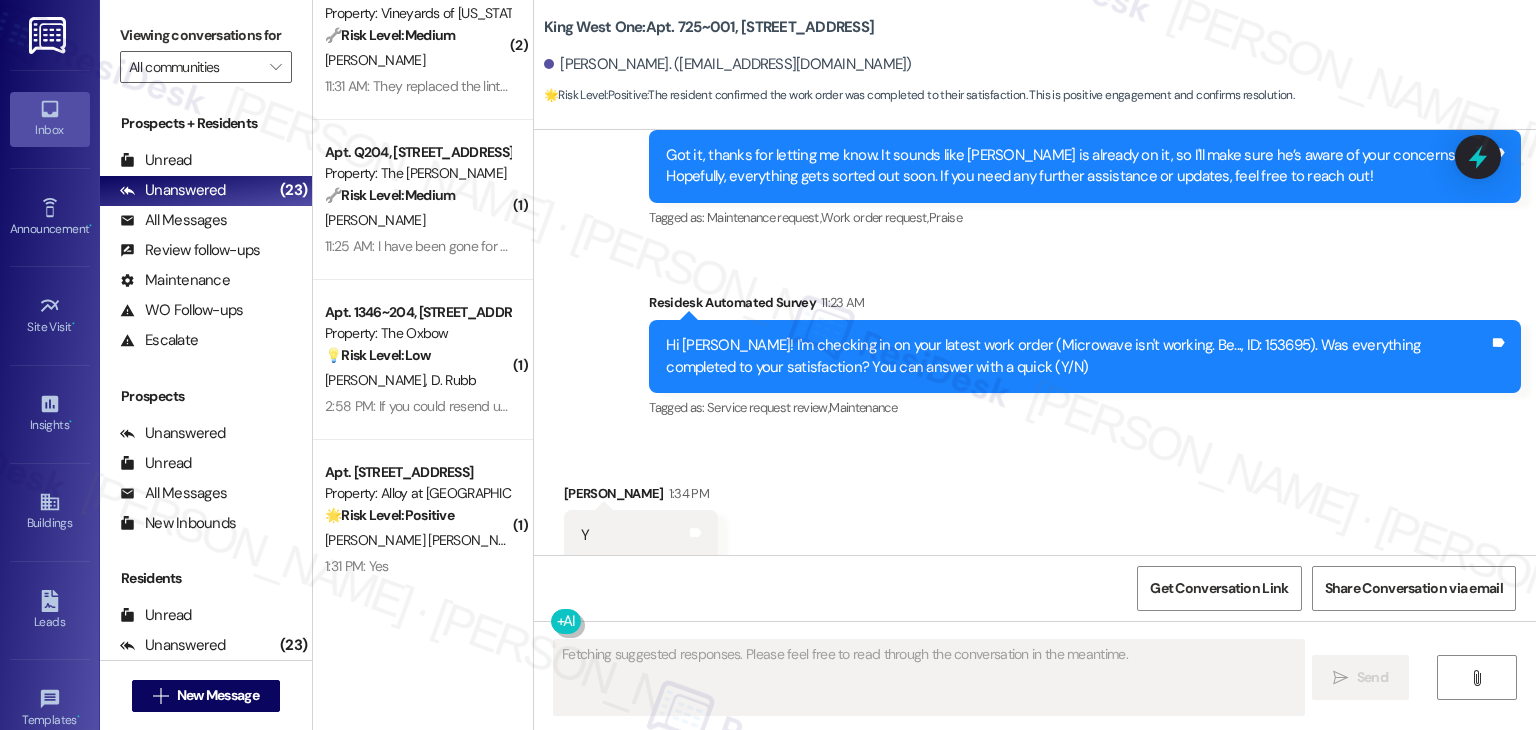 click on "Received via SMS Billy Watts 1:34 PM Y Tags and notes Tagged as:   Positive response Click to highlight conversations about Positive response" at bounding box center [1035, 522] 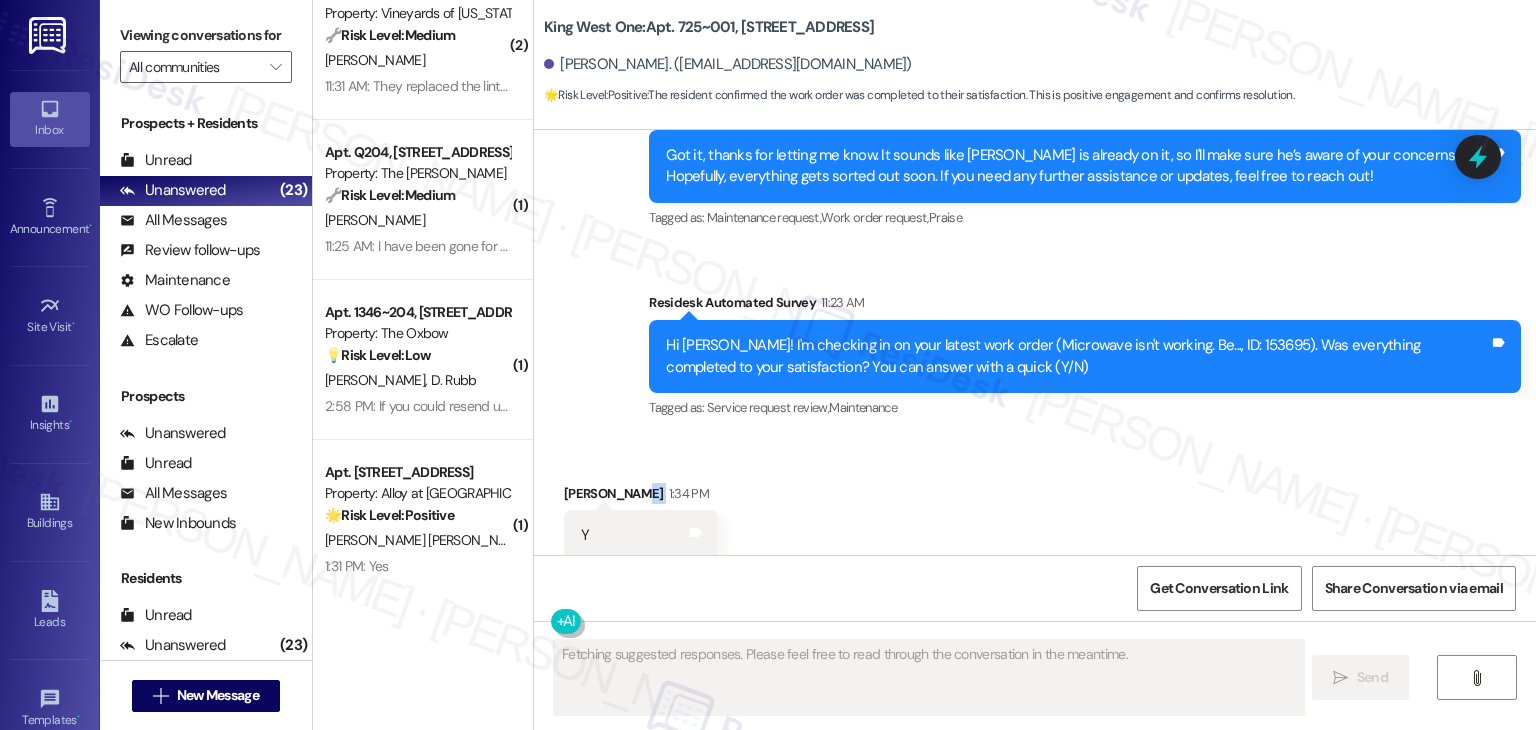 click on "Received via SMS Billy Watts 1:34 PM Y Tags and notes Tagged as:   Positive response Click to highlight conversations about Positive response" at bounding box center (1035, 522) 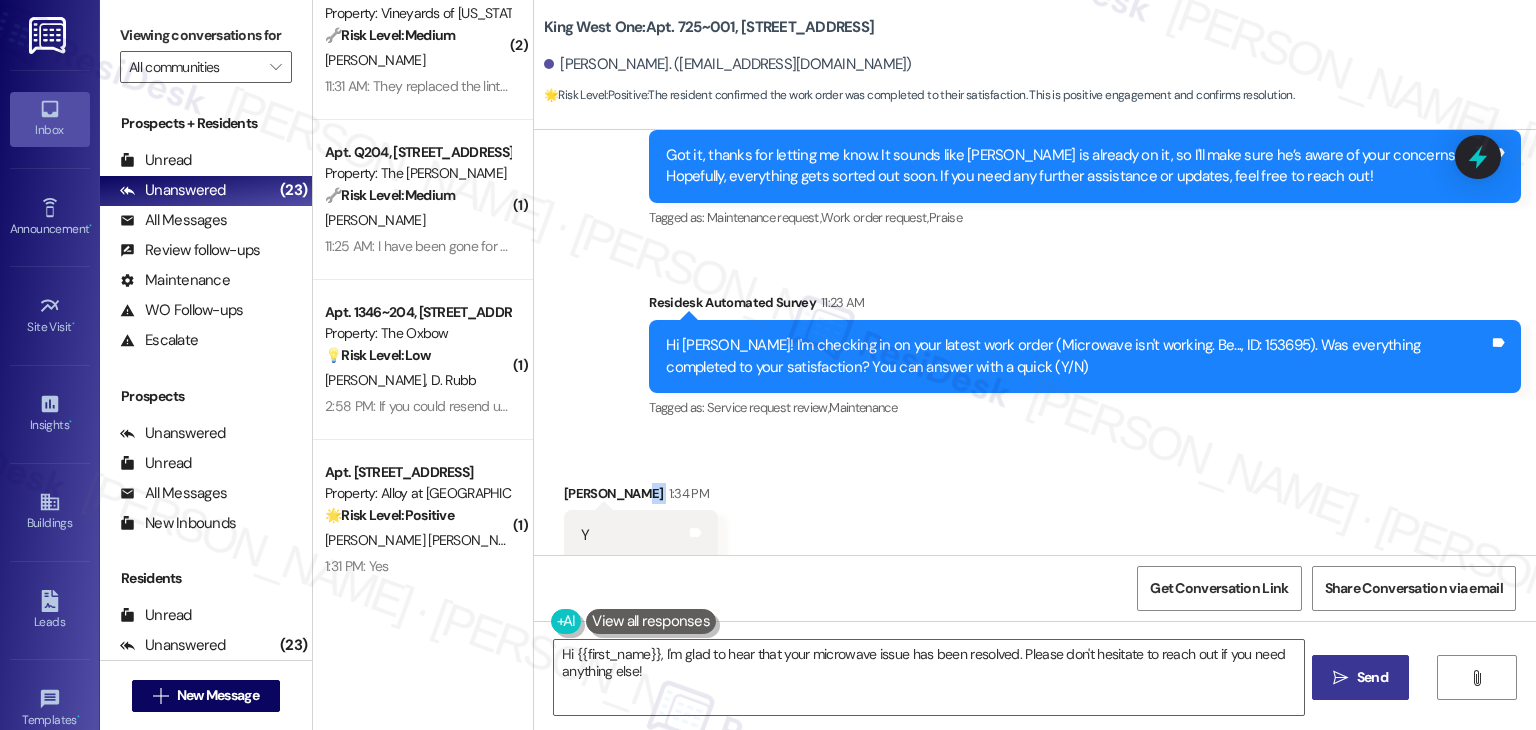 click on "Received via SMS Billy Watts 1:34 PM Y Tags and notes Tagged as:   Positive response Click to highlight conversations about Positive response" at bounding box center (1035, 522) 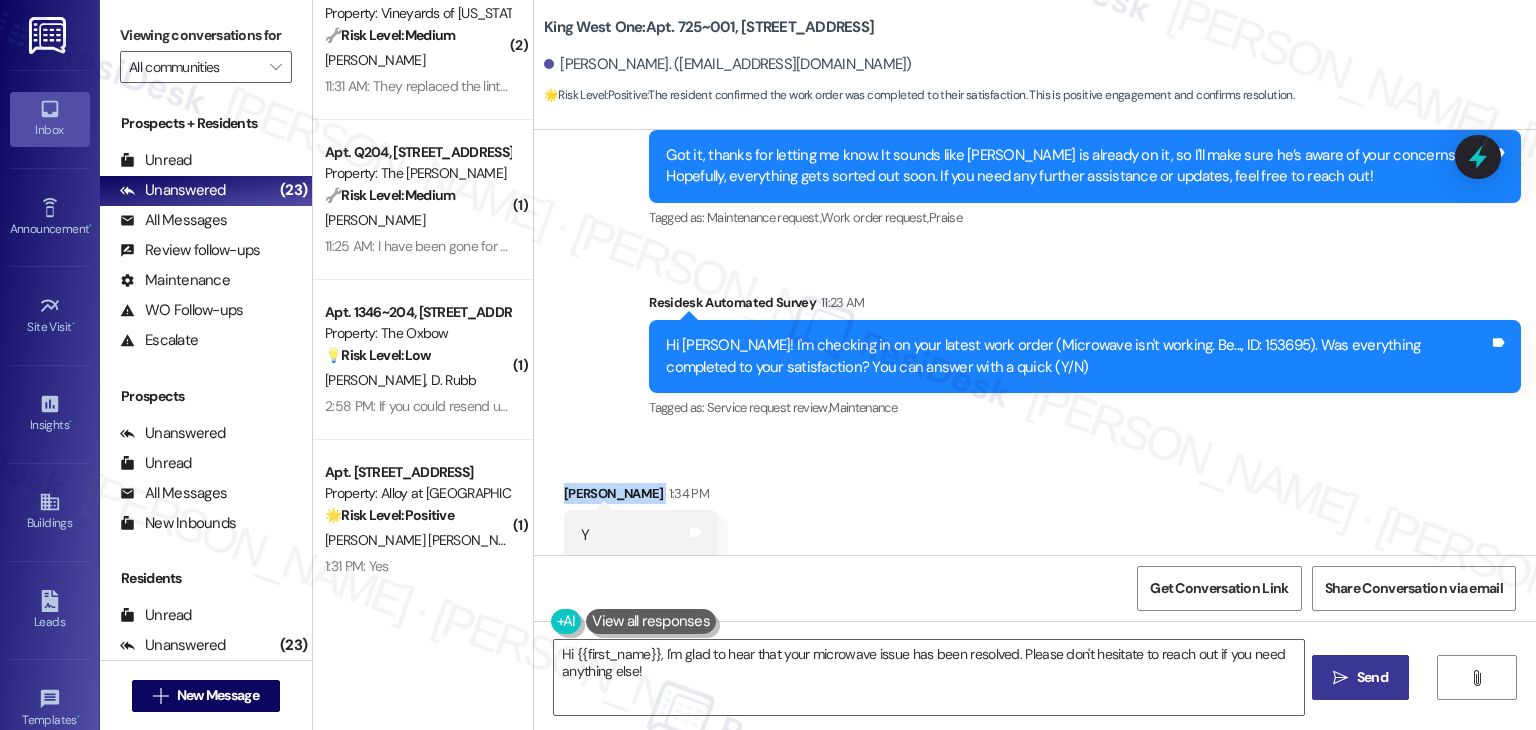 click on "Received via SMS Billy Watts 1:34 PM Y Tags and notes Tagged as:   Positive response Click to highlight conversations about Positive response" at bounding box center (1035, 522) 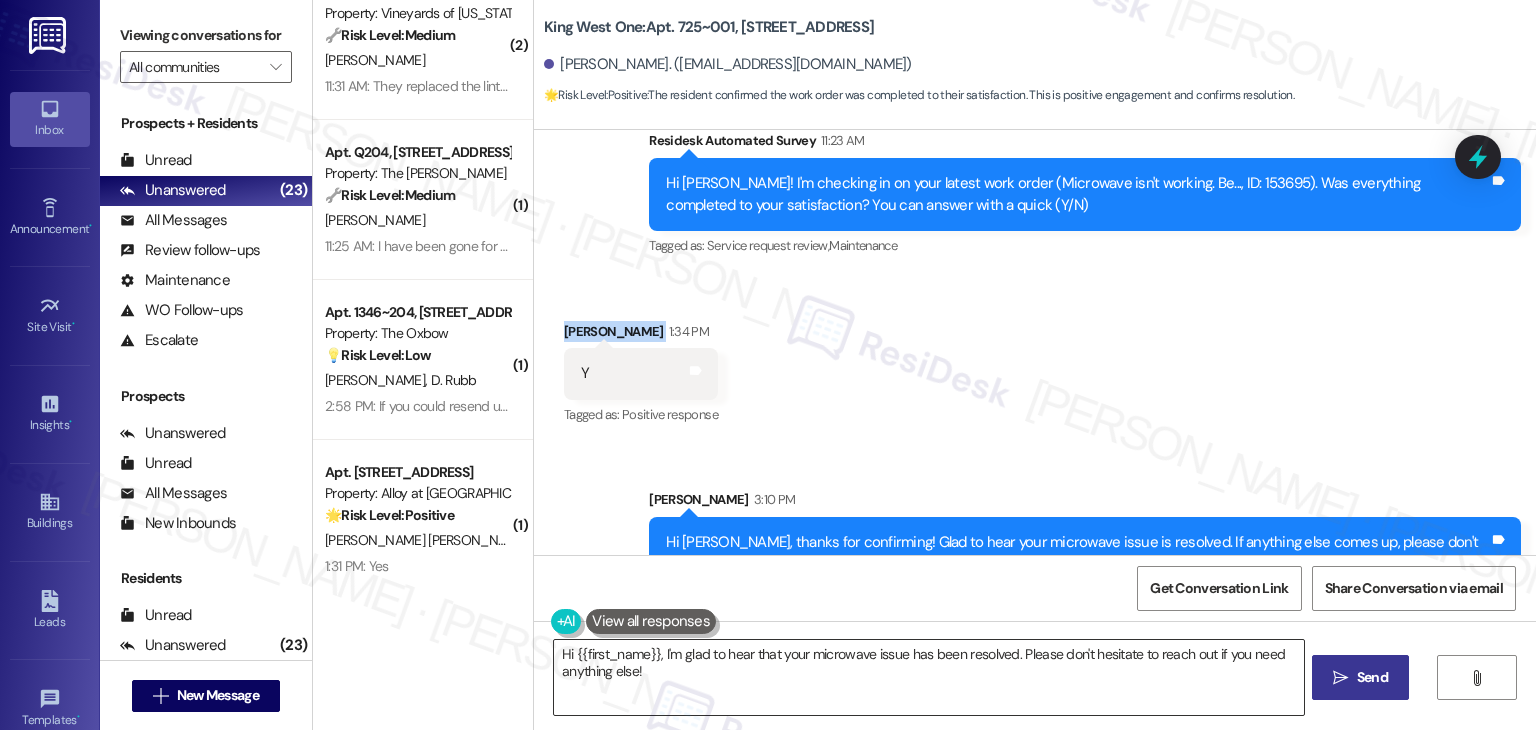 click on "Hi {{first_name}}, I'm glad to hear that your microwave issue has been resolved. Please don't hesitate to reach out if you need anything else!" at bounding box center [928, 677] 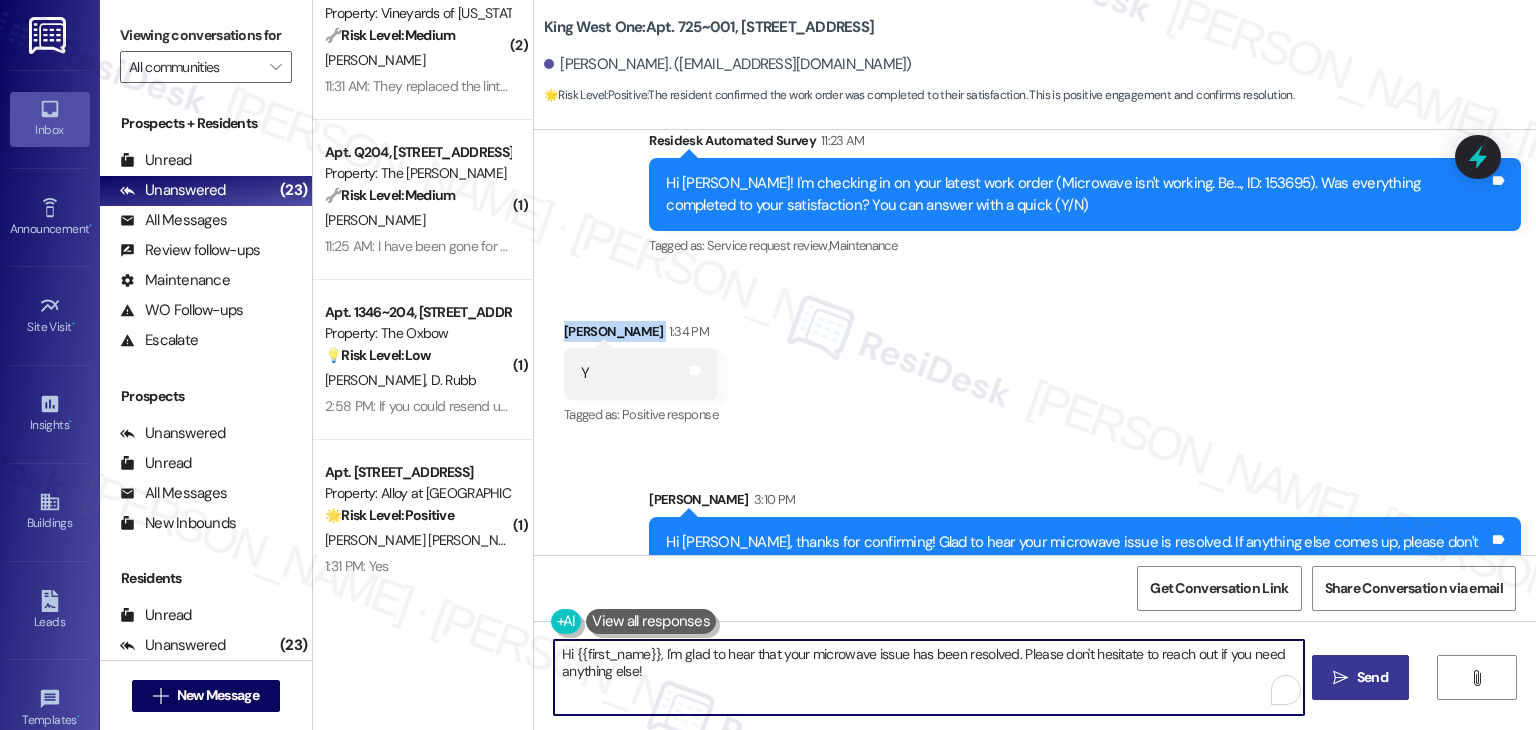 click on "Hi {{first_name}}, I'm glad to hear that your microwave issue has been resolved. Please don't hesitate to reach out if you need anything else!" at bounding box center [928, 677] 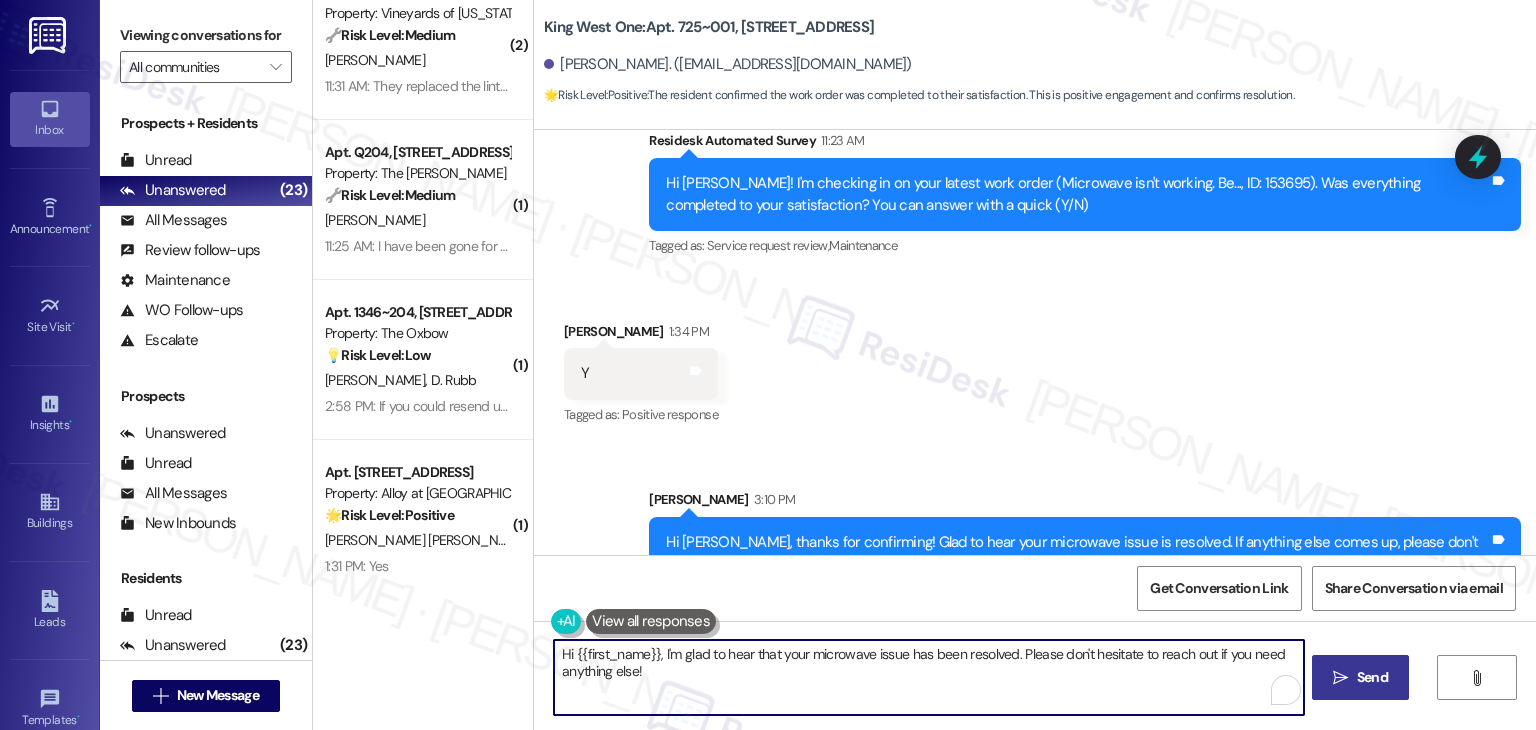 click on "Hi {{first_name}}, I'm glad to hear that your microwave issue has been resolved. Please don't hesitate to reach out if you need anything else!" at bounding box center [928, 677] 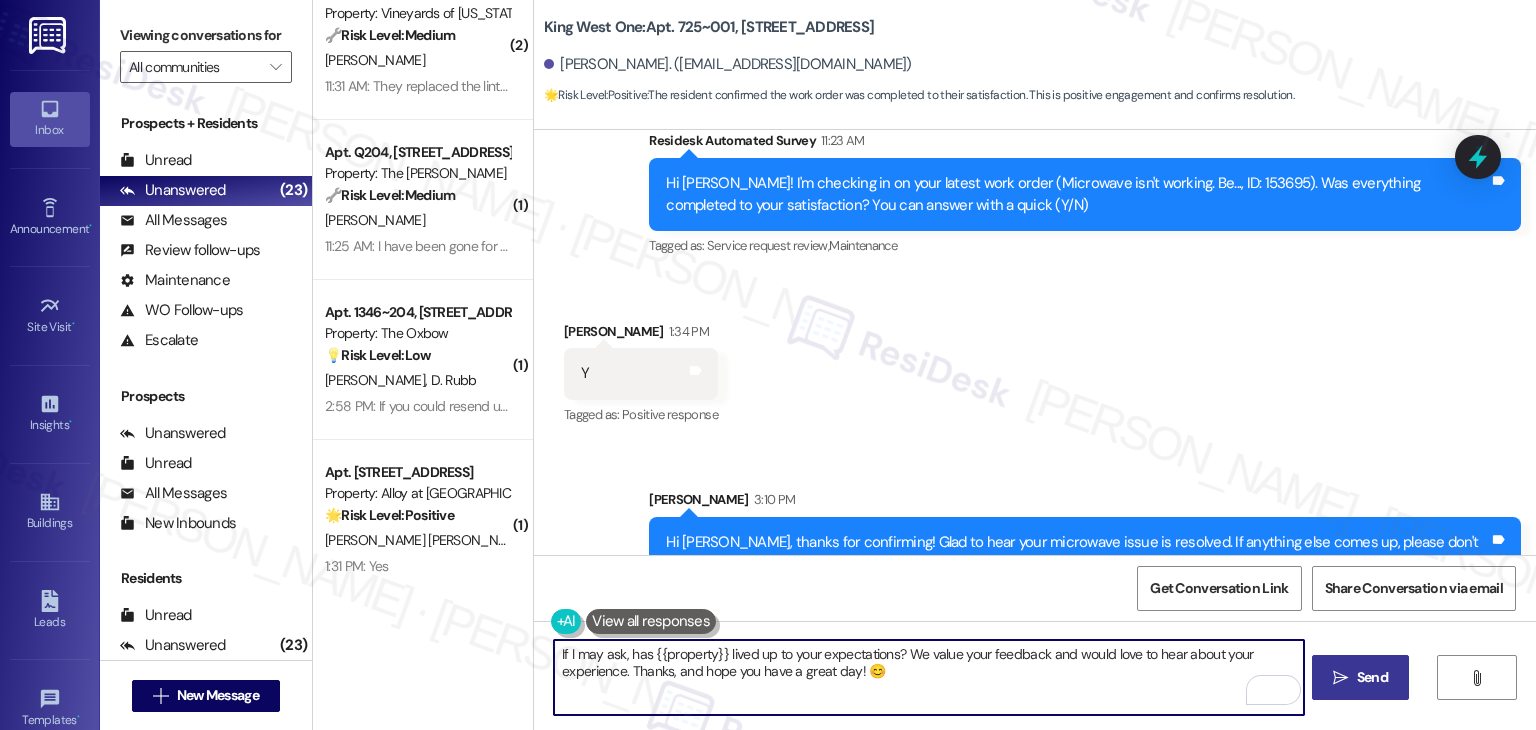 type on "If I may ask, has {{property}} lived up to your expectations? We value your feedback and would love to hear about your experience. Thanks, and hope you have a great day! 😊" 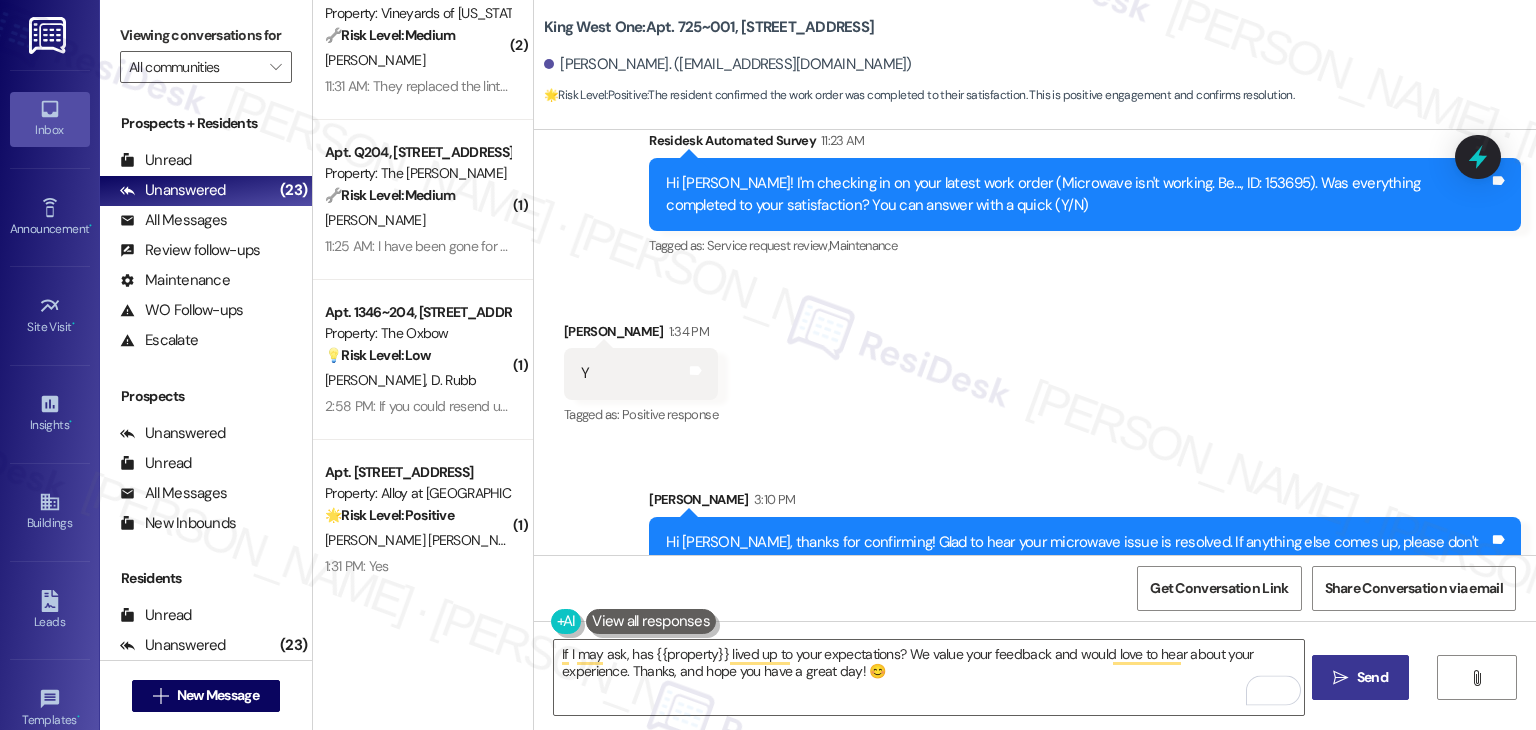 click on "Get Conversation Link Share Conversation via email" at bounding box center (1035, 588) 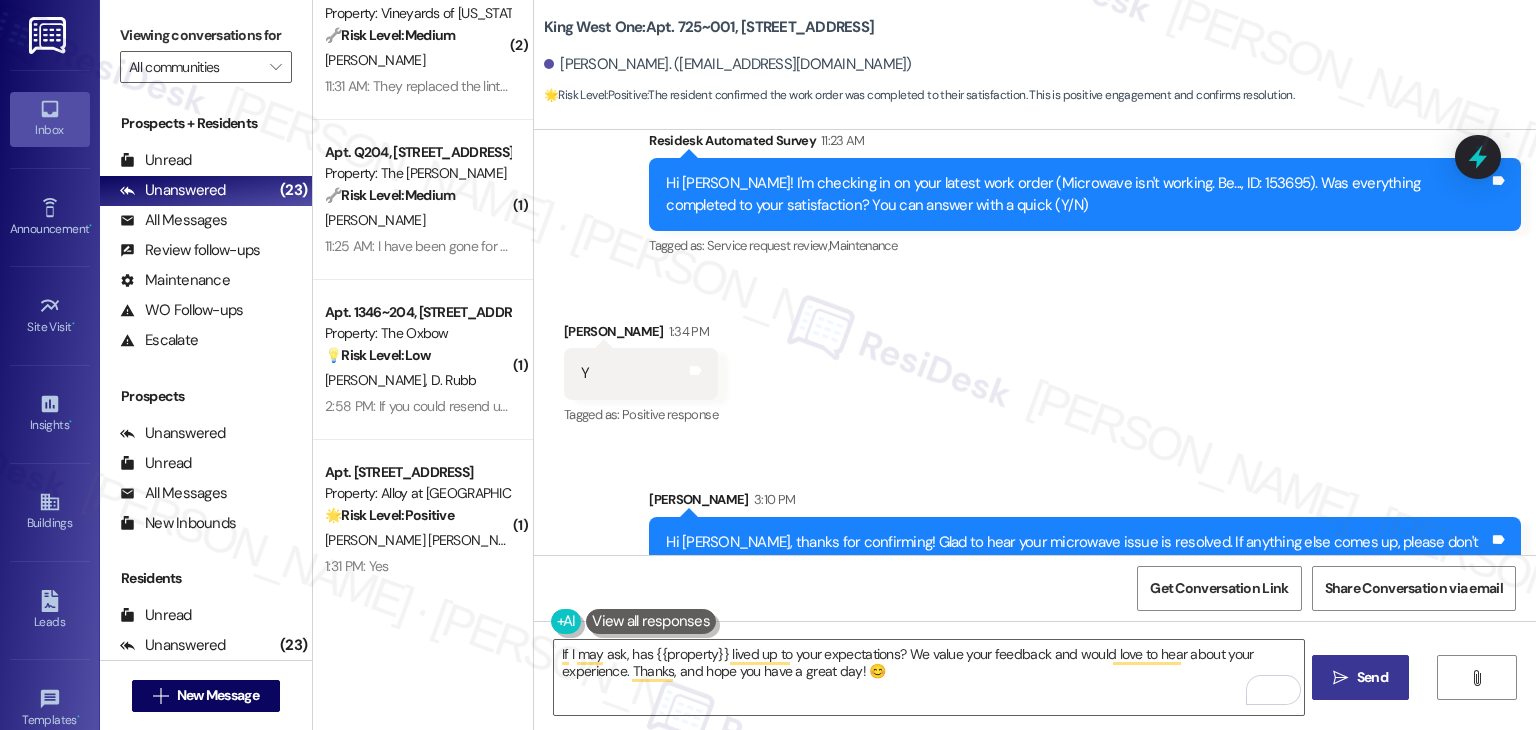 click on "Send" at bounding box center [1372, 677] 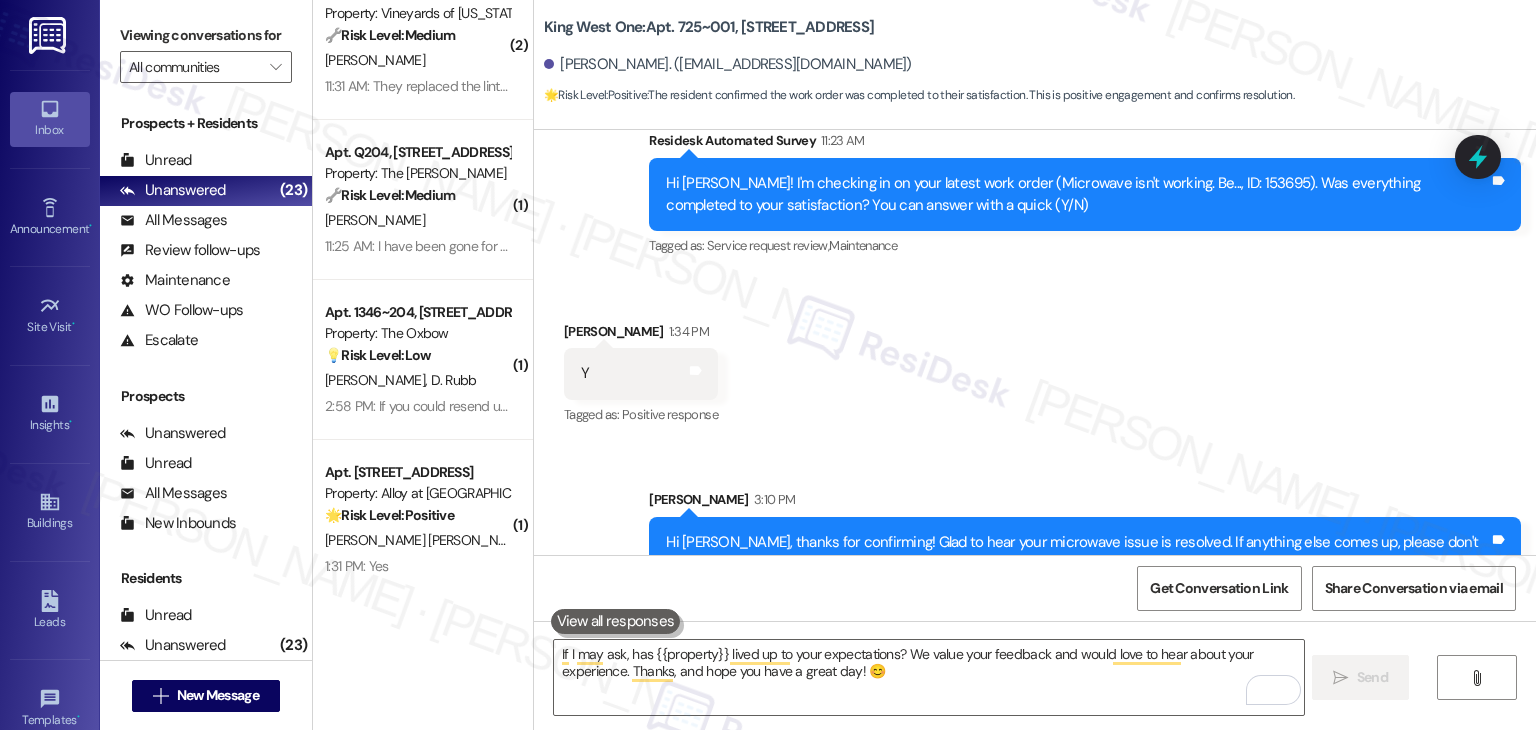 type 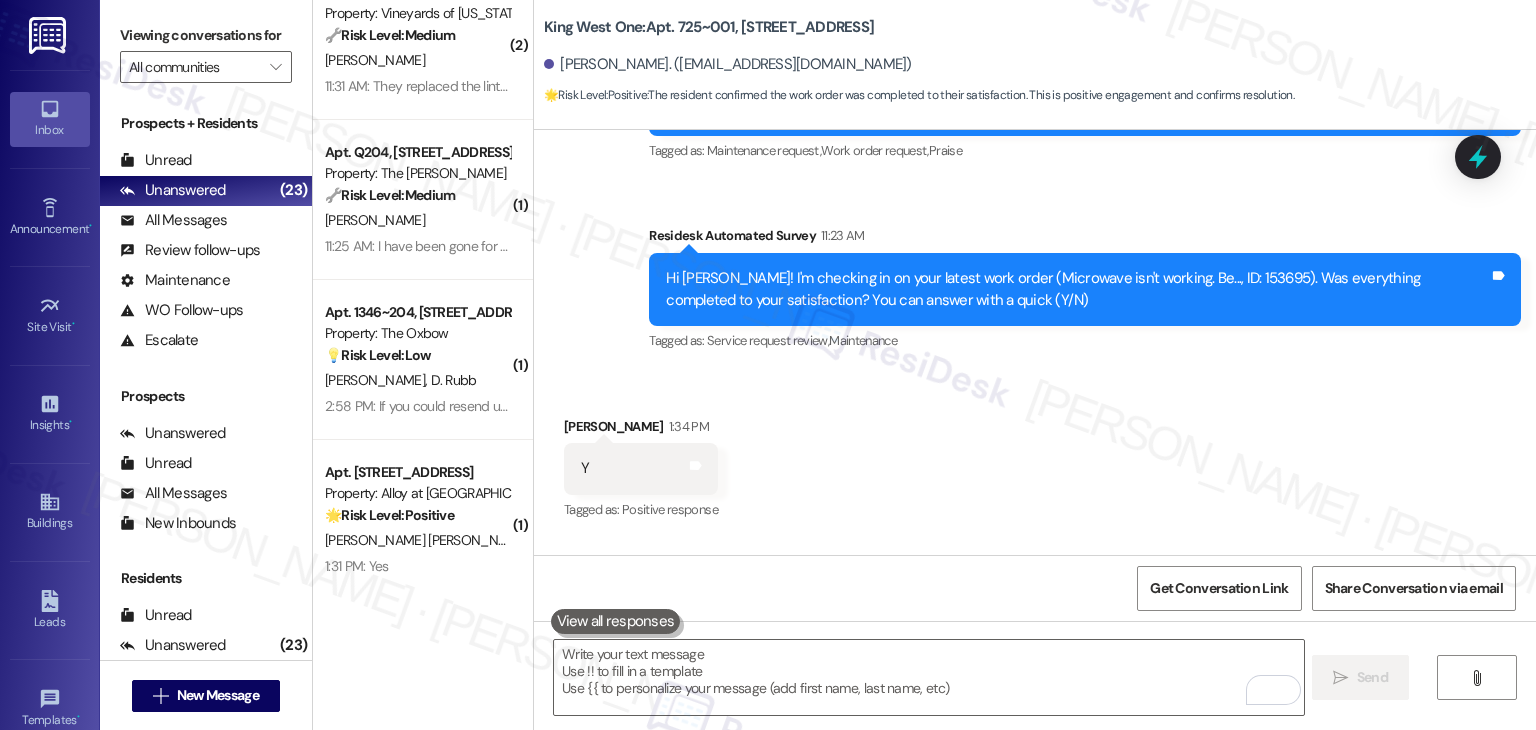 scroll, scrollTop: 11876, scrollLeft: 0, axis: vertical 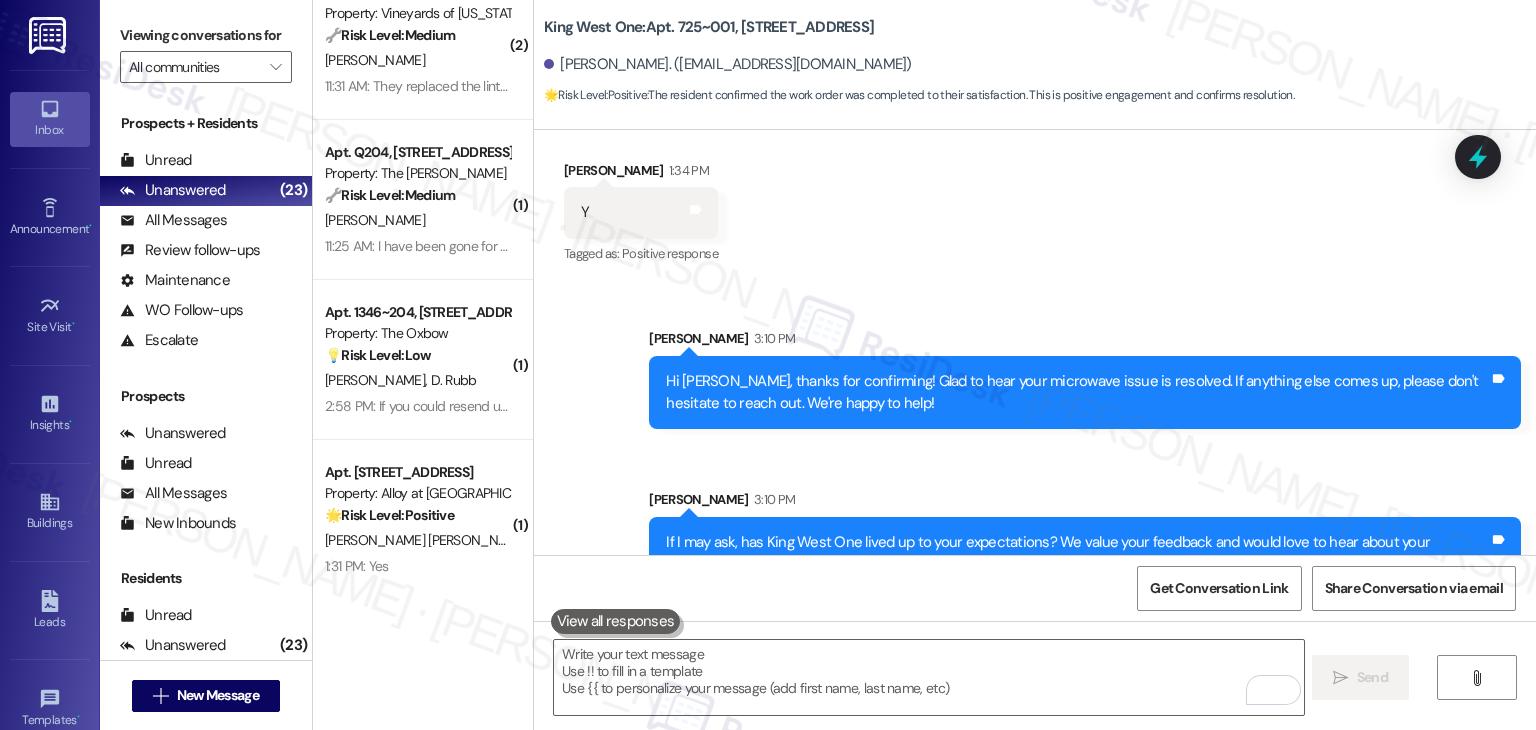 click on "Sent via SMS Sarah 3:10 PM Hi Billy, thanks for confirming! Glad to hear your microwave issue is resolved. If anything else comes up, please don't hesitate to reach out. We're happy to help! Tags and notes Sent via SMS Sarah 3:10 PM If I may ask, has King West One lived up to your expectations? We value your feedback and would love to hear about your experience. Thanks, and hope you have a great day! 😊 Tags and notes" at bounding box center (1035, 444) 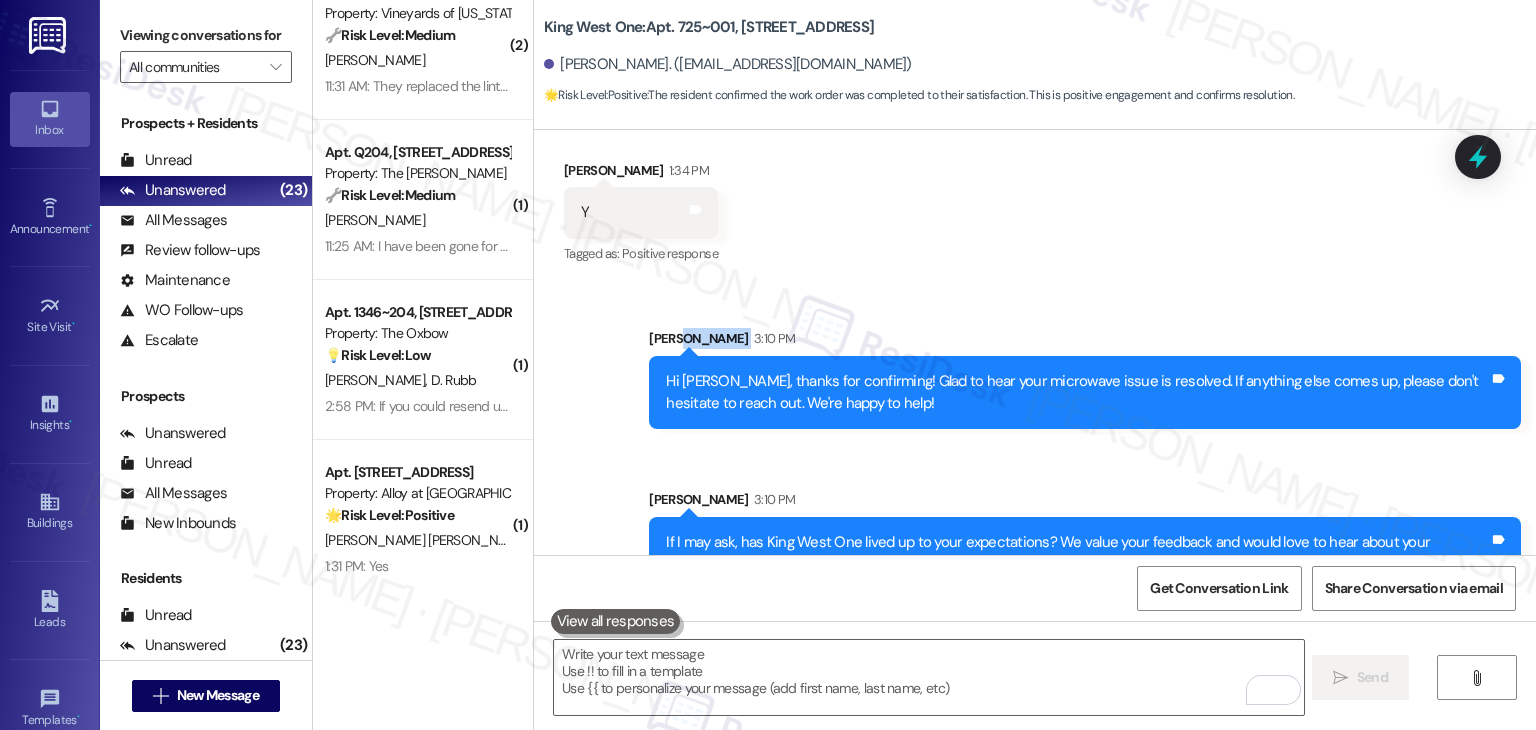 click on "Sent via SMS Sarah 3:10 PM Hi Billy, thanks for confirming! Glad to hear your microwave issue is resolved. If anything else comes up, please don't hesitate to reach out. We're happy to help! Tags and notes Sent via SMS Sarah 3:10 PM If I may ask, has King West One lived up to your expectations? We value your feedback and would love to hear about your experience. Thanks, and hope you have a great day! 😊 Tags and notes" at bounding box center [1035, 444] 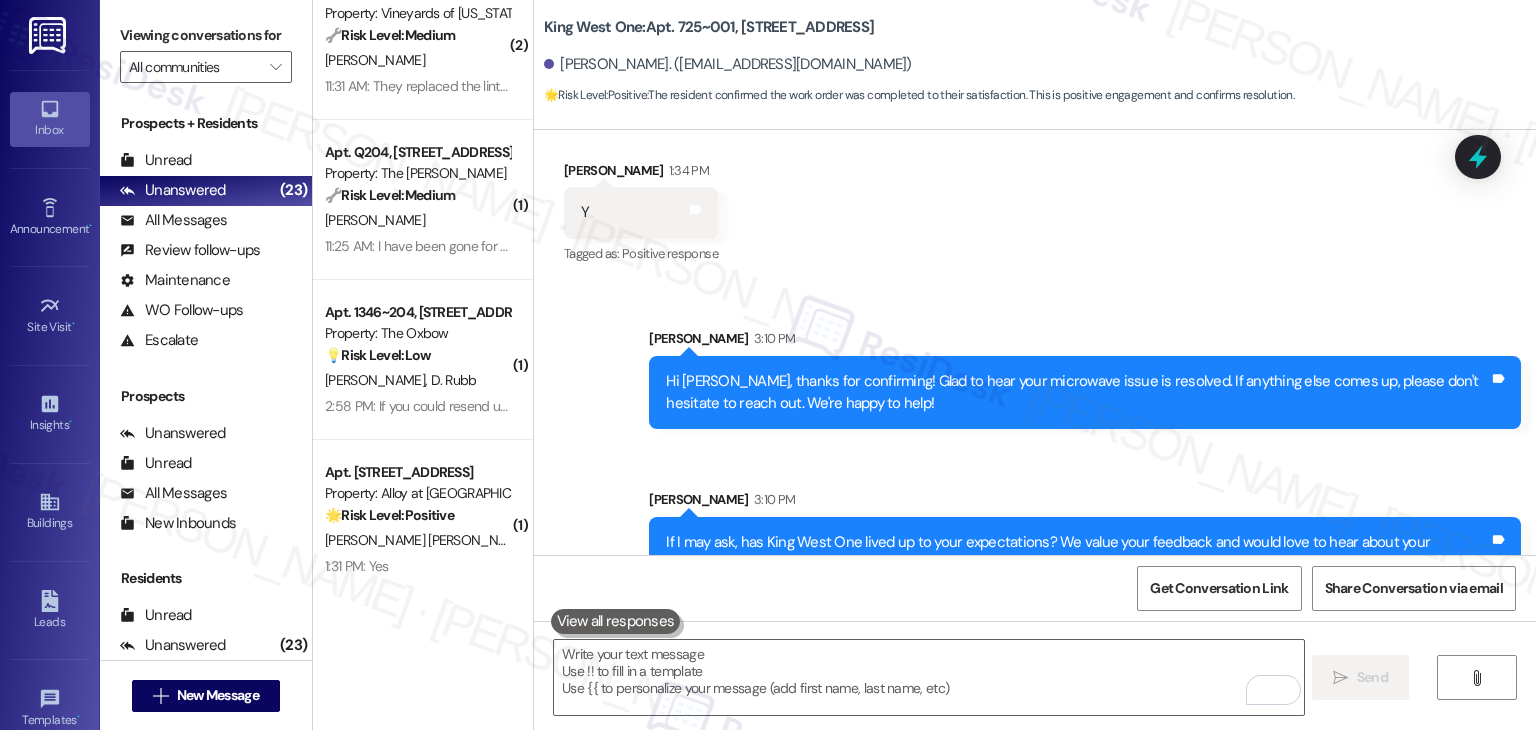 click on "Received via SMS Billy Watts 1:34 PM Y Tags and notes Tagged as:   Positive response Click to highlight conversations about Positive response" at bounding box center [1035, 199] 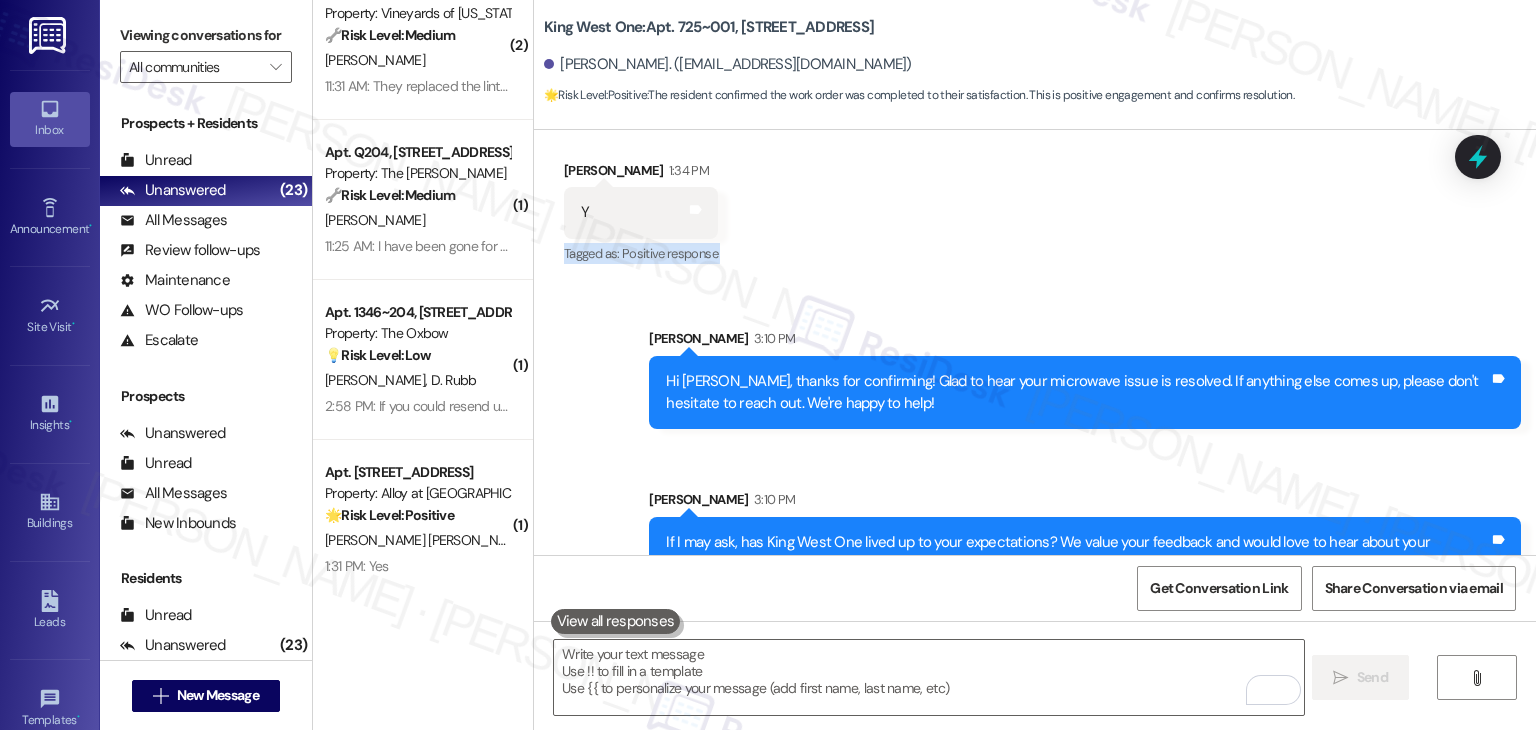 click on "Received via SMS Billy Watts 1:34 PM Y Tags and notes Tagged as:   Positive response Click to highlight conversations about Positive response" at bounding box center [1035, 199] 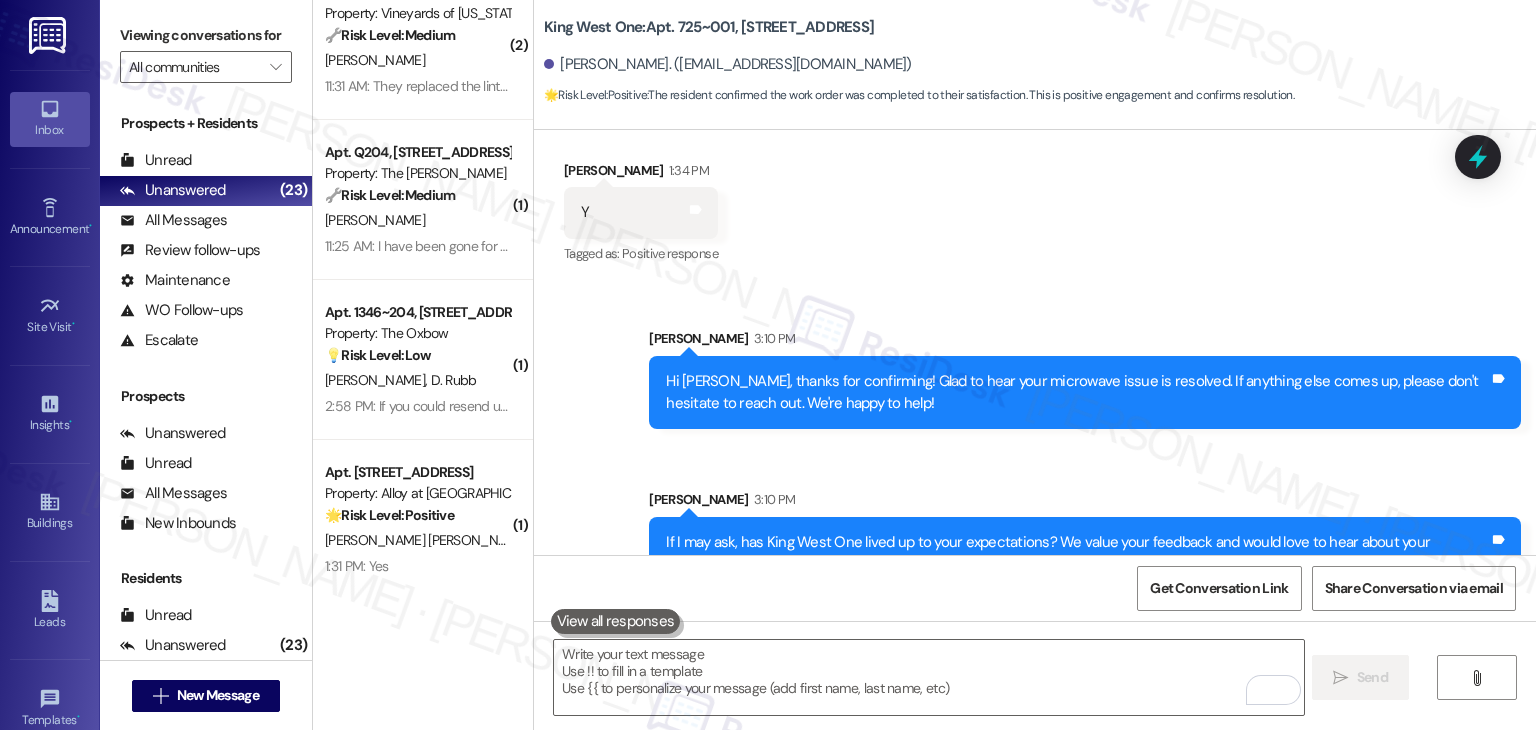 click on "Received via SMS Billy Watts 1:34 PM Y Tags and notes Tagged as:   Positive response Click to highlight conversations about Positive response" at bounding box center [1035, 199] 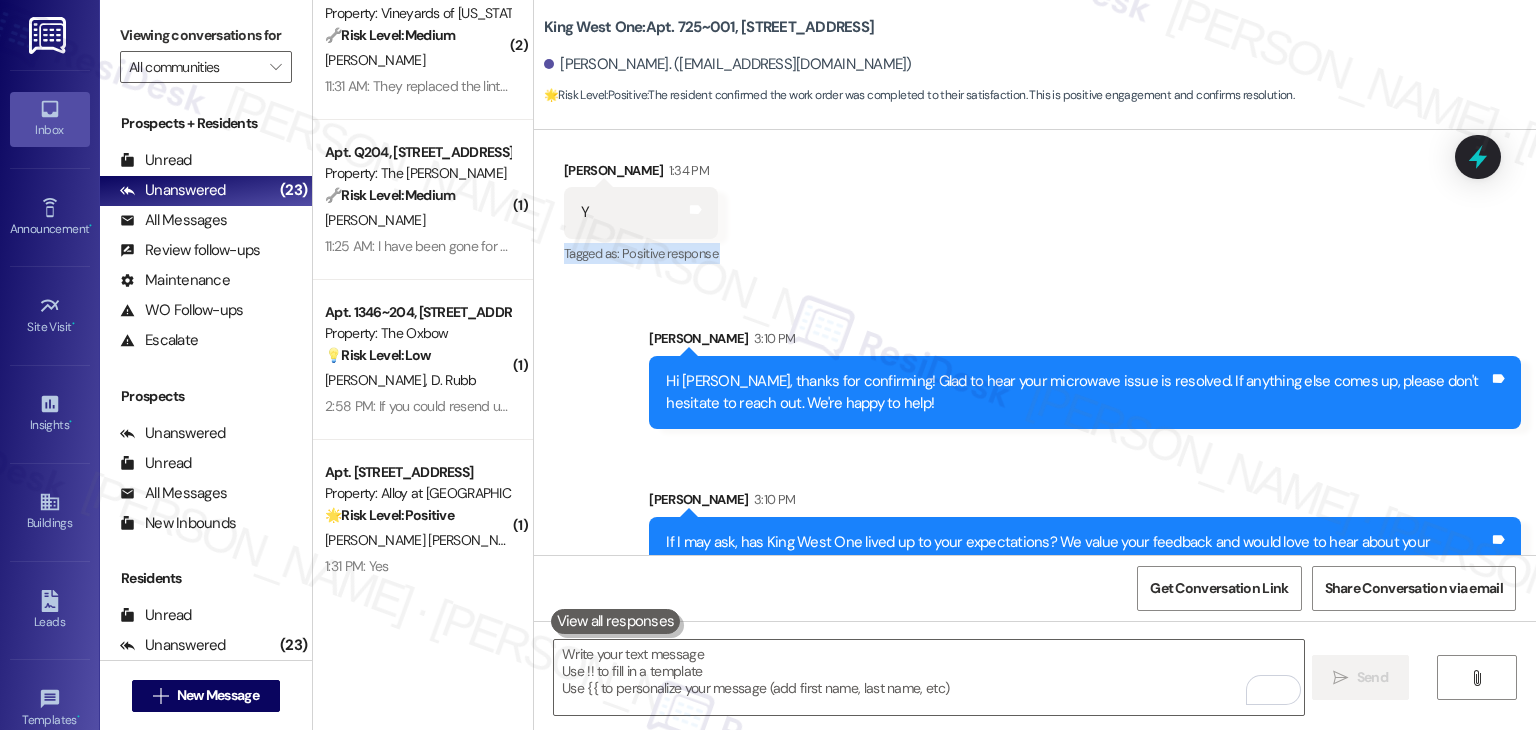 click on "Received via SMS Billy Watts 1:34 PM Y Tags and notes Tagged as:   Positive response Click to highlight conversations about Positive response" at bounding box center [1035, 199] 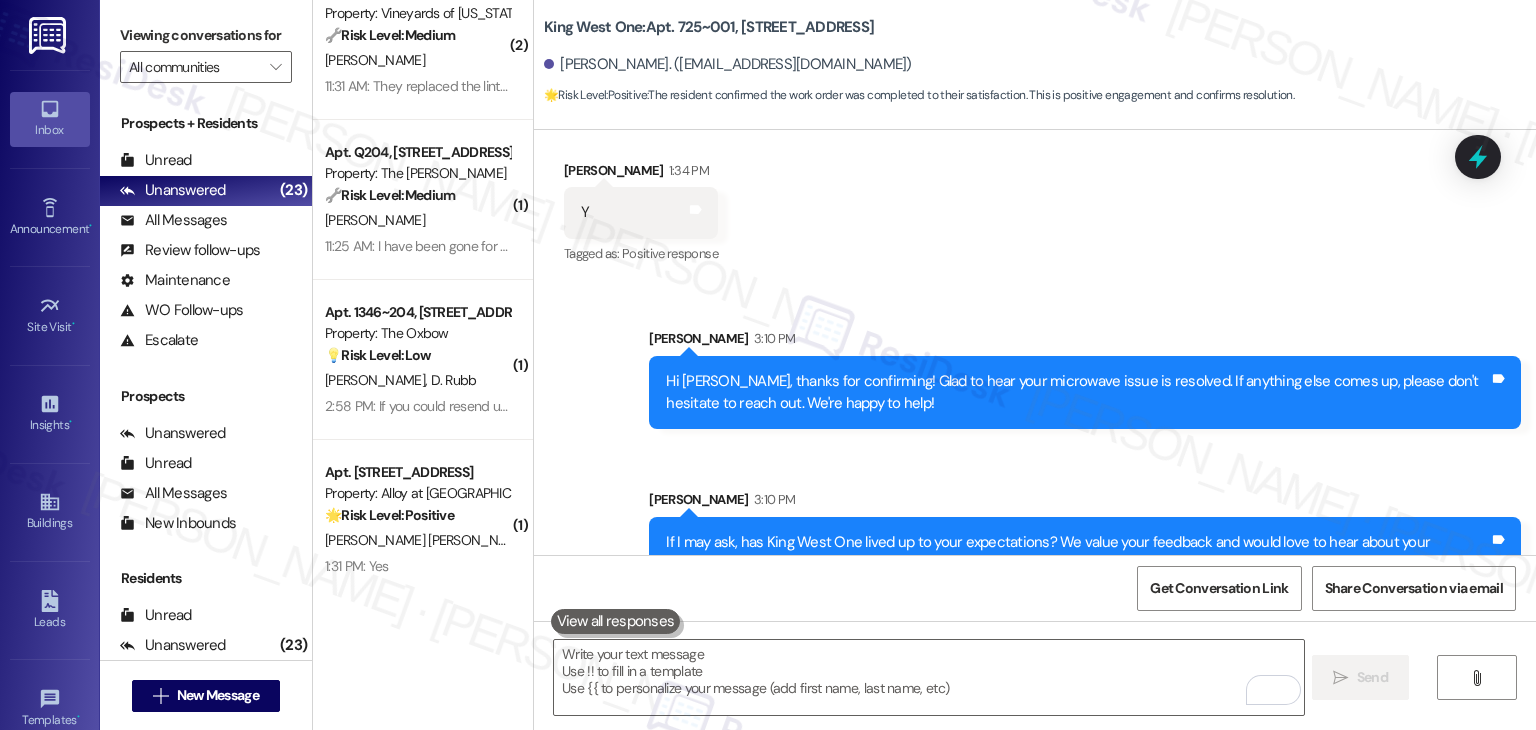 click on "Received via SMS Billy Watts 1:34 PM Y Tags and notes Tagged as:   Positive response Click to highlight conversations about Positive response" at bounding box center (1035, 199) 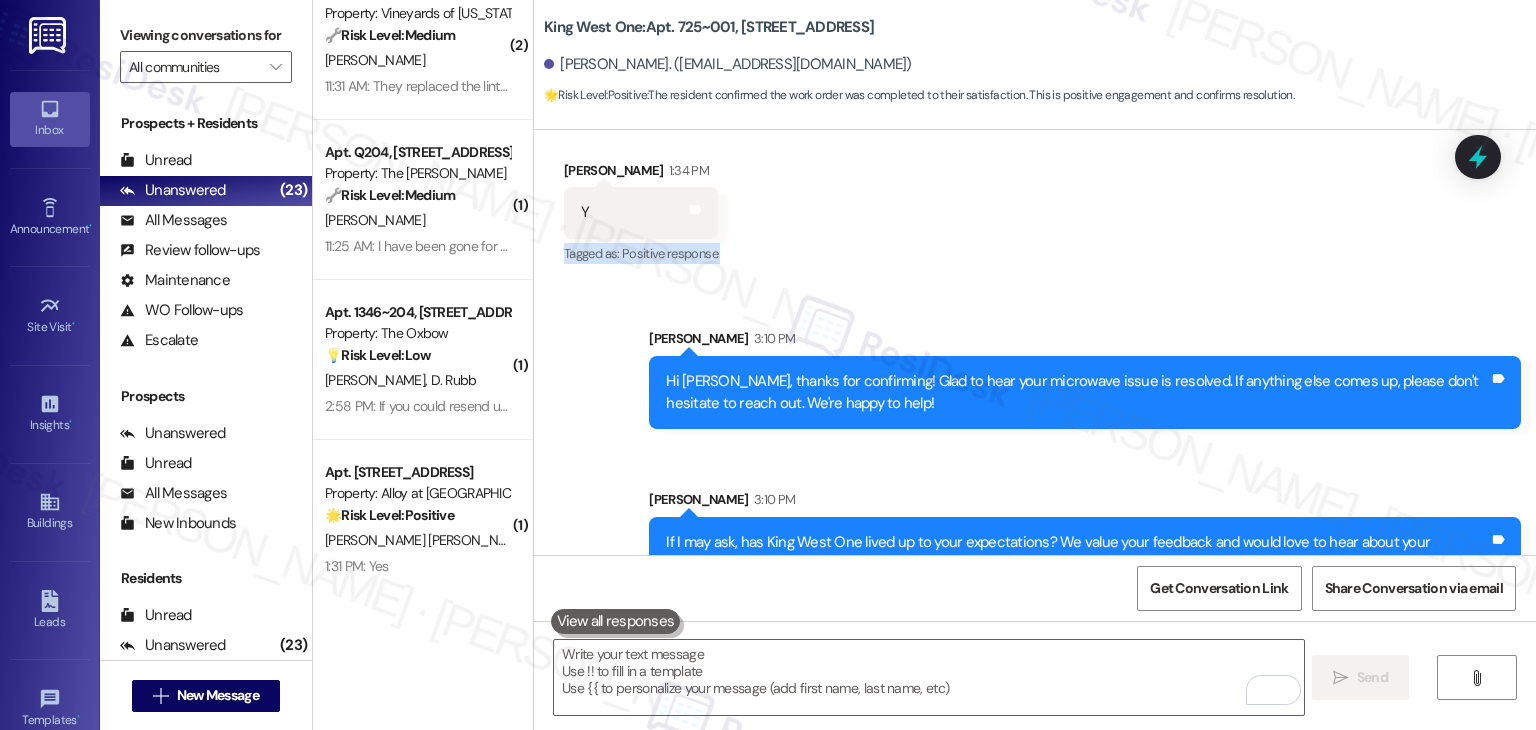 click on "Received via SMS Billy Watts 1:34 PM Y Tags and notes Tagged as:   Positive response Click to highlight conversations about Positive response" at bounding box center (1035, 199) 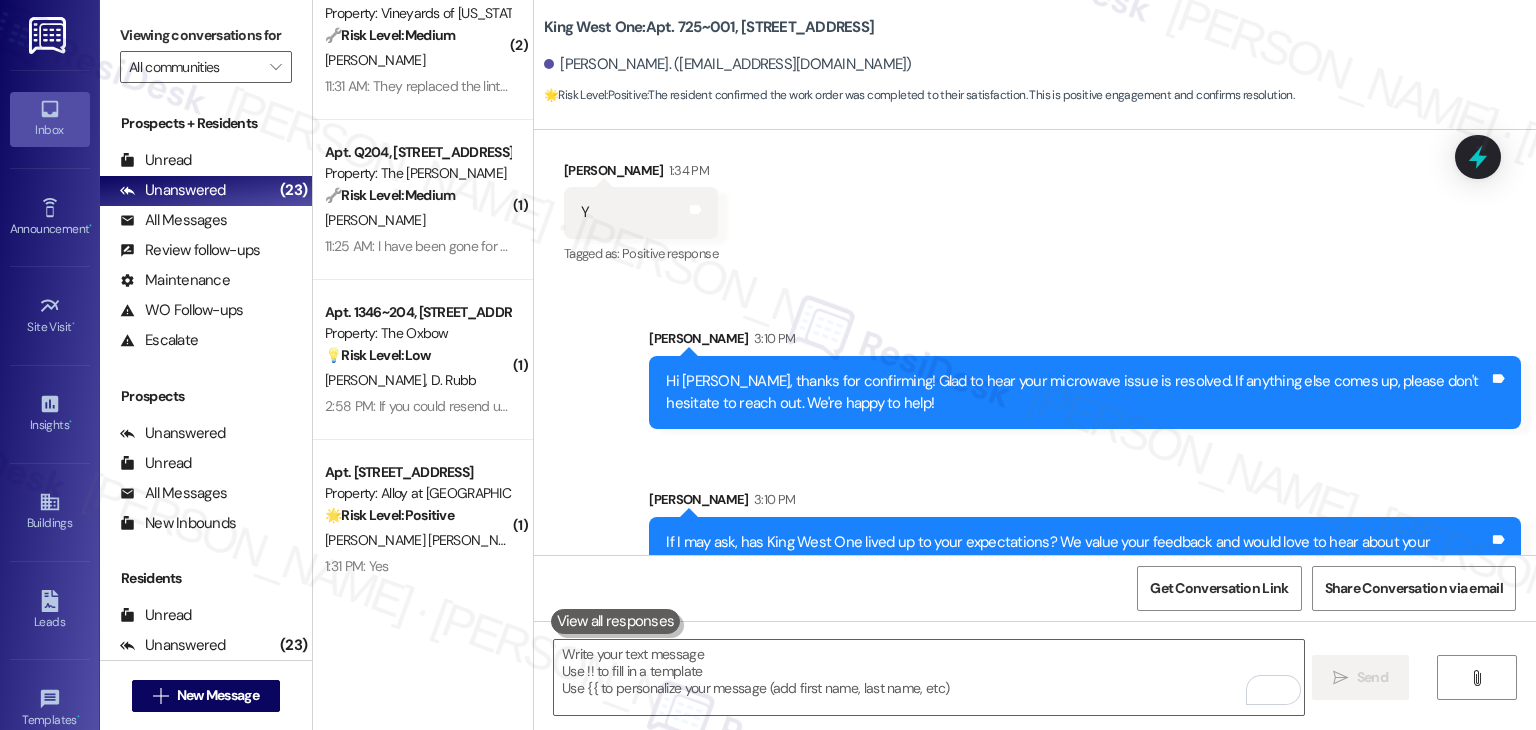 click on "Received via SMS Billy Watts 1:34 PM Y Tags and notes Tagged as:   Positive response Click to highlight conversations about Positive response" at bounding box center (1035, 199) 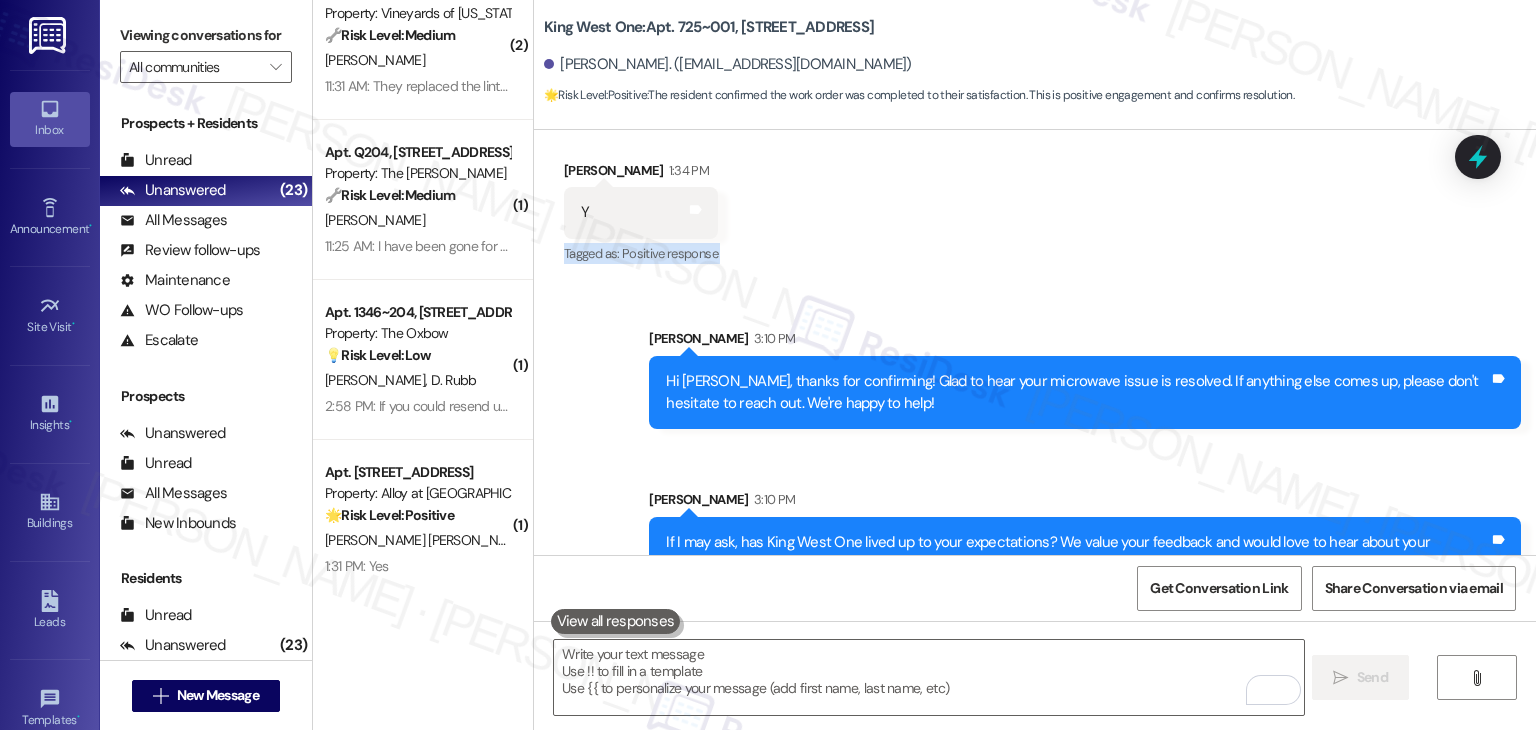 click on "Received via SMS Billy Watts 1:34 PM Y Tags and notes Tagged as:   Positive response Click to highlight conversations about Positive response" at bounding box center [1035, 199] 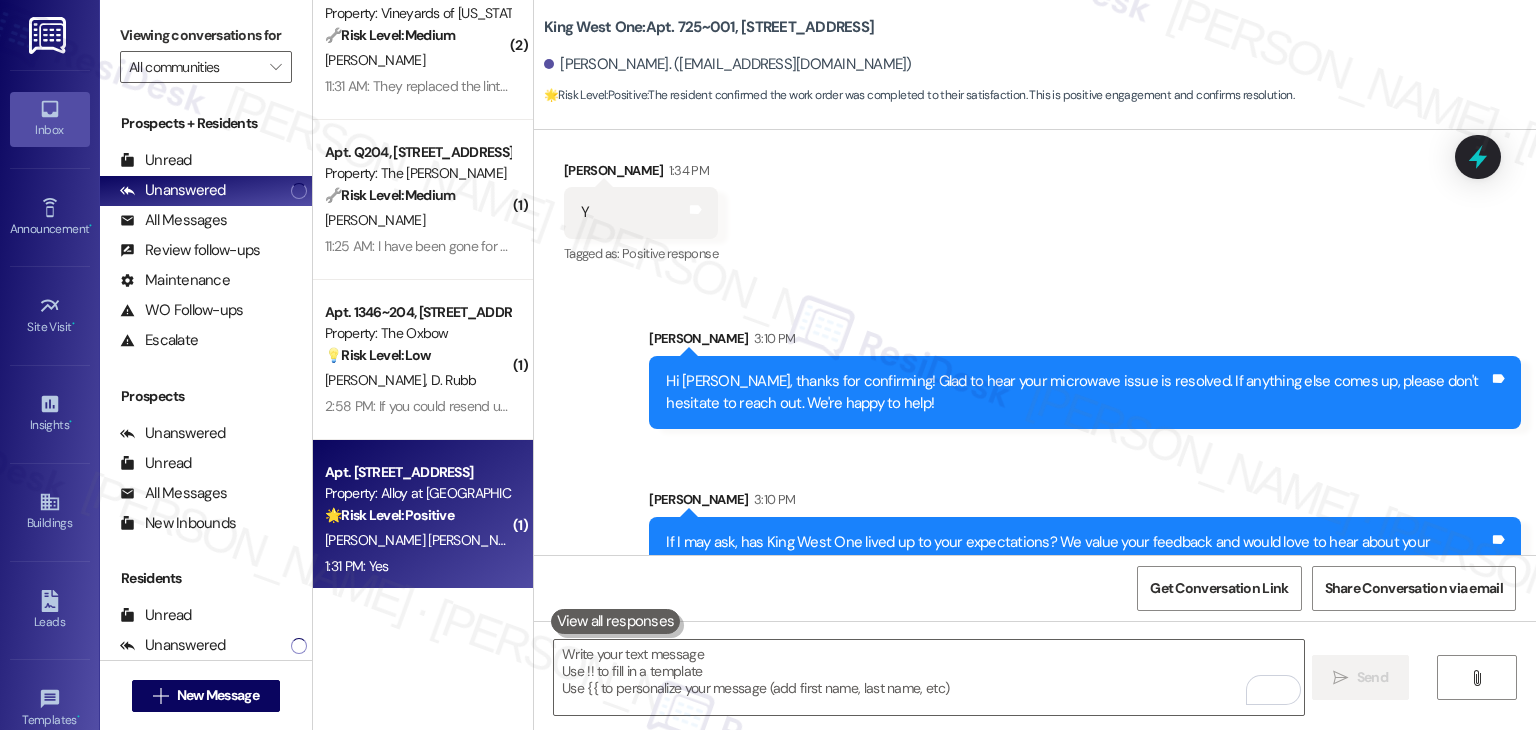 click on "Y. Verastegui" at bounding box center [650, 540] 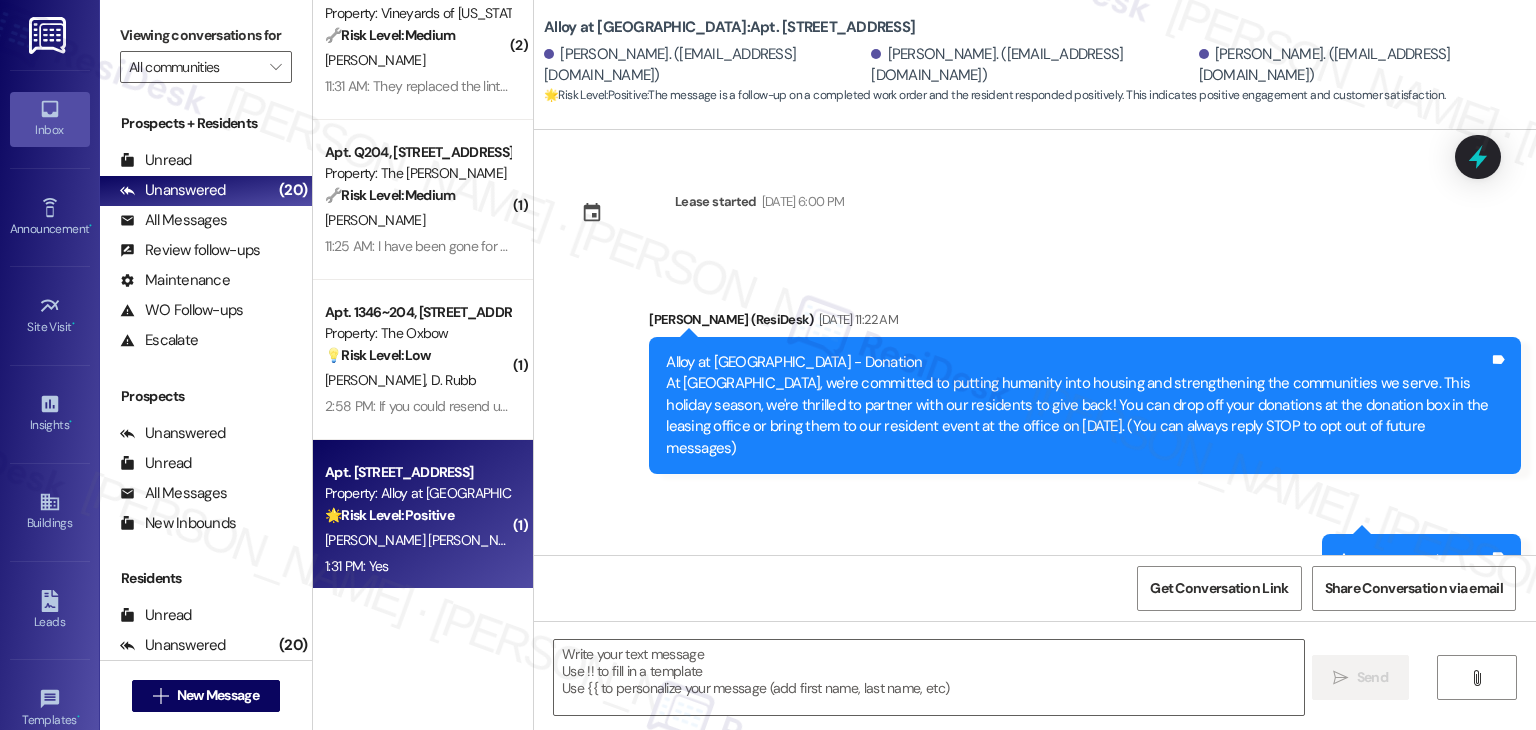 scroll, scrollTop: 3810, scrollLeft: 0, axis: vertical 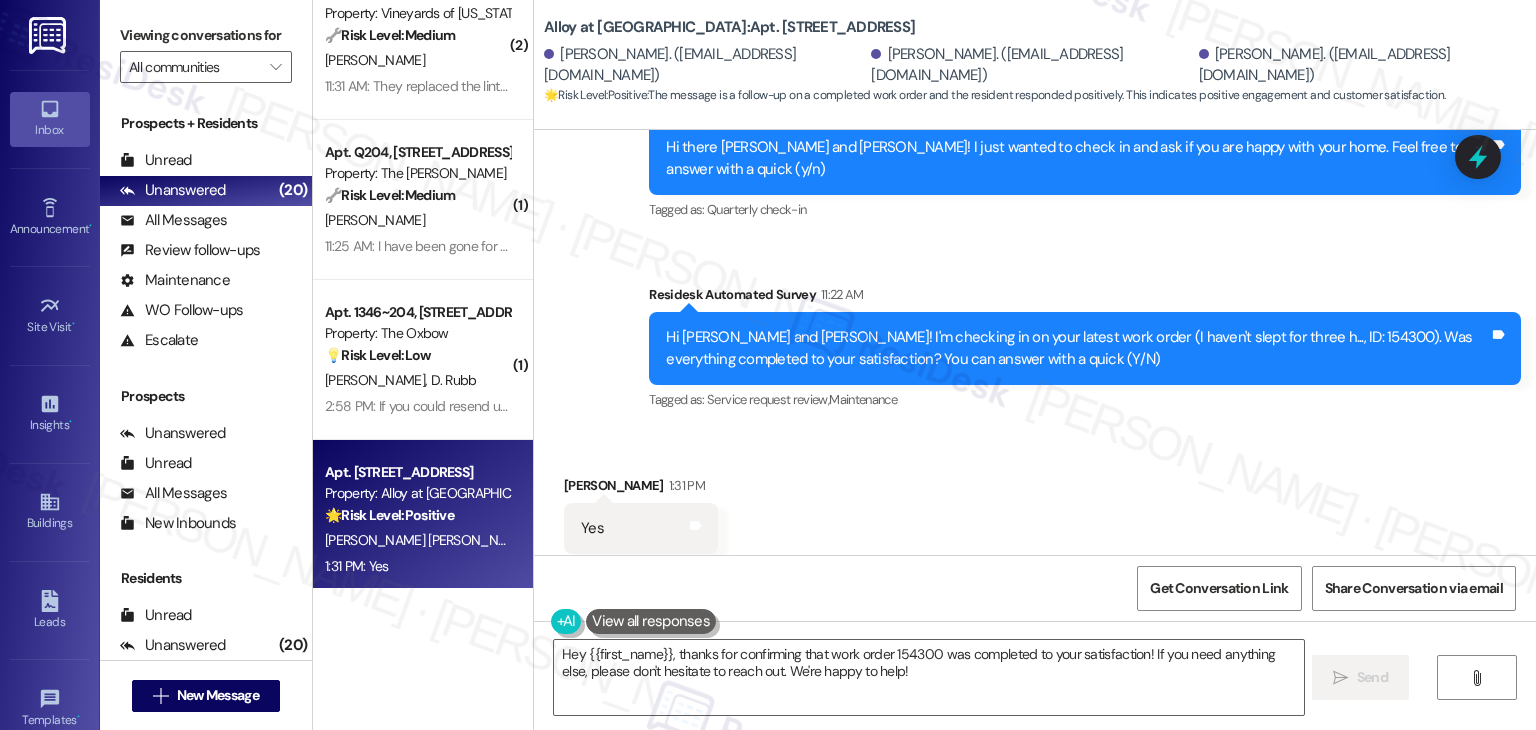 click on "Received via SMS Sander Cardinale 1:31 PM Yes Tags and notes Tagged as:   Positive response Click to highlight conversations about Positive response" at bounding box center [1035, 514] 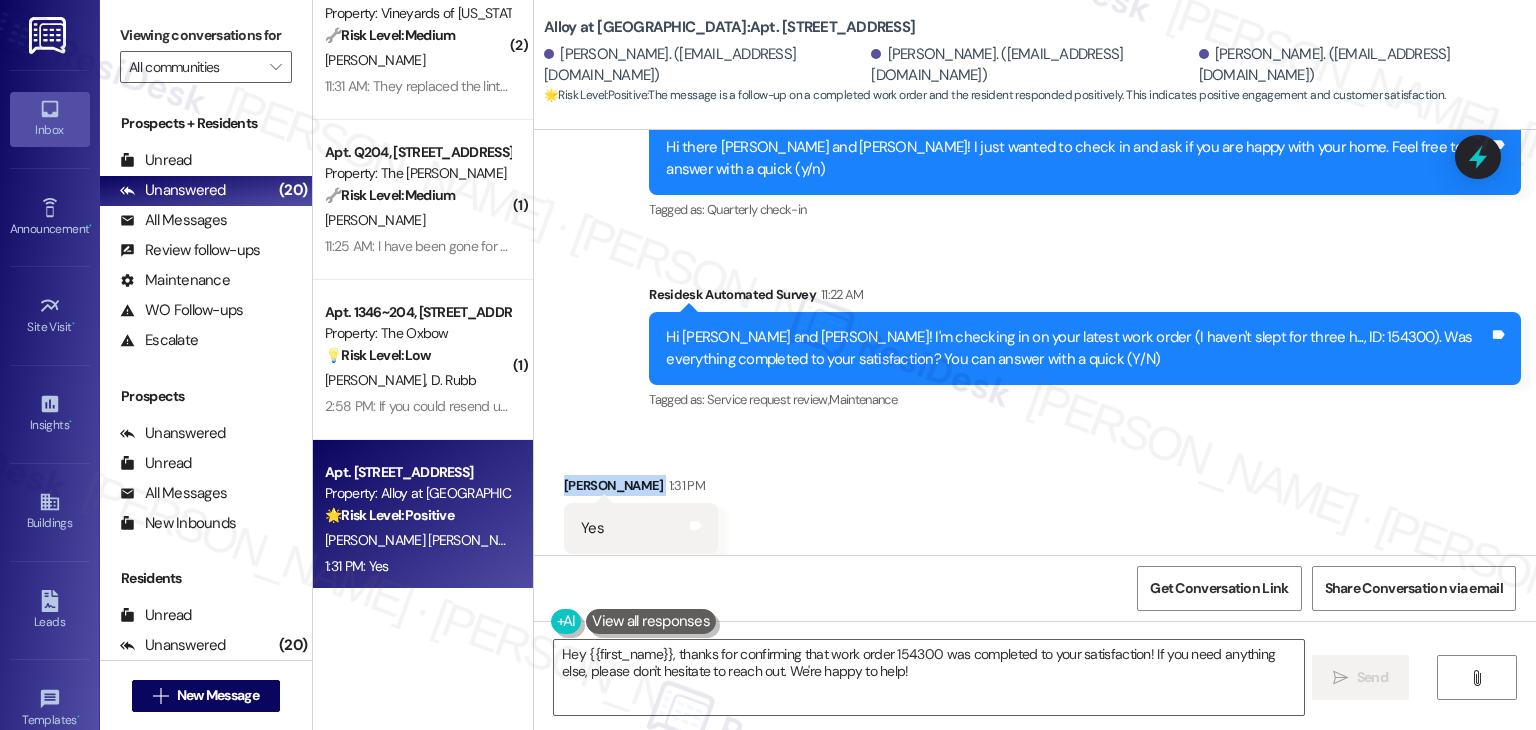 click on "Received via SMS Sander Cardinale 1:31 PM Yes Tags and notes Tagged as:   Positive response Click to highlight conversations about Positive response" at bounding box center (1035, 514) 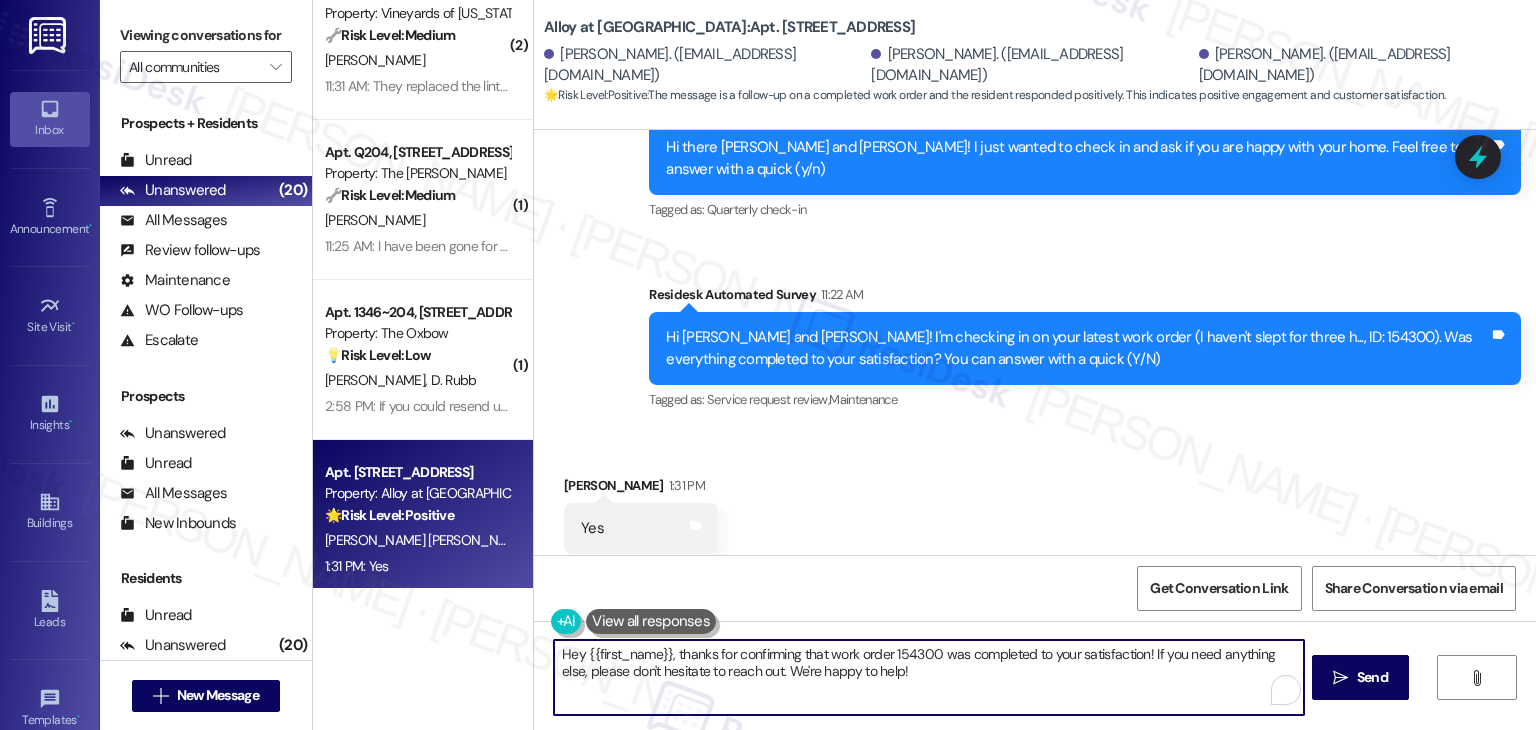 drag, startPoint x: 632, startPoint y: 650, endPoint x: 582, endPoint y: 652, distance: 50.039986 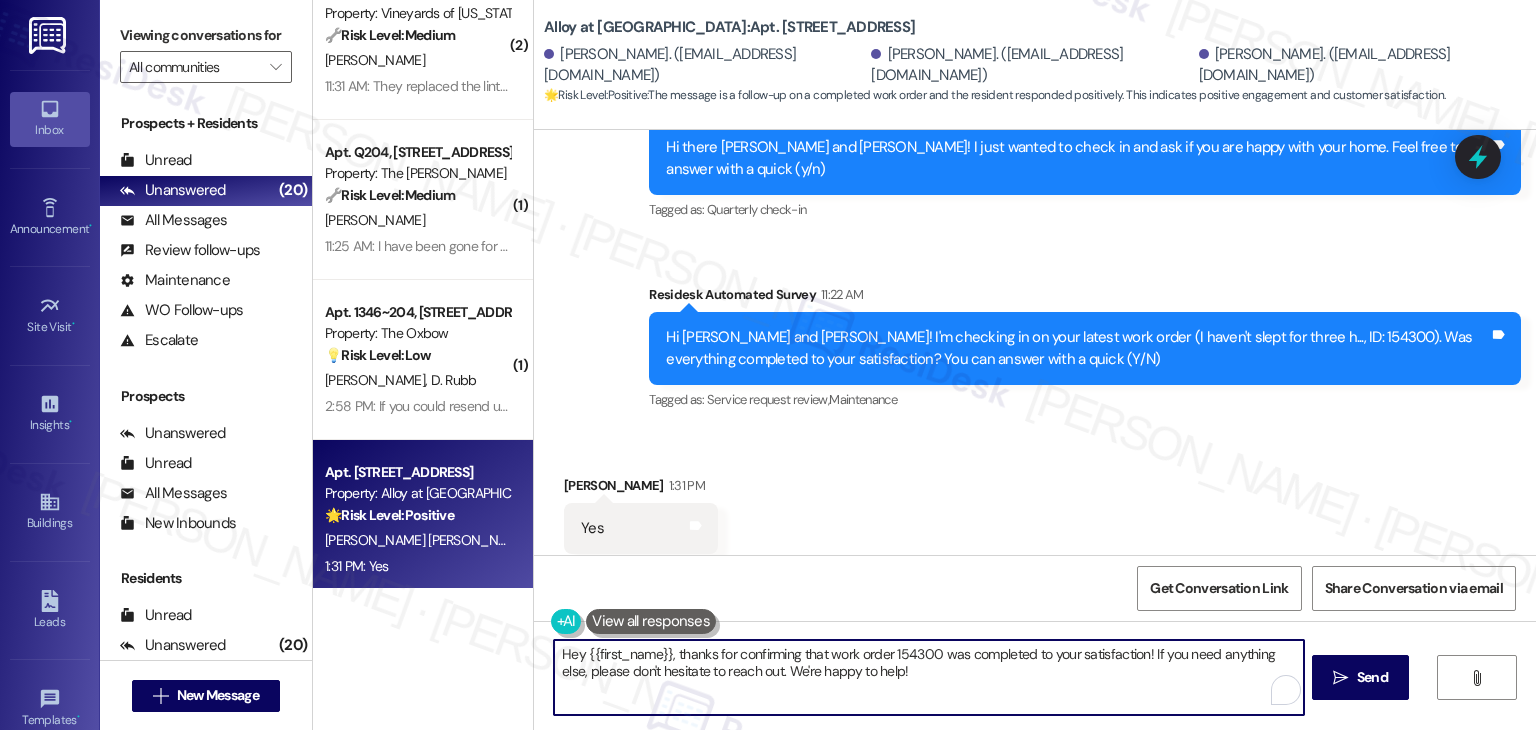 click on "Hey {{first_name}}, thanks for confirming that work order 154300 was completed to your satisfaction! If you need anything else, please don't hesitate to reach out. We're happy to help!" at bounding box center (928, 677) 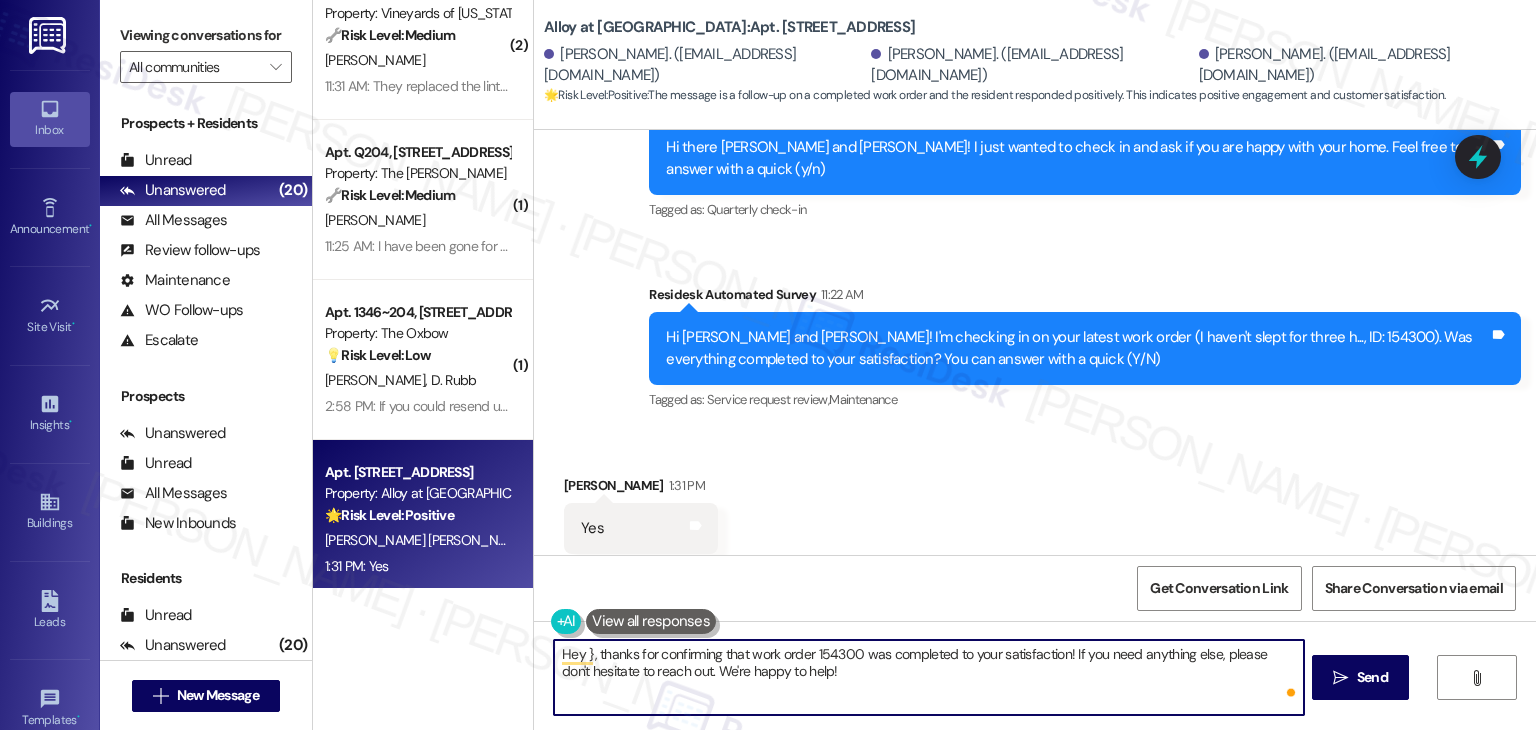 type on "Hey , thanks for confirming that work order 154300 was completed to your satisfaction! If you need anything else, please don't hesitate to reach out. We're happy to help!" 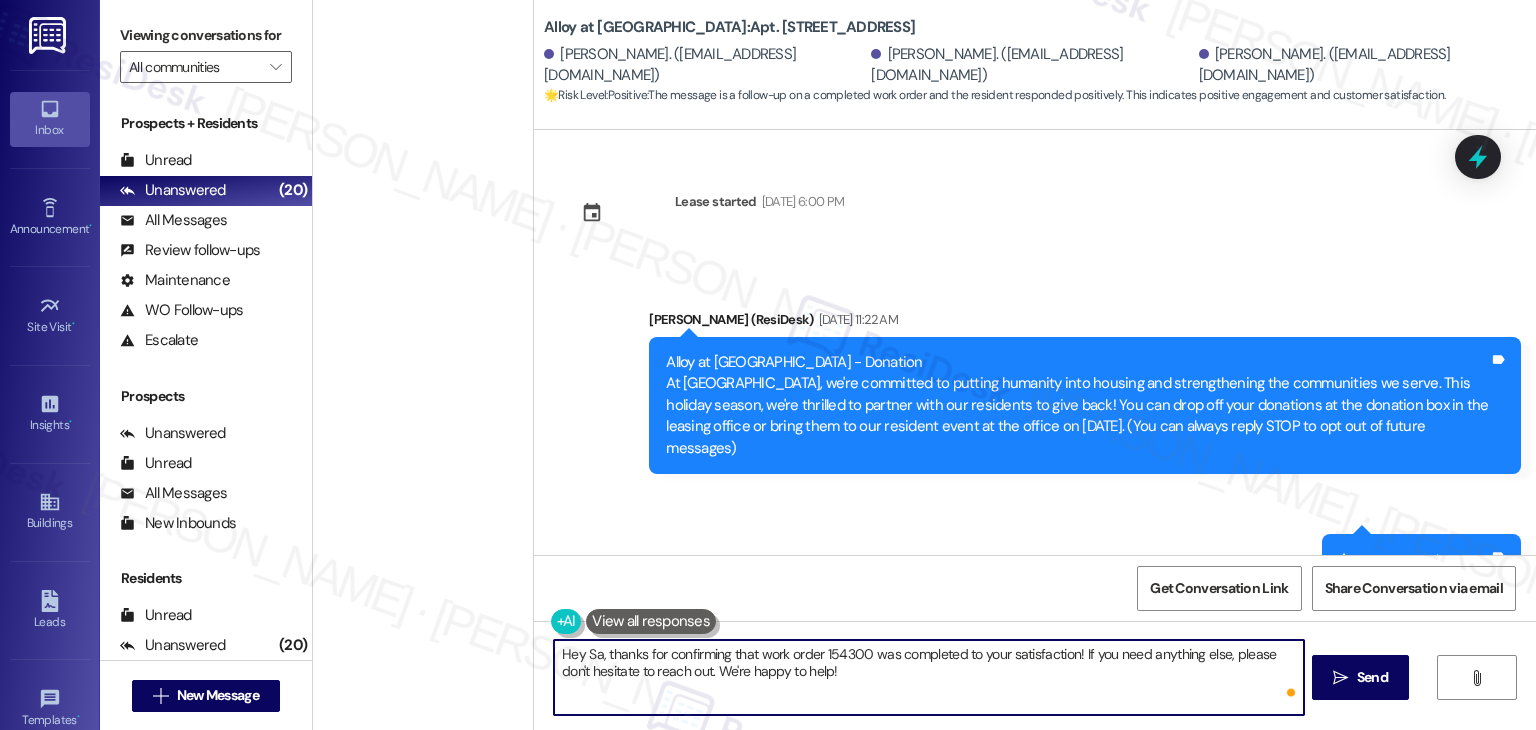 scroll, scrollTop: 0, scrollLeft: 0, axis: both 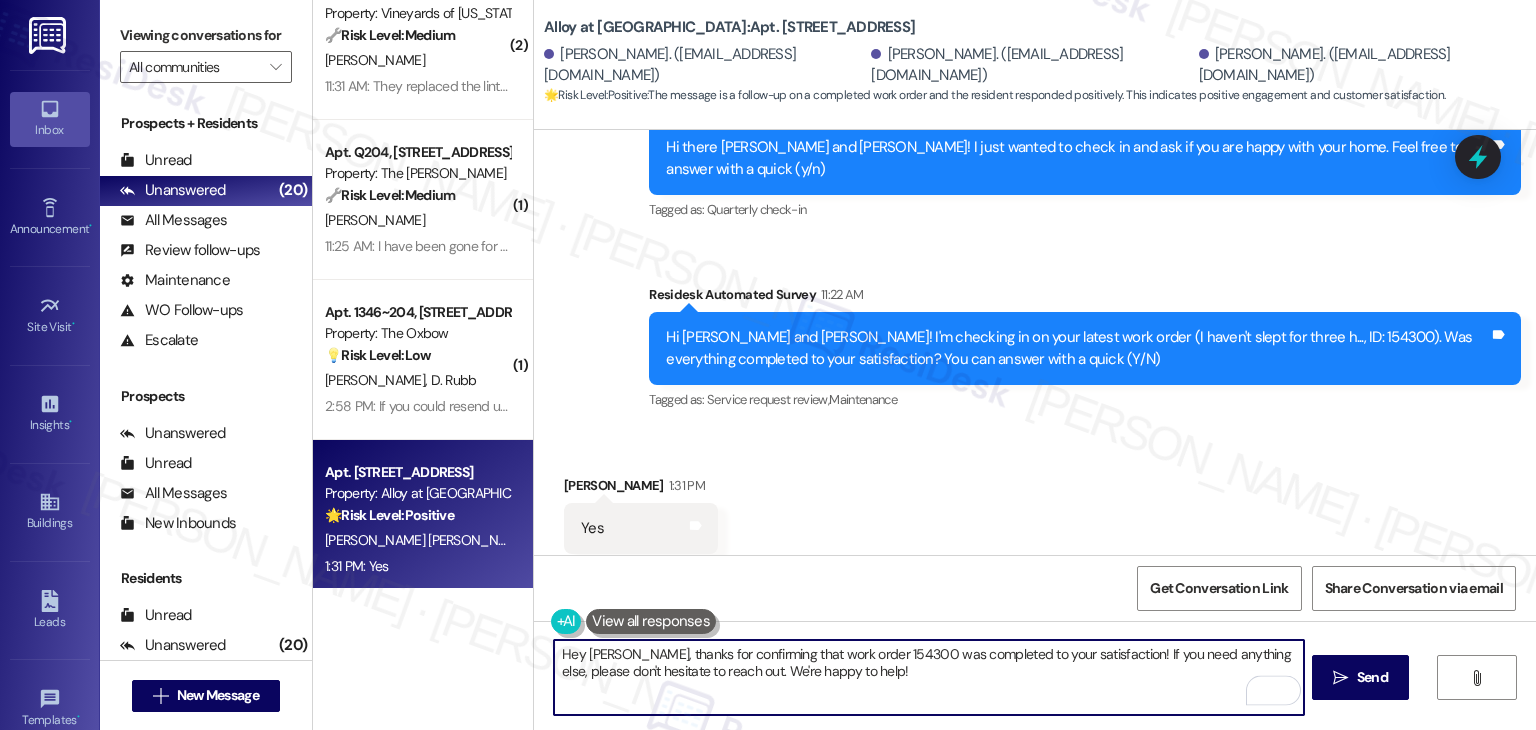 type on "Hey Sander, thanks for confirming that work order 154300 was completed to your satisfaction! If you need anything else, please don't hesitate to reach out. We're happy to help!" 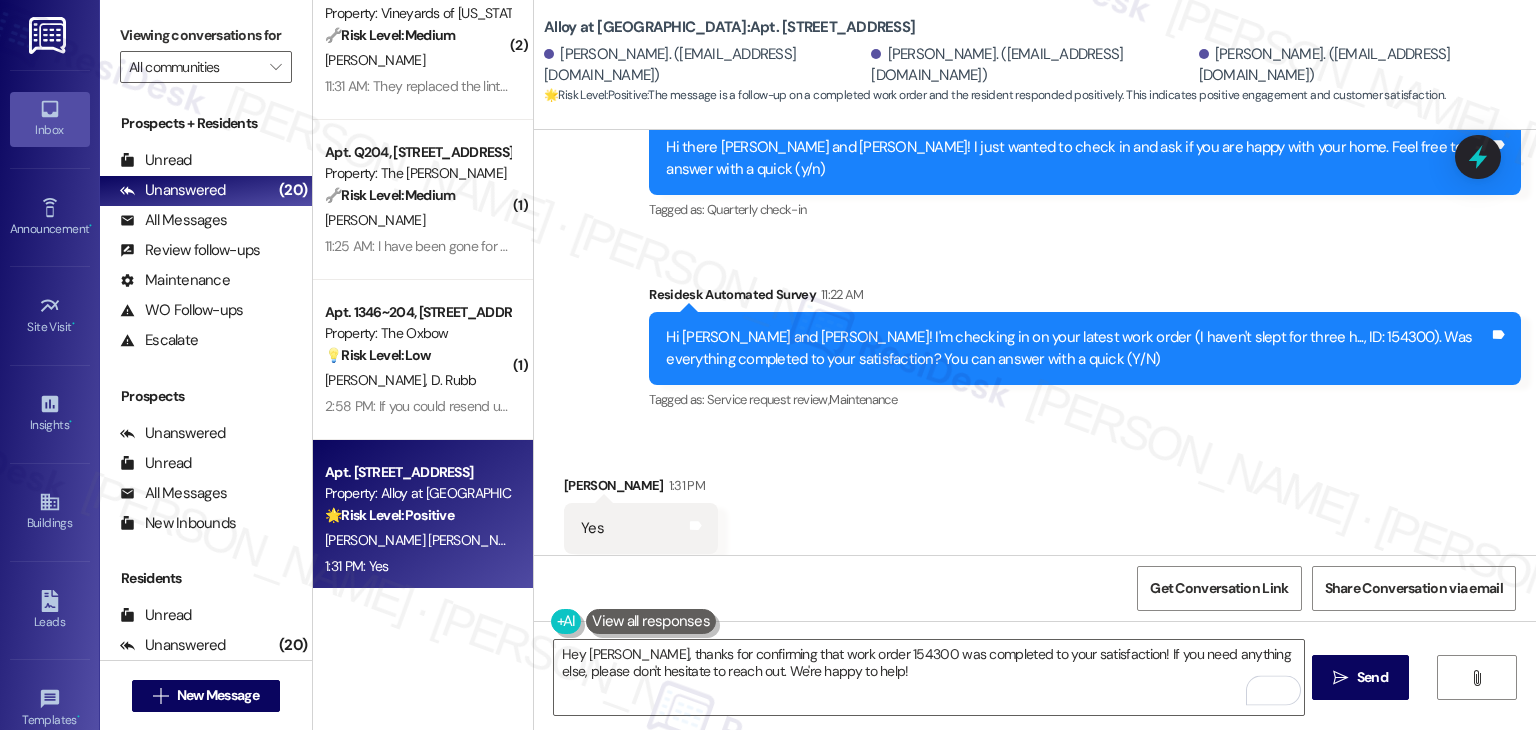 click on "Received via SMS Sander Cardinale 1:31 PM Yes Tags and notes Tagged as:   Positive response Click to highlight conversations about Positive response" at bounding box center (1035, 514) 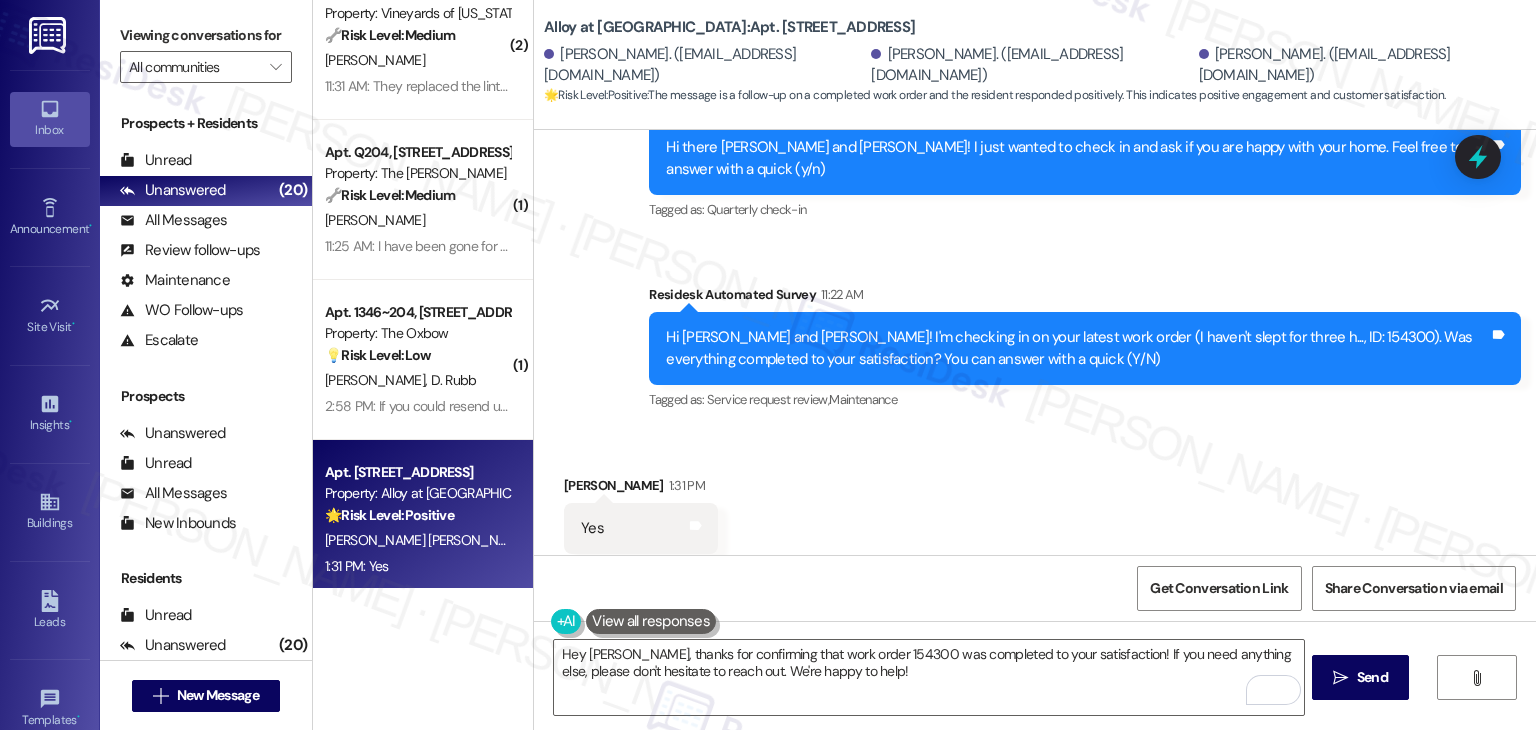 click on "Received via SMS Sander Cardinale 1:31 PM Yes Tags and notes Tagged as:   Positive response Click to highlight conversations about Positive response" at bounding box center (1035, 514) 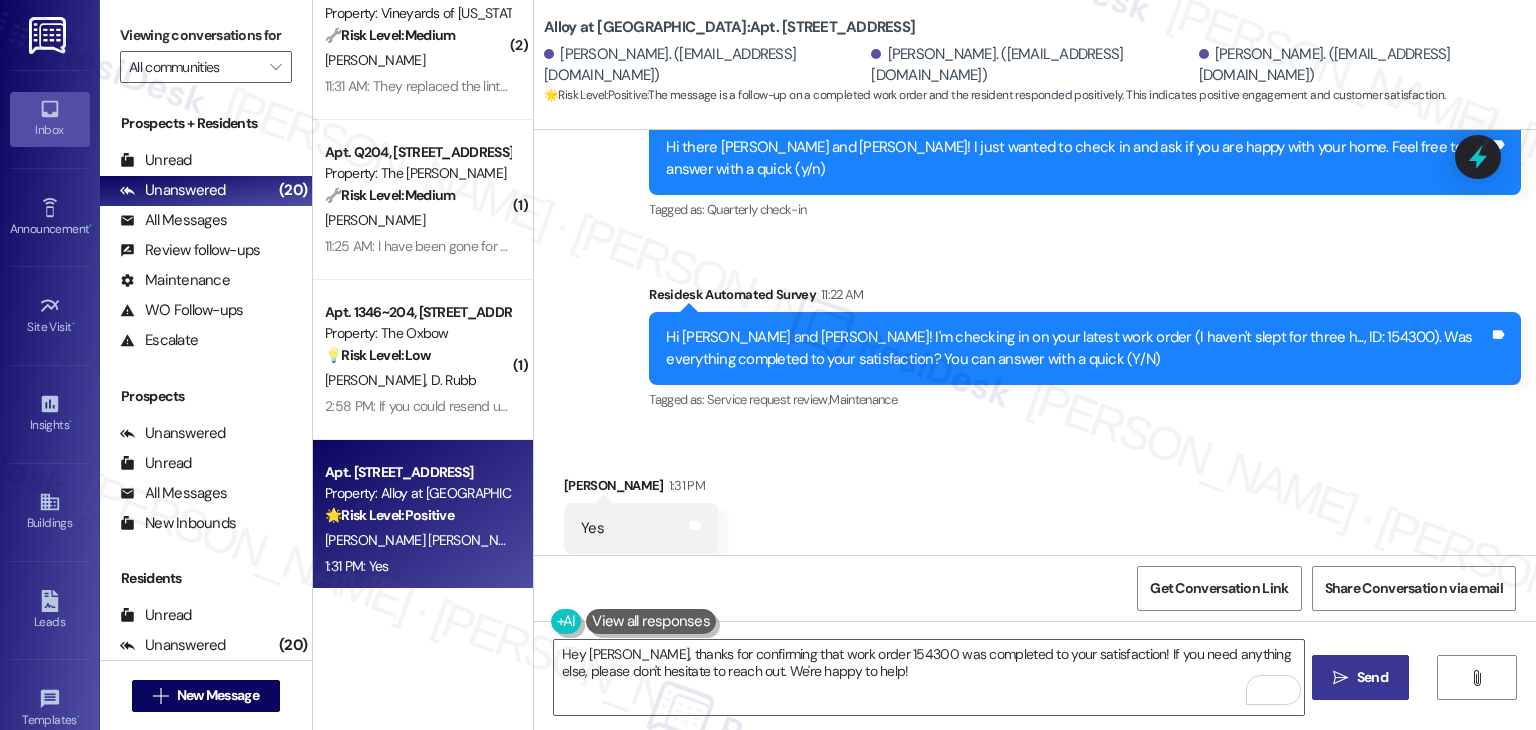 click on " Send" at bounding box center (1360, 677) 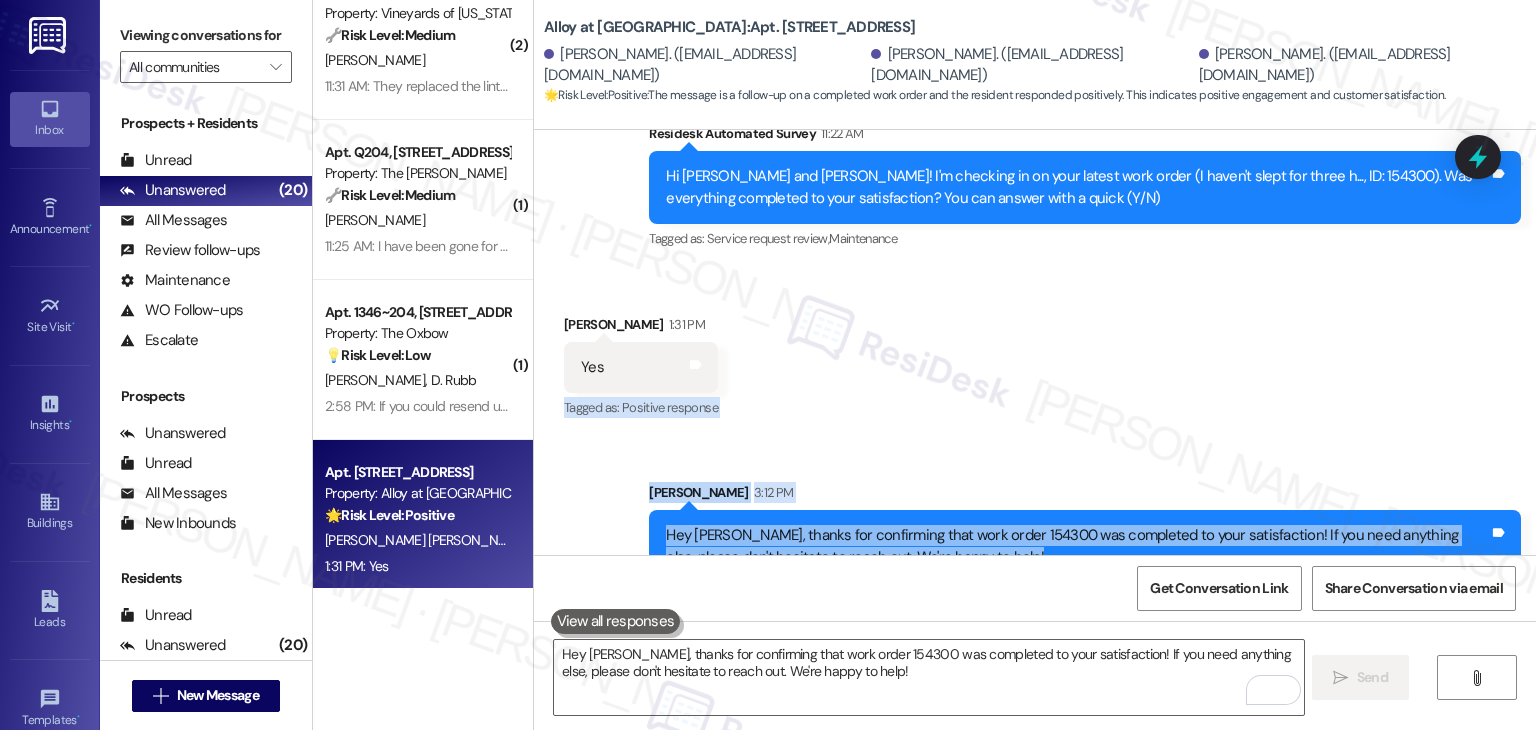 scroll, scrollTop: 3972, scrollLeft: 0, axis: vertical 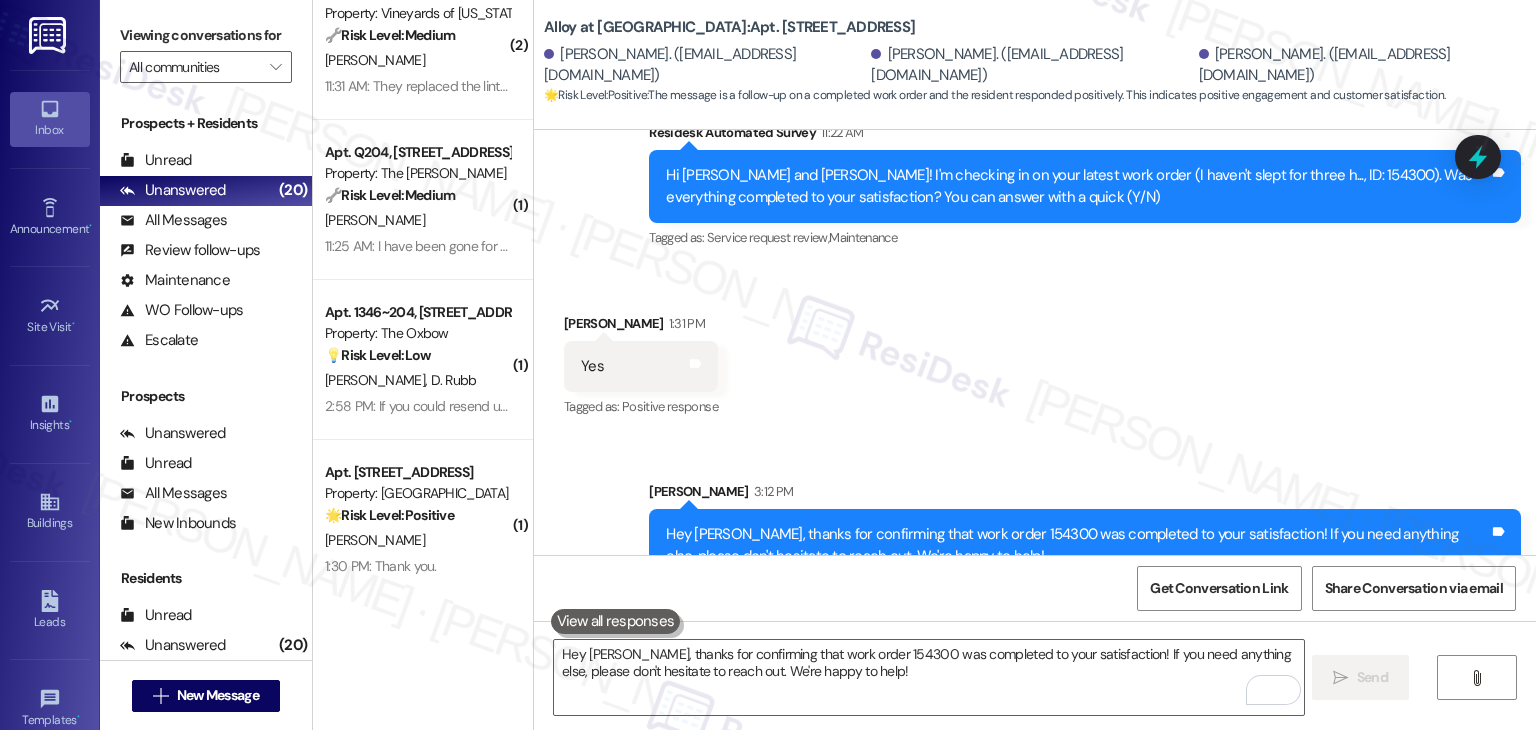 click on "Get Conversation Link Share Conversation via email" at bounding box center (1035, 588) 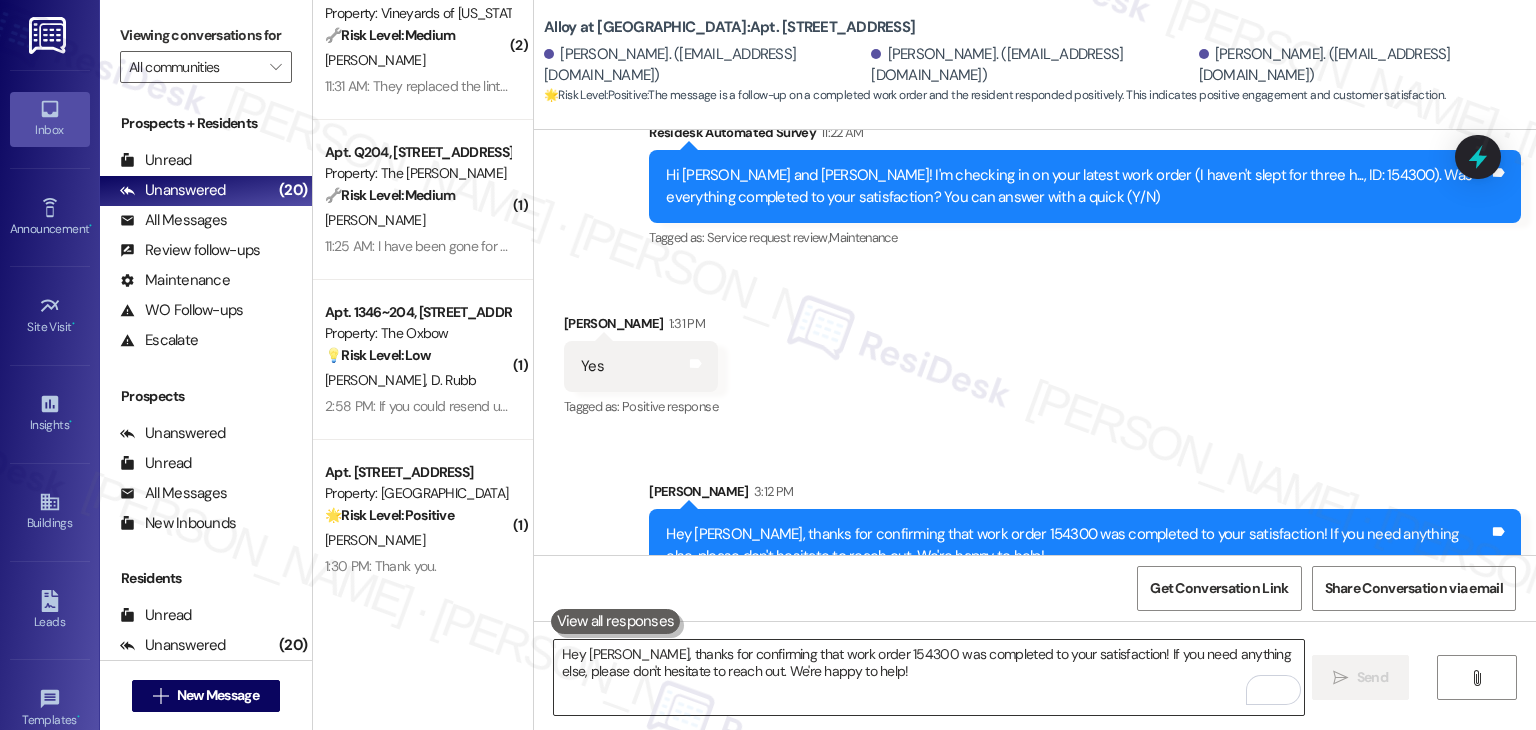 click on "Hey Sander, thanks for confirming that work order 154300 was completed to your satisfaction! If you need anything else, please don't hesitate to reach out. We're happy to help!" at bounding box center (928, 677) 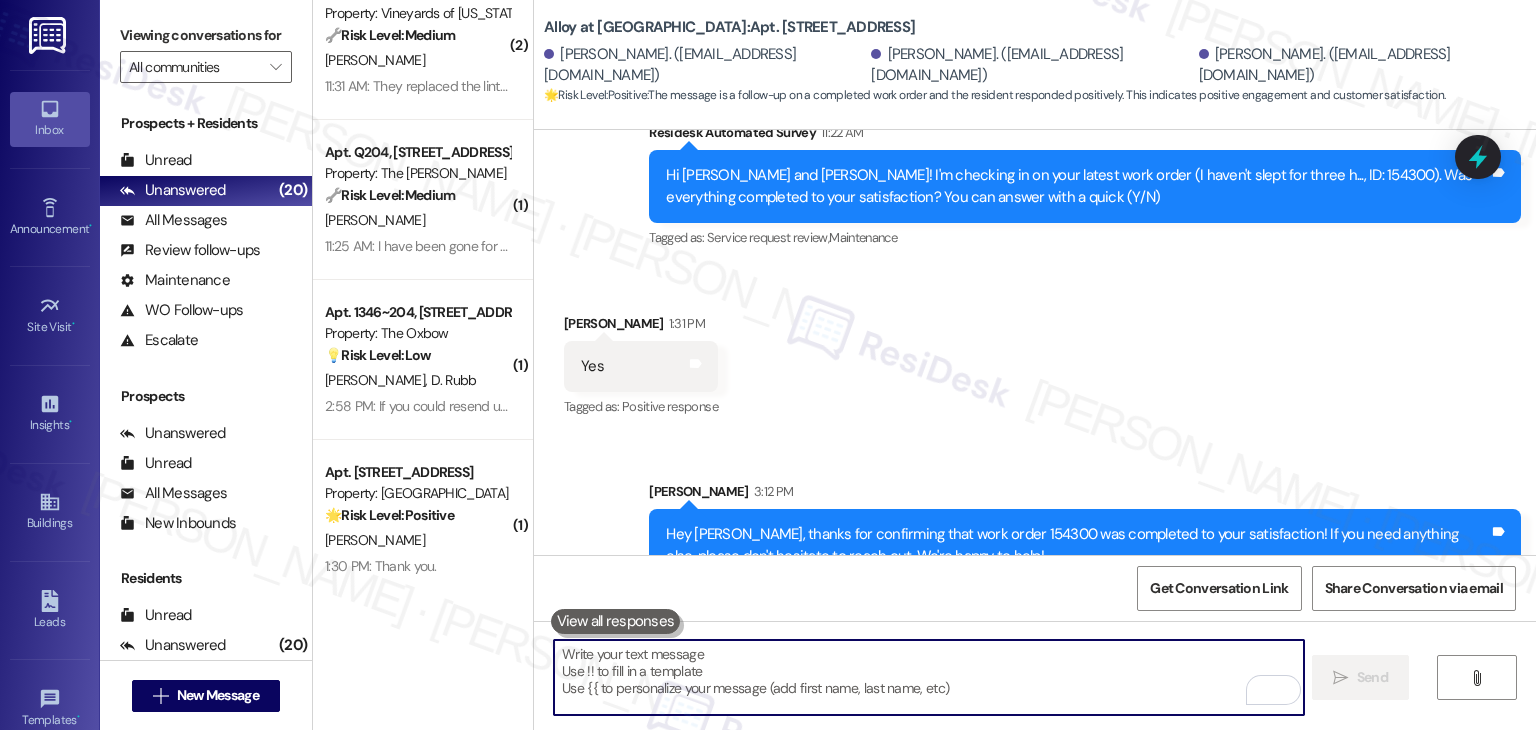 paste on "If I may ask, has {{property}} lived up to your expectations? We value your feedback and would love to hear about your experience. Thanks, and hope you have a great day! 😊" 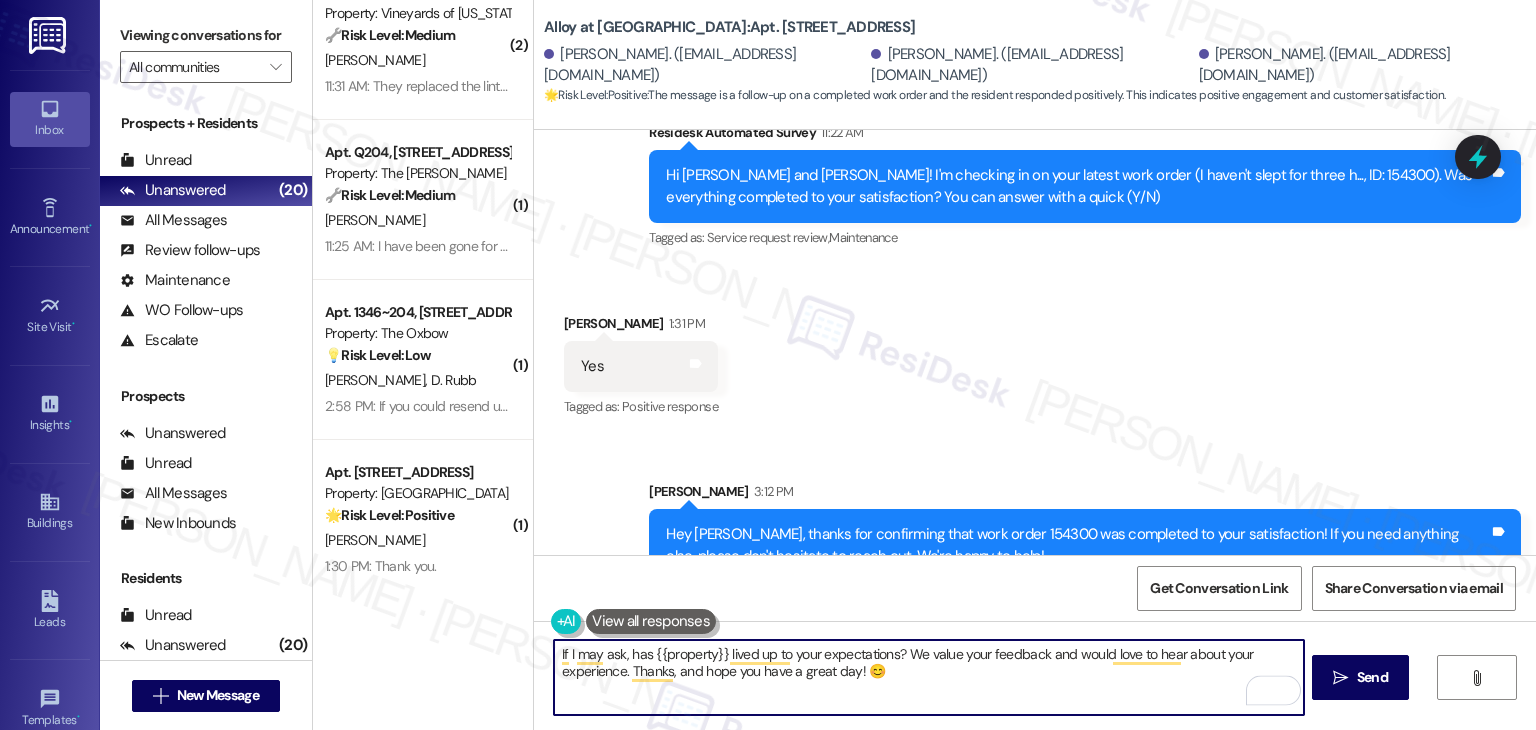 type on "If I may ask, has {{property}} lived up to your expectations? We value your feedback and would love to hear about your experience. Thanks, and hope you have a great day! 😊" 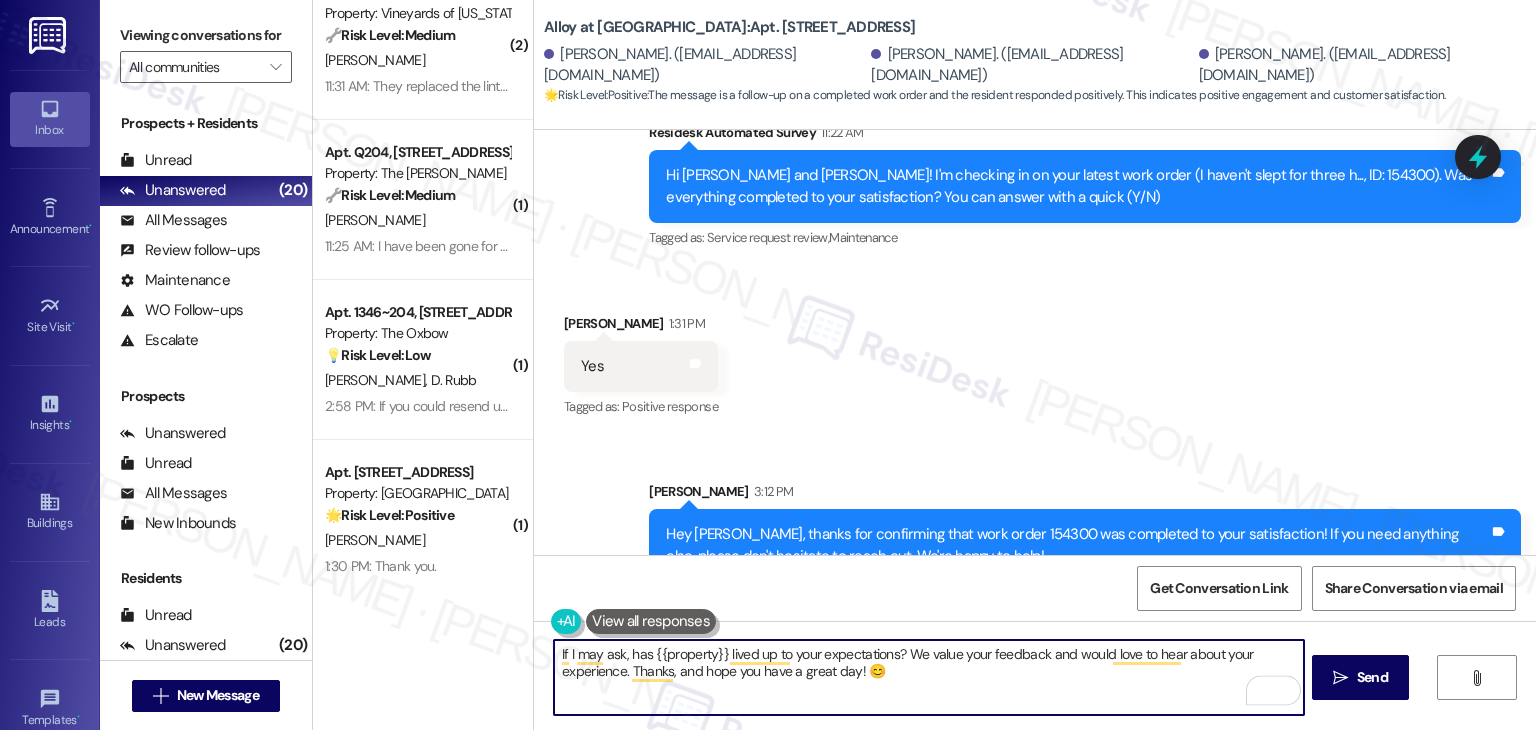 click on "Get Conversation Link Share Conversation via email" at bounding box center [1035, 588] 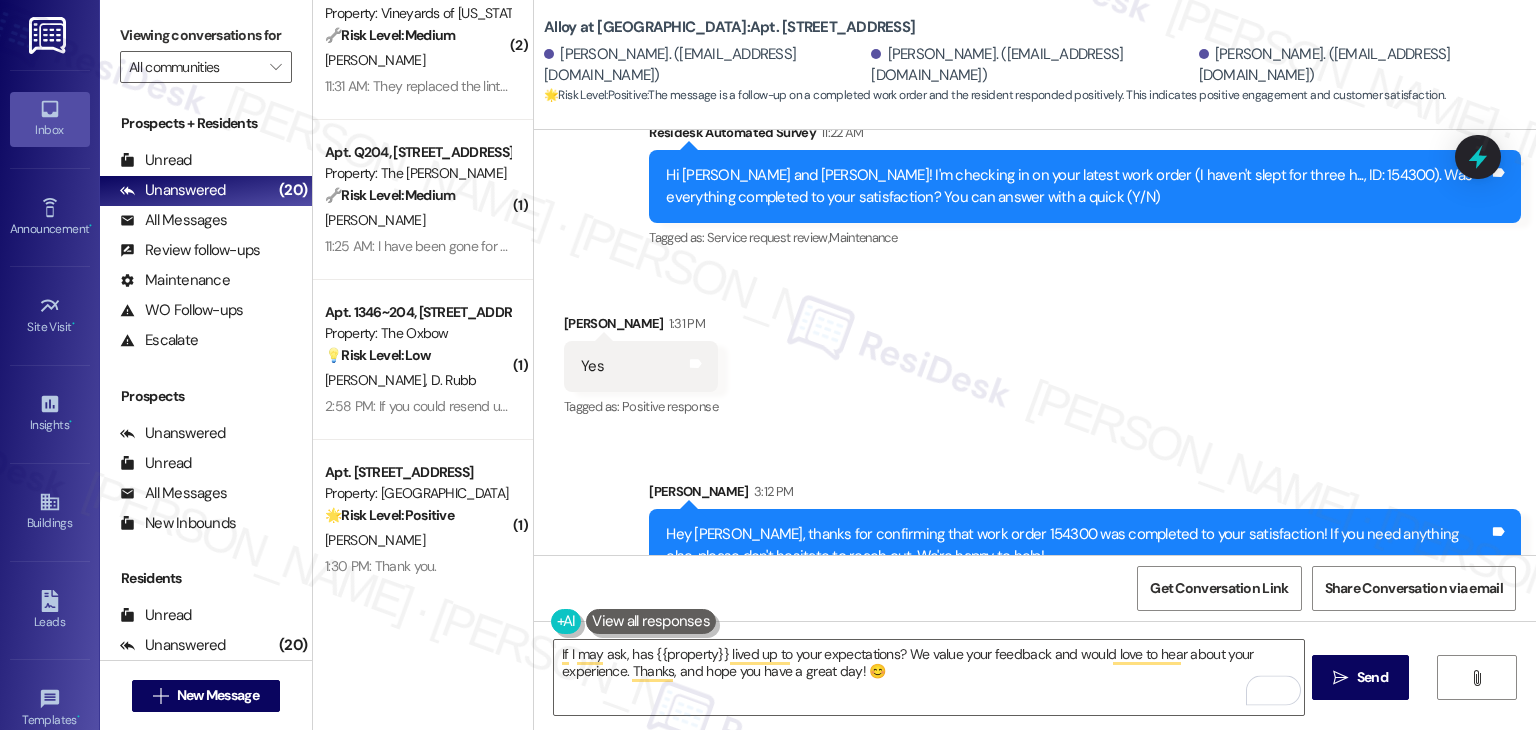 click on "Get Conversation Link Share Conversation via email" at bounding box center (1035, 588) 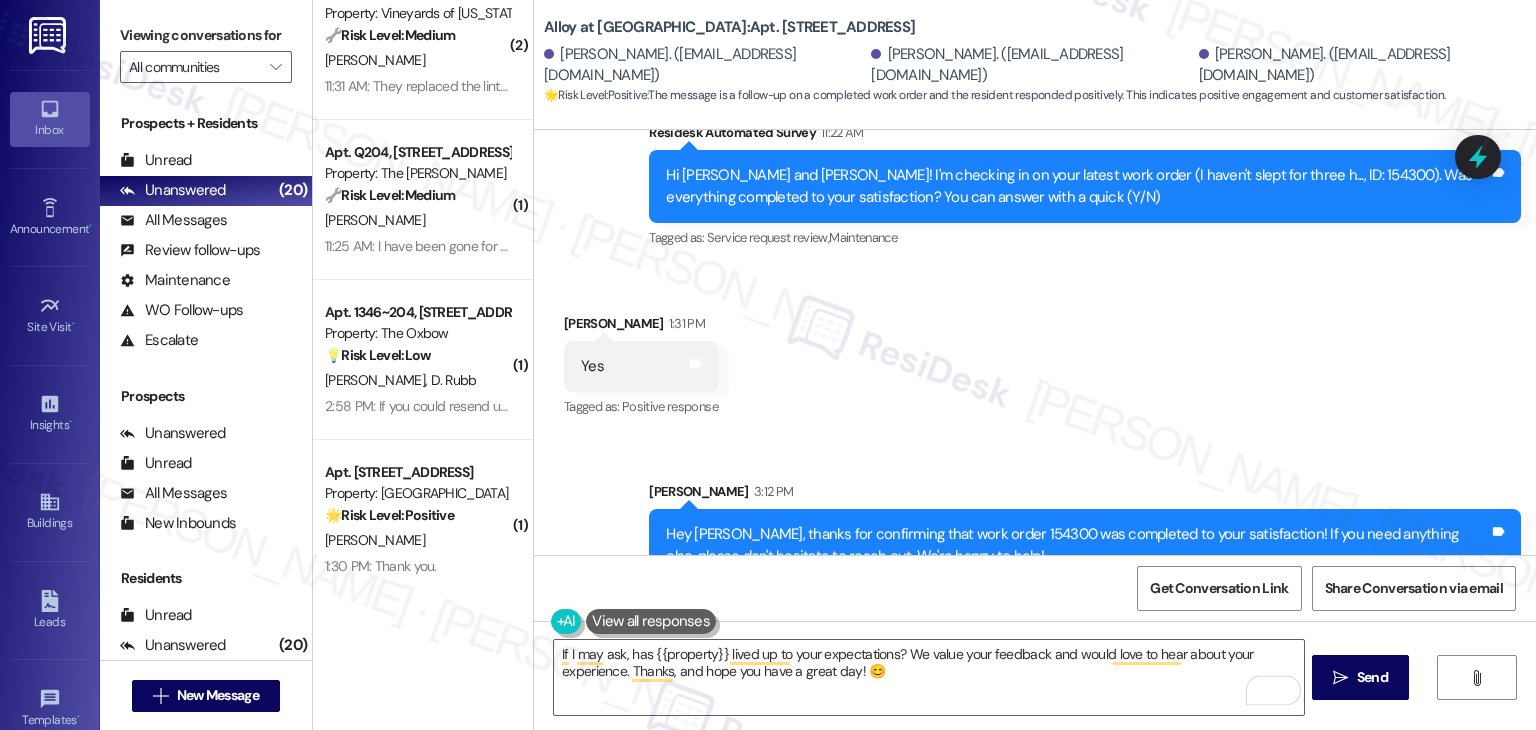 click on "Get Conversation Link Share Conversation via email" at bounding box center (1035, 588) 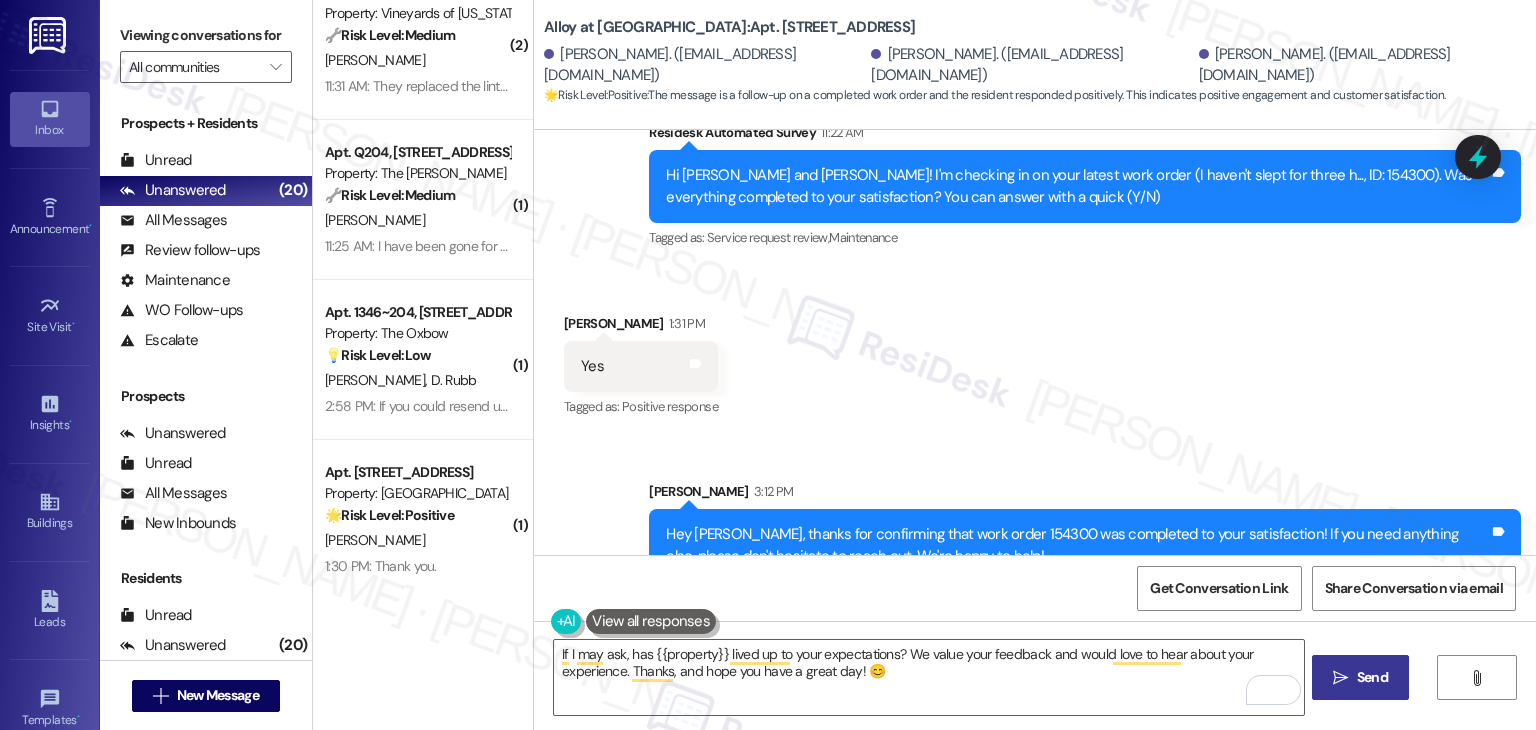 click on " Send" at bounding box center [1360, 677] 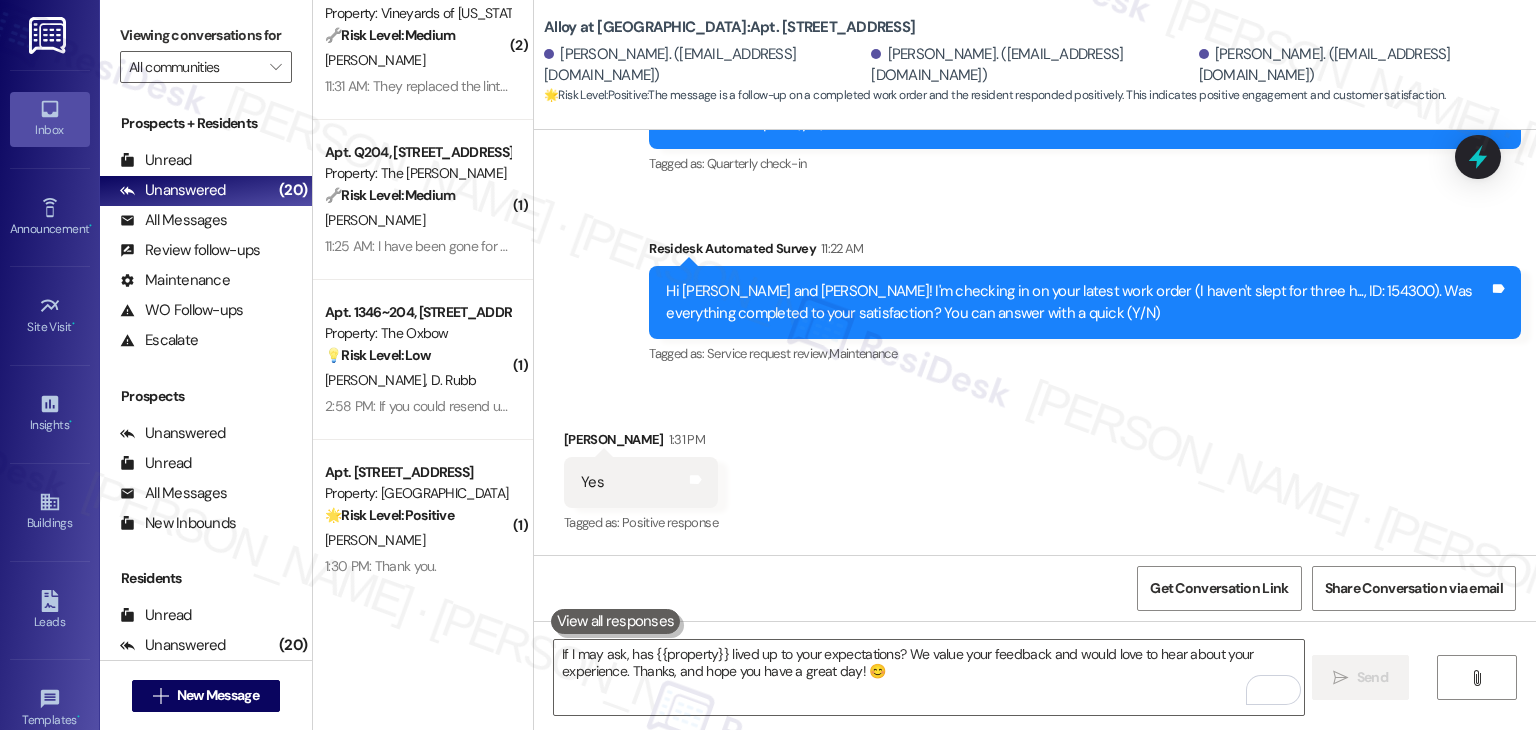 scroll, scrollTop: 3810, scrollLeft: 0, axis: vertical 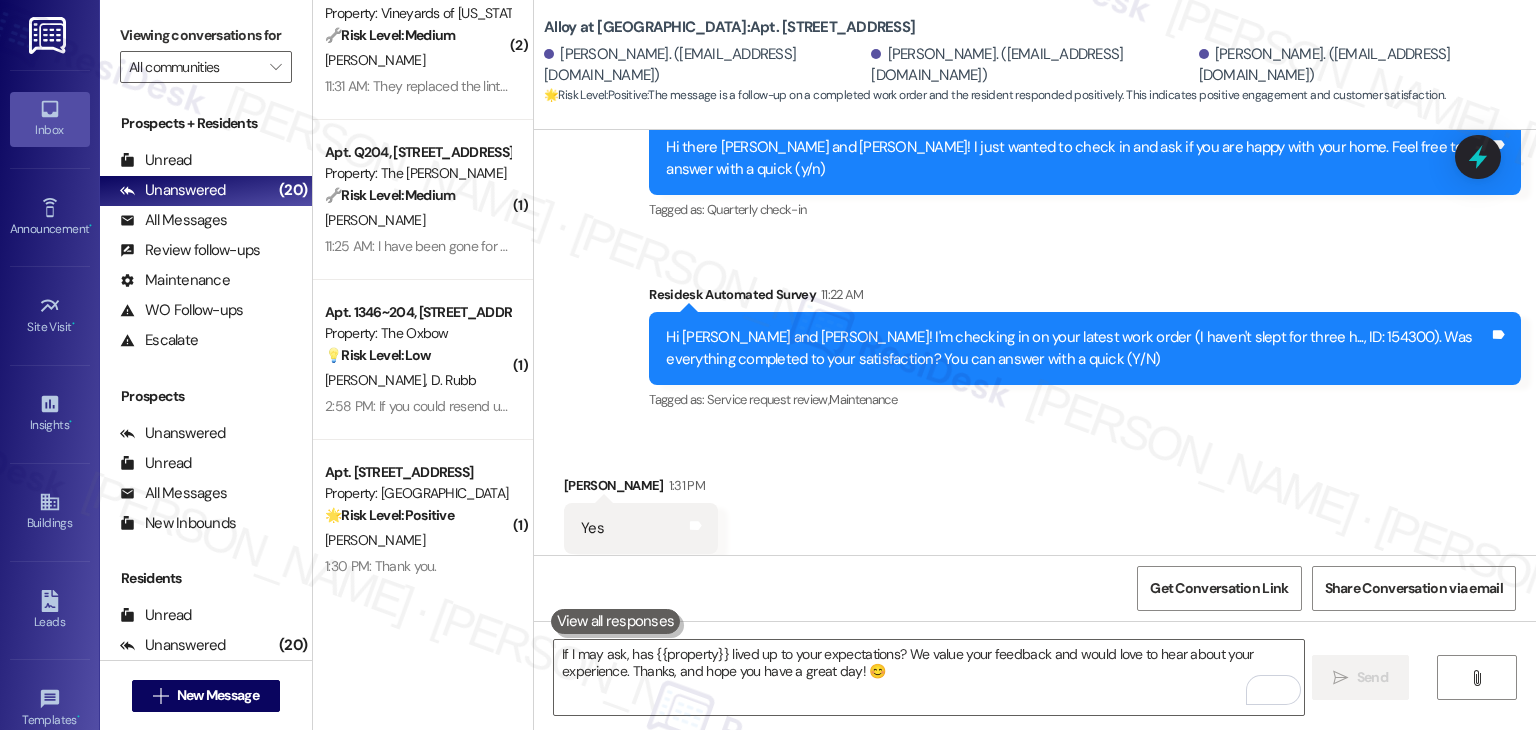 click on "Received via SMS Sander Cardinale 1:31 PM Yes Tags and notes Tagged as:   Positive response Click to highlight conversations about Positive response" at bounding box center [1035, 514] 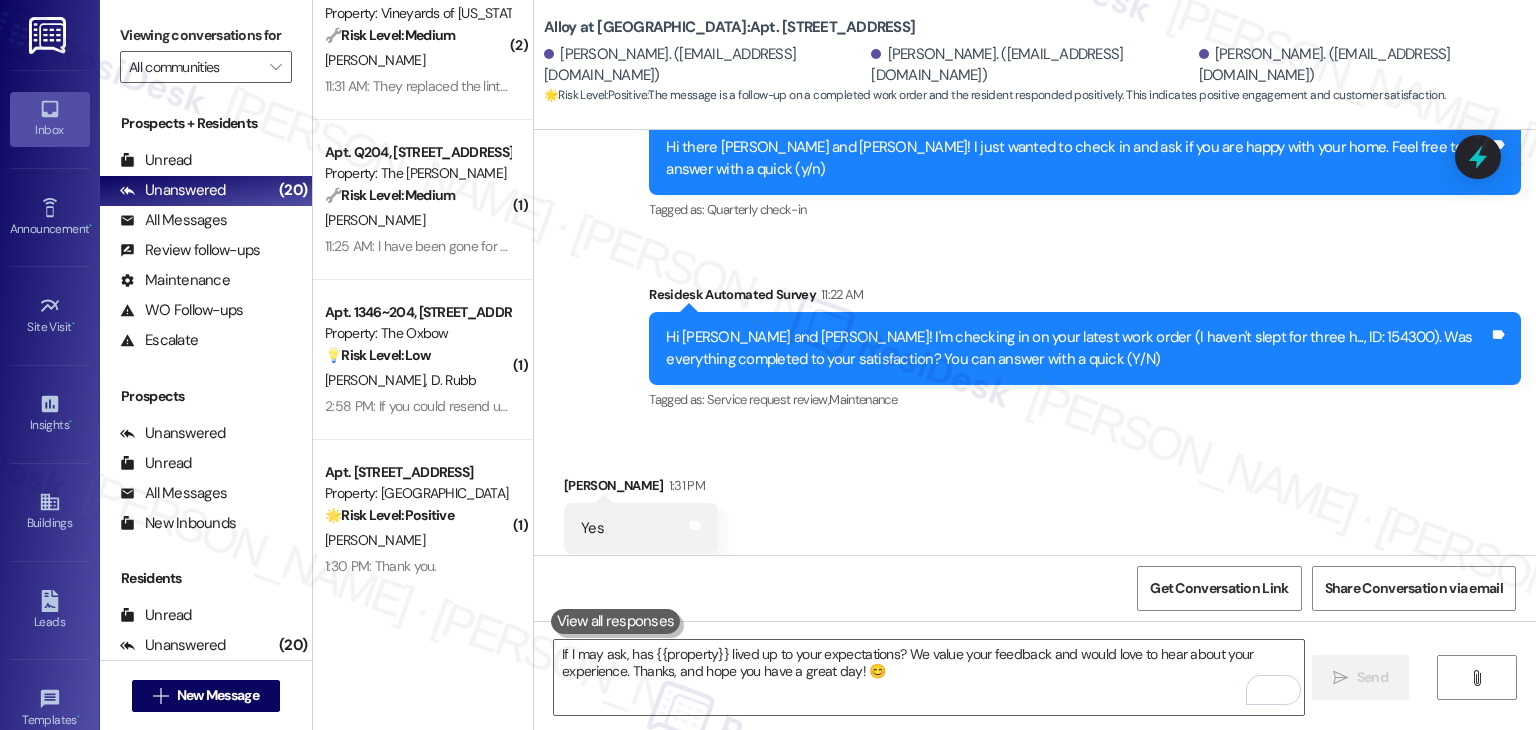 click on "Received via SMS Sander Cardinale 1:31 PM Yes Tags and notes Tagged as:   Positive response Click to highlight conversations about Positive response" at bounding box center [1035, 514] 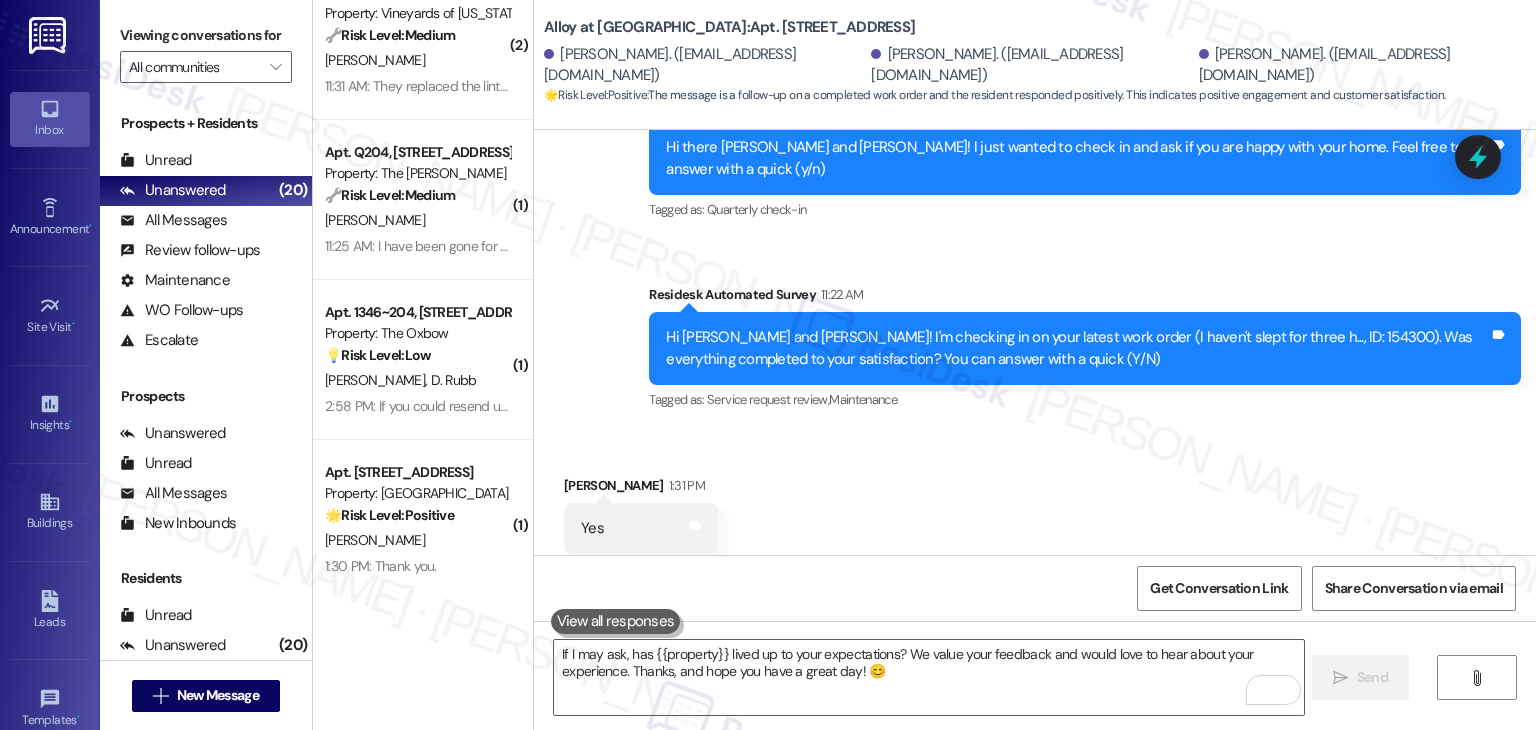 click on "Received via SMS Sander Cardinale 1:31 PM Yes Tags and notes Tagged as:   Positive response Click to highlight conversations about Positive response" at bounding box center [1035, 514] 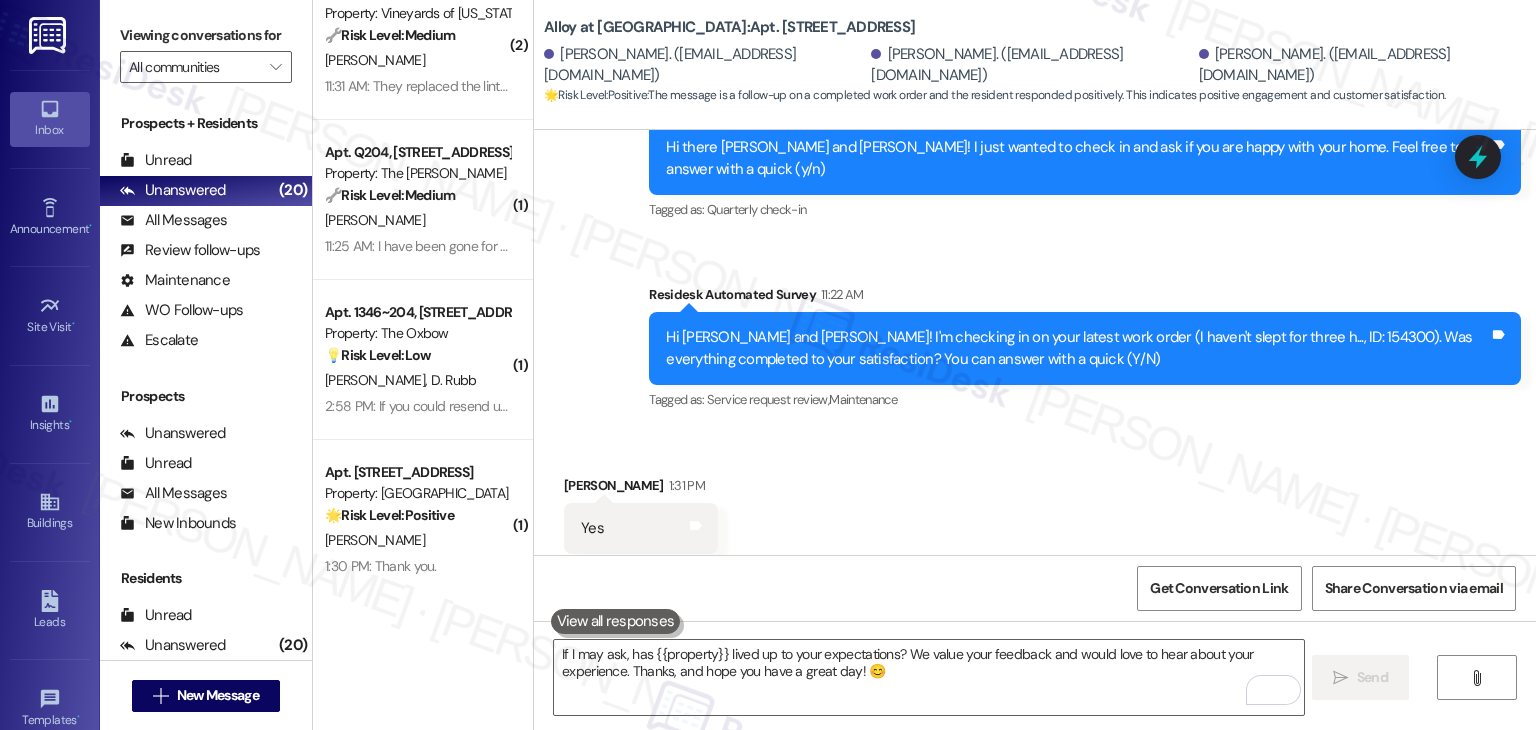 click on "Received via SMS Sander Cardinale 1:31 PM Yes Tags and notes Tagged as:   Positive response Click to highlight conversations about Positive response" at bounding box center [1035, 514] 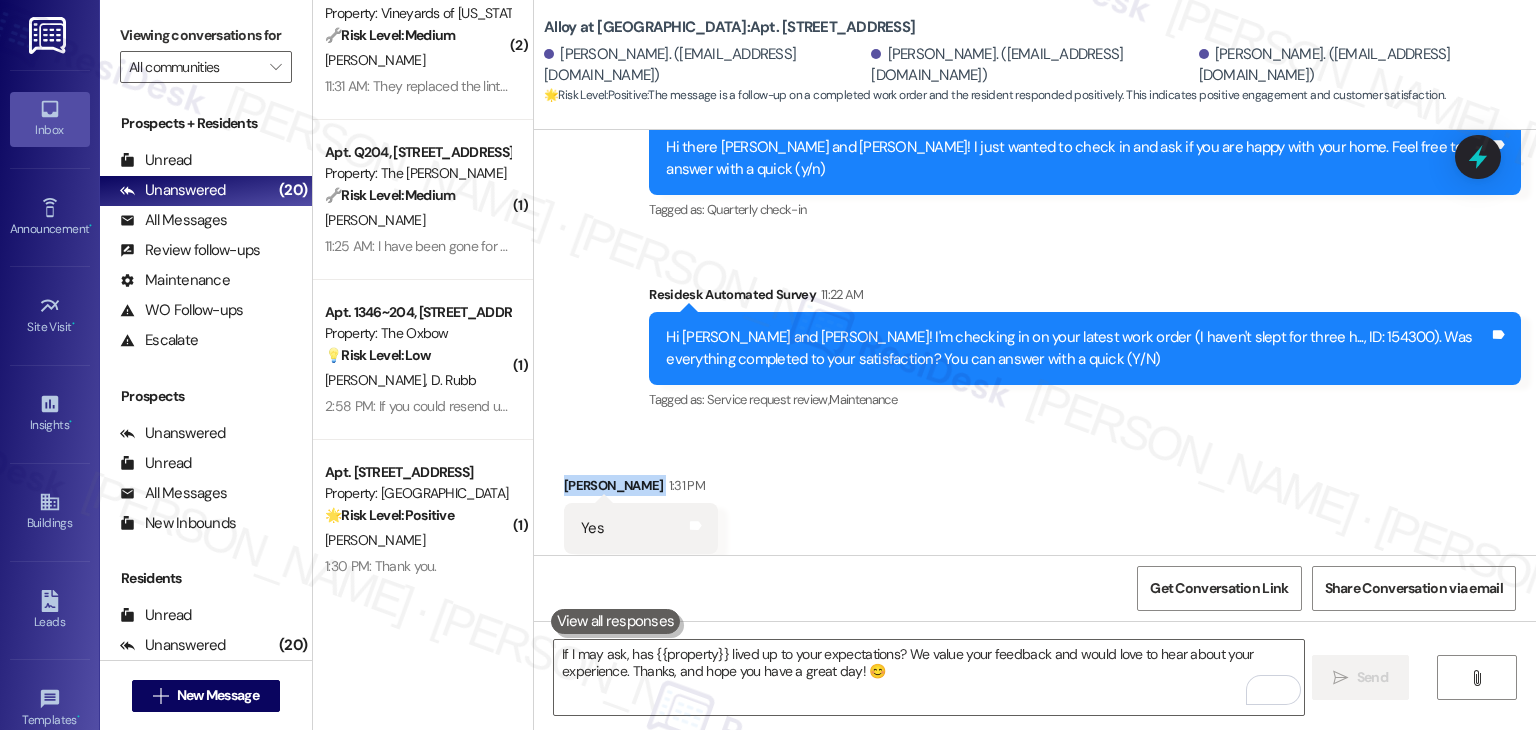 click on "Received via SMS Sander Cardinale 1:31 PM Yes Tags and notes Tagged as:   Positive response Click to highlight conversations about Positive response" at bounding box center (1035, 514) 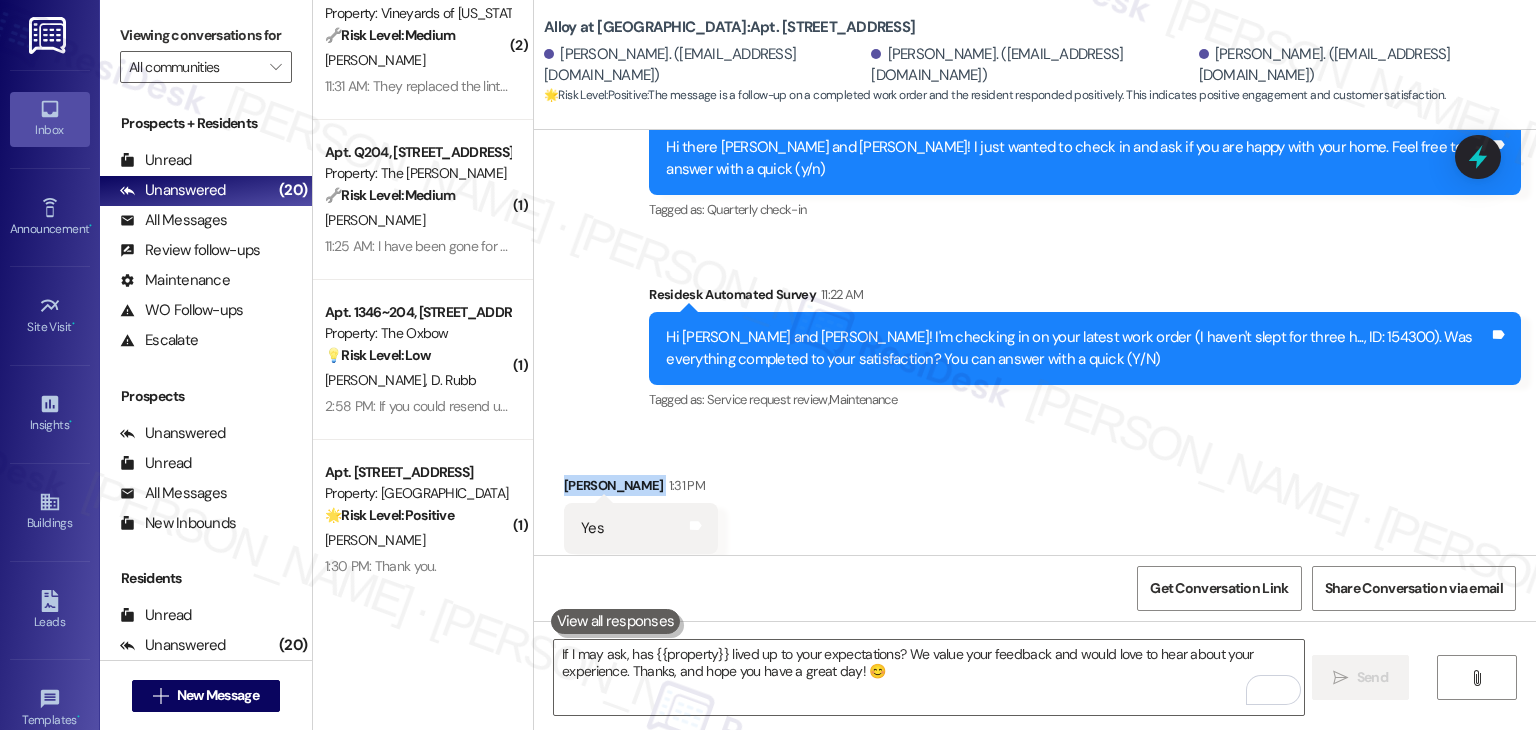 click on "Received via SMS Sander Cardinale 1:31 PM Yes Tags and notes Tagged as:   Positive response Click to highlight conversations about Positive response" at bounding box center (1035, 514) 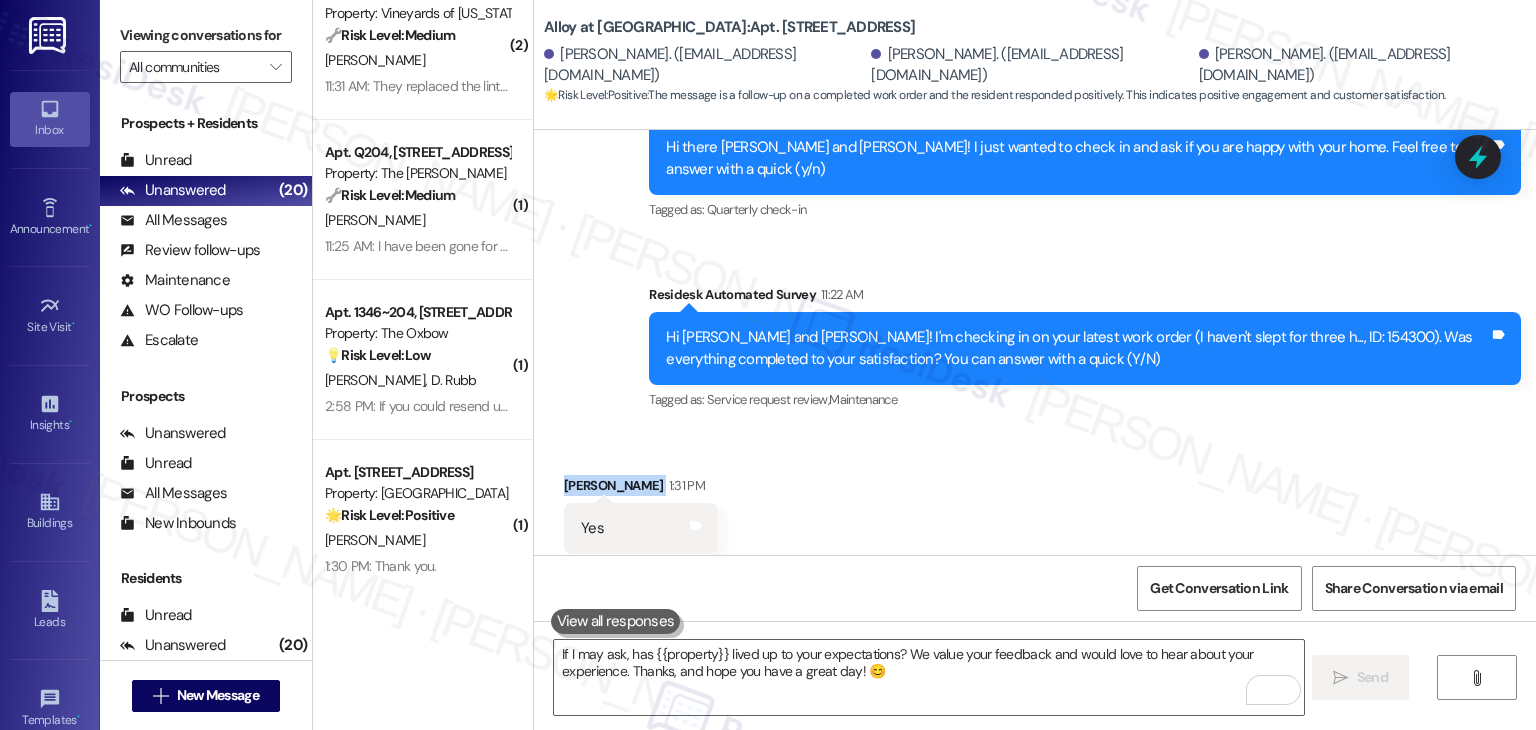 click on "Received via SMS Sander Cardinale 1:31 PM Yes Tags and notes Tagged as:   Positive response Click to highlight conversations about Positive response" at bounding box center (1035, 514) 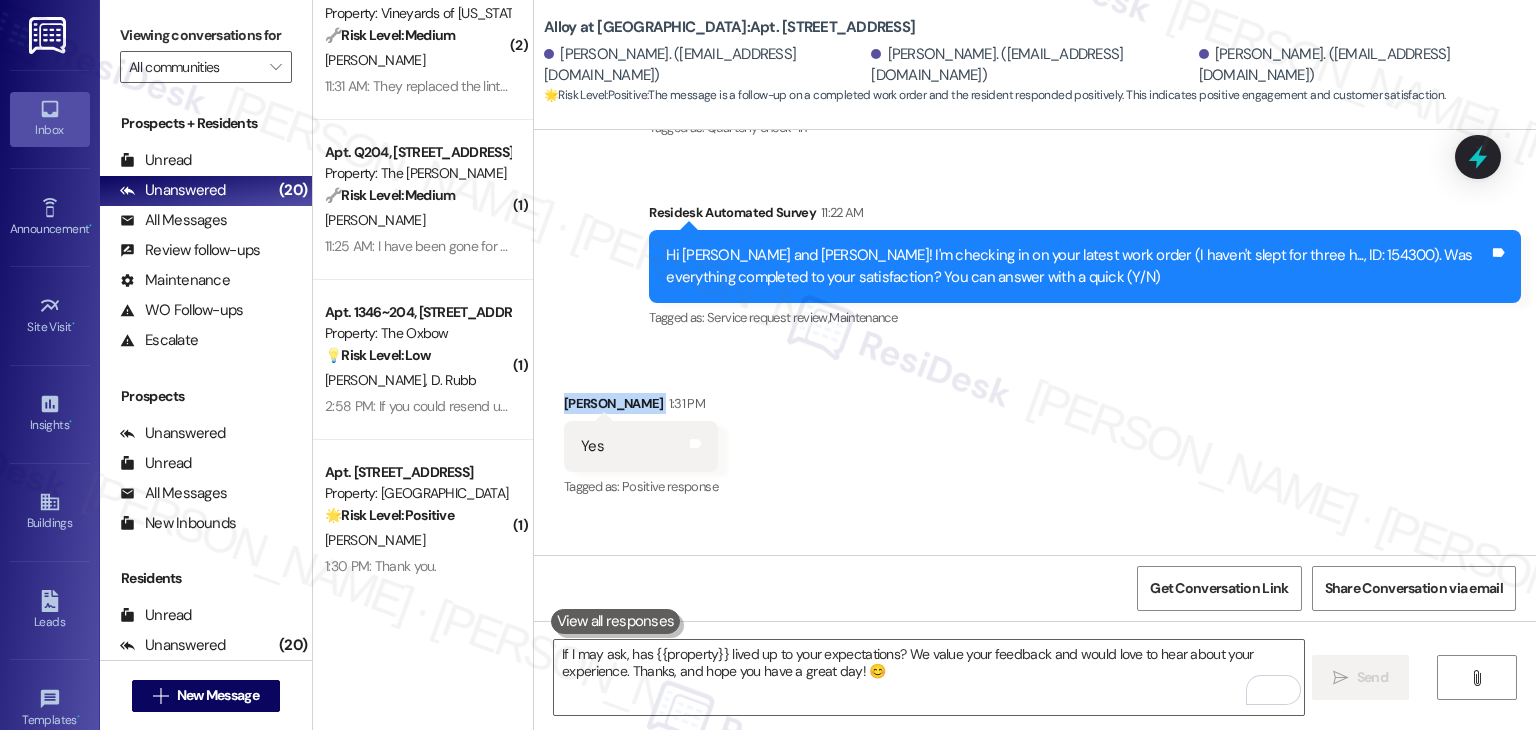 scroll, scrollTop: 4010, scrollLeft: 0, axis: vertical 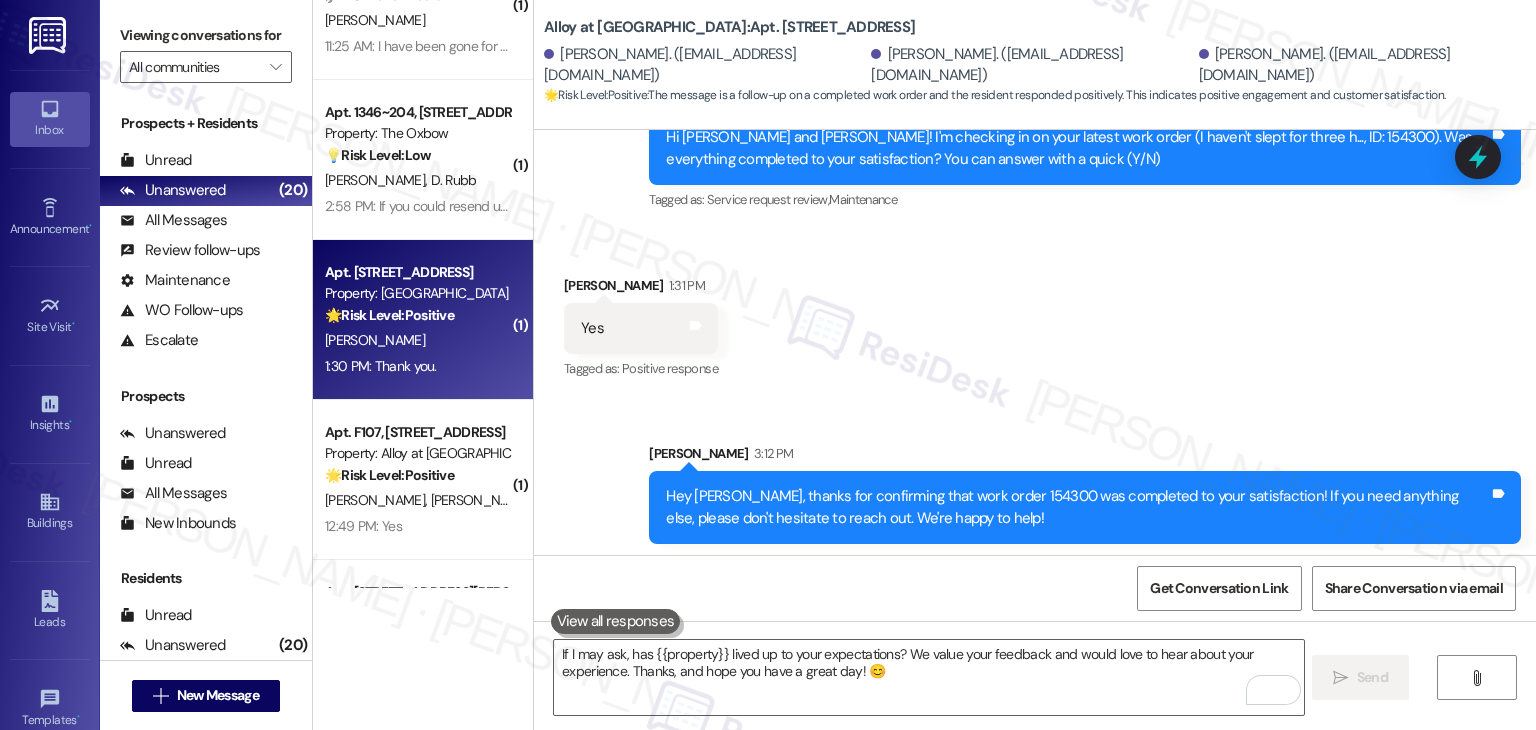 click on "1:30 PM: Thank you.  1:30 PM: Thank you." at bounding box center [417, 366] 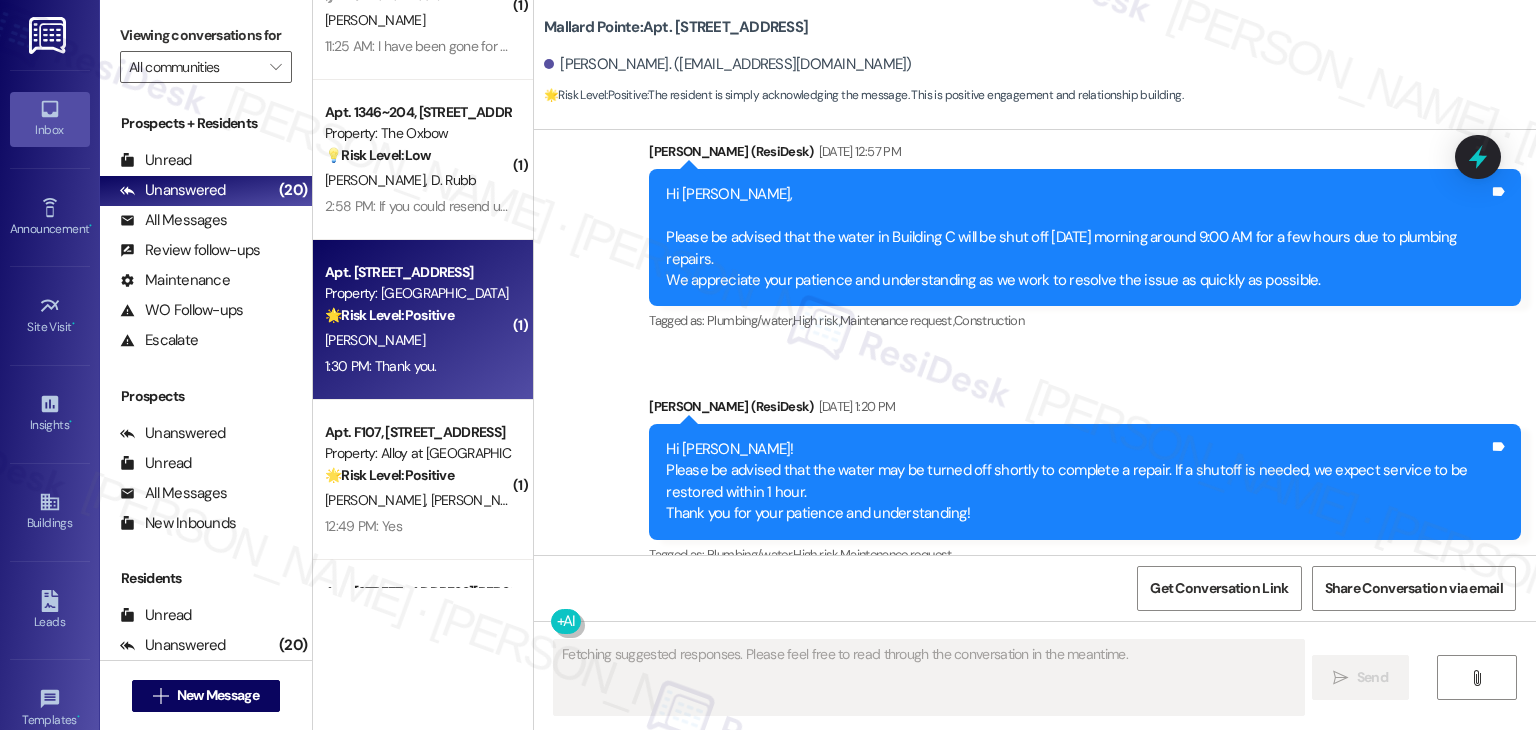 type on "Fetching suggested responses. Please feel free to read through the conversation in the meantime." 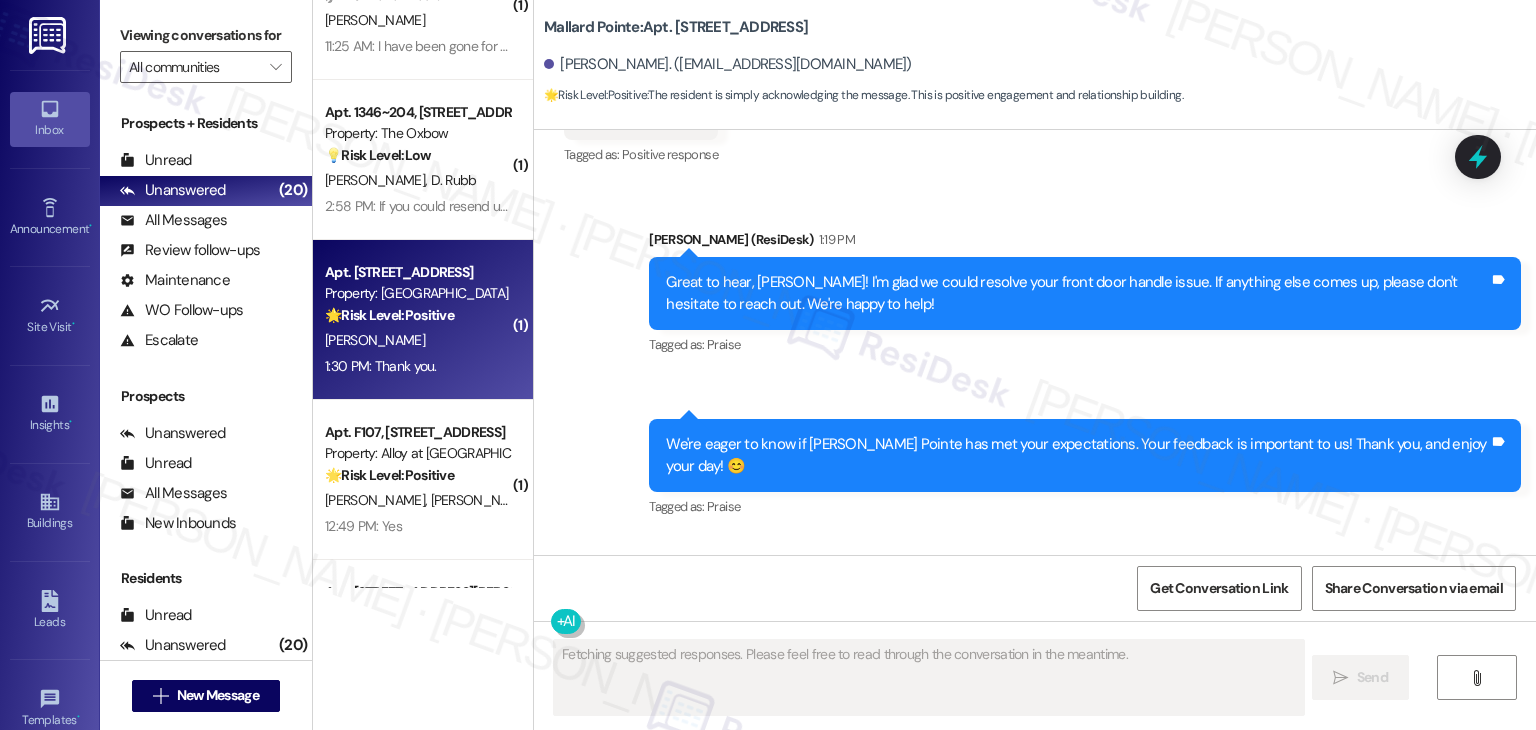 scroll, scrollTop: 2644, scrollLeft: 0, axis: vertical 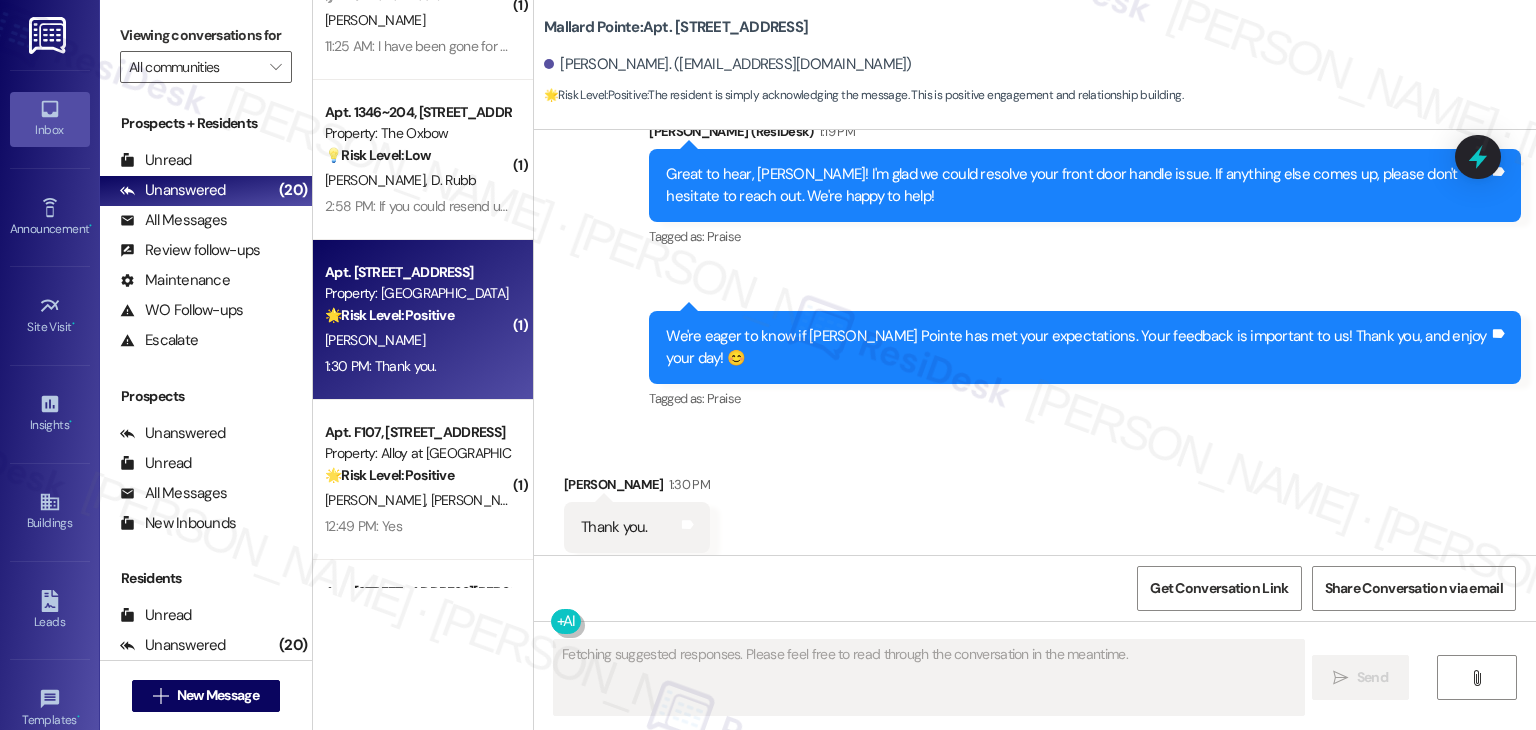 type 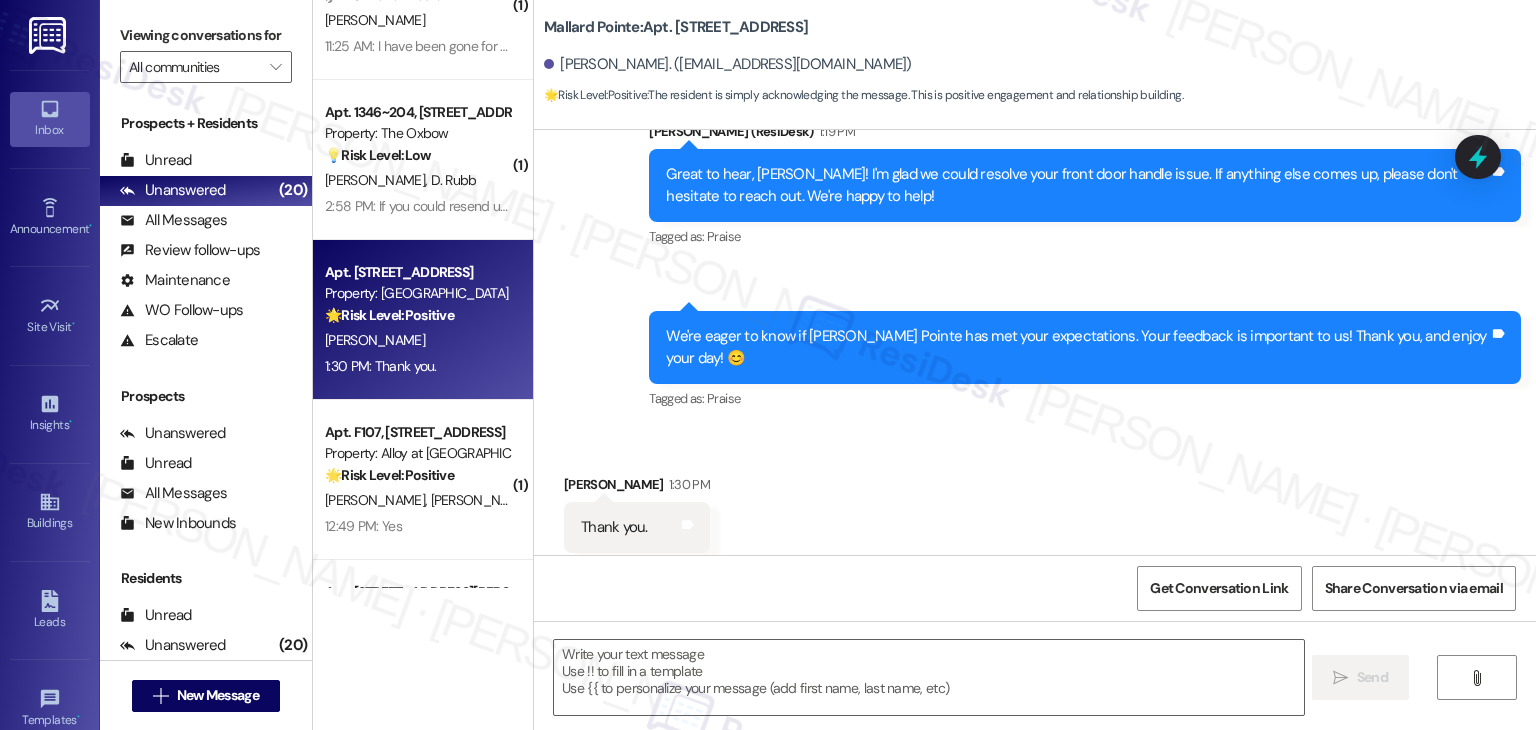 click on "Received via SMS Brent Posey 1:30 PM Thank you.  Tags and notes Tagged as:   Praise Click to highlight conversations about Praise" at bounding box center [1035, 513] 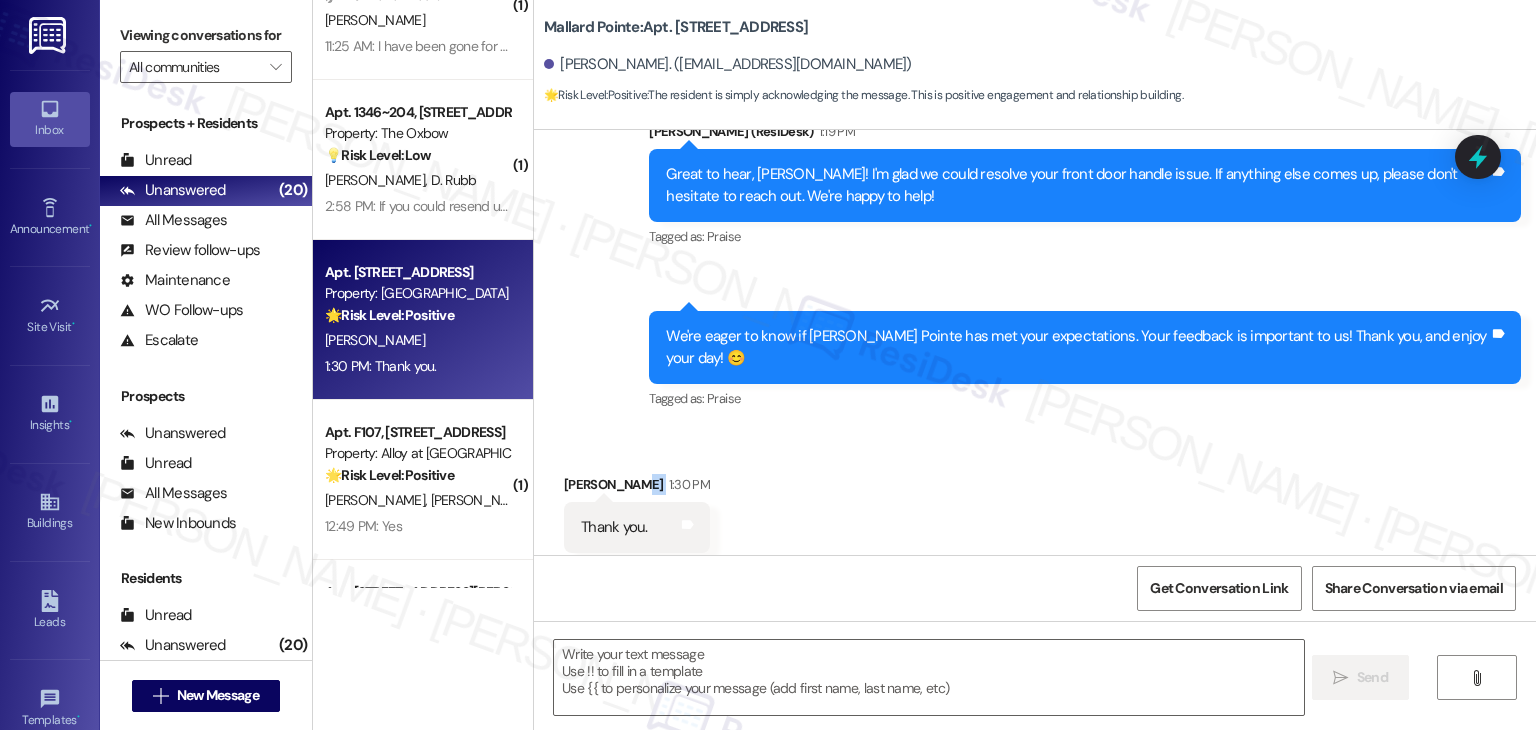 click on "Received via SMS Brent Posey 1:30 PM Thank you.  Tags and notes Tagged as:   Praise Click to highlight conversations about Praise" at bounding box center (1035, 513) 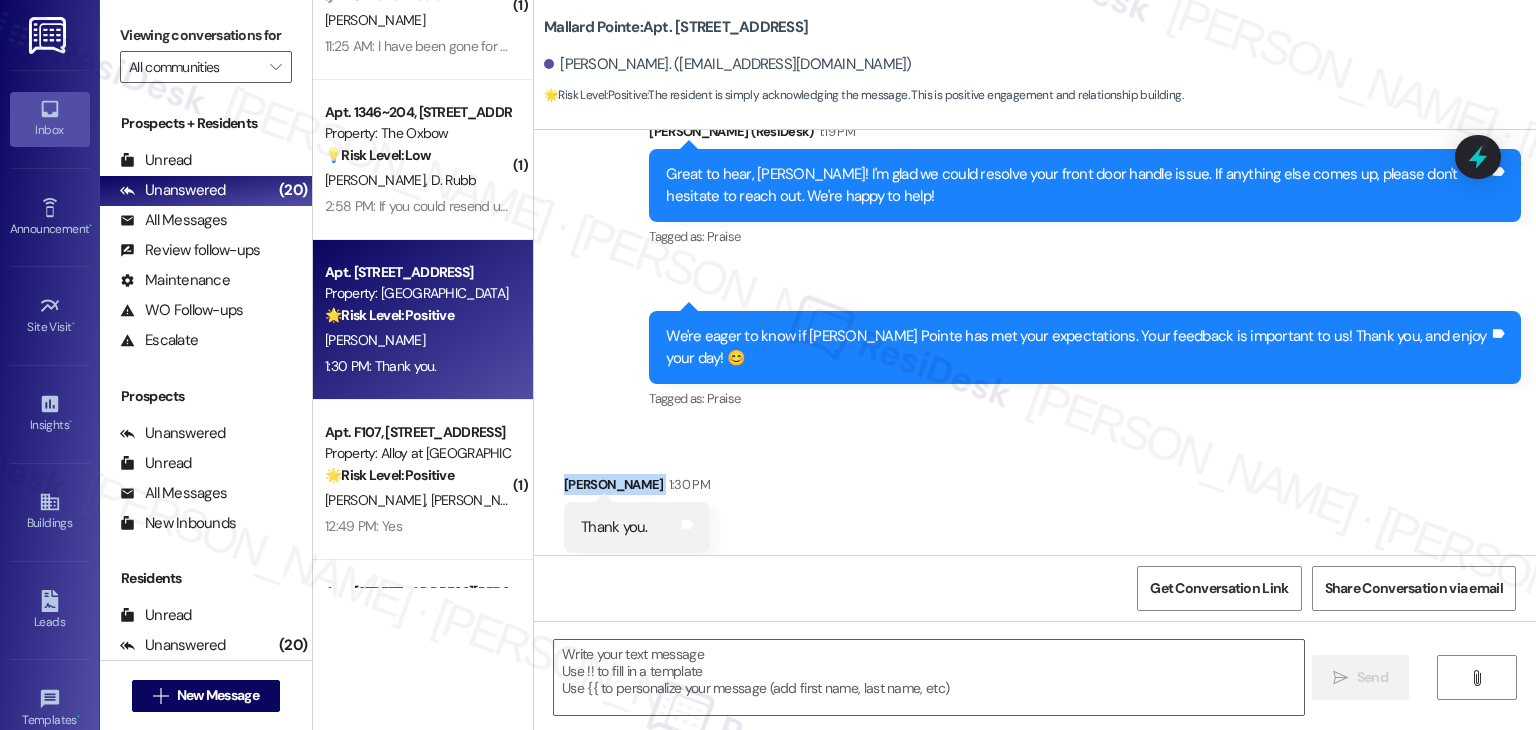 click on "Received via SMS Brent Posey 1:30 PM Thank you.  Tags and notes Tagged as:   Praise Click to highlight conversations about Praise" at bounding box center (1035, 513) 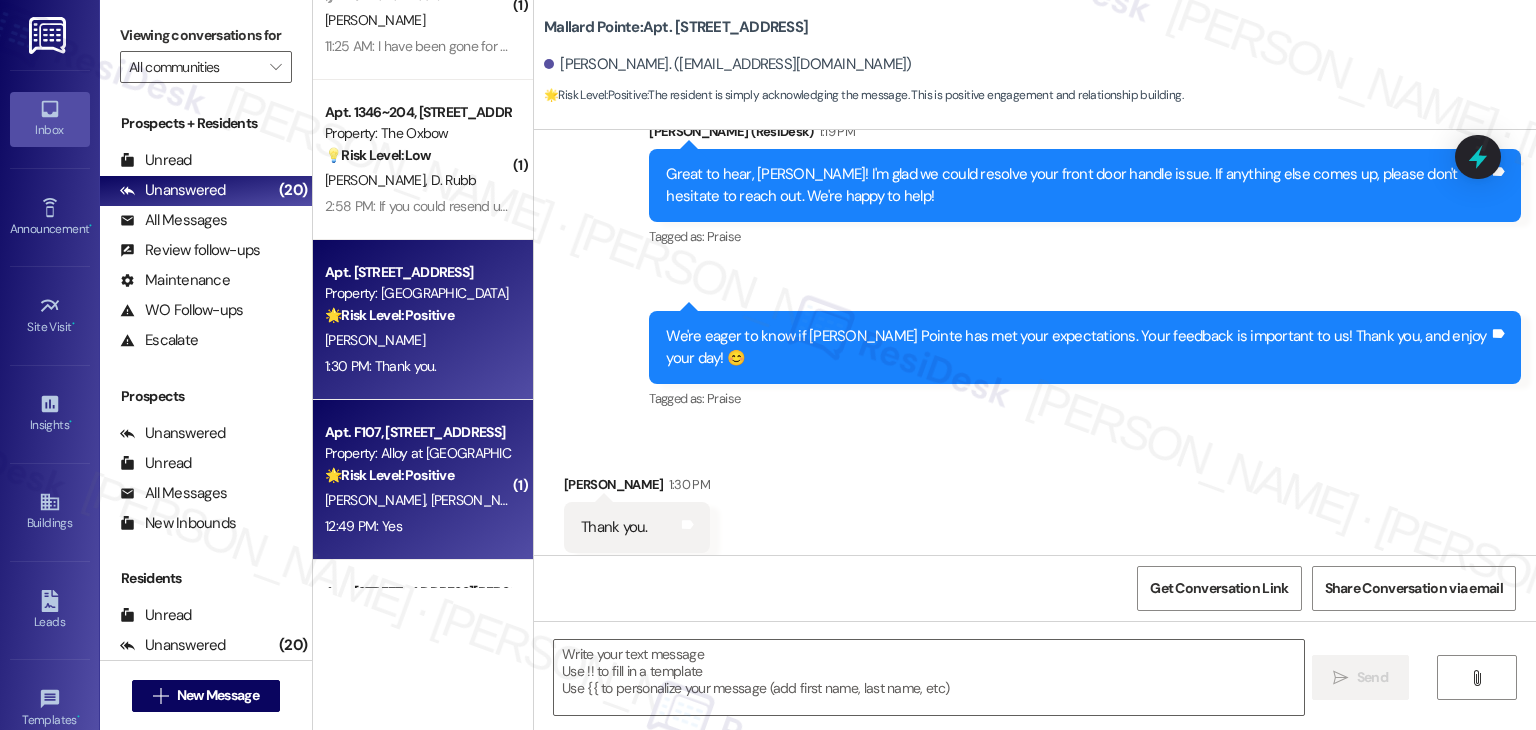 click on "12:49 PM: Yes 12:49 PM: Yes" at bounding box center (417, 526) 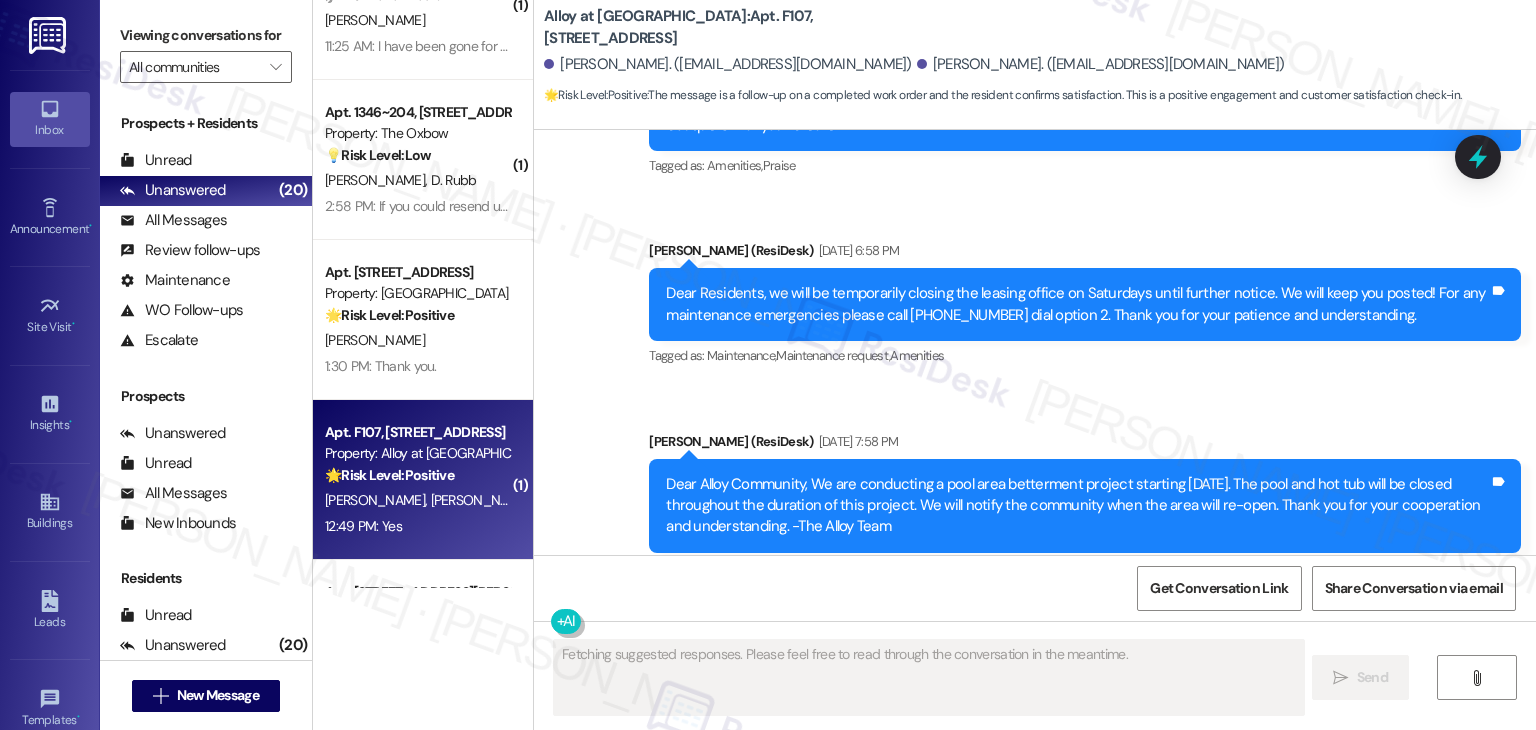 scroll, scrollTop: 4252, scrollLeft: 0, axis: vertical 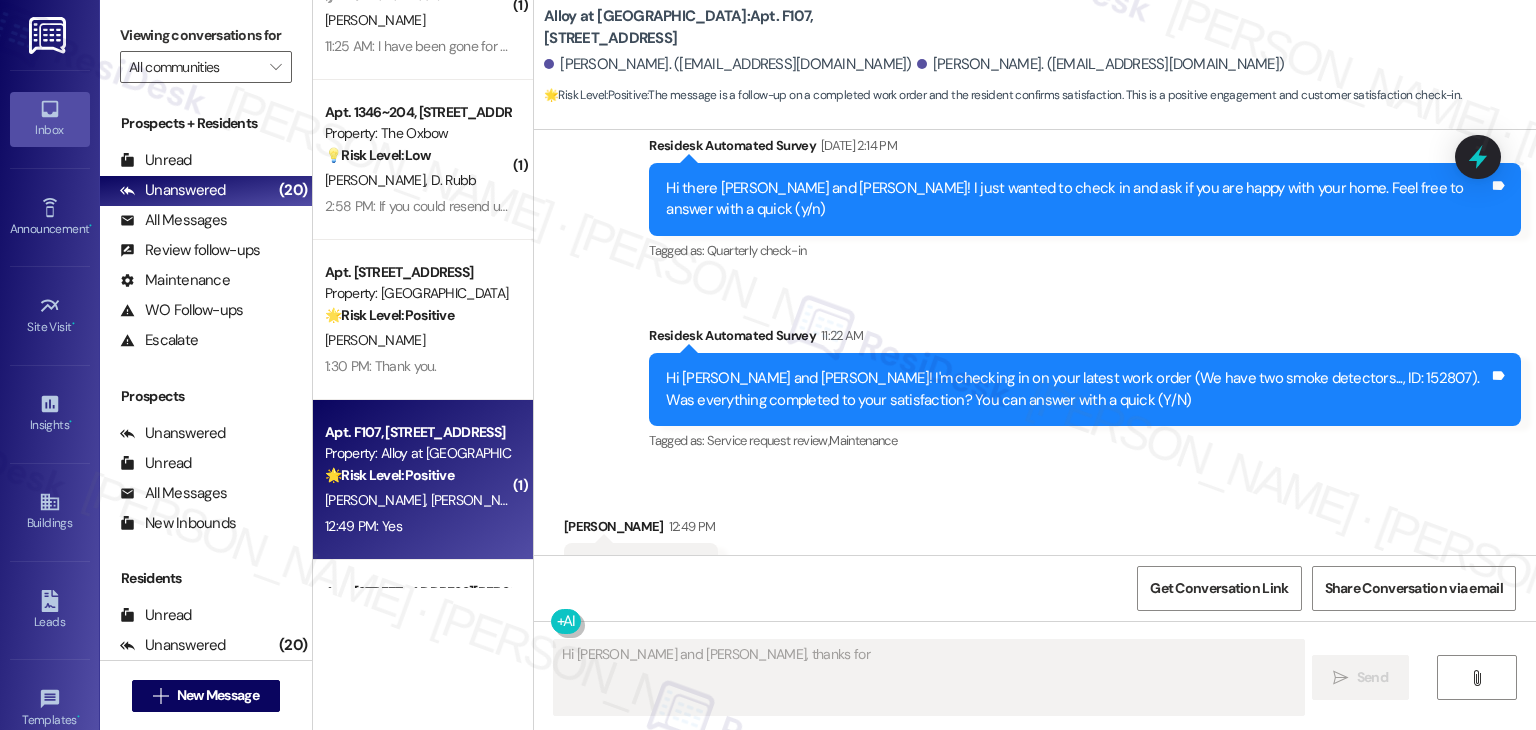 click on "Received via SMS Heidi Oliphant 12:49 PM Yes Tags and notes Tagged as:   Positive response Click to highlight conversations about Positive response" at bounding box center [1035, 555] 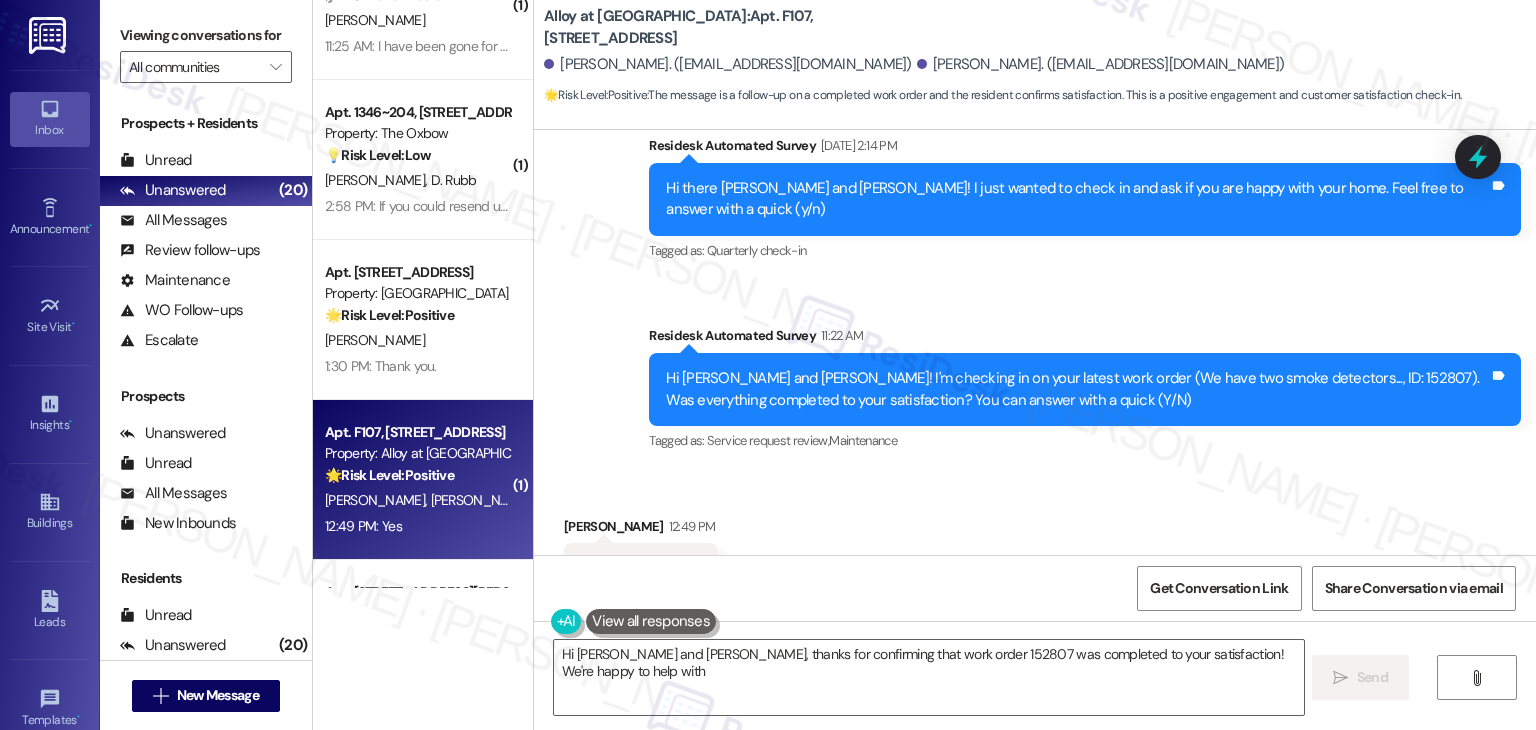 click on "Received via SMS Heidi Oliphant 12:49 PM Yes Tags and notes Tagged as:   Positive response Click to highlight conversations about Positive response" at bounding box center [1035, 555] 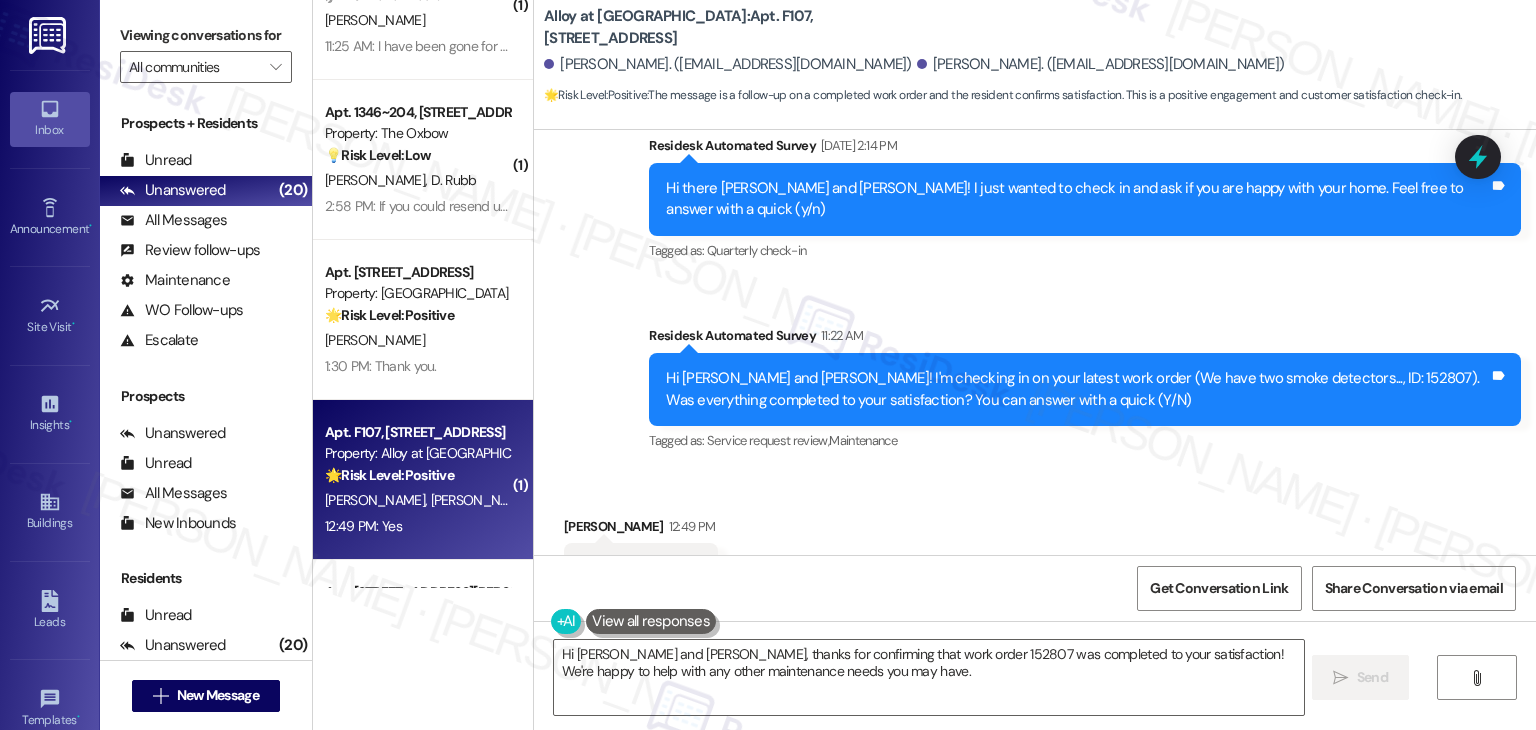 click on "Received via SMS Heidi Oliphant 12:49 PM Yes Tags and notes Tagged as:   Positive response Click to highlight conversations about Positive response" at bounding box center [1035, 555] 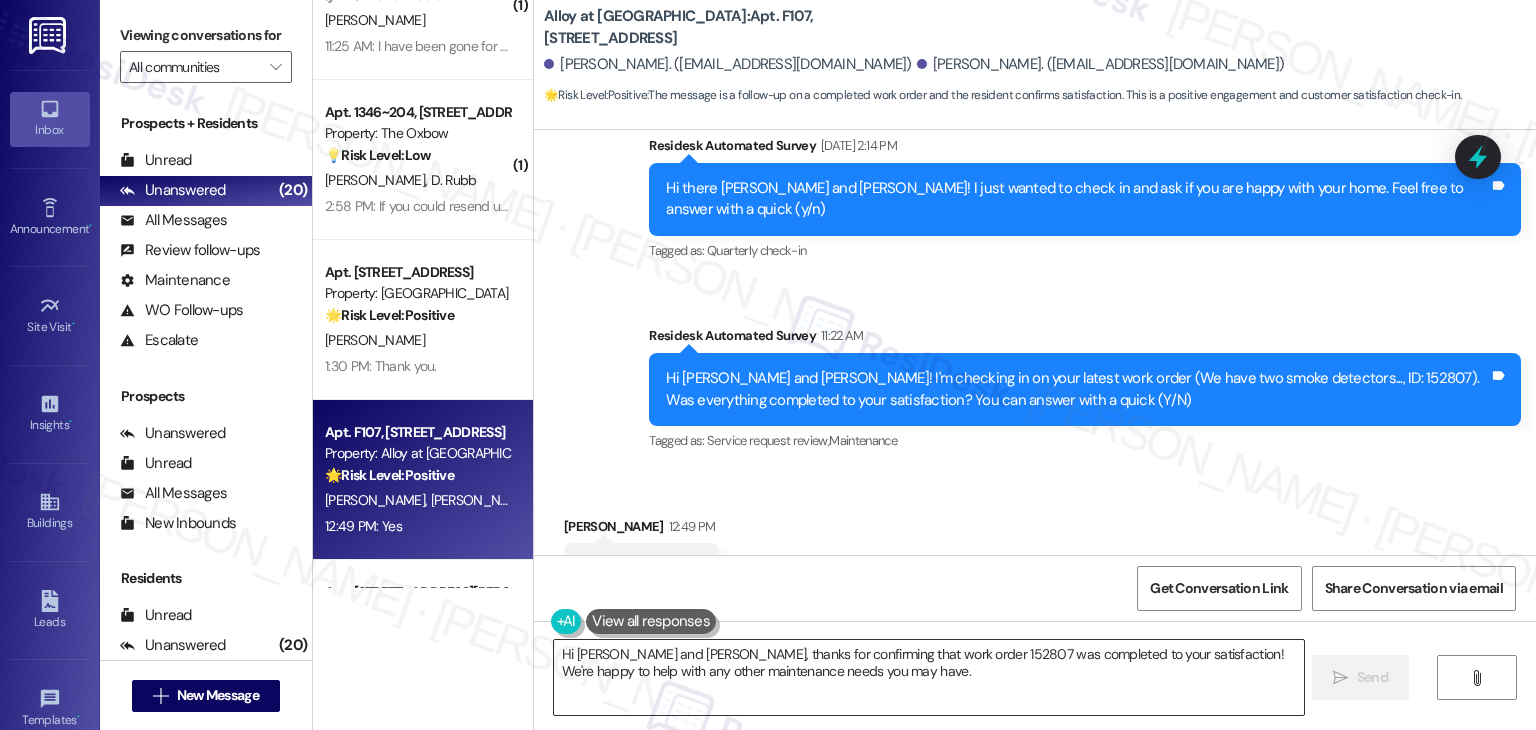 click on "Hi Joseph and Heidi, thanks for confirming that work order 152807 was completed to your satisfaction! We're happy to help with any other maintenance needs you may have." at bounding box center [928, 677] 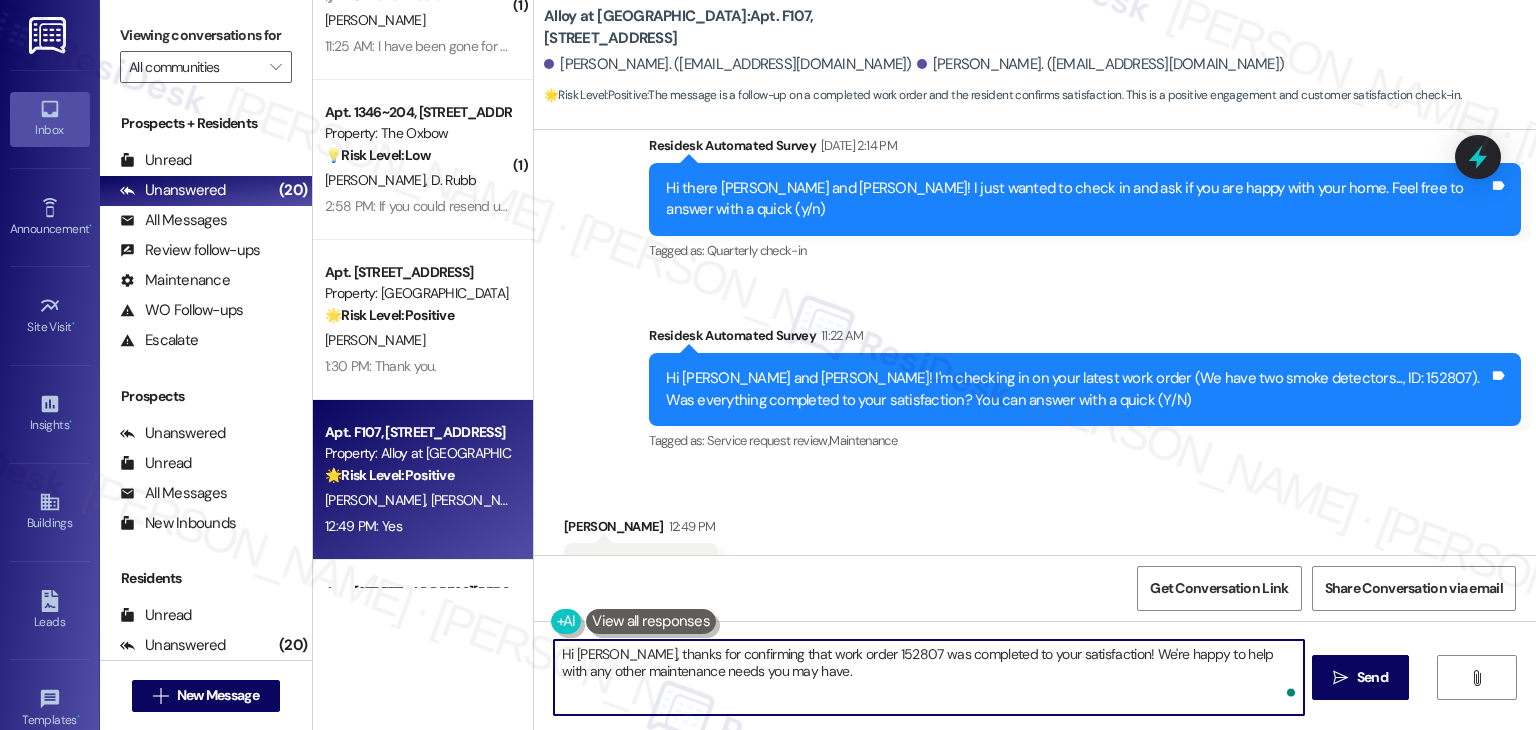 type on "Hi Heidi, thanks for confirming that work order 152807 was completed to your satisfaction! We're happy to help with any other maintenance needs you may have." 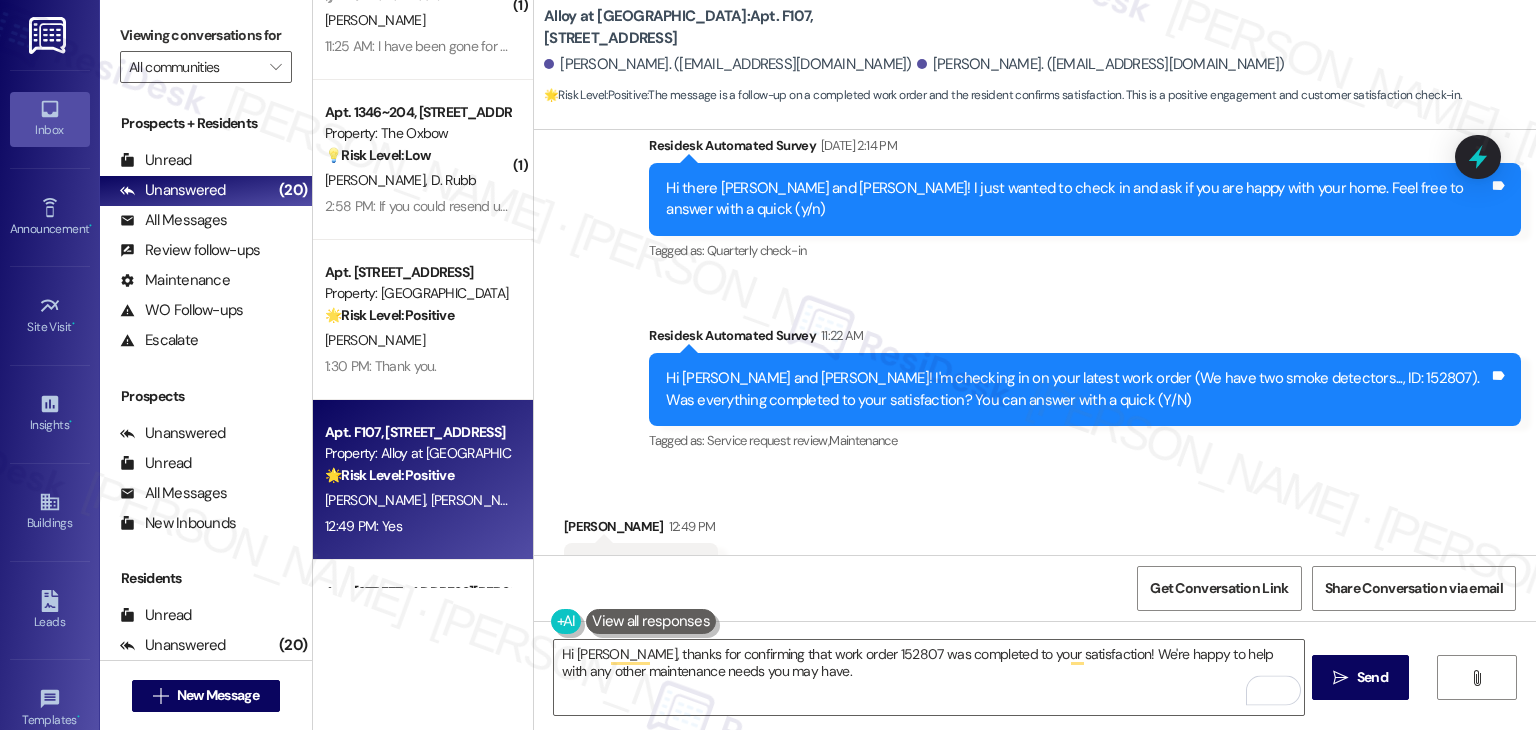 click on "Received via SMS Heidi Oliphant 12:49 PM Yes Tags and notes Tagged as:   Positive response Click to highlight conversations about Positive response" at bounding box center (1035, 555) 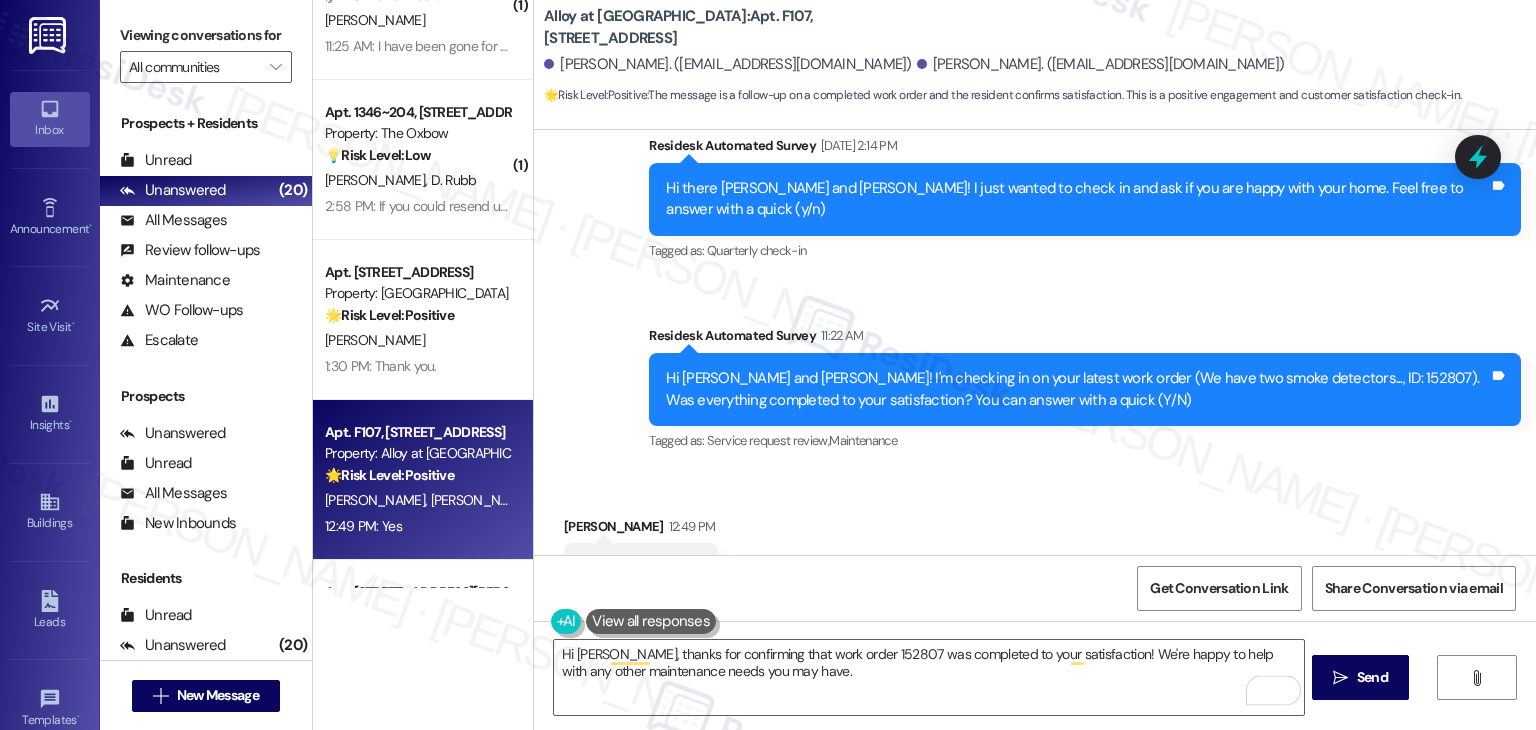click on "Received via SMS Heidi Oliphant 12:49 PM Yes Tags and notes Tagged as:   Positive response Click to highlight conversations about Positive response" at bounding box center (1035, 555) 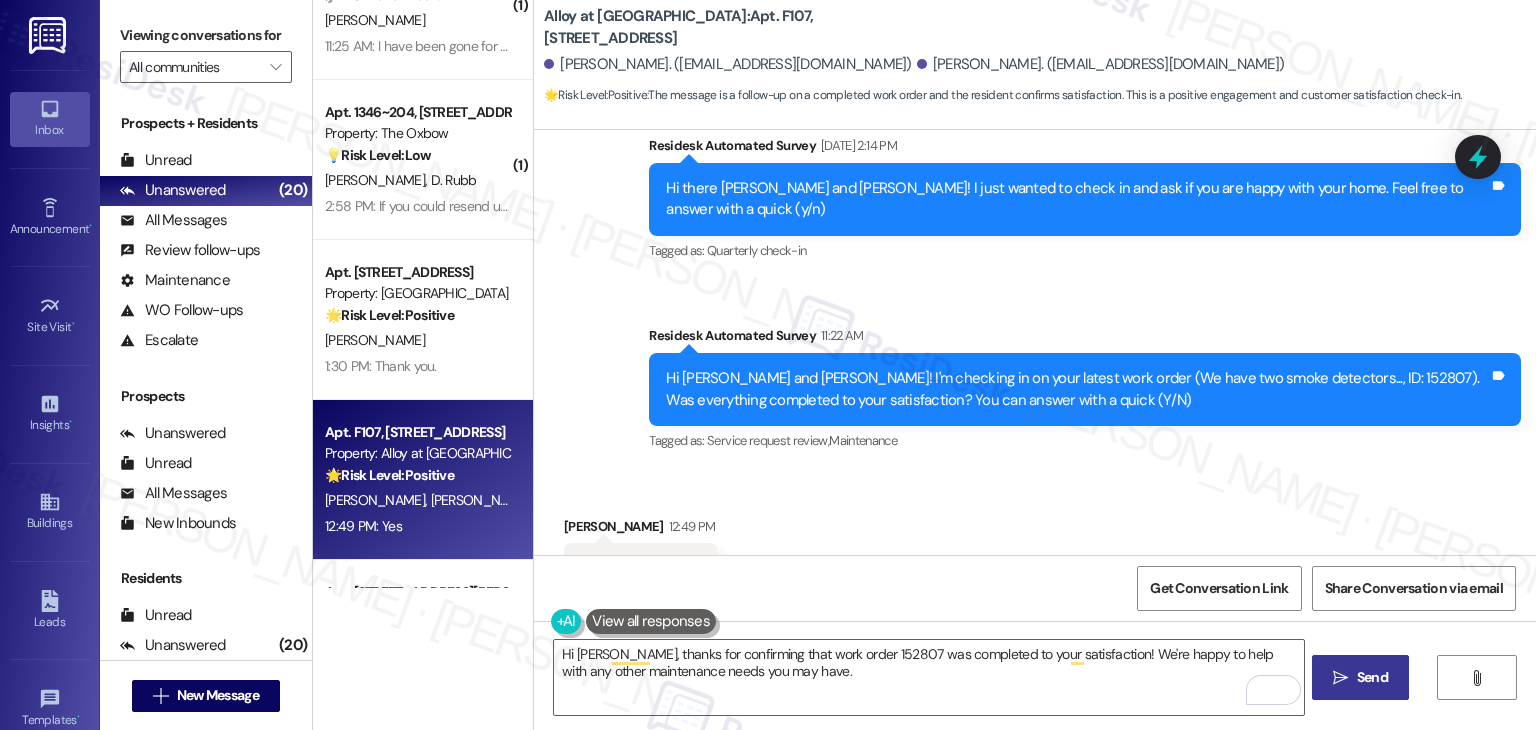 click on " Send" at bounding box center [1360, 677] 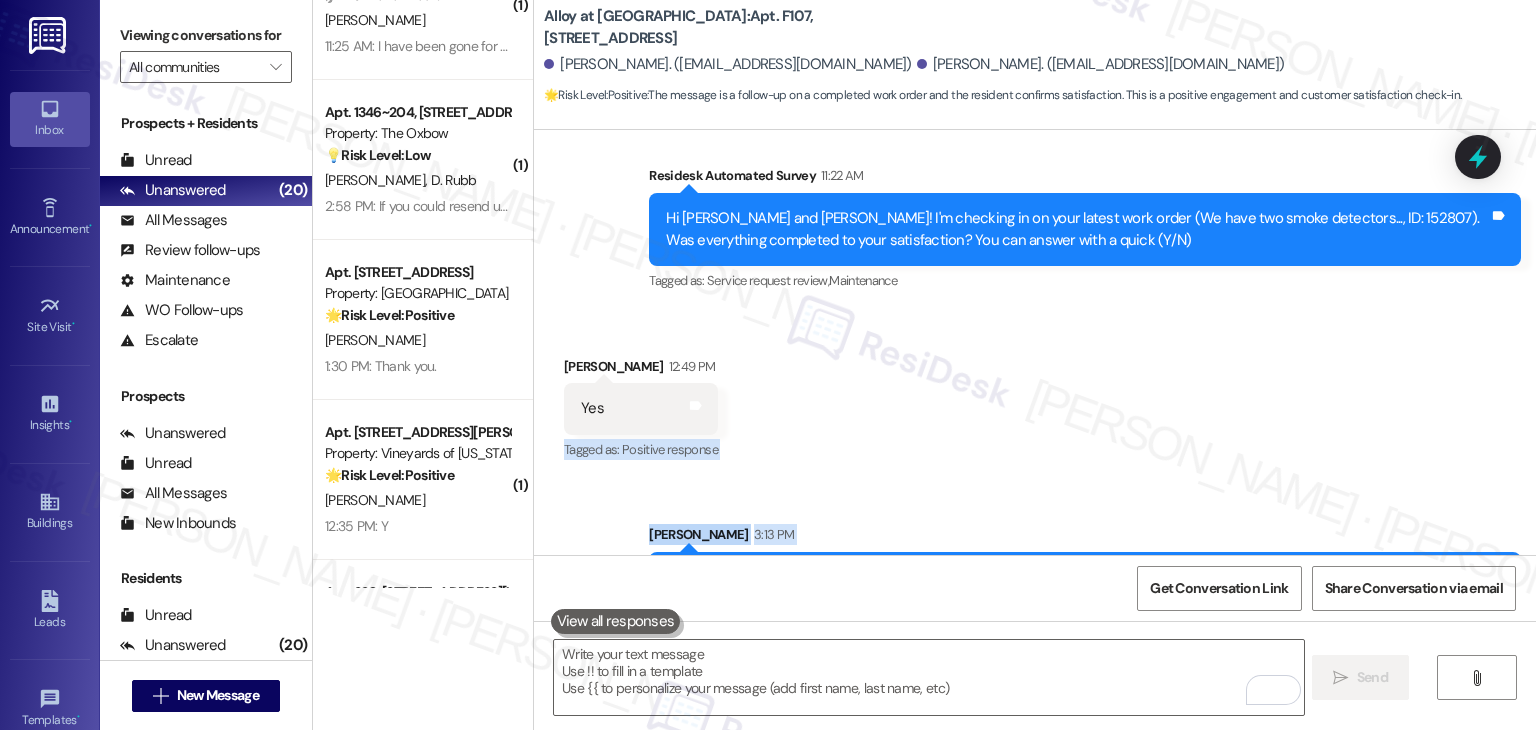 scroll, scrollTop: 4412, scrollLeft: 0, axis: vertical 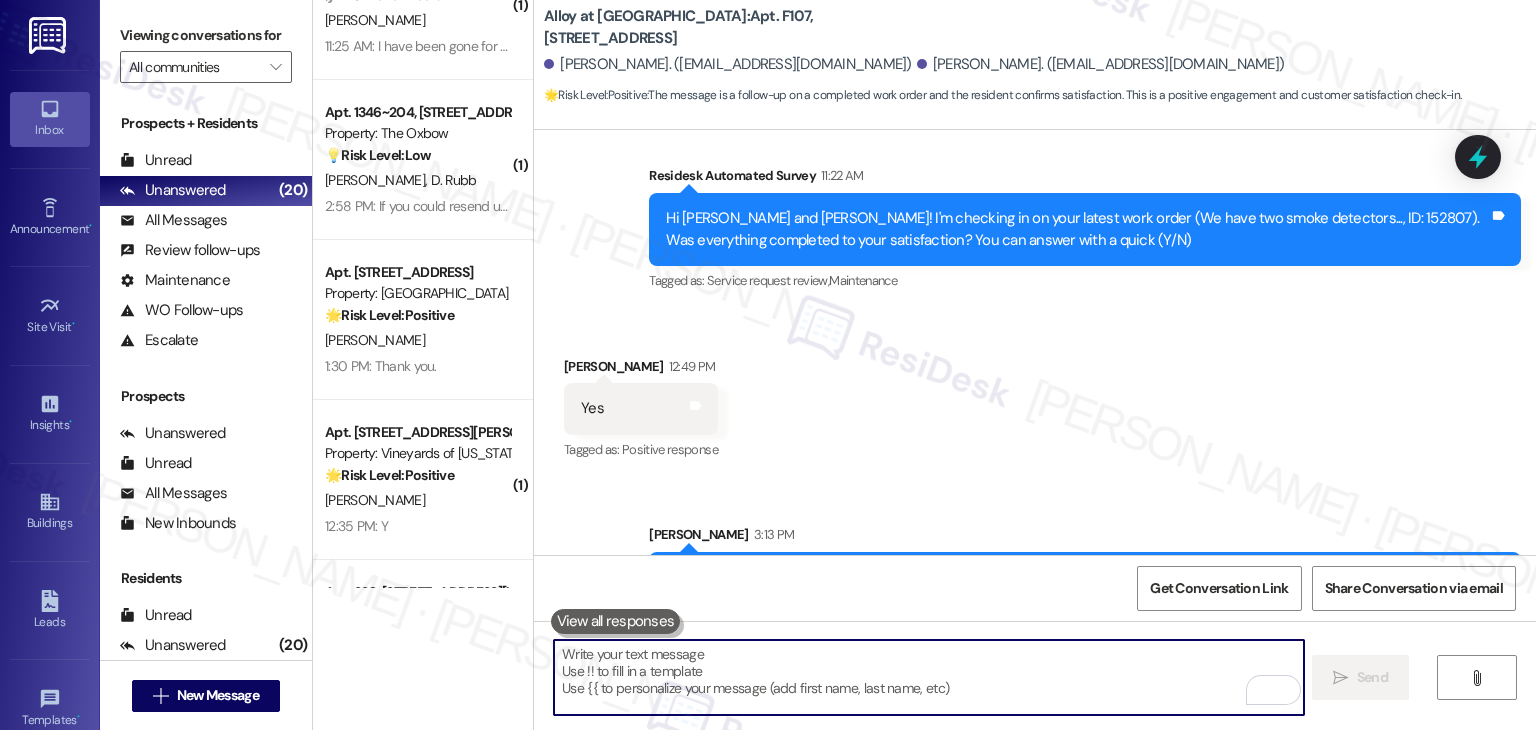 click at bounding box center (928, 677) 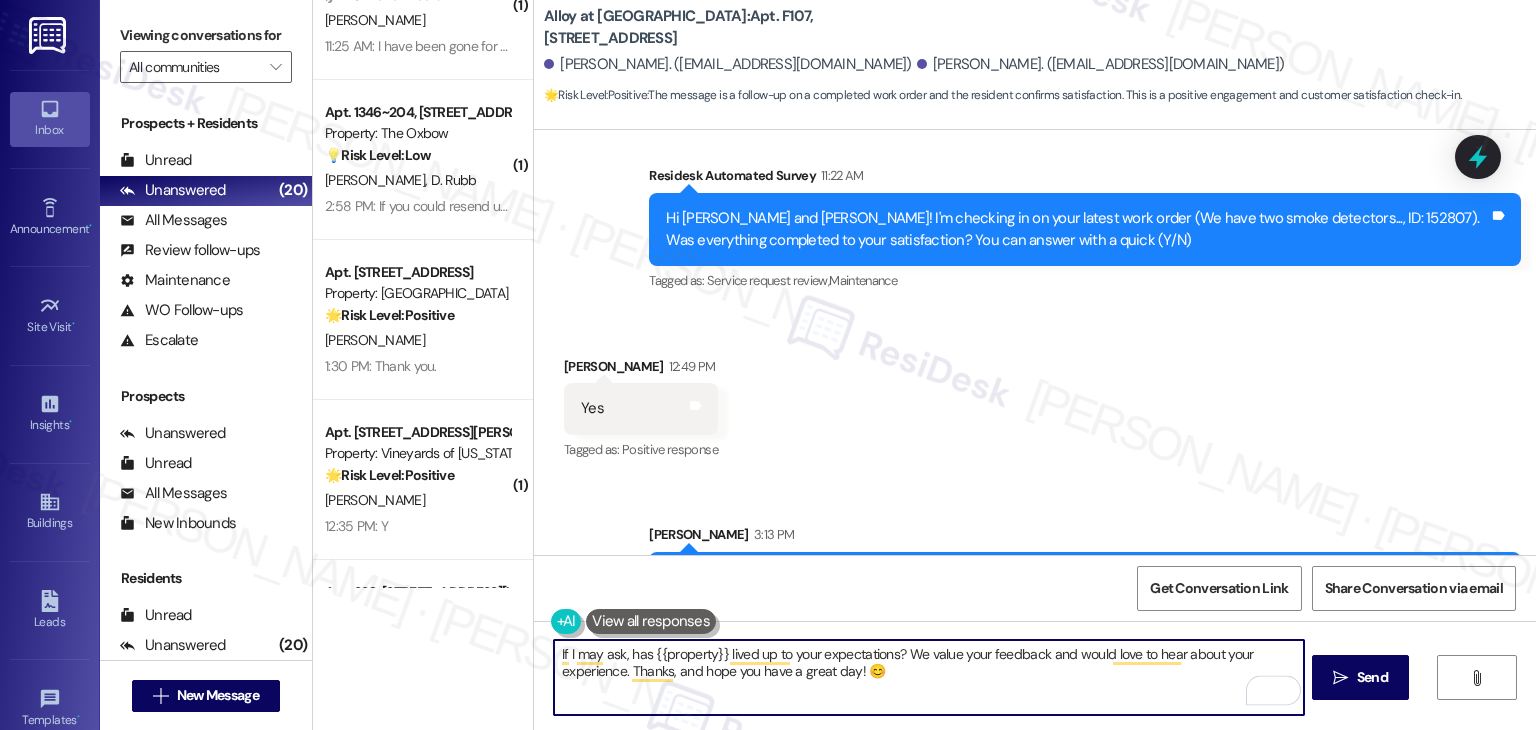 type on "If I may ask, has {{property}} lived up to your expectations? We value your feedback and would love to hear about your experience. Thanks, and hope you have a great day! 😊" 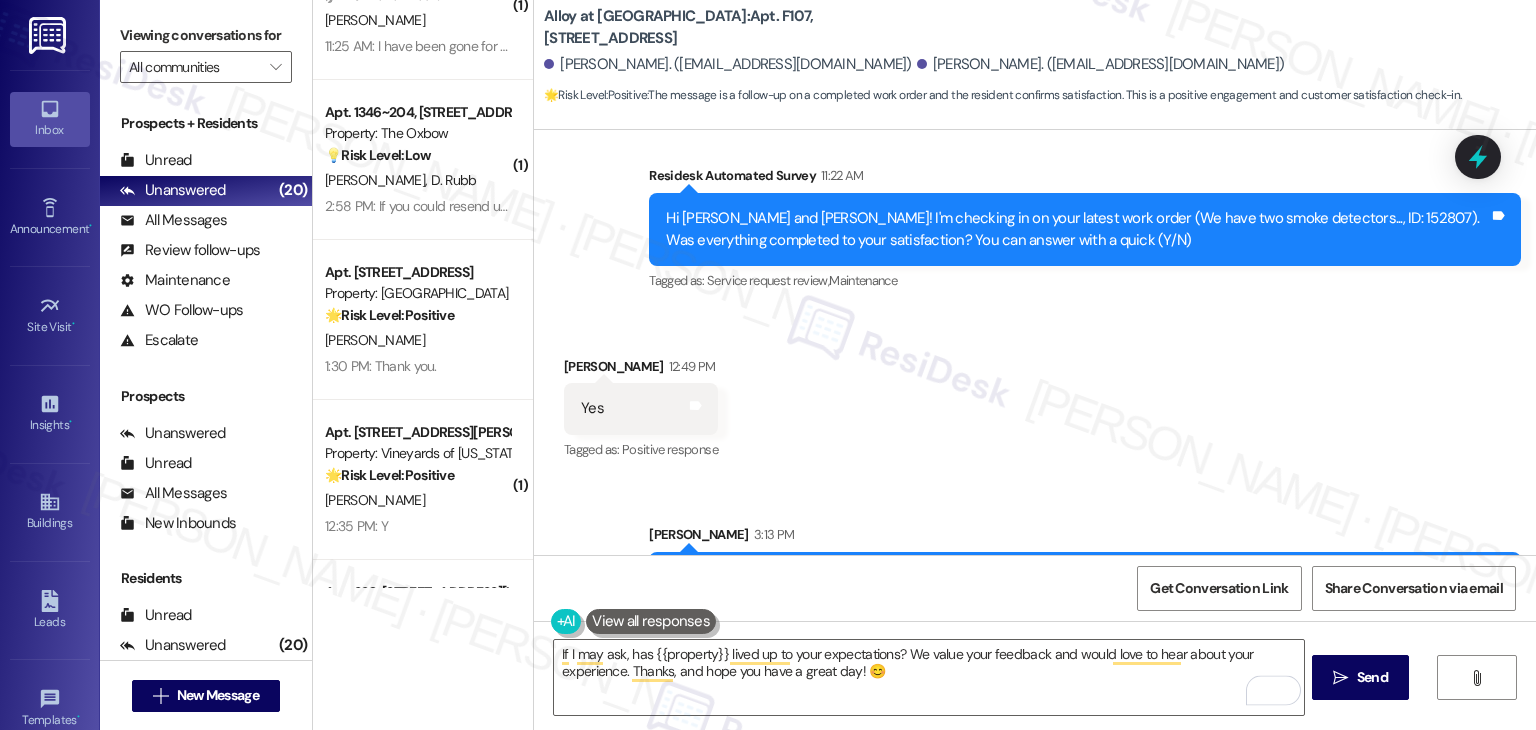 click on "Received via SMS Heidi Oliphant 12:49 PM Yes Tags and notes Tagged as:   Positive response Click to highlight conversations about Positive response" at bounding box center (1035, 395) 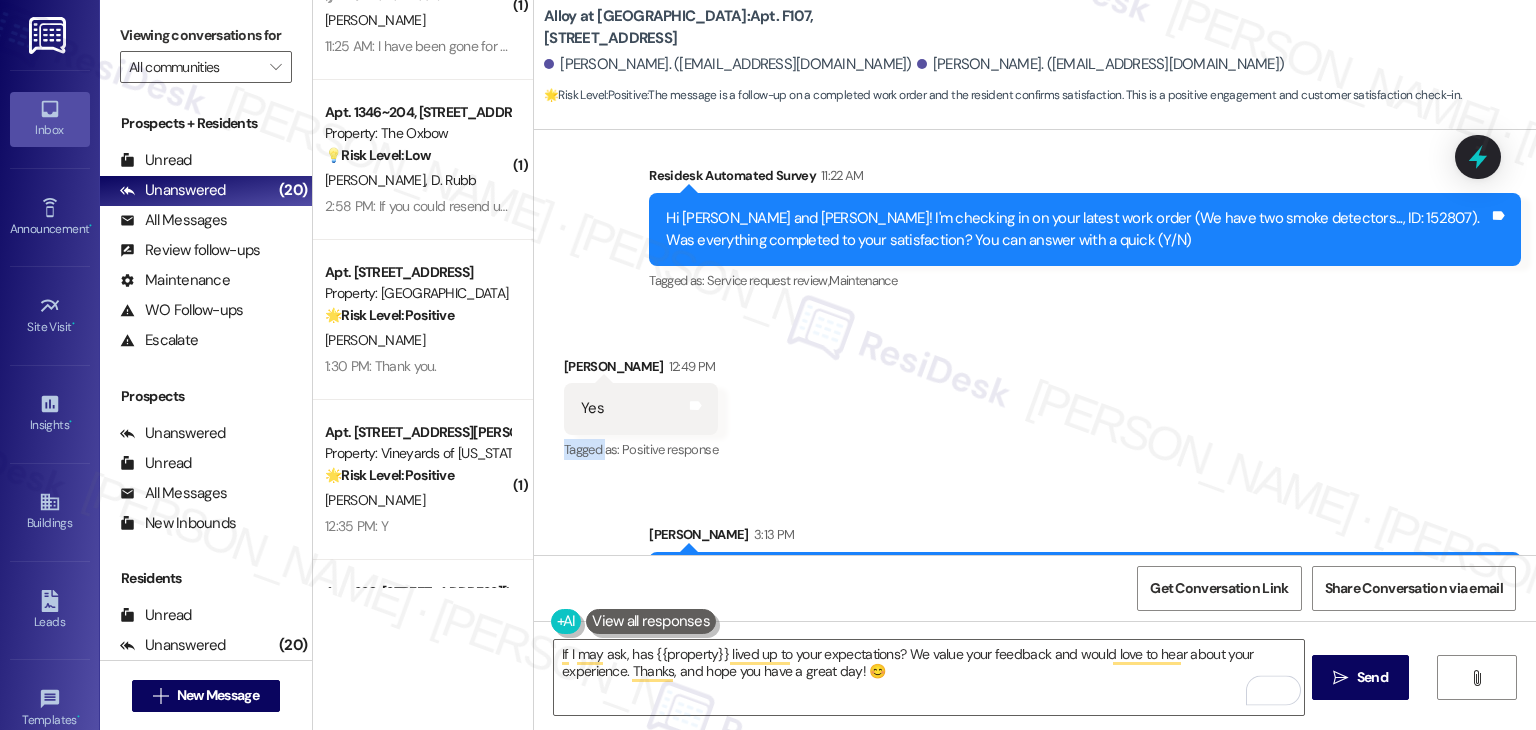 click on "Received via SMS Heidi Oliphant 12:49 PM Yes Tags and notes Tagged as:   Positive response Click to highlight conversations about Positive response" at bounding box center (1035, 395) 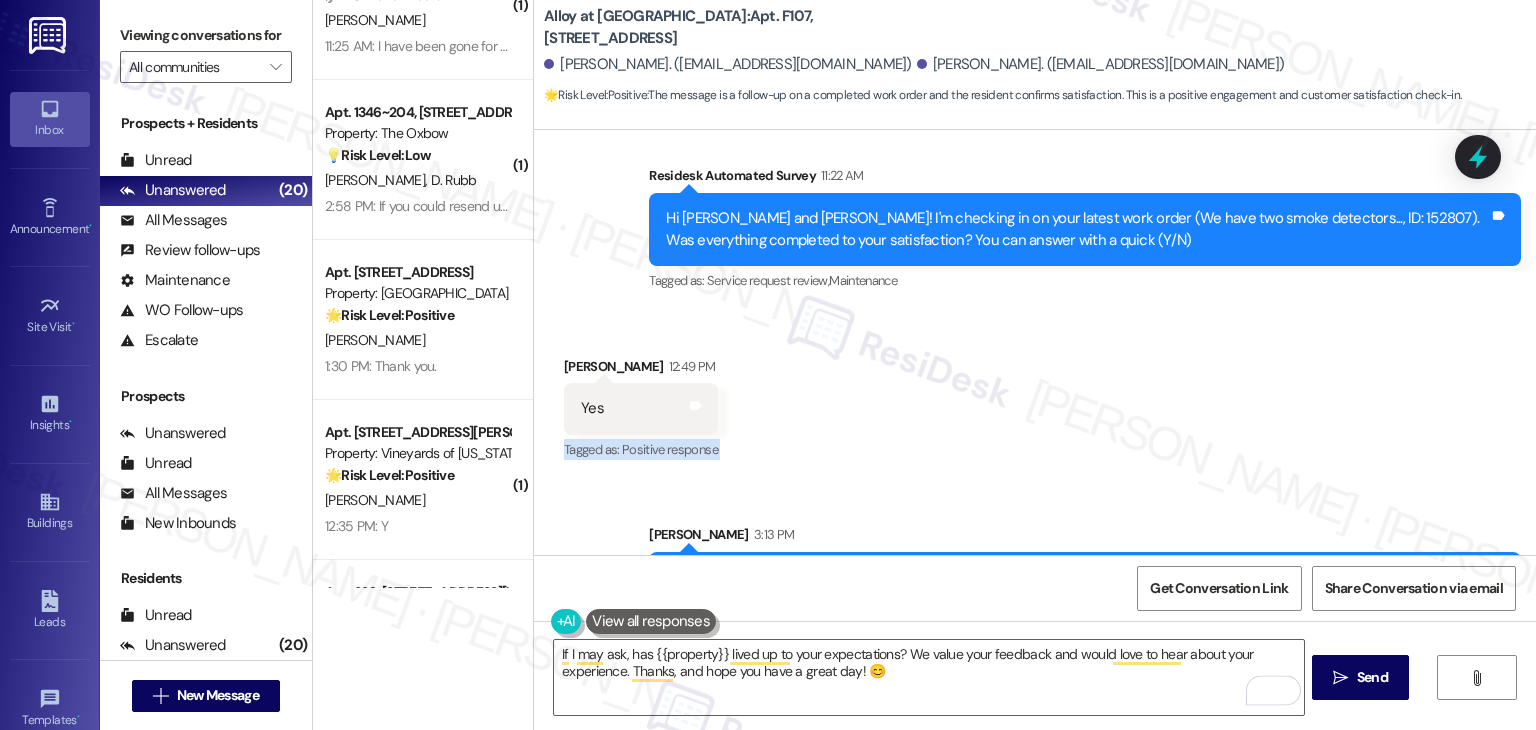 click on "Received via SMS Heidi Oliphant 12:49 PM Yes Tags and notes Tagged as:   Positive response Click to highlight conversations about Positive response" at bounding box center [1035, 395] 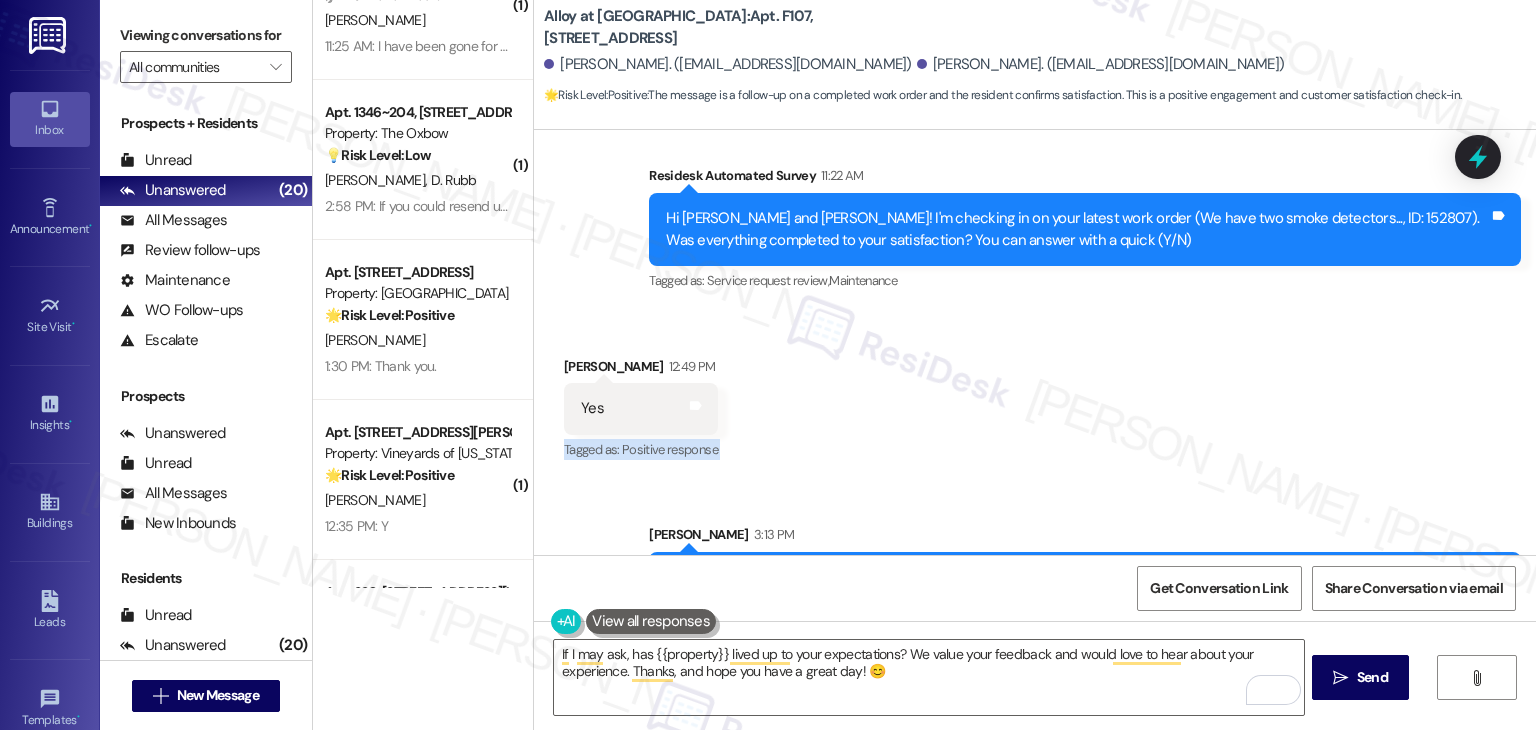 click on "Received via SMS Heidi Oliphant 12:49 PM Yes Tags and notes Tagged as:   Positive response Click to highlight conversations about Positive response" at bounding box center [1035, 395] 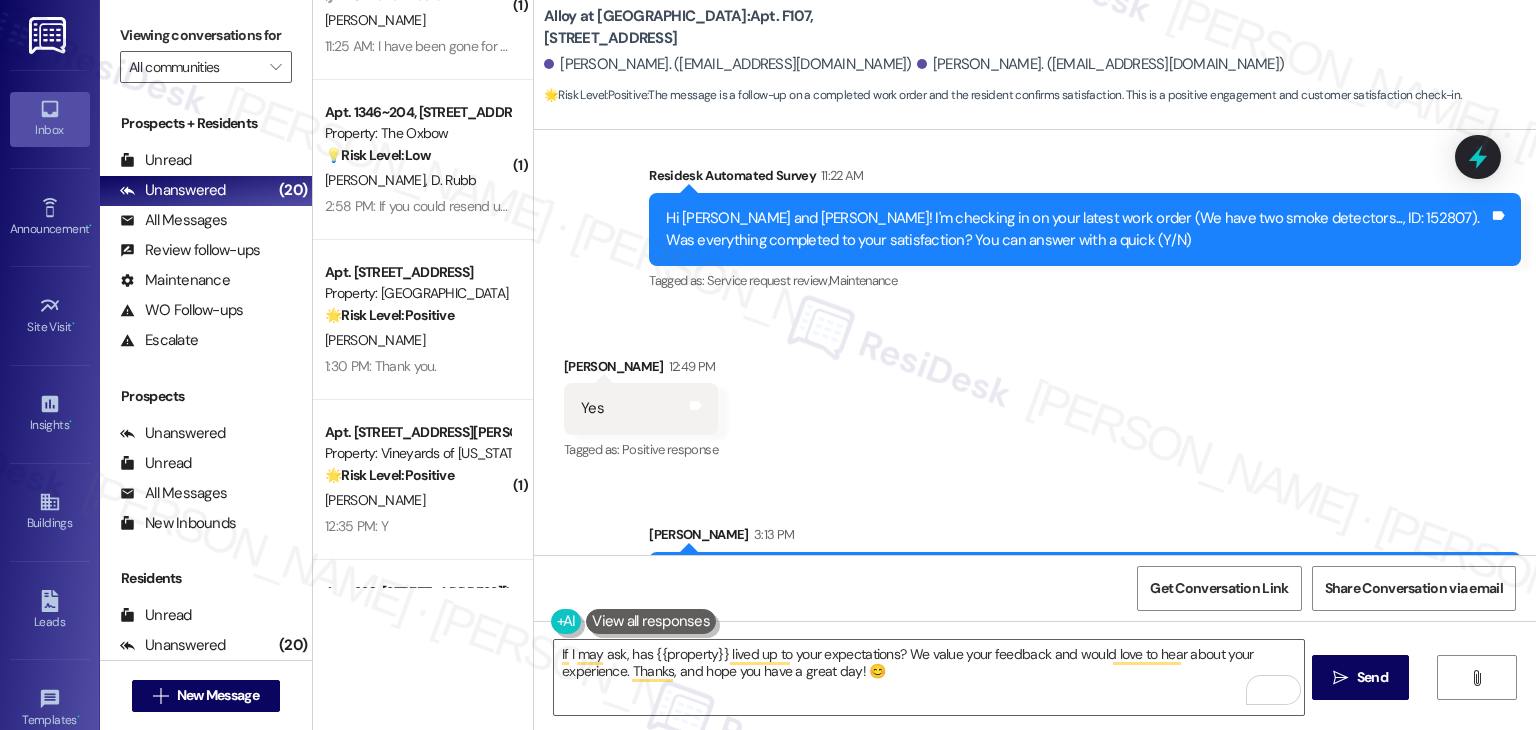 click on "Received via SMS Heidi Oliphant 12:49 PM Yes Tags and notes Tagged as:   Positive response Click to highlight conversations about Positive response" at bounding box center (1035, 395) 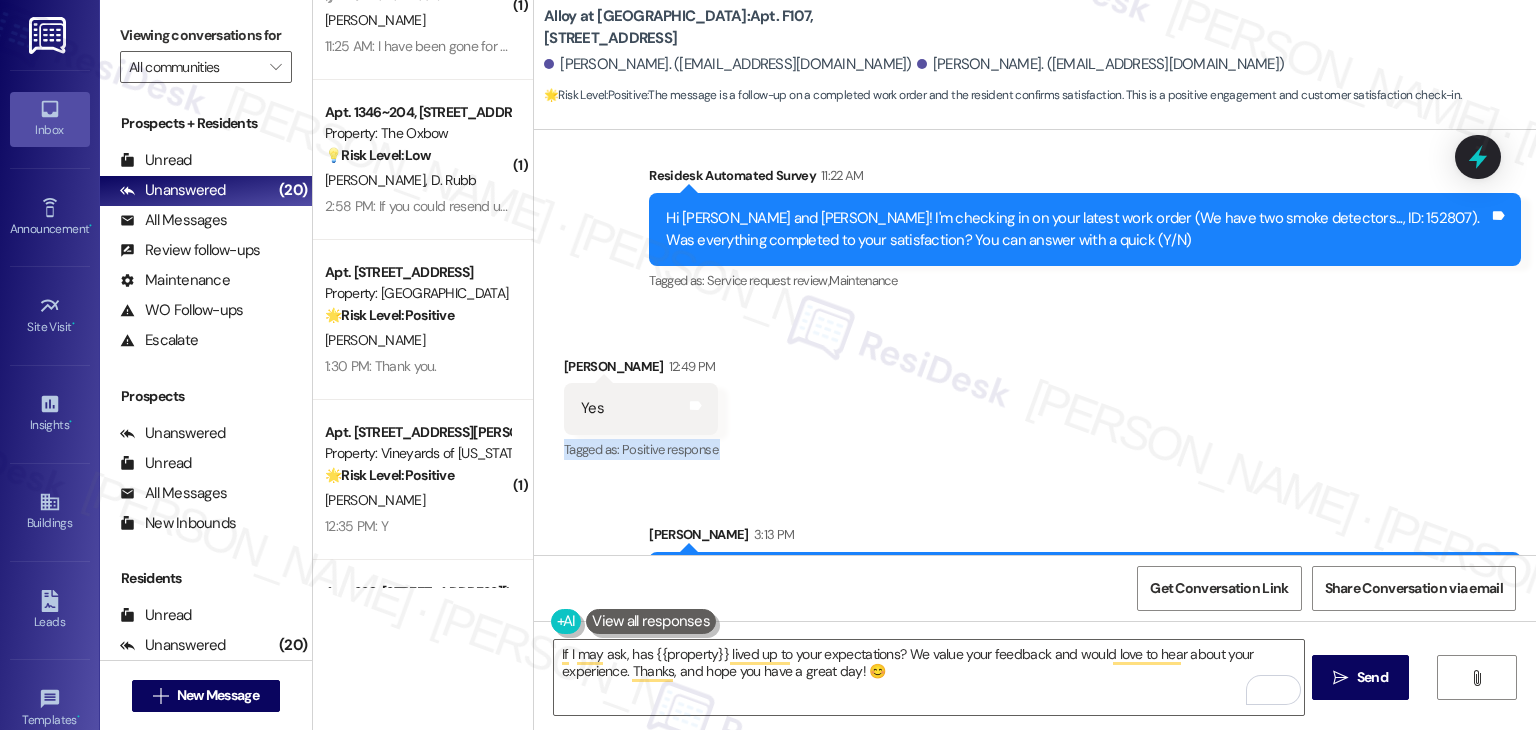 click on "Received via SMS Heidi Oliphant 12:49 PM Yes Tags and notes Tagged as:   Positive response Click to highlight conversations about Positive response" at bounding box center [1035, 395] 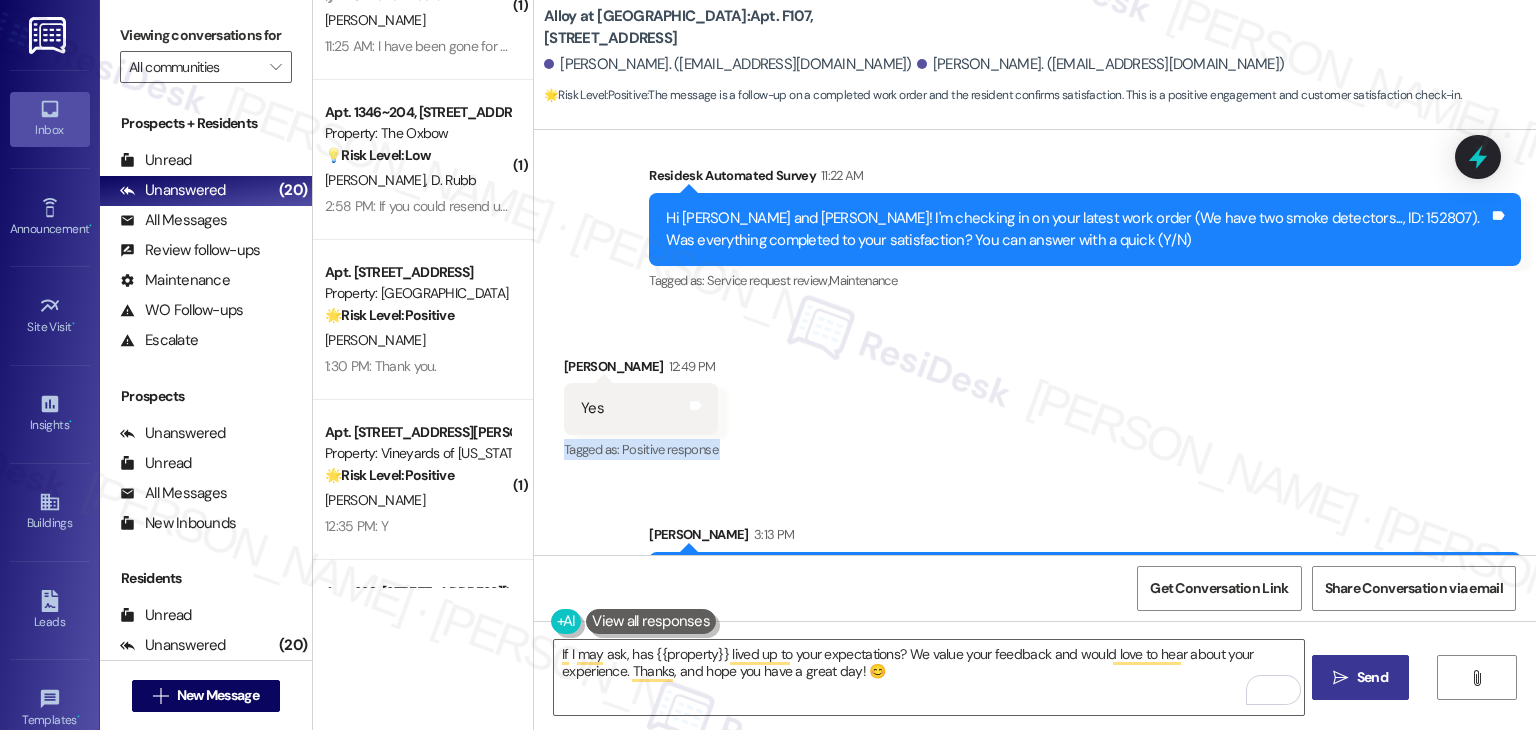 click on "Send" at bounding box center [1372, 677] 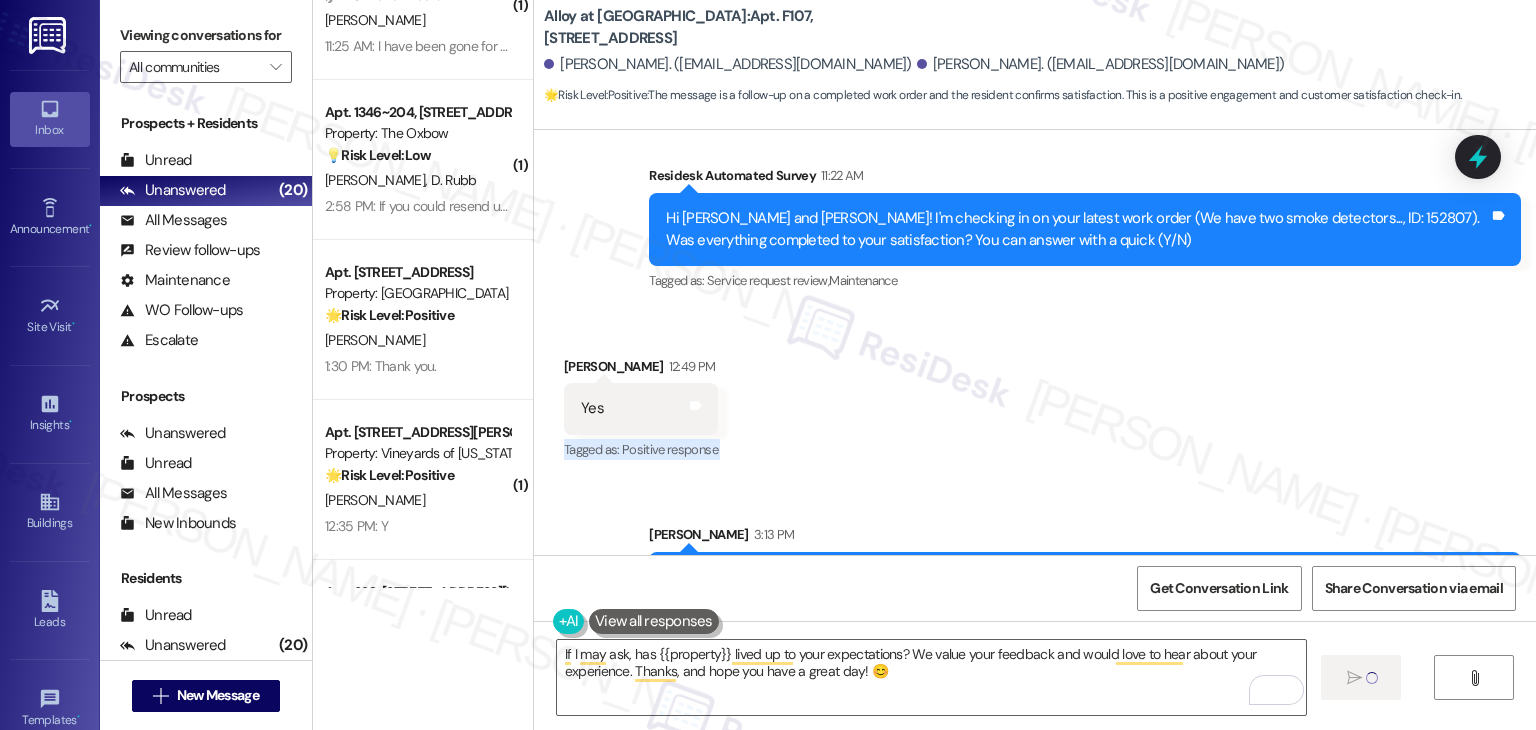 type 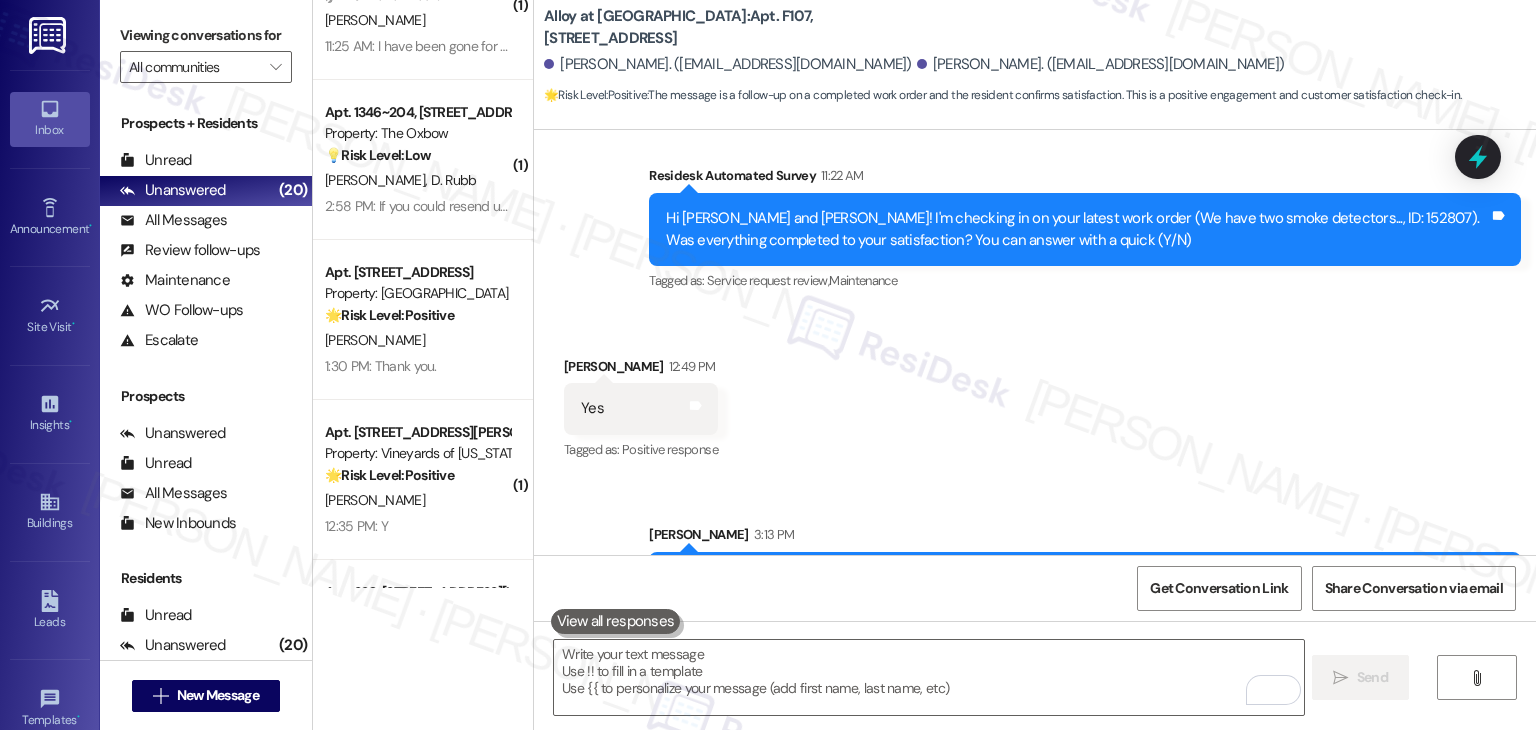 click on "Sent via SMS Sarah 3:13 PM Hi Heidi, thanks for confirming that work order 152807 was completed to your satisfaction! We're happy to help with any other maintenance needs you may have. Tags and notes Sent via SMS Sarah 3:13 PM If I may ask, has Alloy at Geneva lived up to your expectations? We value your feedback and would love to hear about your experience. Thanks, and hope you have a great day! 😊 Tags and notes" at bounding box center (1035, 640) 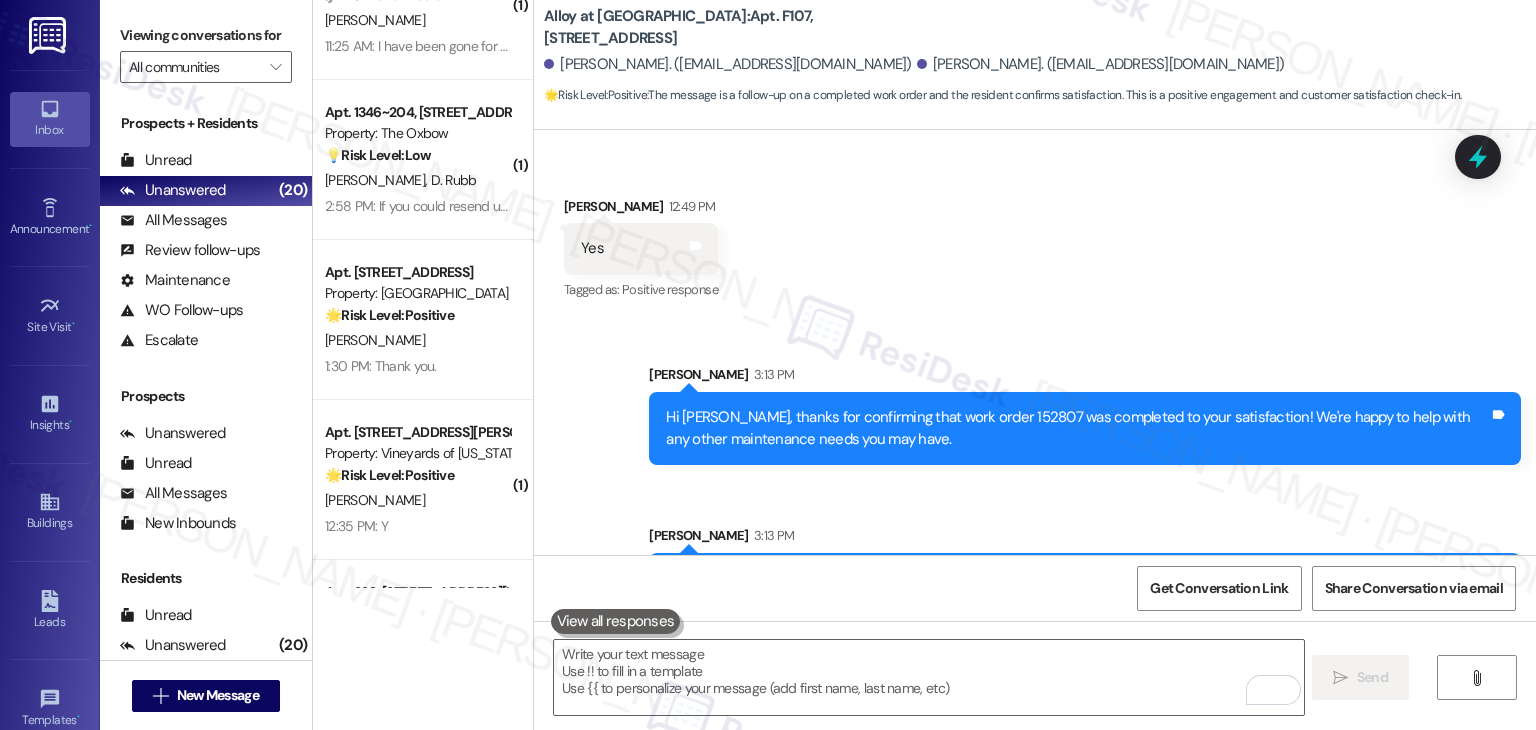 scroll, scrollTop: 4573, scrollLeft: 0, axis: vertical 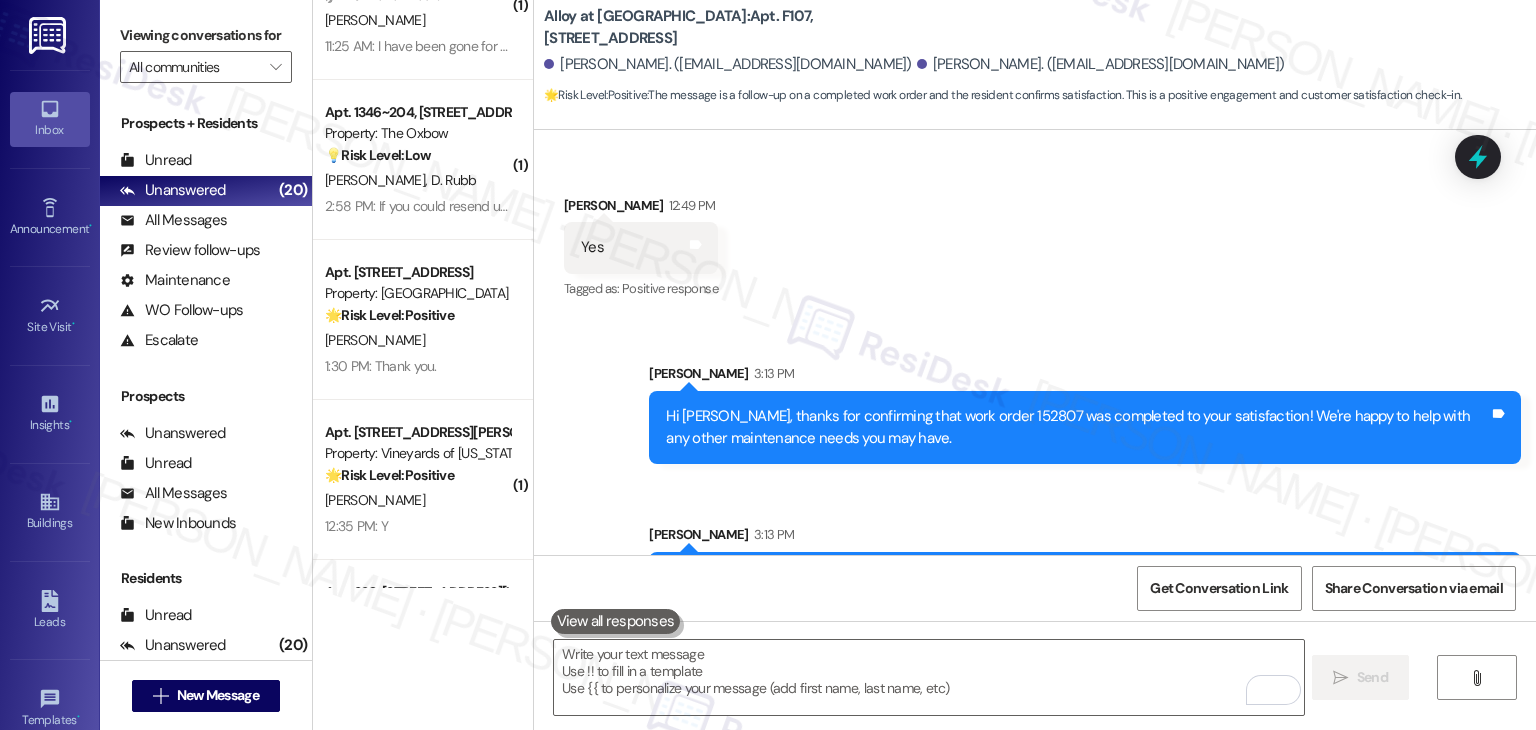 click on "Received via SMS Heidi Oliphant 12:49 PM Yes Tags and notes Tagged as:   Positive response Click to highlight conversations about Positive response" at bounding box center [1035, 234] 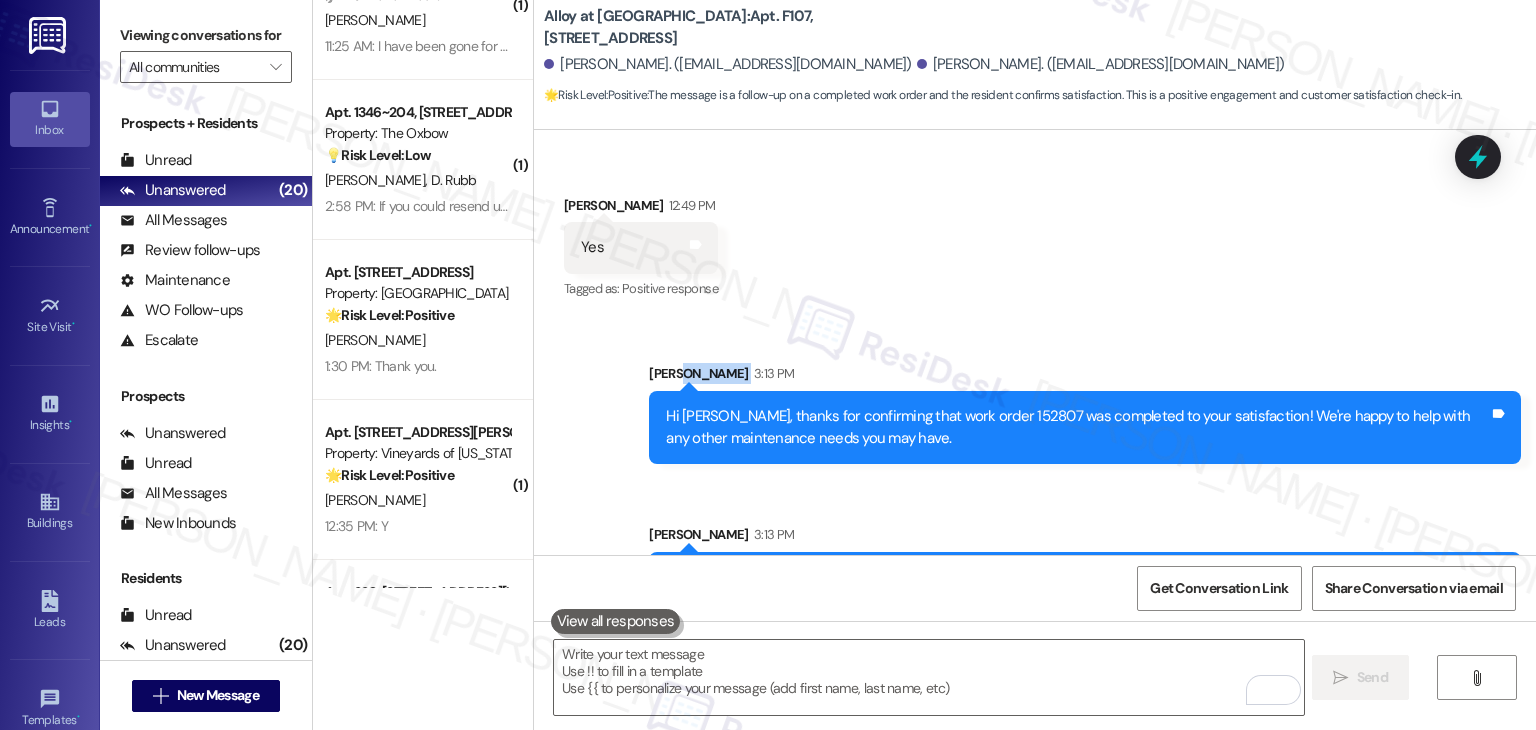 click on "Sent via SMS Sarah 3:13 PM Hi Heidi, thanks for confirming that work order 152807 was completed to your satisfaction! We're happy to help with any other maintenance needs you may have. Tags and notes Sent via SMS Sarah 3:13 PM If I may ask, has Alloy at Geneva lived up to your expectations? We value your feedback and would love to hear about your experience. Thanks, and hope you have a great day! 😊 Tags and notes" at bounding box center (1035, 479) 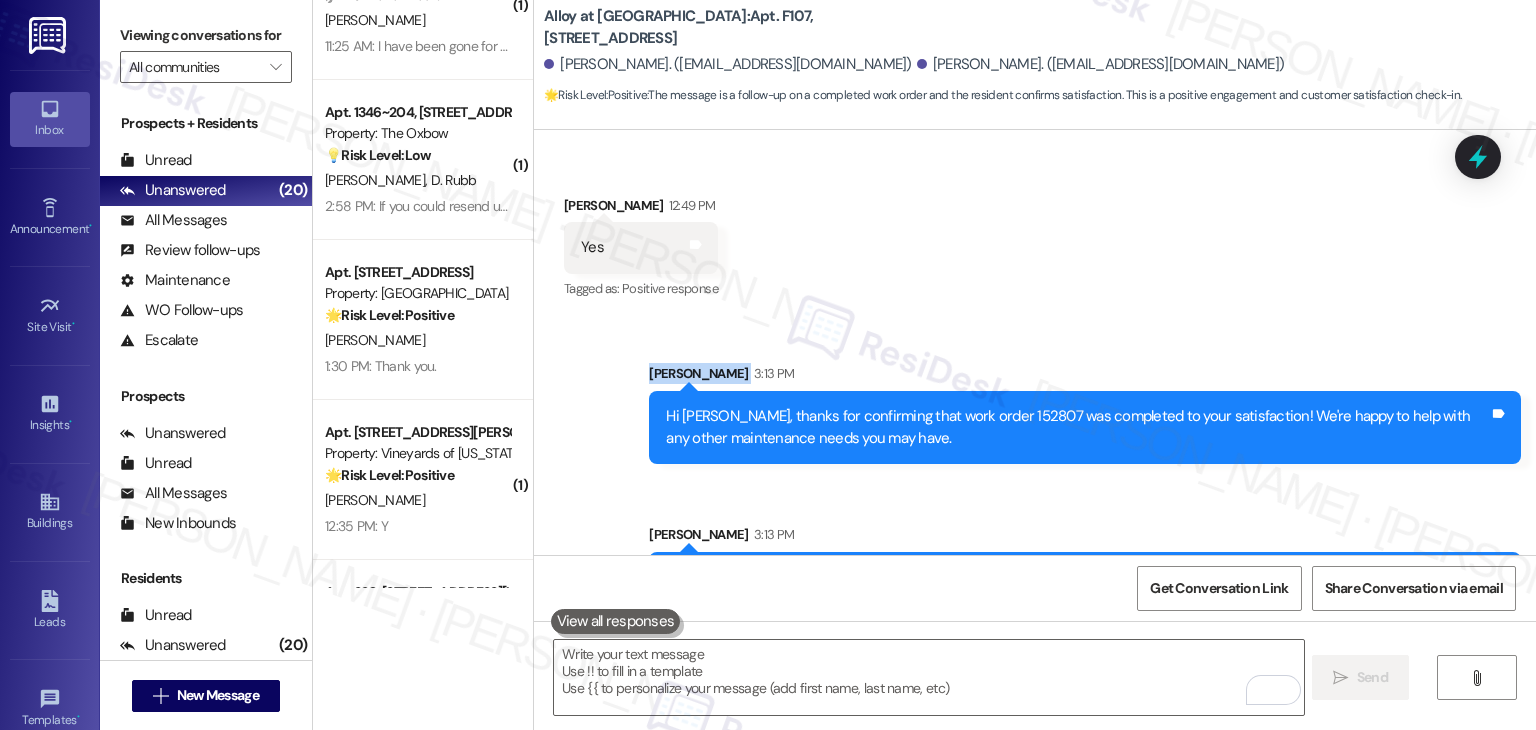 click on "Sent via SMS Sarah 3:13 PM Hi Heidi, thanks for confirming that work order 152807 was completed to your satisfaction! We're happy to help with any other maintenance needs you may have. Tags and notes Sent via SMS Sarah 3:13 PM If I may ask, has Alloy at Geneva lived up to your expectations? We value your feedback and would love to hear about your experience. Thanks, and hope you have a great day! 😊 Tags and notes" at bounding box center [1035, 479] 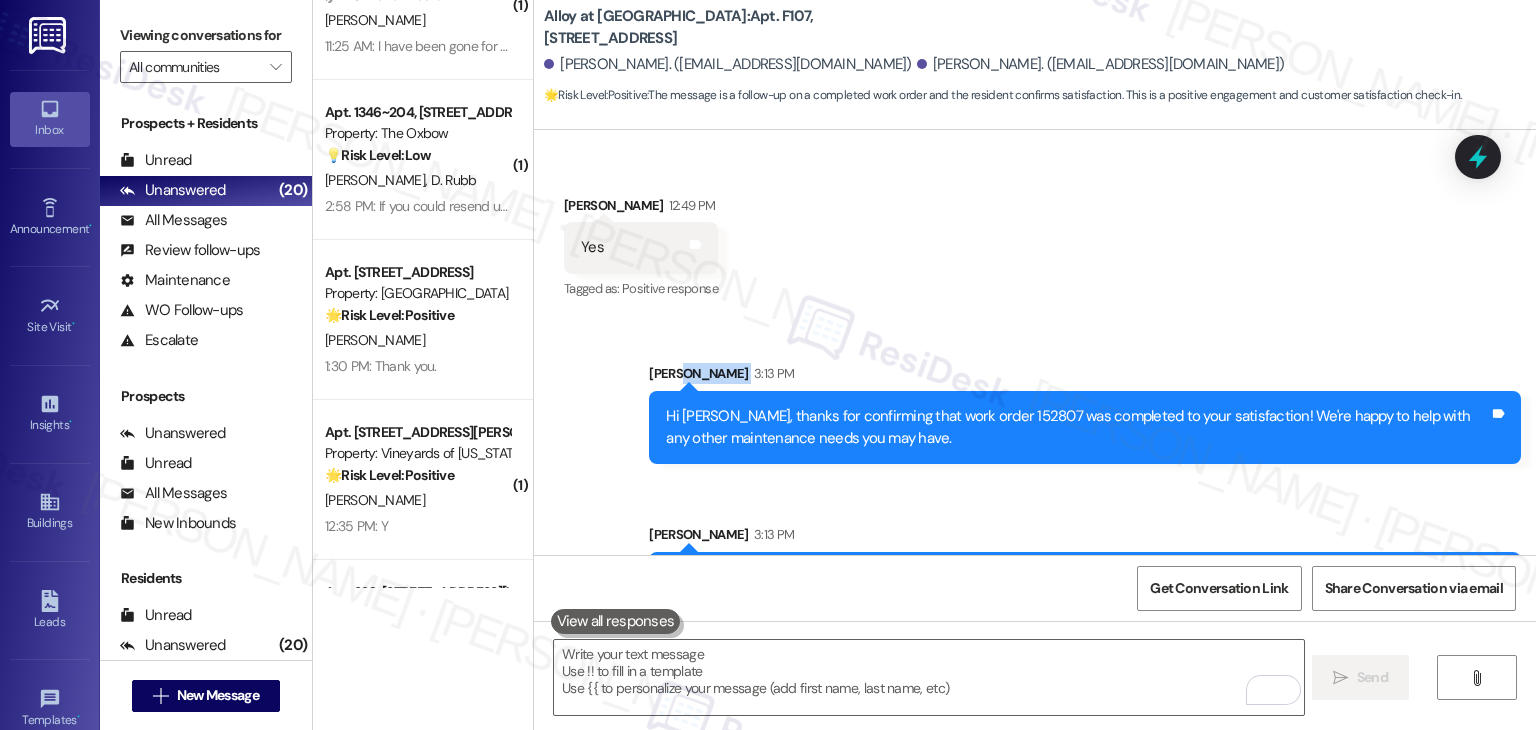 click on "Sent via SMS Sarah 3:13 PM Hi Heidi, thanks for confirming that work order 152807 was completed to your satisfaction! We're happy to help with any other maintenance needs you may have. Tags and notes Sent via SMS Sarah 3:13 PM If I may ask, has Alloy at Geneva lived up to your expectations? We value your feedback and would love to hear about your experience. Thanks, and hope you have a great day! 😊 Tags and notes" at bounding box center (1035, 479) 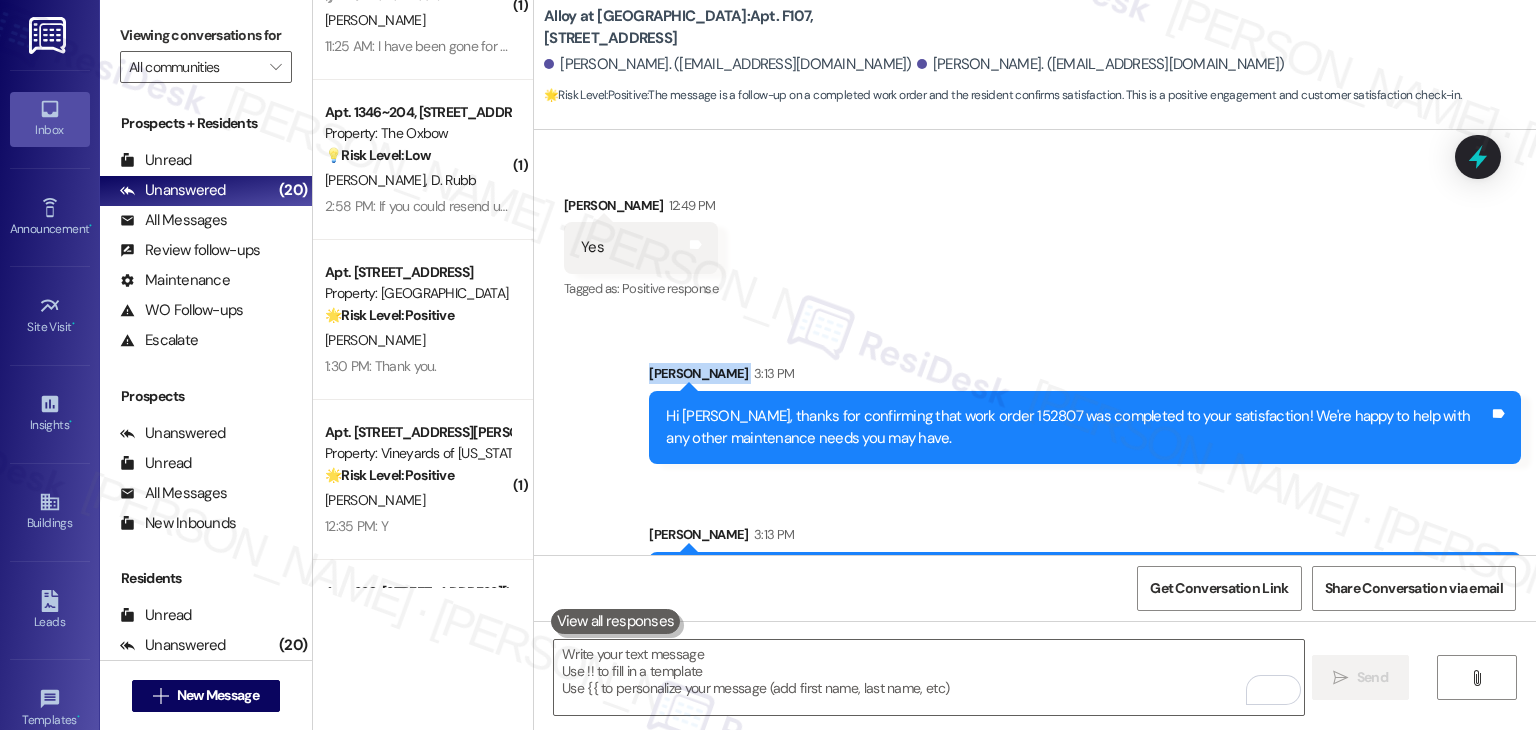 click on "Sent via SMS Sarah 3:13 PM Hi Heidi, thanks for confirming that work order 152807 was completed to your satisfaction! We're happy to help with any other maintenance needs you may have. Tags and notes Sent via SMS Sarah 3:13 PM If I may ask, has Alloy at Geneva lived up to your expectations? We value your feedback and would love to hear about your experience. Thanks, and hope you have a great day! 😊 Tags and notes" at bounding box center [1035, 479] 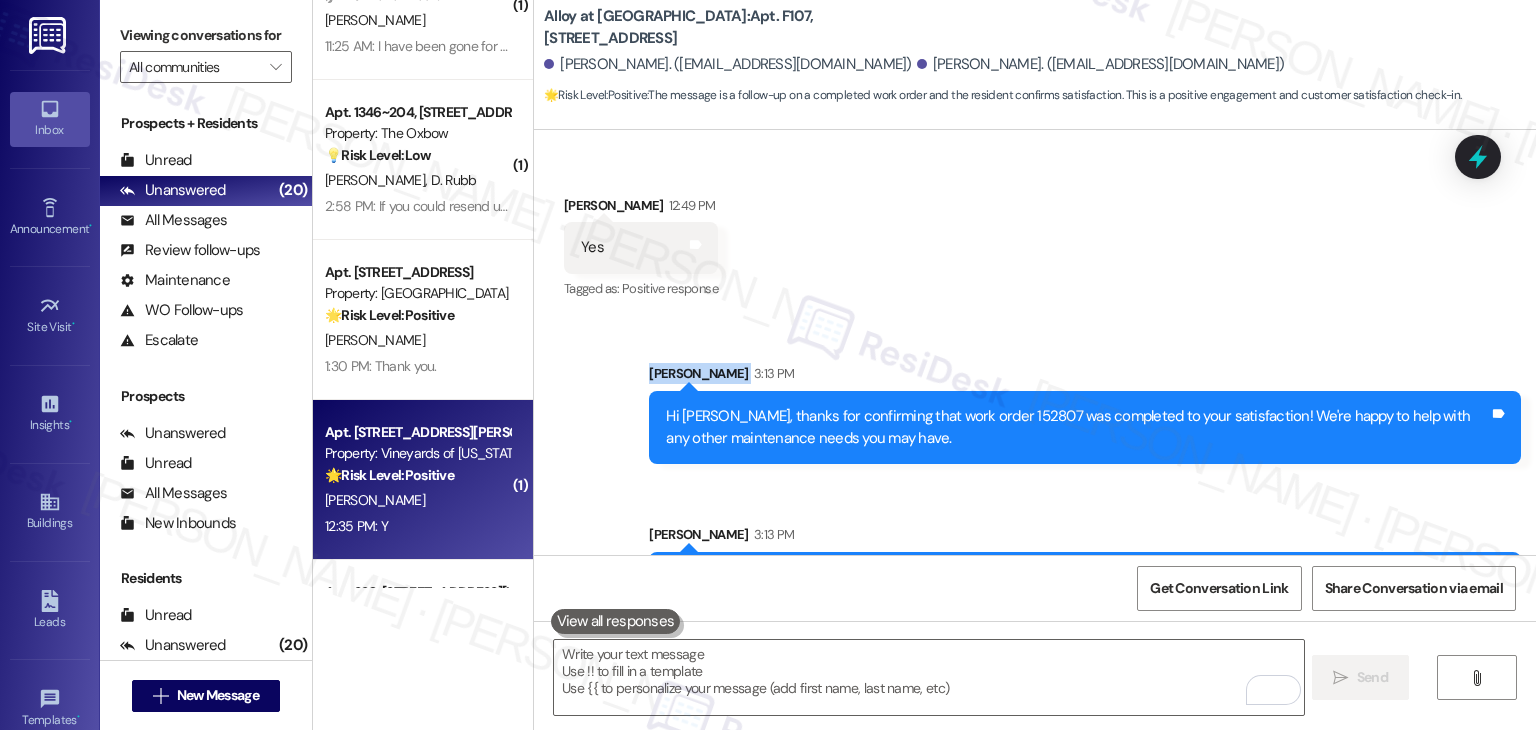 click on "A. Matsuzaki" at bounding box center (417, 500) 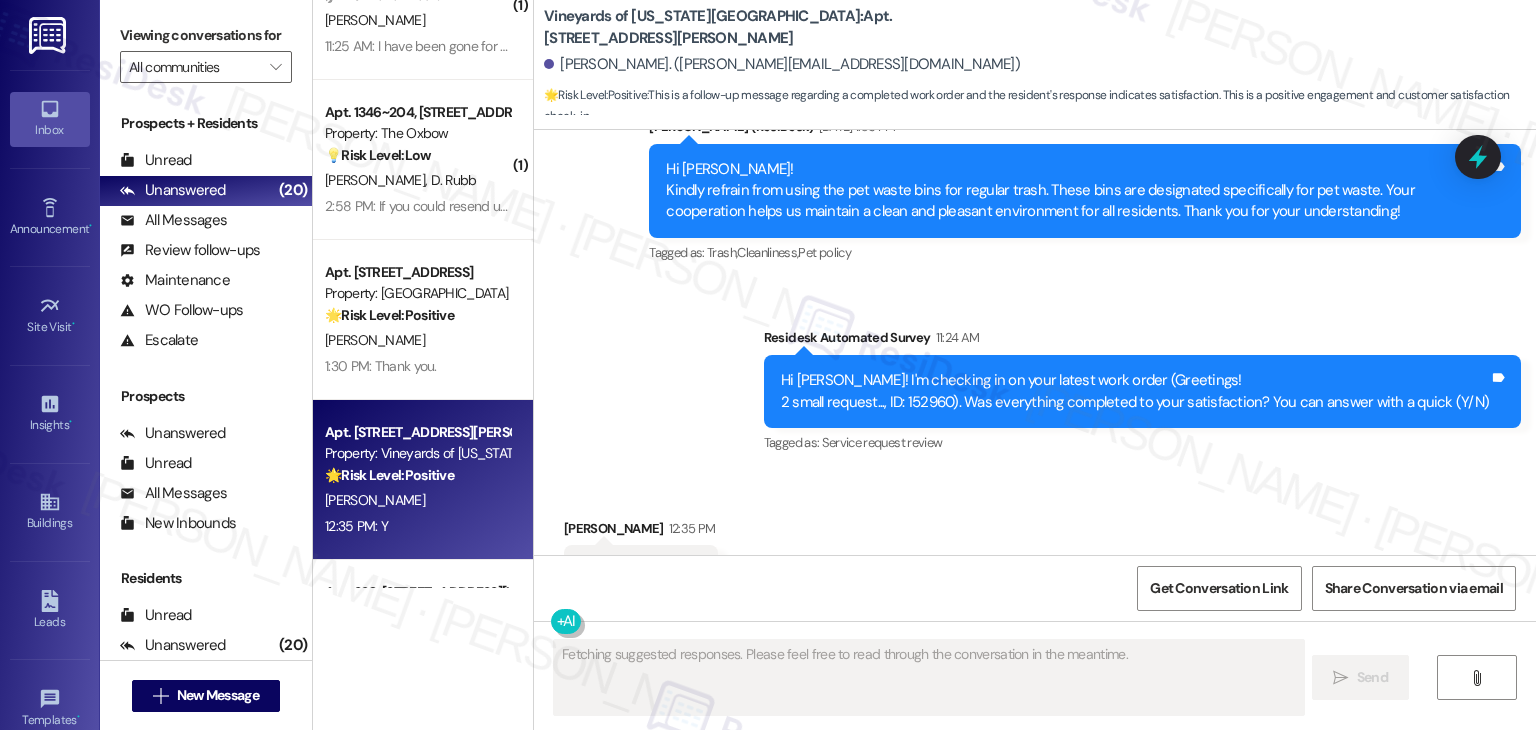scroll, scrollTop: 7340, scrollLeft: 0, axis: vertical 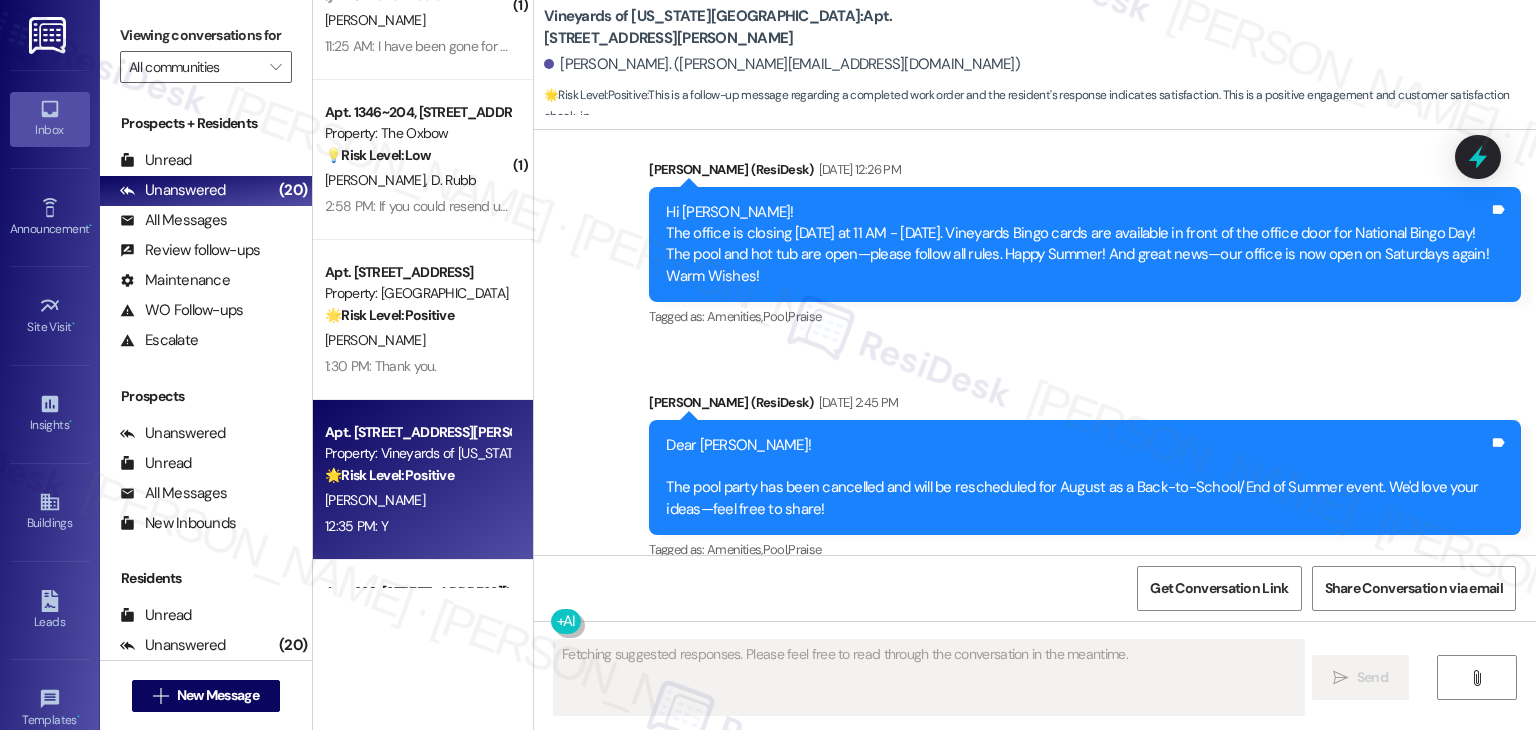 click on "Sent via SMS ResiDesk After Hours Assistant Jun 26, 2025 at 8:07 PM Thank you for your message. Our offices are currently closed, but we will contact you when we resume operations. For emergencies, please contact your emergency number 719-264-0464. Tags and notes Tagged as:   Call request Click to highlight conversations about Call request Sent via SMS Dottie  (ResiDesk) Jun 27, 2025 at 12:26 PM Hi Alan!
The office is closing today at 11 AM - Friday, June 27th. Vineyards Bingo cards are available in front of the office door for National Bingo Day! The pool and hot tub are open—please follow all rules. Happy Summer! And great news—our office is now open on Saturdays again! Warm Wishes! Tags and notes Tagged as:   Amenities ,  Click to highlight conversations about Amenities Pool ,  Click to highlight conversations about Pool Praise Click to highlight conversations about Praise Announcement, sent via SMS Dottie  (ResiDesk) Jul 09, 2025 at 2:45 PM Dear Alan!
Tags and notes Tagged as:   Amenities ,  ," at bounding box center (1035, 568) 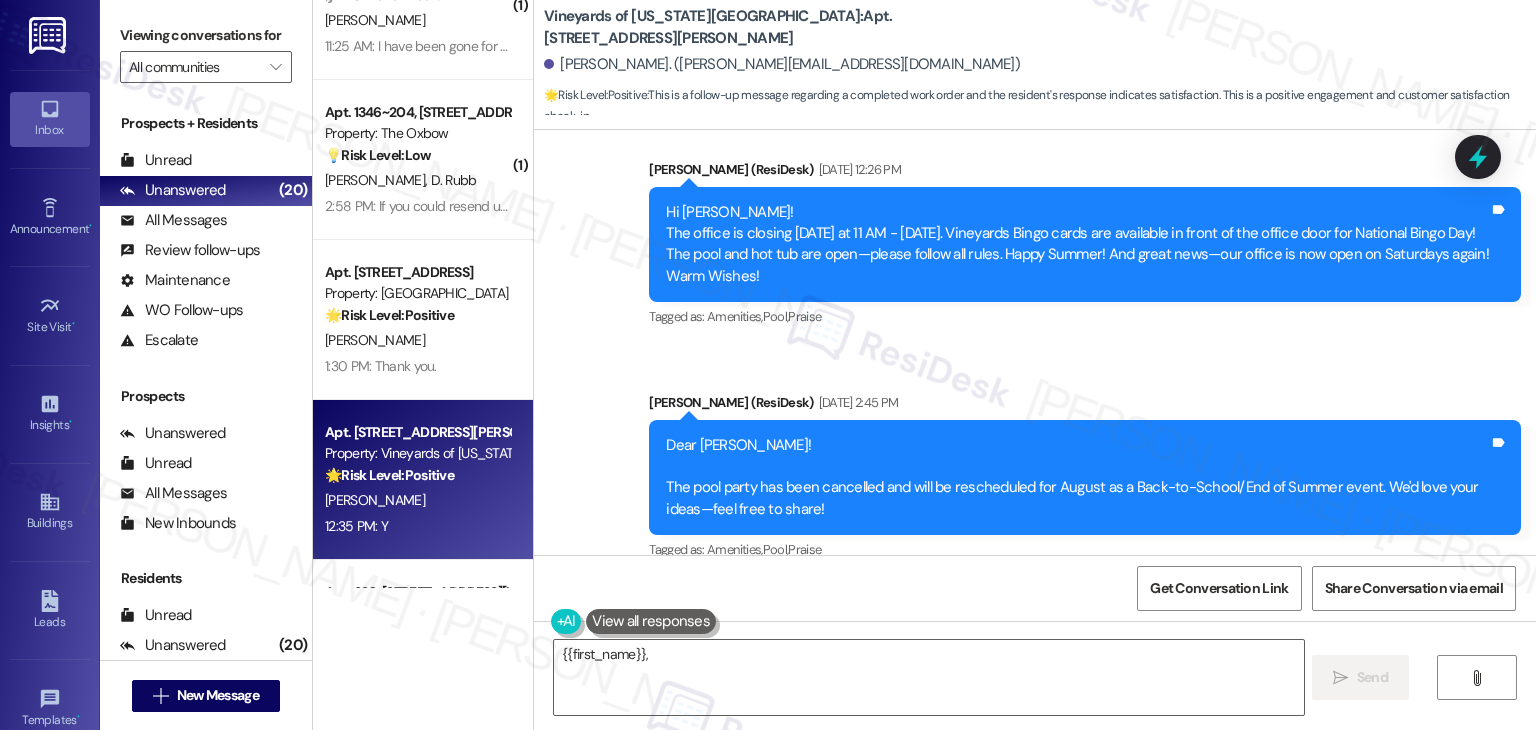 scroll, scrollTop: 8082, scrollLeft: 0, axis: vertical 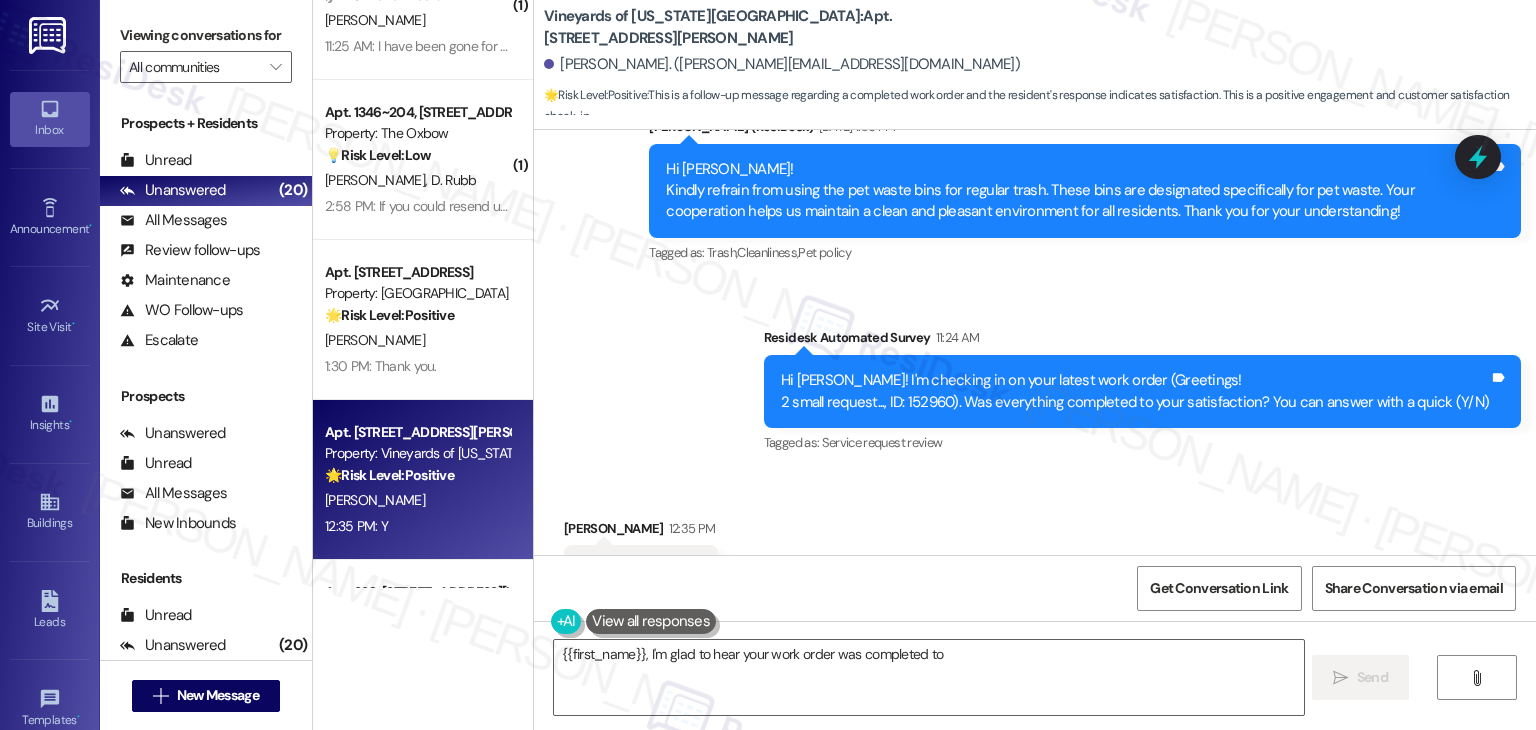 click on "Received via SMS Alan Matsuzaki 12:35 PM Y Tags and notes Tagged as:   Positive response Click to highlight conversations about Positive response" at bounding box center [1035, 557] 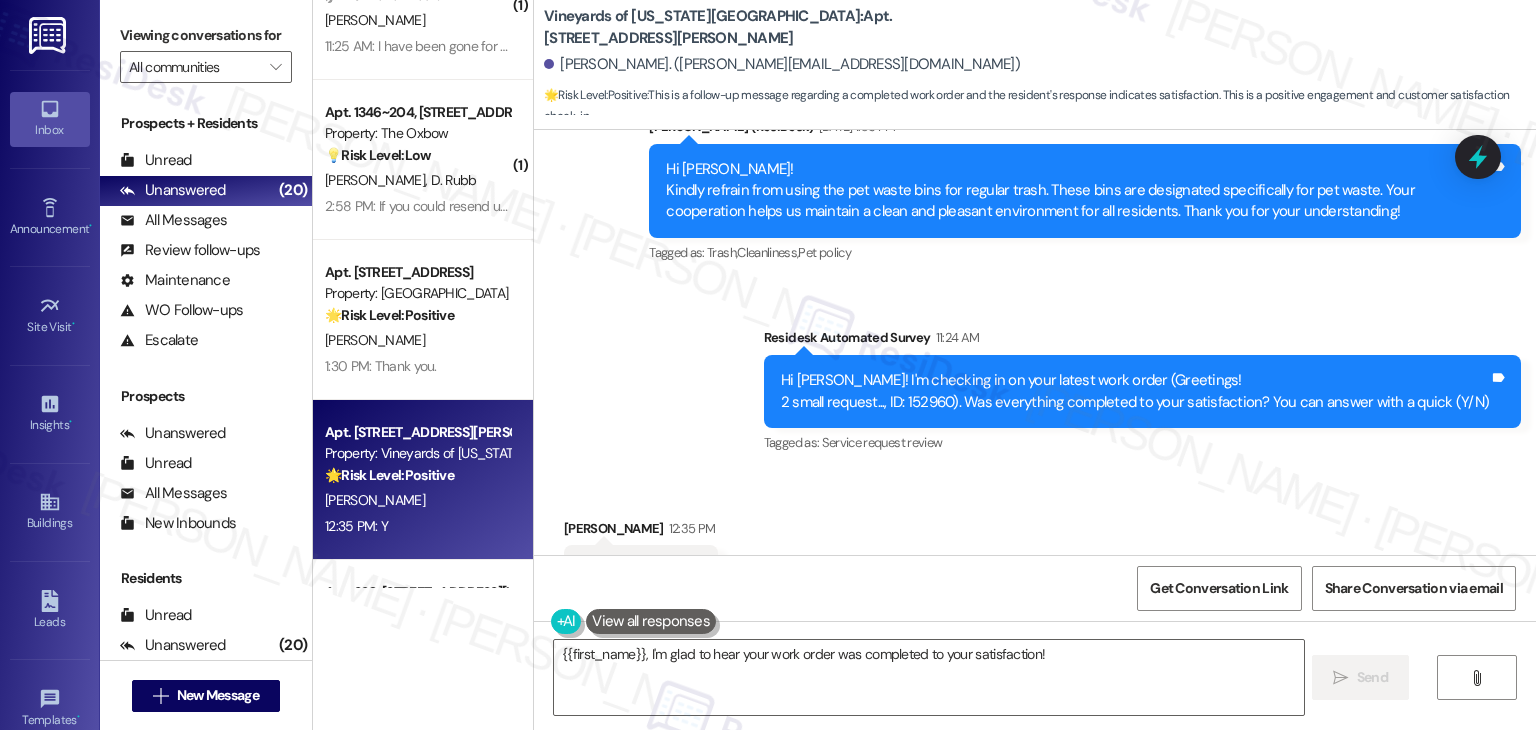 click on "Received via SMS Alan Matsuzaki 12:35 PM Y Tags and notes Tagged as:   Positive response Click to highlight conversations about Positive response" at bounding box center [1035, 557] 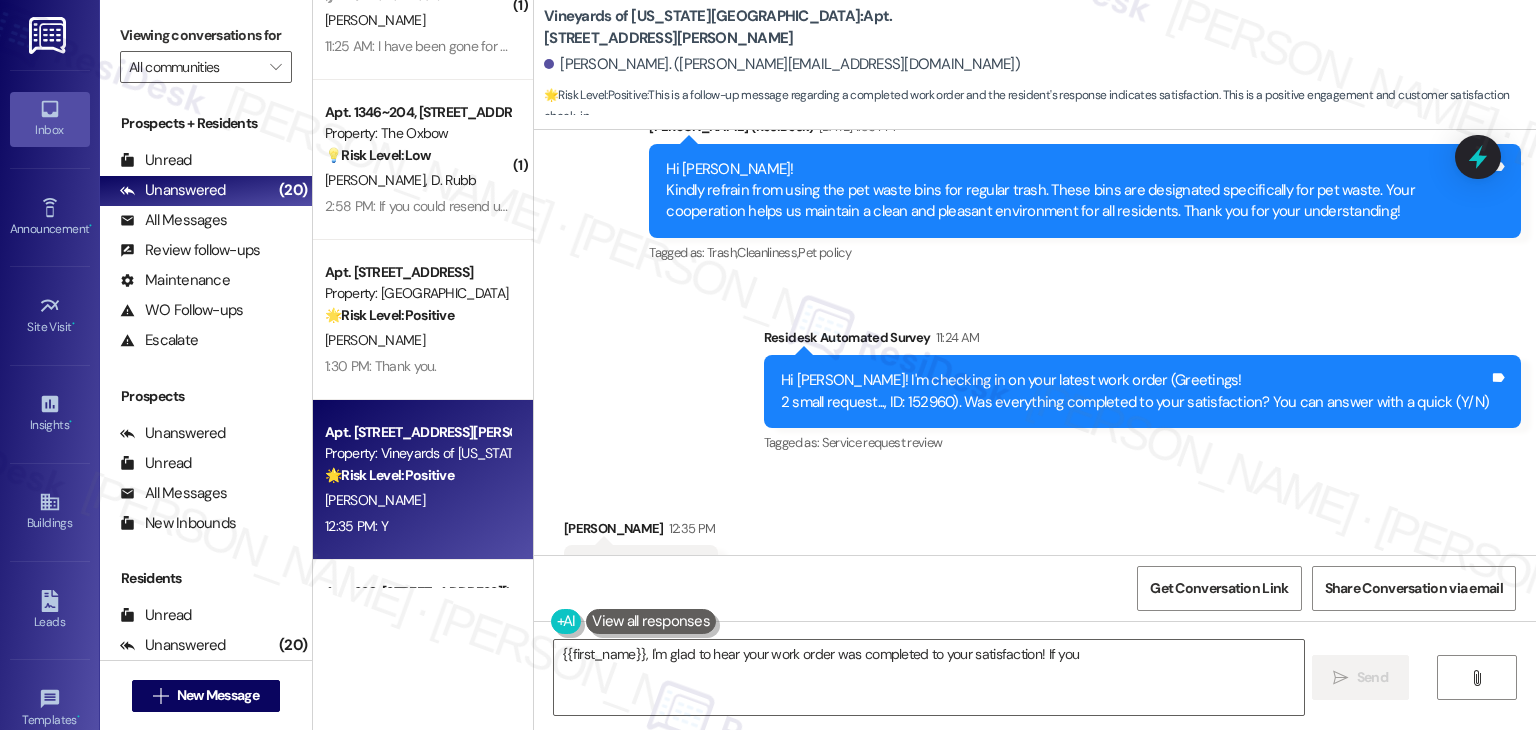 click on "Received via SMS Alan Matsuzaki 12:35 PM Y Tags and notes Tagged as:   Positive response Click to highlight conversations about Positive response" at bounding box center [1035, 557] 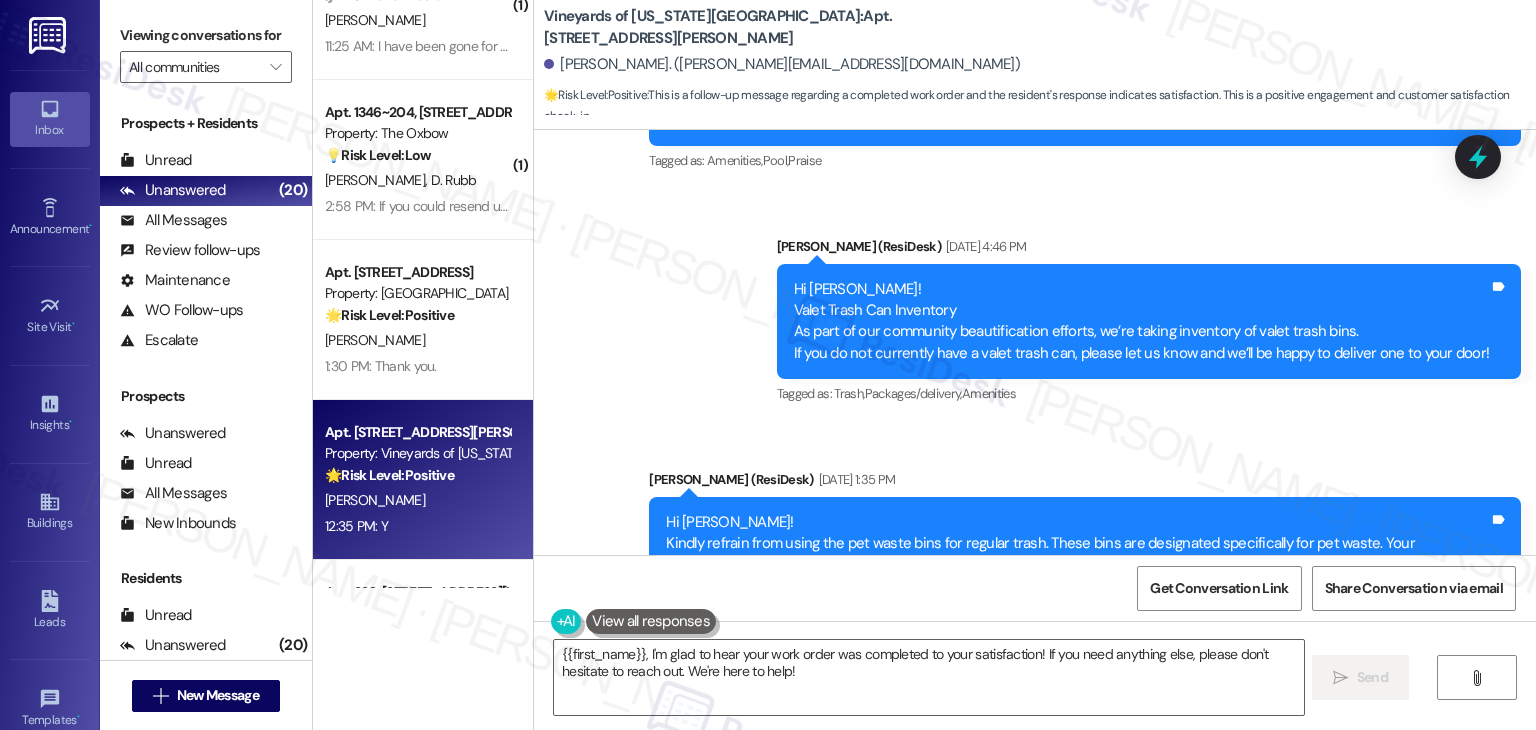 scroll, scrollTop: 7682, scrollLeft: 0, axis: vertical 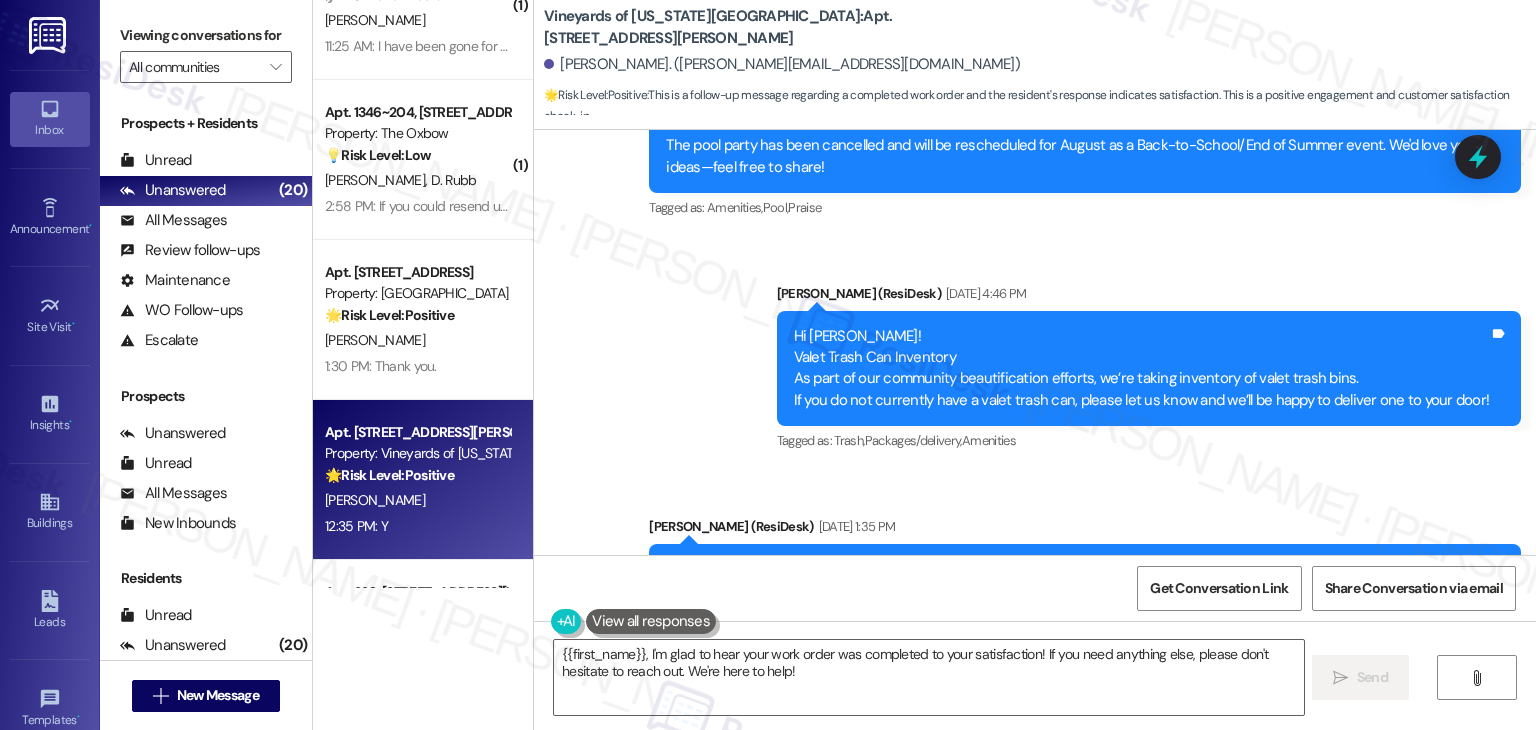 click on "Sent via SMS ResiDesk After Hours Assistant Jun 26, 2025 at 8:07 PM Thank you for your message. Our offices are currently closed, but we will contact you when we resume operations. For emergencies, please contact your emergency number 719-264-0464. Tags and notes Tagged as:   Call request Click to highlight conversations about Call request Sent via SMS Dottie  (ResiDesk) Jun 27, 2025 at 12:26 PM Hi Alan!
The office is closing today at 11 AM - Friday, June 27th. Vineyards Bingo cards are available in front of the office door for National Bingo Day! The pool and hot tub are open—please follow all rules. Happy Summer! And great news—our office is now open on Saturdays again! Warm Wishes! Tags and notes Tagged as:   Amenities ,  Click to highlight conversations about Amenities Pool ,  Click to highlight conversations about Pool Praise Click to highlight conversations about Praise Announcement, sent via SMS Dottie  (ResiDesk) Jul 09, 2025 at 2:45 PM Dear Alan!
Tags and notes Tagged as:   Amenities ,  ," at bounding box center (1035, 226) 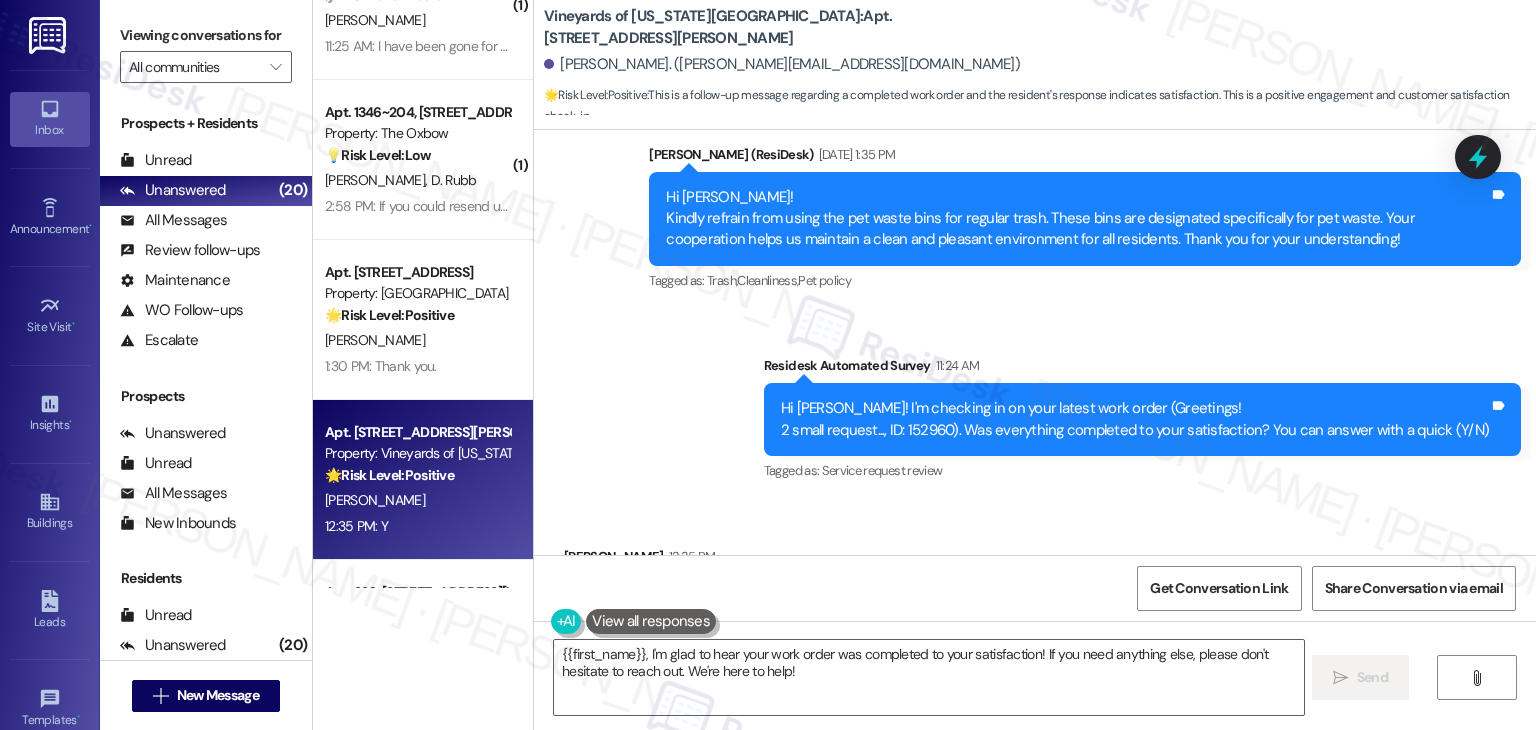 scroll, scrollTop: 8082, scrollLeft: 0, axis: vertical 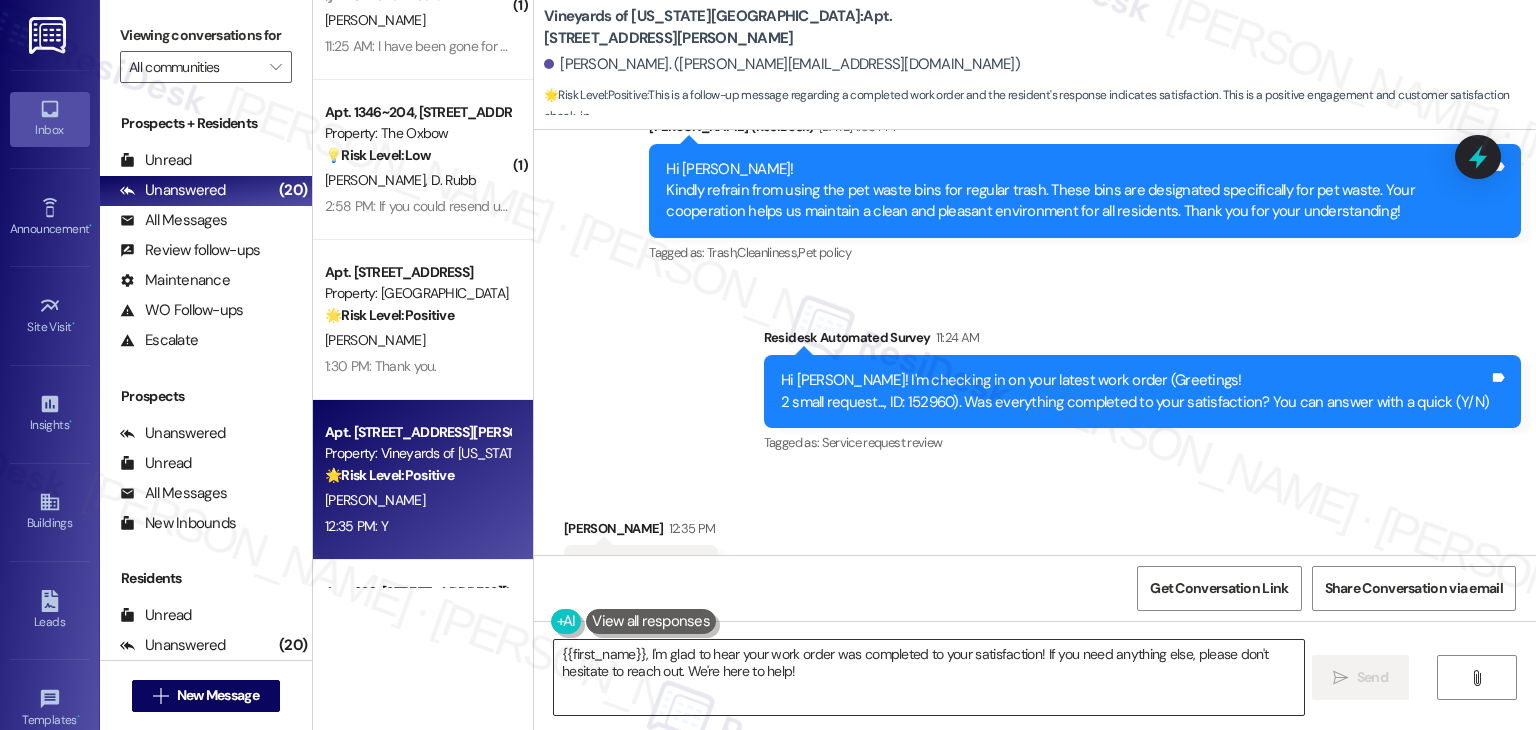 click on "{{first_name}}, I'm glad to hear your work order was completed to your satisfaction! If you need anything else, please don't hesitate to reach out. We're here to help!" at bounding box center [928, 677] 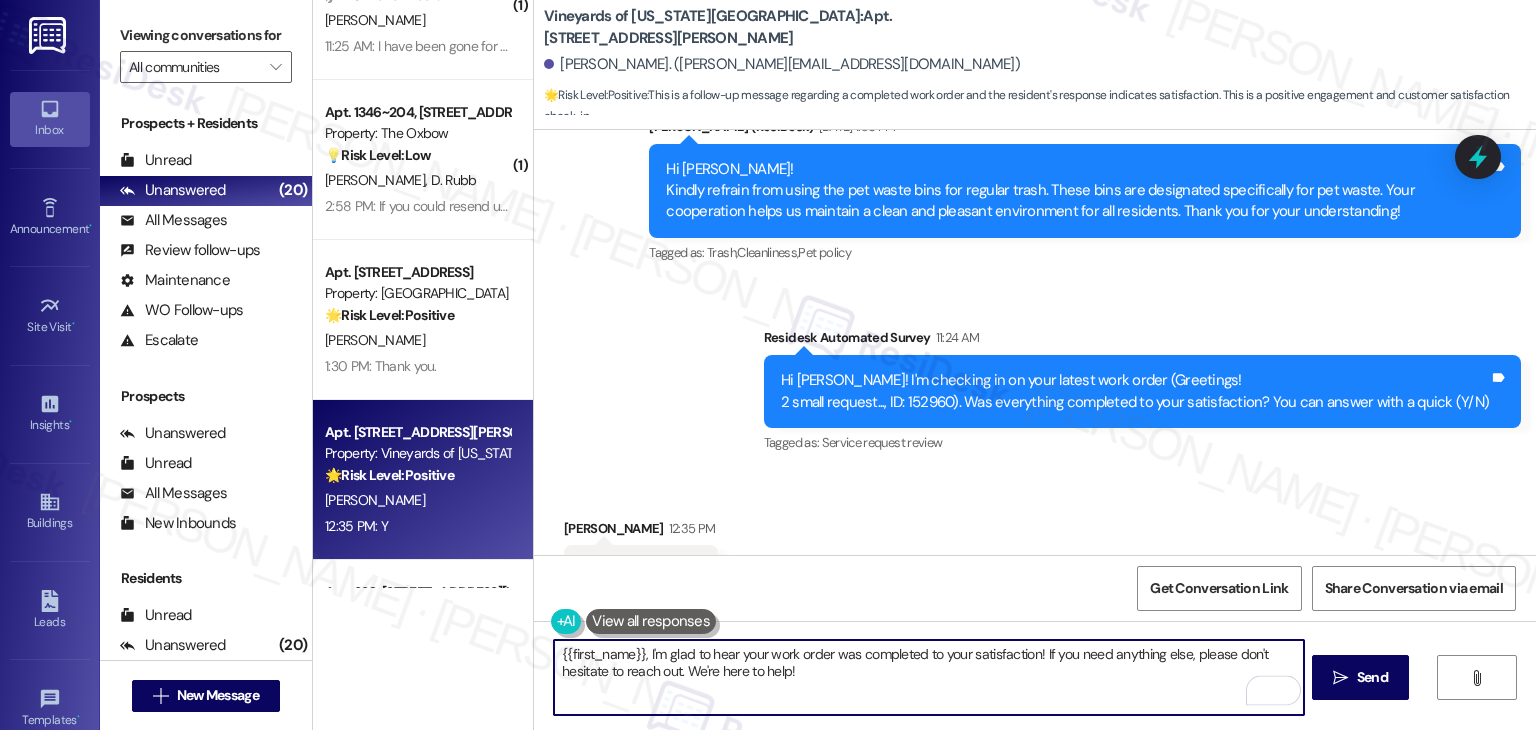 click on "{{first_name}}, I'm glad to hear your work order was completed to your satisfaction! If you need anything else, please don't hesitate to reach out. We're here to help!" at bounding box center (928, 677) 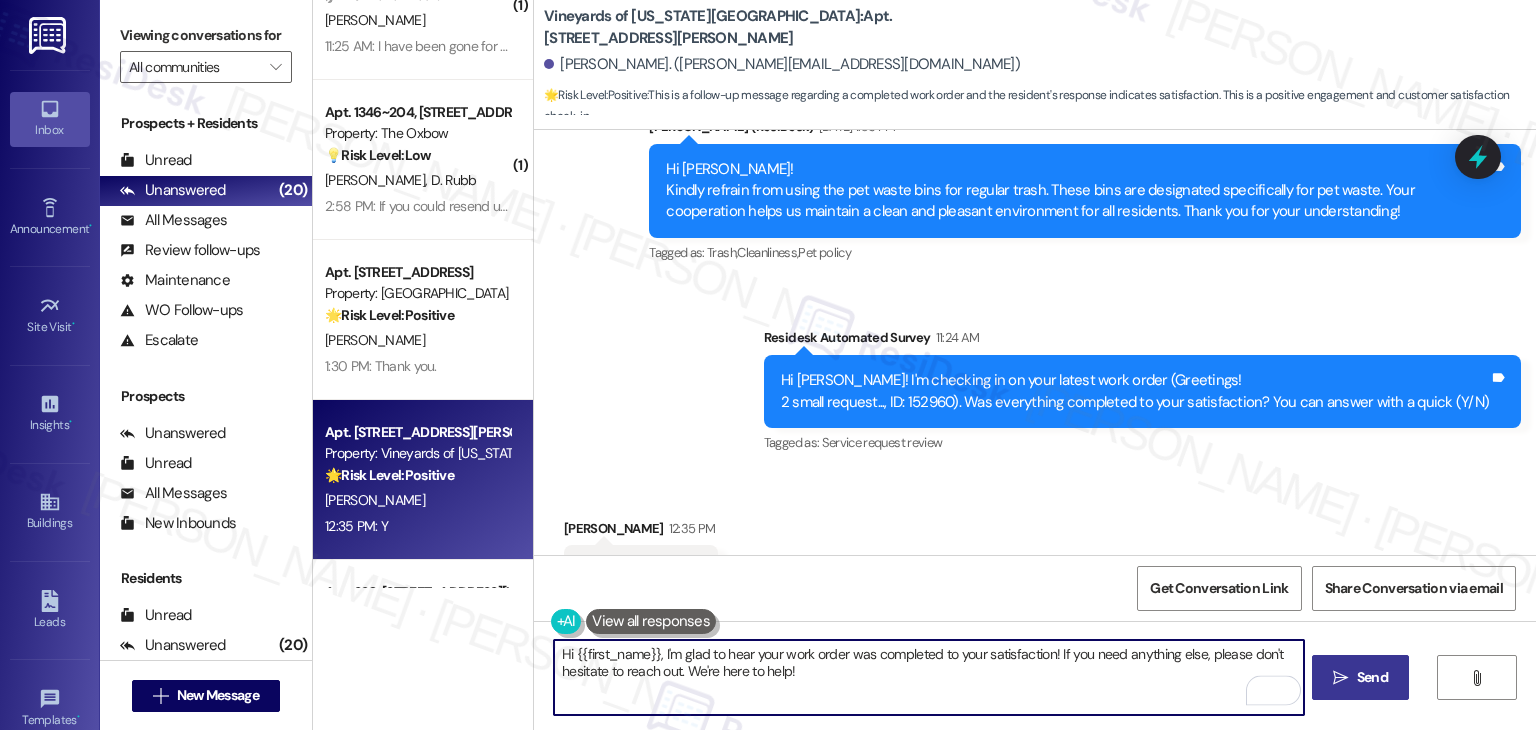 type on "Hi {{first_name}}, I'm glad to hear your work order was completed to your satisfaction! If you need anything else, please don't hesitate to reach out. We're here to help!" 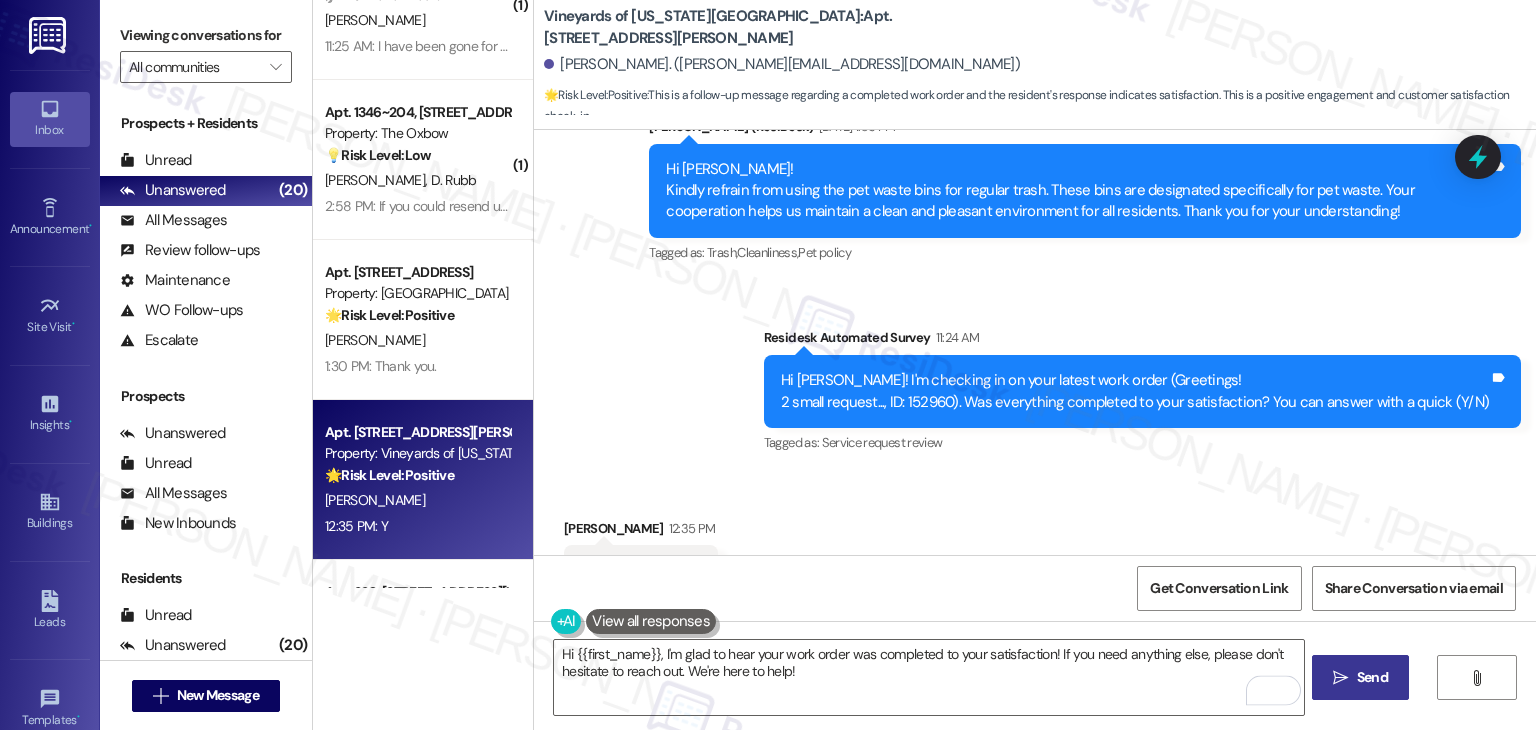 click on "Send" at bounding box center (1372, 677) 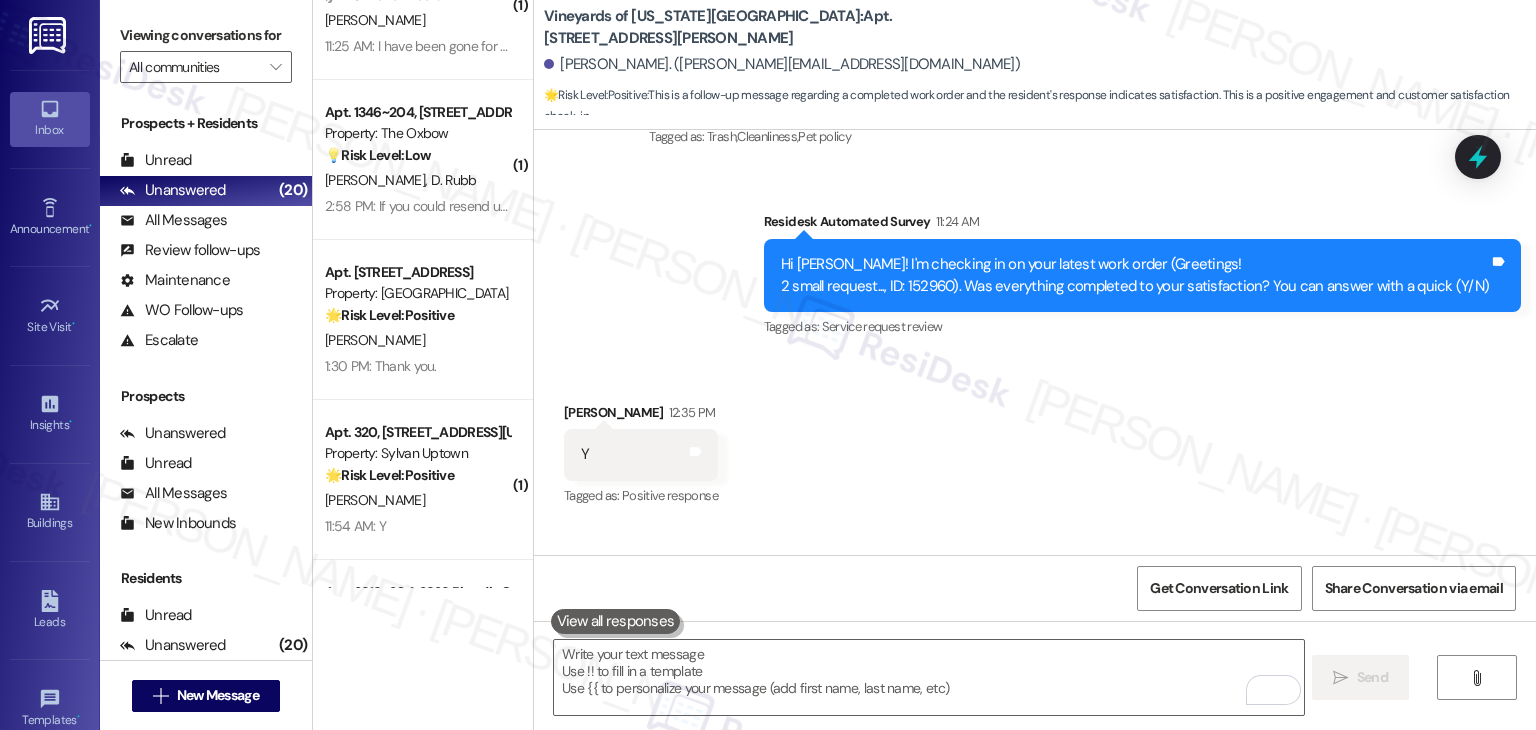 scroll, scrollTop: 8243, scrollLeft: 0, axis: vertical 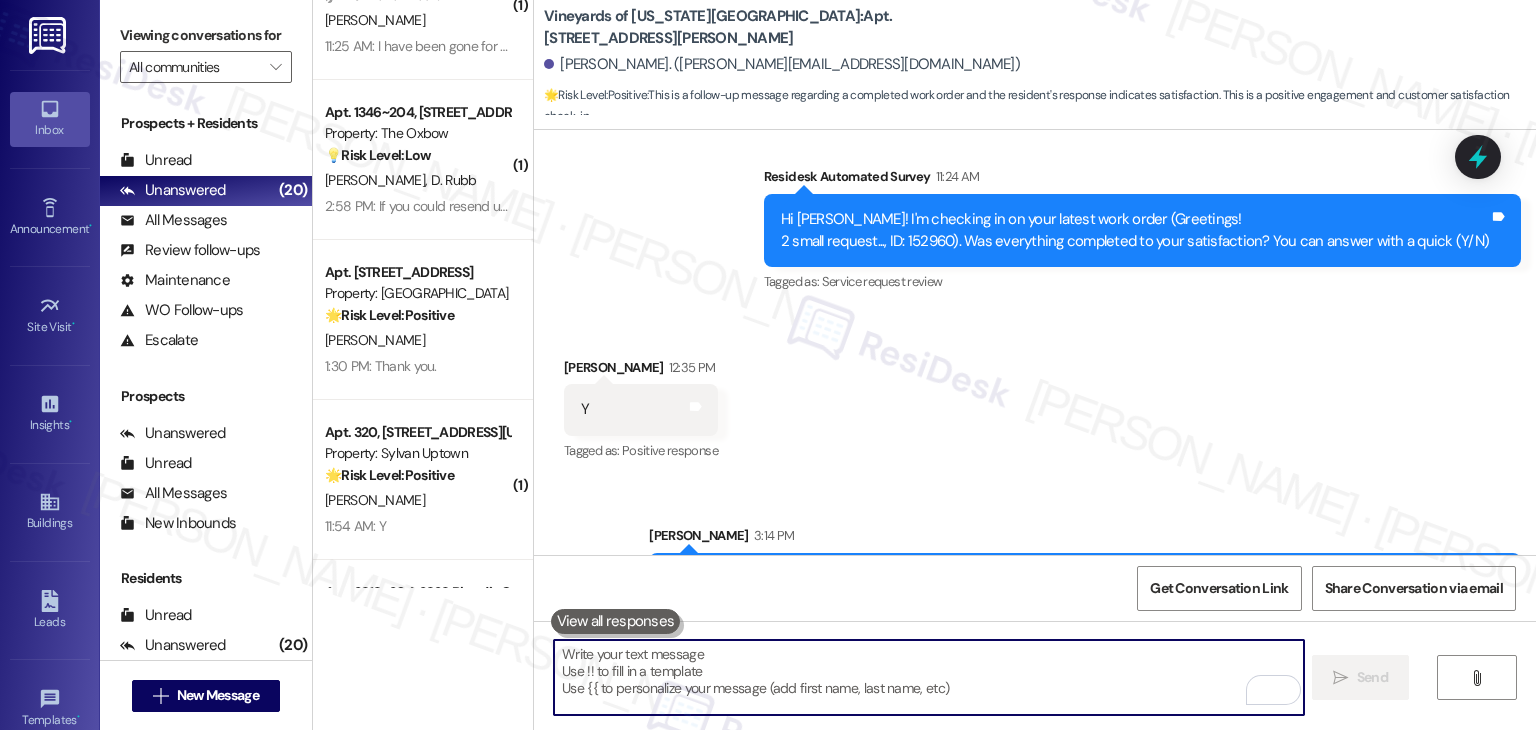 click at bounding box center (928, 677) 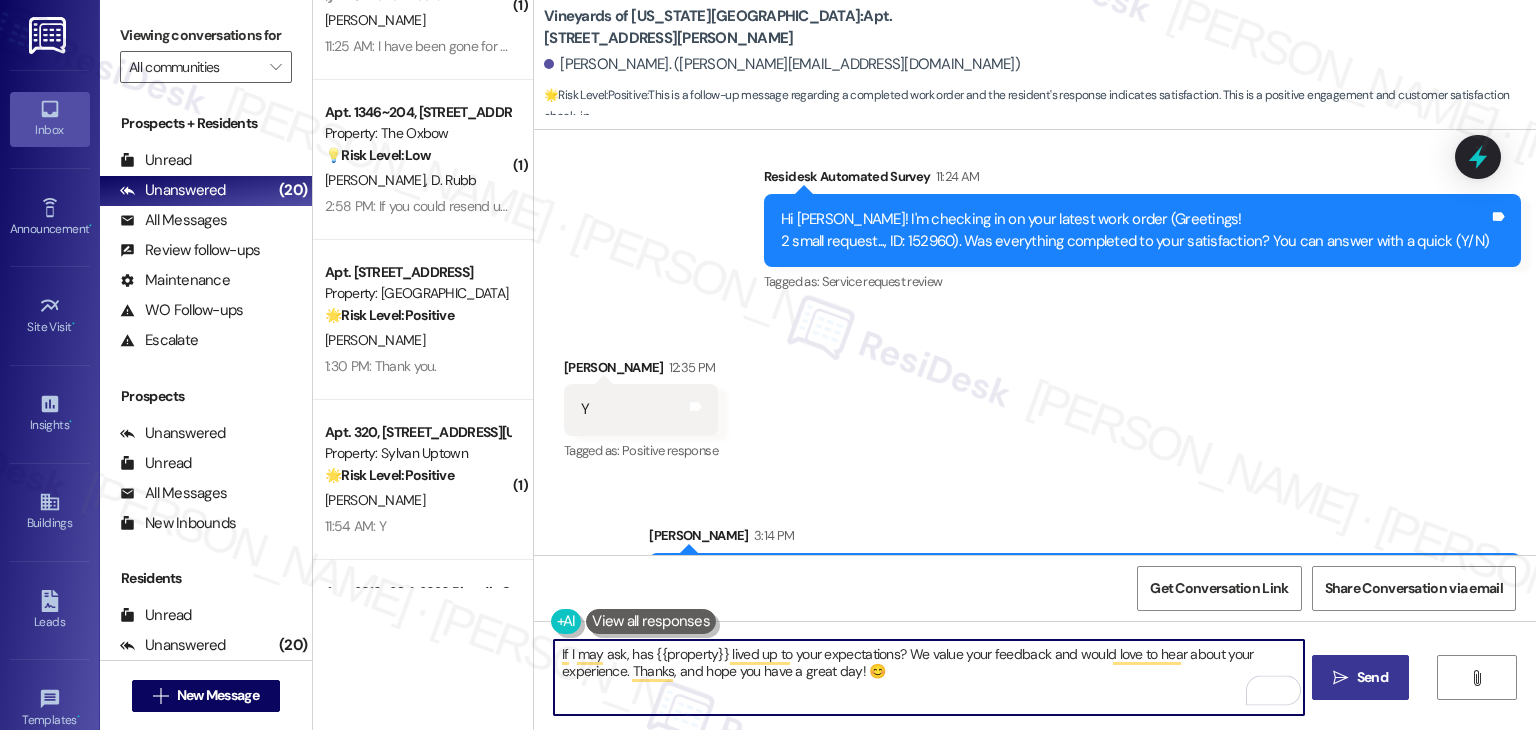 click on "If I may ask, has {{property}} lived up to your expectations? We value your feedback and would love to hear about your experience. Thanks, and hope you have a great day! 😊" at bounding box center (928, 677) 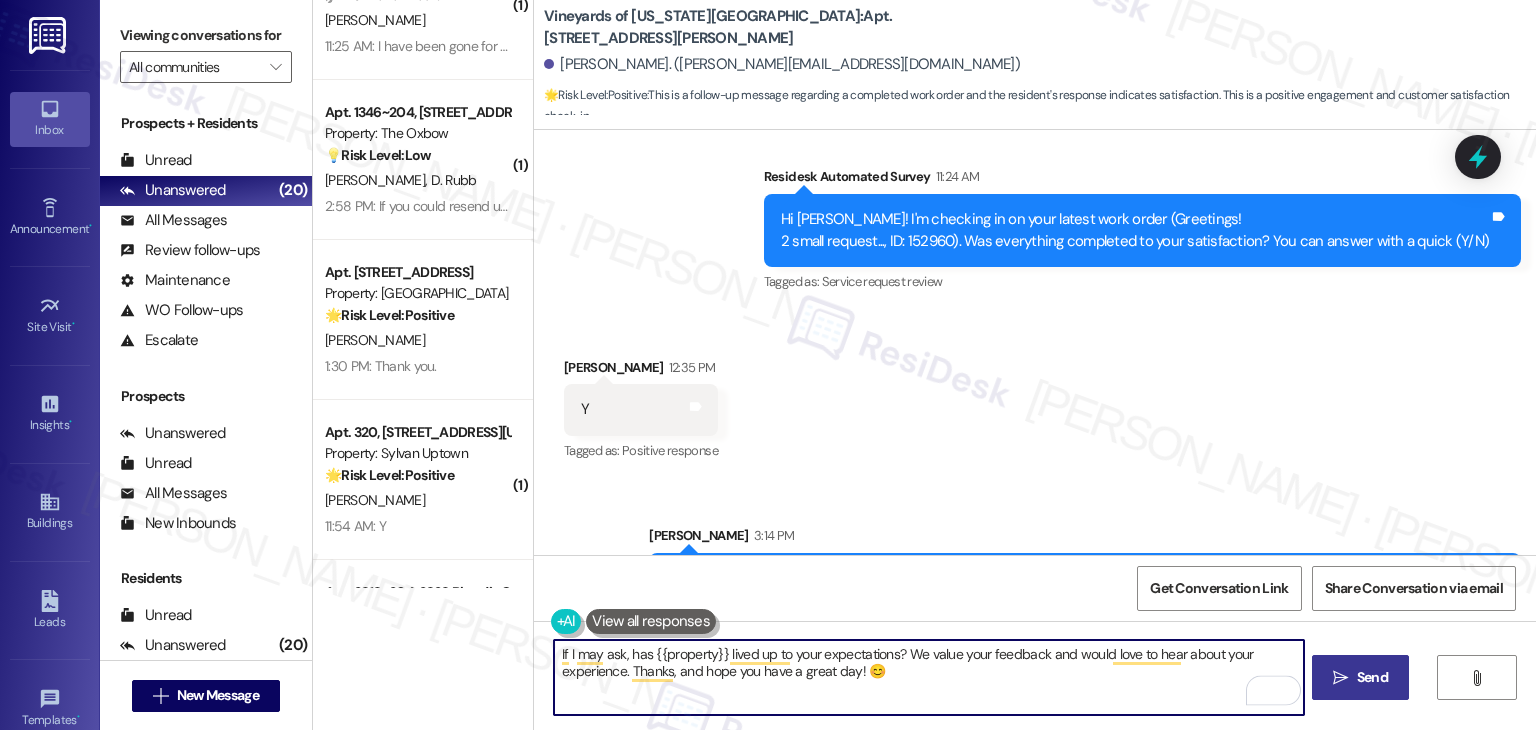 type on "If I may ask, has {{property}} lived up to your expectations? We value your feedback and would love to hear about your experience. Thanks, and hope you have a great day! 😊" 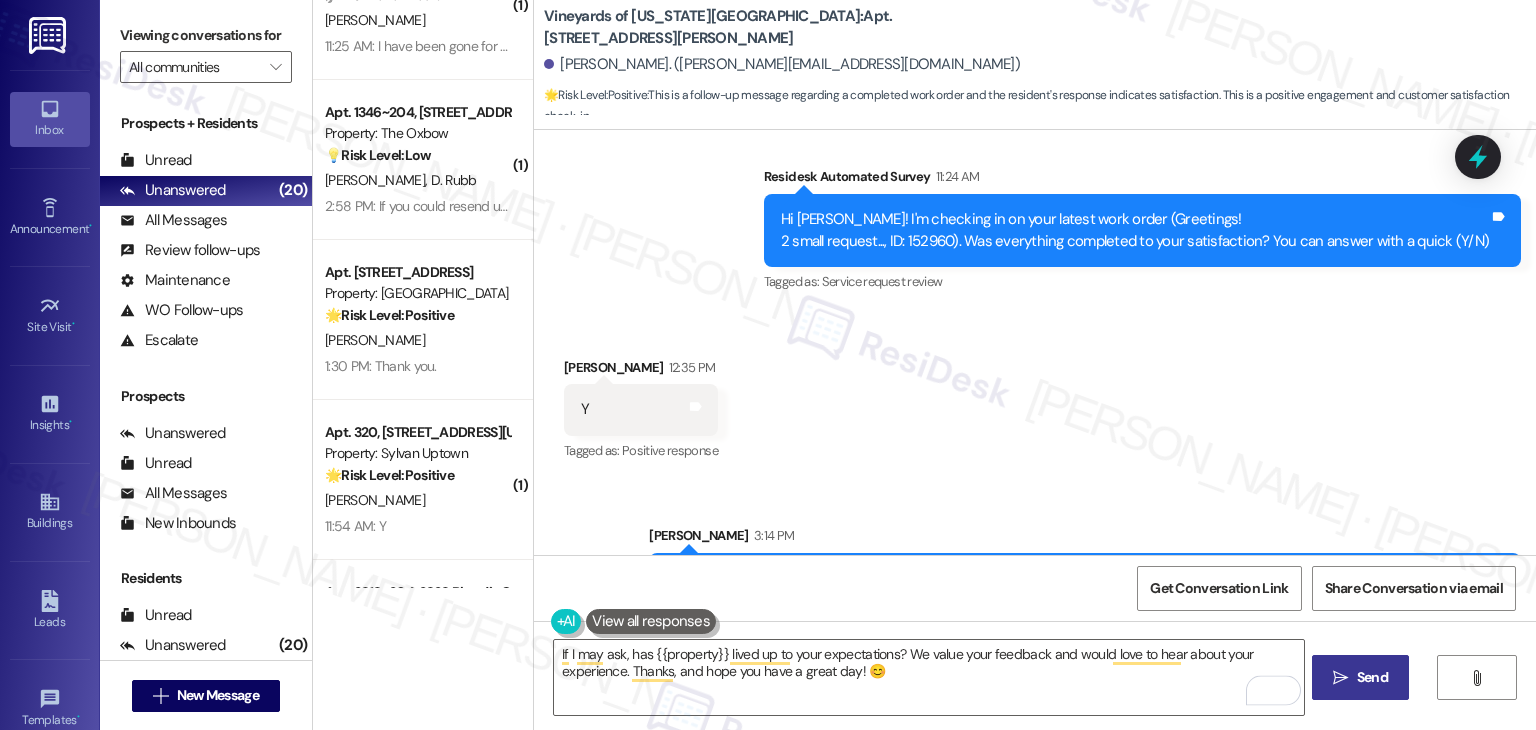click on " Send" at bounding box center [1360, 677] 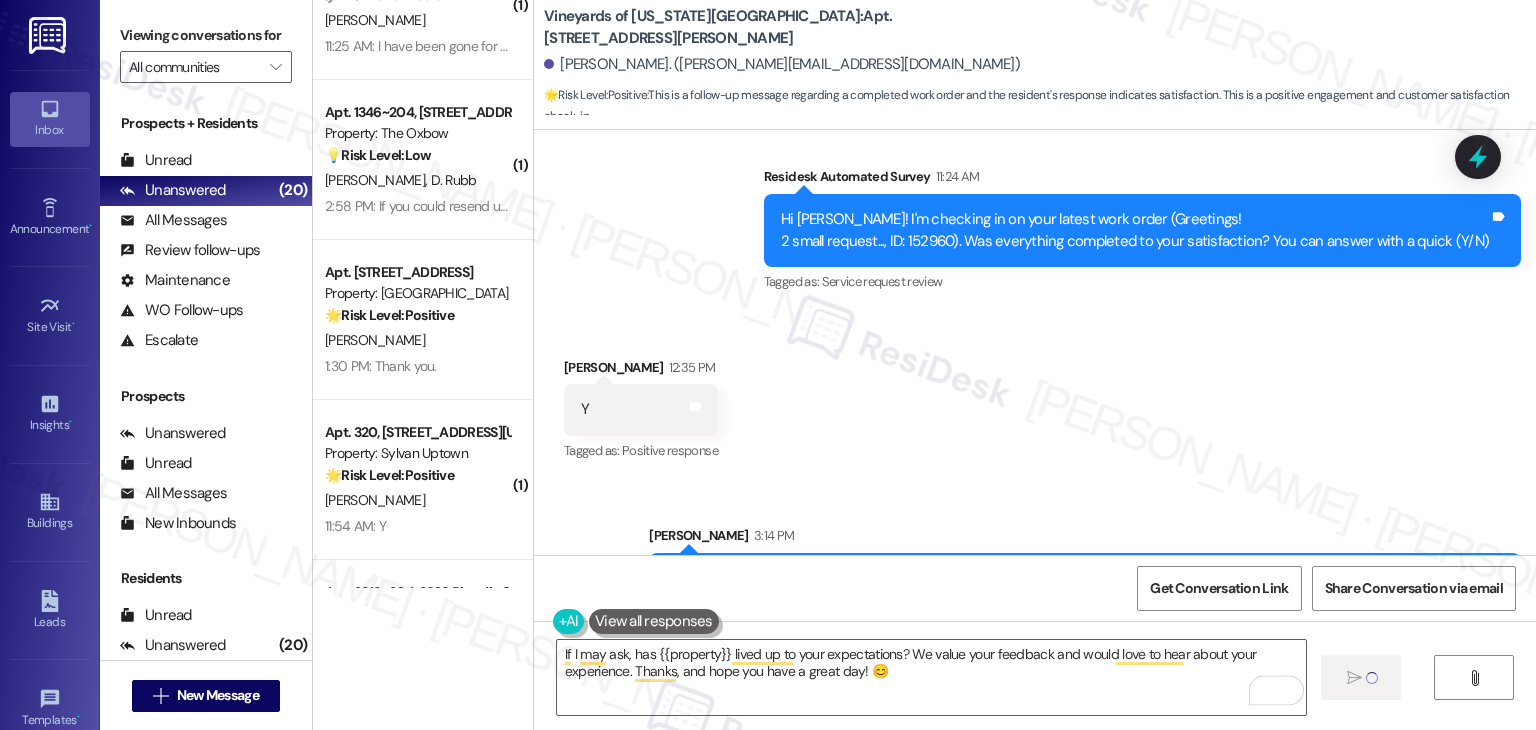 type 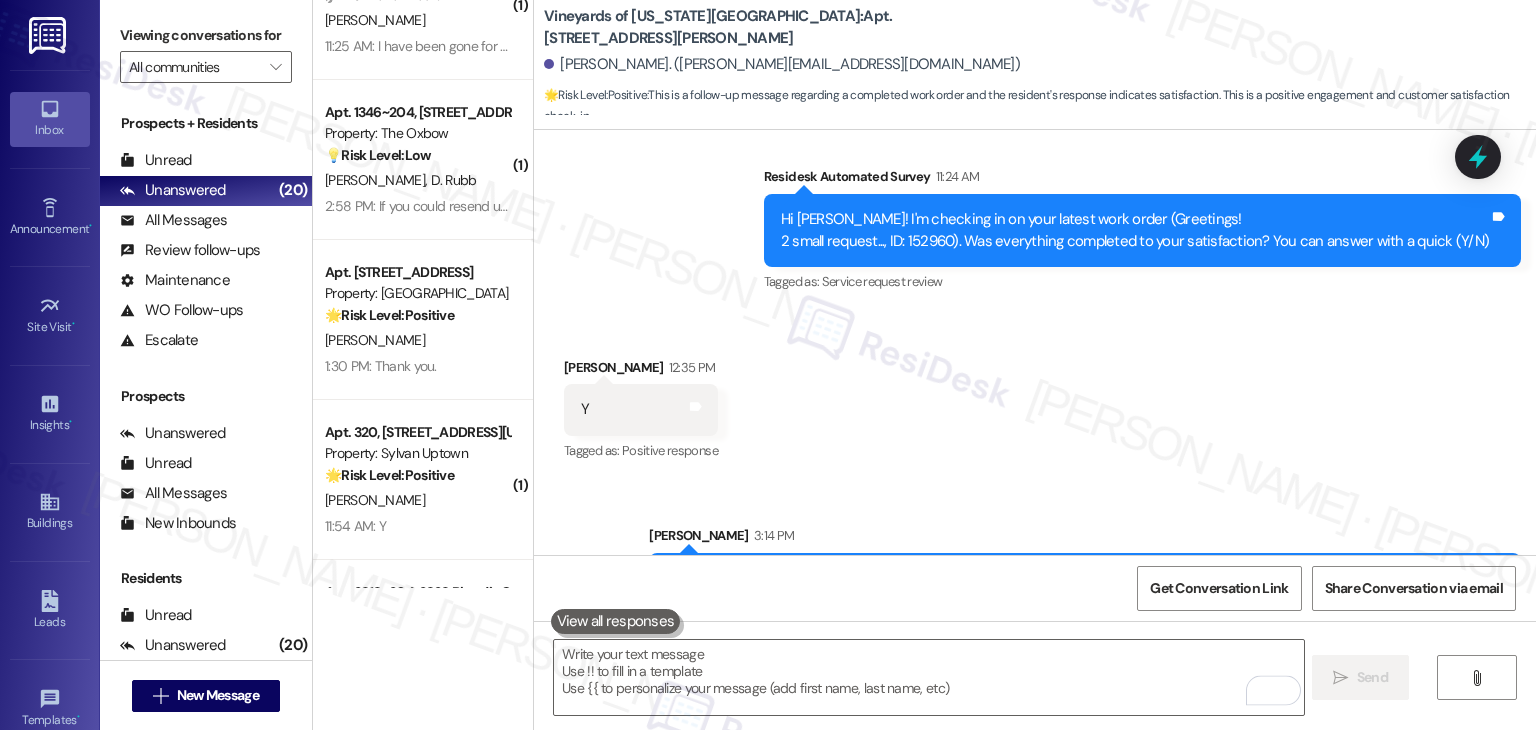 scroll, scrollTop: 8081, scrollLeft: 0, axis: vertical 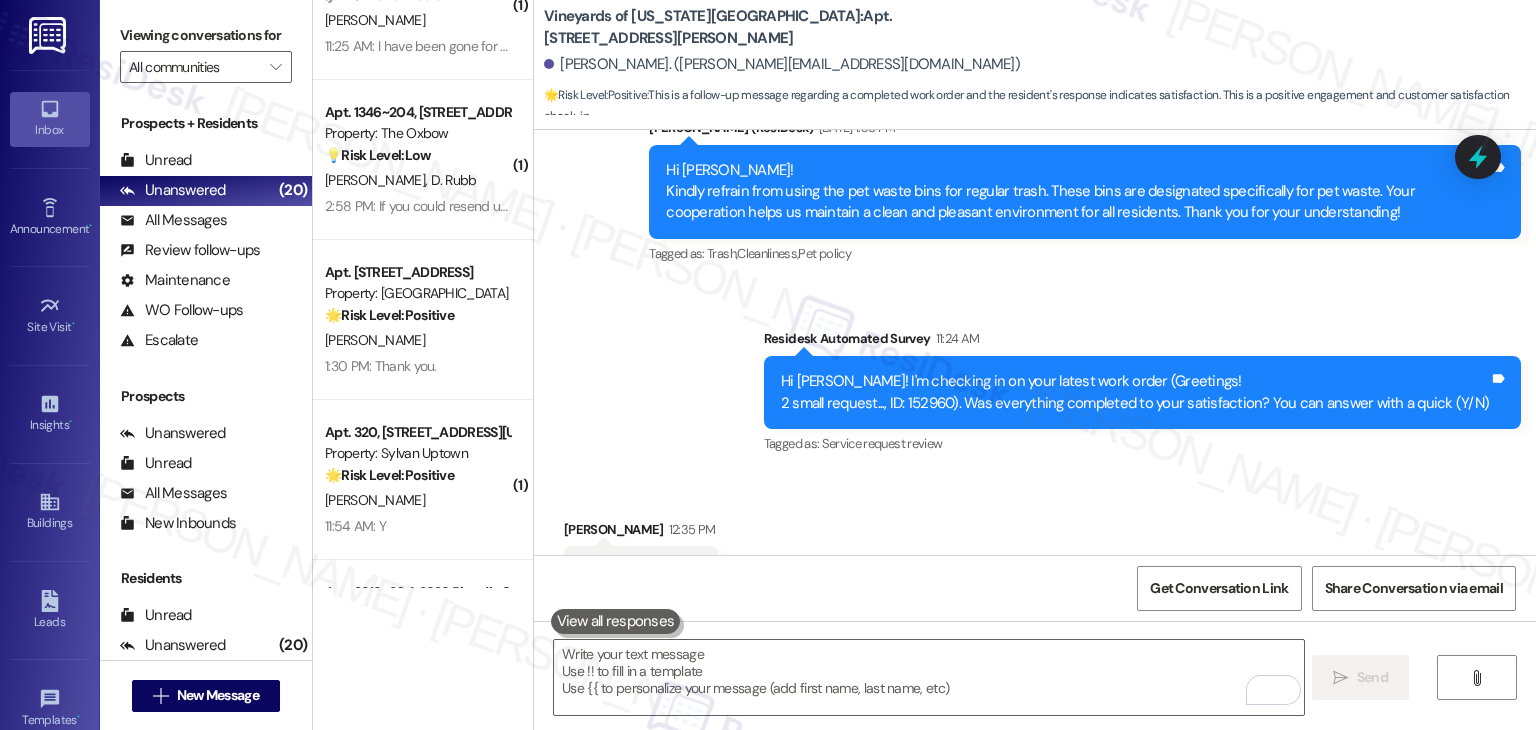click on "Received via SMS Alan Matsuzaki 12:35 PM Y Tags and notes Tagged as:   Positive response Click to highlight conversations about Positive response" at bounding box center (1035, 558) 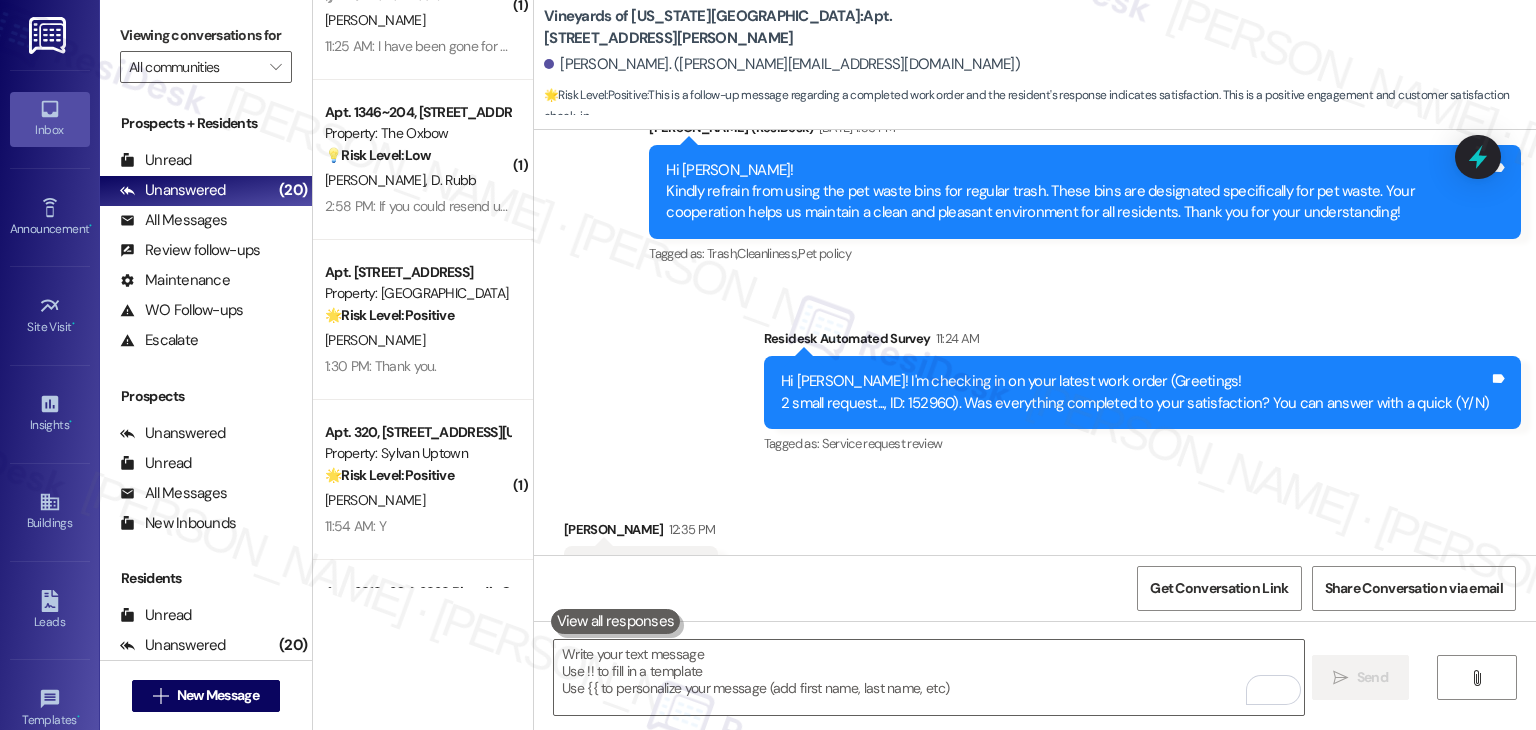 scroll, scrollTop: 8404, scrollLeft: 0, axis: vertical 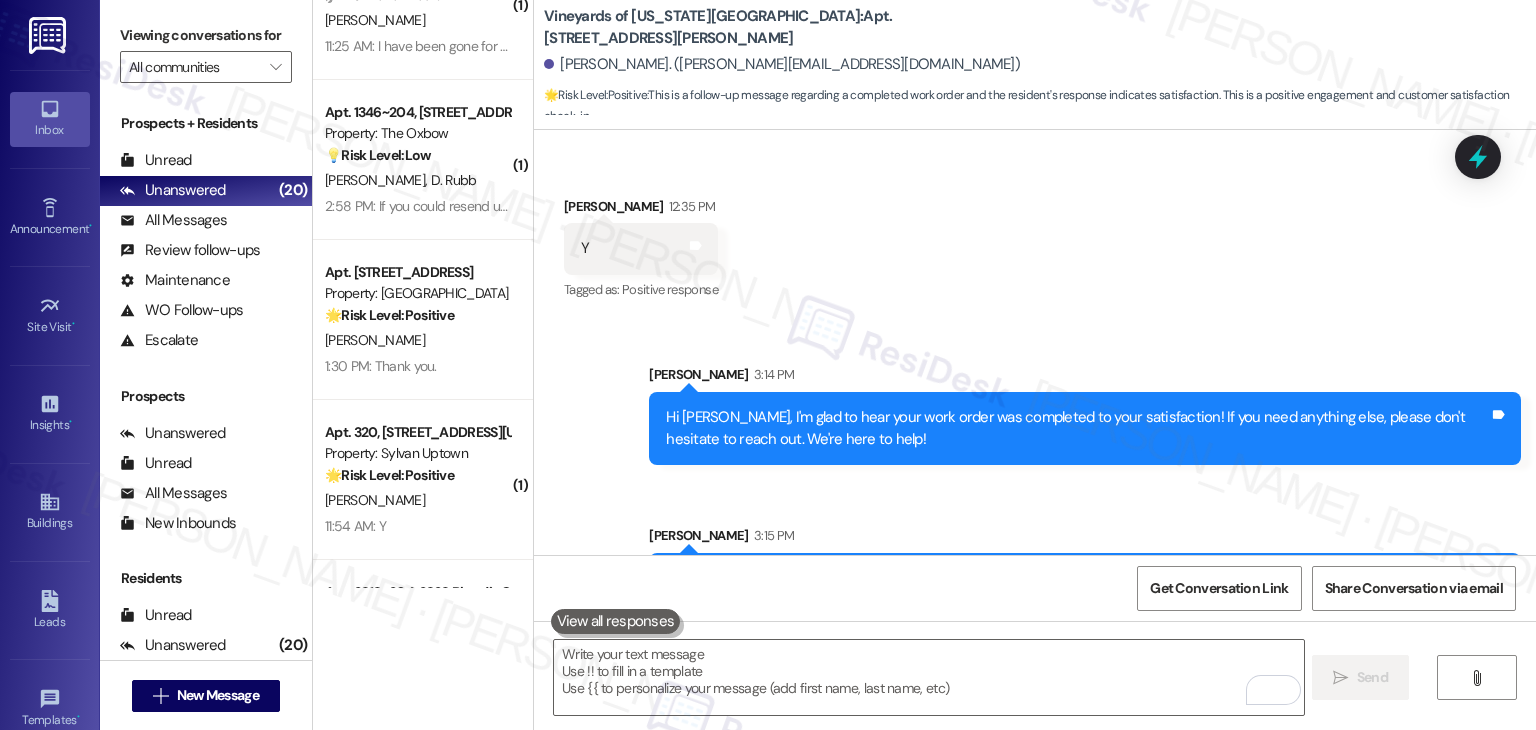 click on "Sent via SMS Sarah 3:14 PM Hi Alan, I'm glad to hear your work order was completed to your satisfaction! If you need anything else, please don't hesitate to reach out. We're here to help! Tags and notes Sent via SMS Sarah 3:15 PM If I may ask, has Vineyards of Colorado Springs lived up to your expectations? We value your feedback and would love to hear about your experience. Thanks, and hope you have a great day! 😊 Tags and notes" at bounding box center [1035, 480] 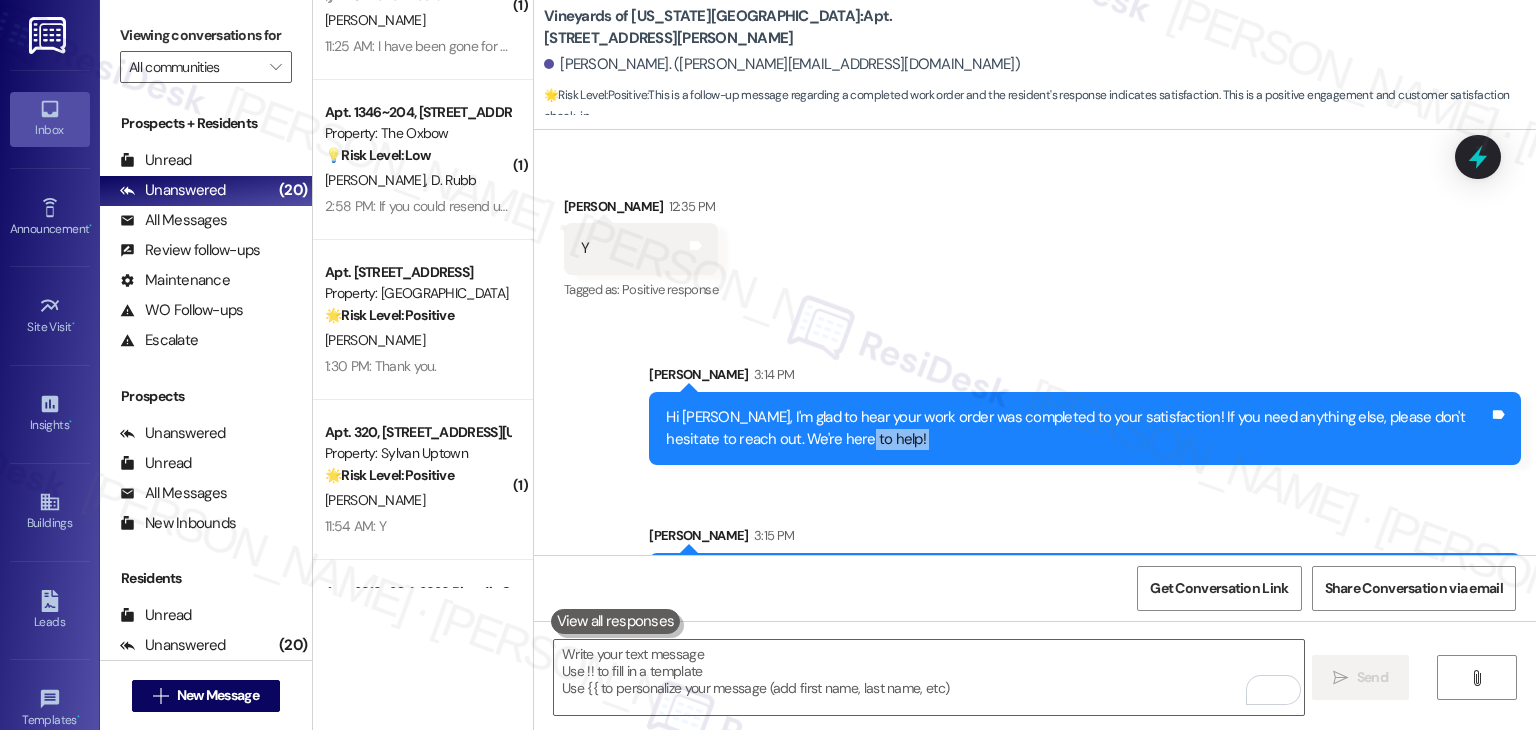 click on "Sent via SMS Sarah 3:14 PM Hi Alan, I'm glad to hear your work order was completed to your satisfaction! If you need anything else, please don't hesitate to reach out. We're here to help! Tags and notes Sent via SMS Sarah 3:15 PM If I may ask, has Vineyards of Colorado Springs lived up to your expectations? We value your feedback and would love to hear about your experience. Thanks, and hope you have a great day! 😊 Tags and notes" at bounding box center (1035, 480) 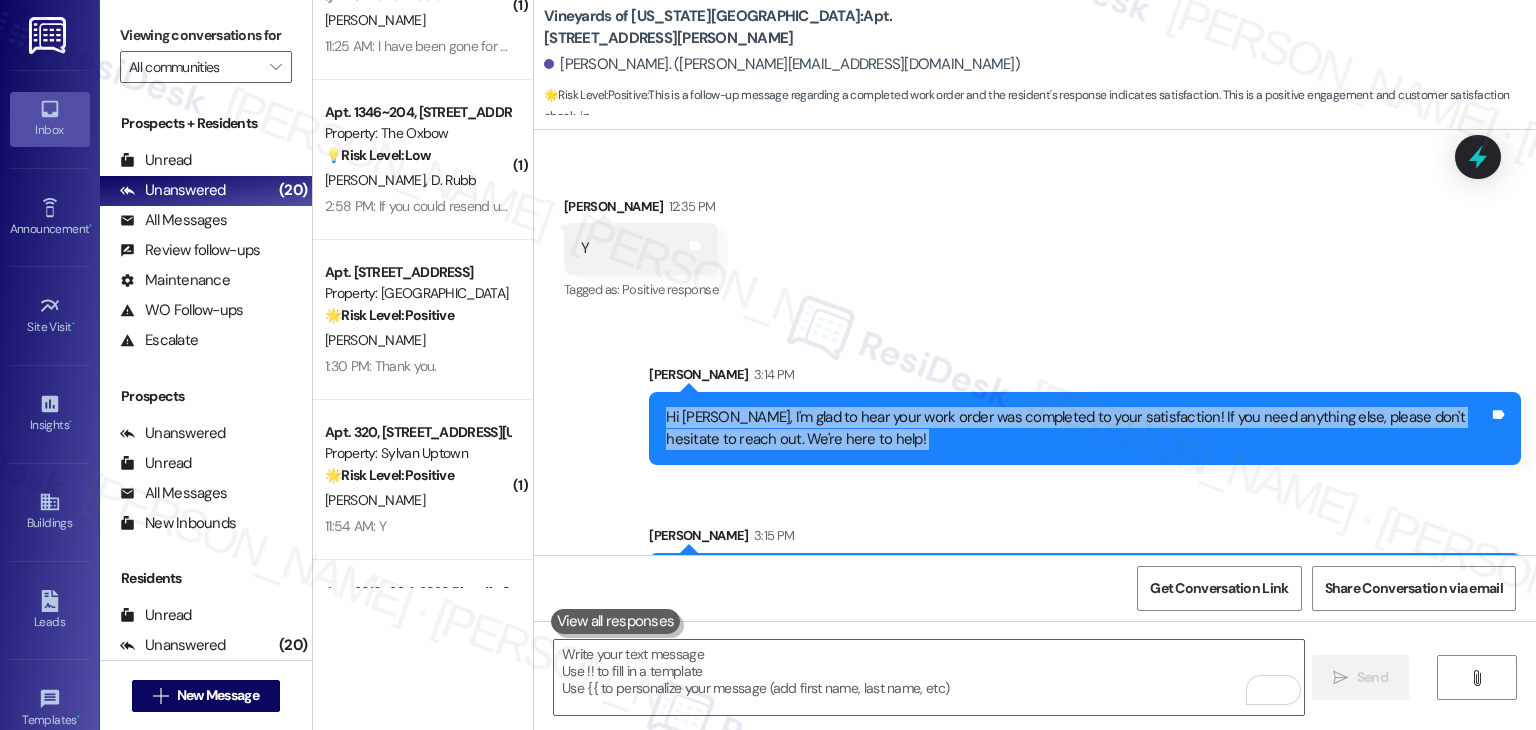 click on "Sent via SMS Sarah 3:14 PM Hi Alan, I'm glad to hear your work order was completed to your satisfaction! If you need anything else, please don't hesitate to reach out. We're here to help! Tags and notes Sent via SMS Sarah 3:15 PM If I may ask, has Vineyards of Colorado Springs lived up to your expectations? We value your feedback and would love to hear about your experience. Thanks, and hope you have a great day! 😊 Tags and notes" at bounding box center (1035, 480) 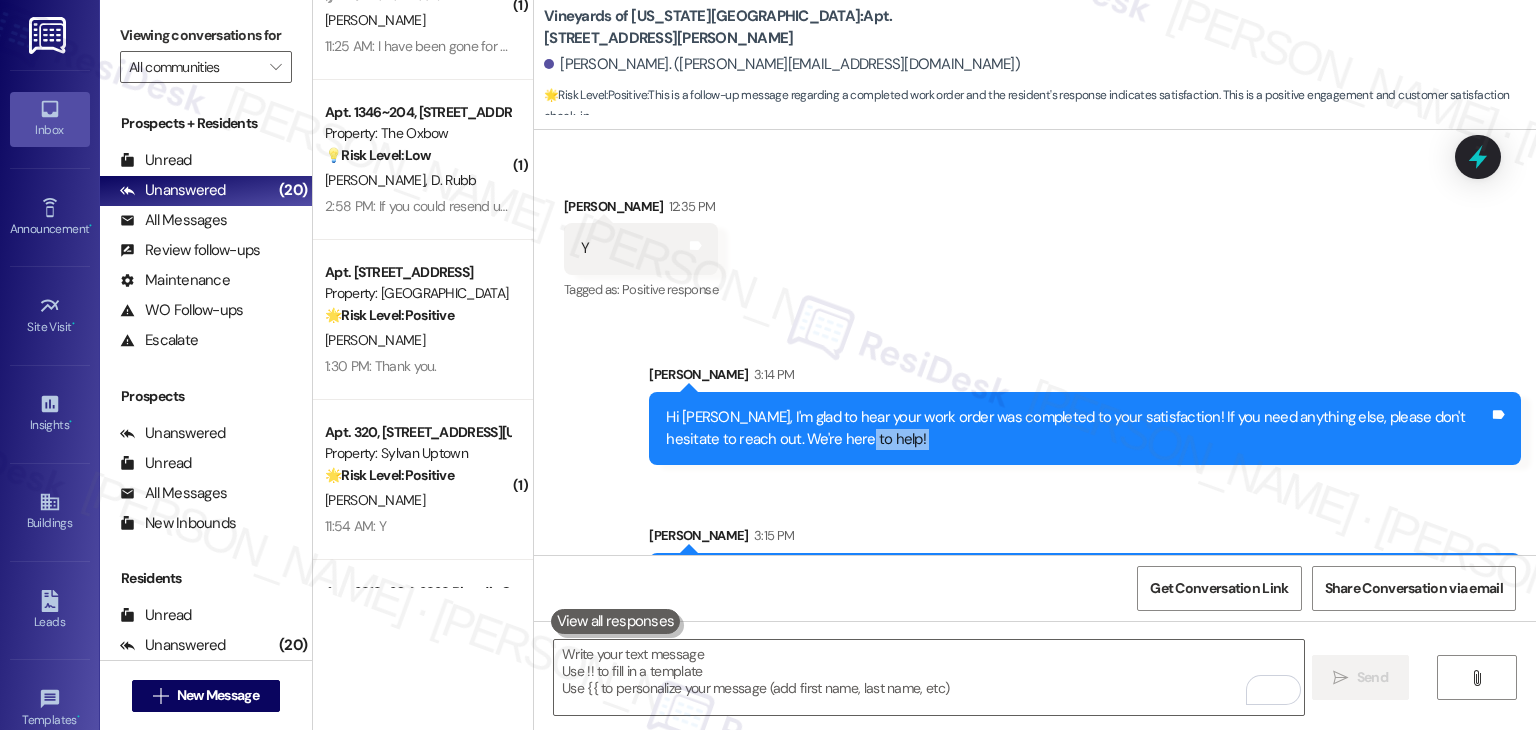 click on "Sent via SMS Sarah 3:14 PM Hi Alan, I'm glad to hear your work order was completed to your satisfaction! If you need anything else, please don't hesitate to reach out. We're here to help! Tags and notes Sent via SMS Sarah 3:15 PM If I may ask, has Vineyards of Colorado Springs lived up to your expectations? We value your feedback and would love to hear about your experience. Thanks, and hope you have a great day! 😊 Tags and notes" at bounding box center (1035, 480) 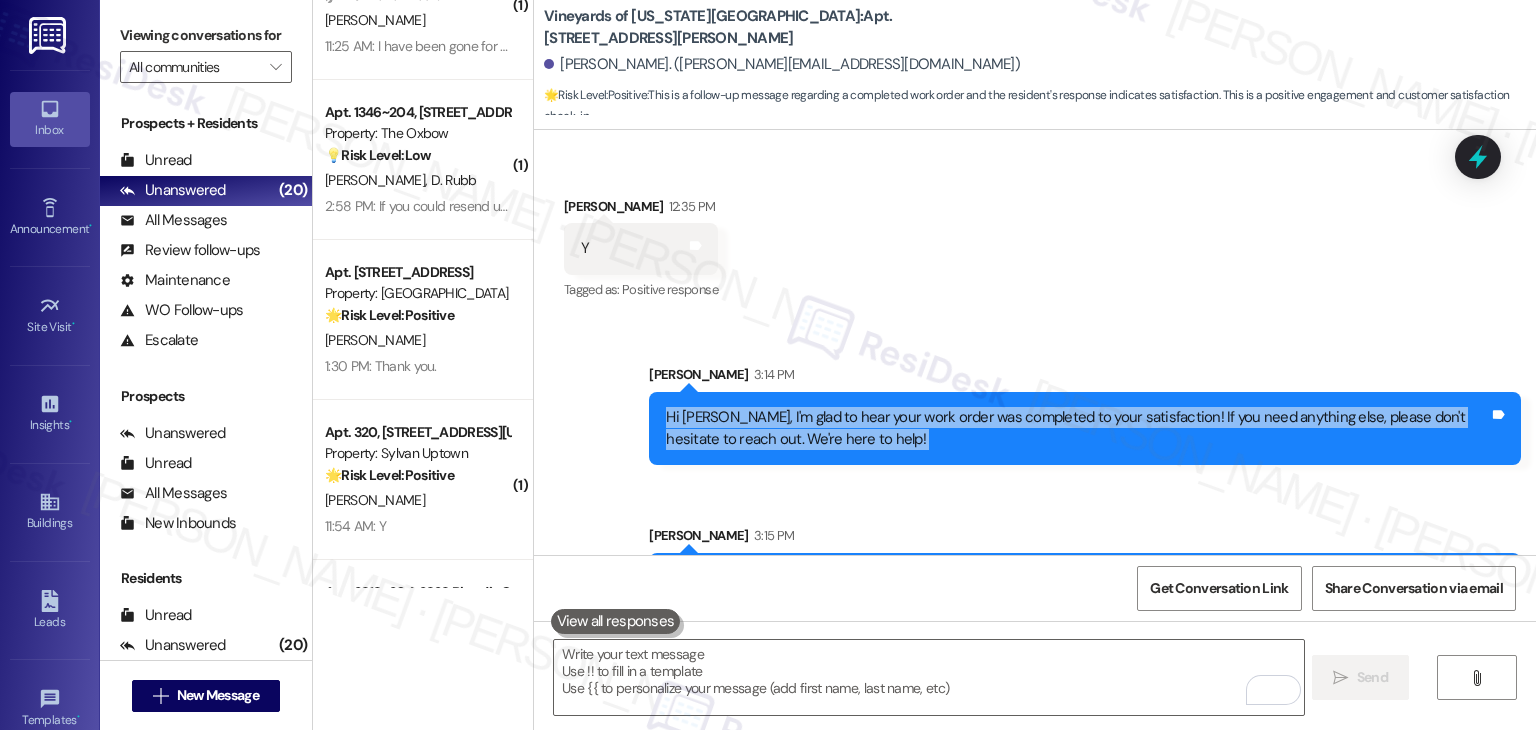 click on "Sent via SMS Sarah 3:14 PM Hi Alan, I'm glad to hear your work order was completed to your satisfaction! If you need anything else, please don't hesitate to reach out. We're here to help! Tags and notes Sent via SMS Sarah 3:15 PM If I may ask, has Vineyards of Colorado Springs lived up to your expectations? We value your feedback and would love to hear about your experience. Thanks, and hope you have a great day! 😊 Tags and notes" at bounding box center [1035, 480] 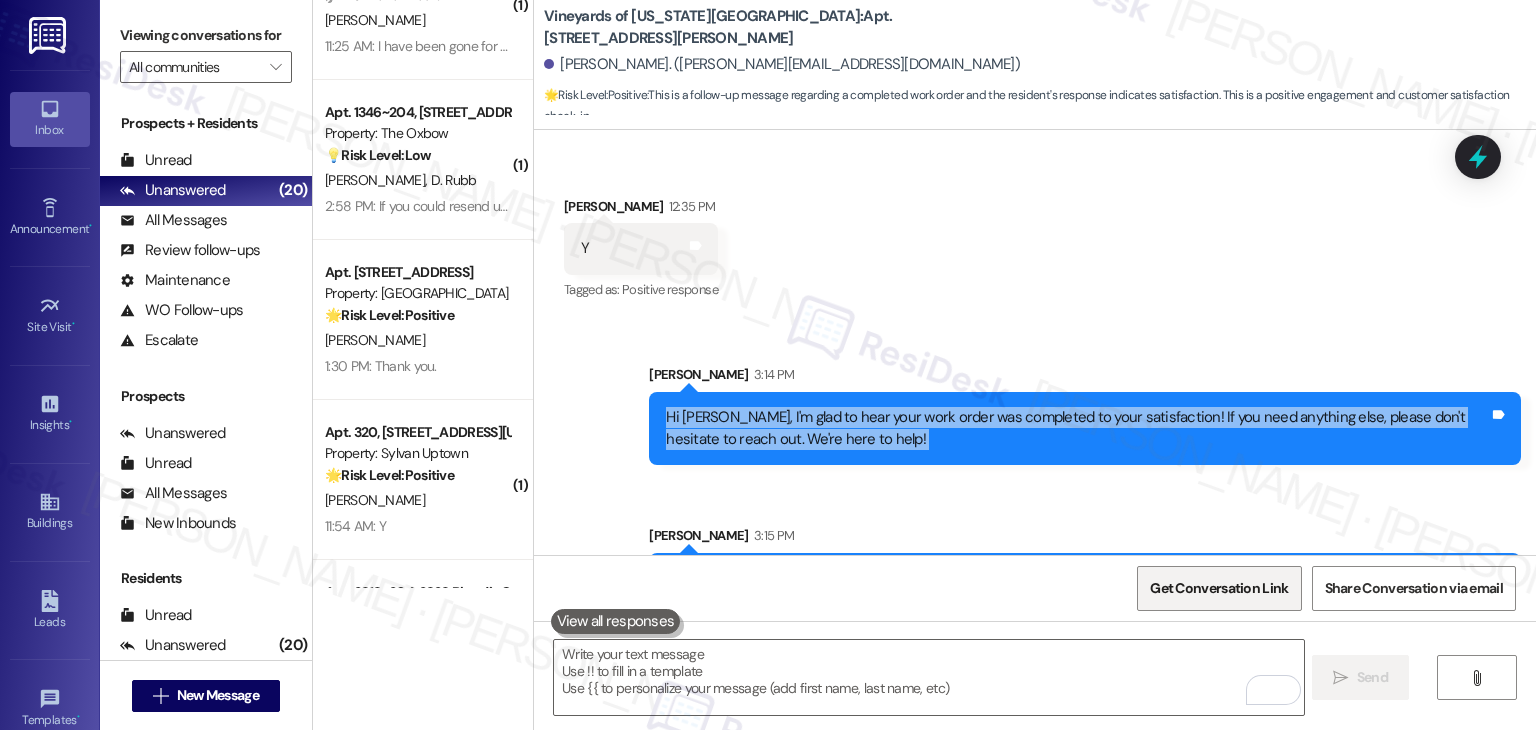 scroll, scrollTop: 8204, scrollLeft: 0, axis: vertical 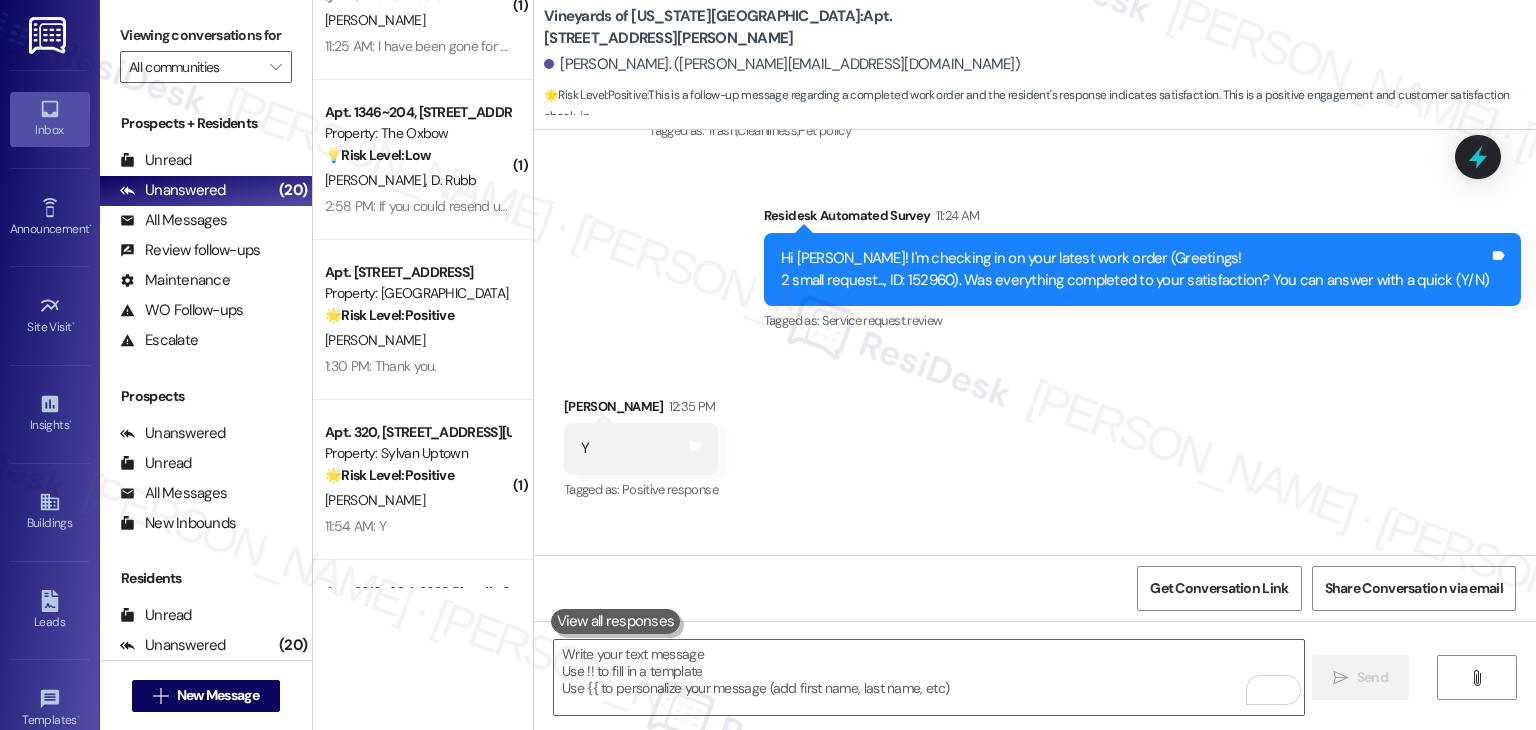 click on "Received via SMS Alan Matsuzaki 12:35 PM Y Tags and notes Tagged as:   Positive response Click to highlight conversations about Positive response" at bounding box center (1035, 435) 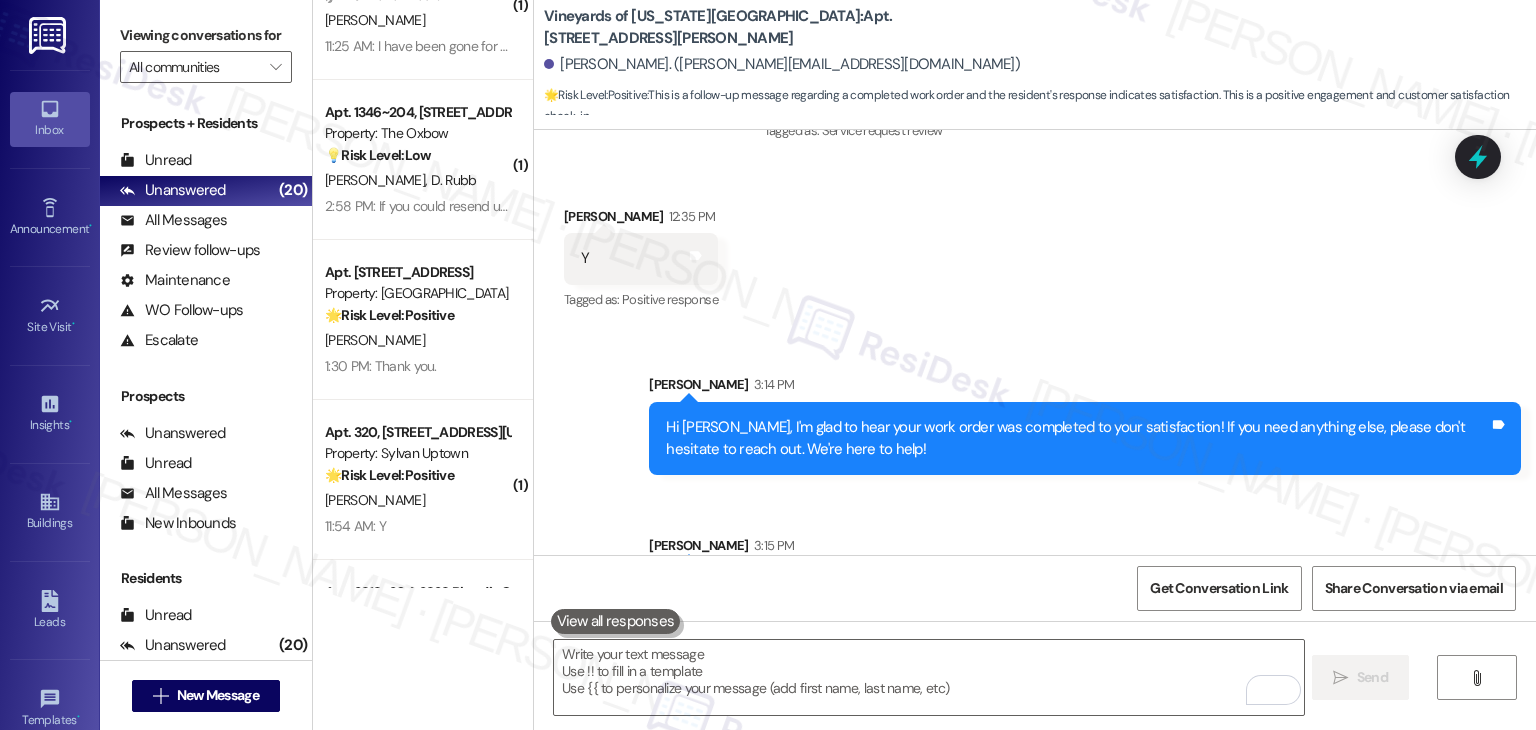 scroll, scrollTop: 8404, scrollLeft: 0, axis: vertical 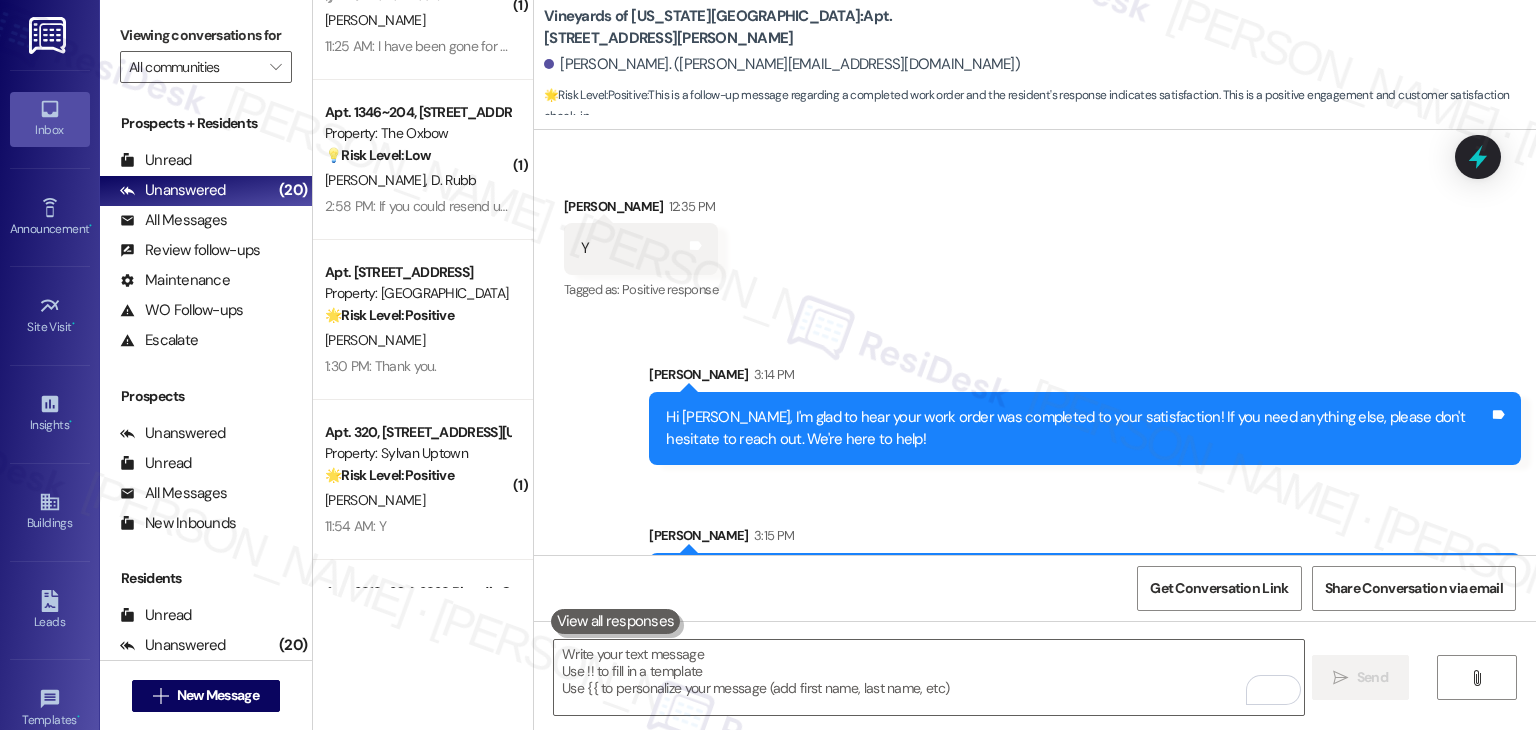 click on "Sarah 3:15 PM" at bounding box center [1085, 539] 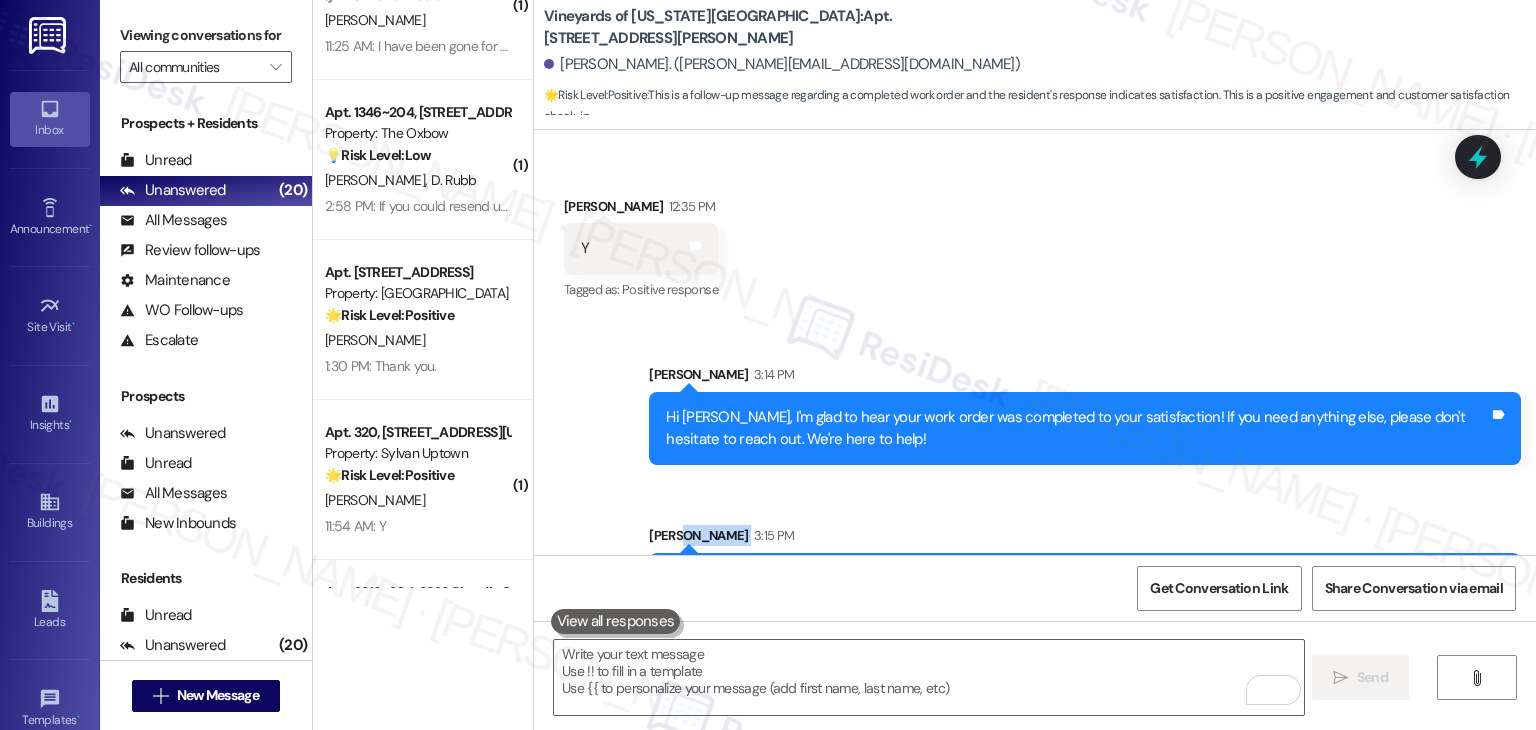 click on "Sent via SMS Sarah 3:14 PM Hi Alan, I'm glad to hear your work order was completed to your satisfaction! If you need anything else, please don't hesitate to reach out. We're here to help! Tags and notes Sent via SMS Sarah 3:15 PM If I may ask, has Vineyards of Colorado Springs lived up to your expectations? We value your feedback and would love to hear about your experience. Thanks, and hope you have a great day! 😊 Tags and notes" at bounding box center [1035, 480] 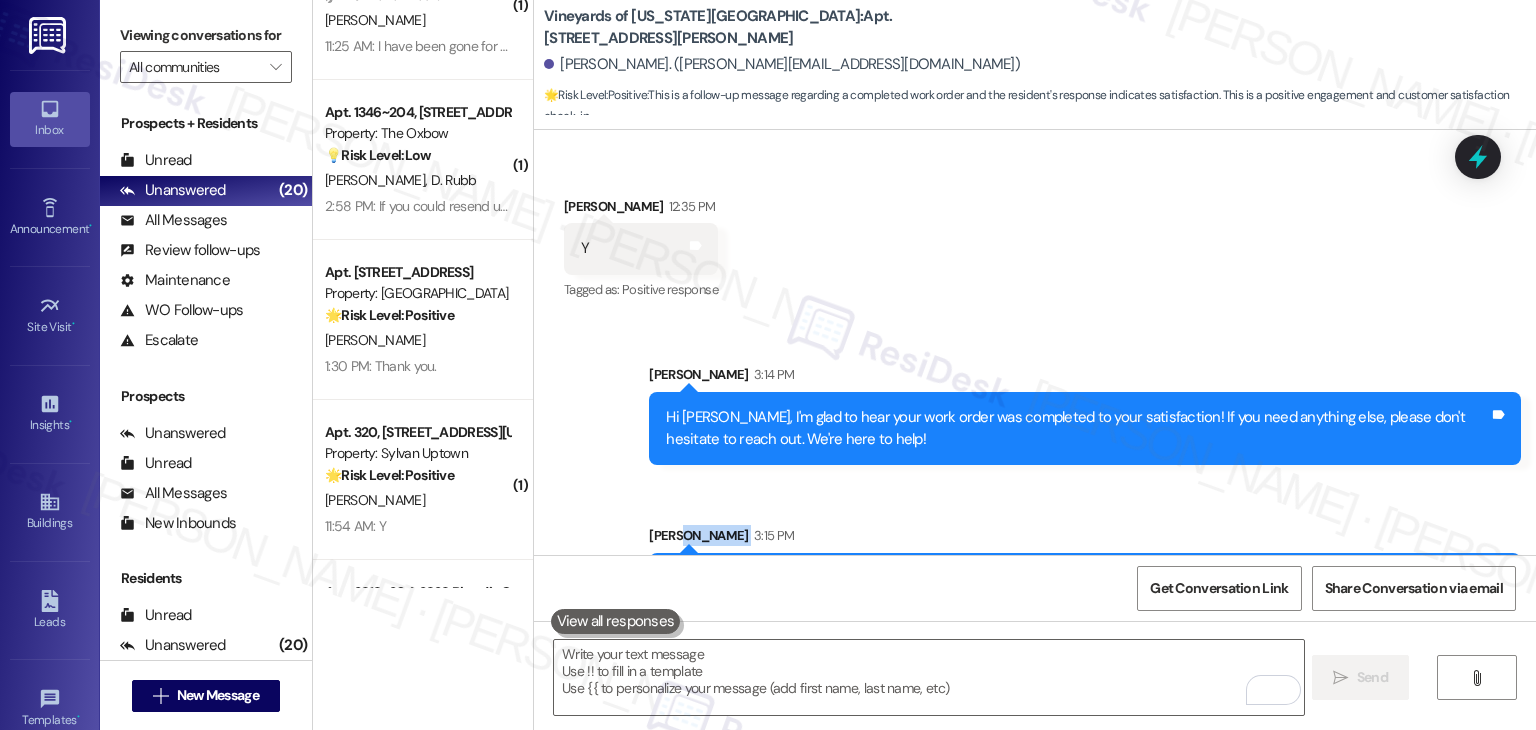 click on "Sent via SMS Sarah 3:14 PM Hi Alan, I'm glad to hear your work order was completed to your satisfaction! If you need anything else, please don't hesitate to reach out. We're here to help! Tags and notes Sent via SMS Sarah 3:15 PM If I may ask, has Vineyards of Colorado Springs lived up to your expectations? We value your feedback and would love to hear about your experience. Thanks, and hope you have a great day! 😊 Tags and notes" at bounding box center [1035, 480] 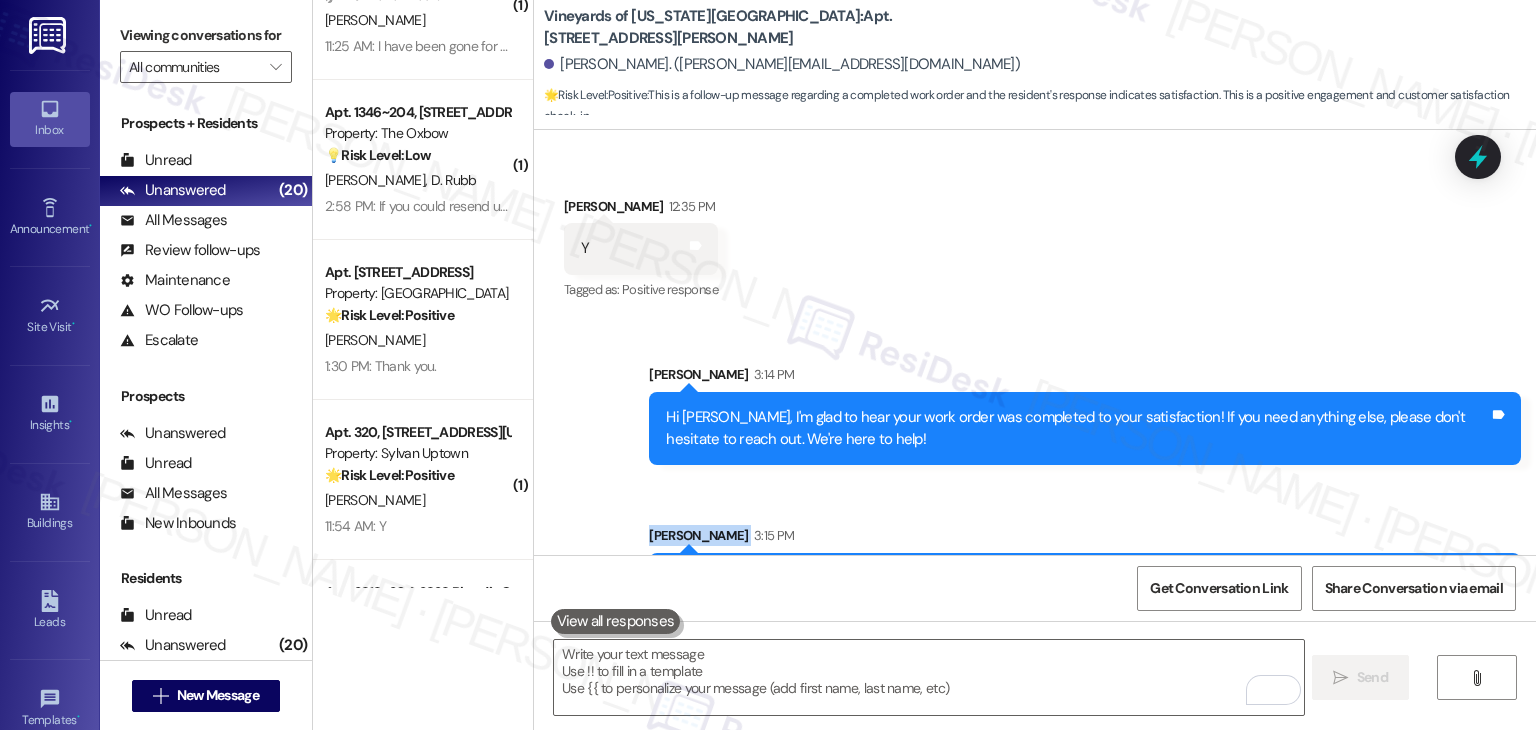 click on "Sent via SMS Sarah 3:14 PM Hi Alan, I'm glad to hear your work order was completed to your satisfaction! If you need anything else, please don't hesitate to reach out. We're here to help! Tags and notes Sent via SMS Sarah 3:15 PM If I may ask, has Vineyards of Colorado Springs lived up to your expectations? We value your feedback and would love to hear about your experience. Thanks, and hope you have a great day! 😊 Tags and notes" at bounding box center [1035, 480] 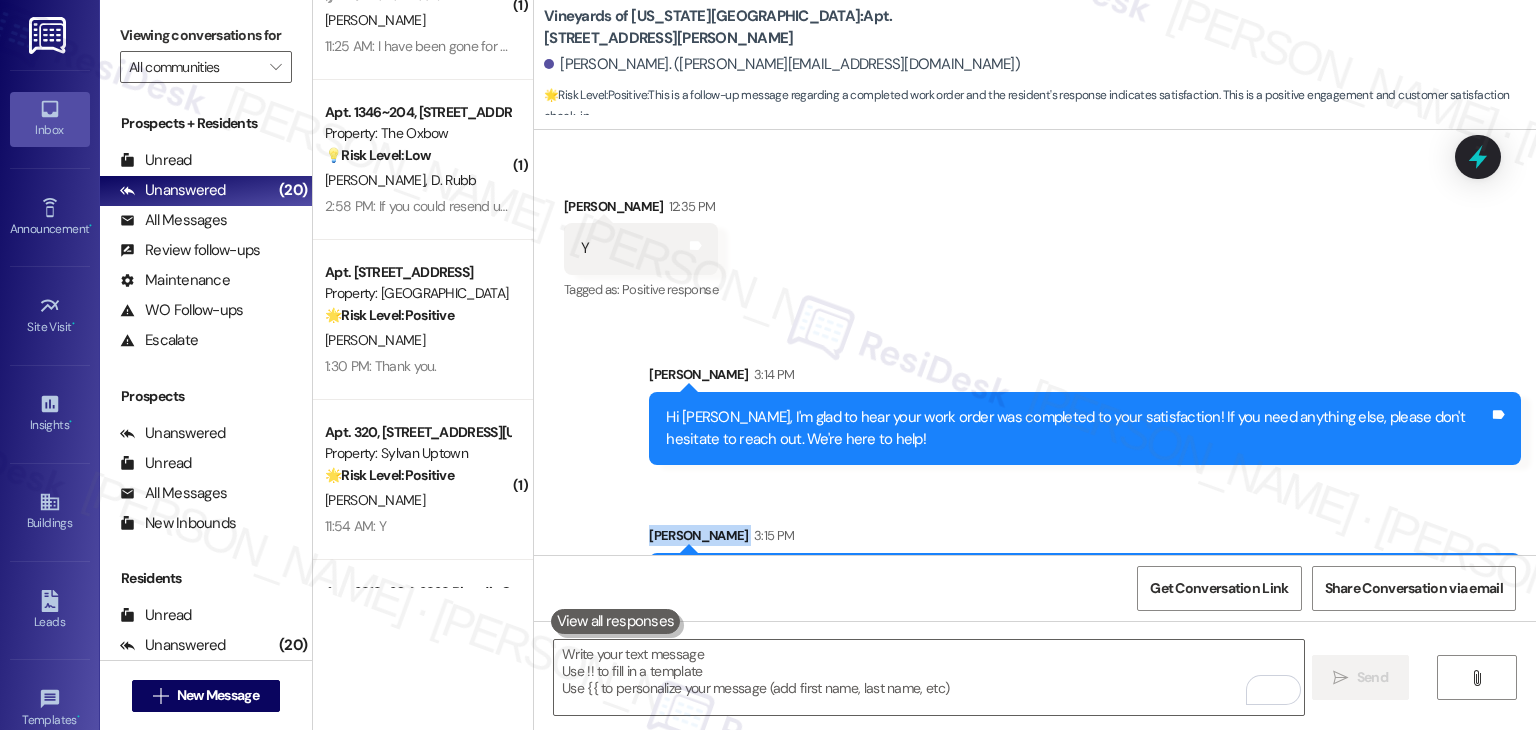 click on "Sent via SMS Sarah 3:15 PM If I may ask, has Vineyards of Colorado Springs lived up to your expectations? We value your feedback and would love to hear about your experience. Thanks, and hope you have a great day! 😊 Tags and notes" at bounding box center (1085, 575) 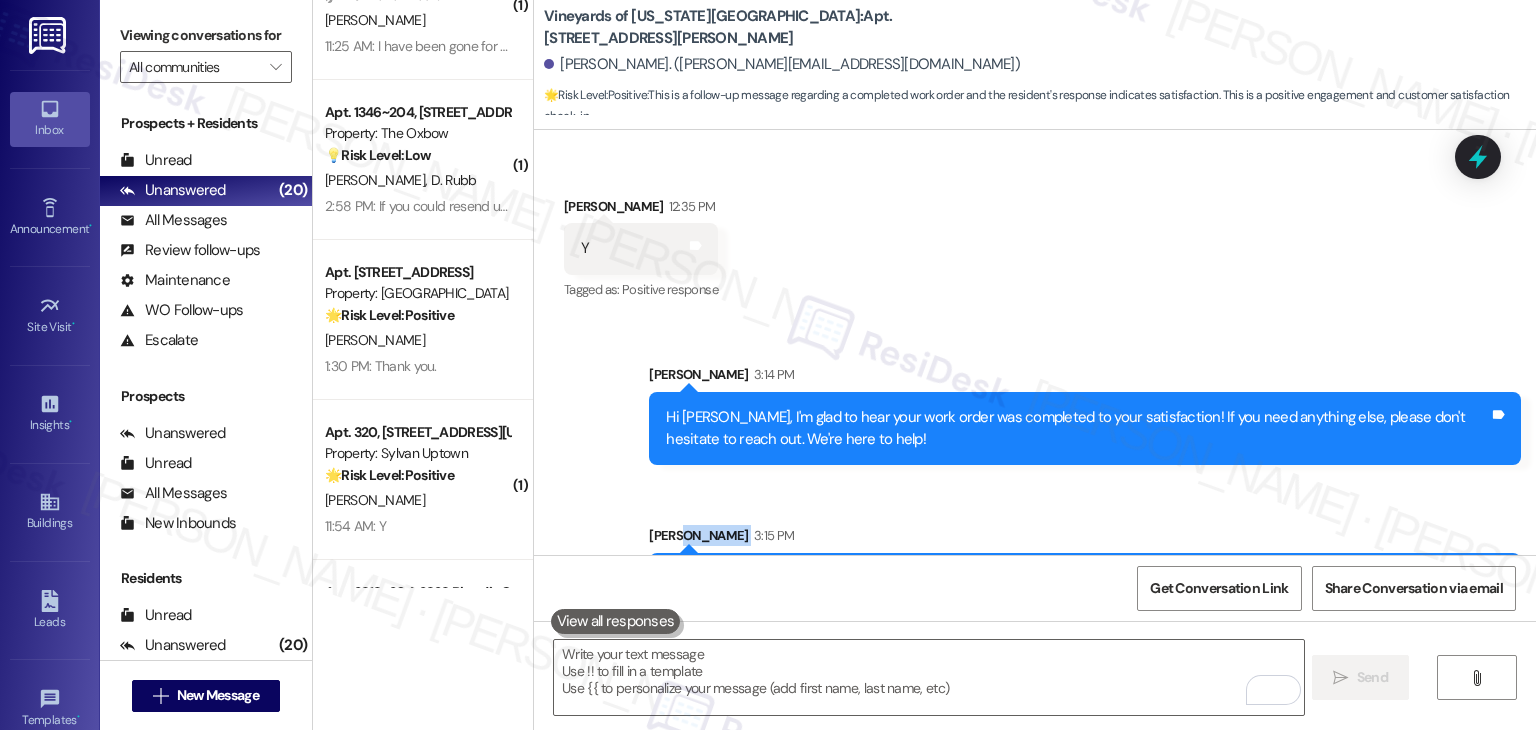 click on "Sarah 3:15 PM" at bounding box center (1085, 539) 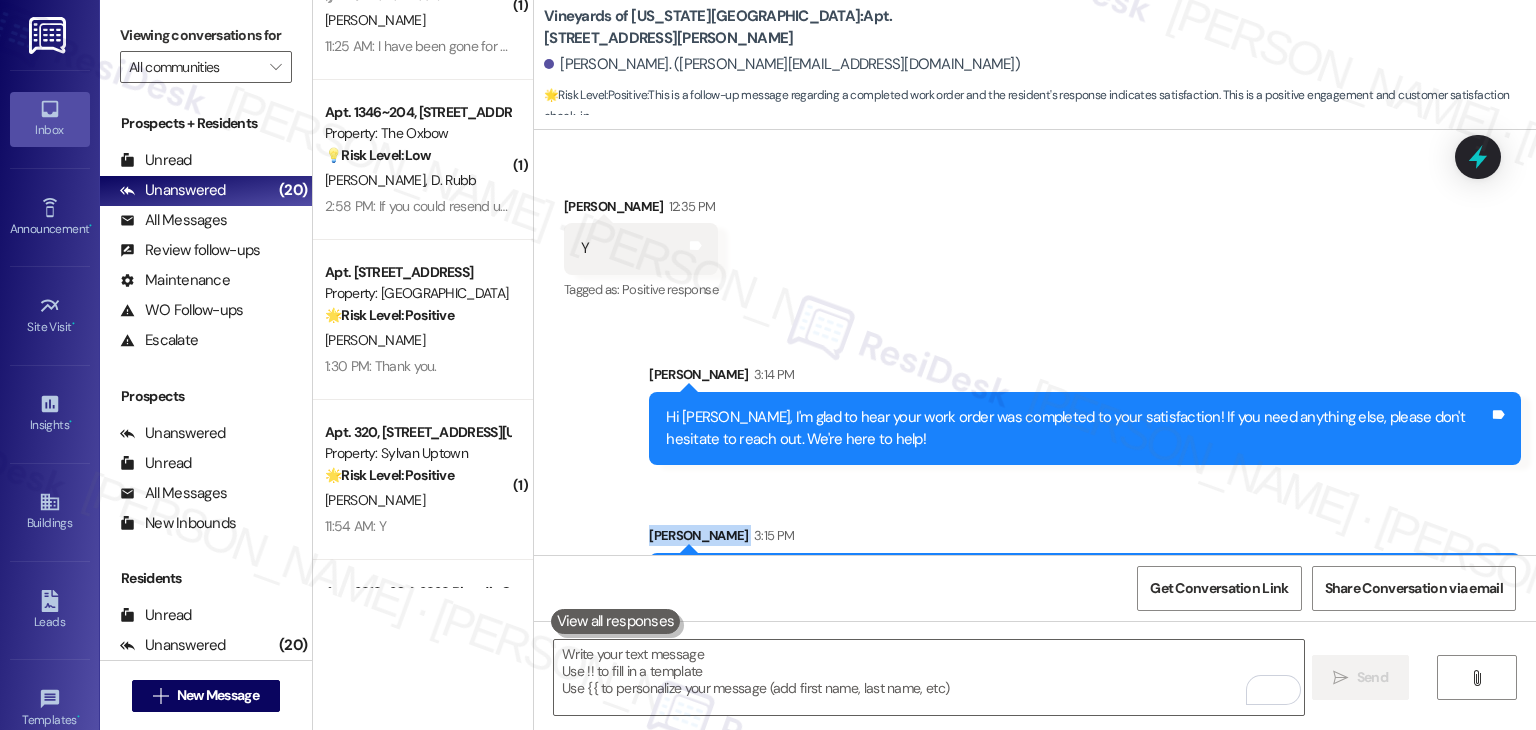 click on "Sarah 3:15 PM" at bounding box center [1085, 539] 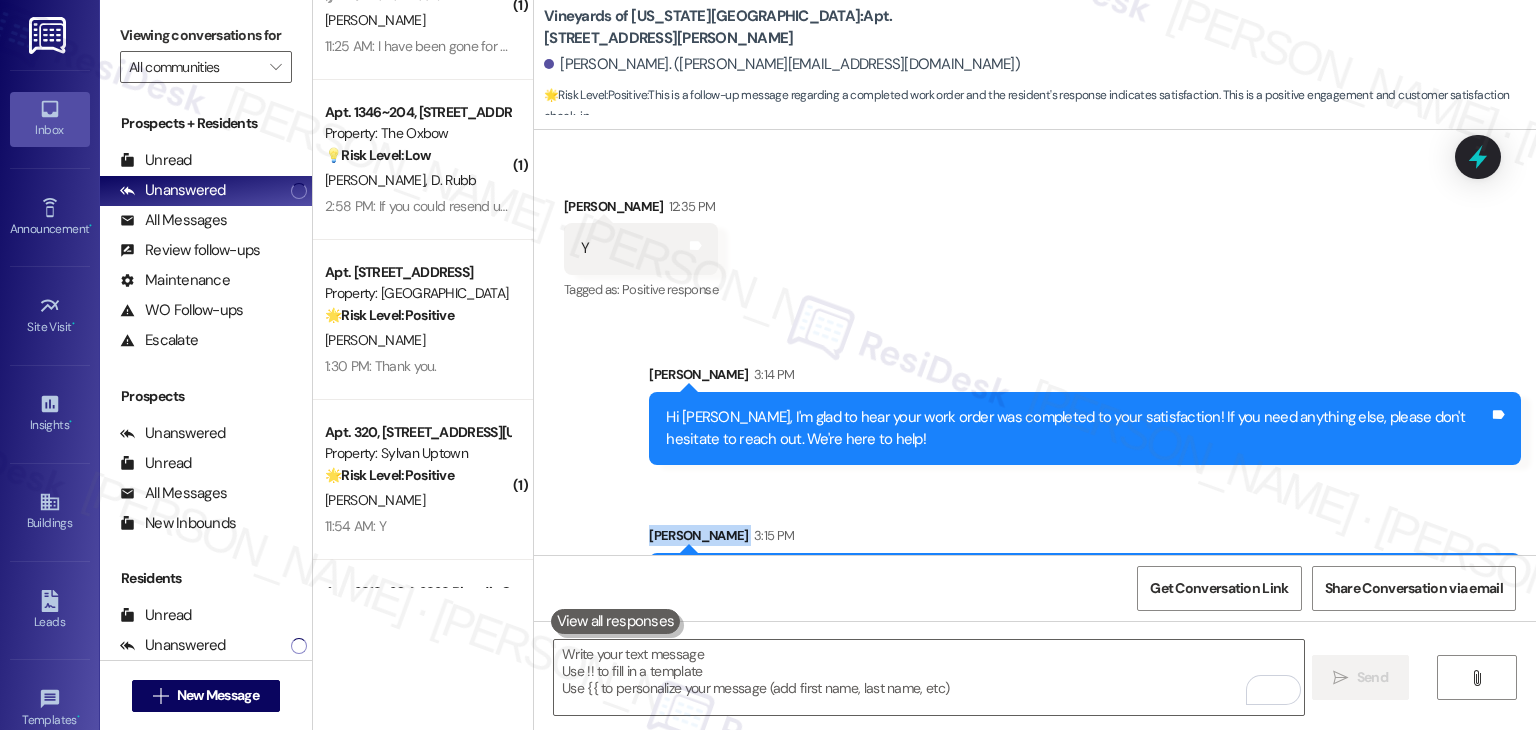 click on "Sarah 3:15 PM" at bounding box center [1085, 539] 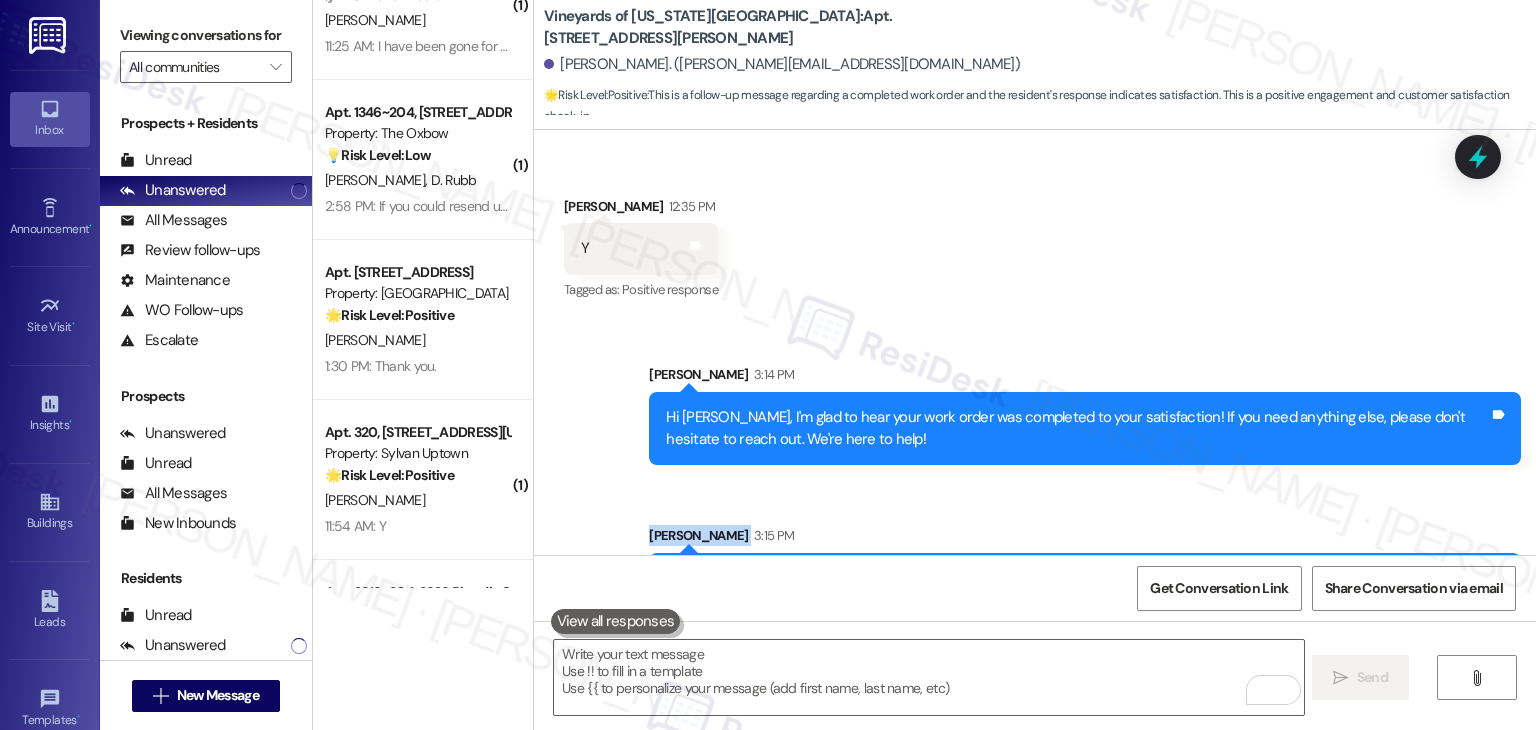 click on "Sent via SMS Sarah 3:15 PM If I may ask, has Vineyards of Colorado Springs lived up to your expectations? We value your feedback and would love to hear about your experience. Thanks, and hope you have a great day! 😊 Tags and notes" at bounding box center (1085, 575) 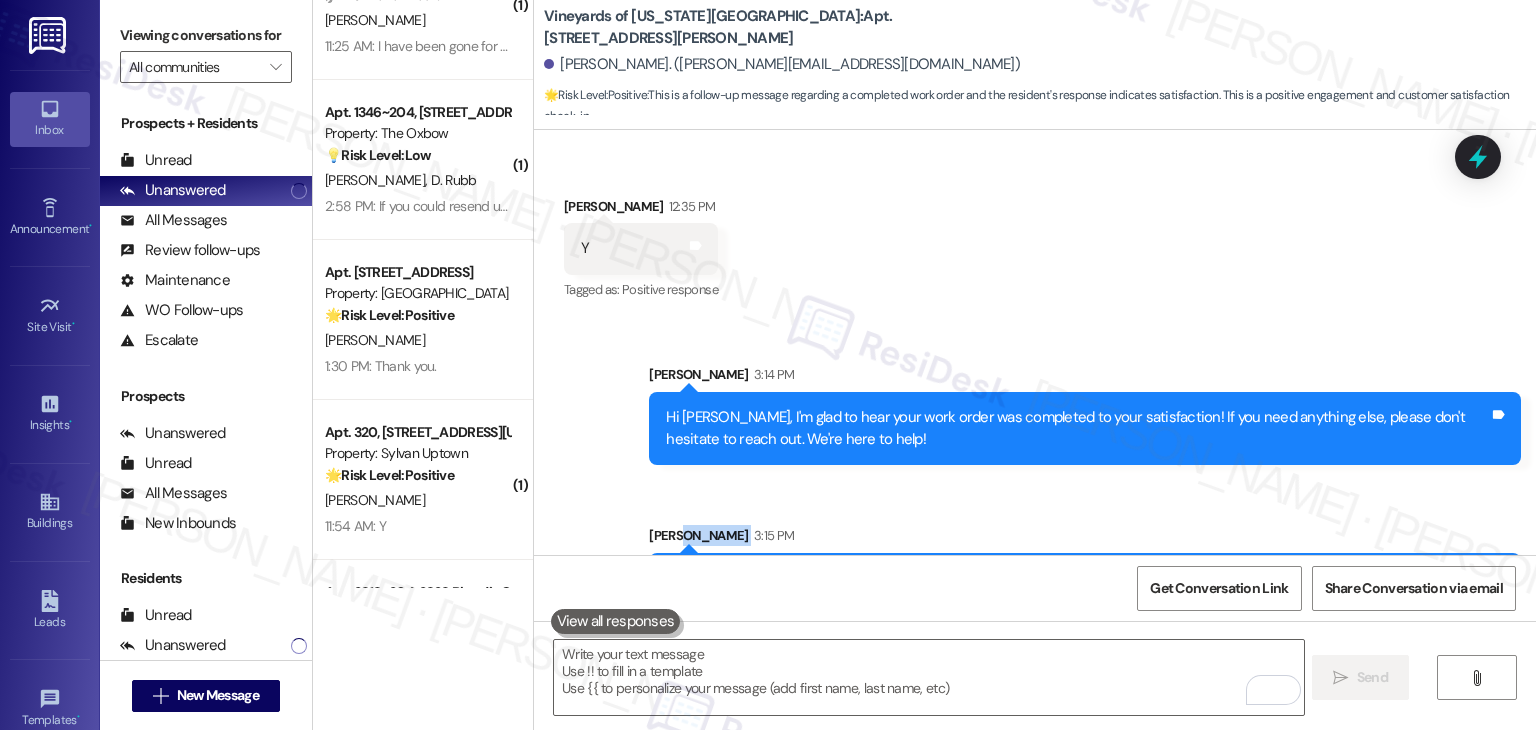 click on "Sent via SMS Sarah 3:15 PM If I may ask, has Vineyards of Colorado Springs lived up to your expectations? We value your feedback and would love to hear about your experience. Thanks, and hope you have a great day! 😊 Tags and notes" at bounding box center (1085, 575) 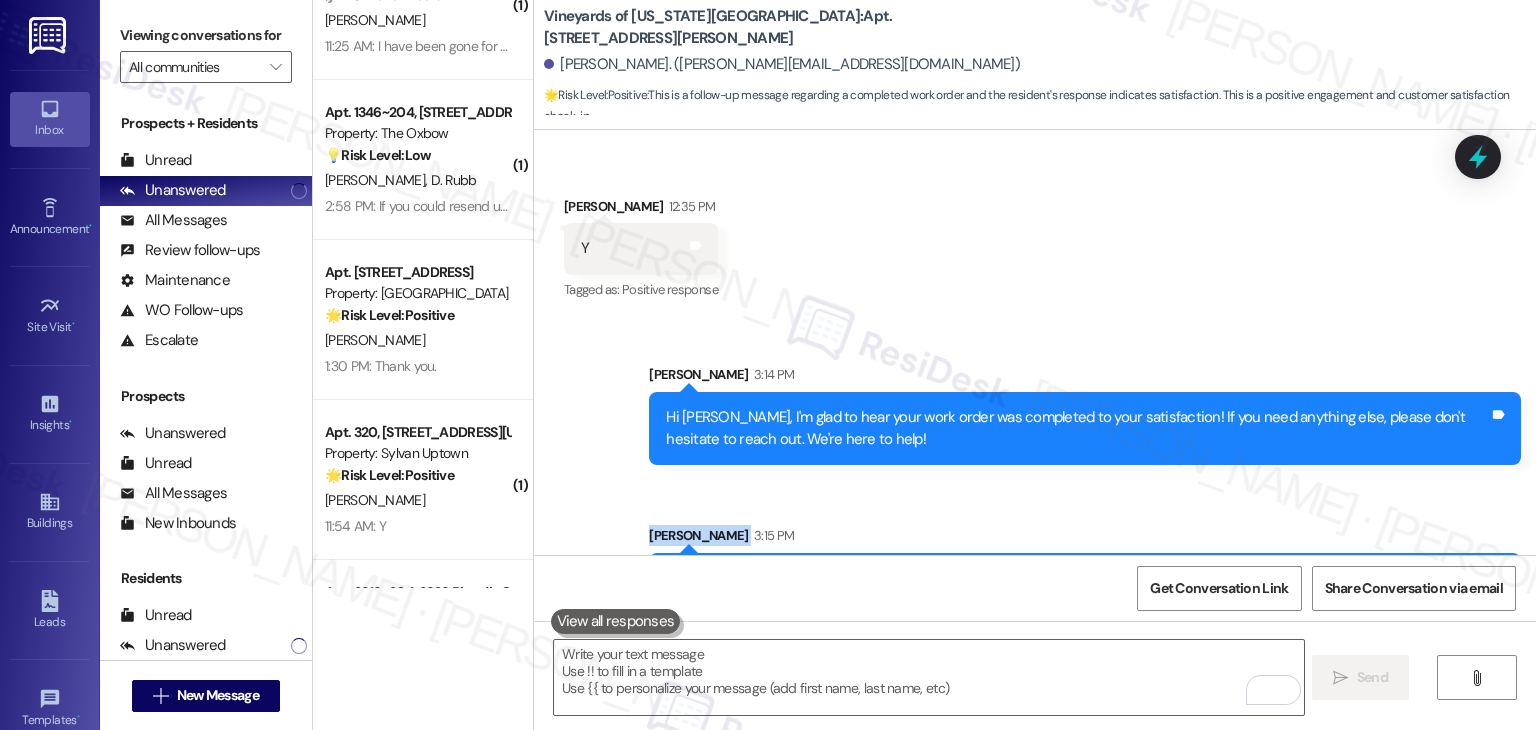 click on "Sent via SMS Sarah 3:15 PM If I may ask, has Vineyards of Colorado Springs lived up to your expectations? We value your feedback and would love to hear about your experience. Thanks, and hope you have a great day! 😊 Tags and notes" at bounding box center [1085, 575] 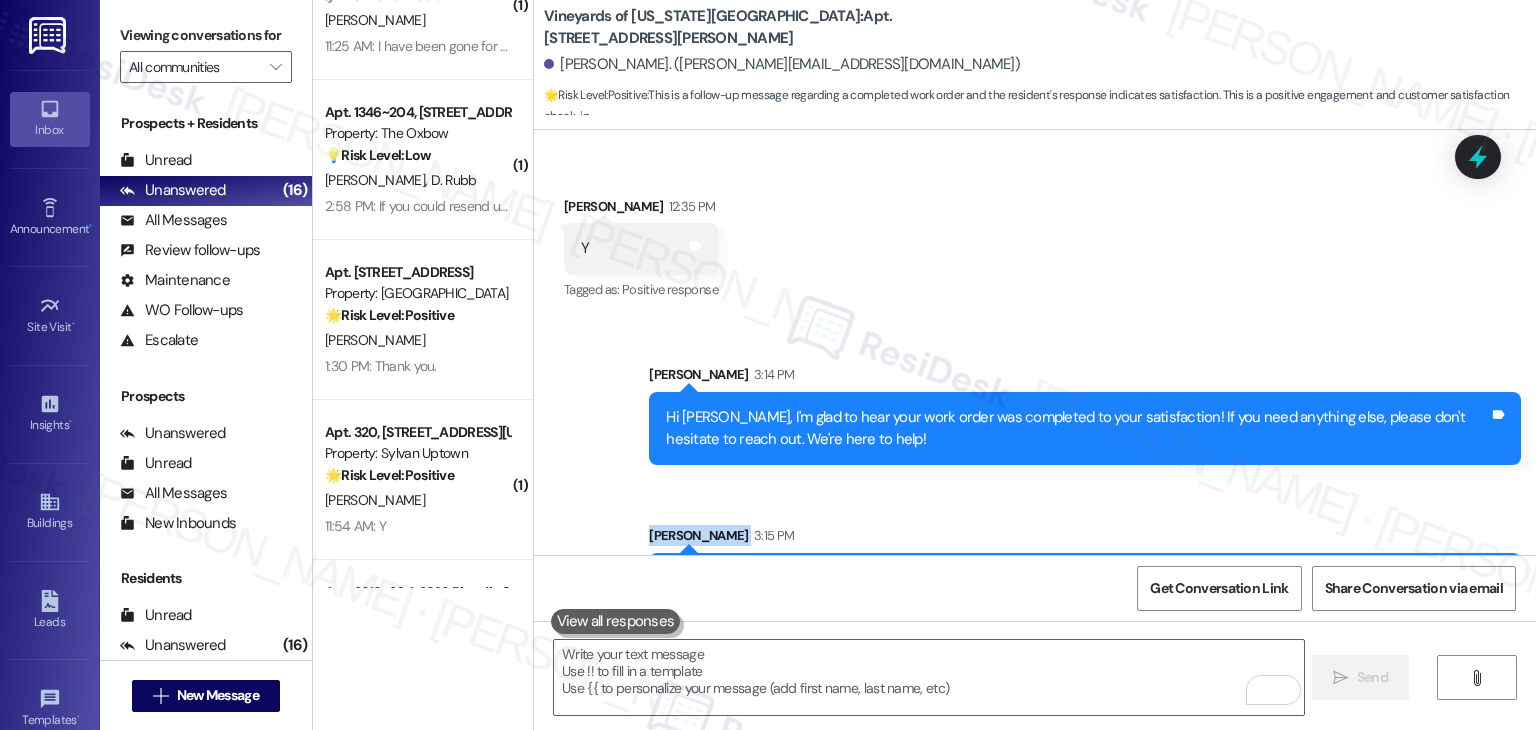 click on "Sent via SMS Sarah 3:15 PM If I may ask, has Vineyards of Colorado Springs lived up to your expectations? We value your feedback and would love to hear about your experience. Thanks, and hope you have a great day! 😊 Tags and notes" at bounding box center [1085, 575] 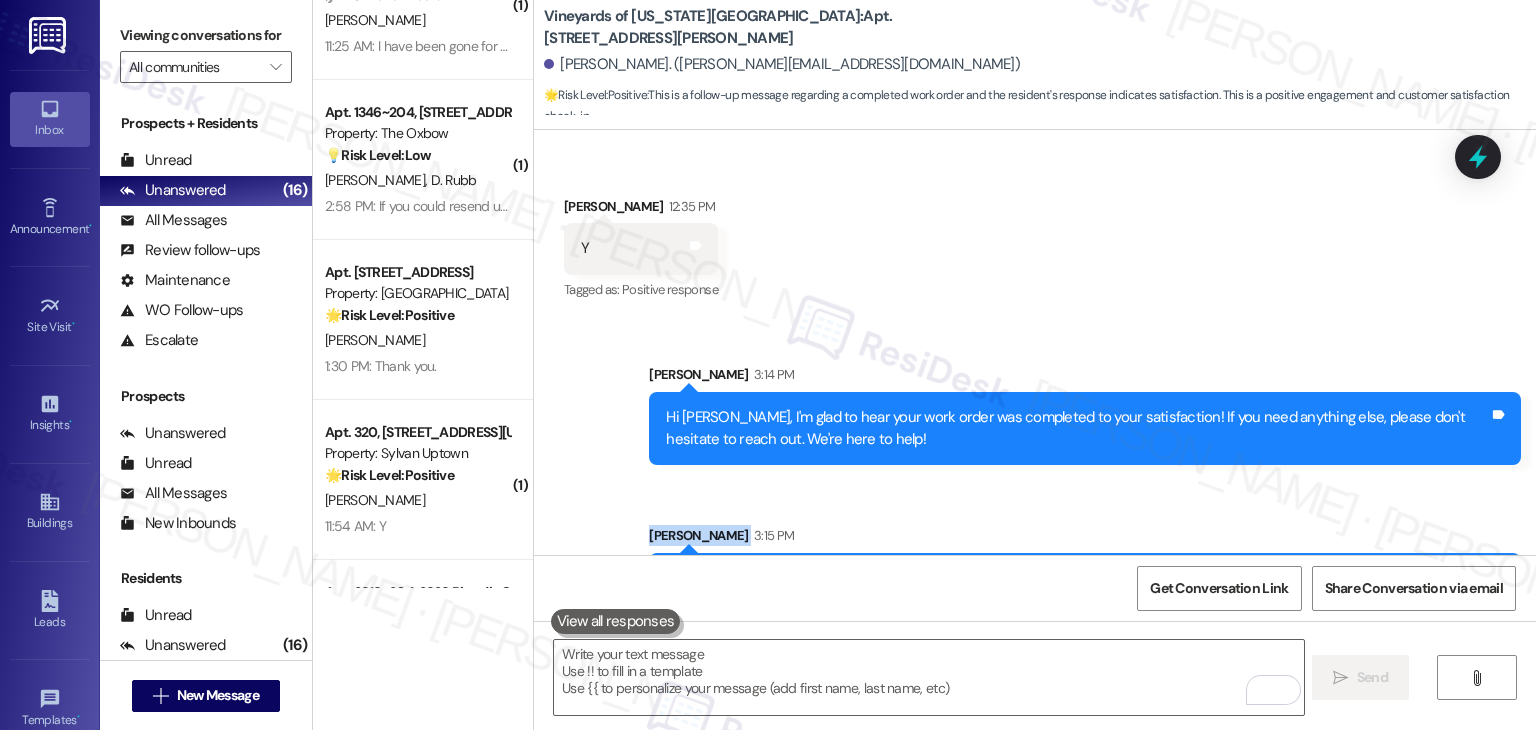 click on "Sarah 3:15 PM" at bounding box center [1085, 539] 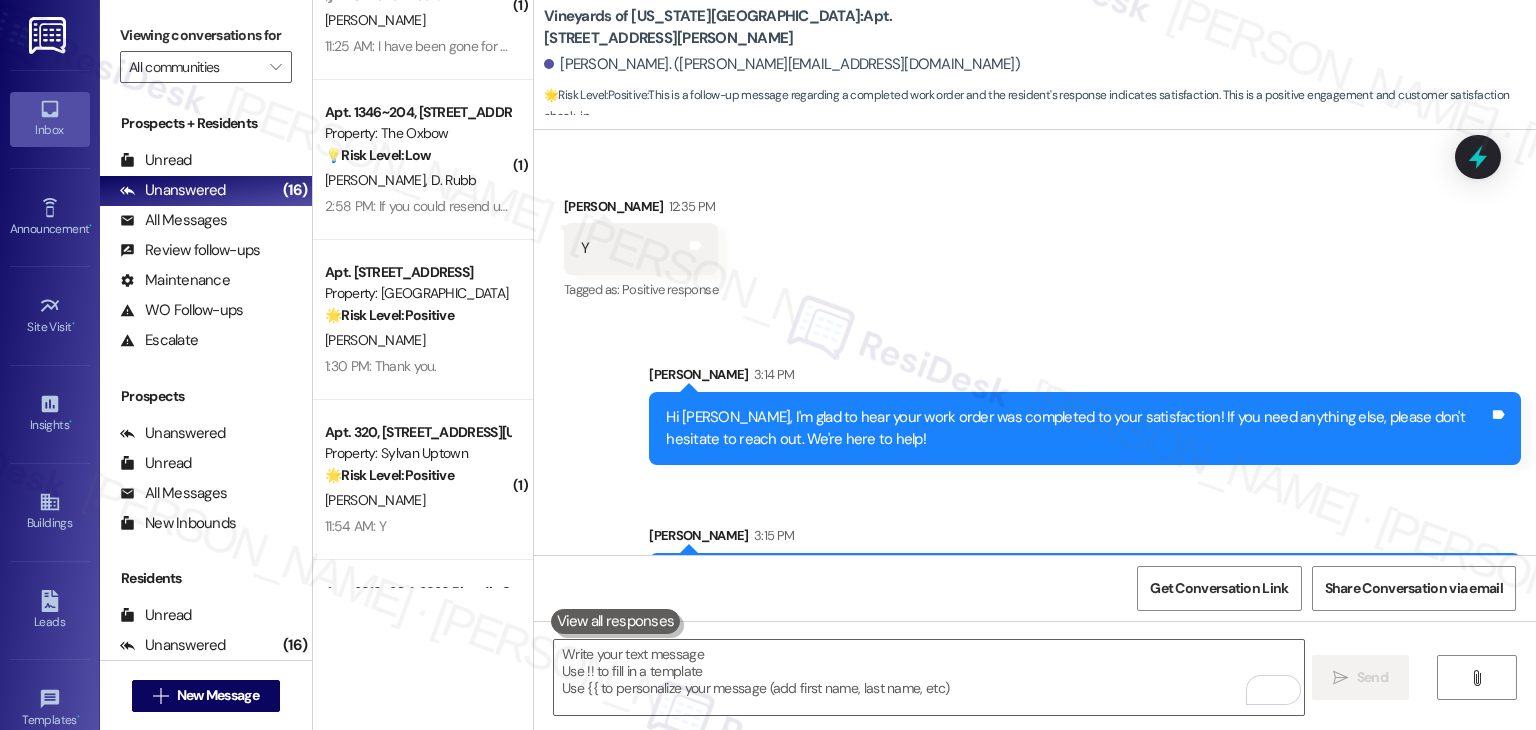 click on "Sarah 3:15 PM" at bounding box center (1085, 539) 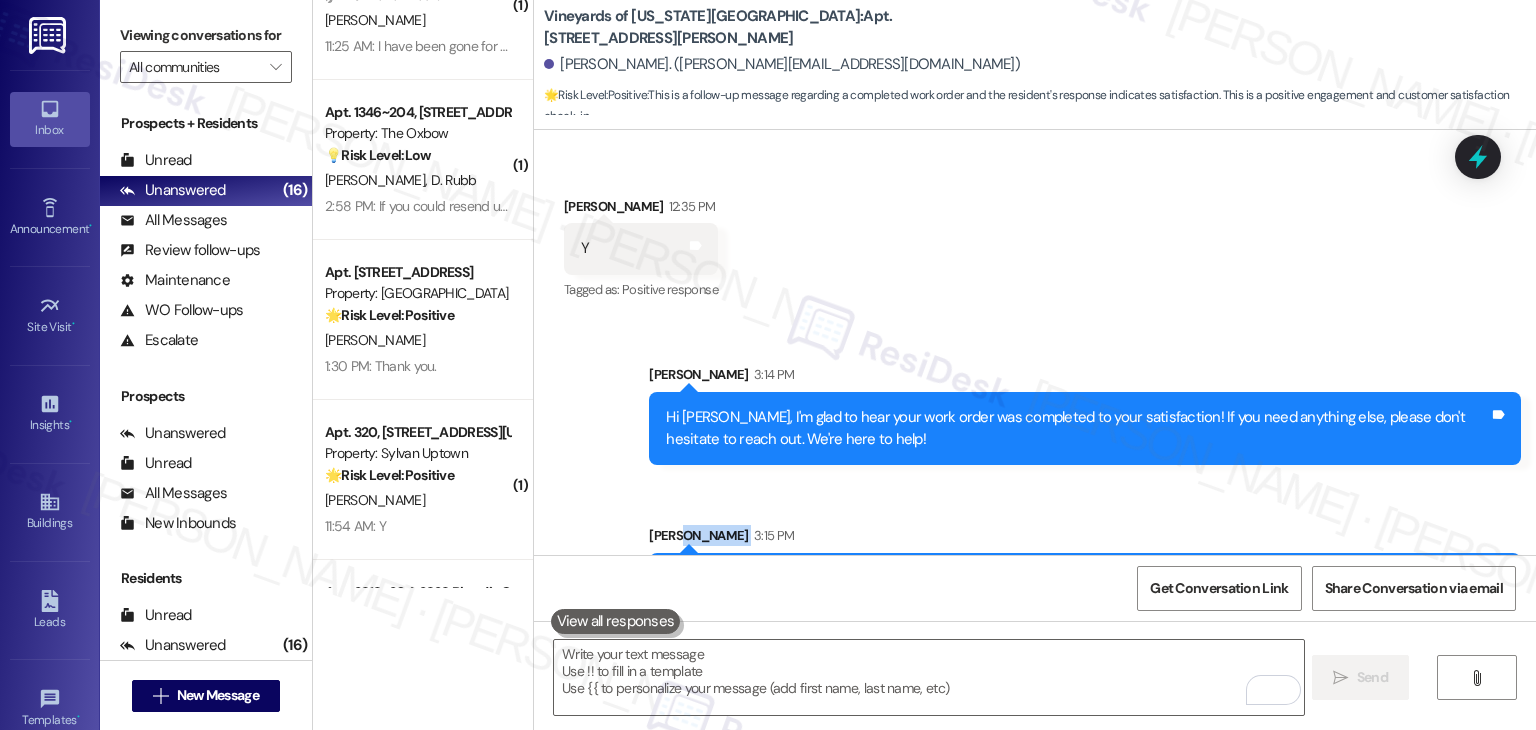 click on "Sarah 3:15 PM" at bounding box center [1085, 539] 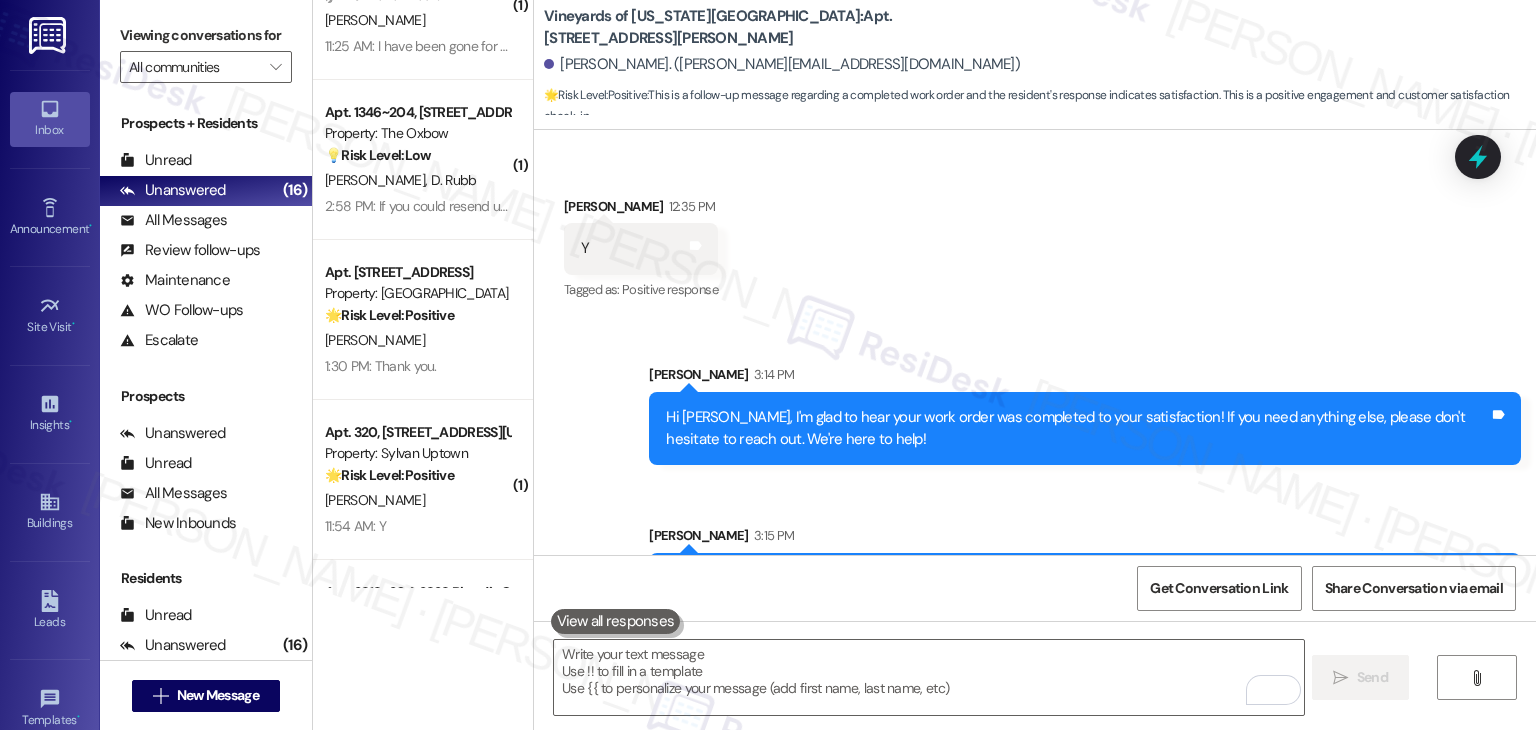 click on "Get Conversation Link Share Conversation via email" at bounding box center [1035, 588] 